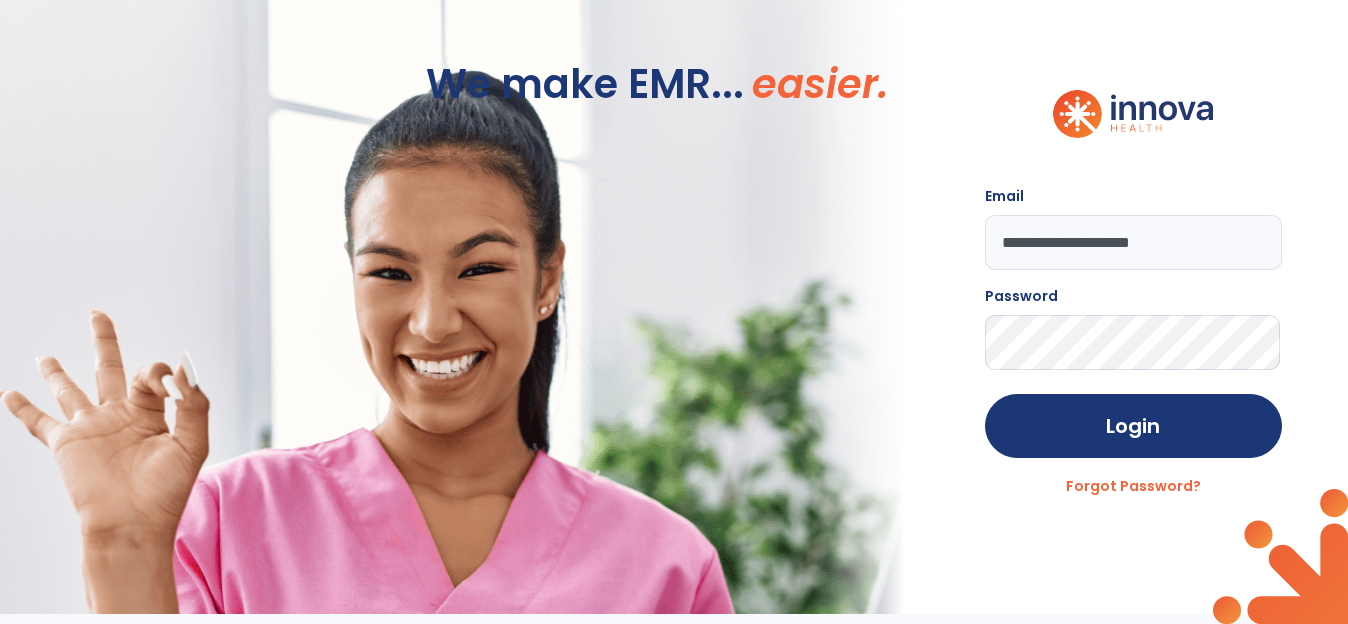scroll, scrollTop: 0, scrollLeft: 0, axis: both 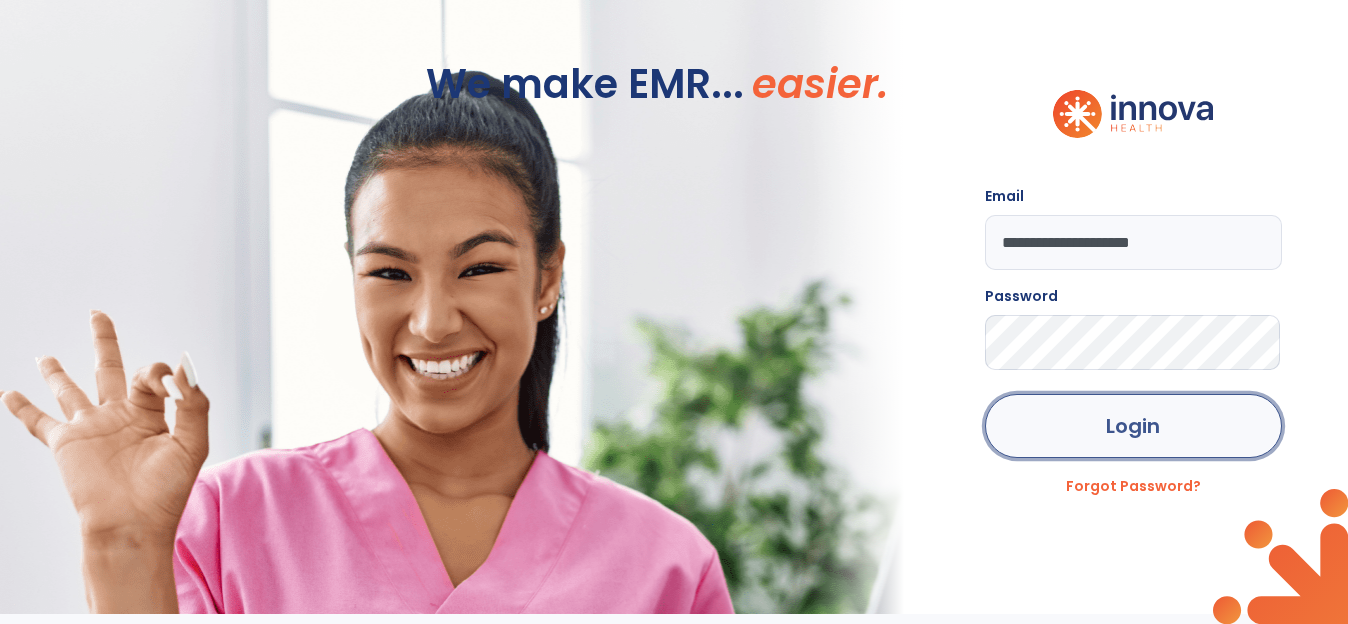 click on "Login" 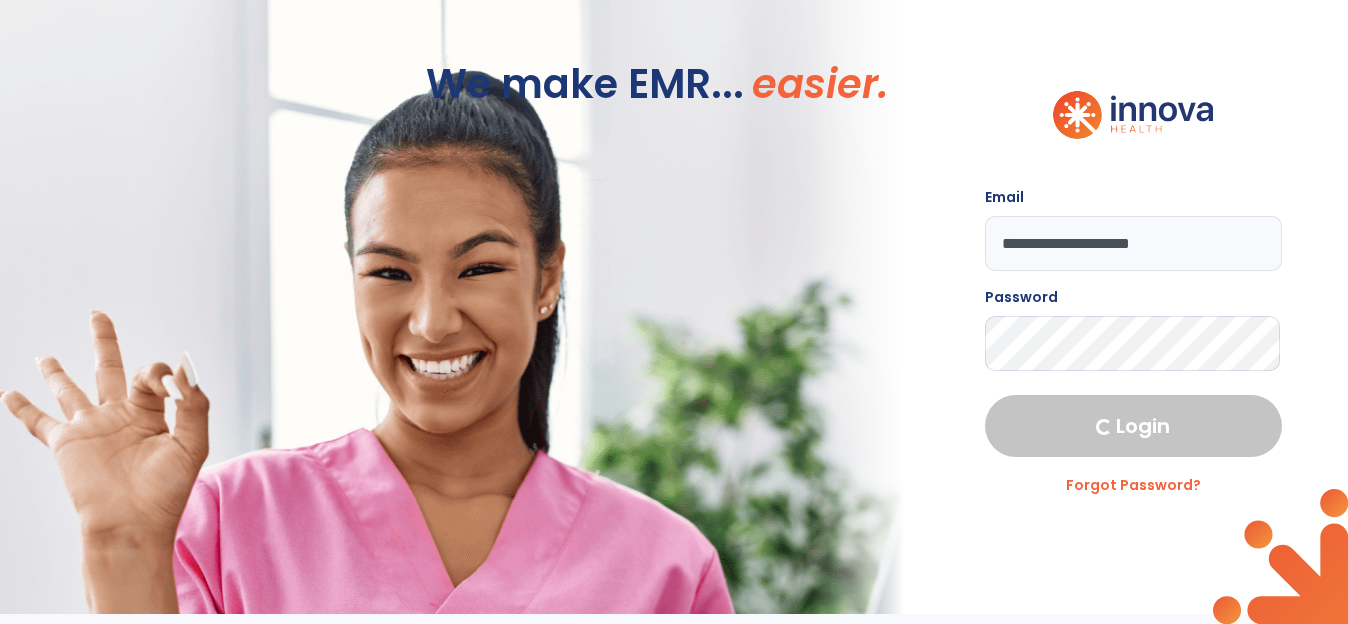 select on "****" 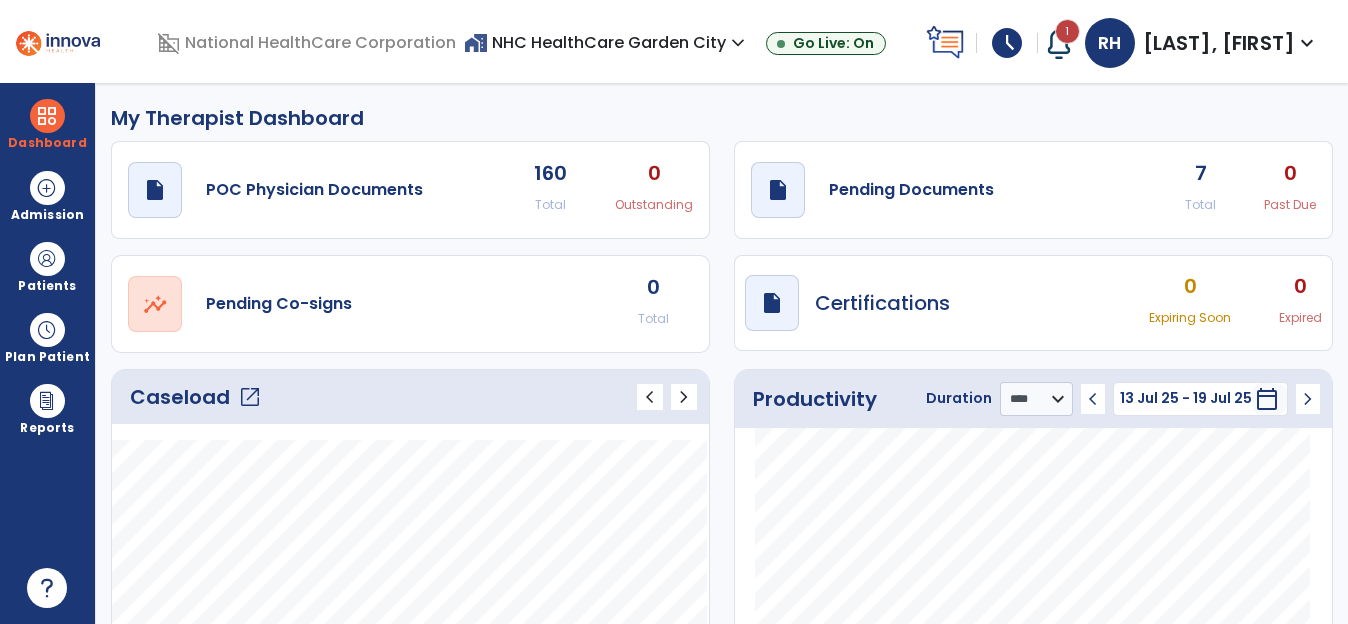 click on "7" 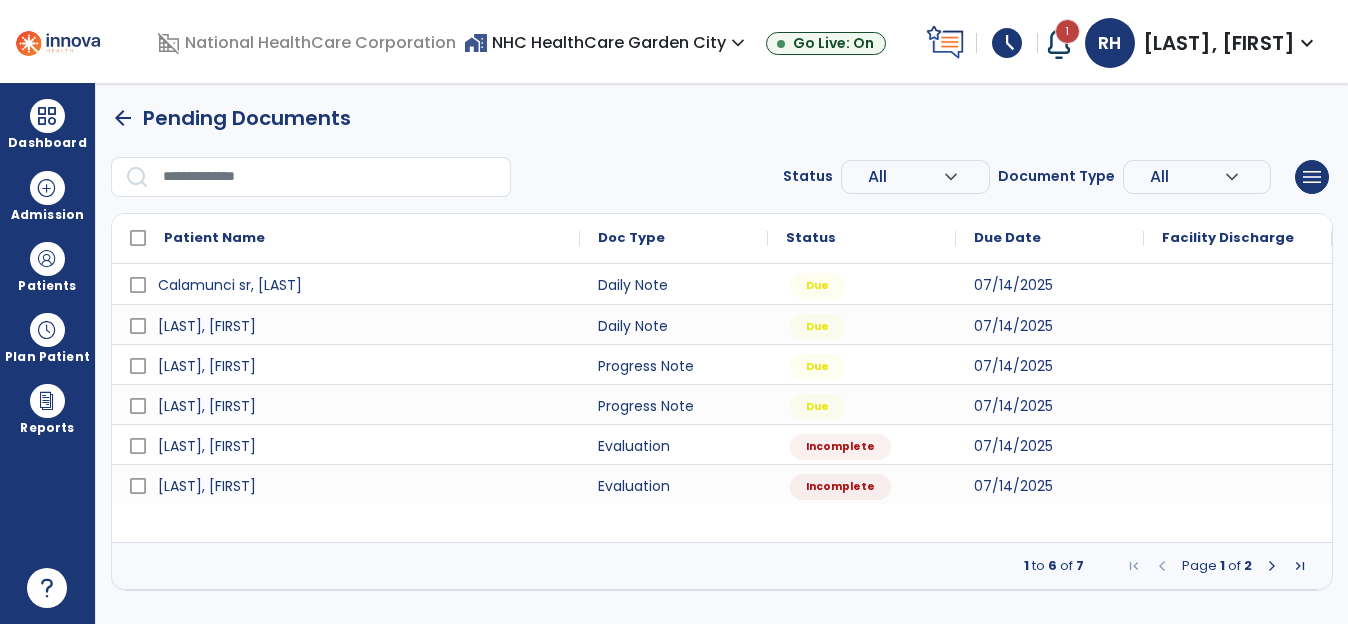 click at bounding box center [1272, 566] 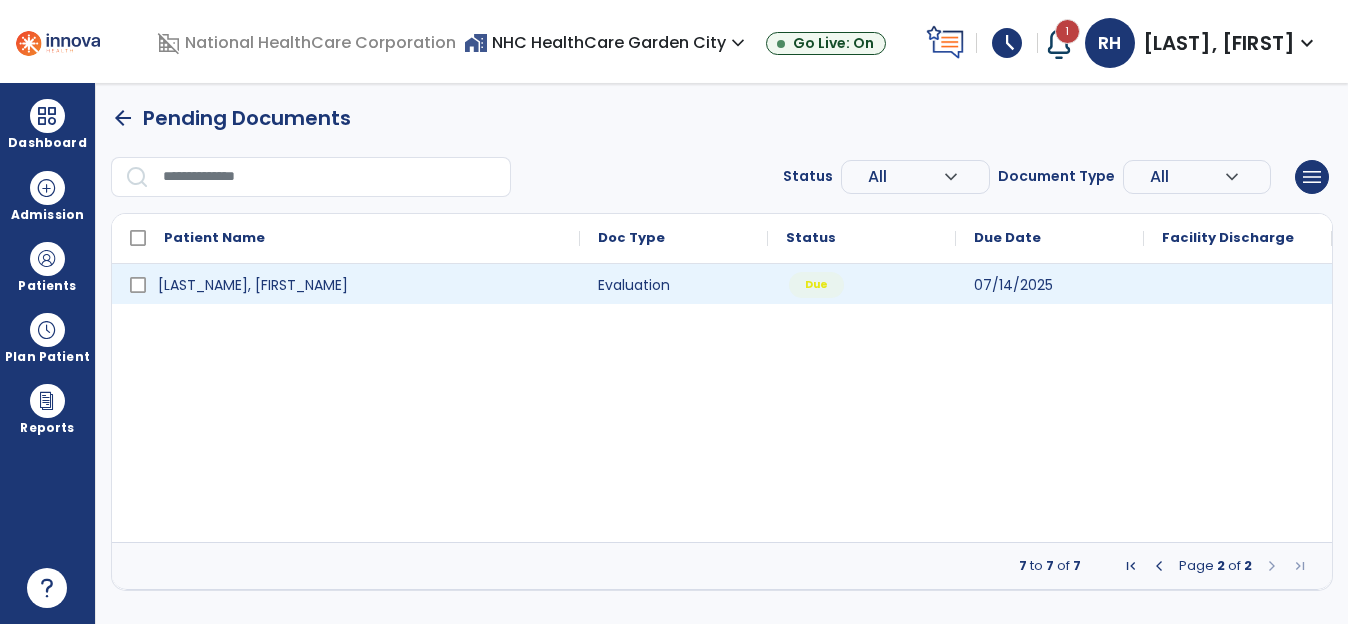 click on "Due" at bounding box center (862, 284) 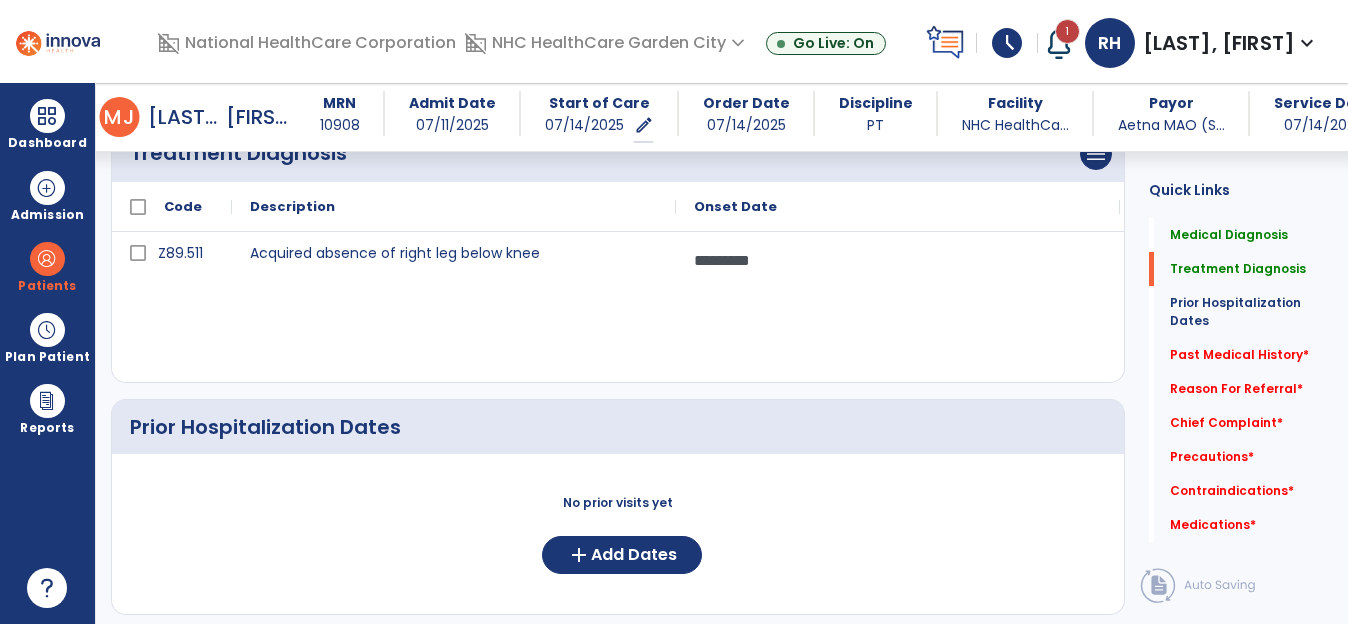 scroll, scrollTop: 1400, scrollLeft: 0, axis: vertical 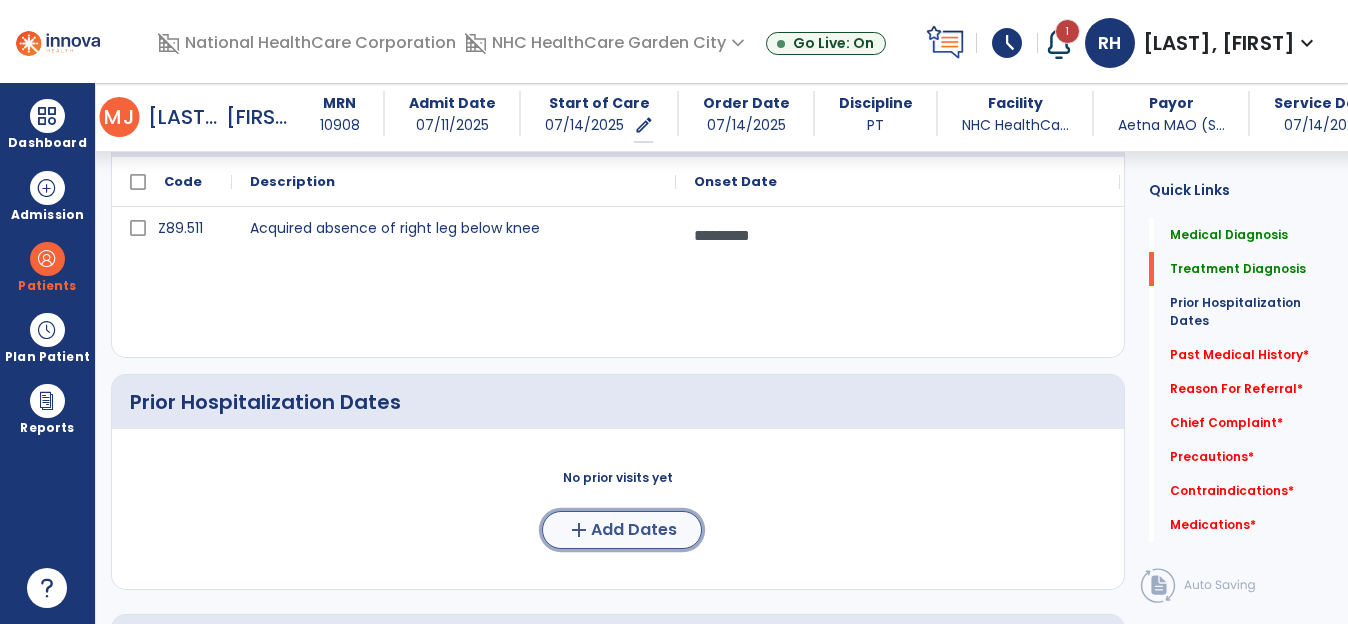 click on "Add Dates" 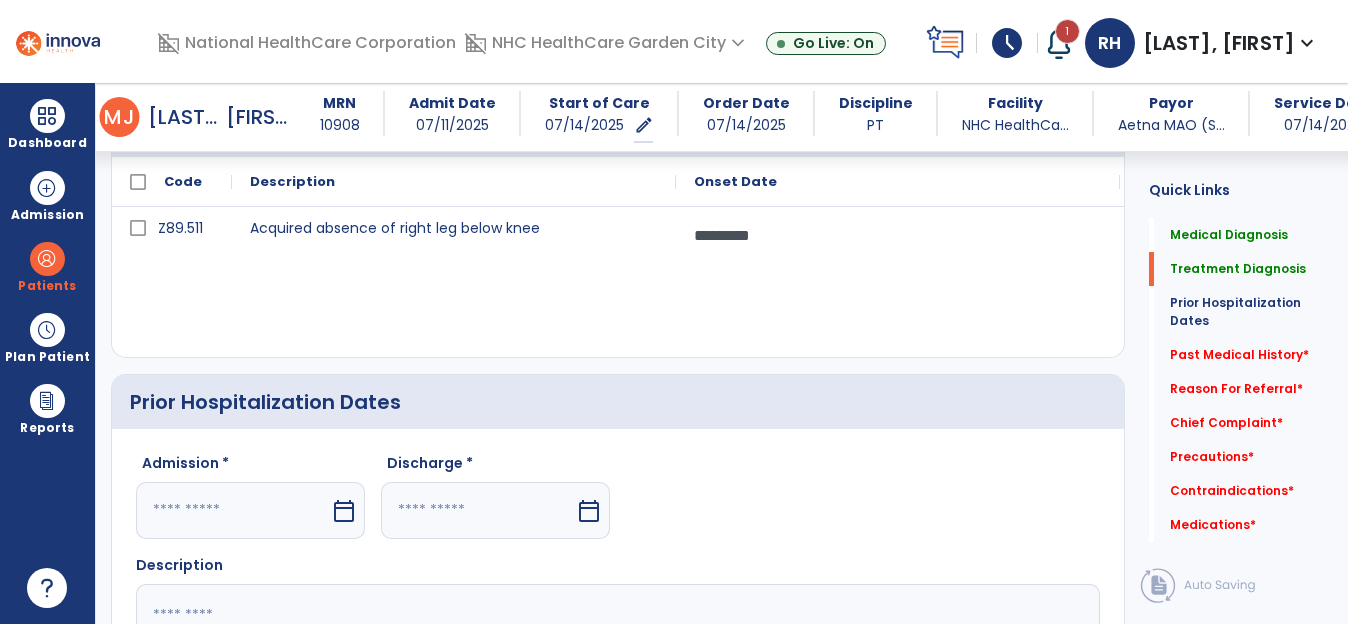 click on "calendar_today" at bounding box center [344, 511] 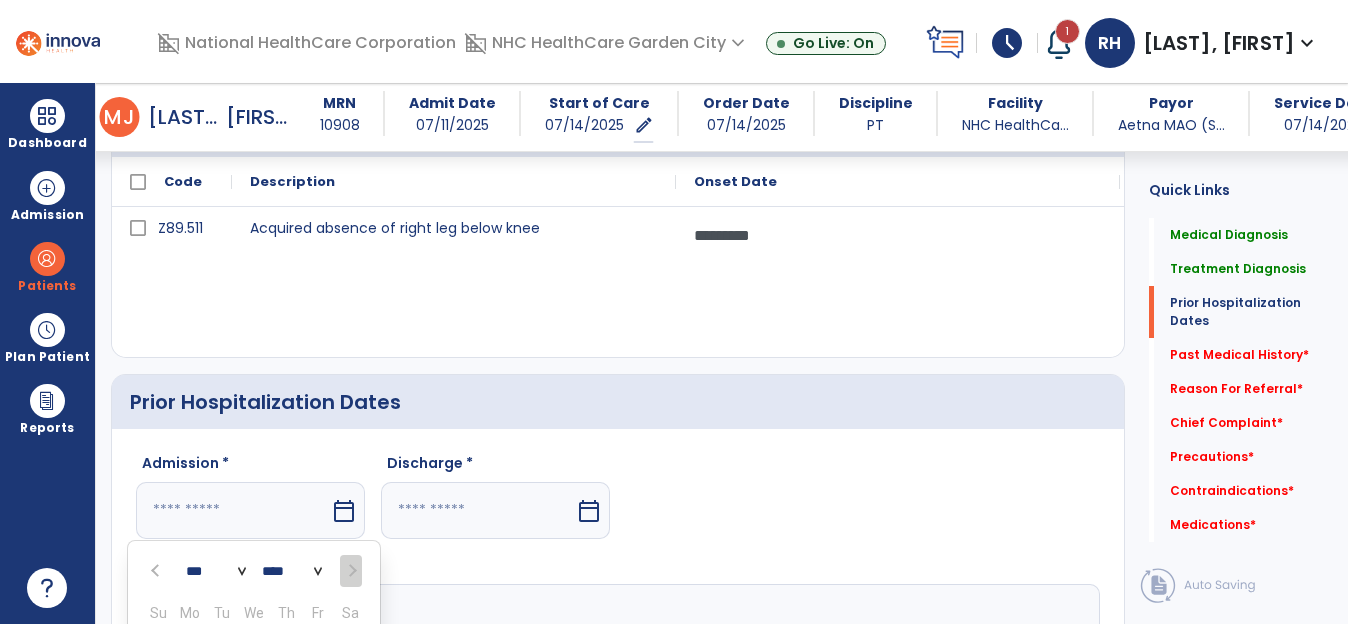 scroll, scrollTop: 1756, scrollLeft: 0, axis: vertical 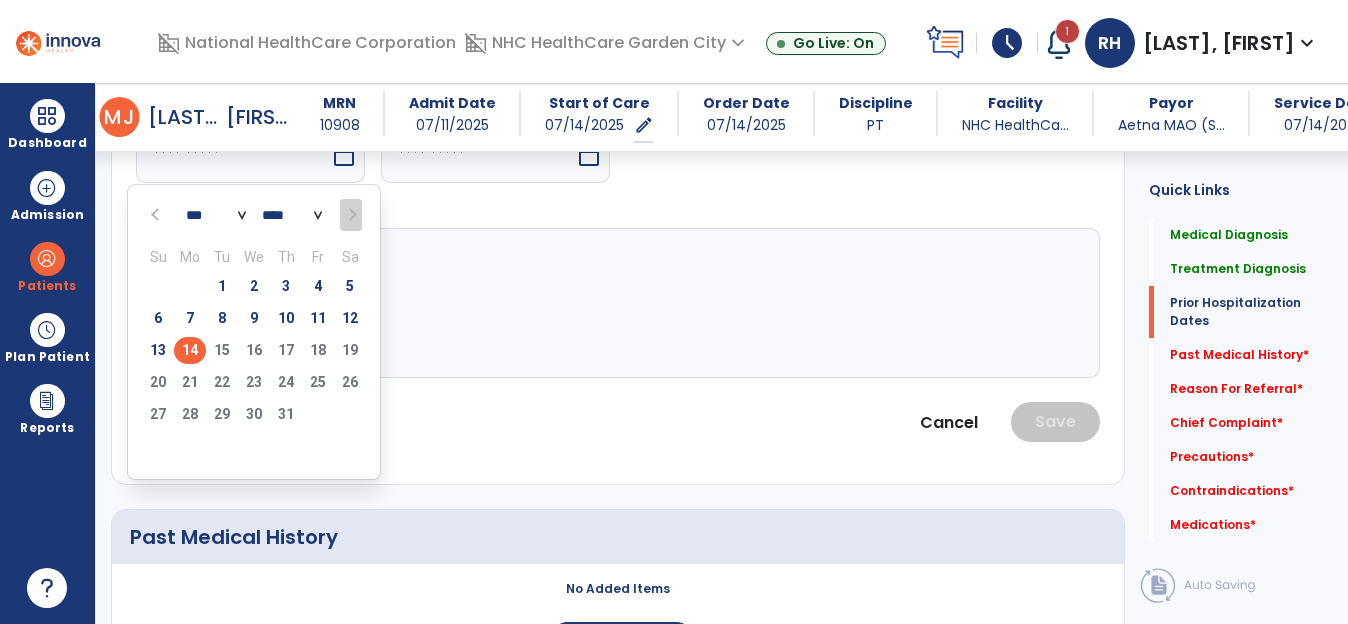 click at bounding box center (157, 215) 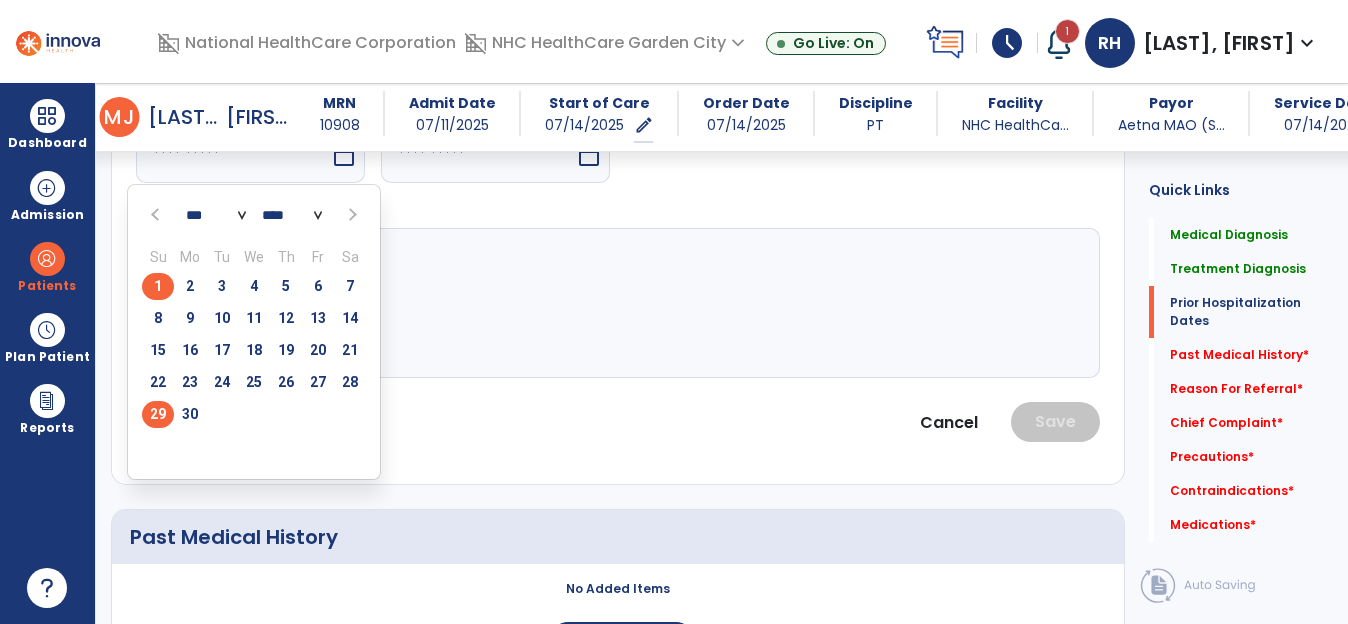 click on "29" at bounding box center [158, 414] 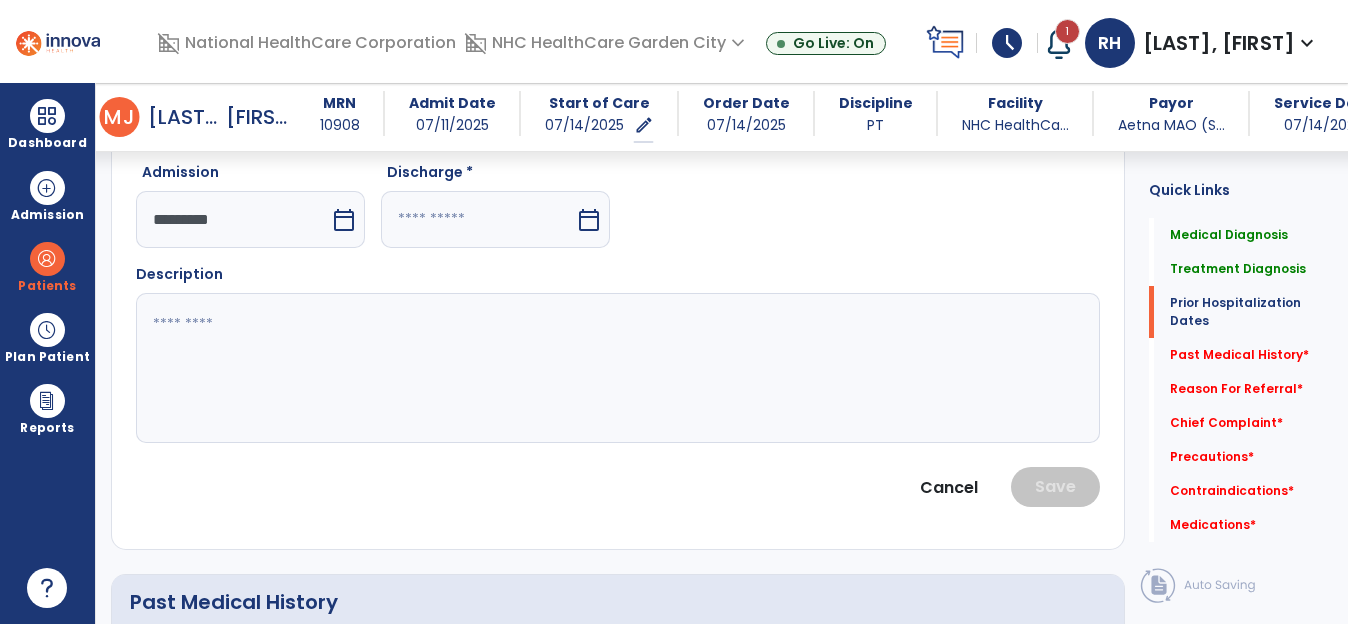scroll, scrollTop: 1656, scrollLeft: 0, axis: vertical 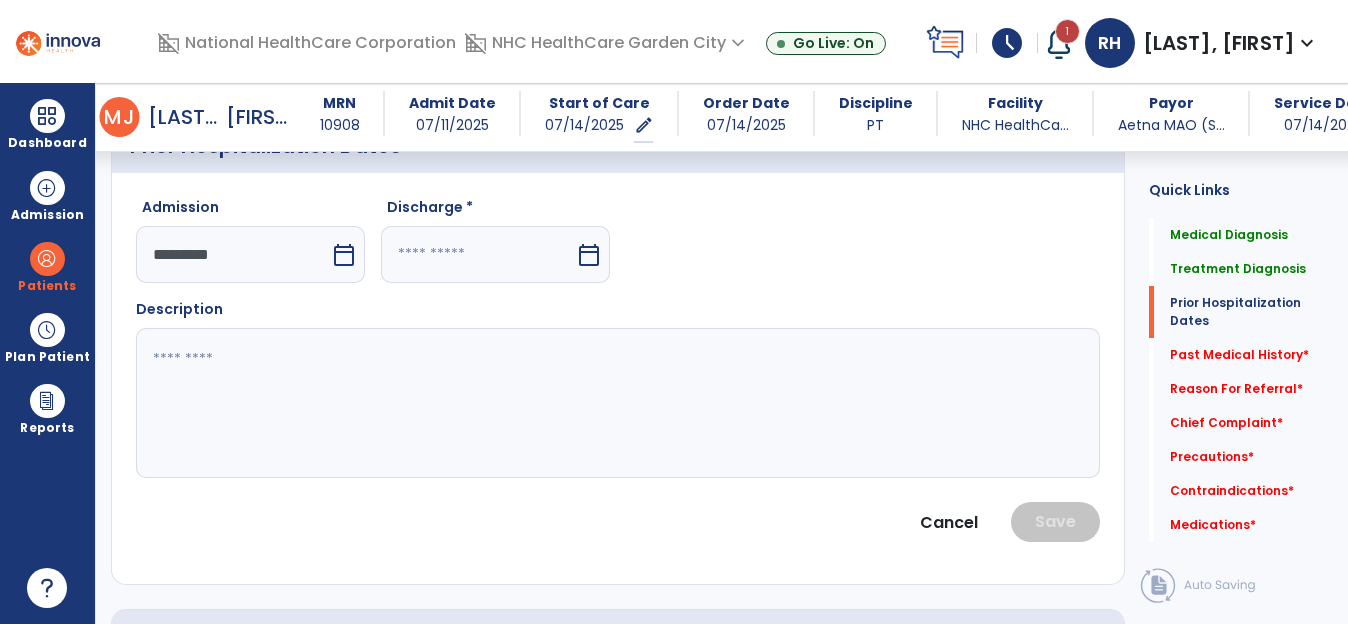 click on "calendar_today" at bounding box center [589, 255] 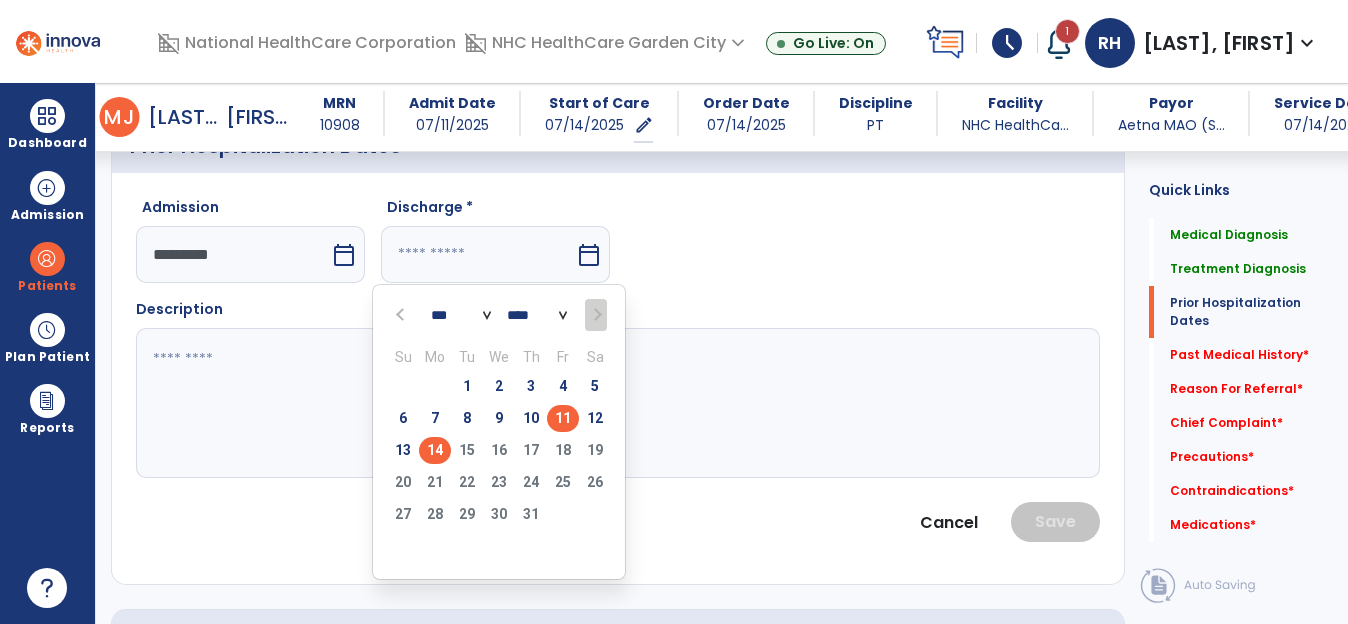 click on "11" at bounding box center [563, 418] 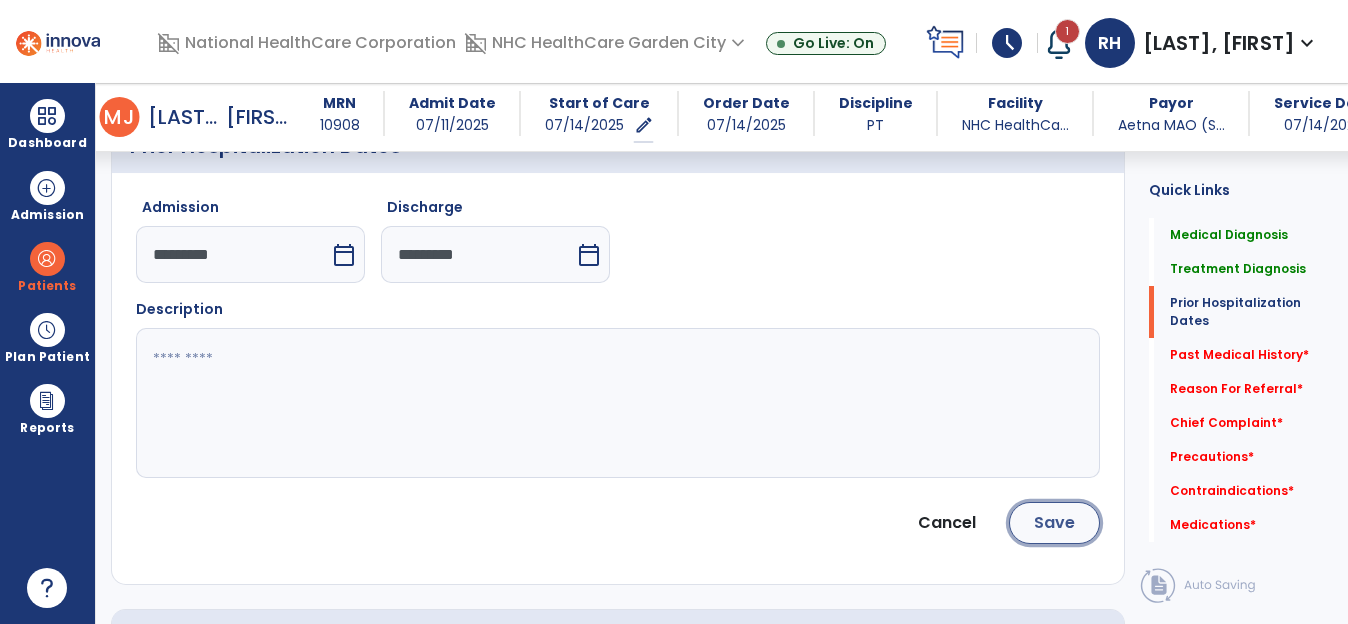 click on "Save" 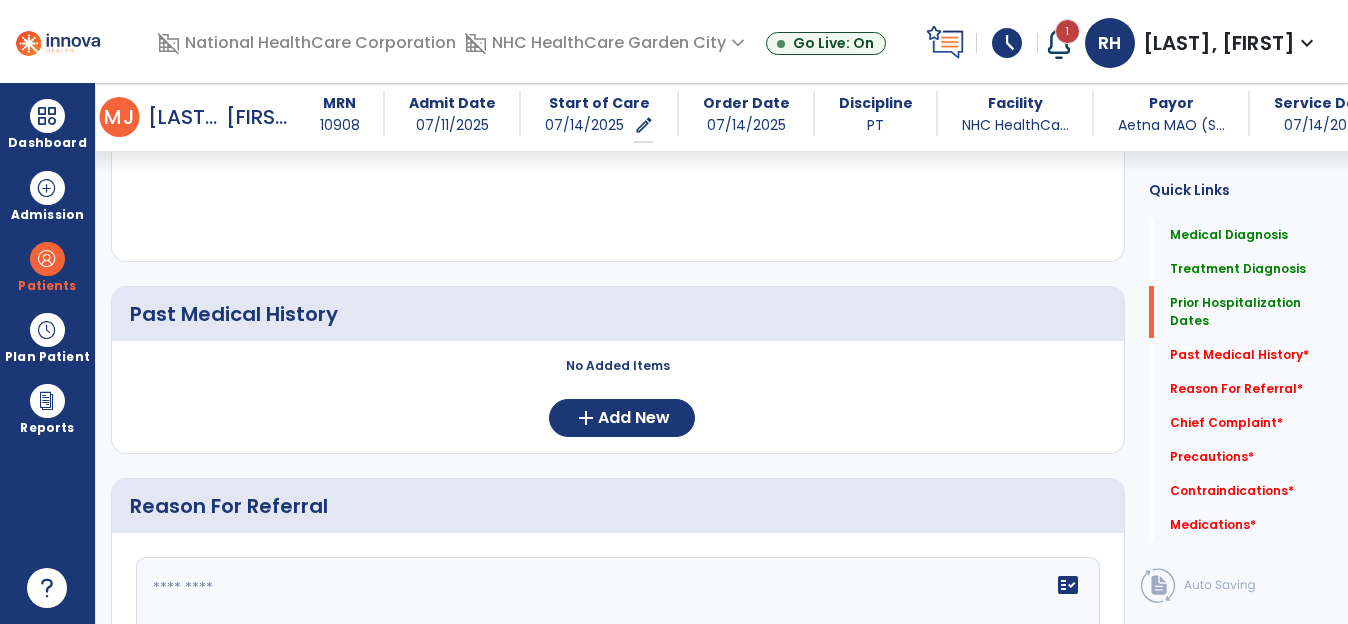 scroll, scrollTop: 1856, scrollLeft: 0, axis: vertical 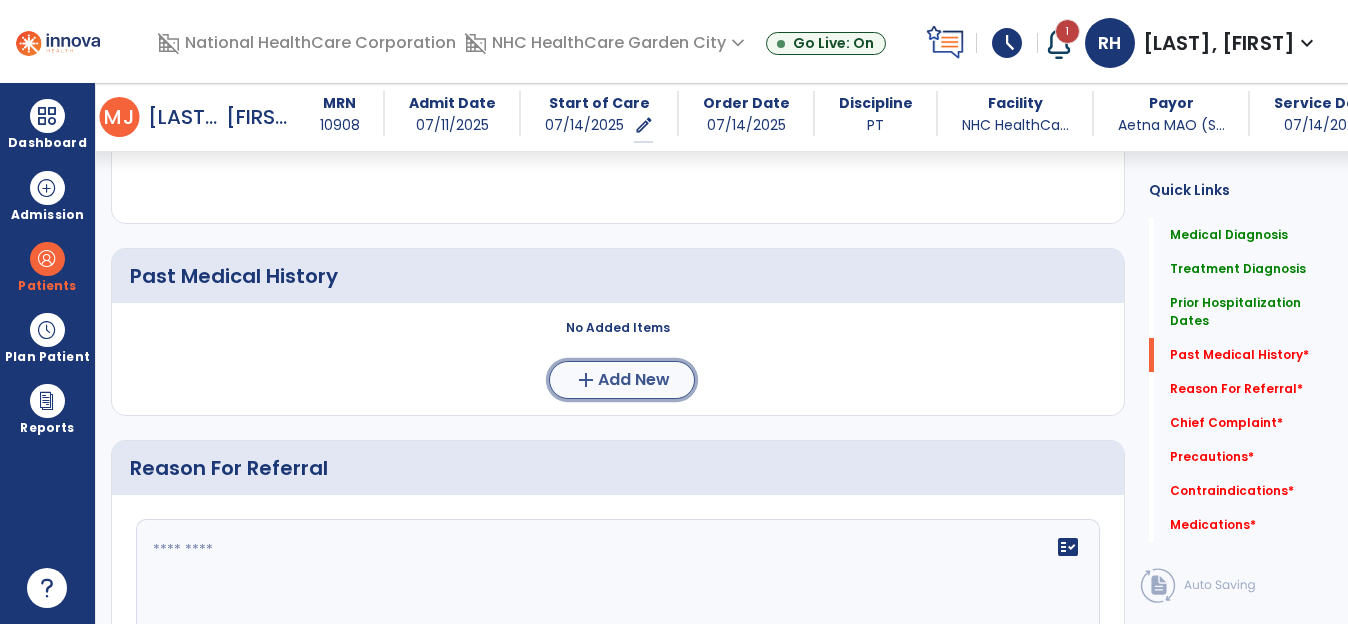 click on "Add New" 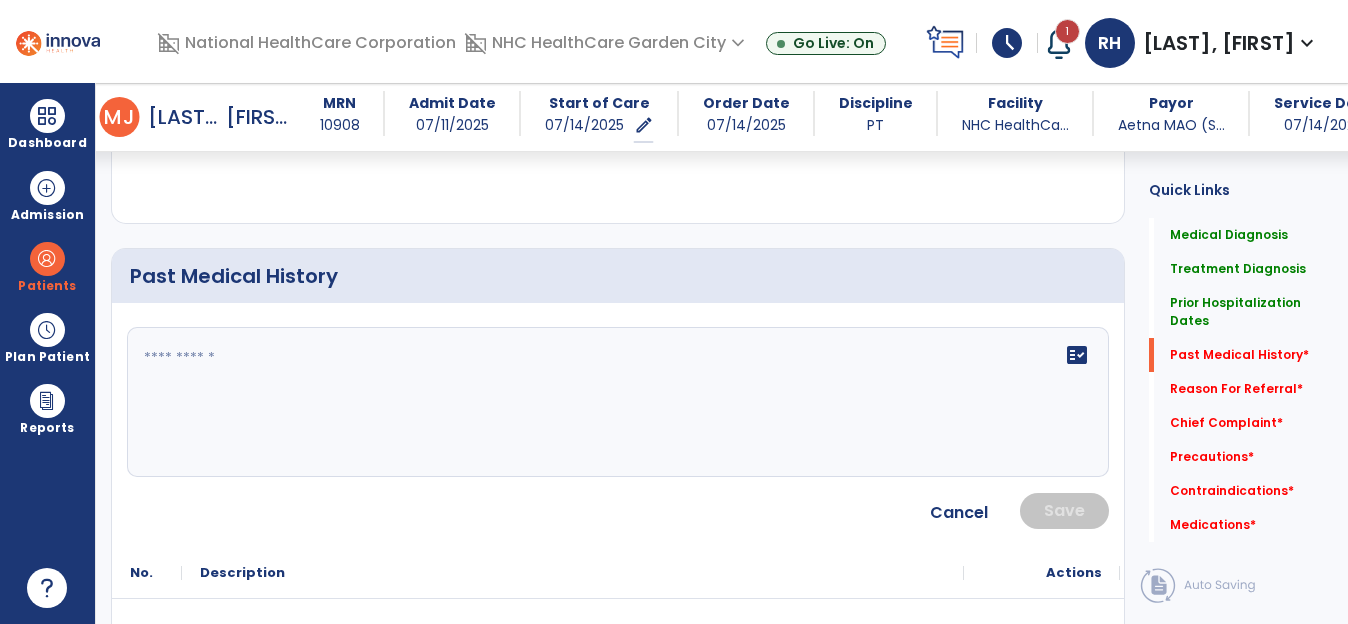 click 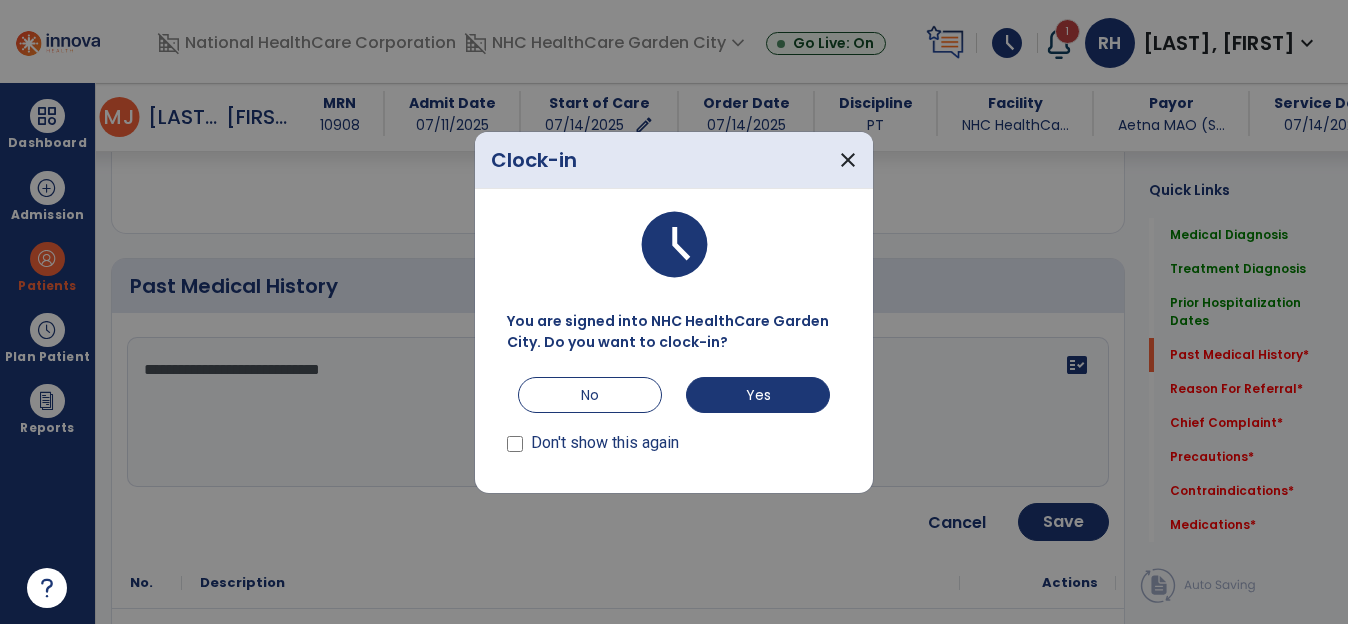 scroll, scrollTop: 1856, scrollLeft: 0, axis: vertical 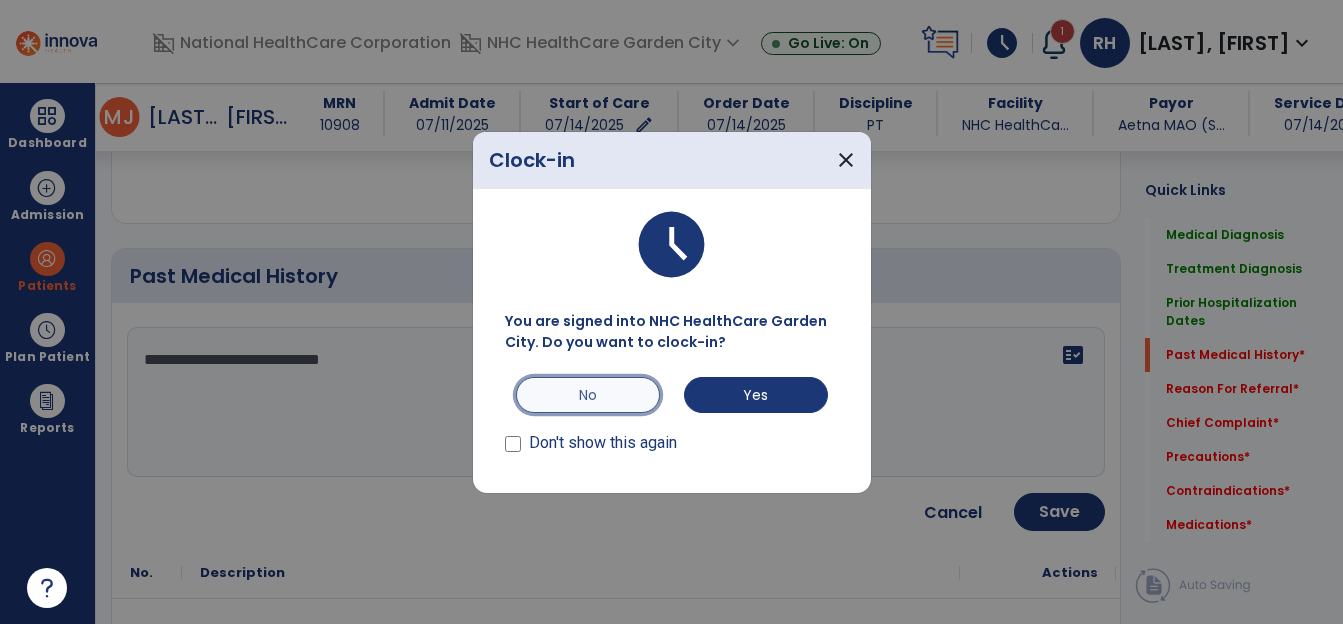 click on "No" at bounding box center (588, 395) 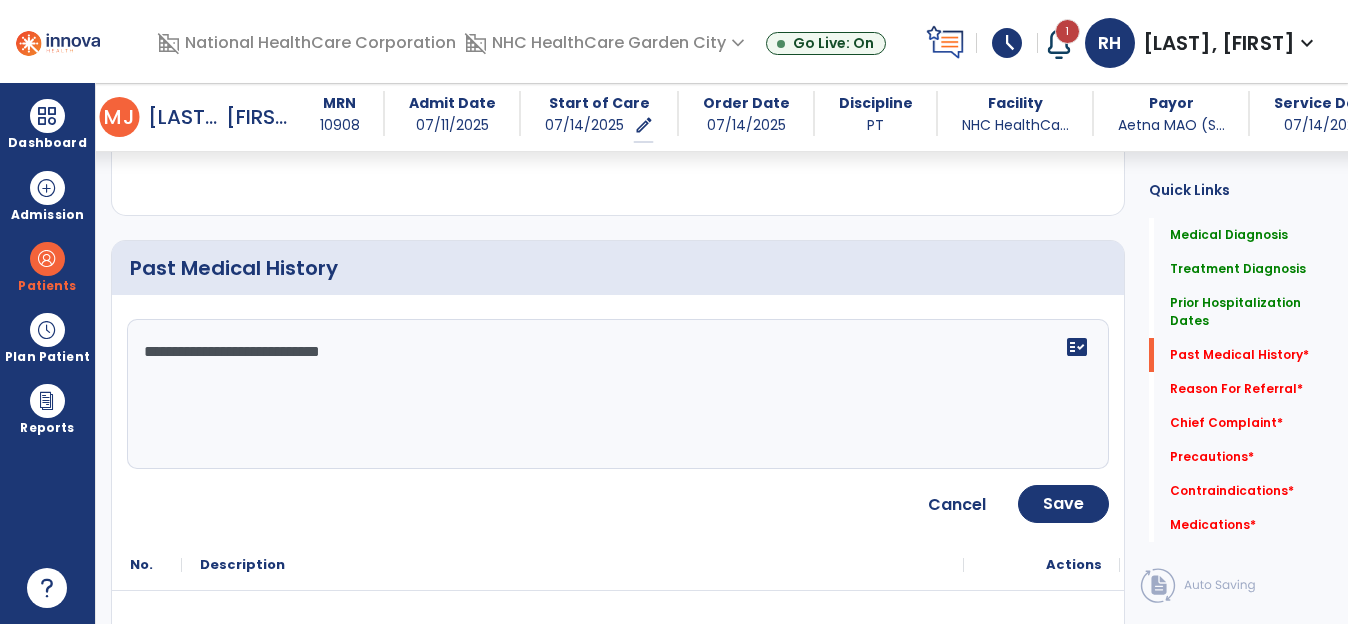 scroll, scrollTop: 1856, scrollLeft: 0, axis: vertical 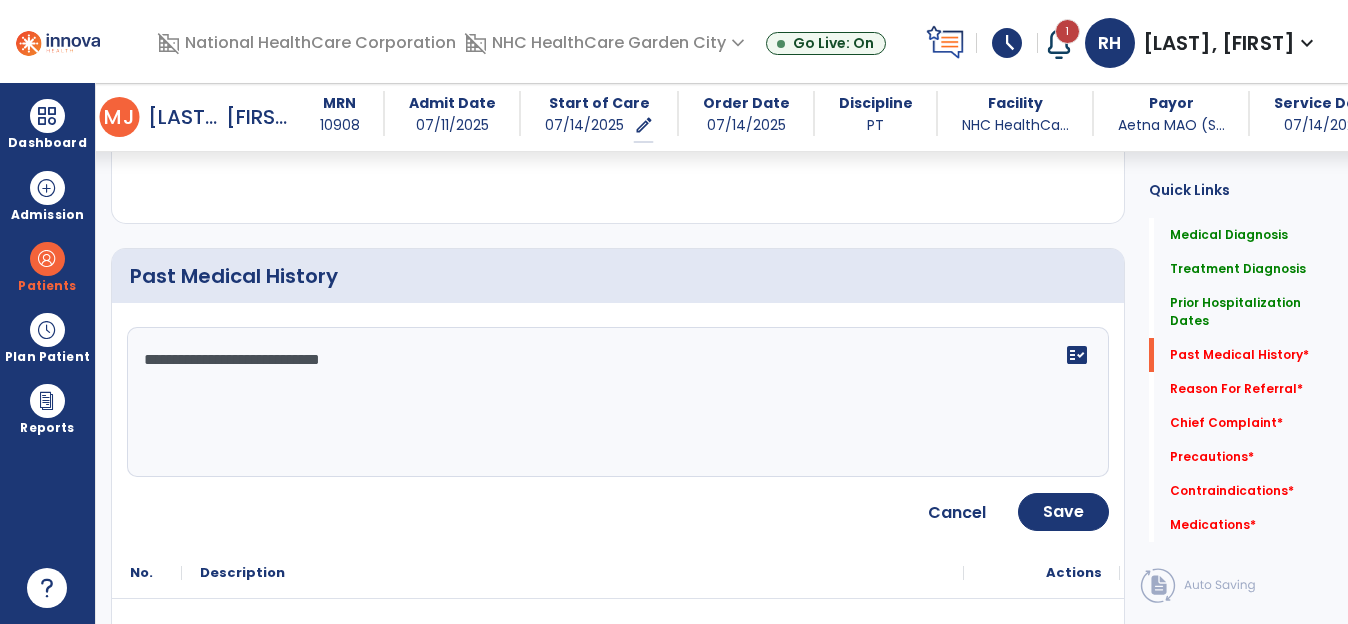 click on "**********" 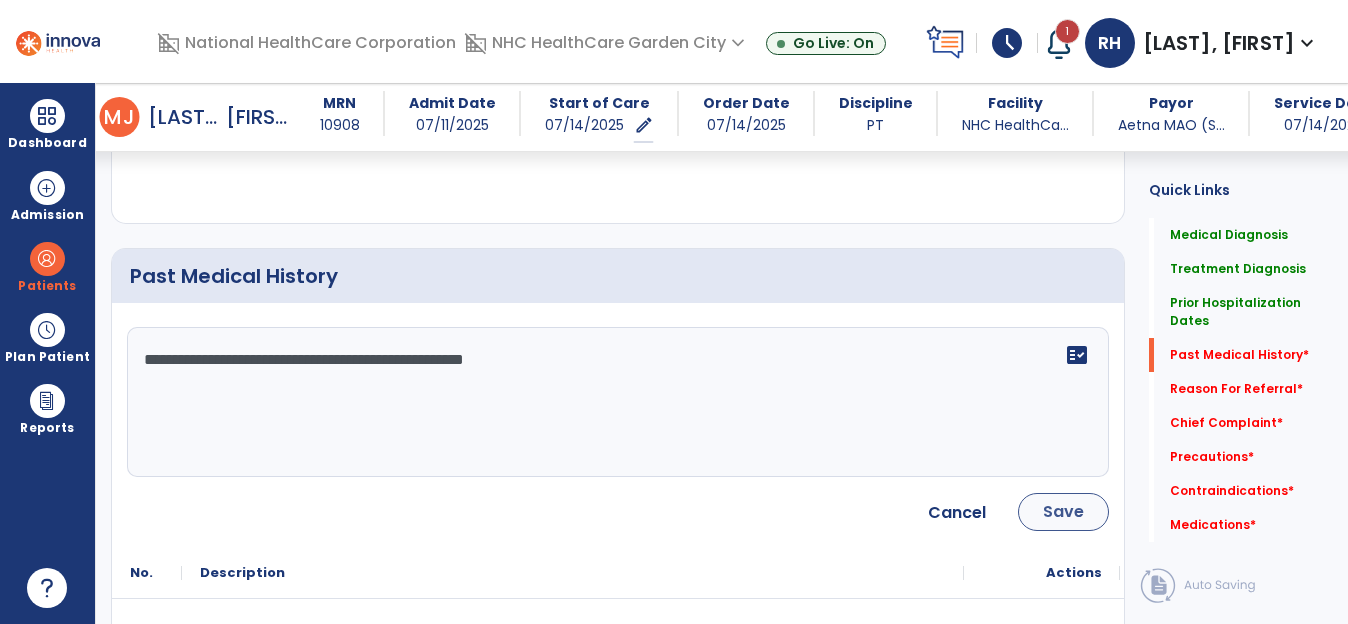 type on "**********" 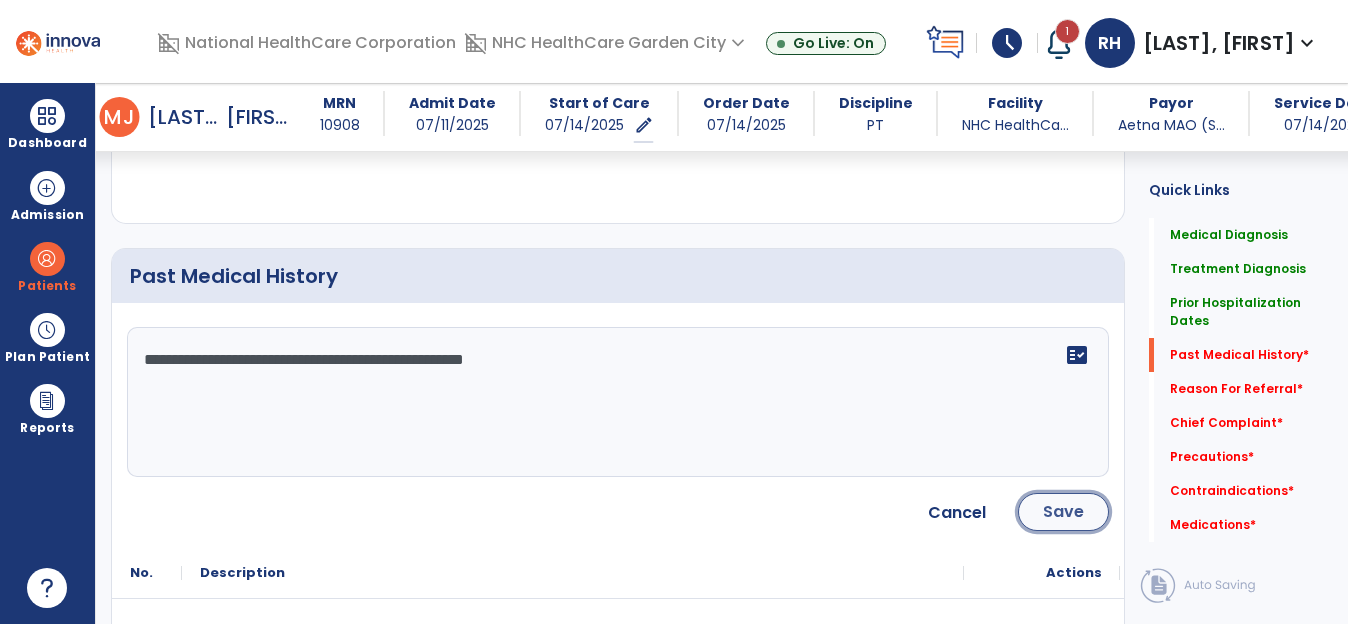click on "Save" 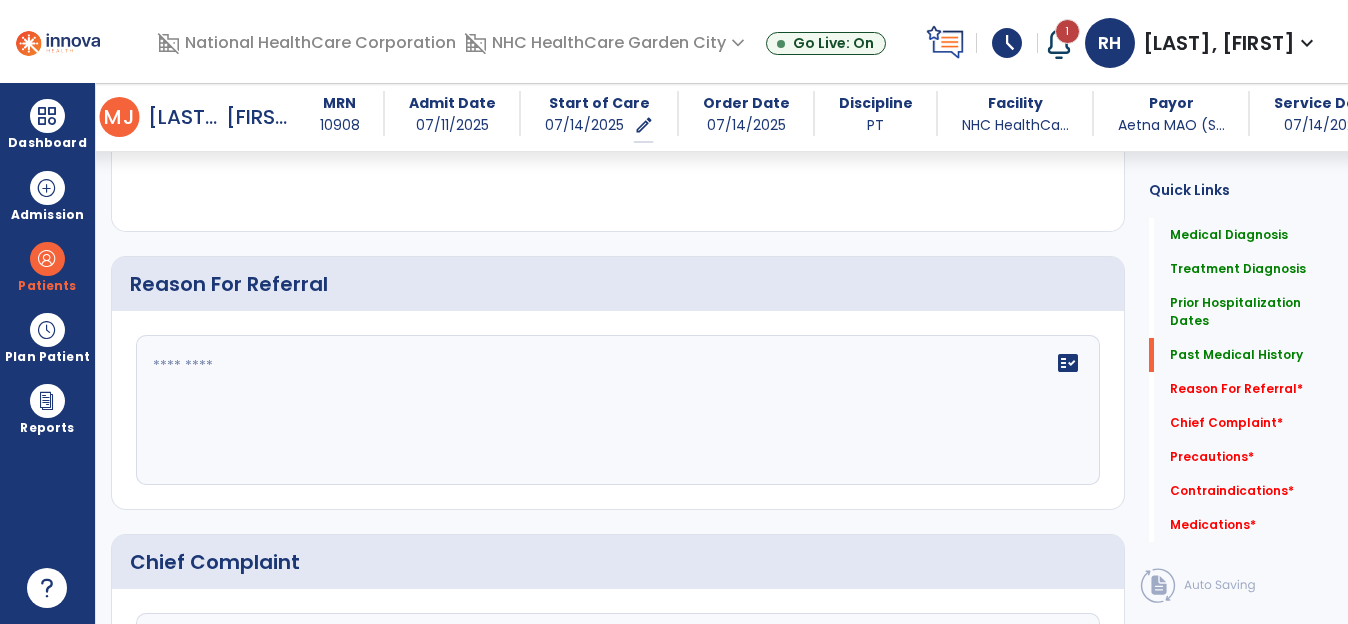 scroll, scrollTop: 2156, scrollLeft: 0, axis: vertical 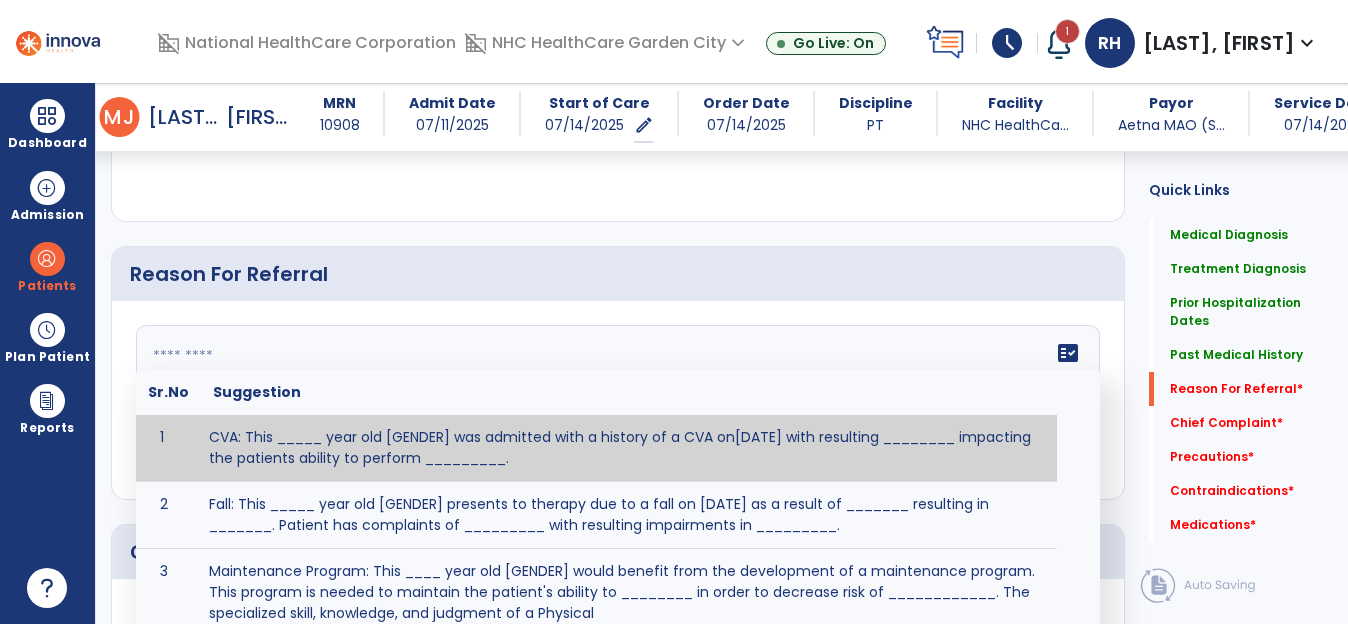 click on "fact_check  Sr.No Suggestion 1 CVA: This _____ year old [GENDER] was admitted with a history of a CVA on[DATE] with resulting ________ impacting the patients ability to perform _________. 2 Fall: This _____ year old [GENDER] presents to therapy due to a fall on [DATE] as a result of _______ resulting in _______.  Patient has complaints of _________ with resulting impairments in _________. 3 Maintenance Program: This ____ year old [GENDER] would benefit from the development of a maintenance program.  This program is needed to maintain the patient's ability to ________ in order to decrease risk of ____________.  The specialized skill, knowledge, and judgment of a Physical  4 Fall at Home: This _____ year old [GENDER] fell at home, resulting  in ________.  This has impacted this patient's _______.  As a result of these noted limitations in functional activities, this patient is unable to safely return to home.  This patient requires skilled therapy in order to improve safety and function. 5 6 7 8 9 10" 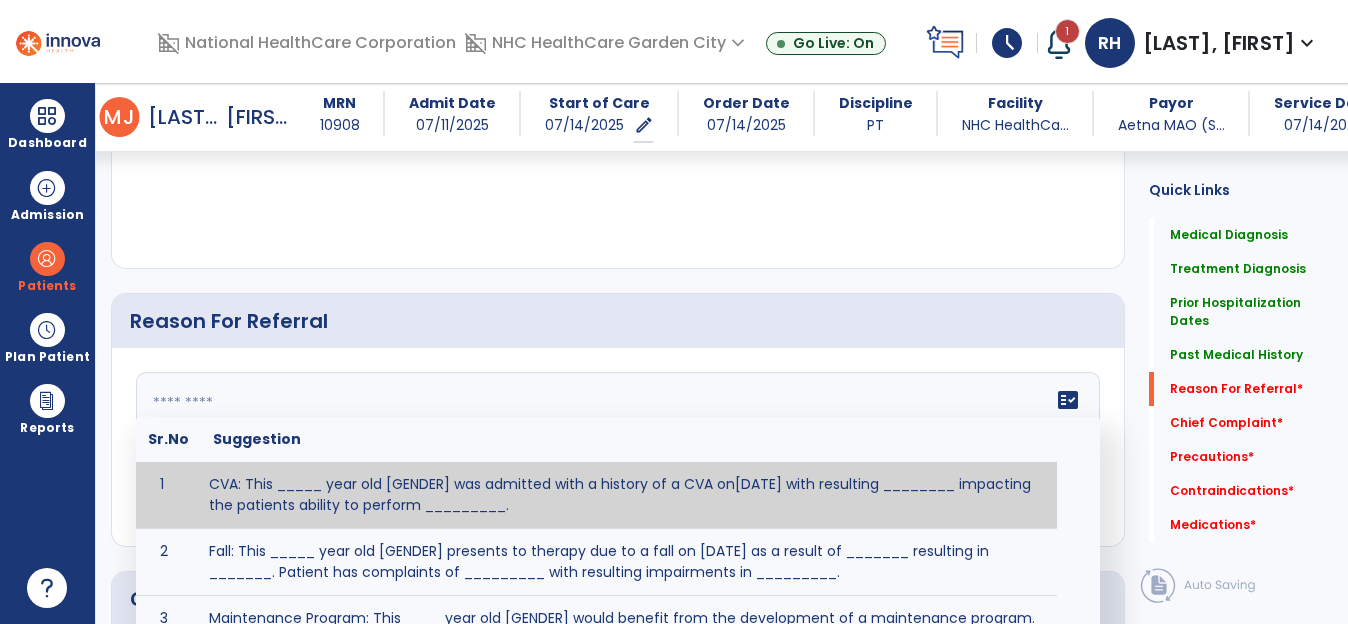 scroll, scrollTop: 2256, scrollLeft: 0, axis: vertical 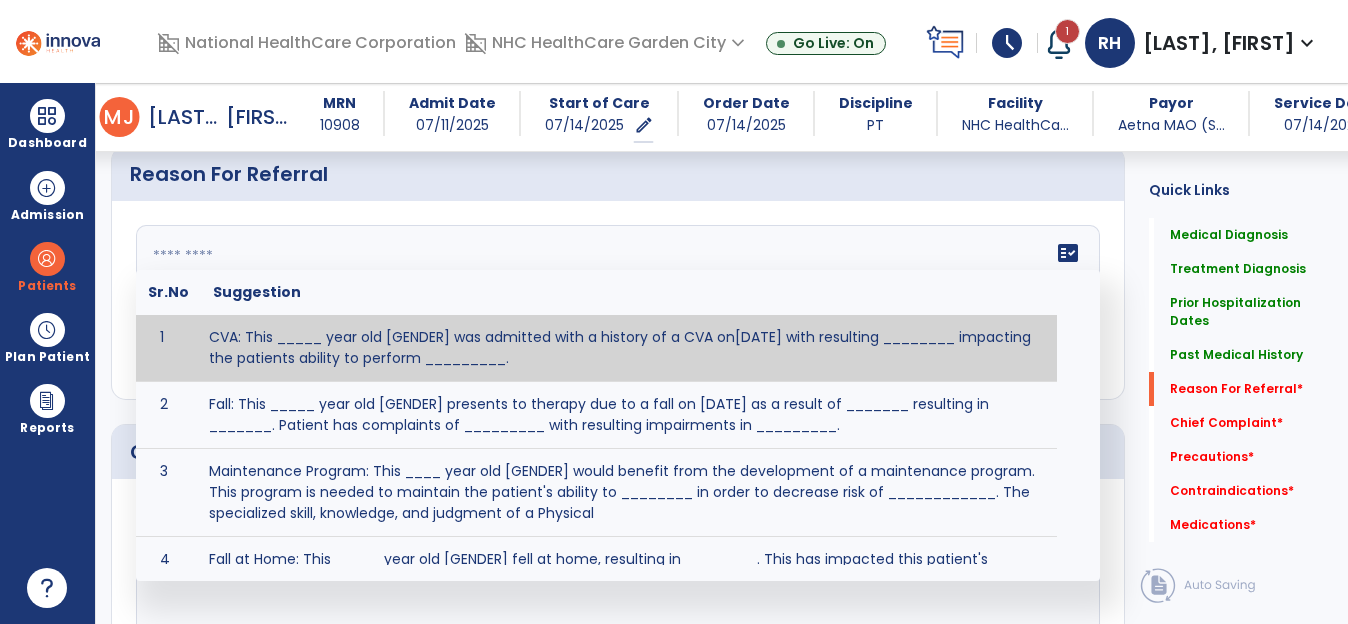 click 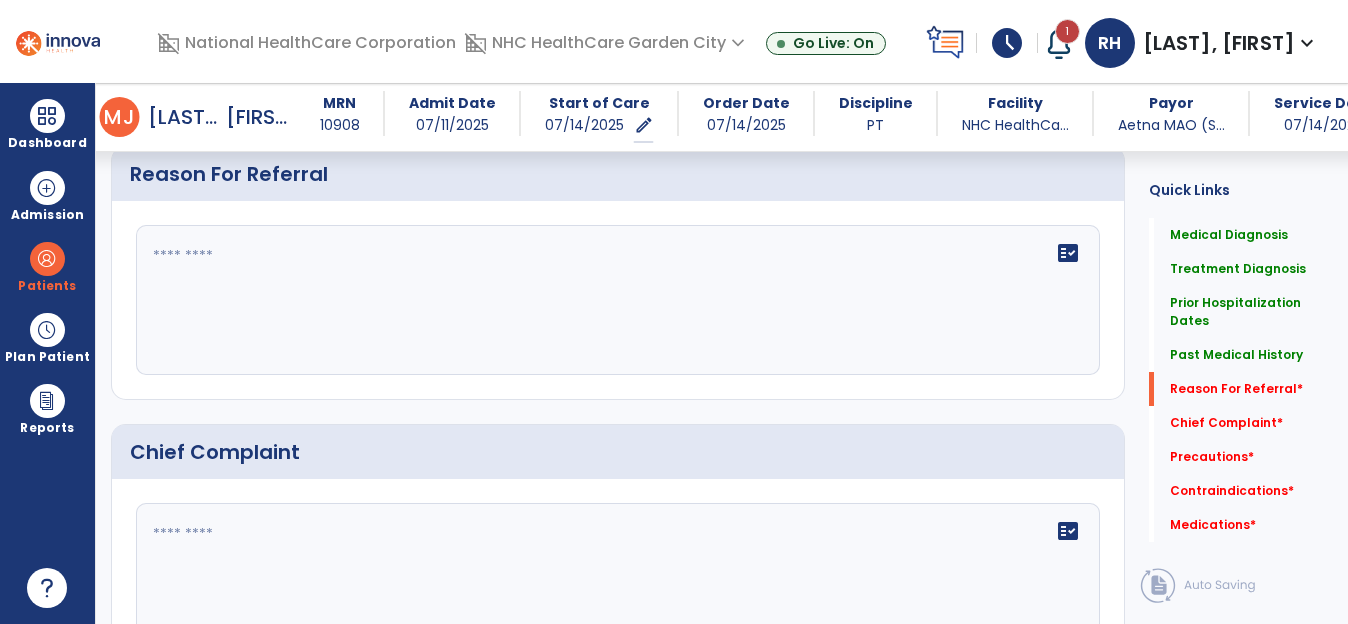 click 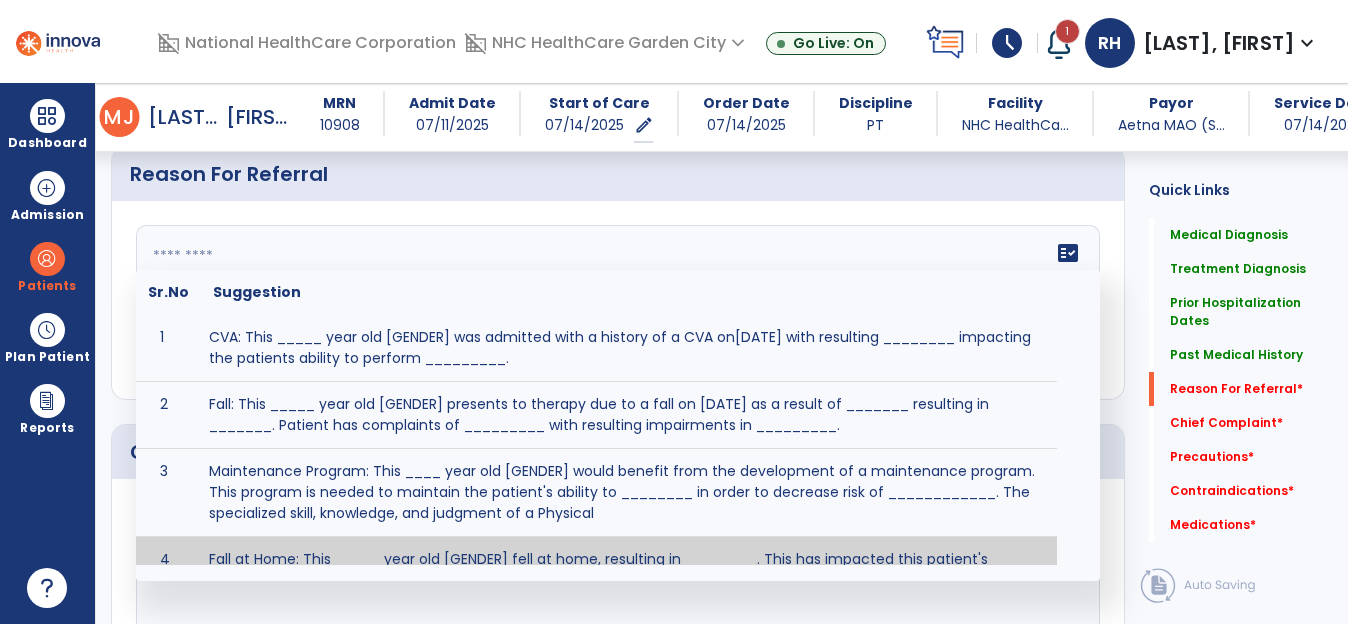 scroll, scrollTop: 60, scrollLeft: 0, axis: vertical 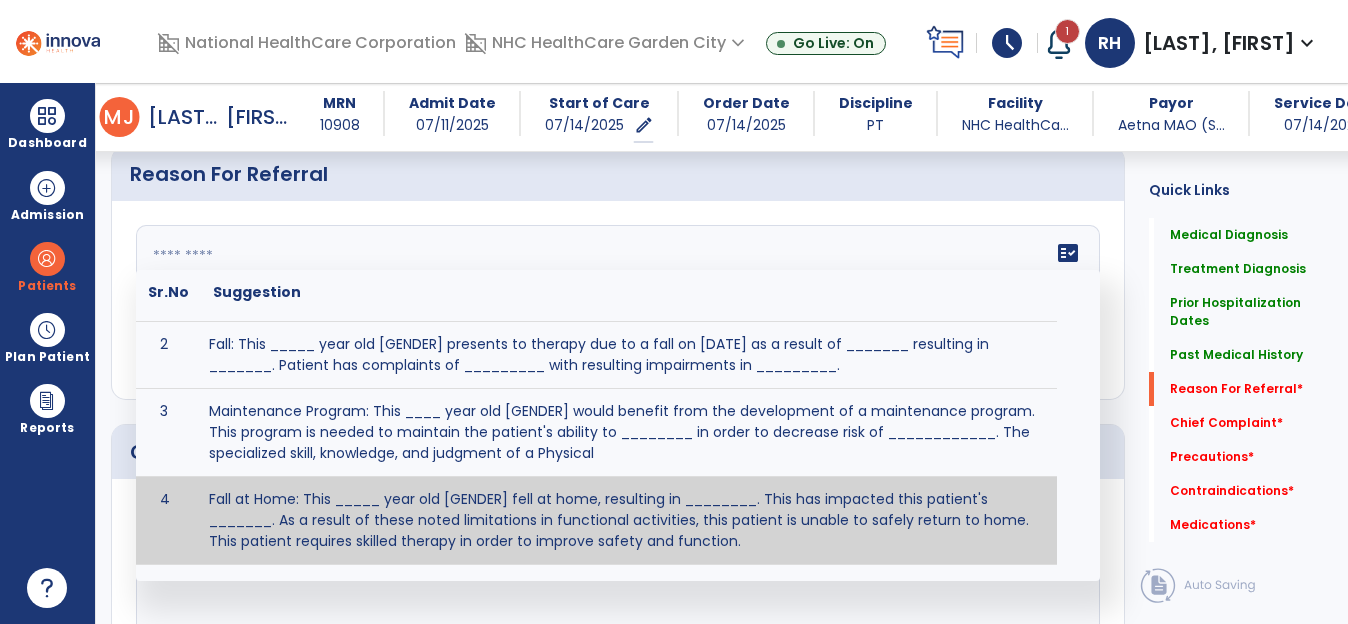 paste on "**********" 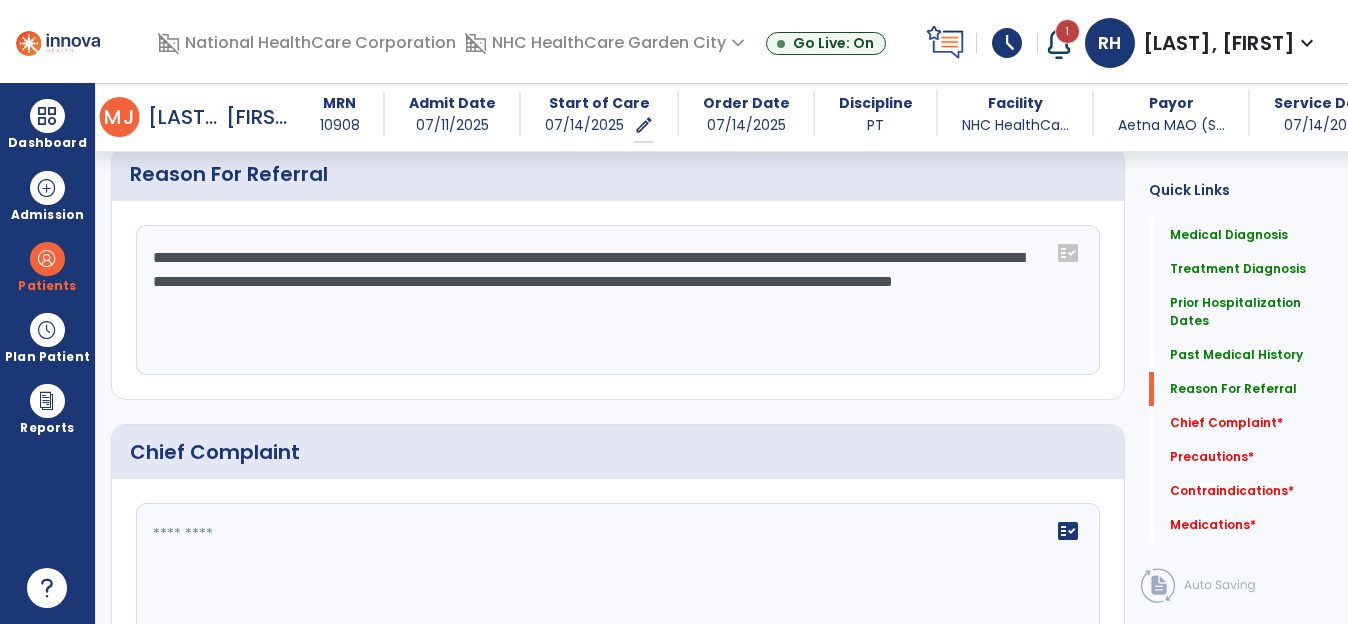 drag, startPoint x: 554, startPoint y: 256, endPoint x: 528, endPoint y: 252, distance: 26.305893 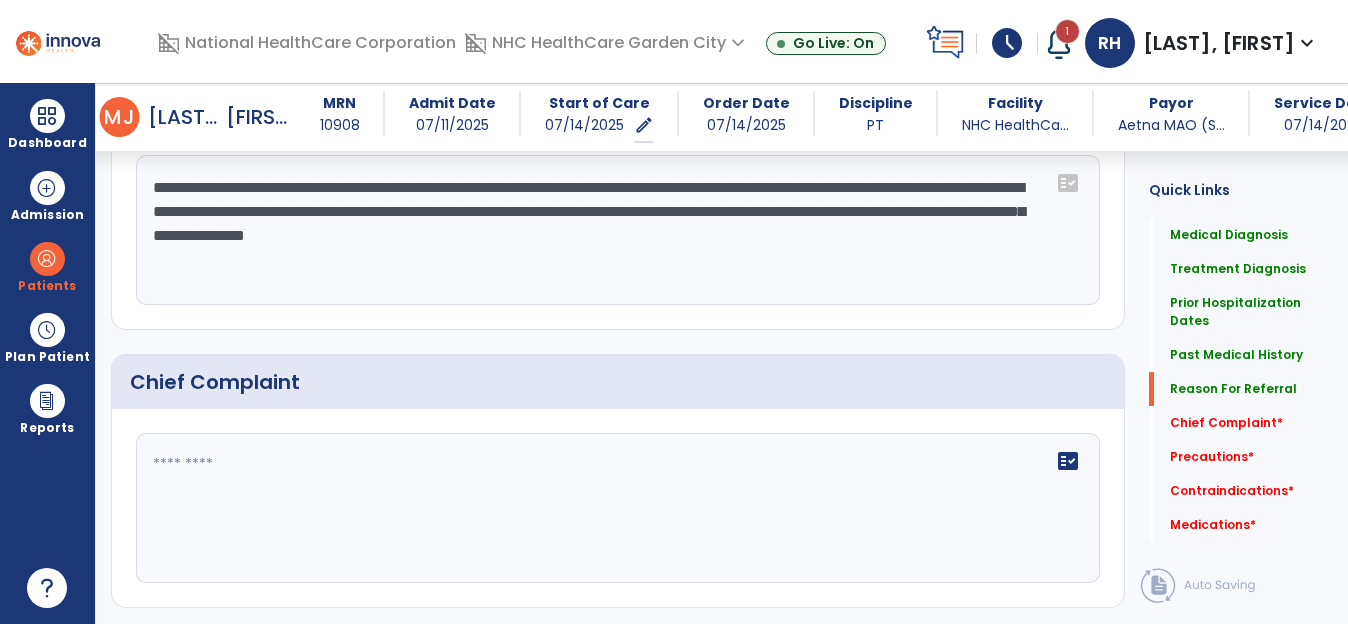 scroll, scrollTop: 2556, scrollLeft: 0, axis: vertical 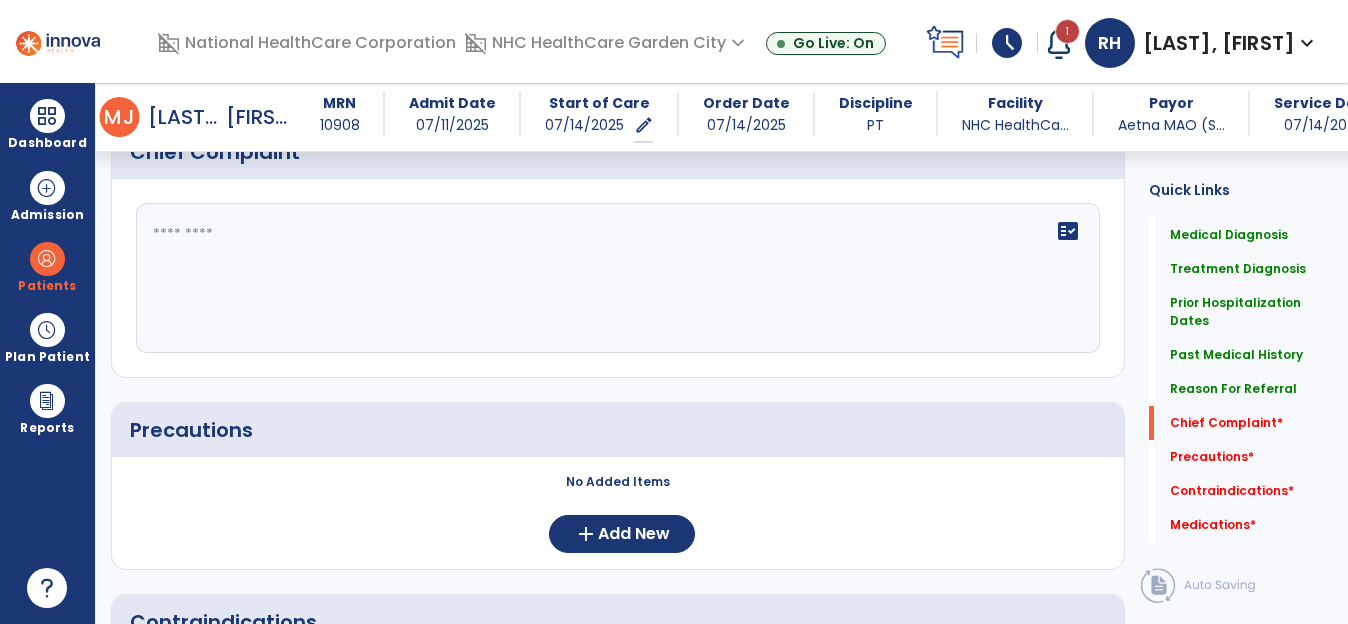 type on "**********" 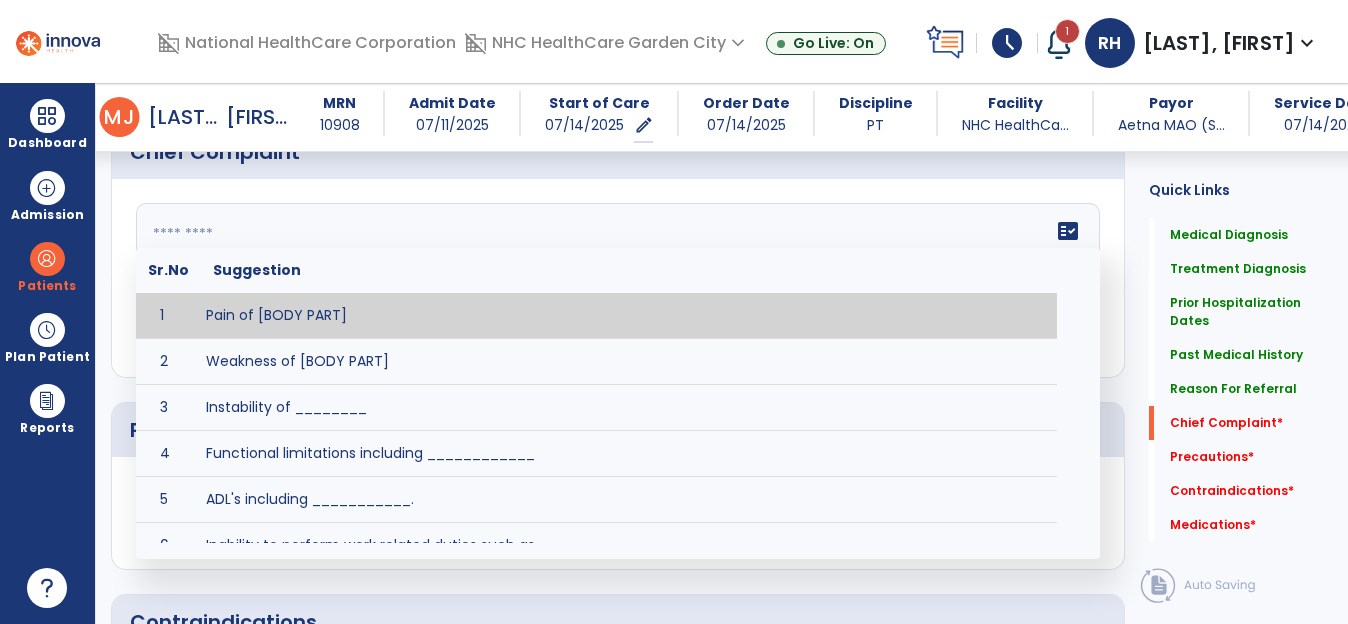 click 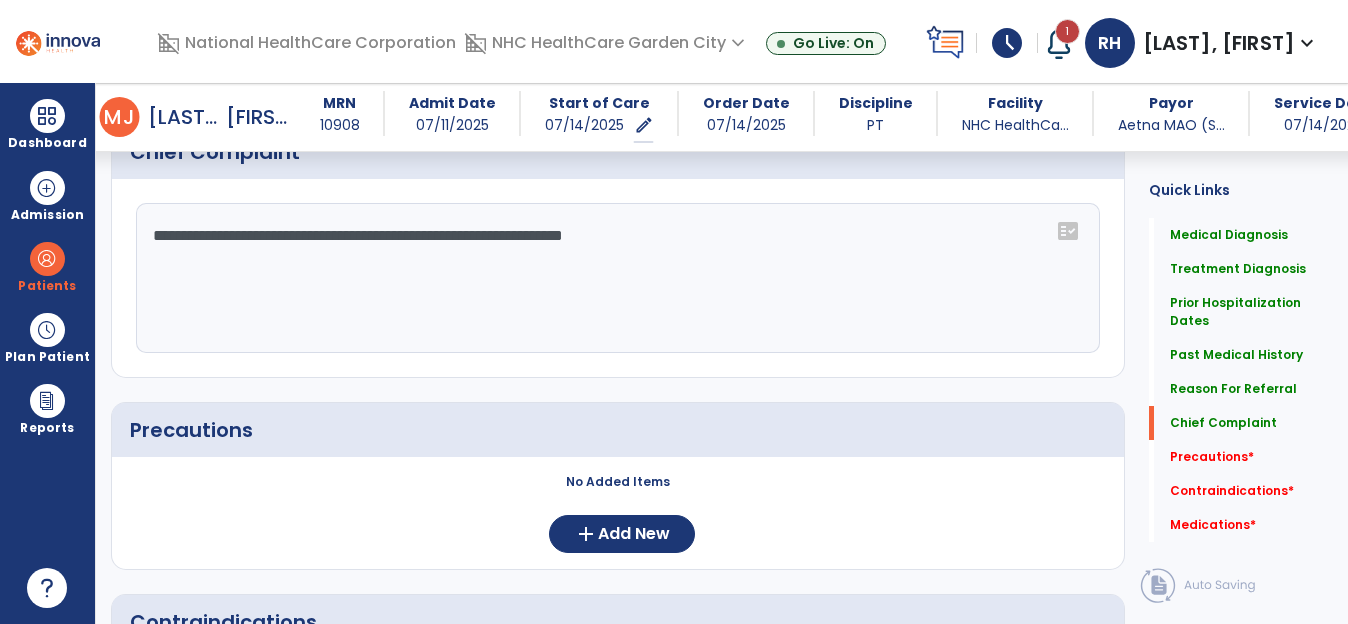 click on "**********" 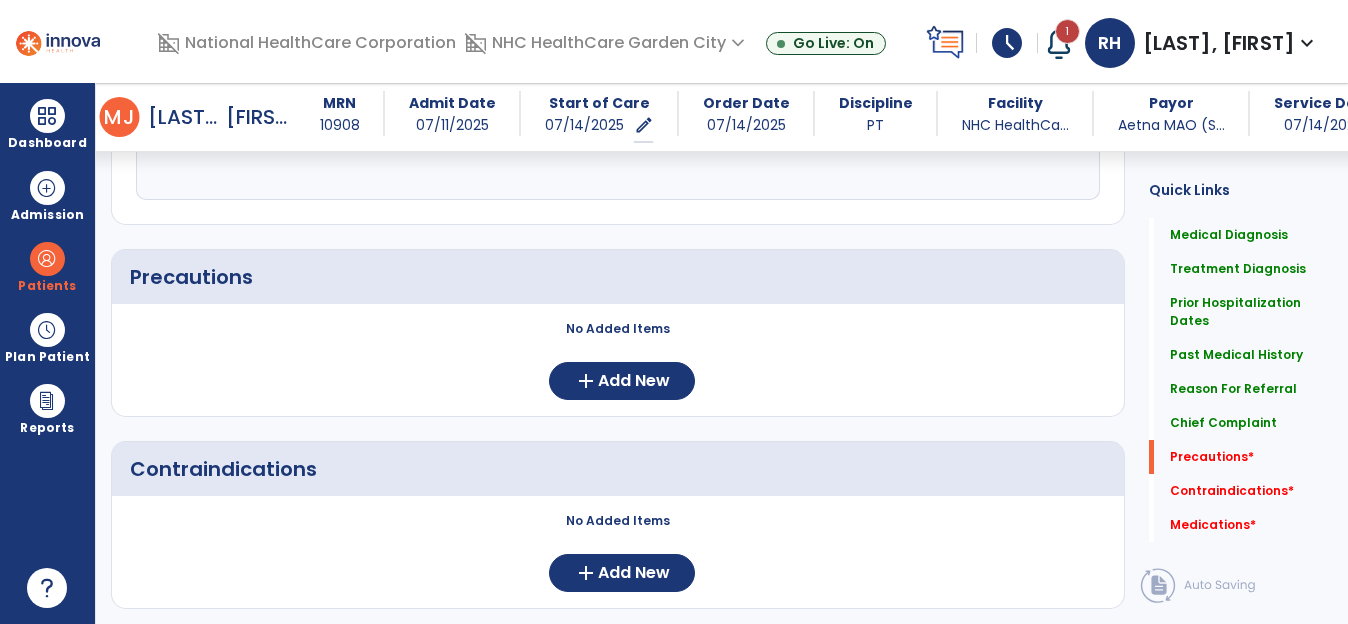 scroll, scrollTop: 2756, scrollLeft: 0, axis: vertical 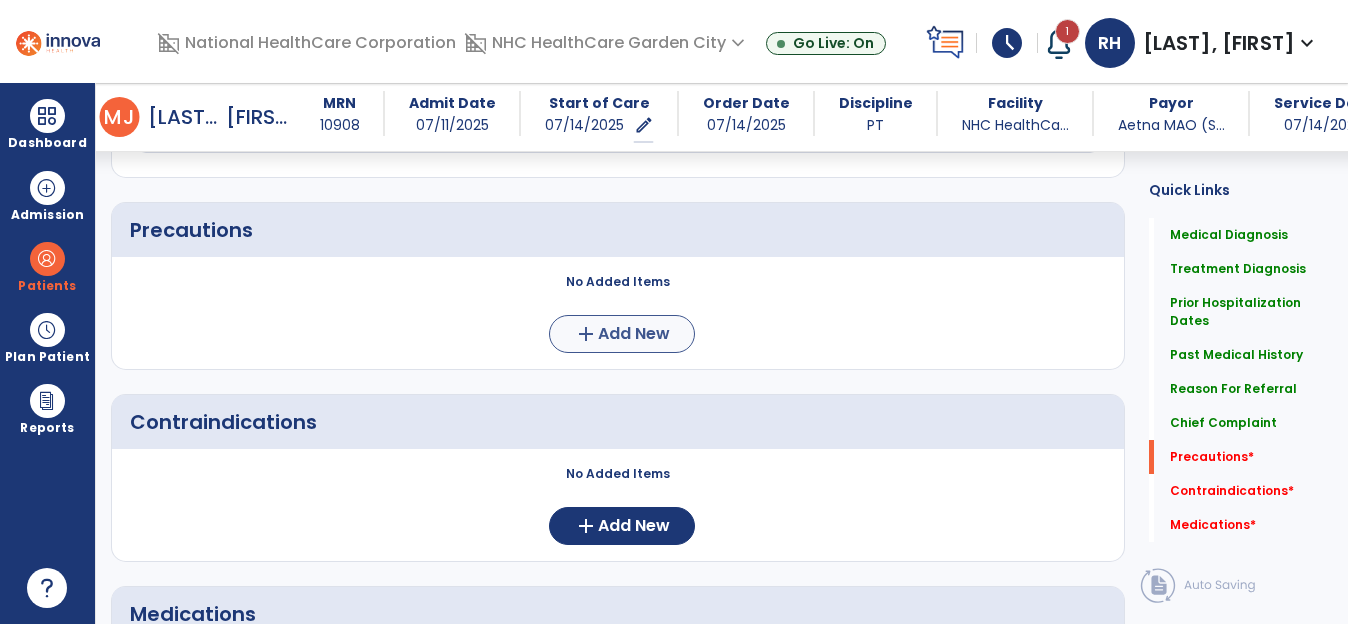 type on "**********" 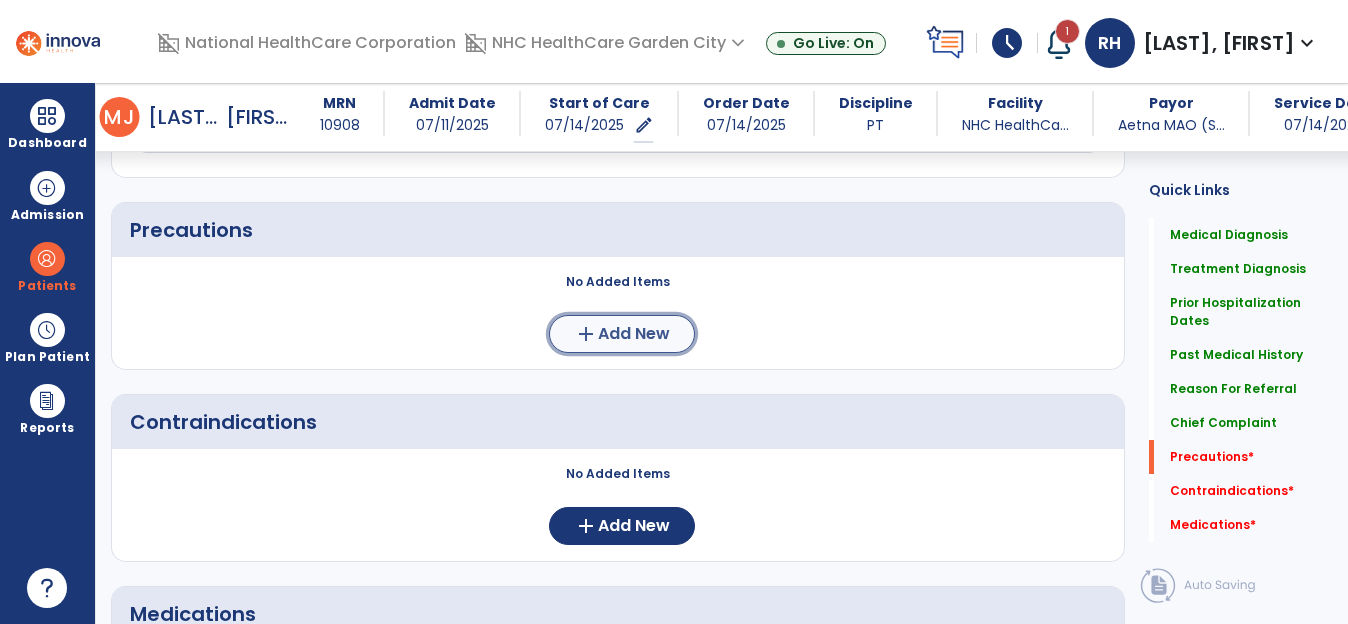 click on "Add New" 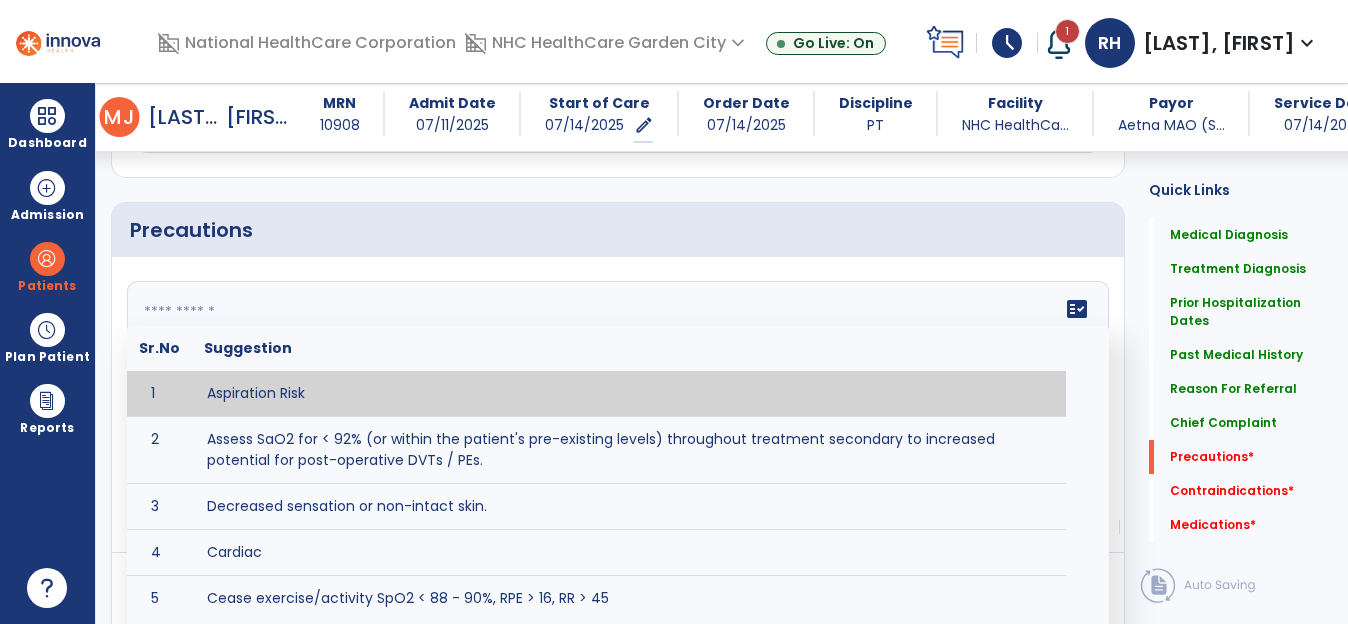click 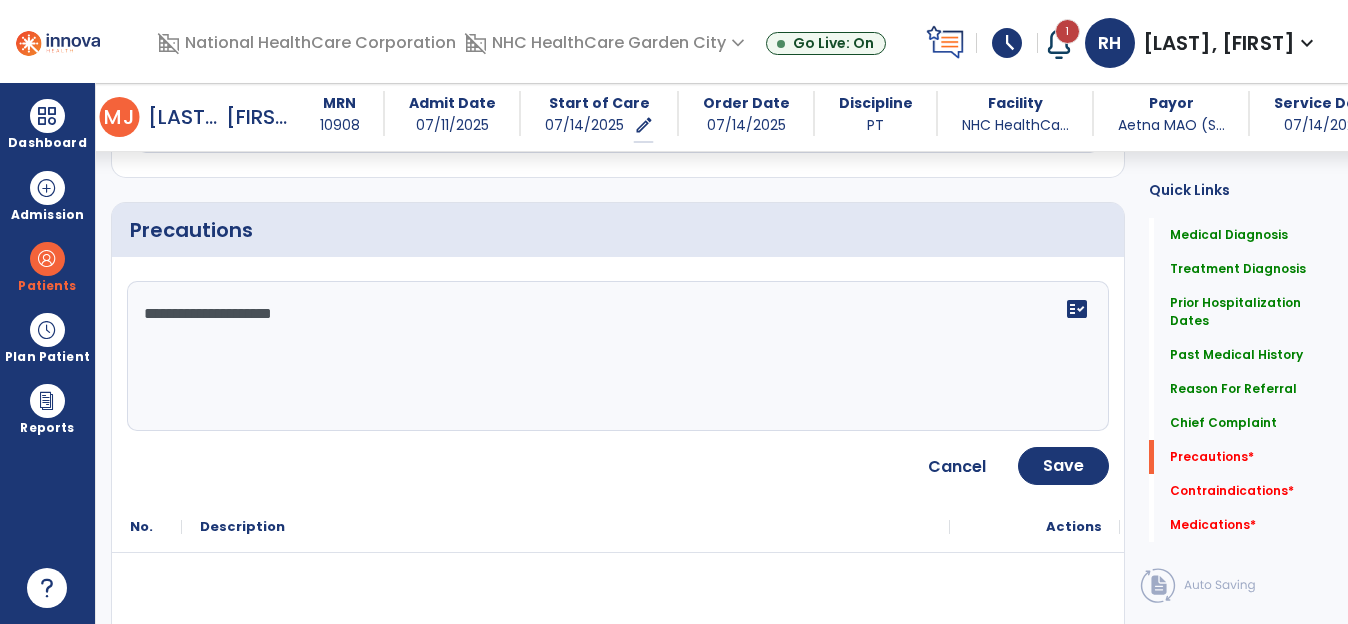 click on "**********" 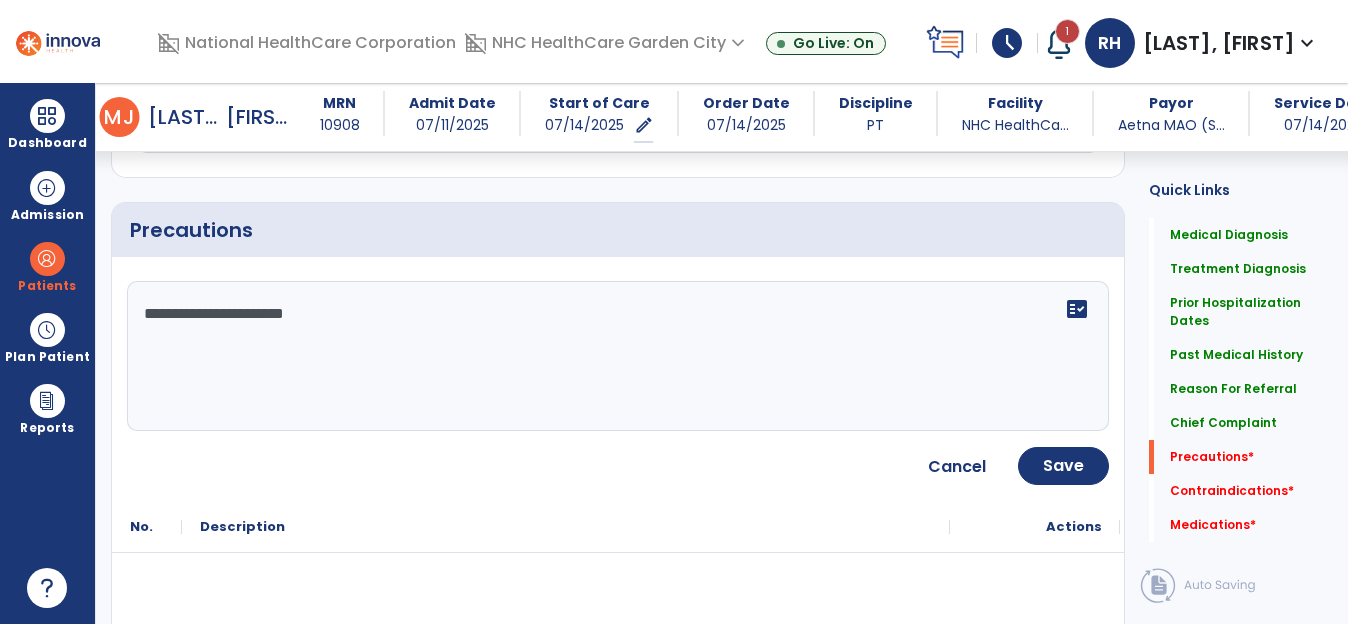 click on "**********" 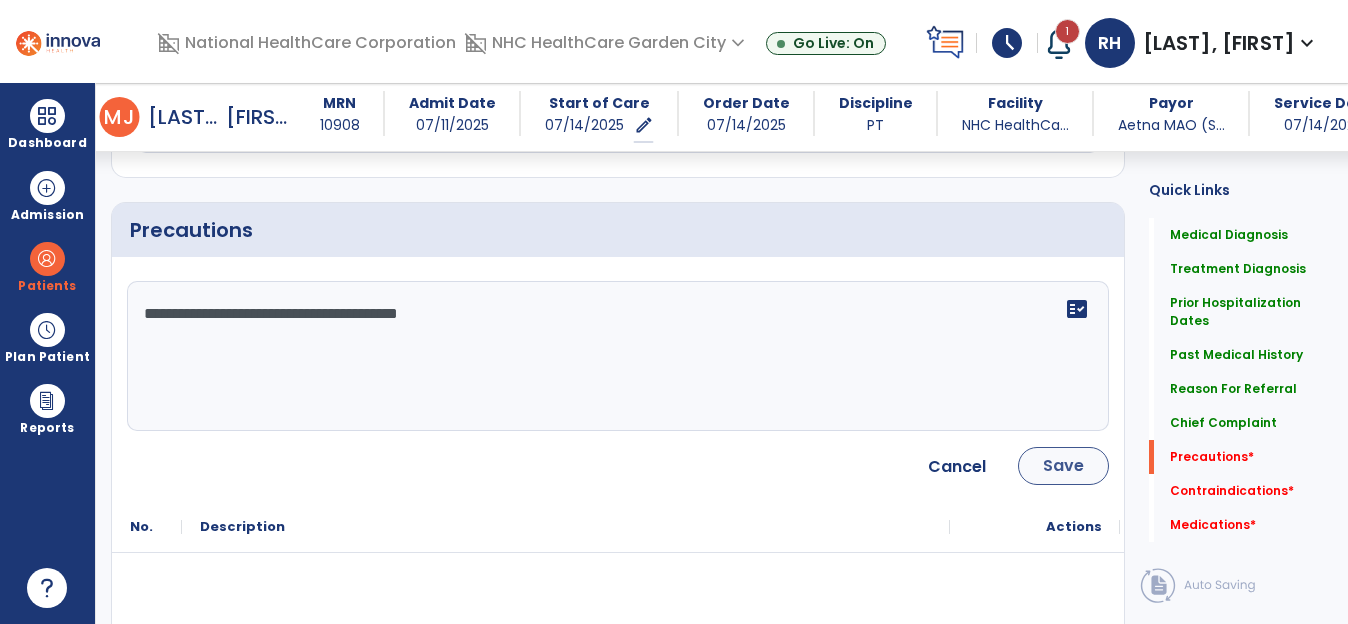 type on "**********" 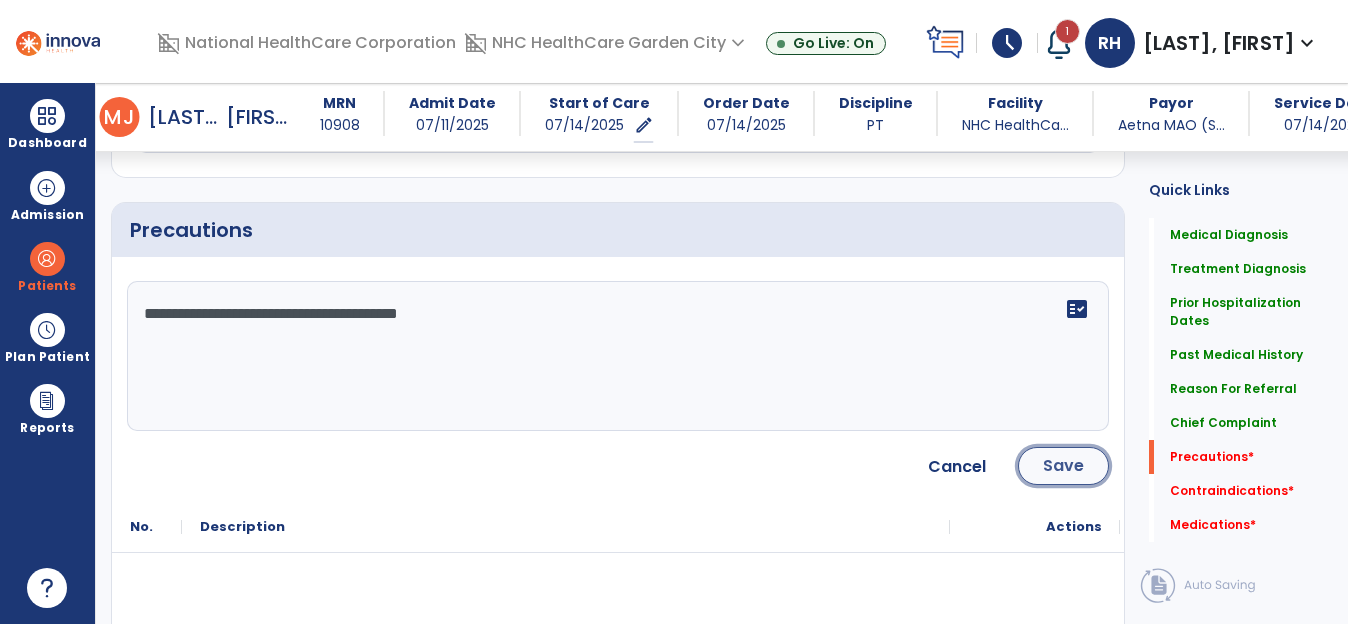 click on "Save" 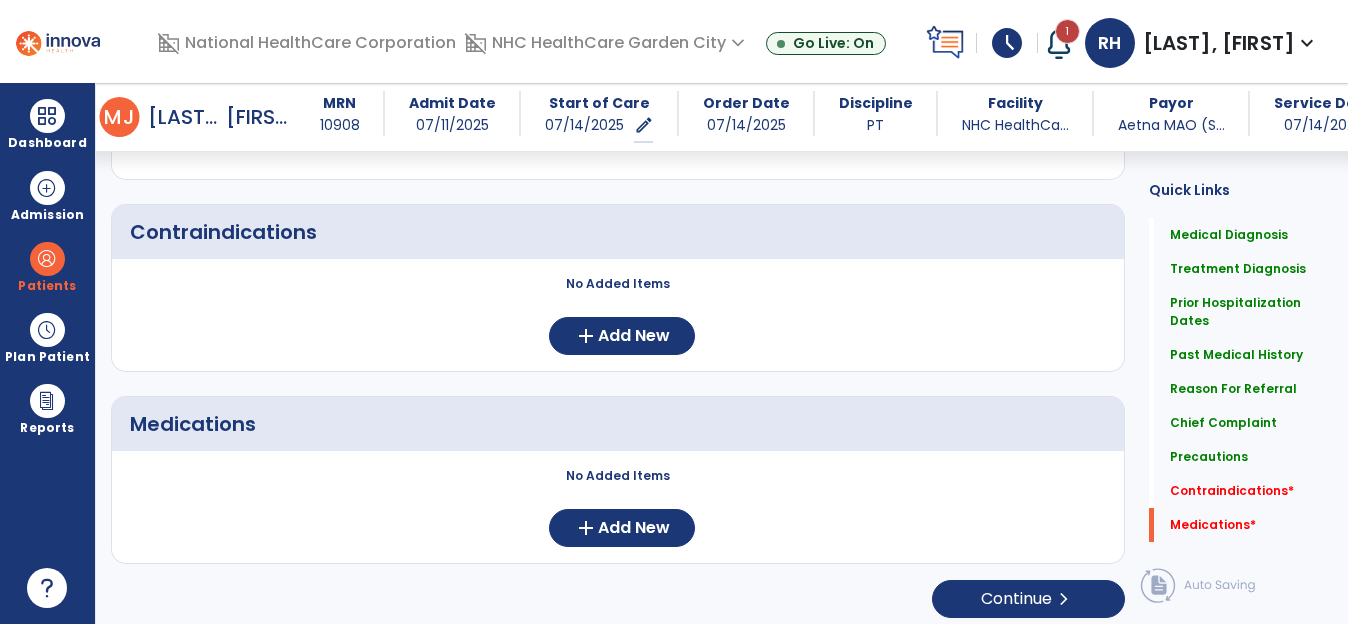 scroll, scrollTop: 3056, scrollLeft: 0, axis: vertical 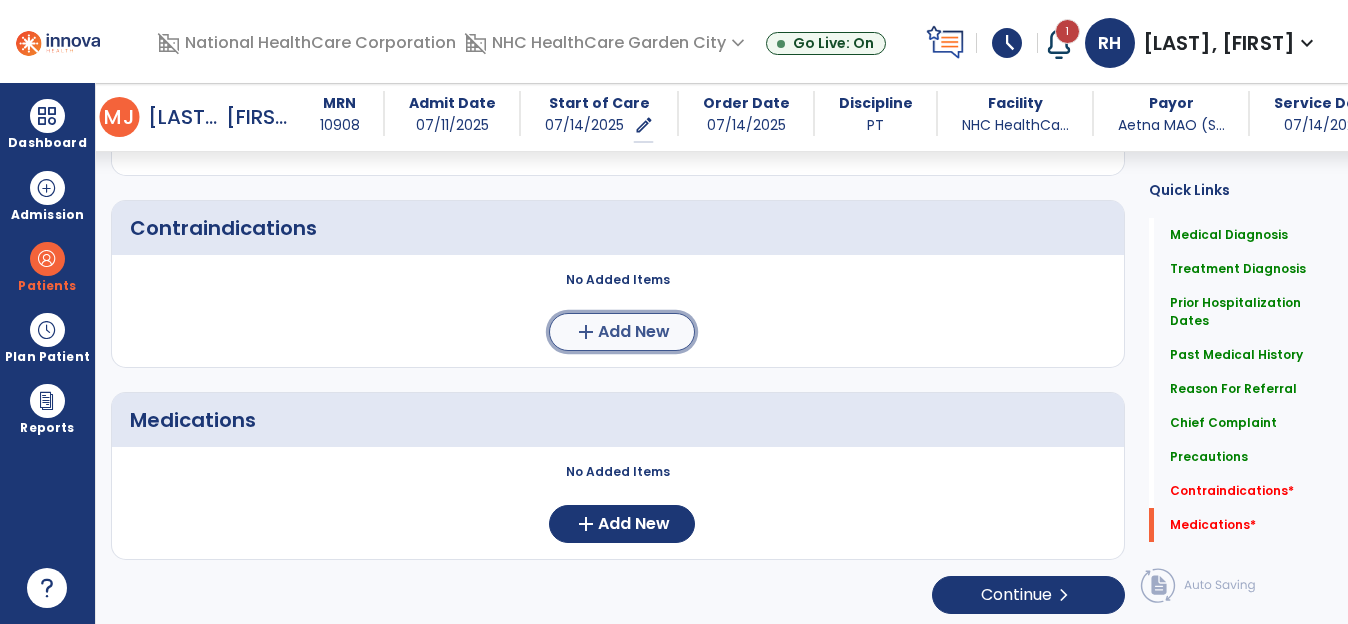 click on "Add New" 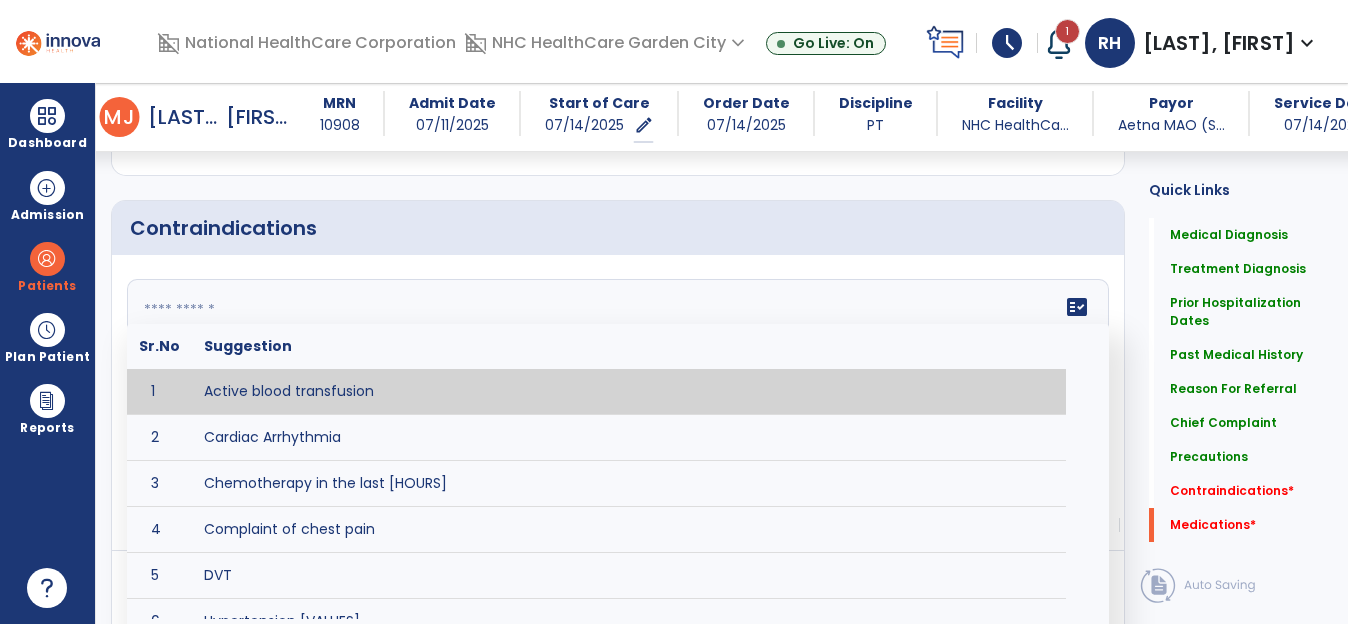 click 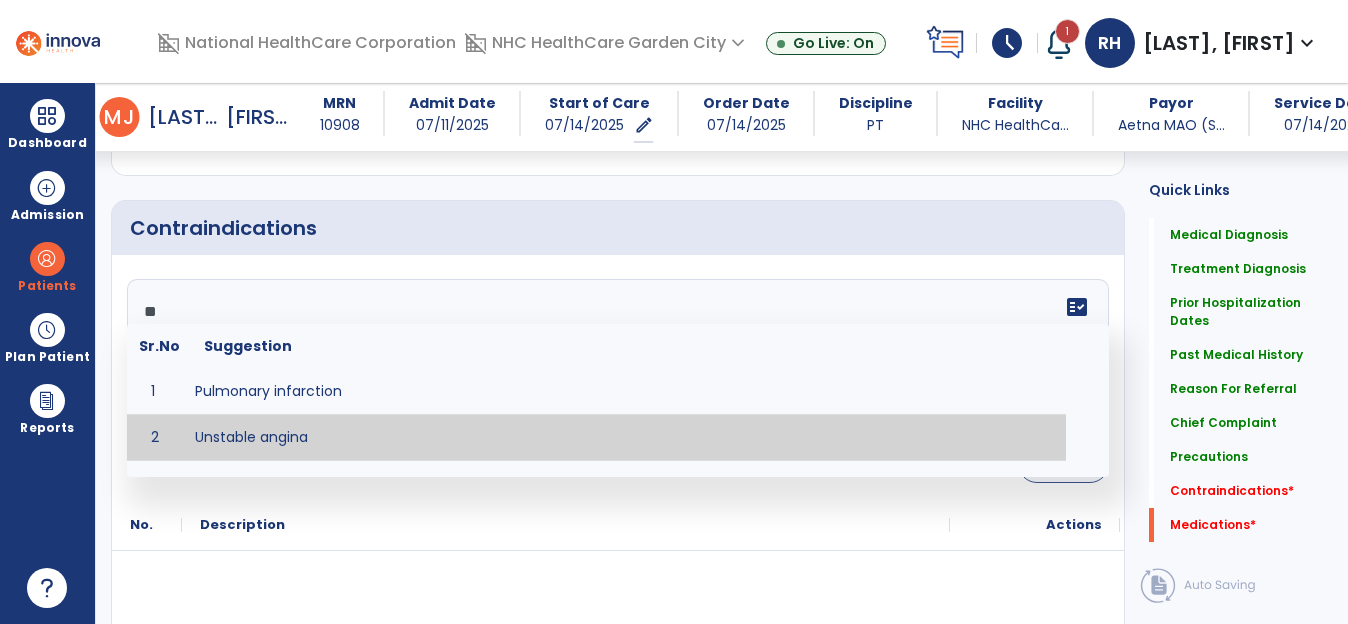 type on "**" 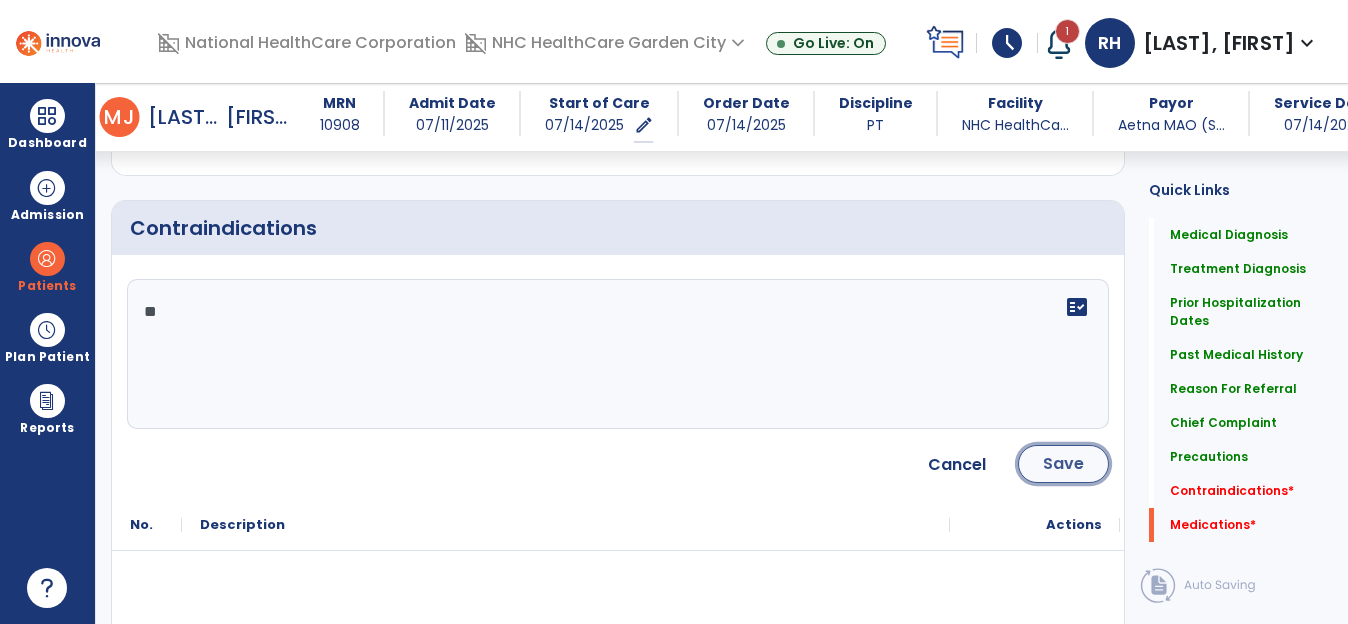 click on "Save" 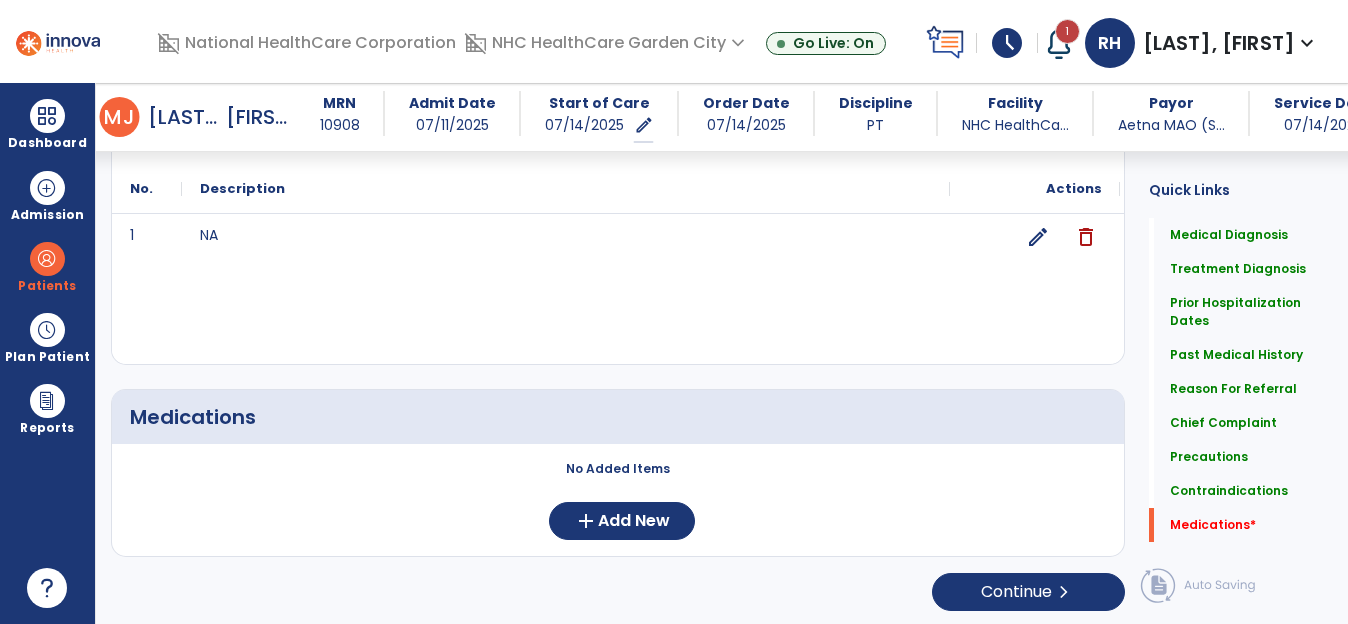 scroll, scrollTop: 3168, scrollLeft: 0, axis: vertical 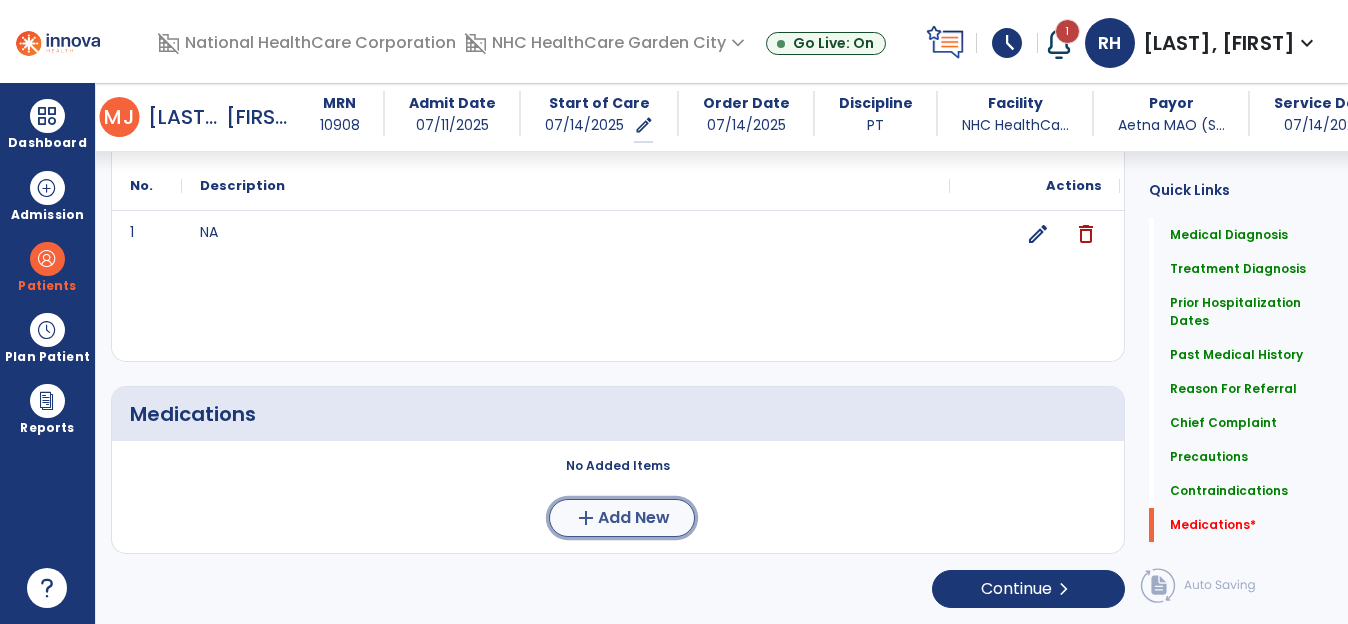click on "Add New" 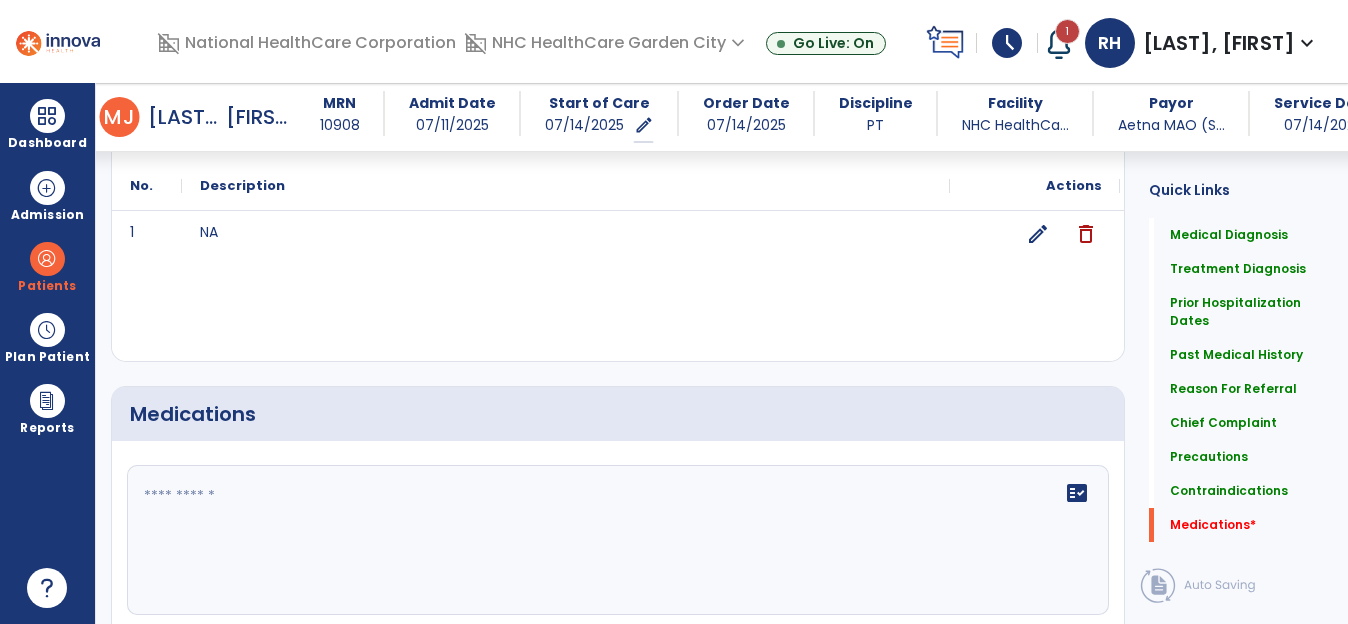 click 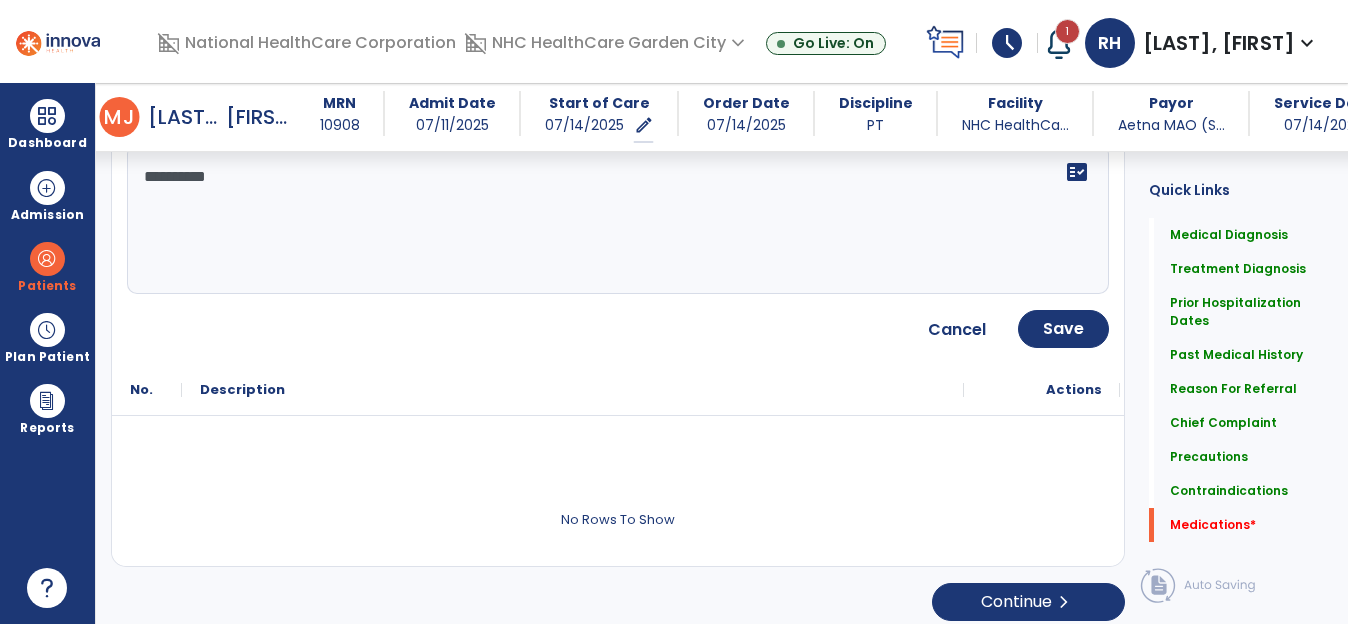 scroll, scrollTop: 3502, scrollLeft: 0, axis: vertical 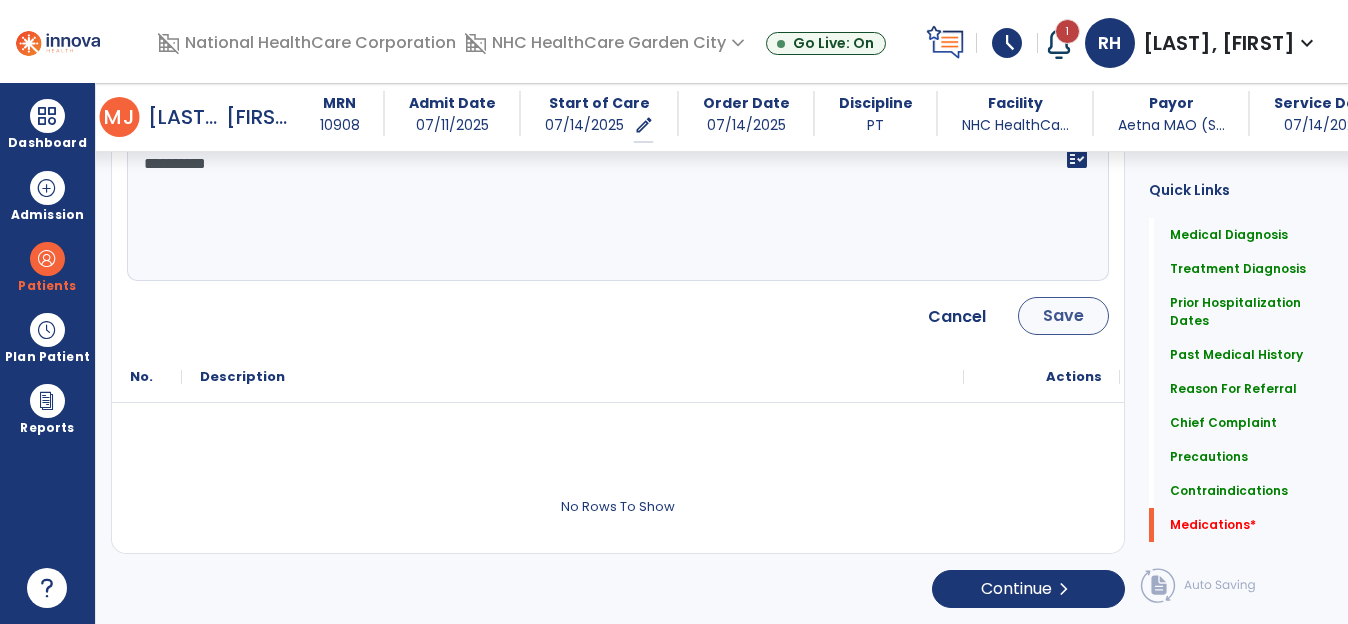 type on "**********" 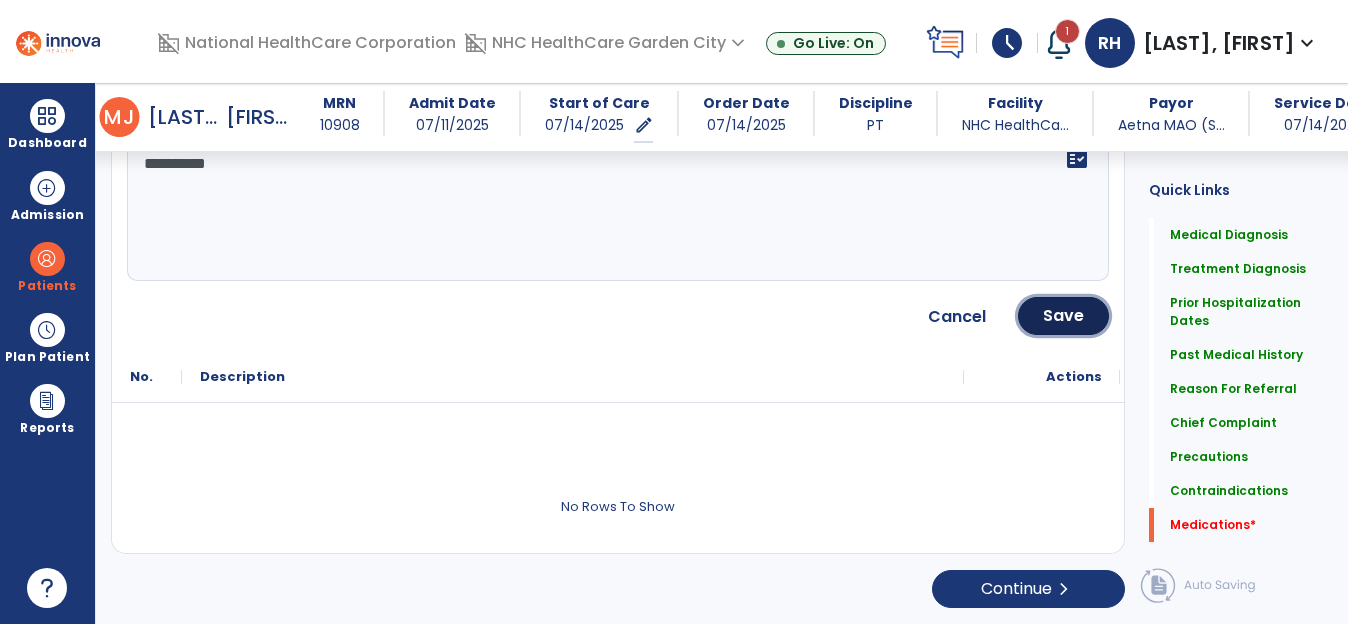 click on "Save" 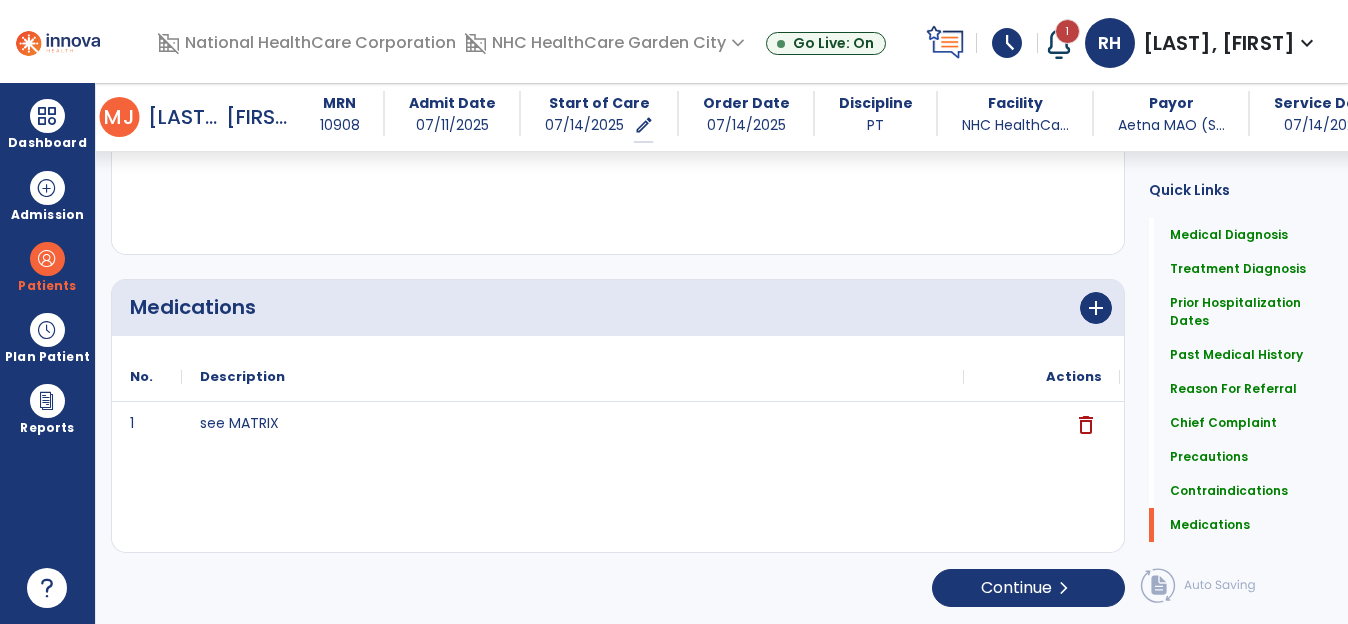 scroll, scrollTop: 3274, scrollLeft: 0, axis: vertical 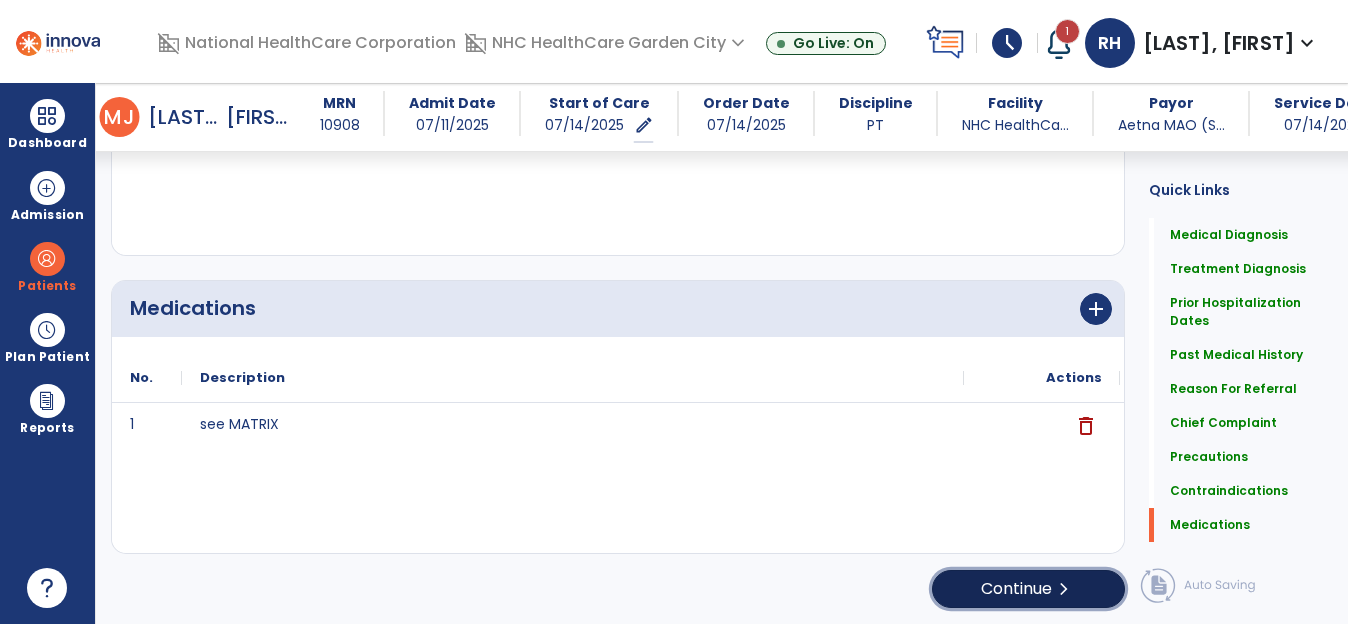 click on "Continue  chevron_right" 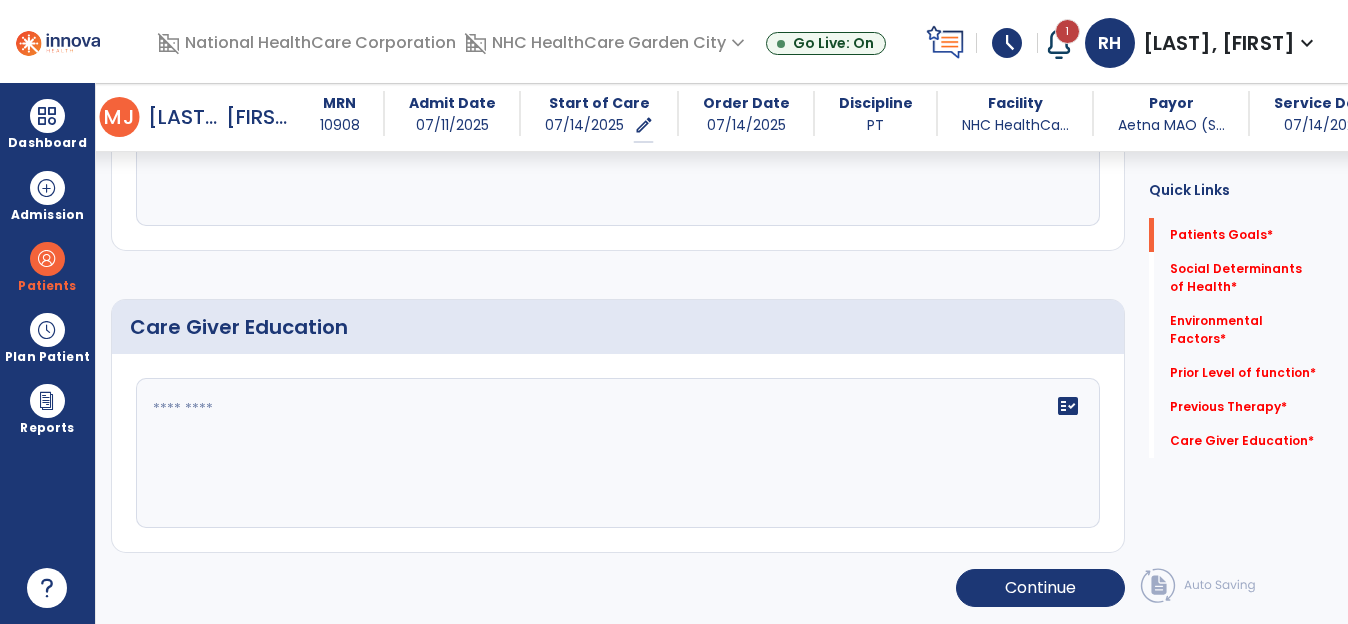 scroll, scrollTop: 80, scrollLeft: 0, axis: vertical 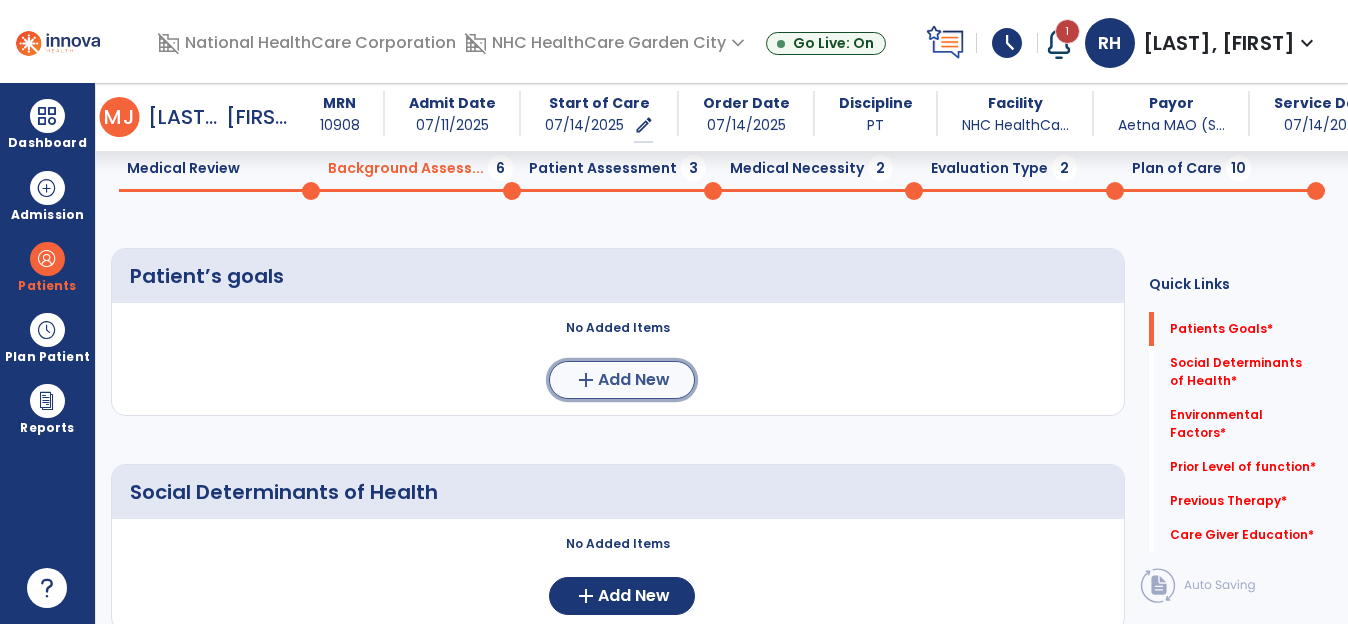 click on "add" 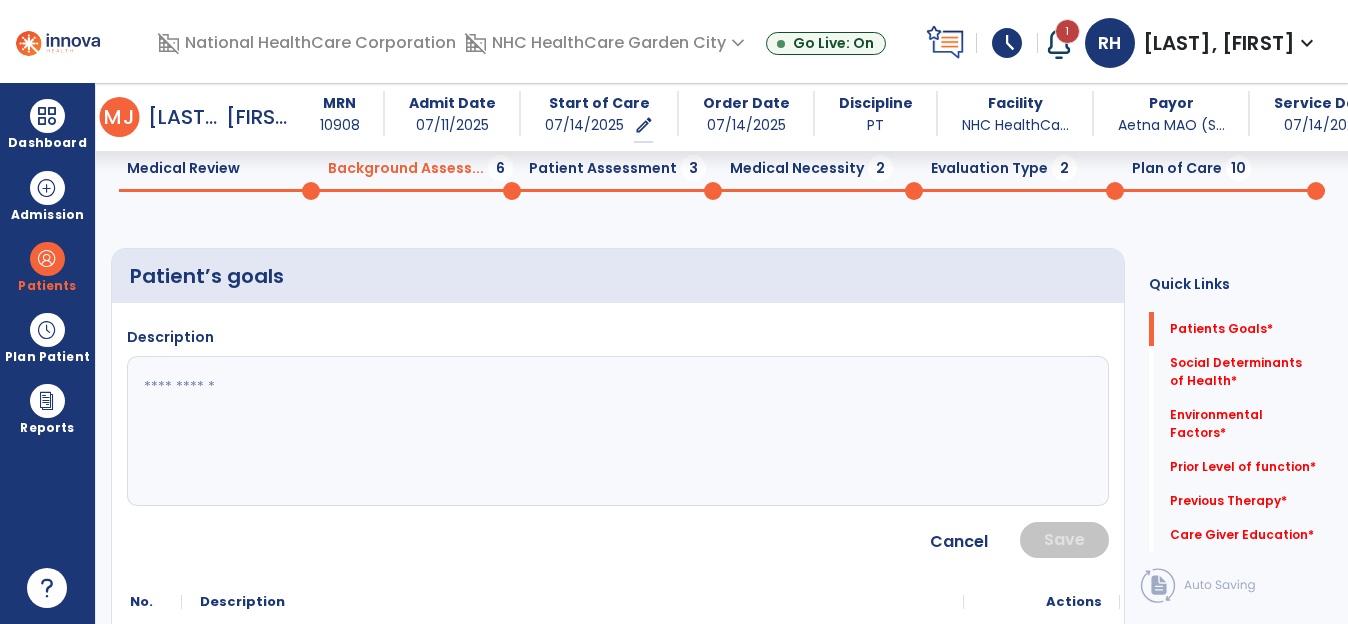 click 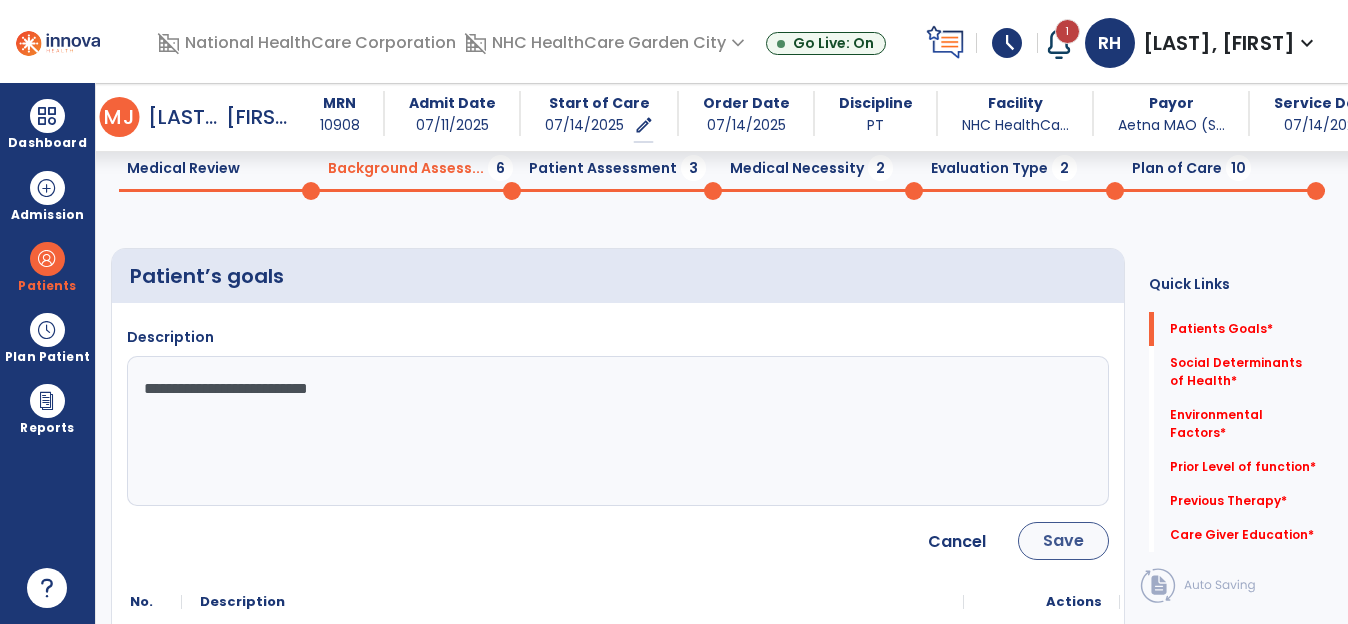 type on "**********" 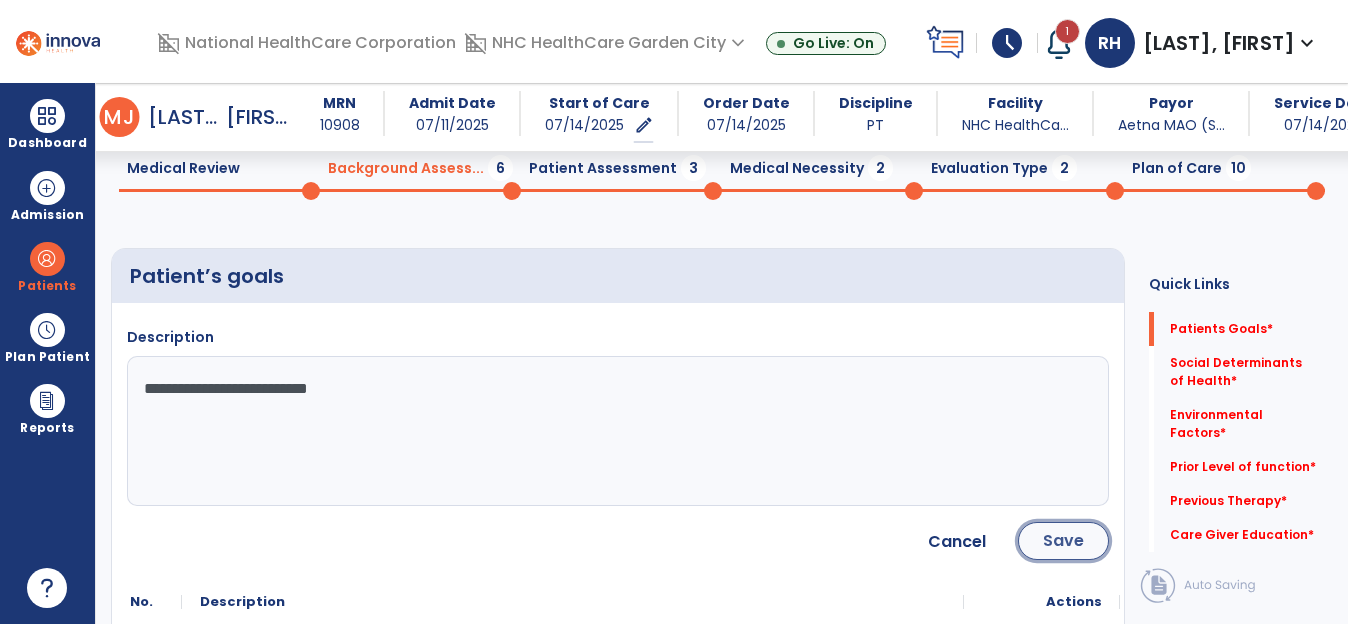 click on "Save" 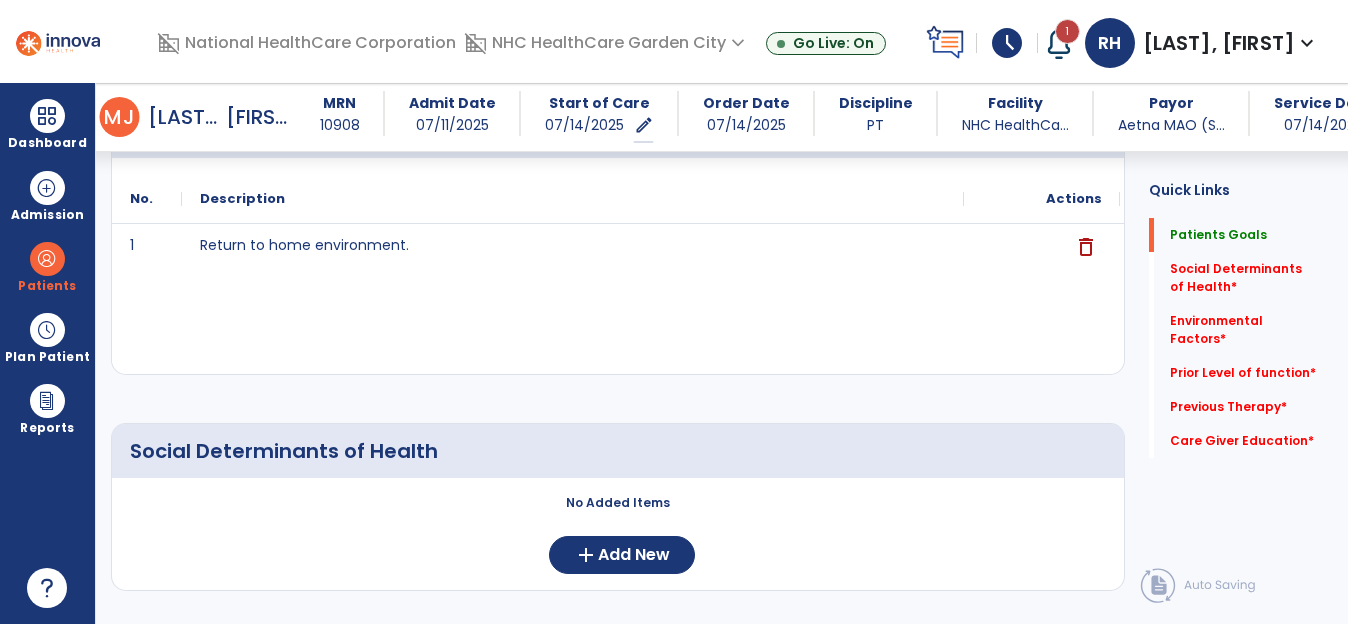 scroll, scrollTop: 280, scrollLeft: 0, axis: vertical 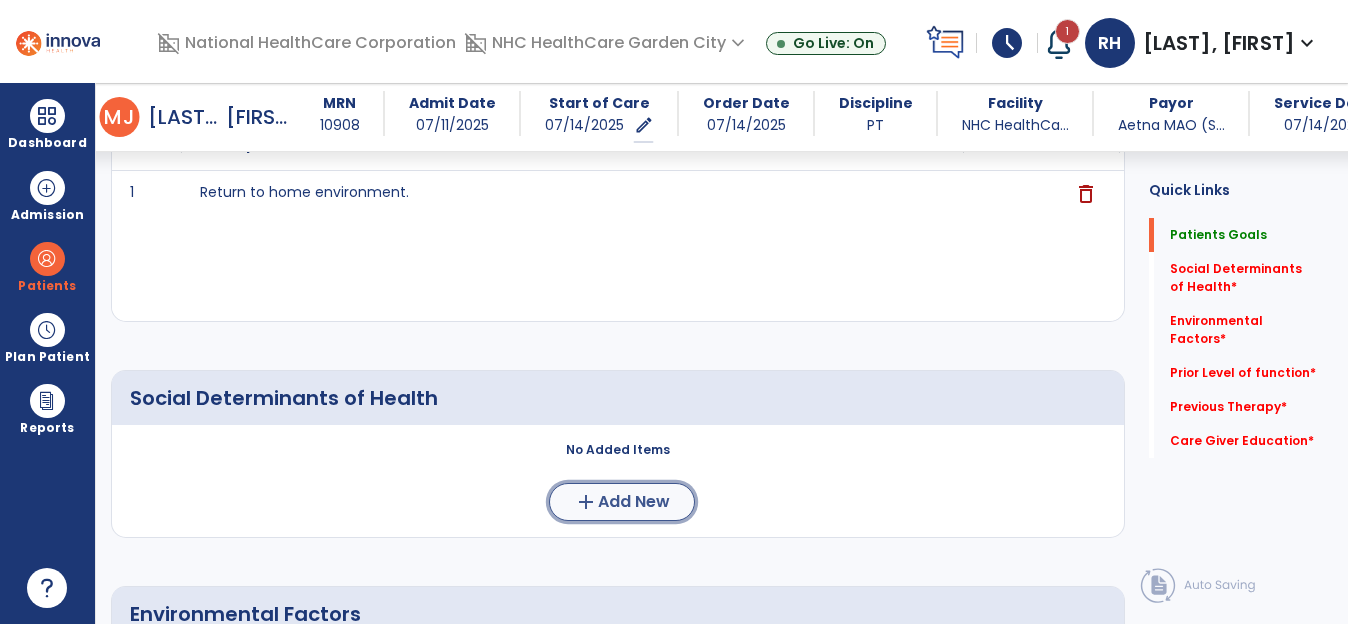 click on "add" 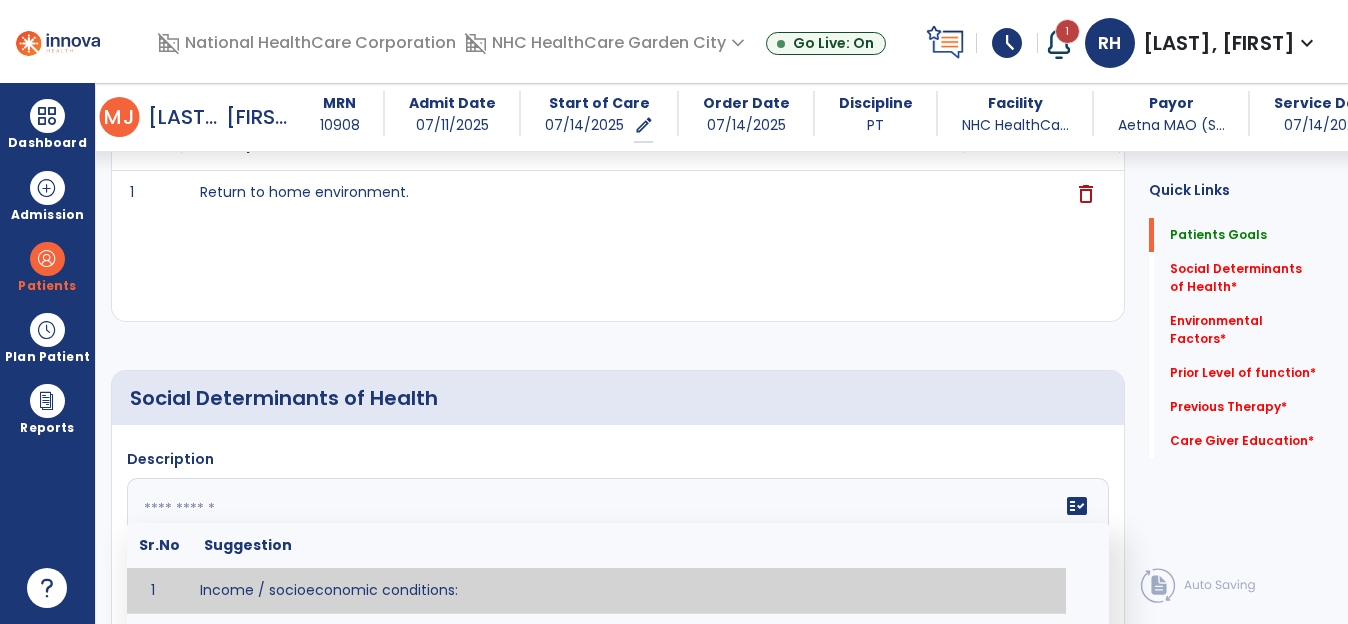 click 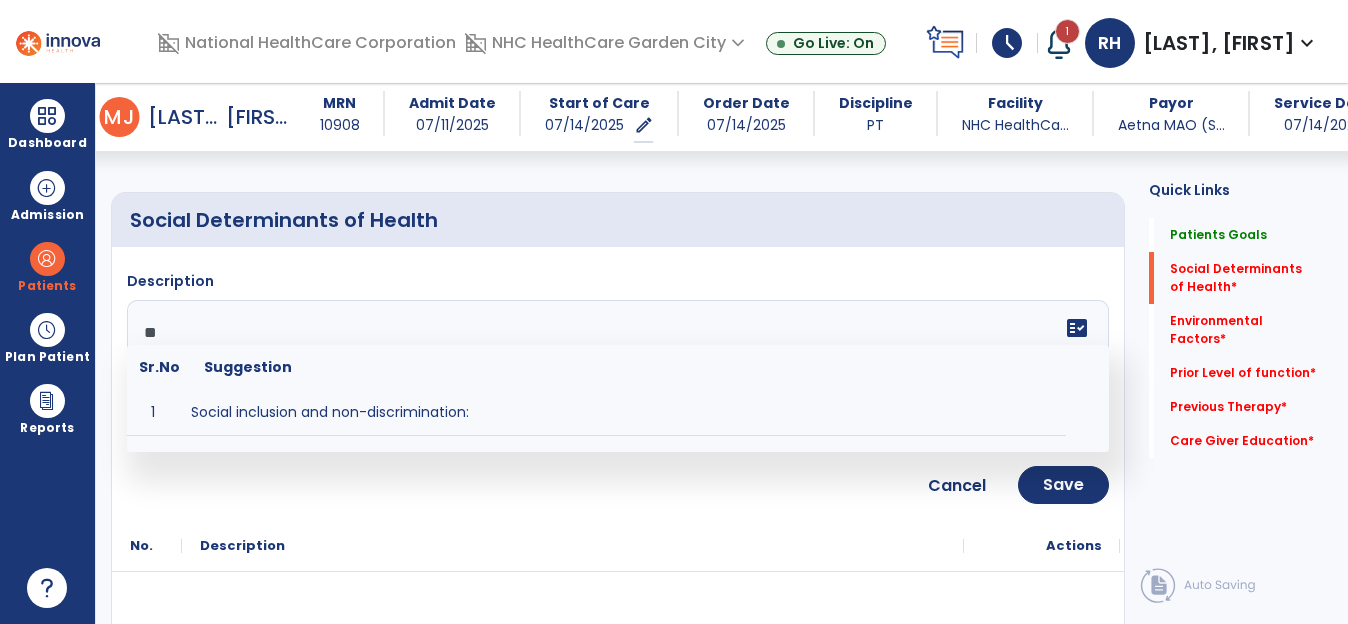 scroll, scrollTop: 480, scrollLeft: 0, axis: vertical 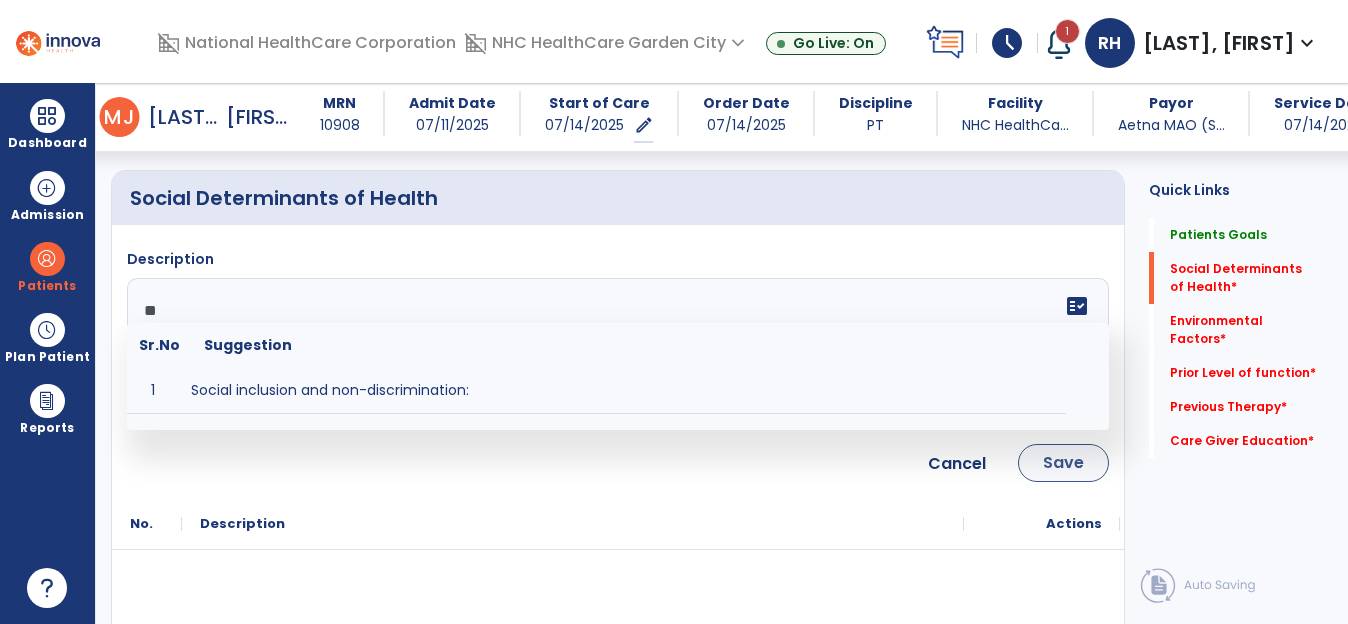 type on "**" 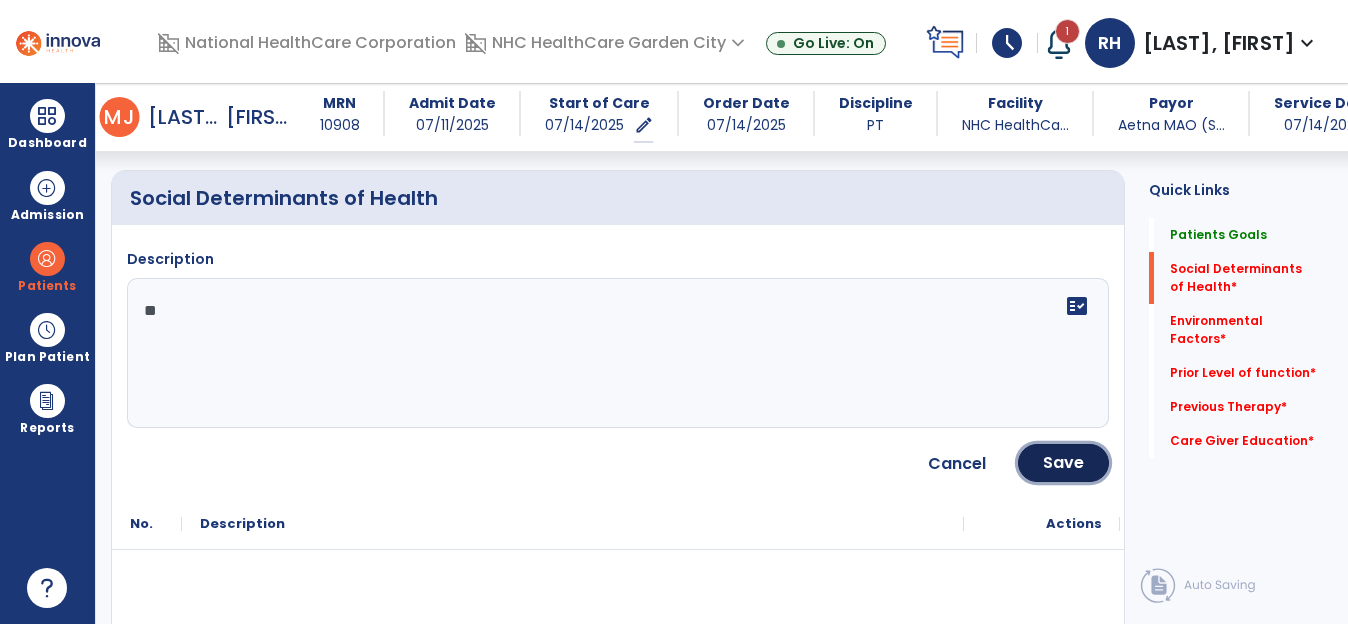 click on "Save" 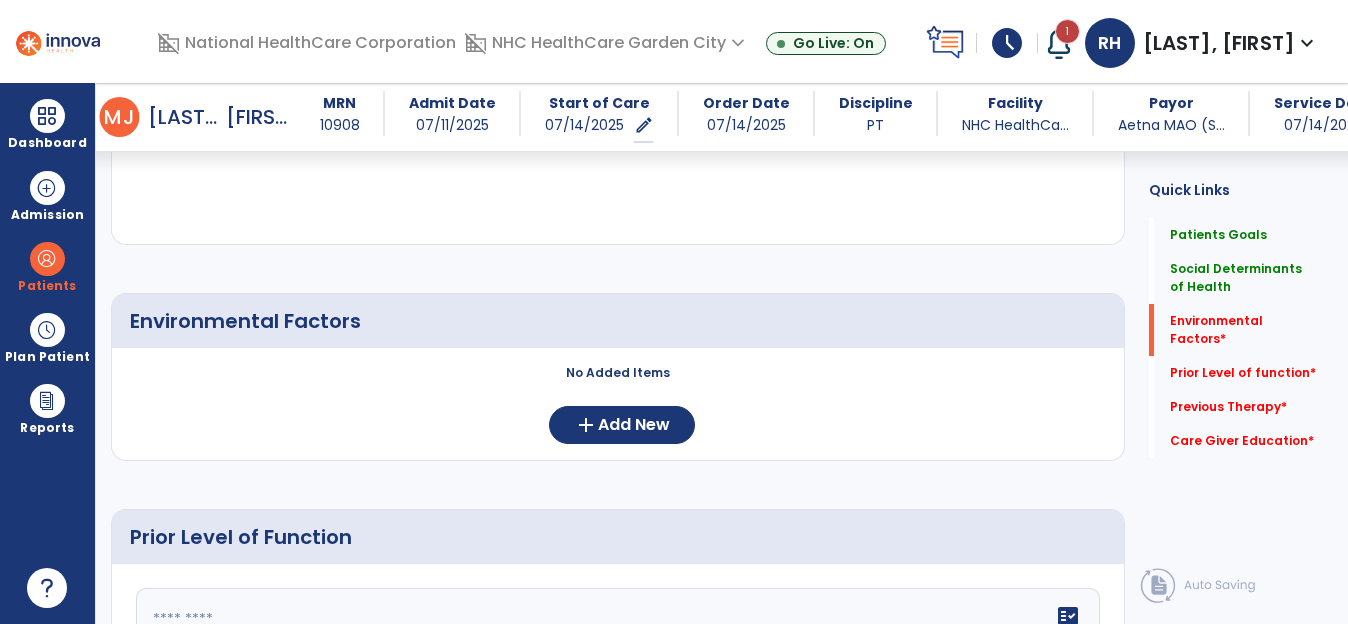 scroll, scrollTop: 680, scrollLeft: 0, axis: vertical 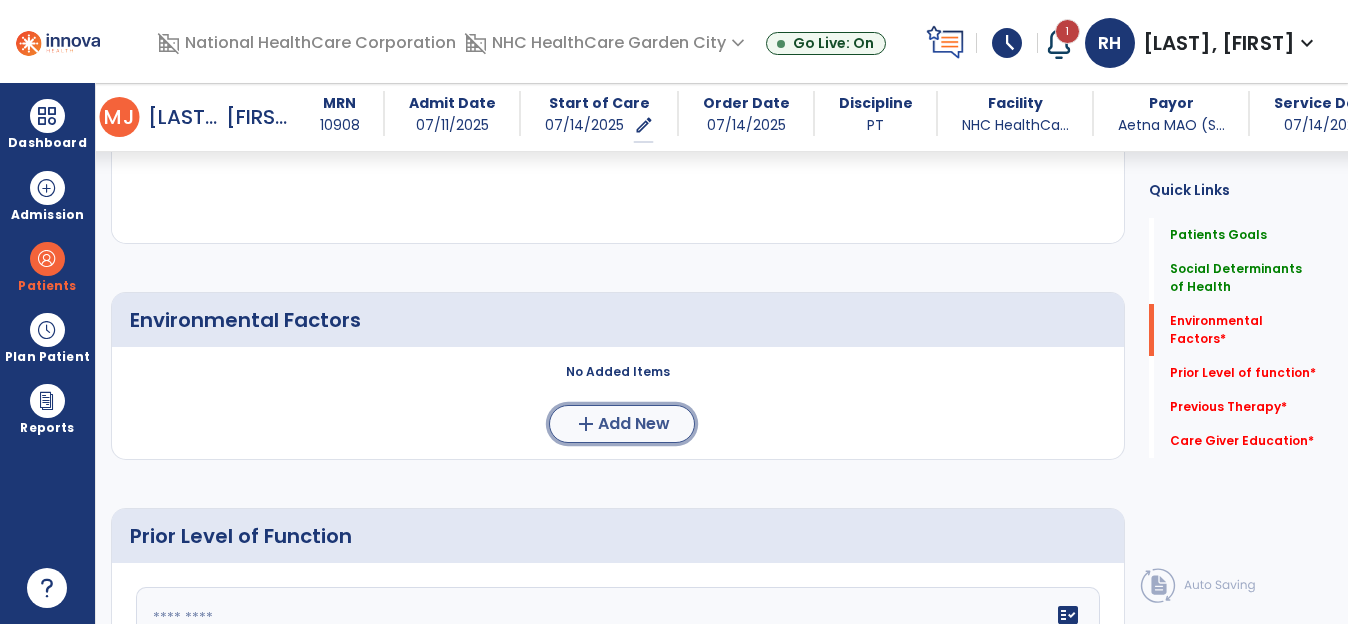 click on "Add New" 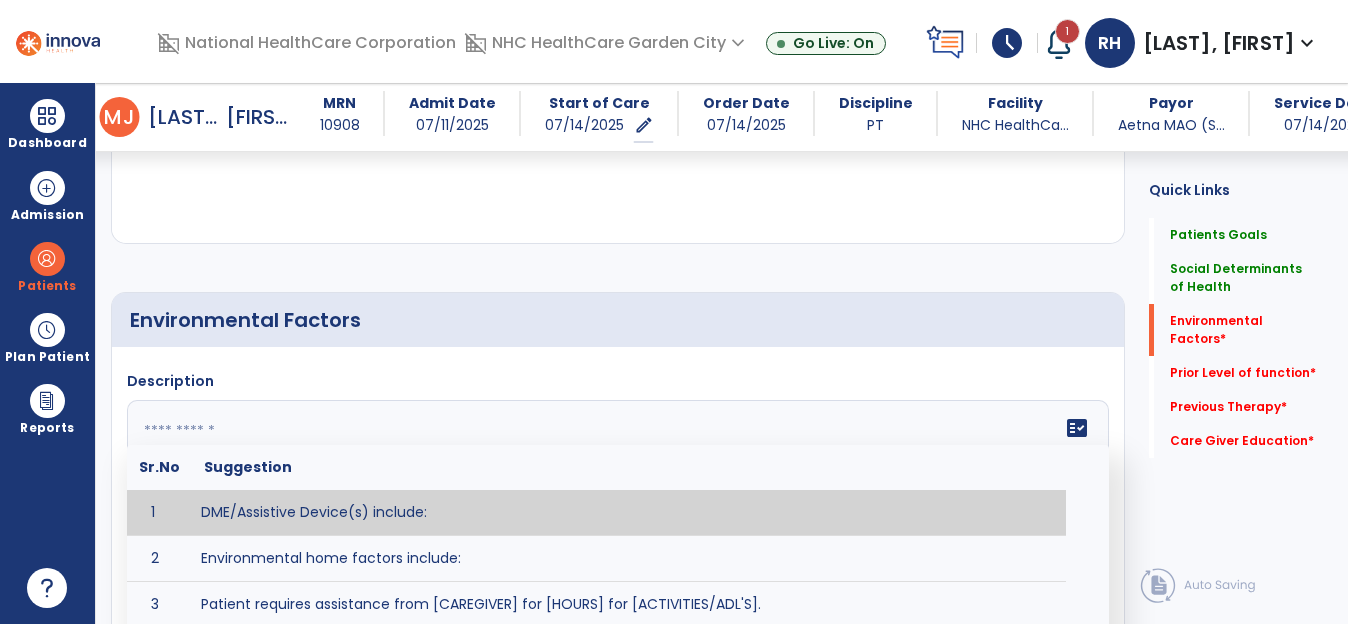 click 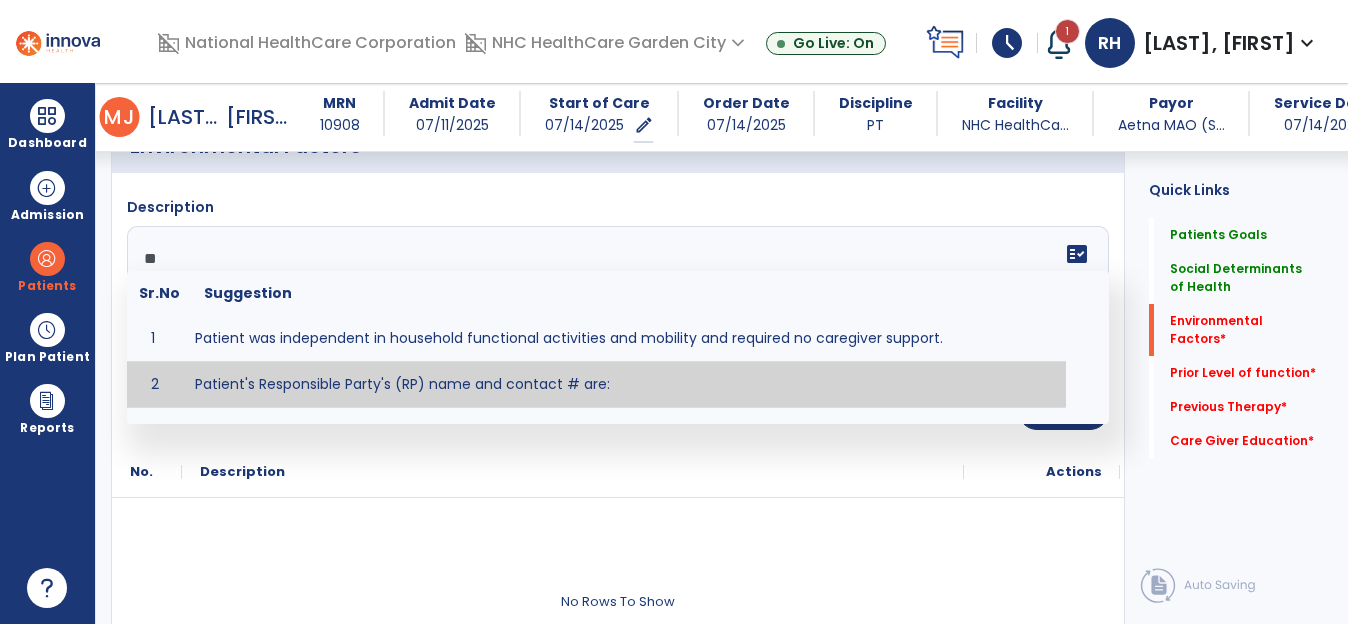 scroll, scrollTop: 880, scrollLeft: 0, axis: vertical 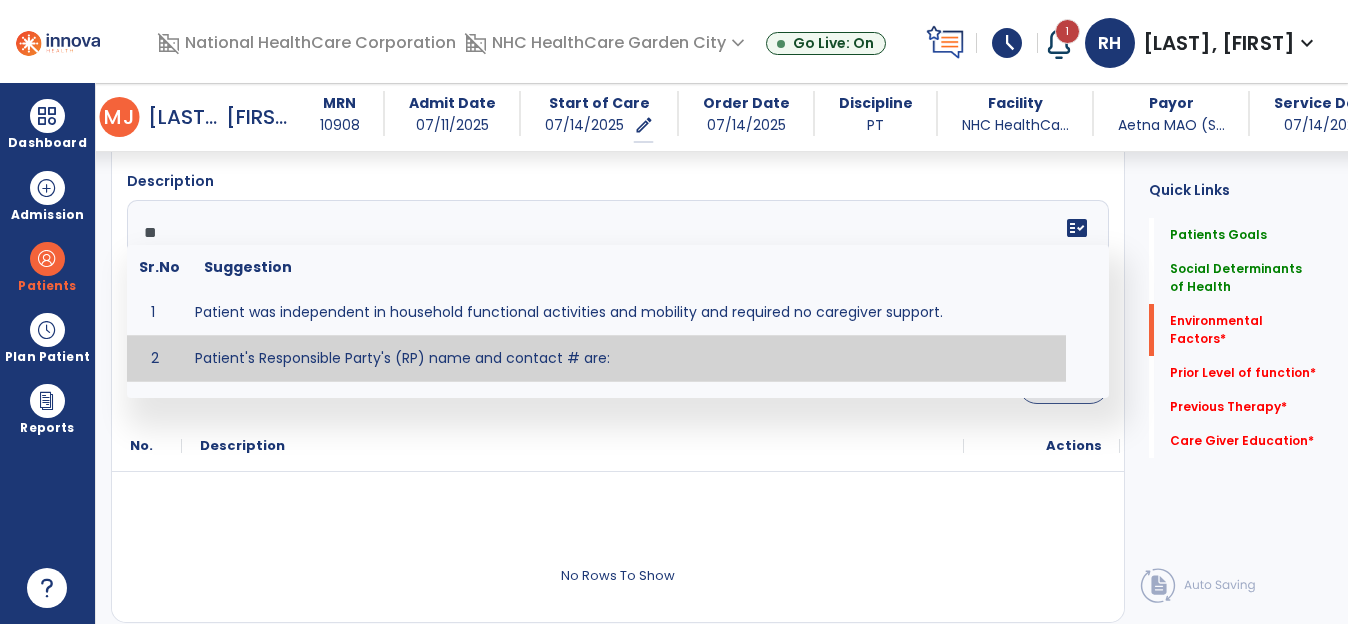 type on "**" 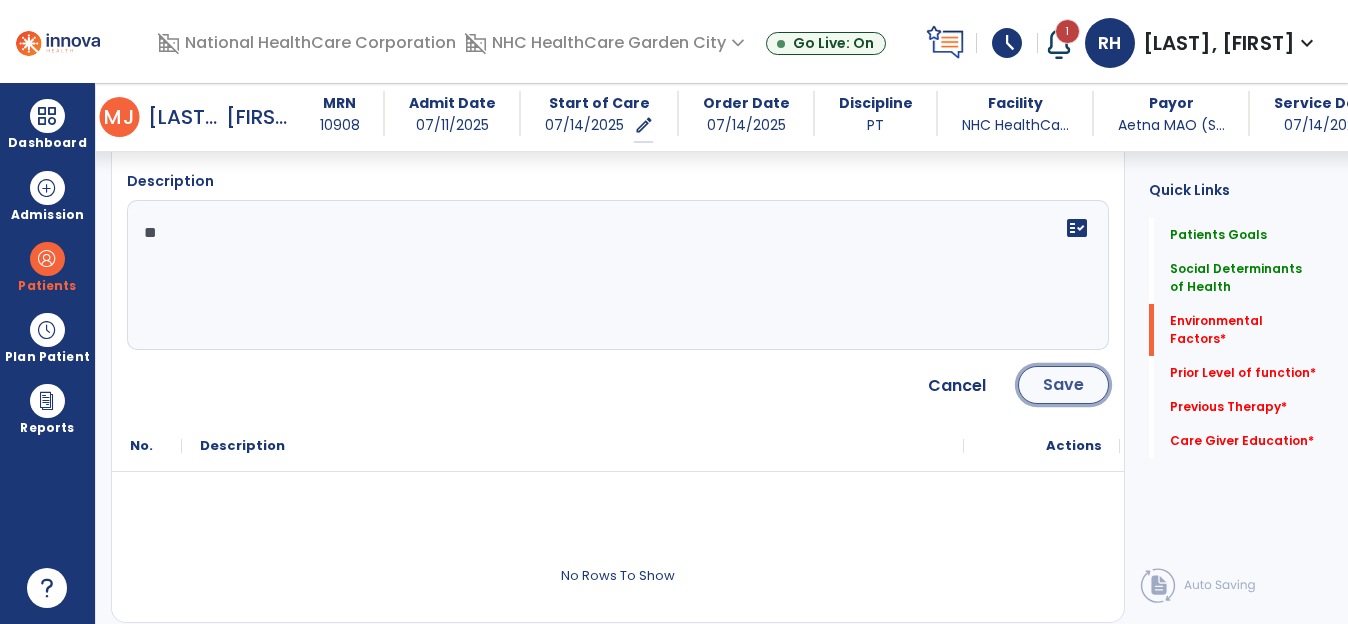 click on "Save" 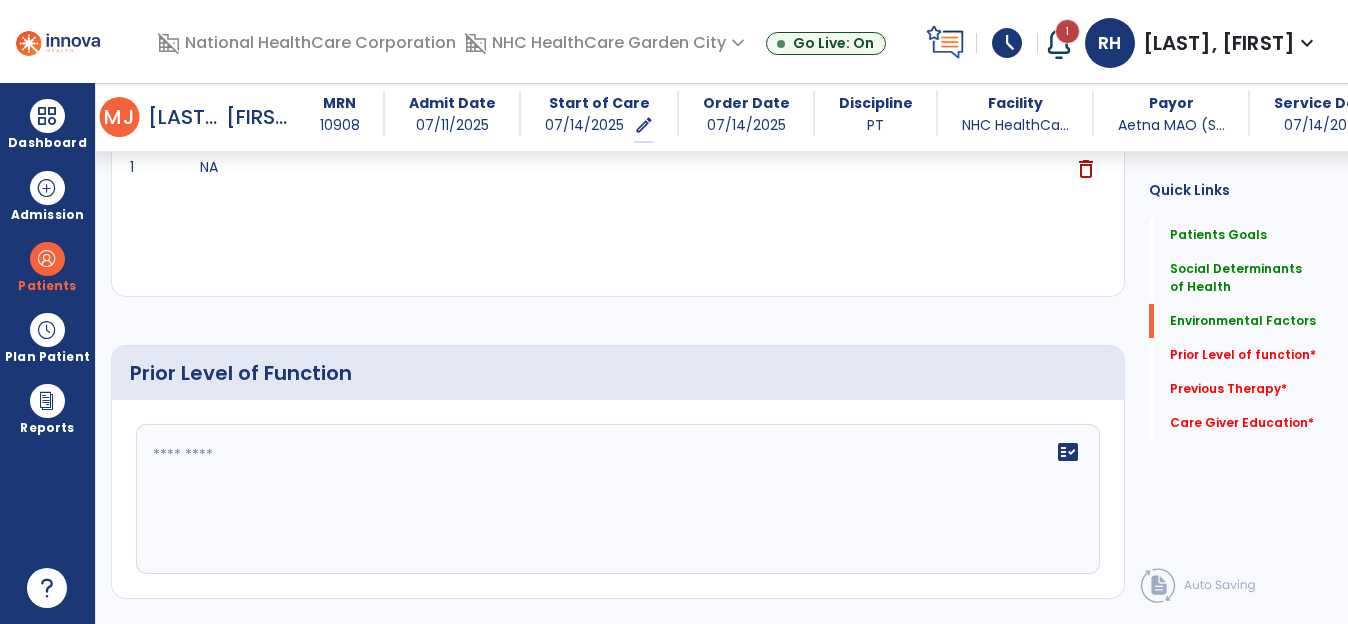 scroll, scrollTop: 1080, scrollLeft: 0, axis: vertical 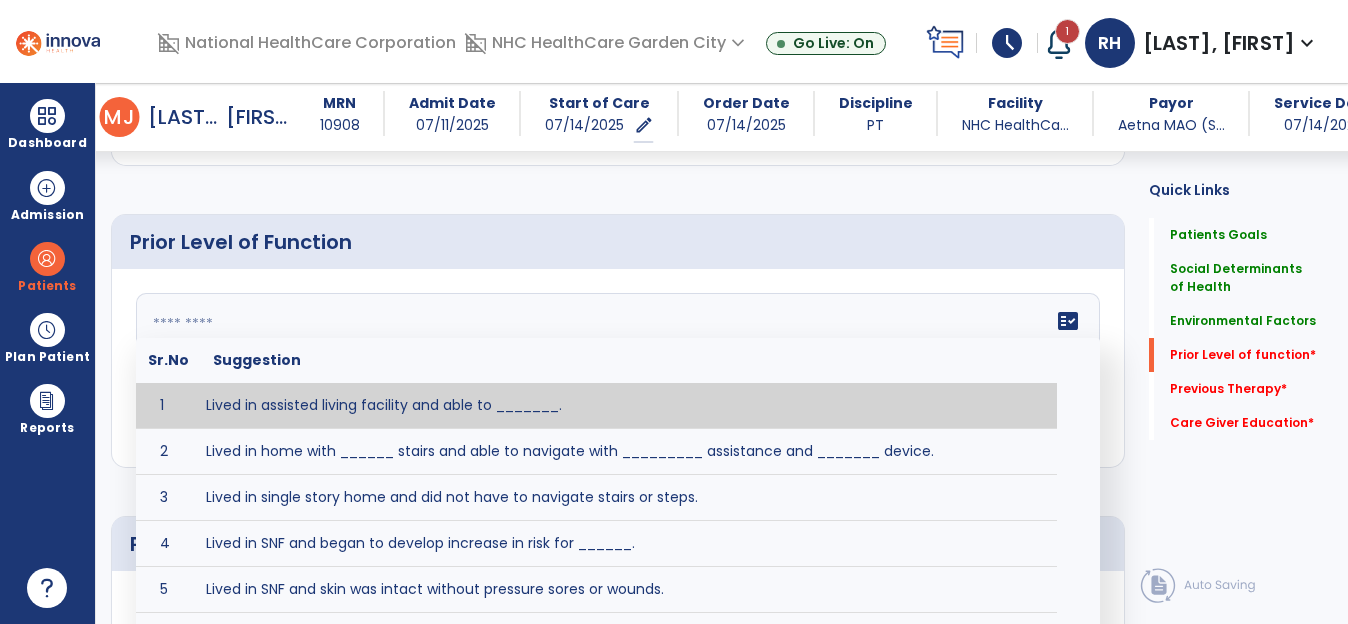 click 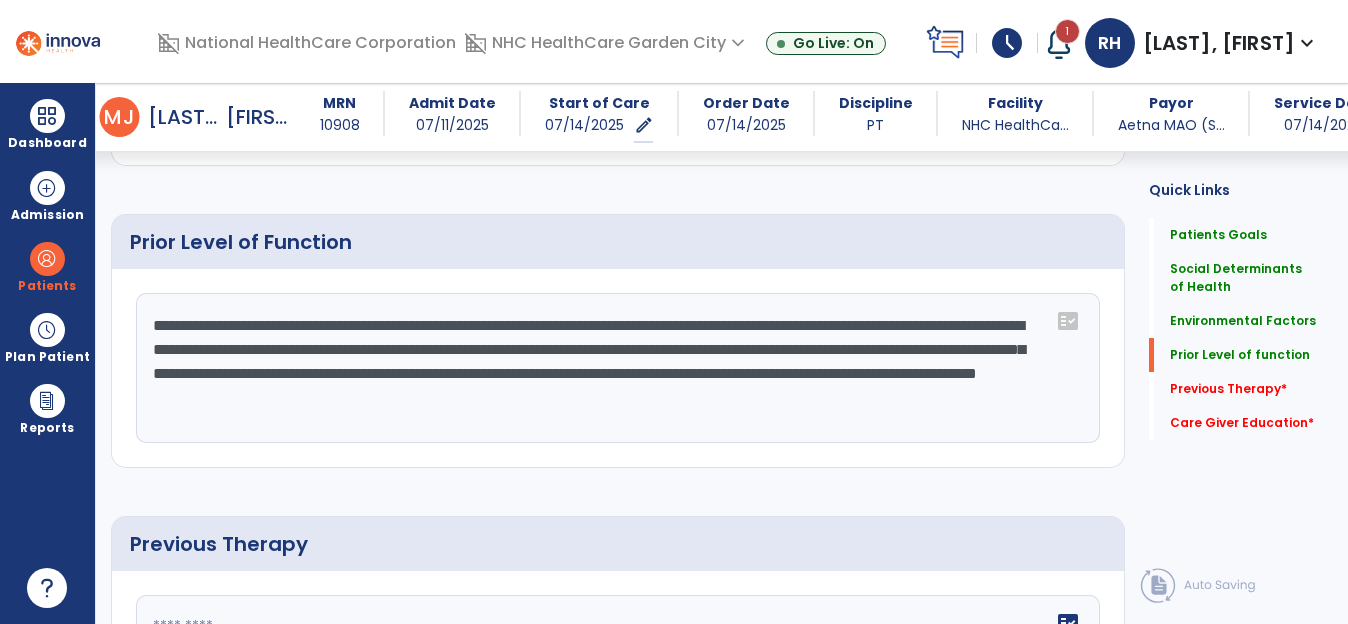 click on "**********" 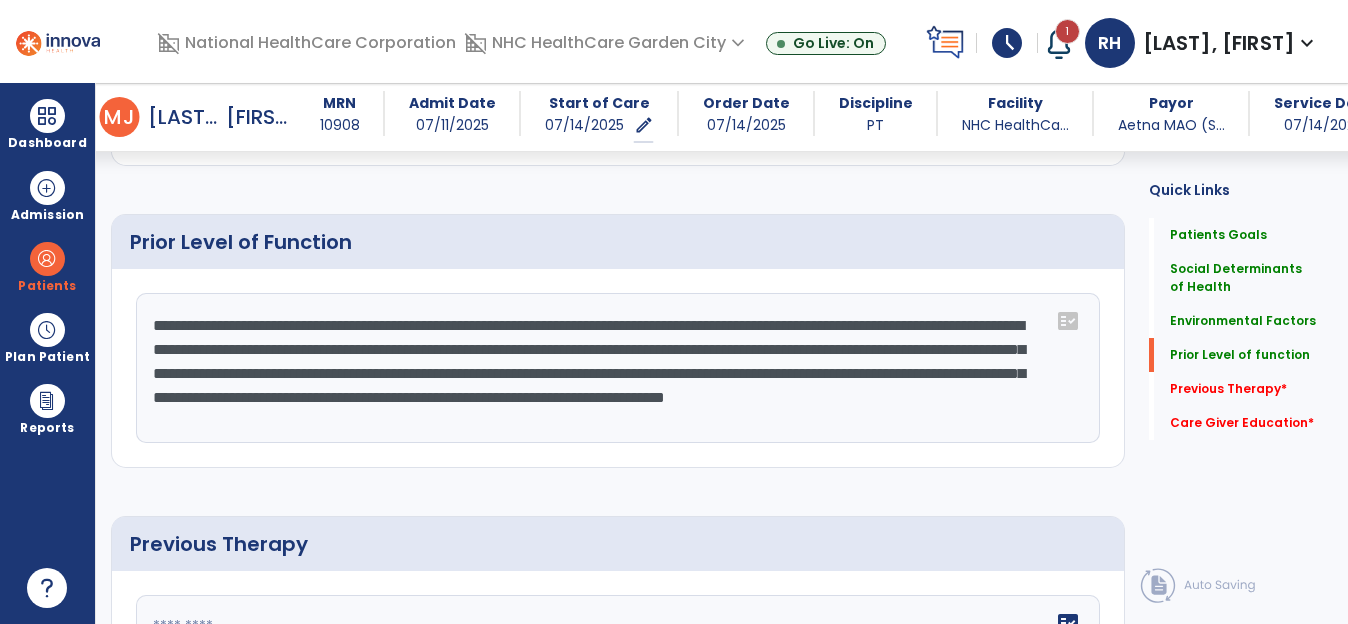 click on "**********" 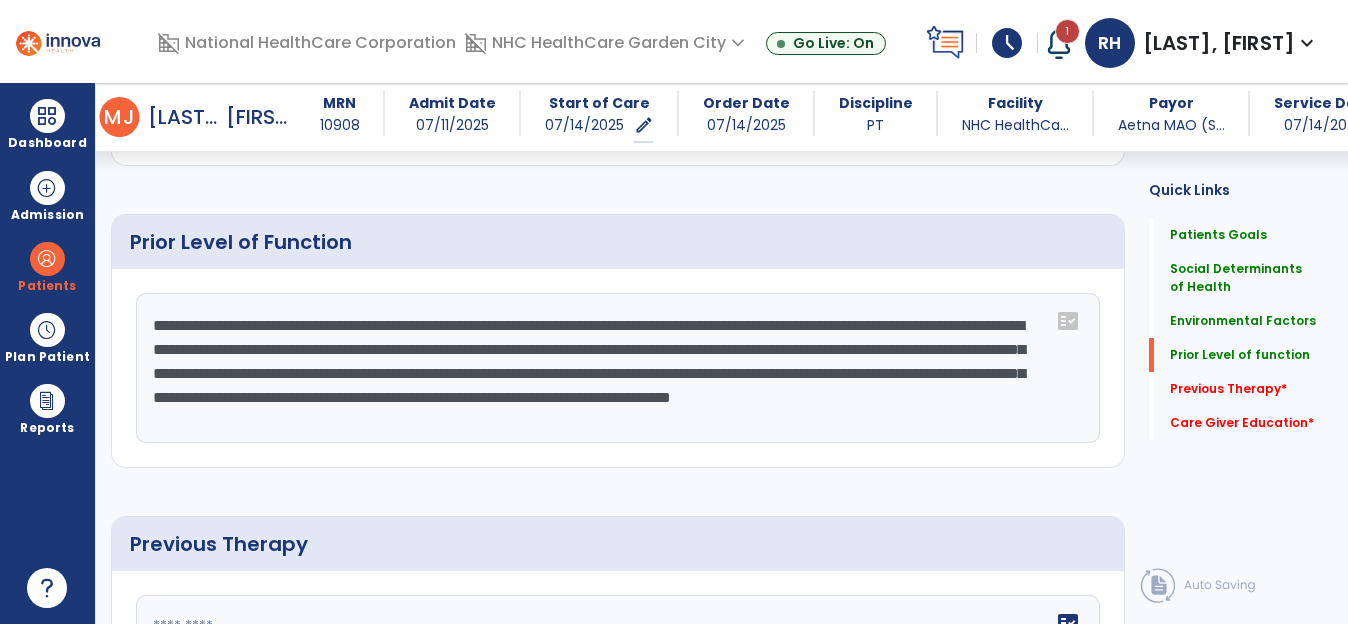 click on "**********" 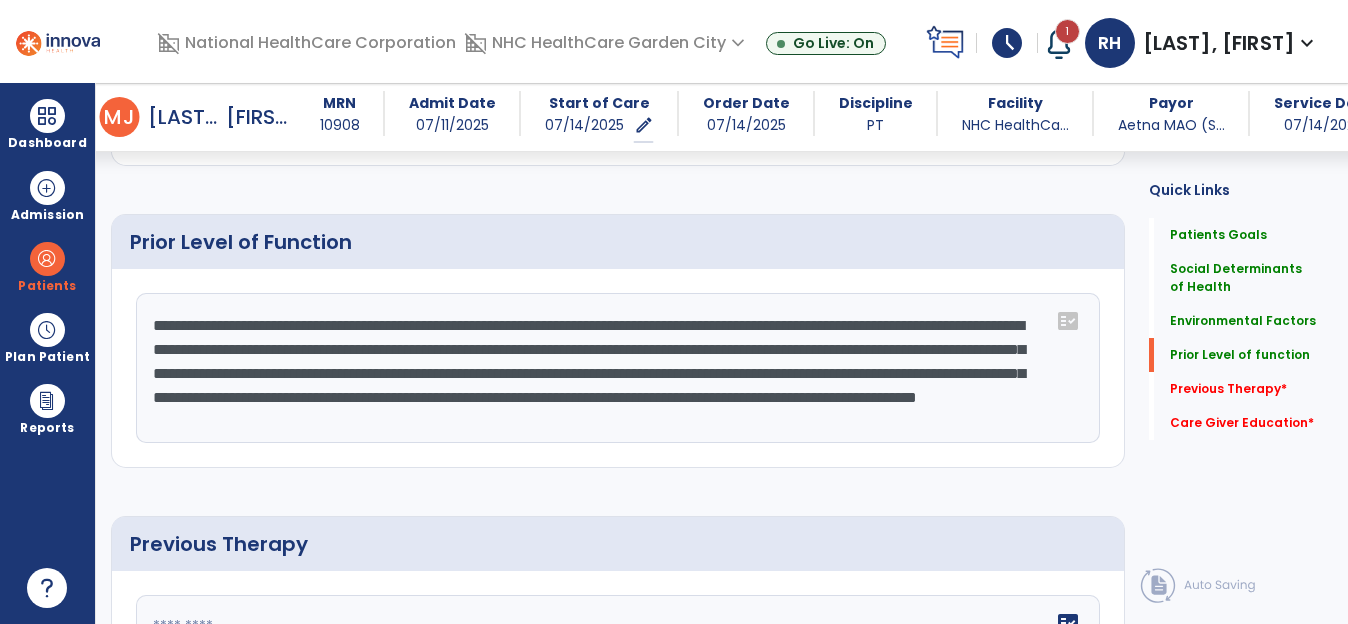 scroll, scrollTop: 16, scrollLeft: 0, axis: vertical 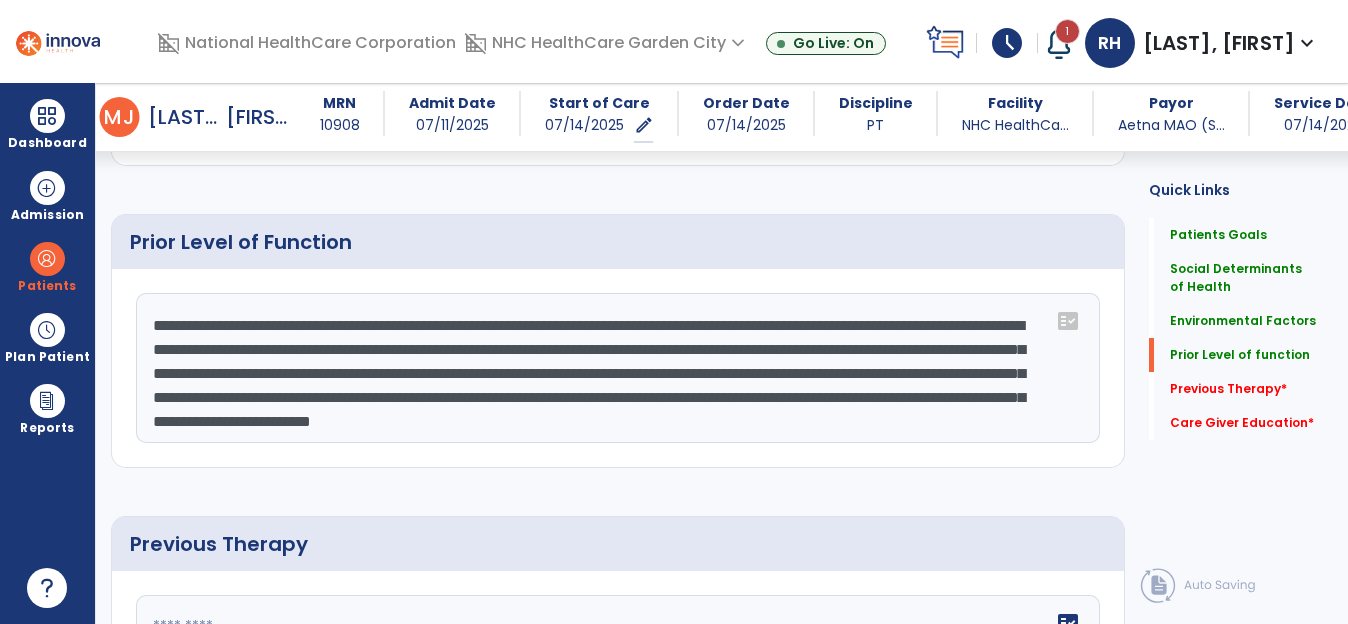 click on "**********" 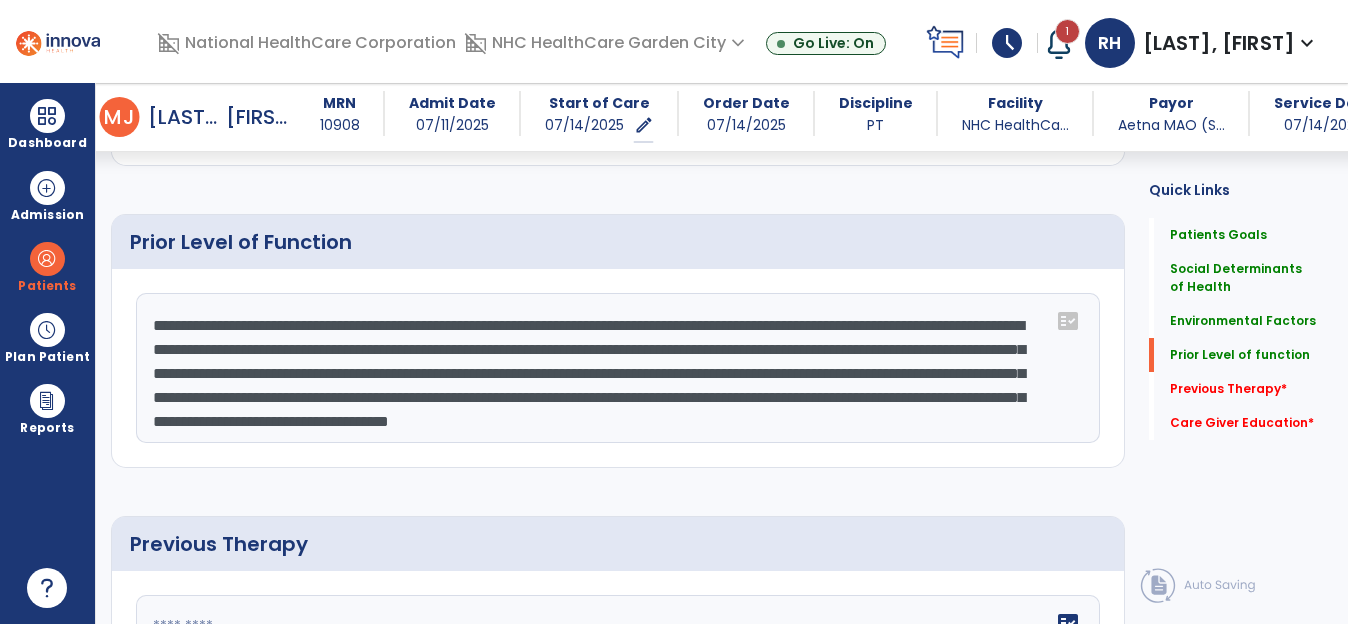click on "**********" 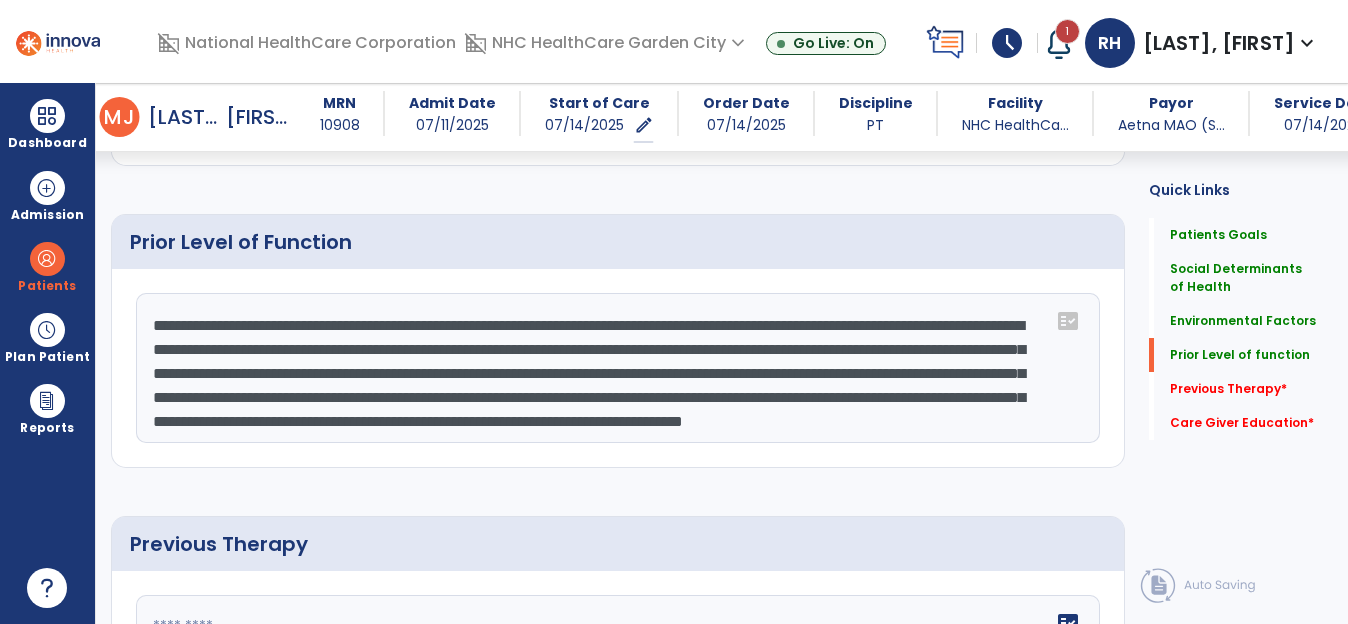 scroll, scrollTop: 40, scrollLeft: 0, axis: vertical 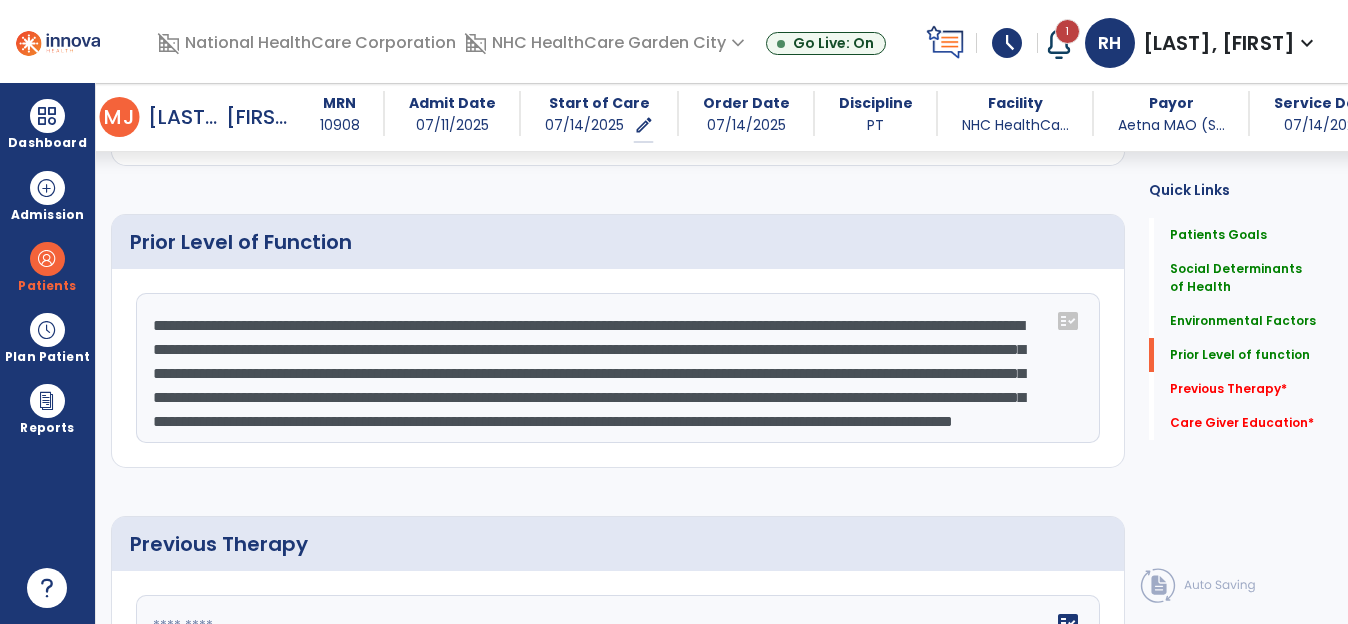 click on "**********" 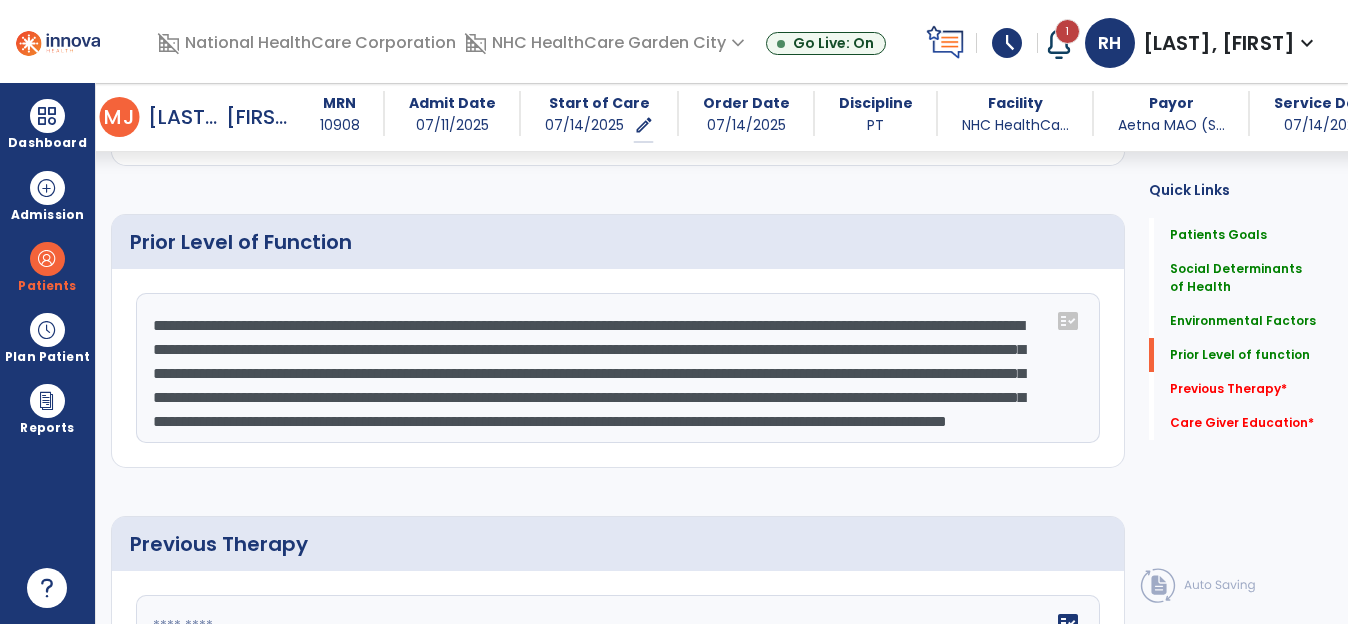 click on "**********" 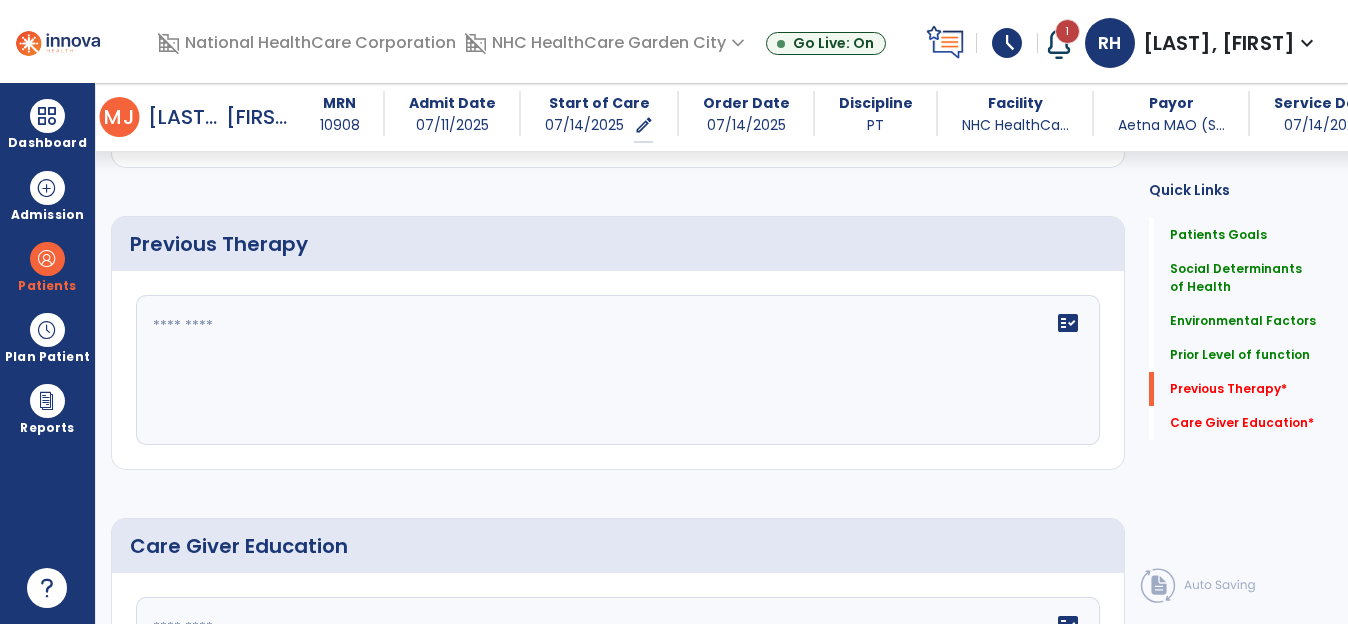 type on "**********" 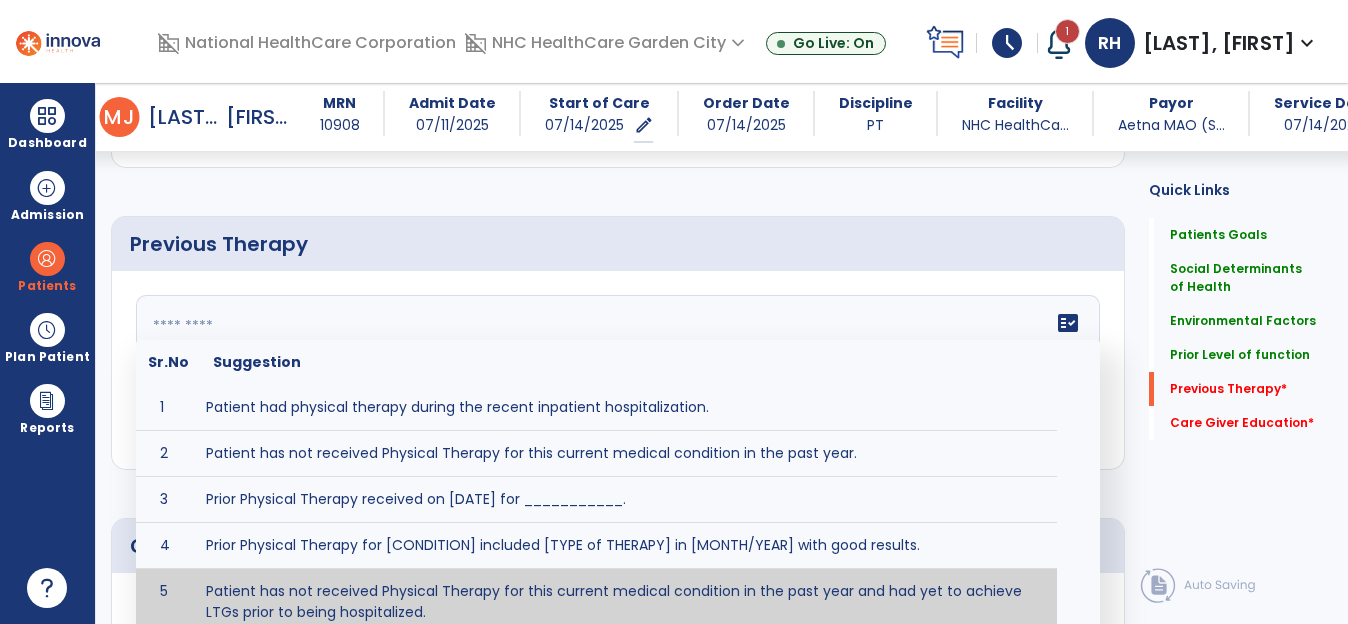 click 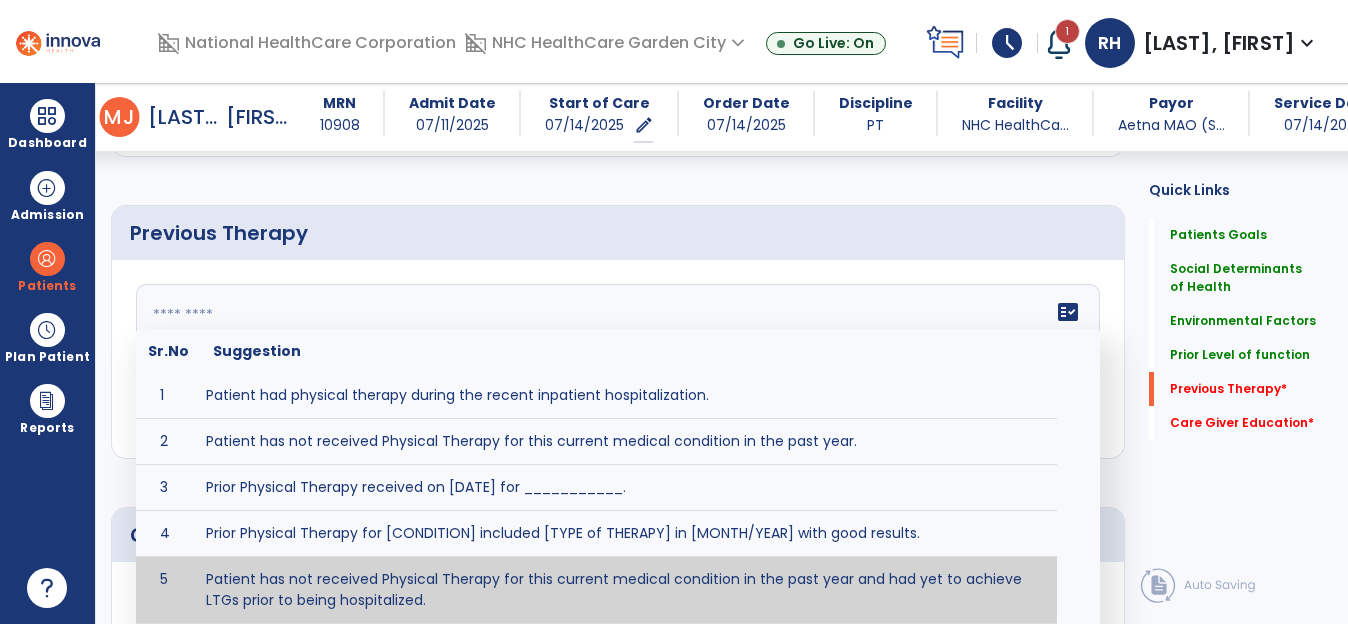 paste on "**********" 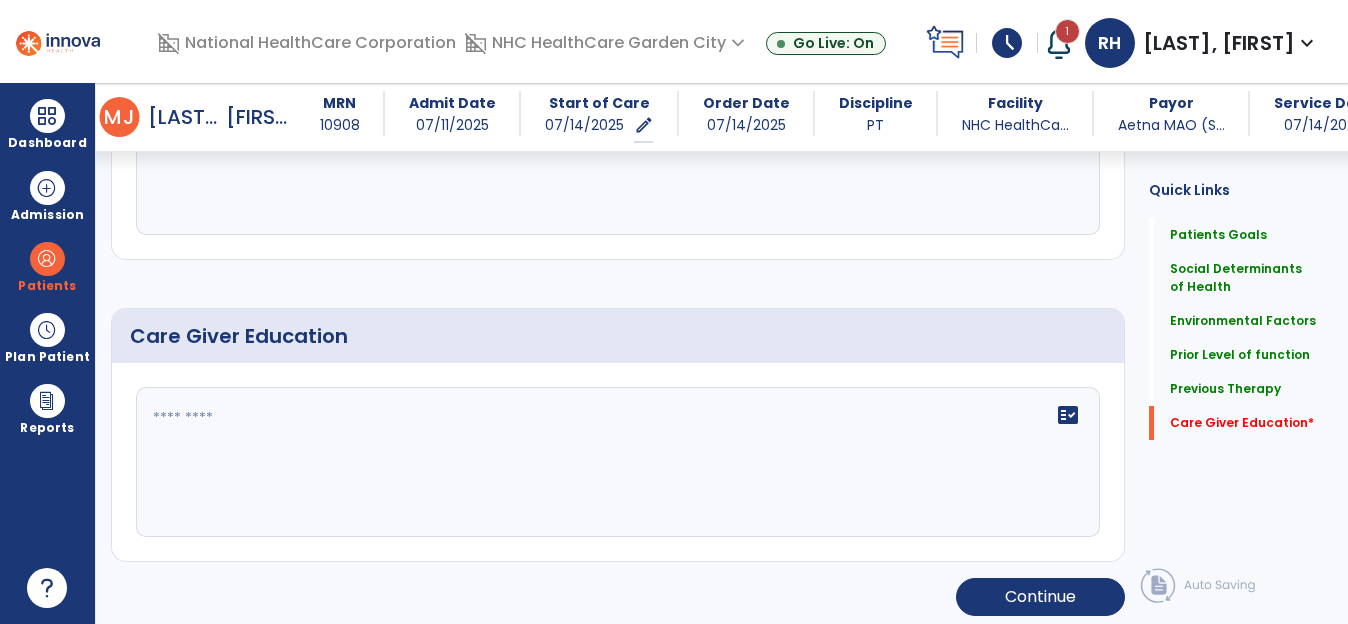 scroll, scrollTop: 1591, scrollLeft: 0, axis: vertical 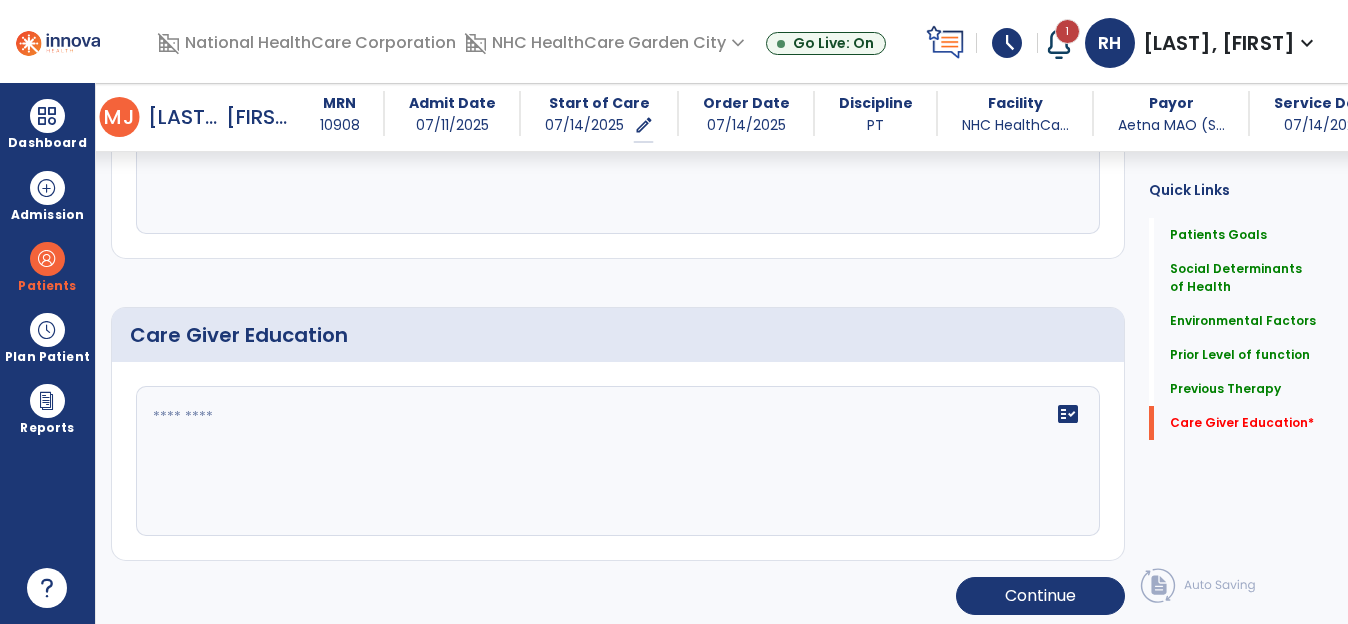 type on "**********" 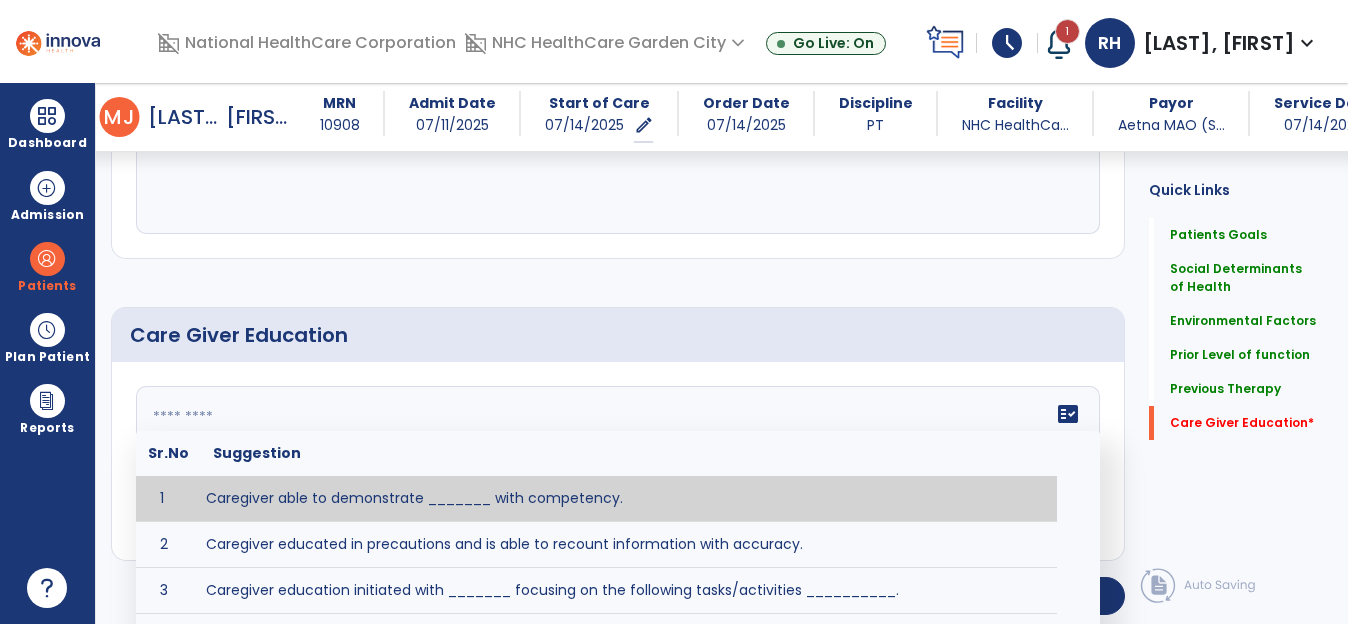 click 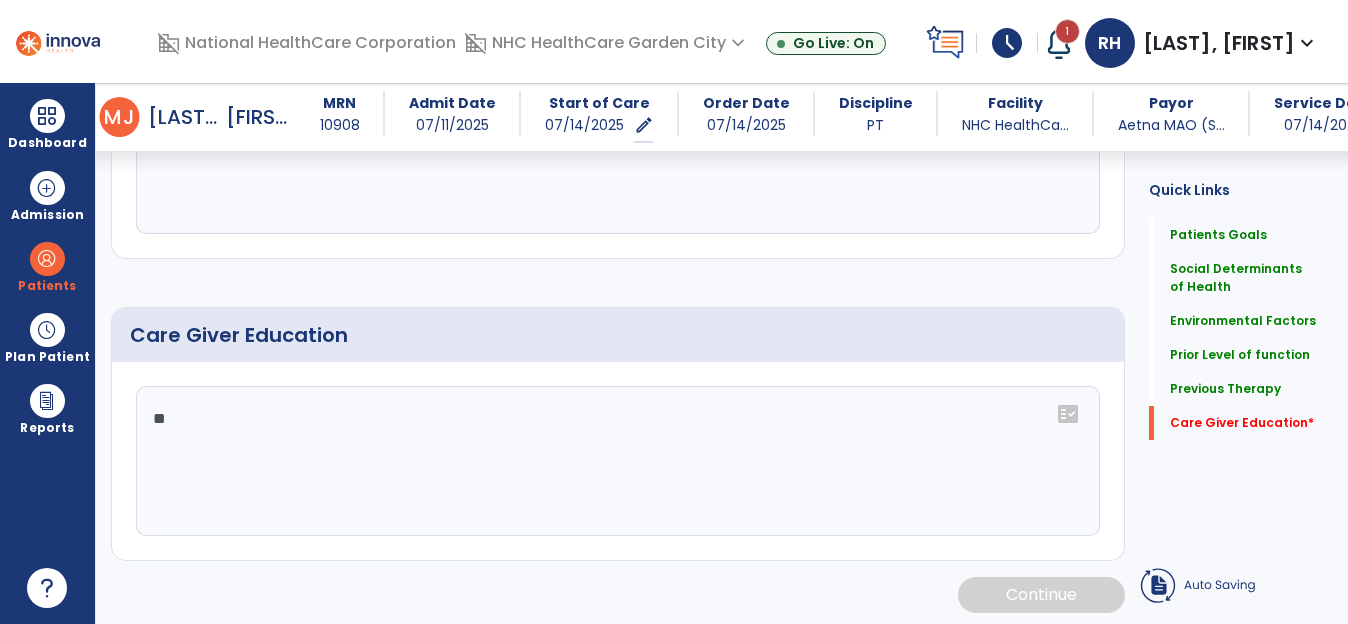 type on "**" 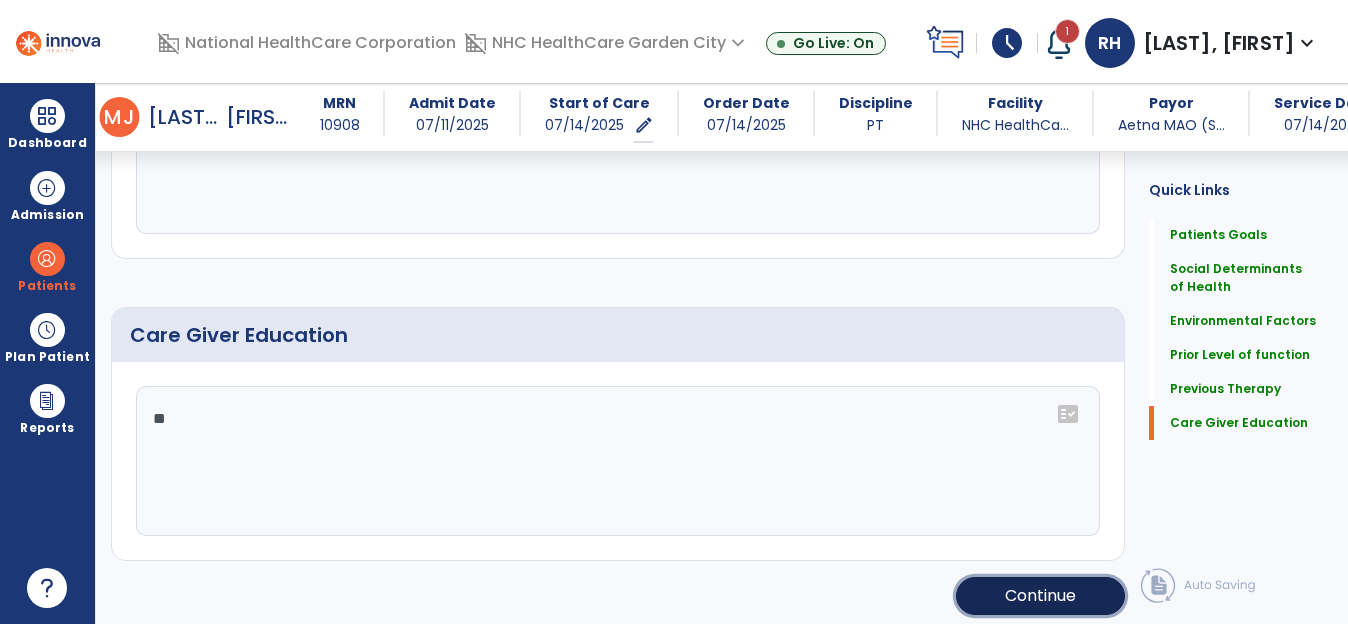 click on "Continue" 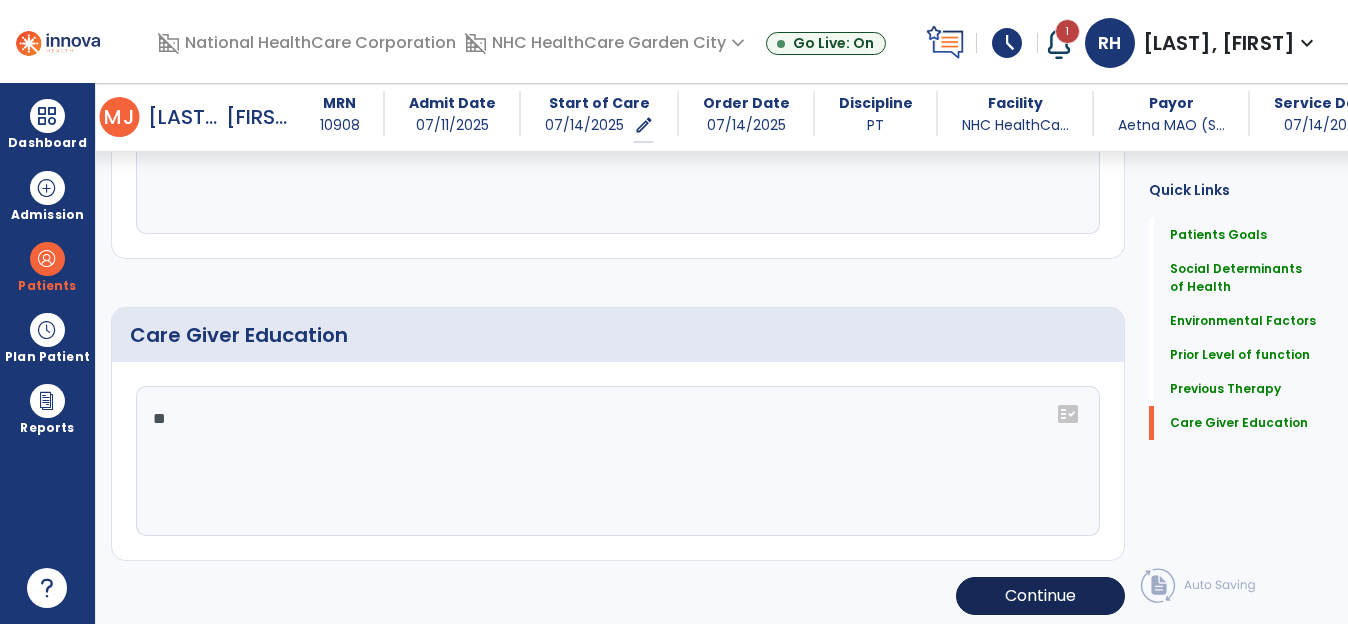 scroll, scrollTop: 327, scrollLeft: 0, axis: vertical 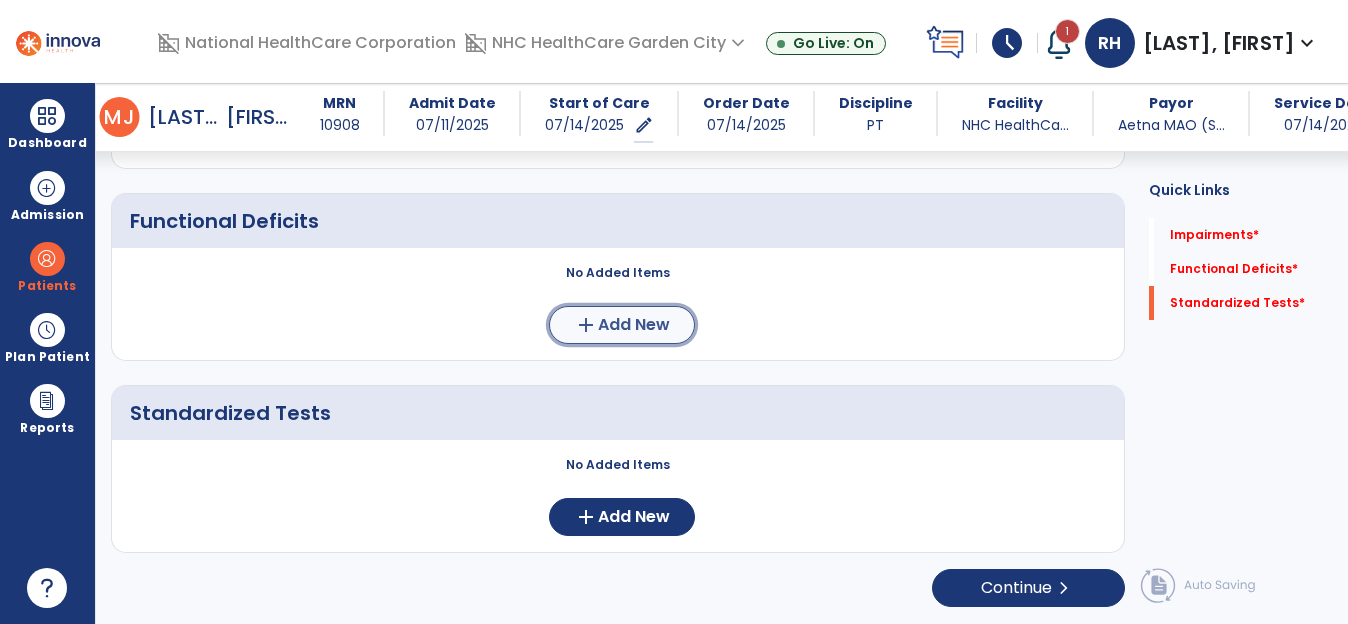 click on "add" 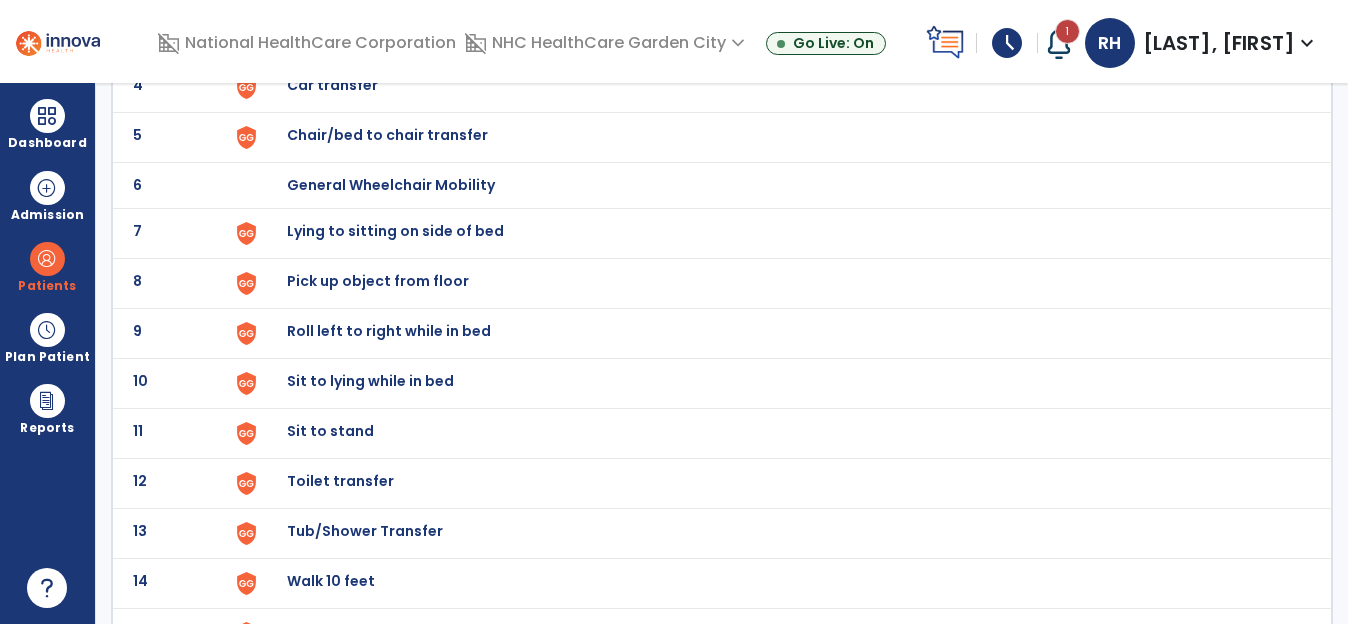 scroll, scrollTop: 0, scrollLeft: 0, axis: both 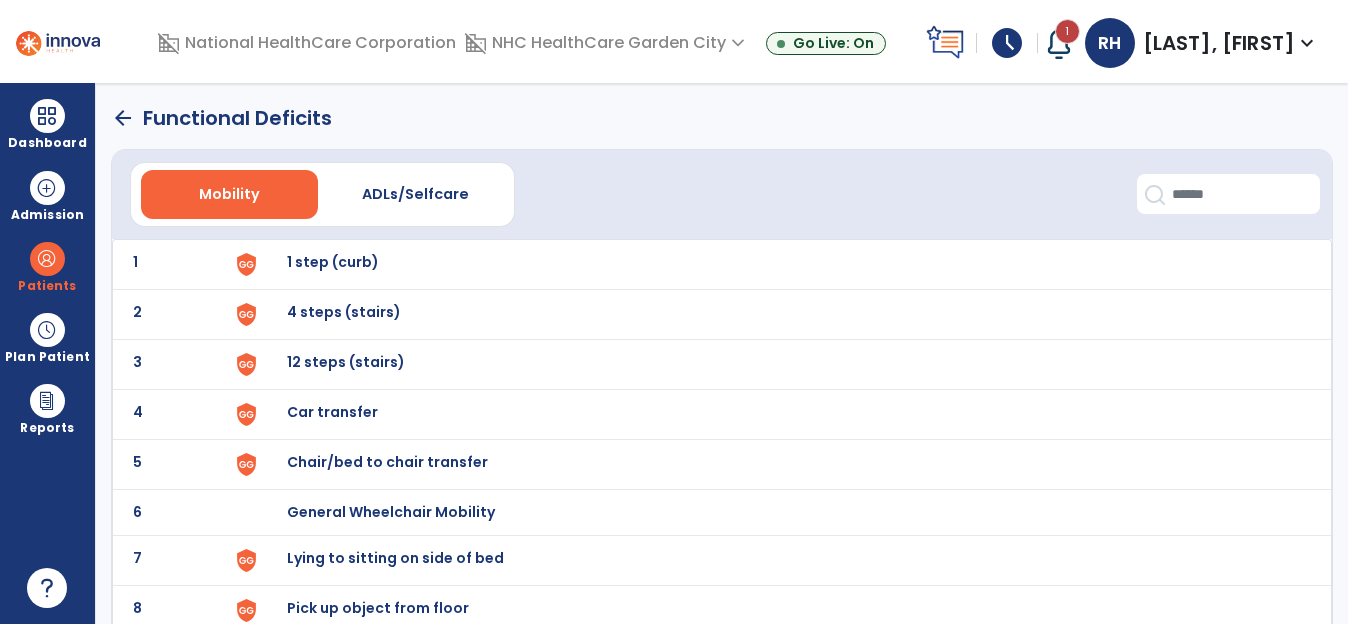 click on "arrow_back" 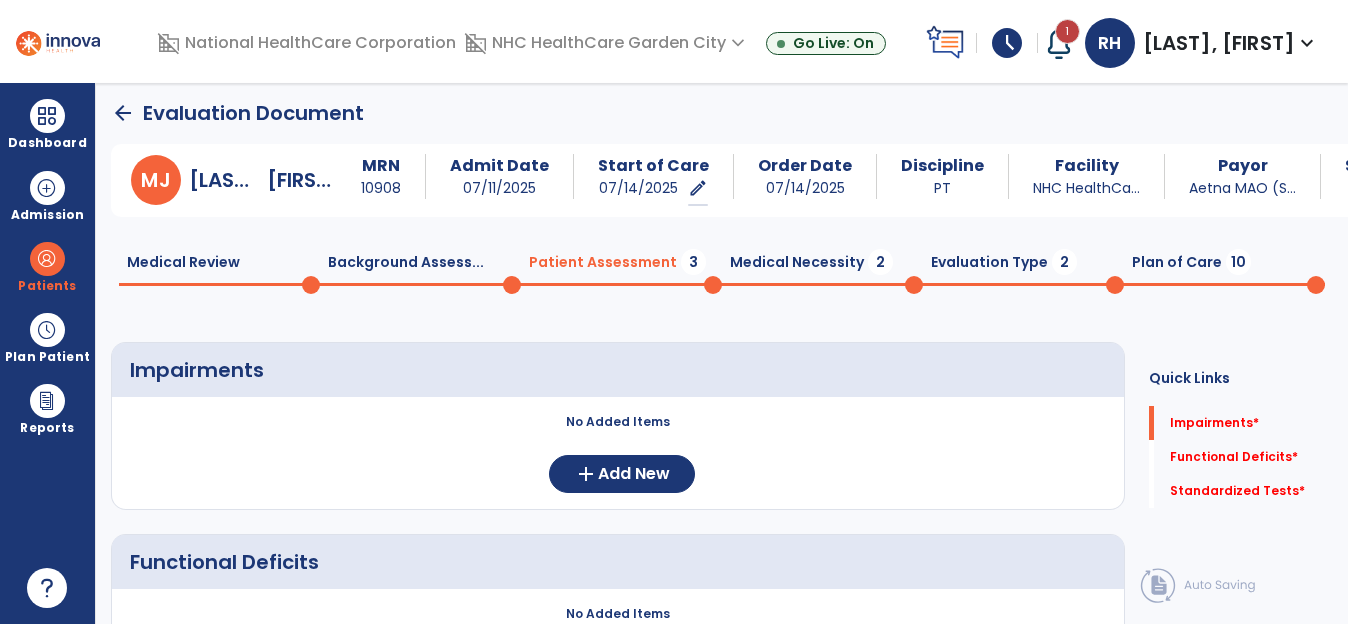 scroll, scrollTop: 0, scrollLeft: 0, axis: both 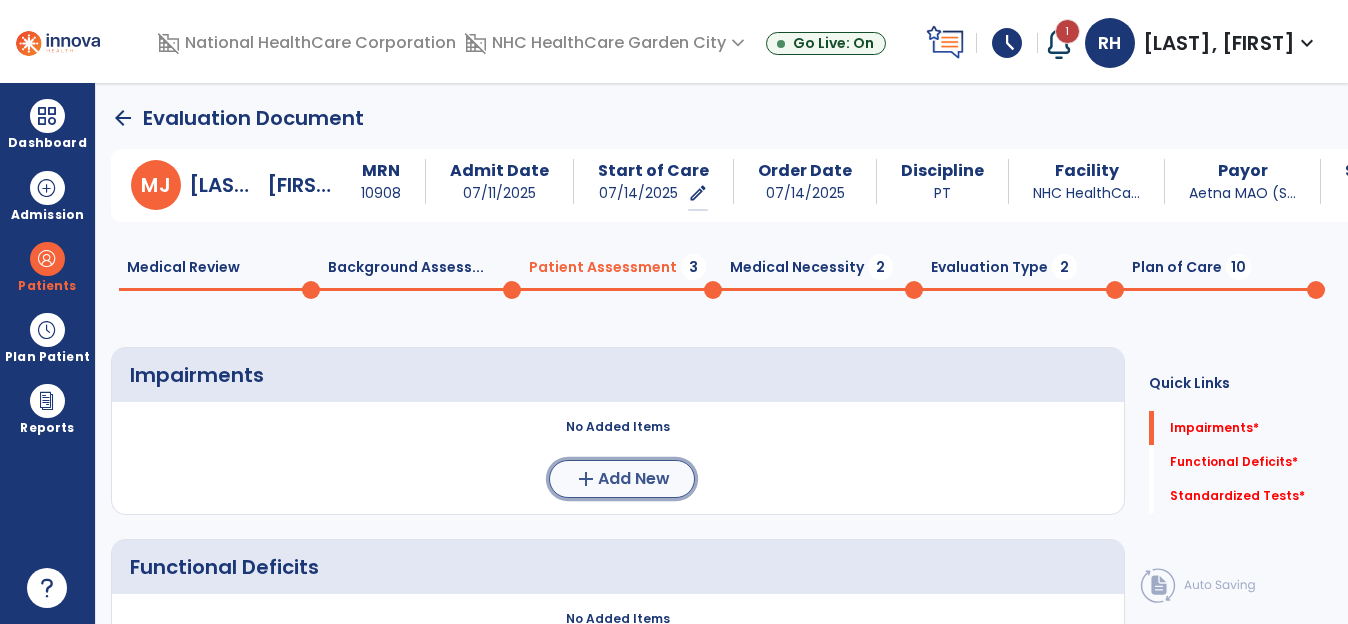 click on "add" 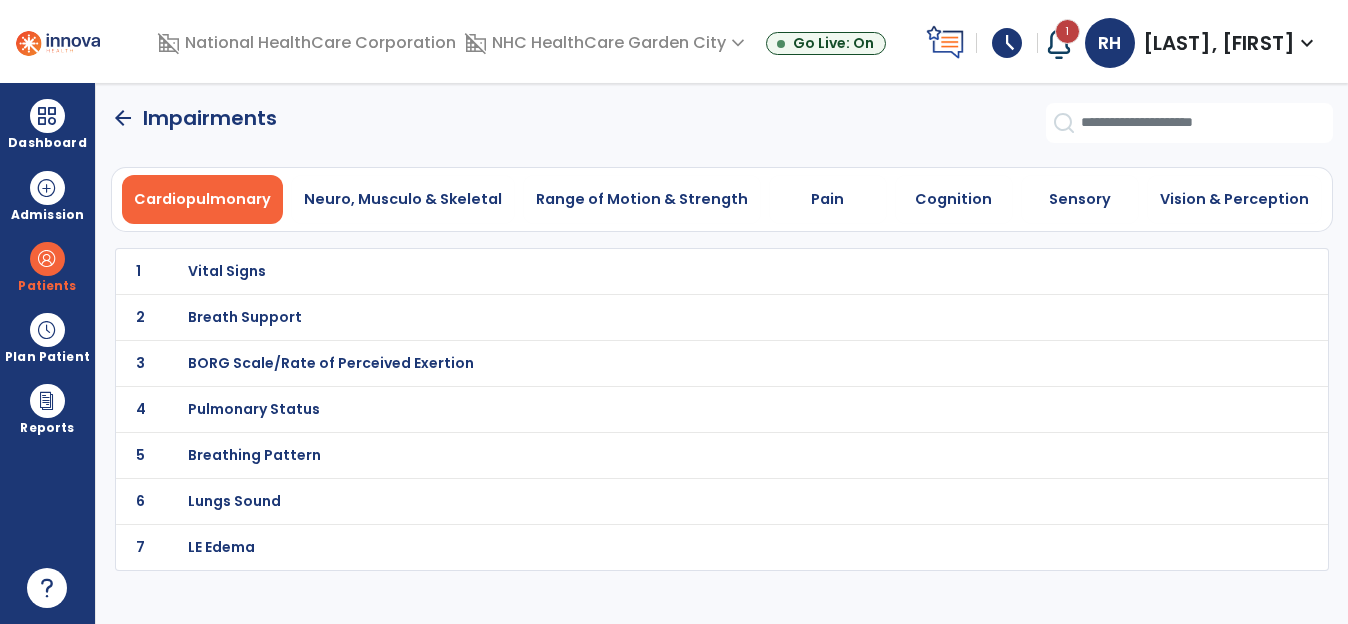click on "Lungs Sound" at bounding box center [227, 271] 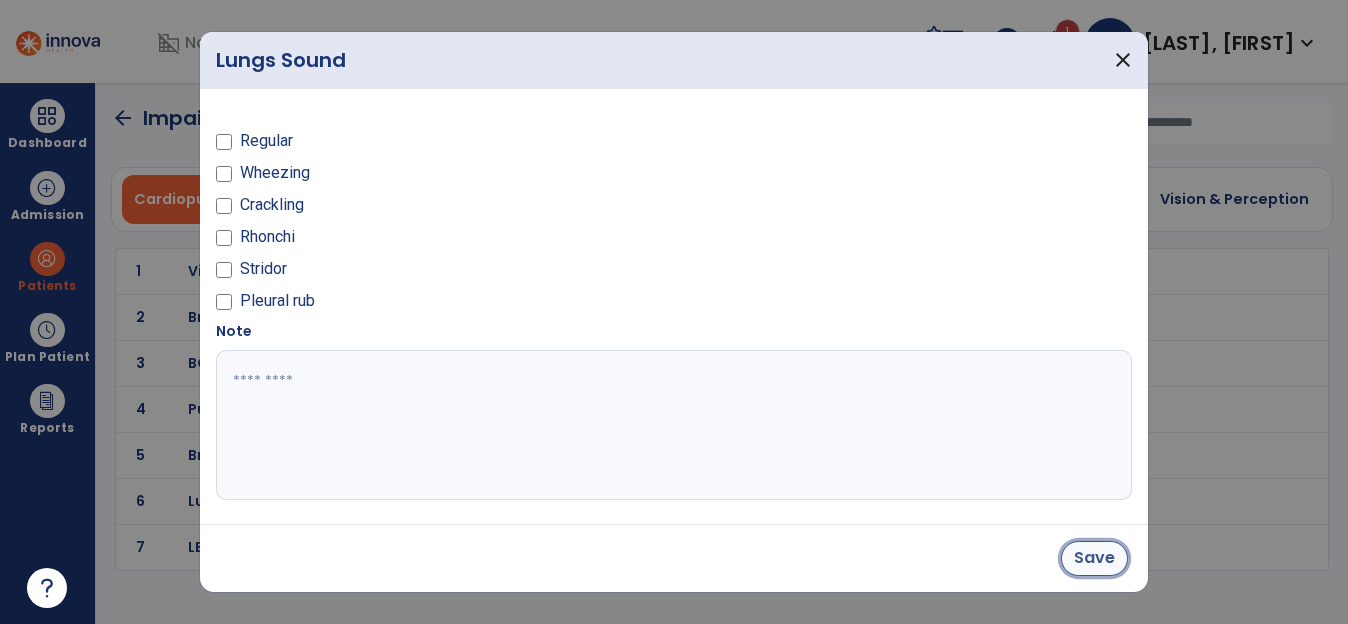 click on "Save" at bounding box center [1094, 558] 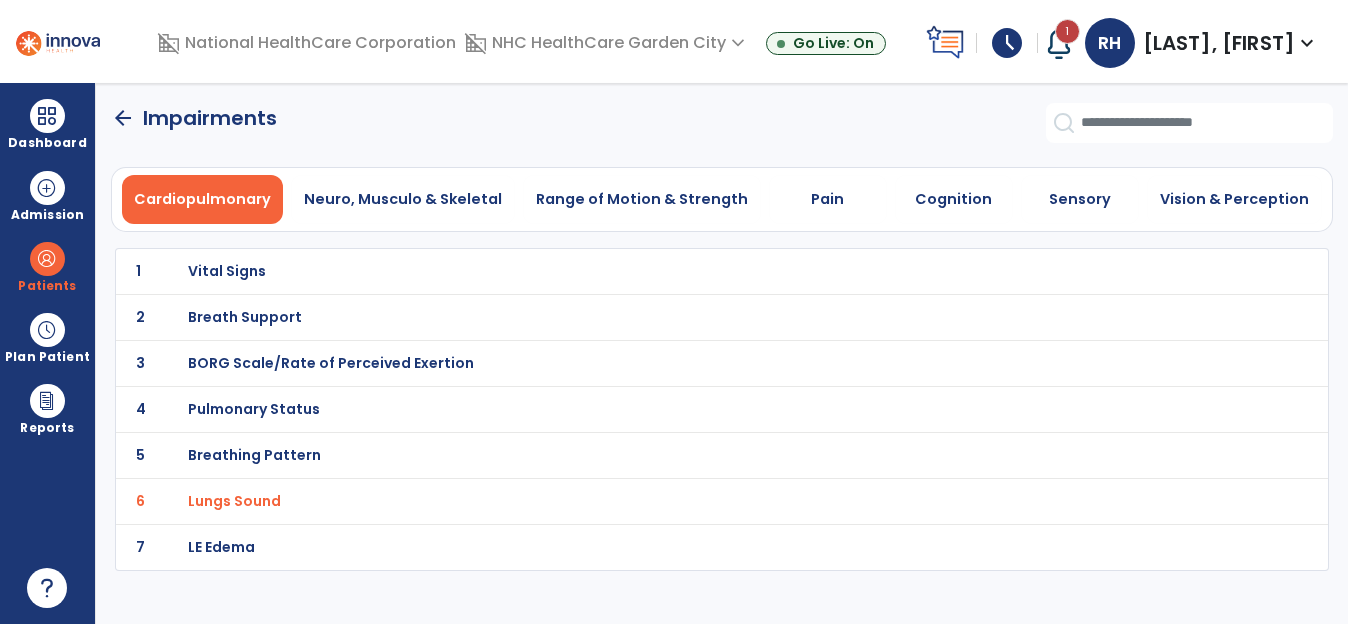 click on "arrow_back" 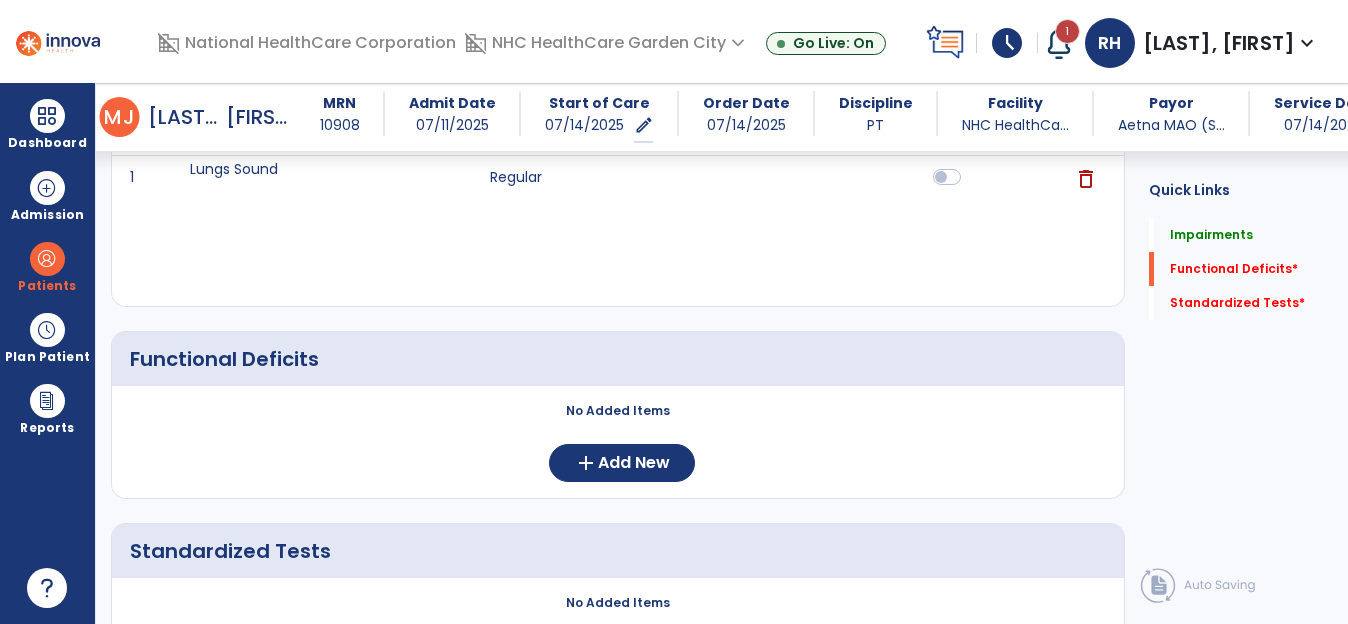 scroll, scrollTop: 300, scrollLeft: 0, axis: vertical 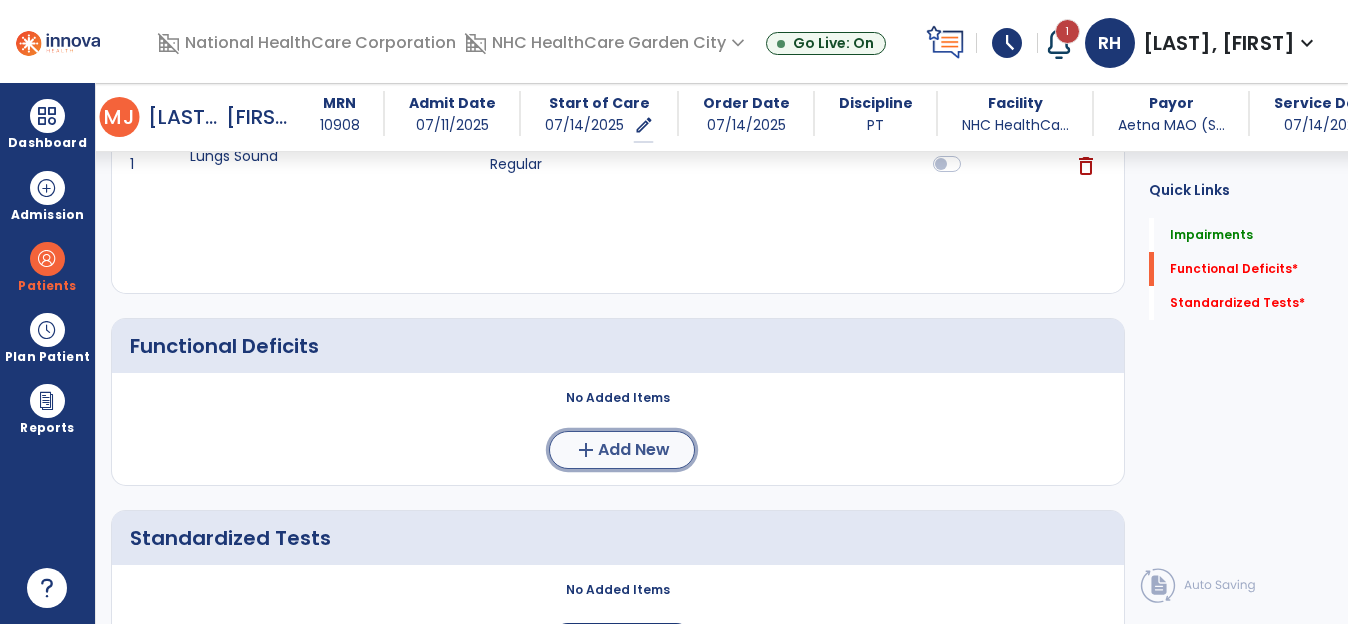 click on "Add New" 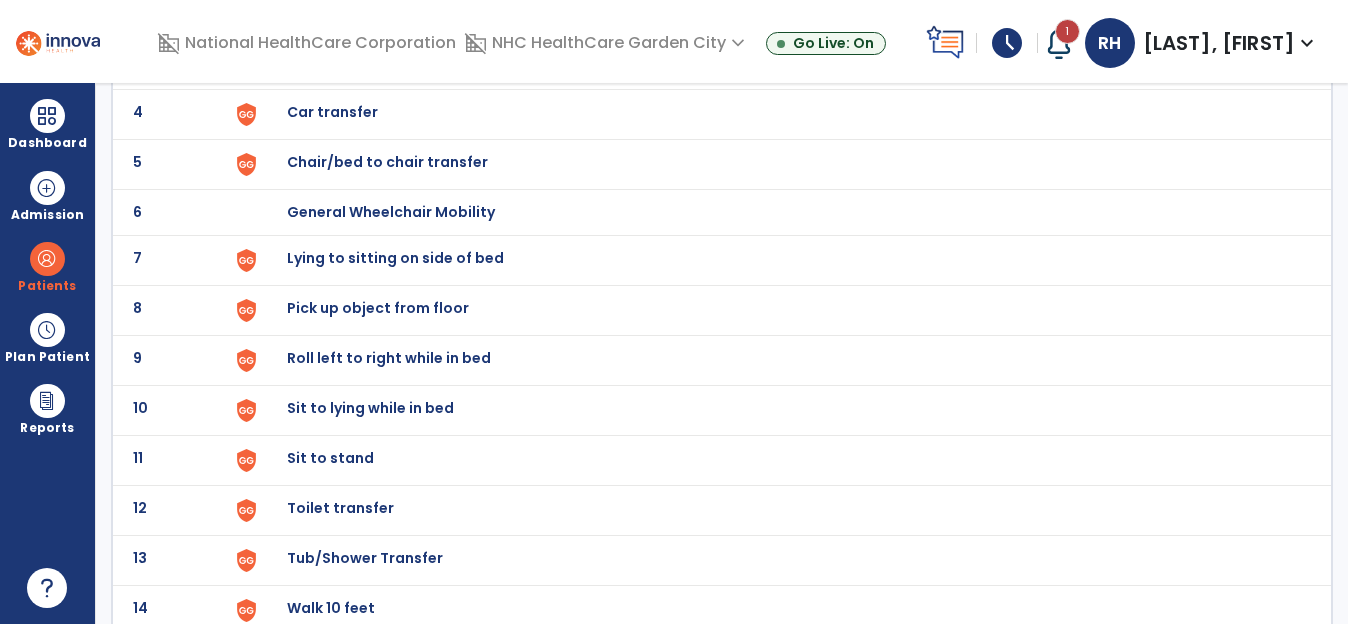 scroll, scrollTop: 0, scrollLeft: 0, axis: both 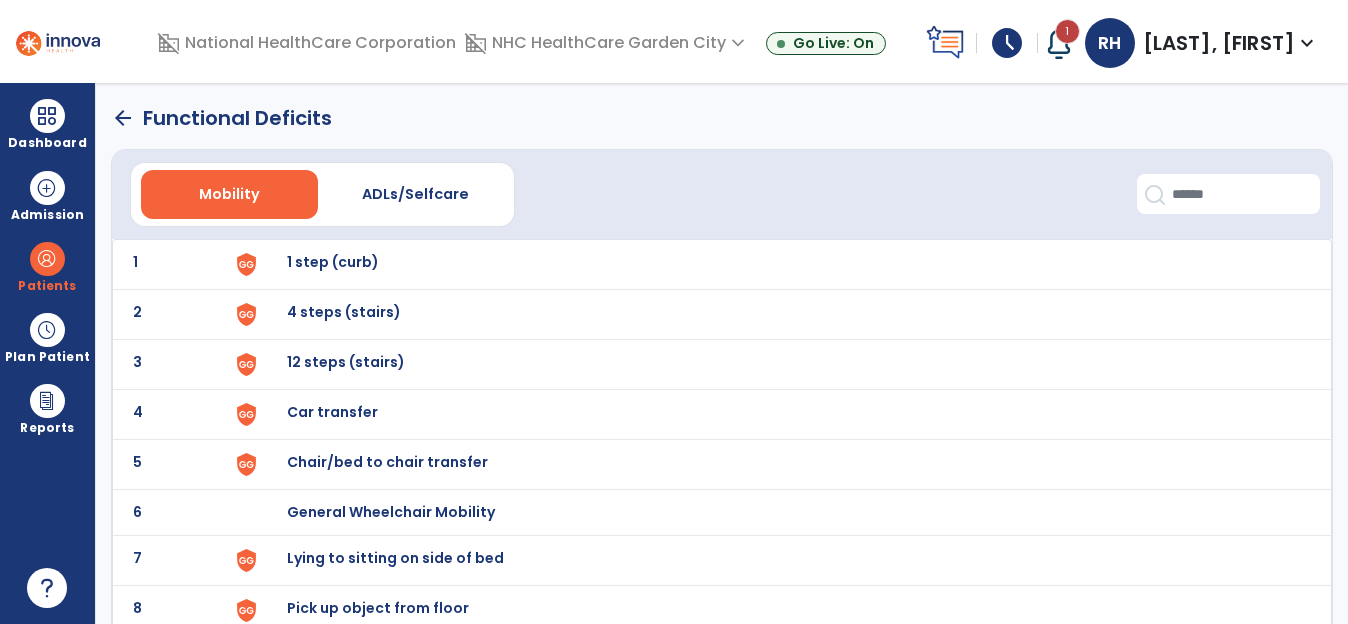 click on "General Wheelchair Mobility" at bounding box center [333, 262] 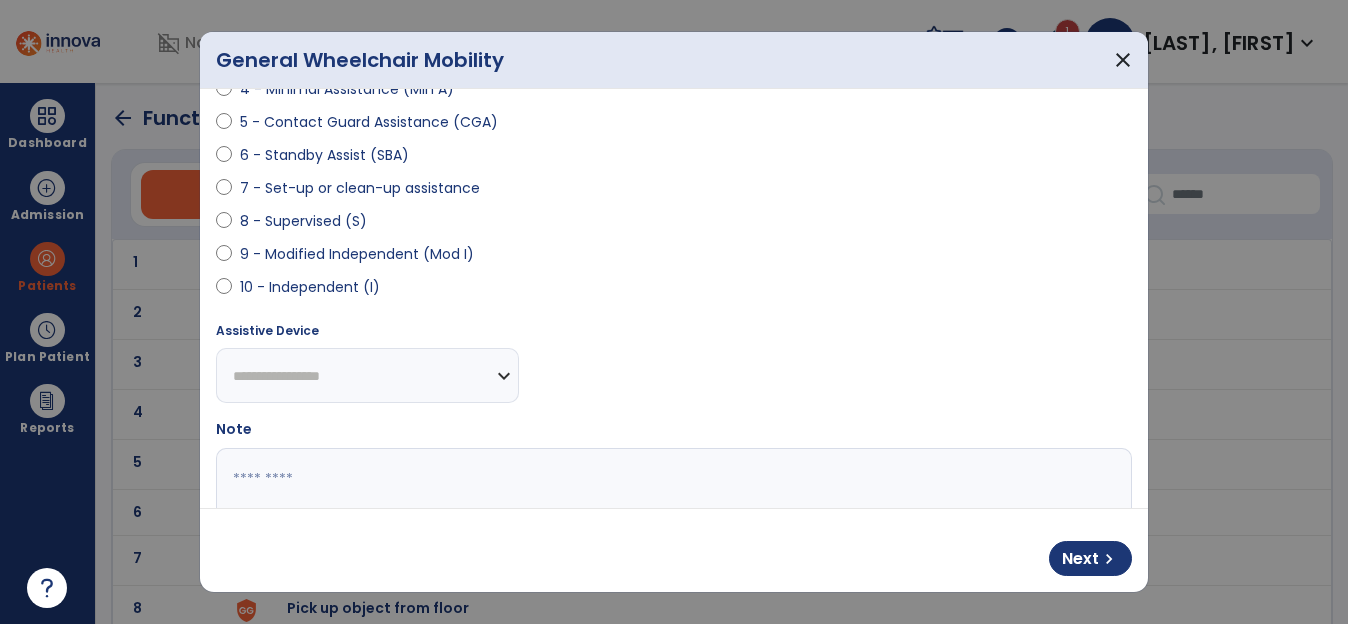scroll, scrollTop: 400, scrollLeft: 0, axis: vertical 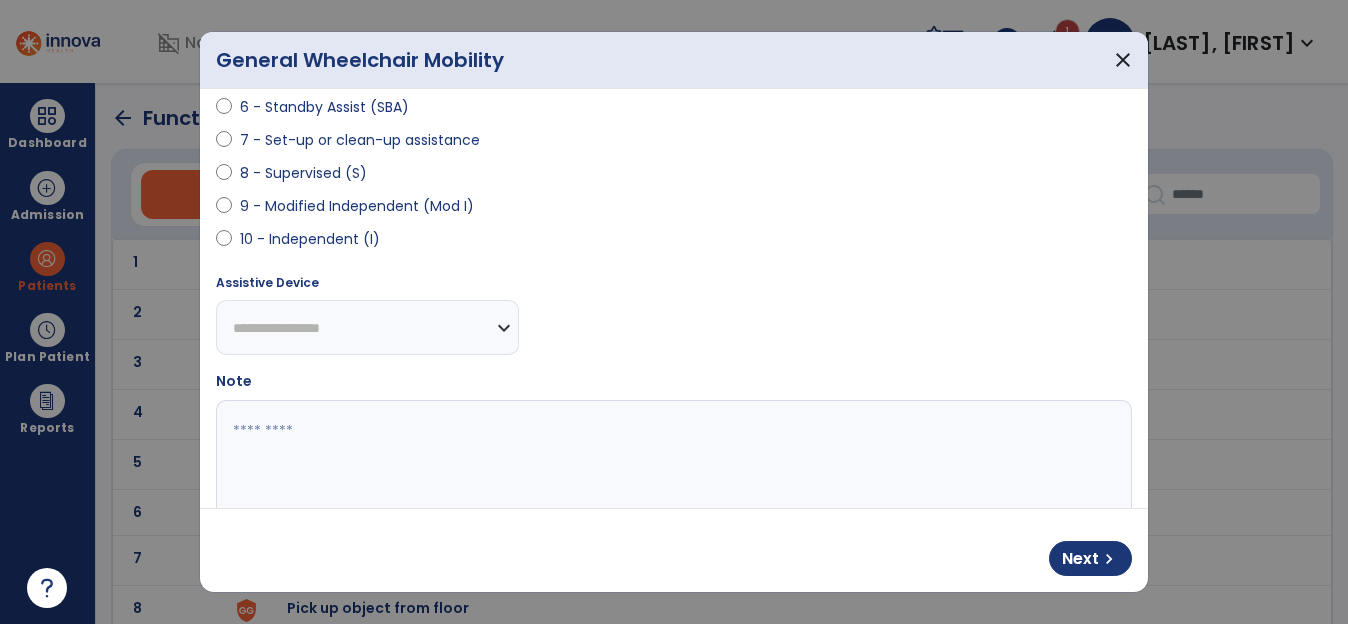 click on "**********" at bounding box center [367, 327] 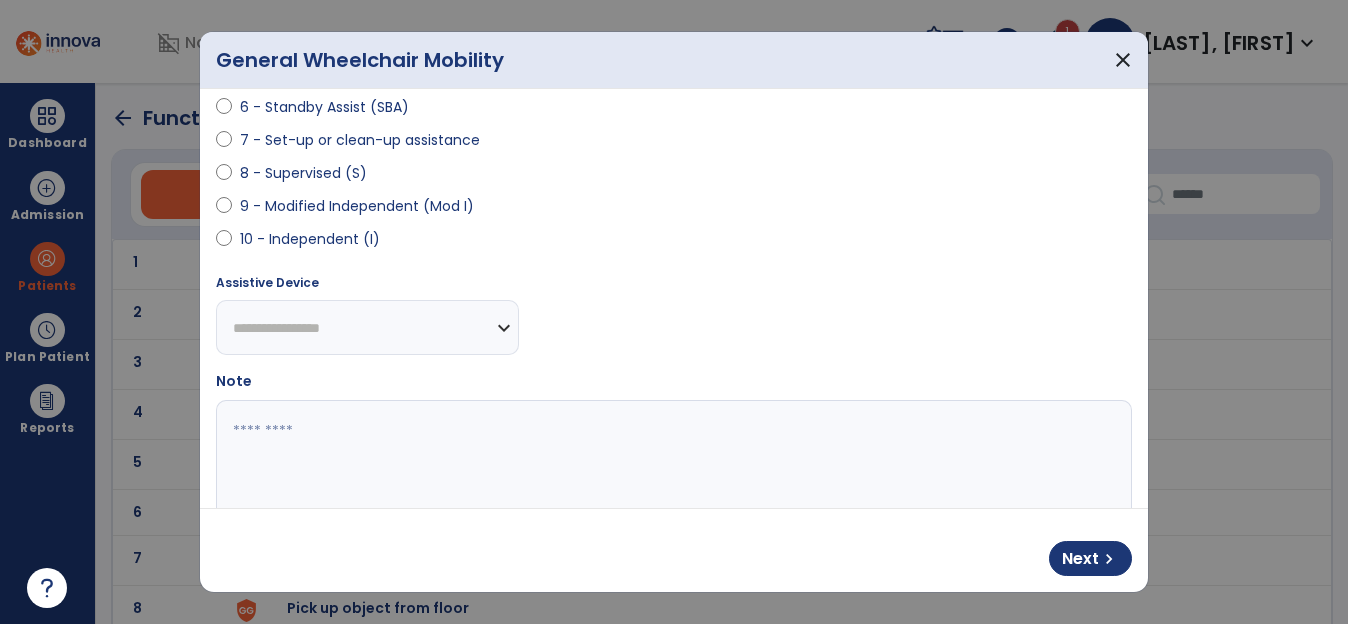 select on "**********" 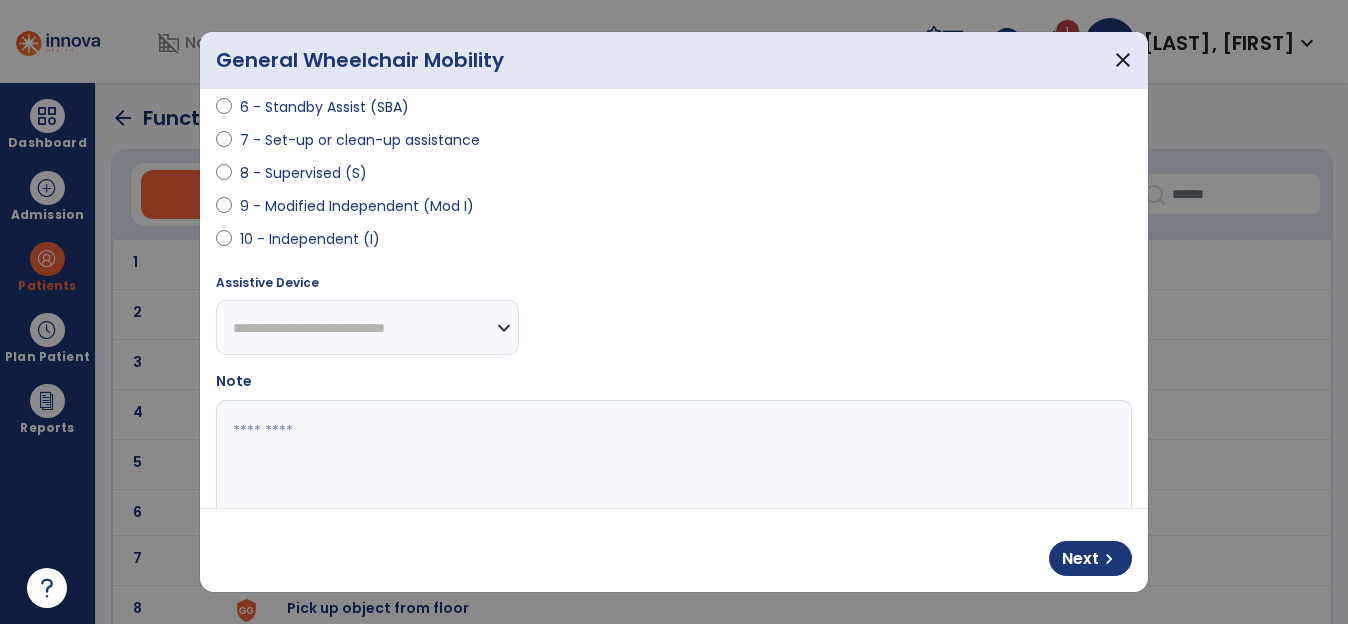 click on "**********" at bounding box center [367, 327] 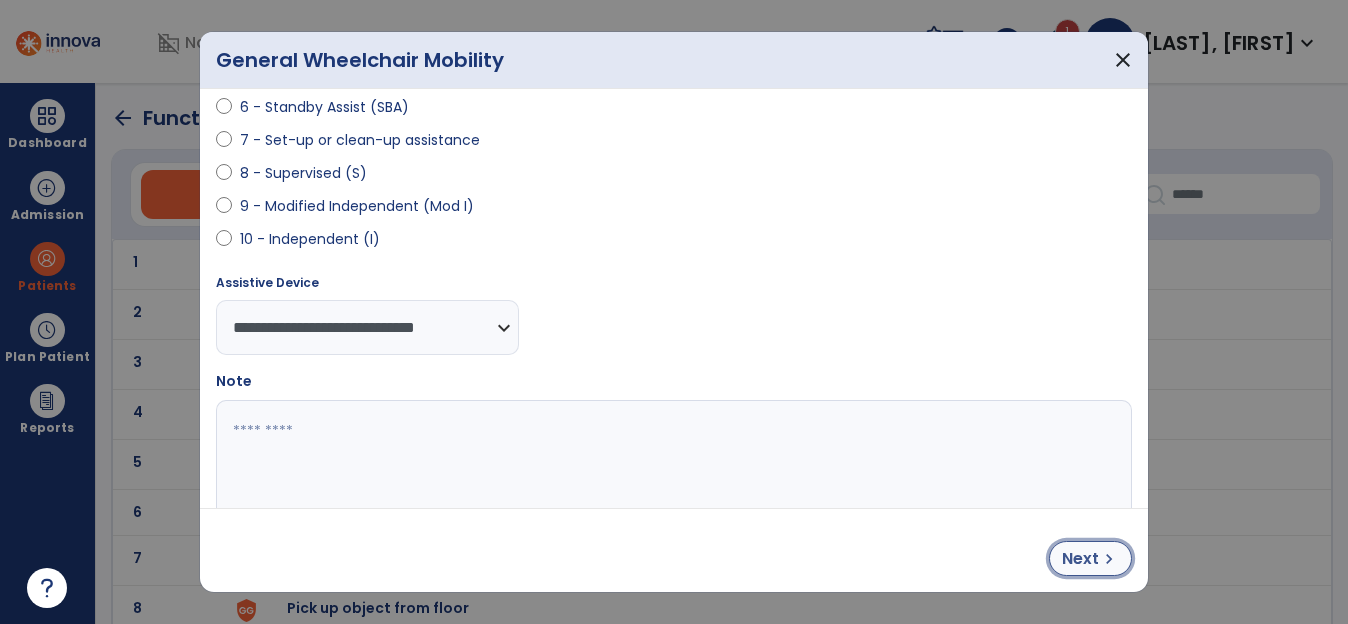 click on "Next" at bounding box center [1080, 559] 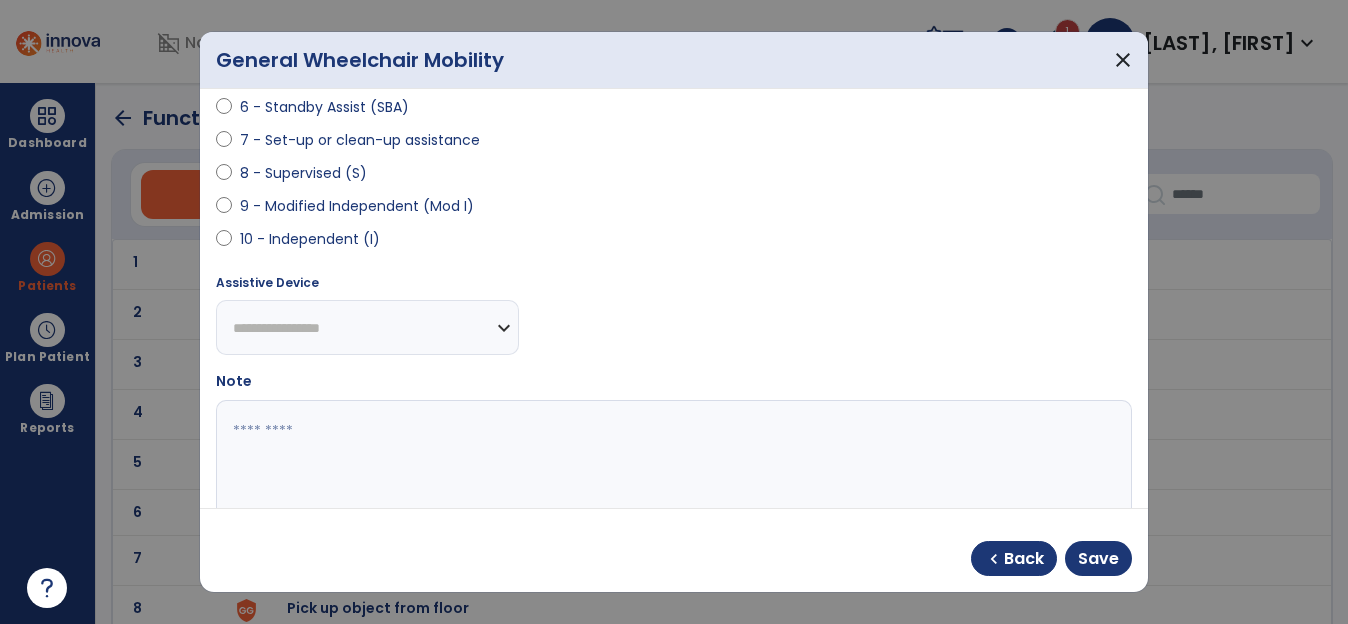 click on "**********" at bounding box center [367, 327] 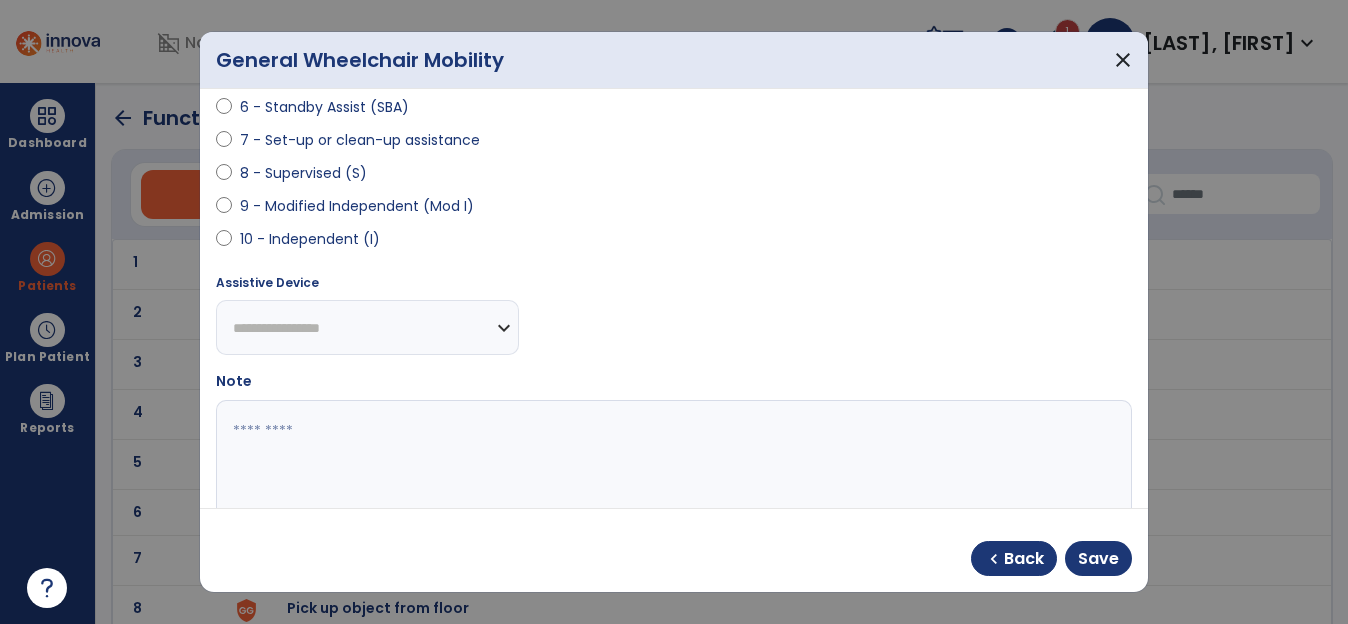 select on "**********" 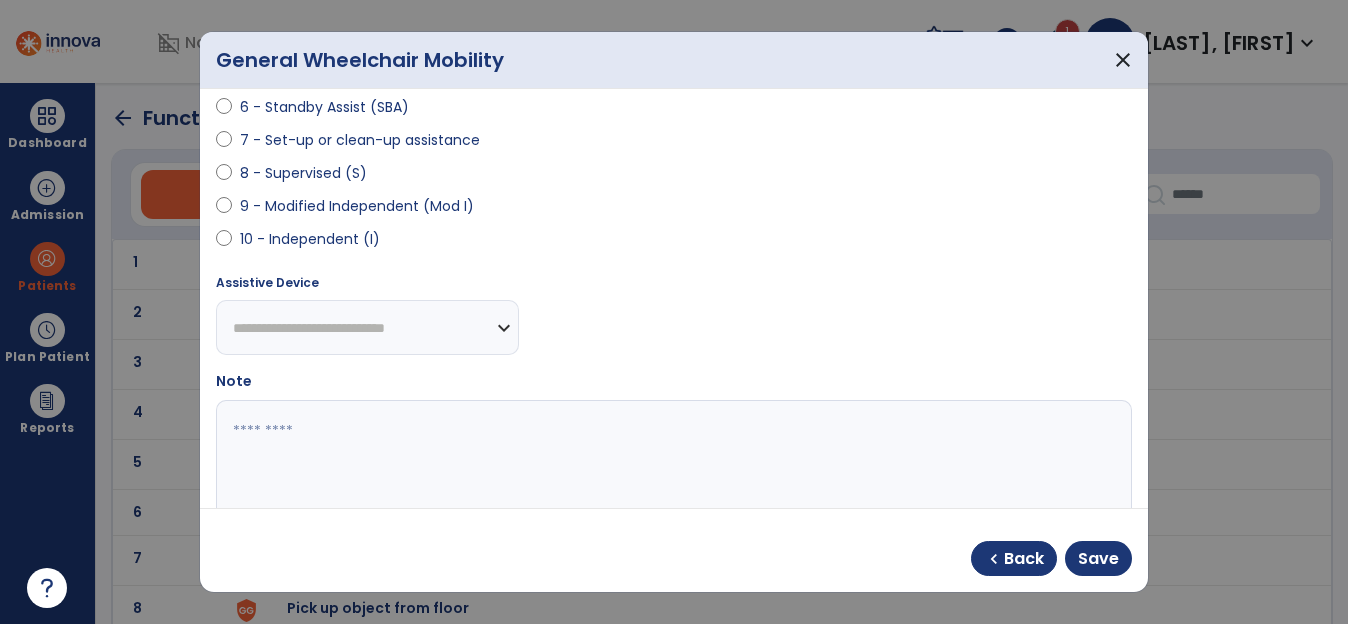 click on "**********" at bounding box center [367, 327] 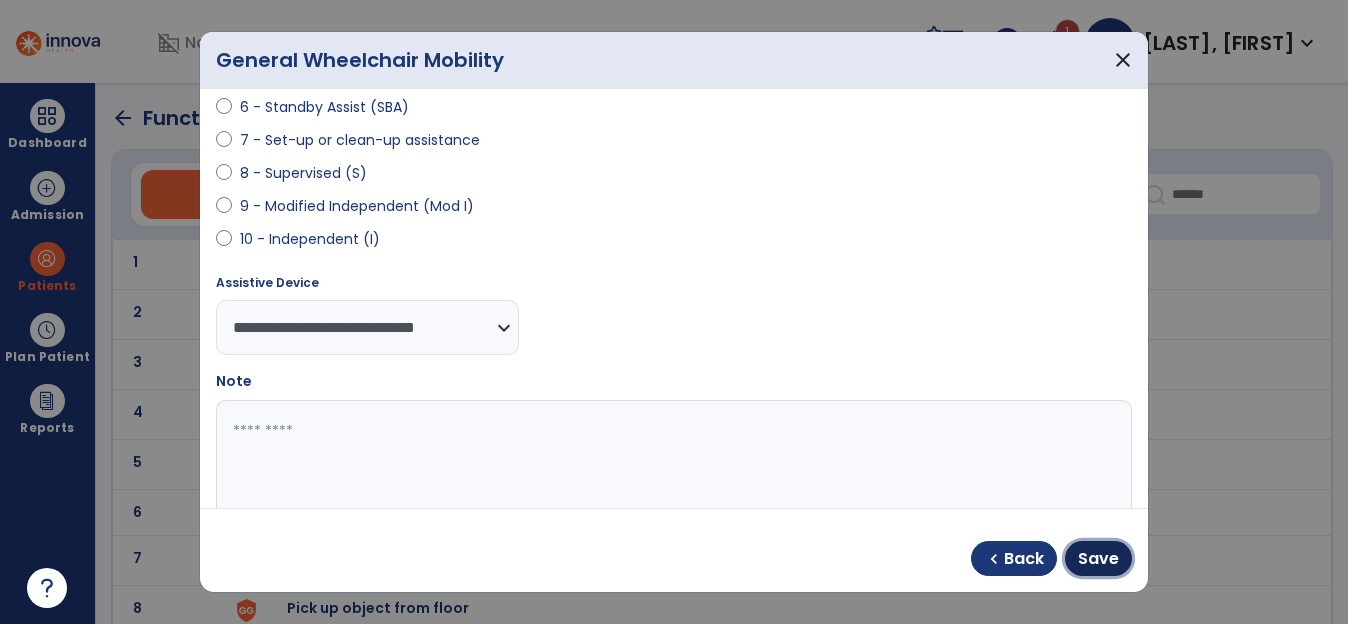 click on "Save" at bounding box center [1098, 559] 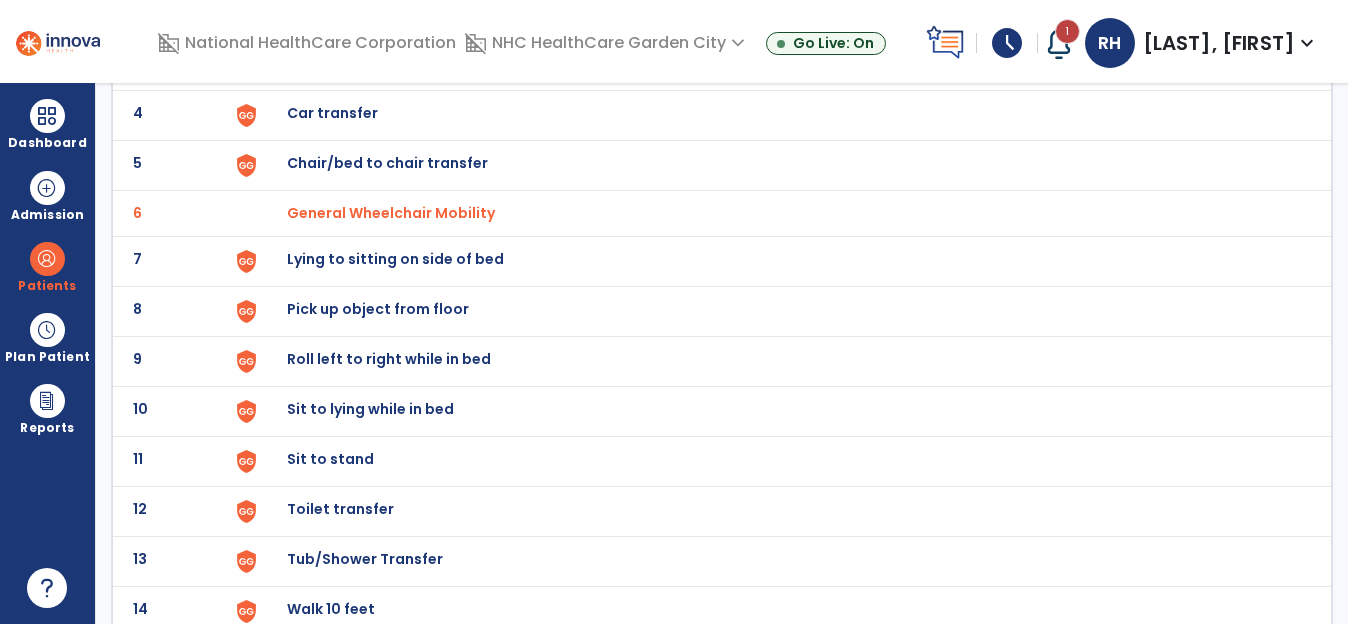 scroll, scrollTop: 300, scrollLeft: 0, axis: vertical 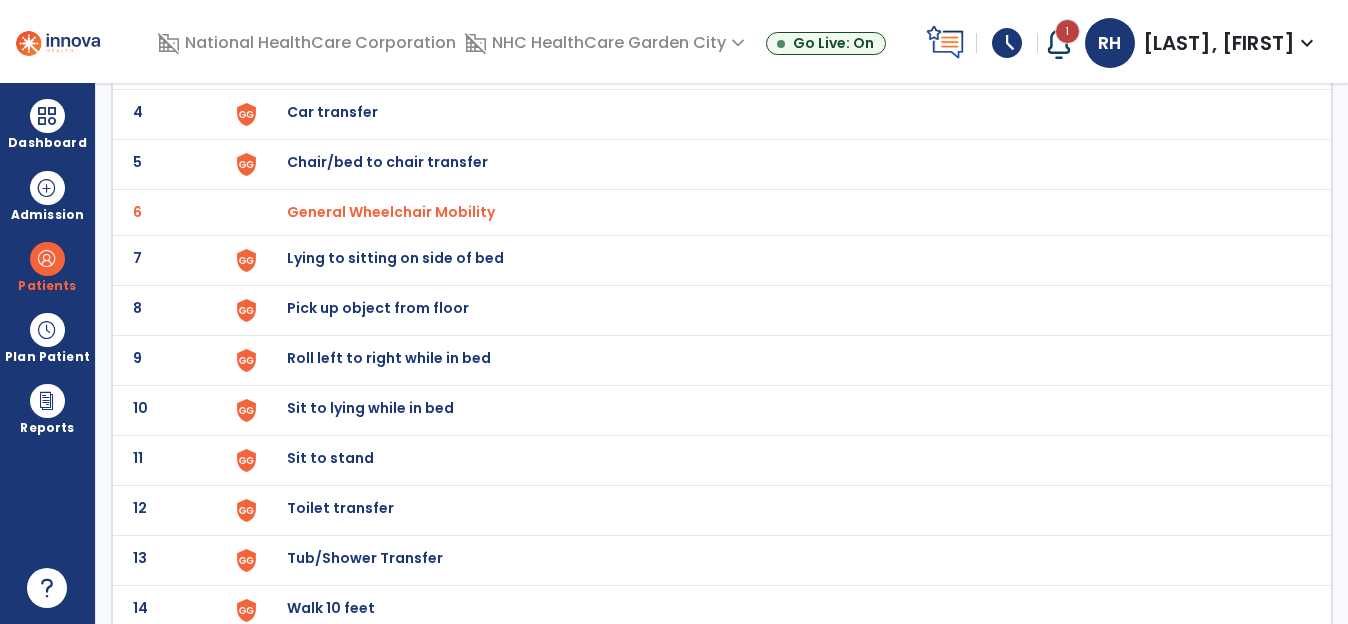 click on "Sit to stand" at bounding box center (333, -38) 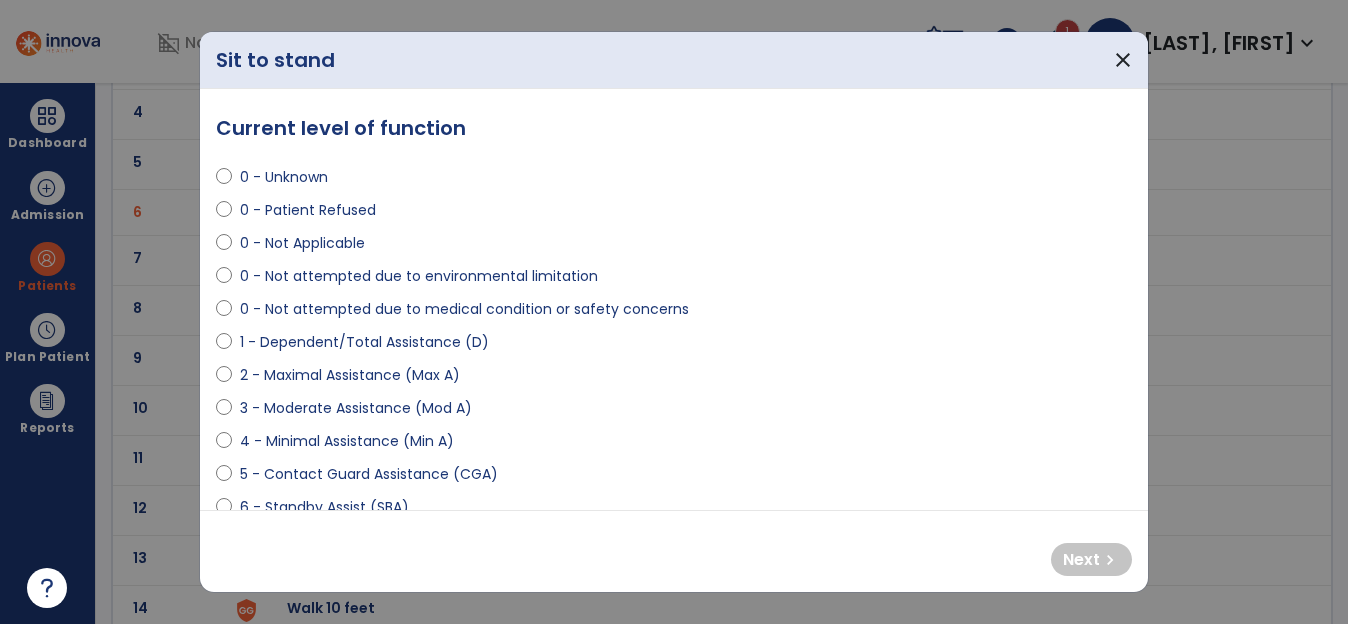 click on "3 - Moderate Assistance (Mod A)" at bounding box center [674, 412] 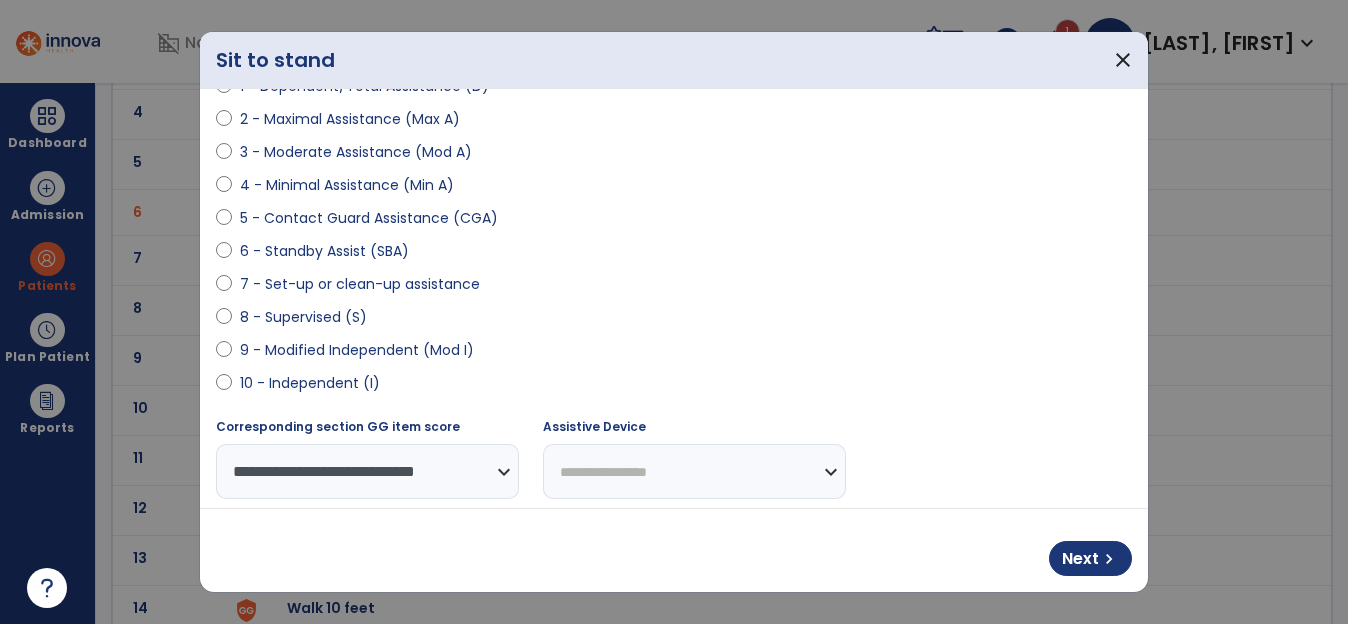 scroll, scrollTop: 300, scrollLeft: 0, axis: vertical 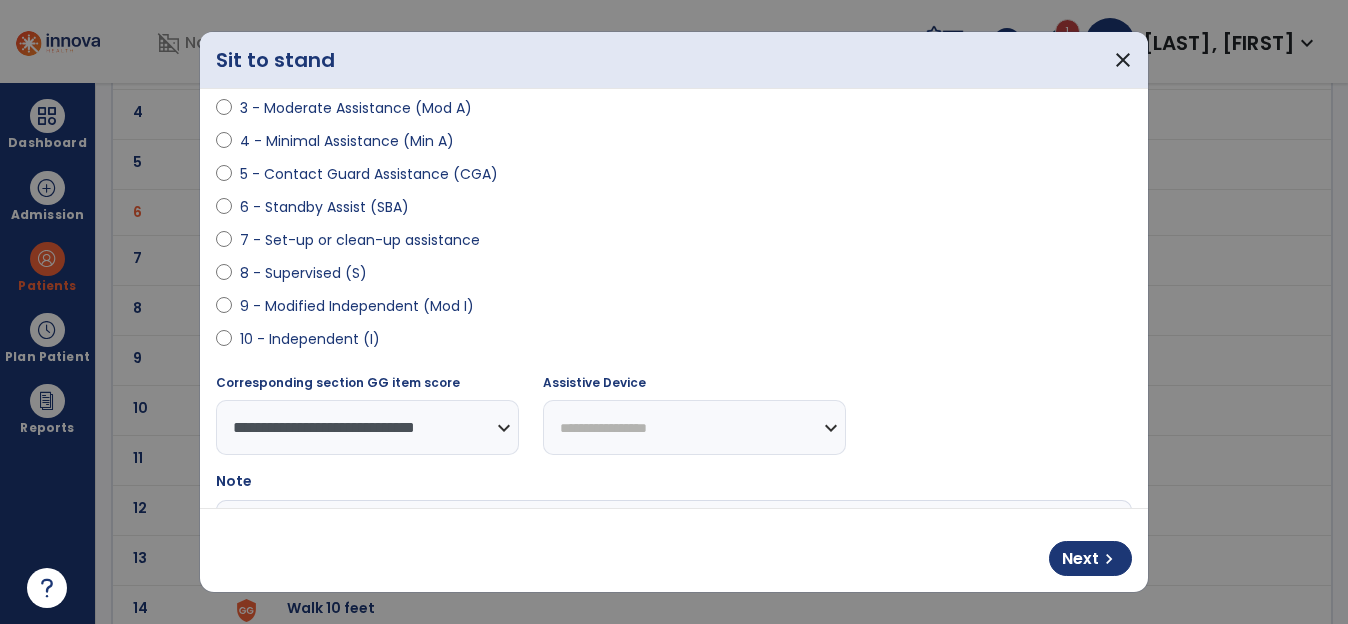 click on "**********" at bounding box center (694, 427) 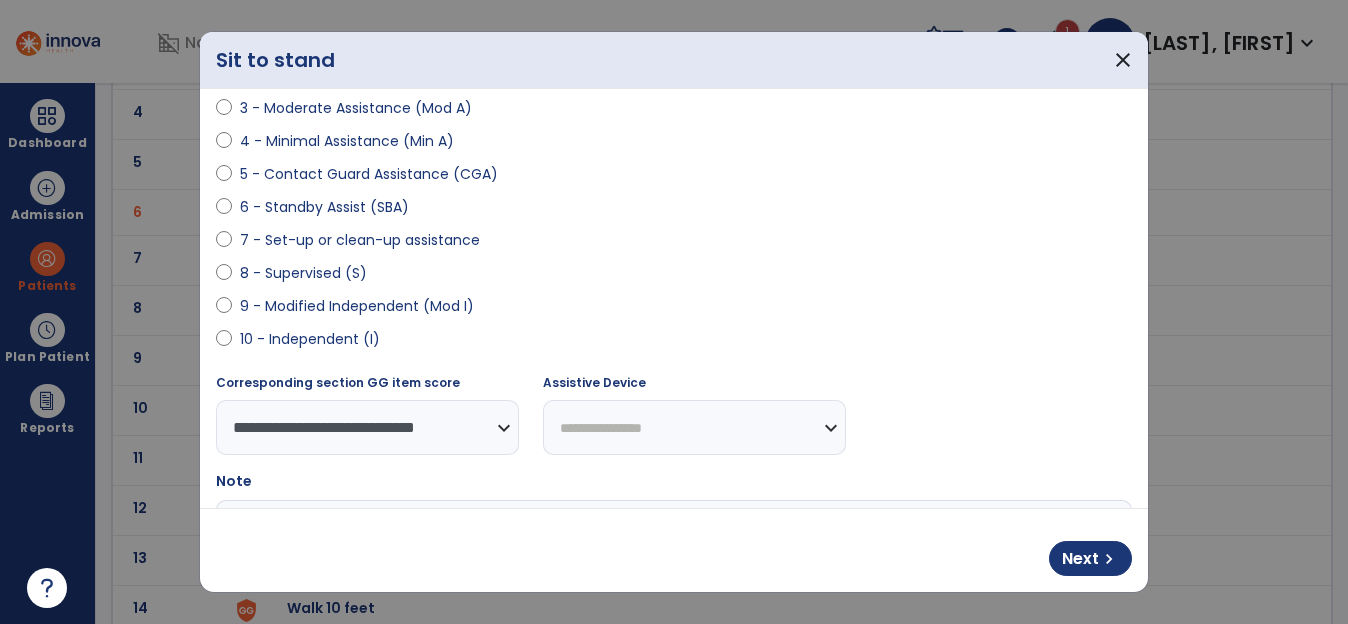 click on "**********" at bounding box center [694, 427] 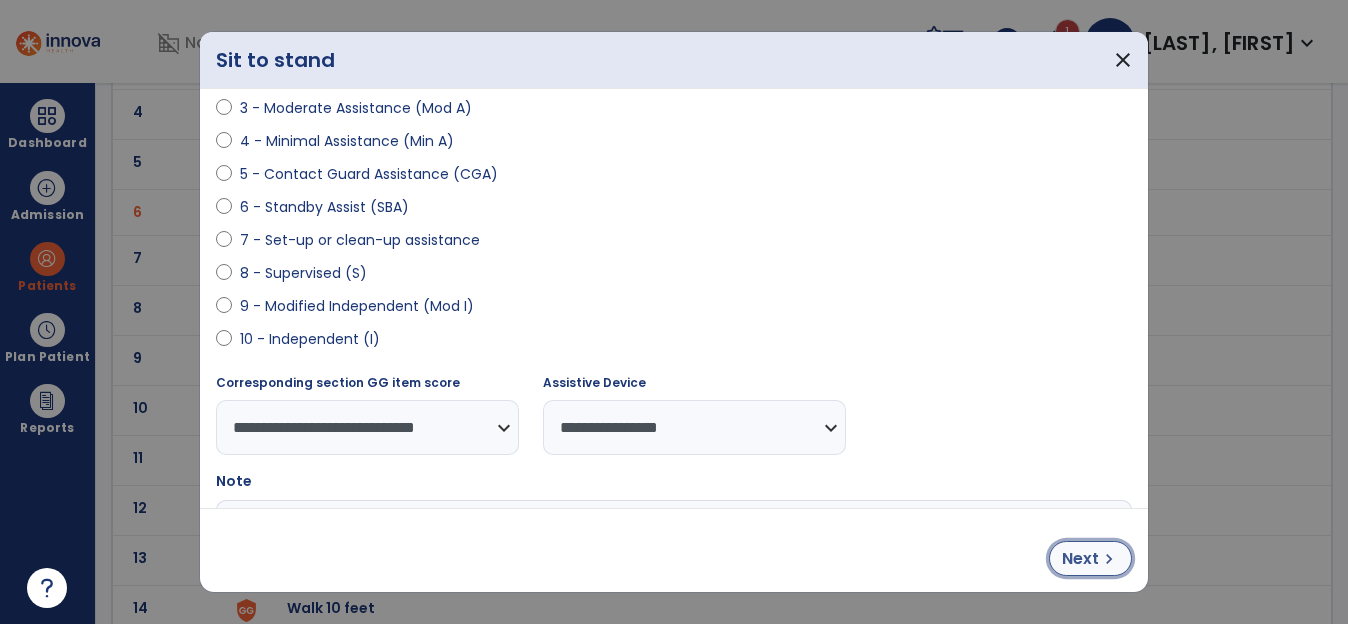 click on "Next" at bounding box center [1080, 559] 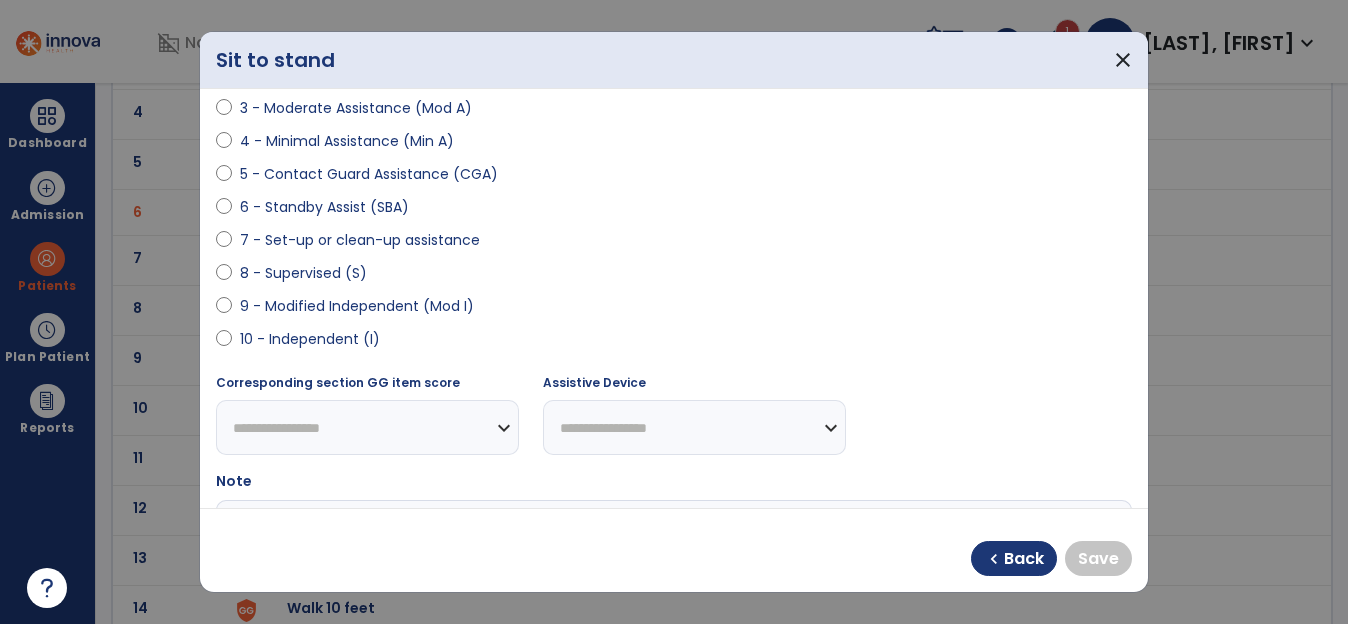 select on "**********" 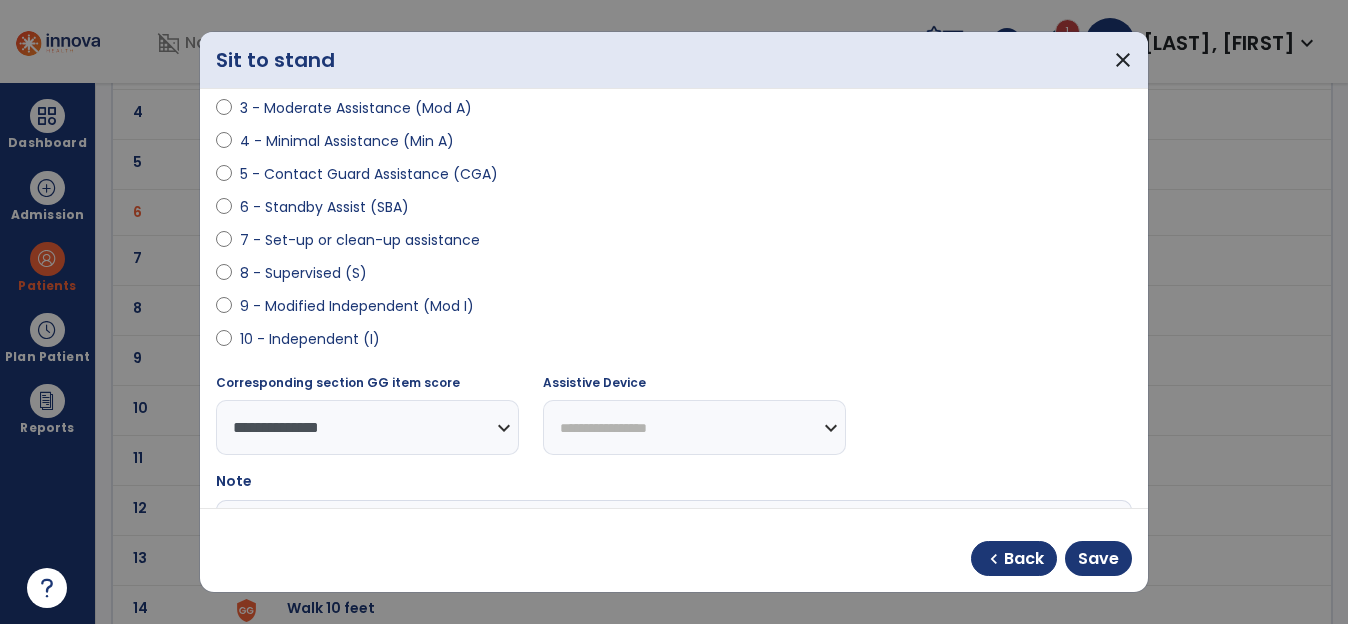 click on "**********" at bounding box center (694, 427) 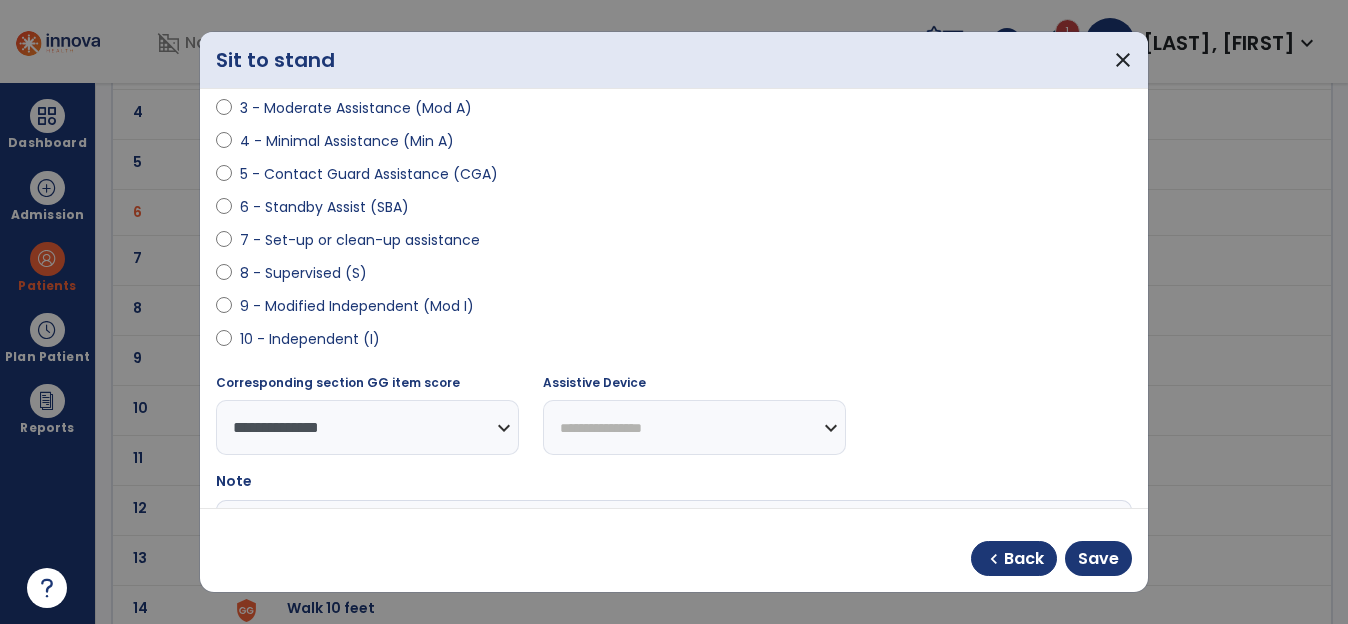 click on "**********" at bounding box center [694, 427] 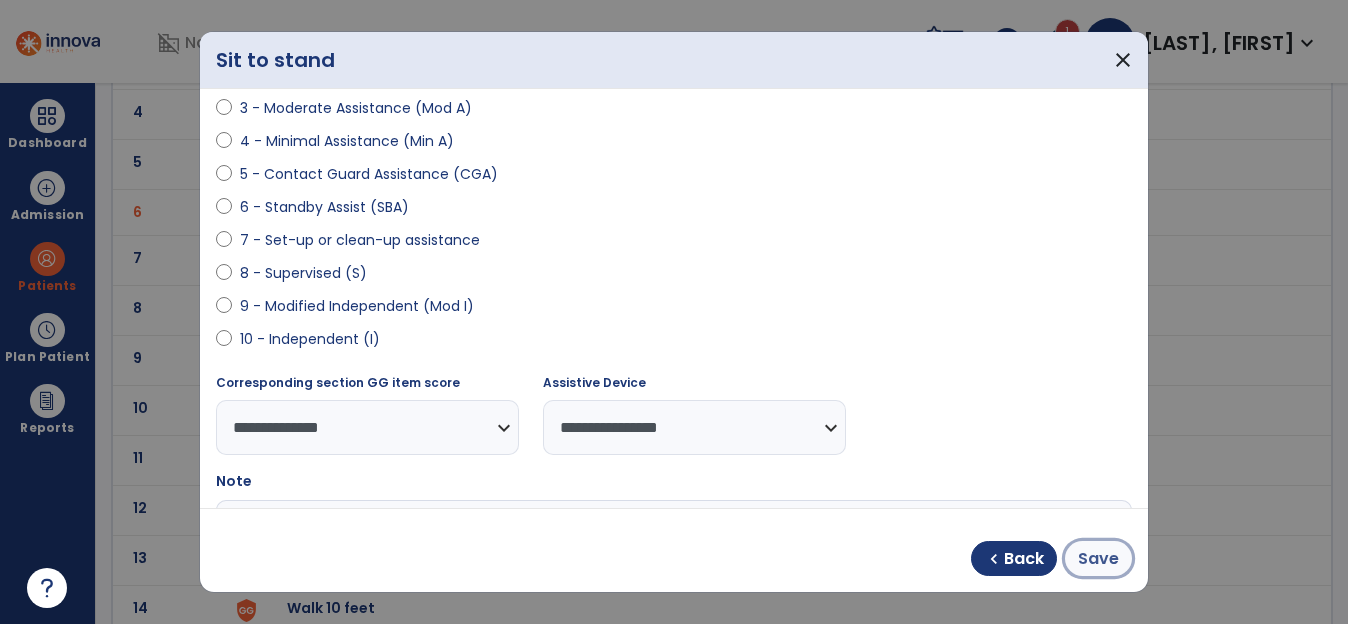click on "Save" at bounding box center (1098, 558) 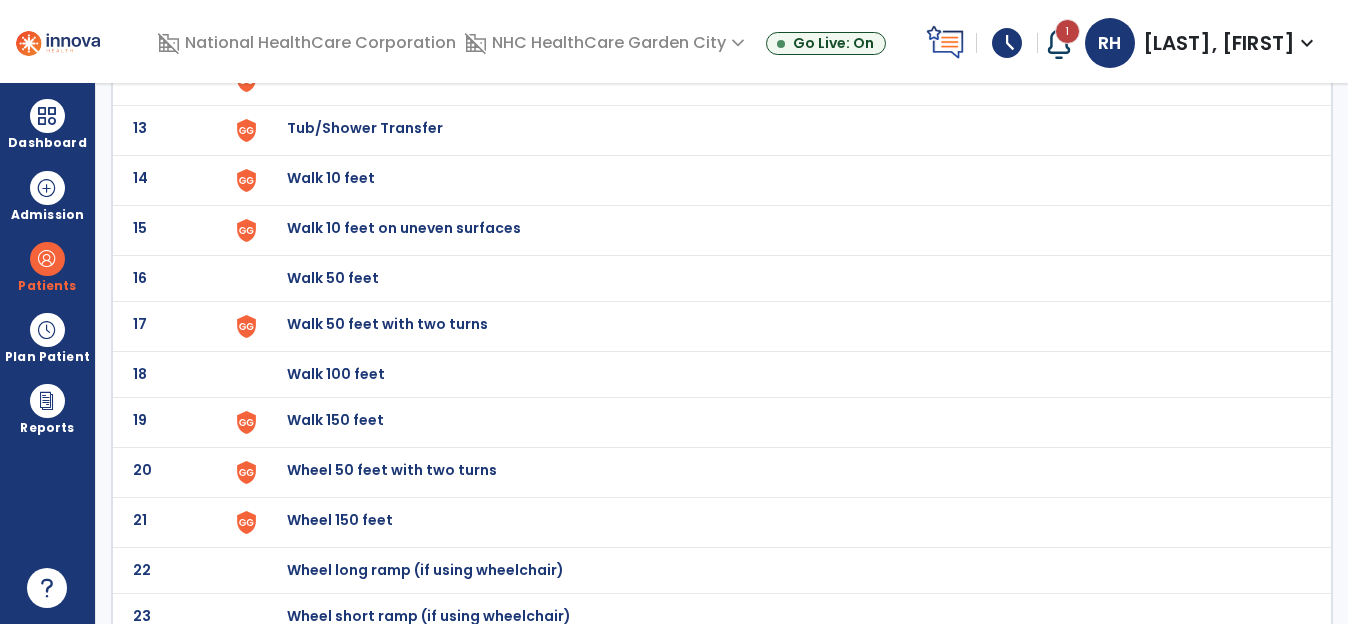 scroll, scrollTop: 747, scrollLeft: 0, axis: vertical 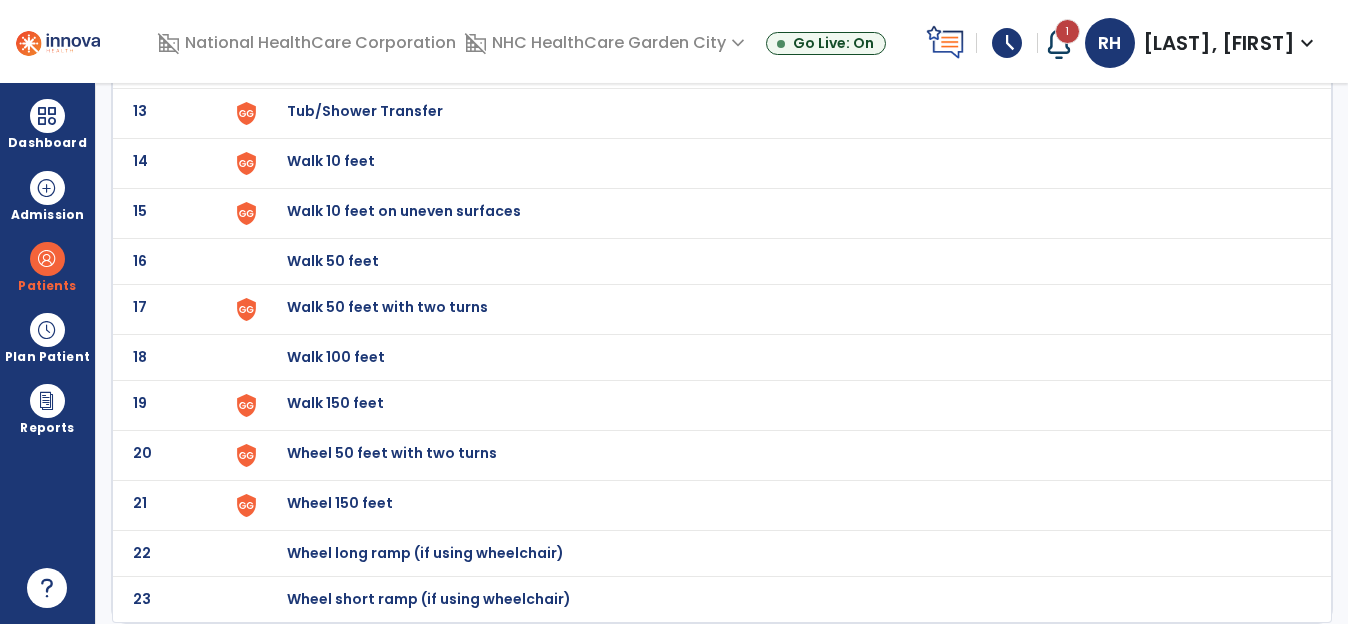 click on "Walk 100 feet" at bounding box center [333, -485] 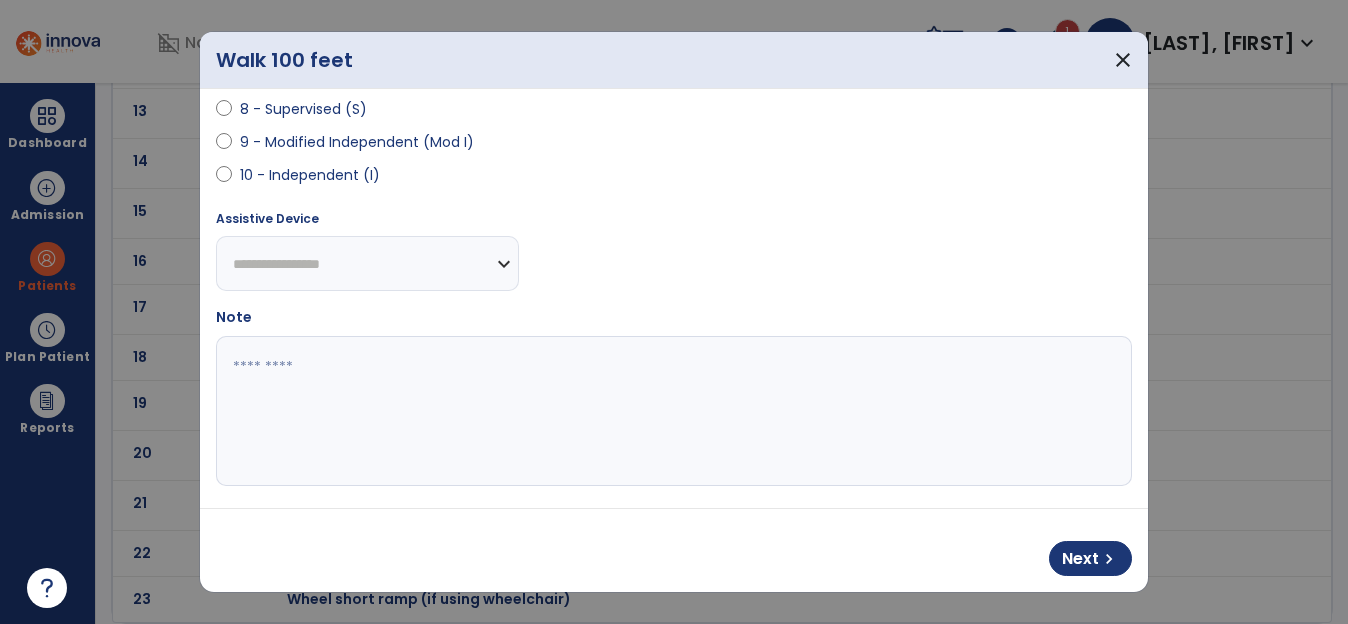 scroll, scrollTop: 474, scrollLeft: 0, axis: vertical 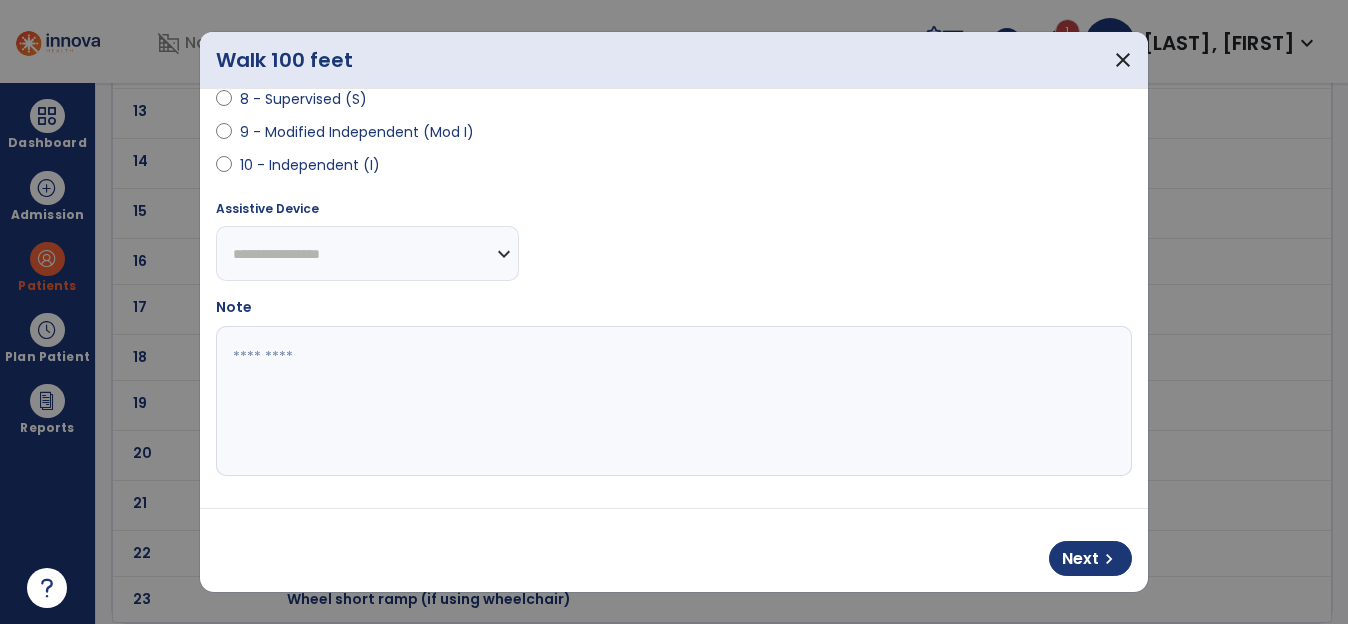click on "**********" at bounding box center (367, 253) 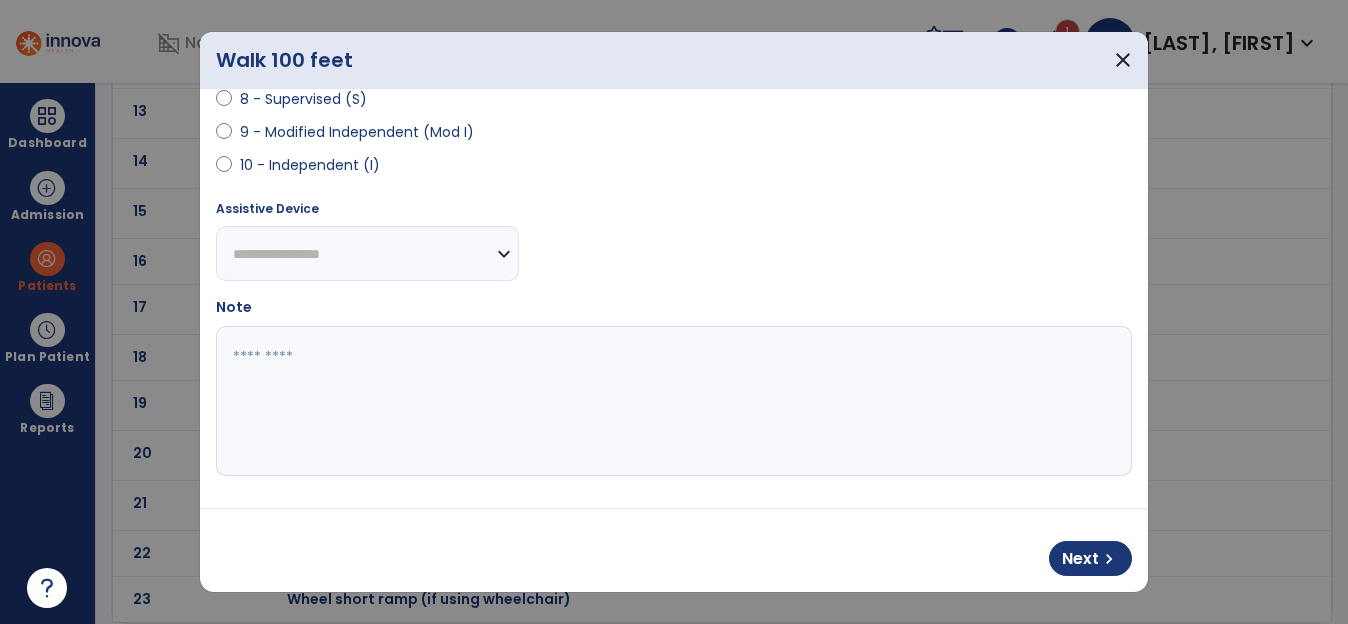 select on "**********" 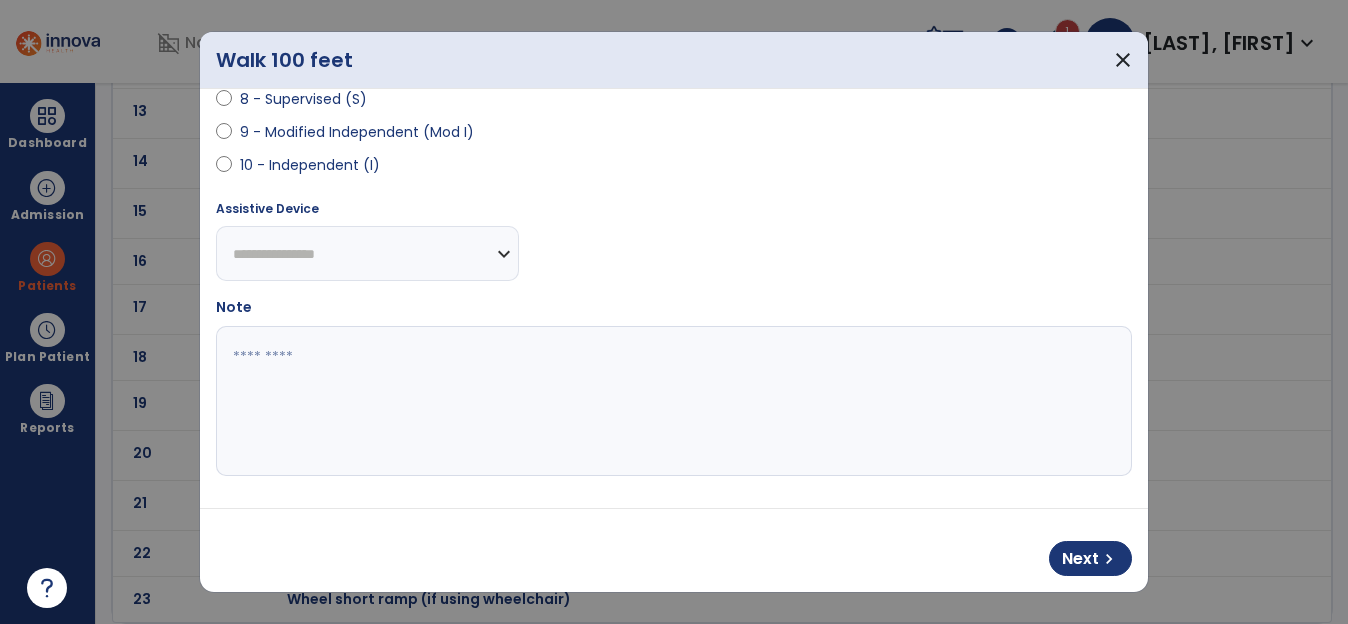 click on "**********" at bounding box center [367, 253] 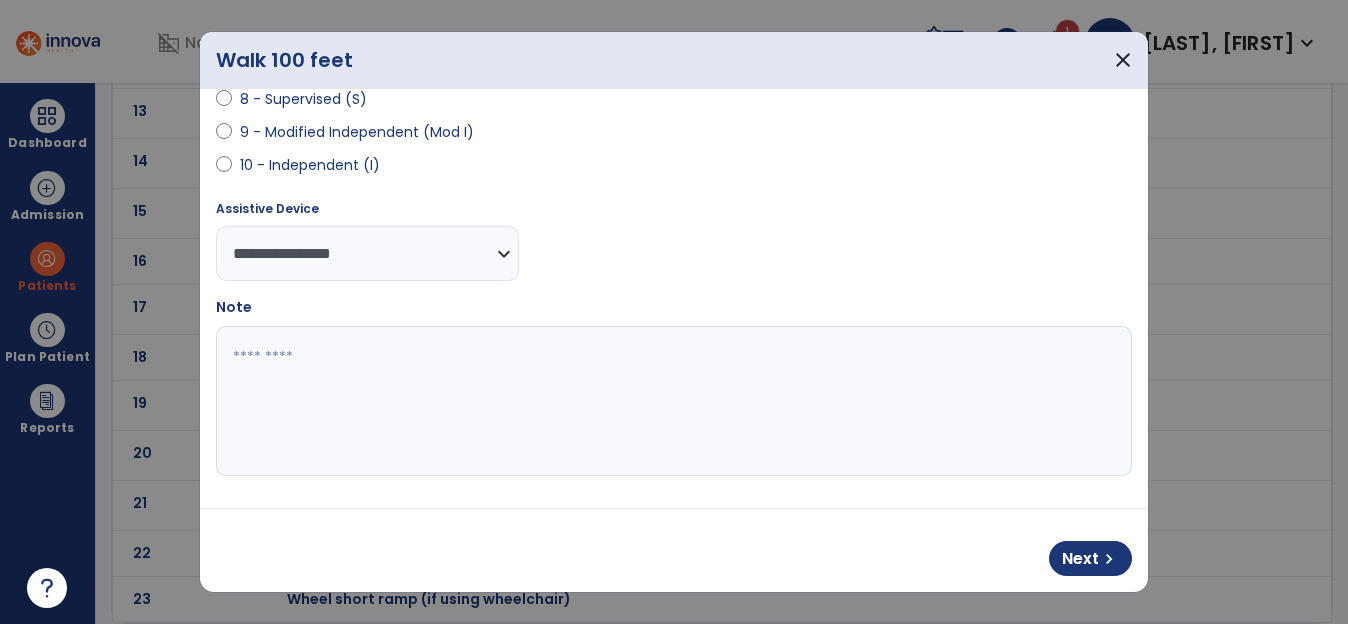 click at bounding box center (671, 401) 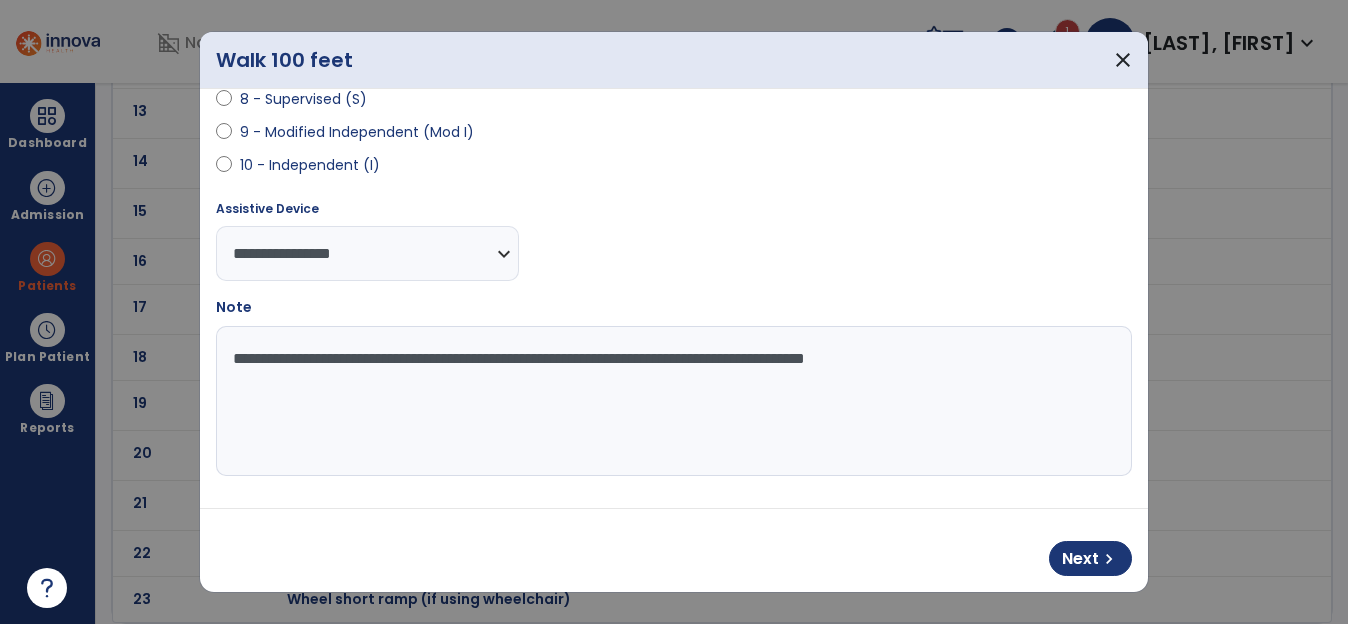 click on "**********" at bounding box center (671, 401) 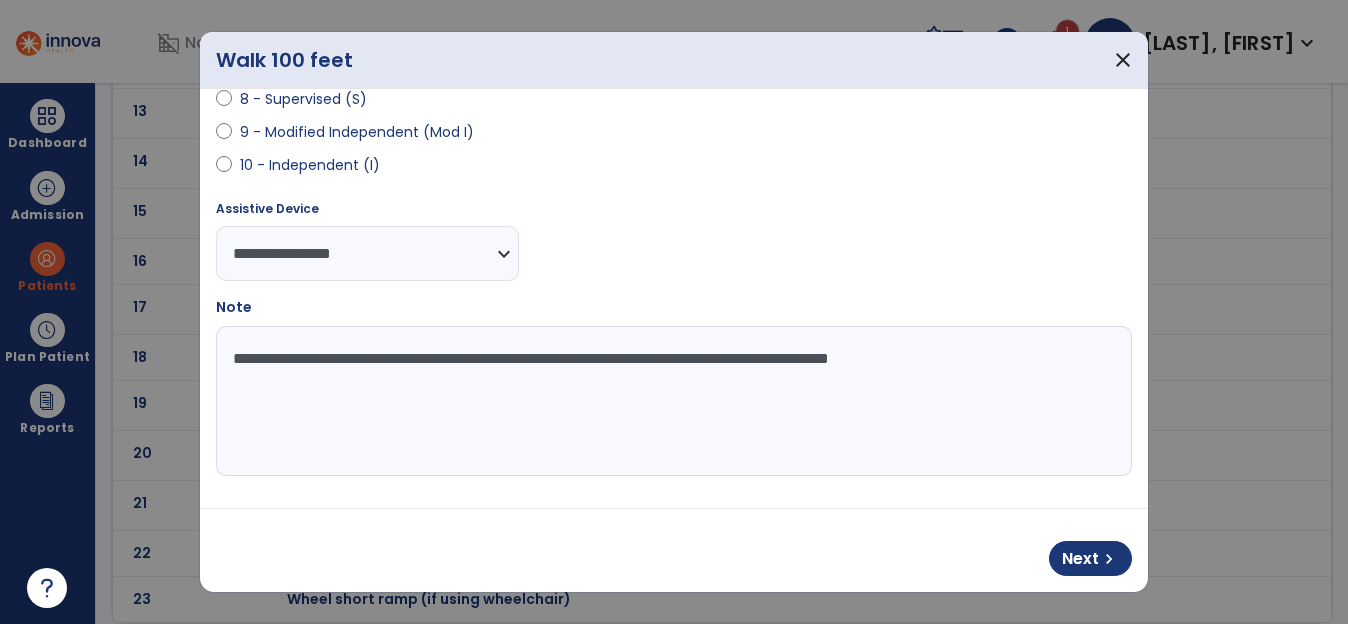 drag, startPoint x: 916, startPoint y: 359, endPoint x: 892, endPoint y: 362, distance: 24.186773 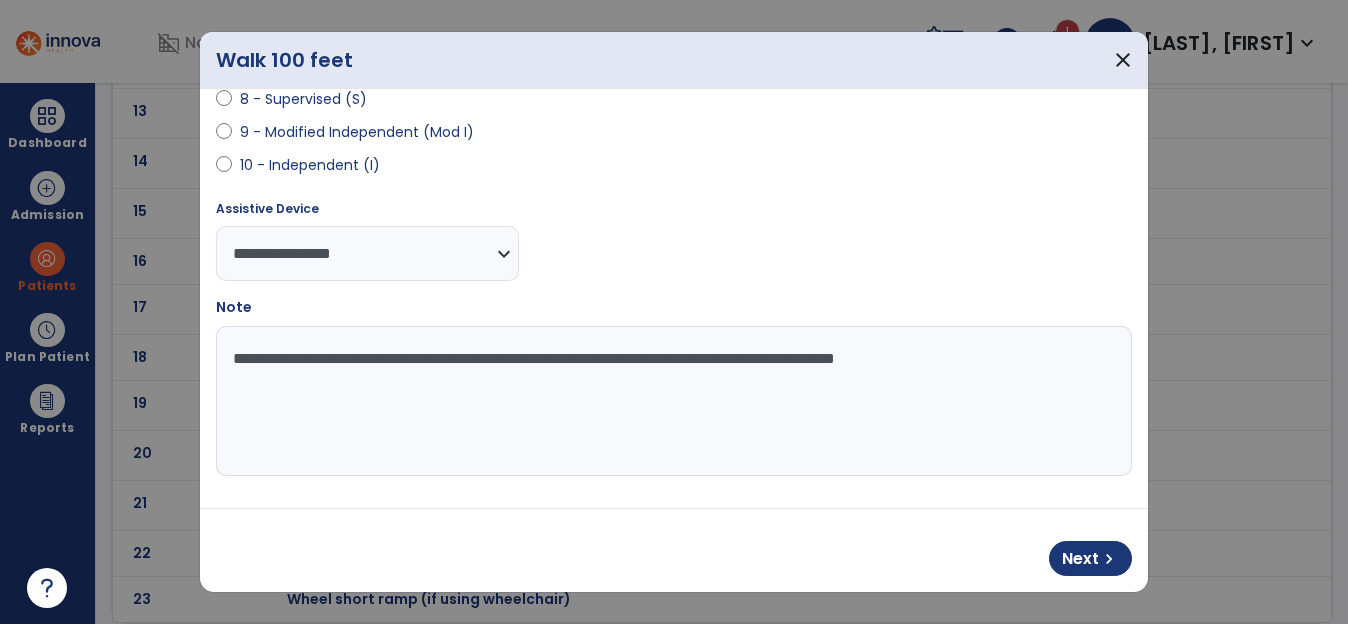 drag, startPoint x: 1054, startPoint y: 344, endPoint x: 1045, endPoint y: 350, distance: 10.816654 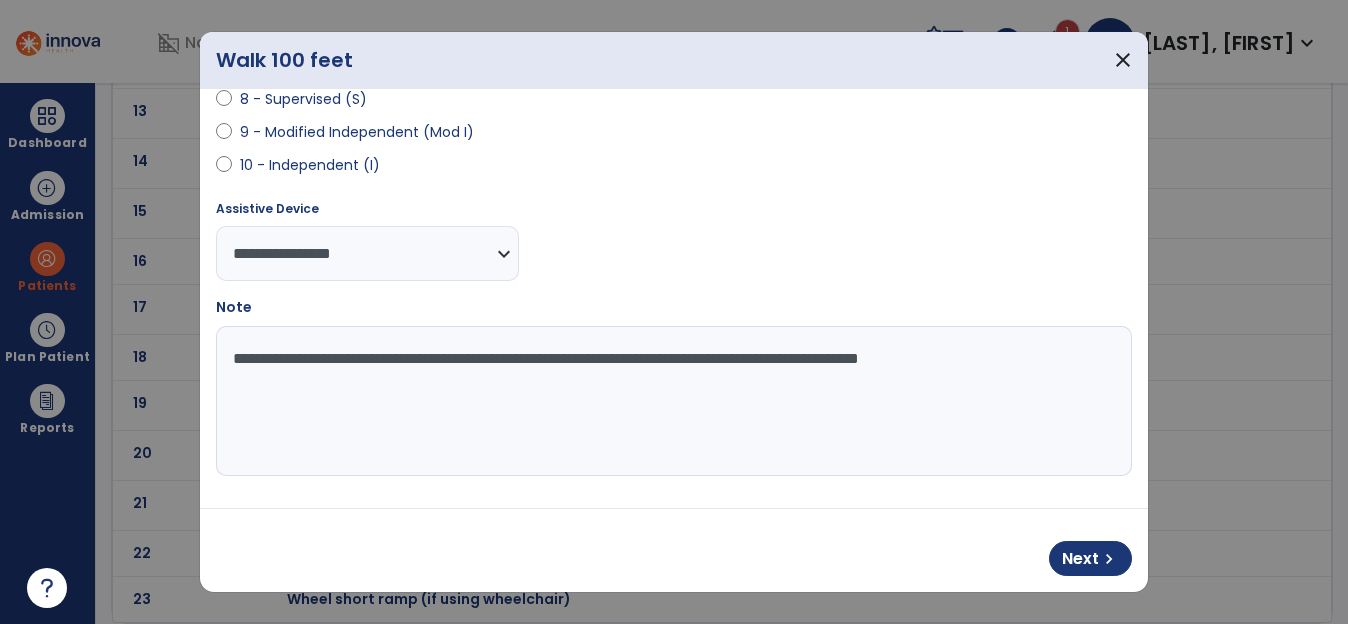 click on "**********" at bounding box center (671, 401) 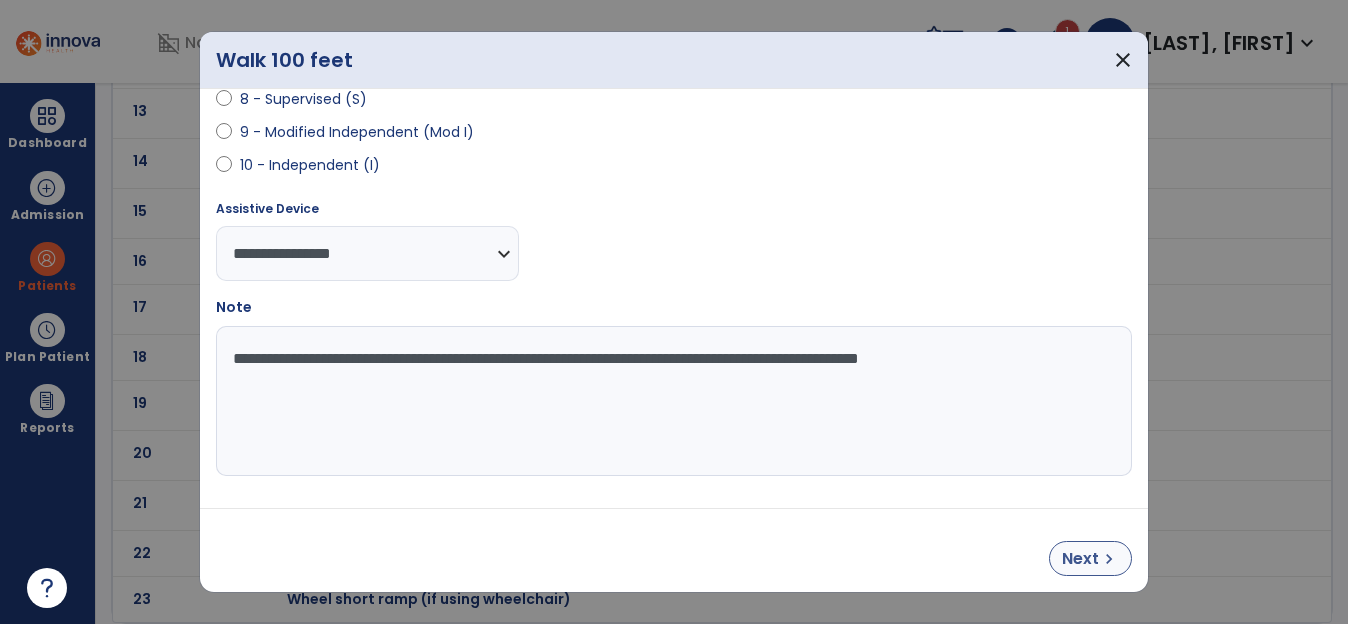 type on "**********" 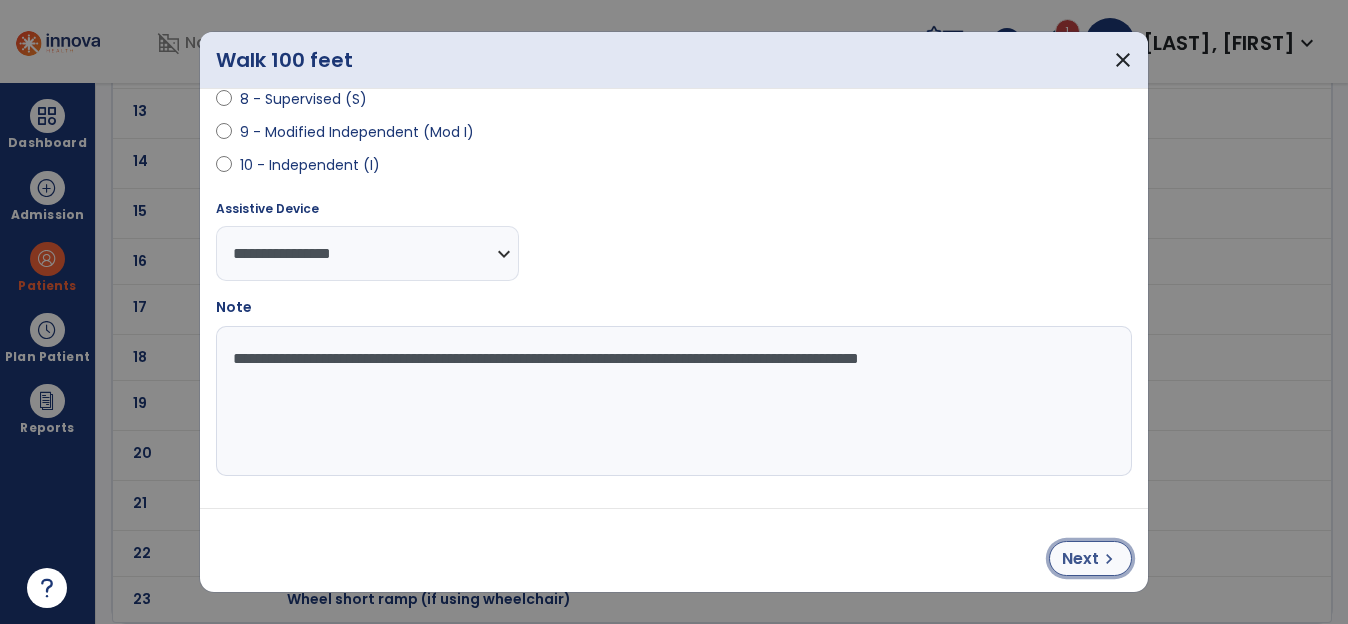 click on "Next" at bounding box center [1080, 559] 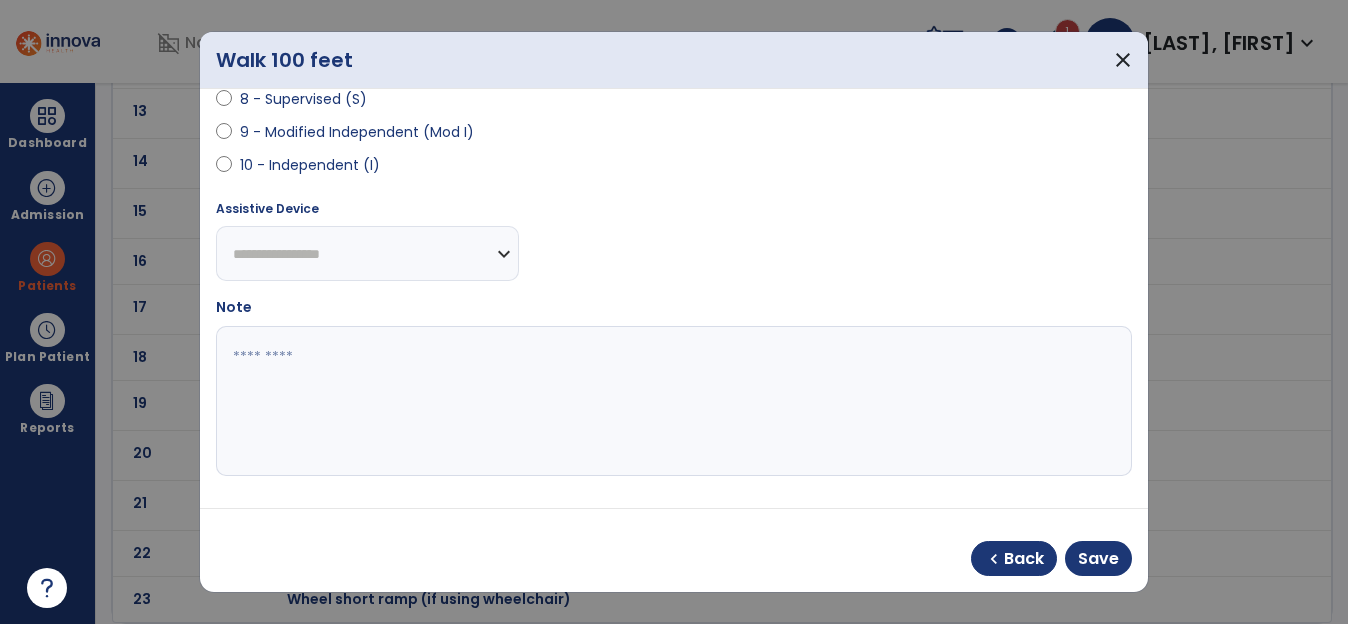click on "**********" at bounding box center [367, 253] 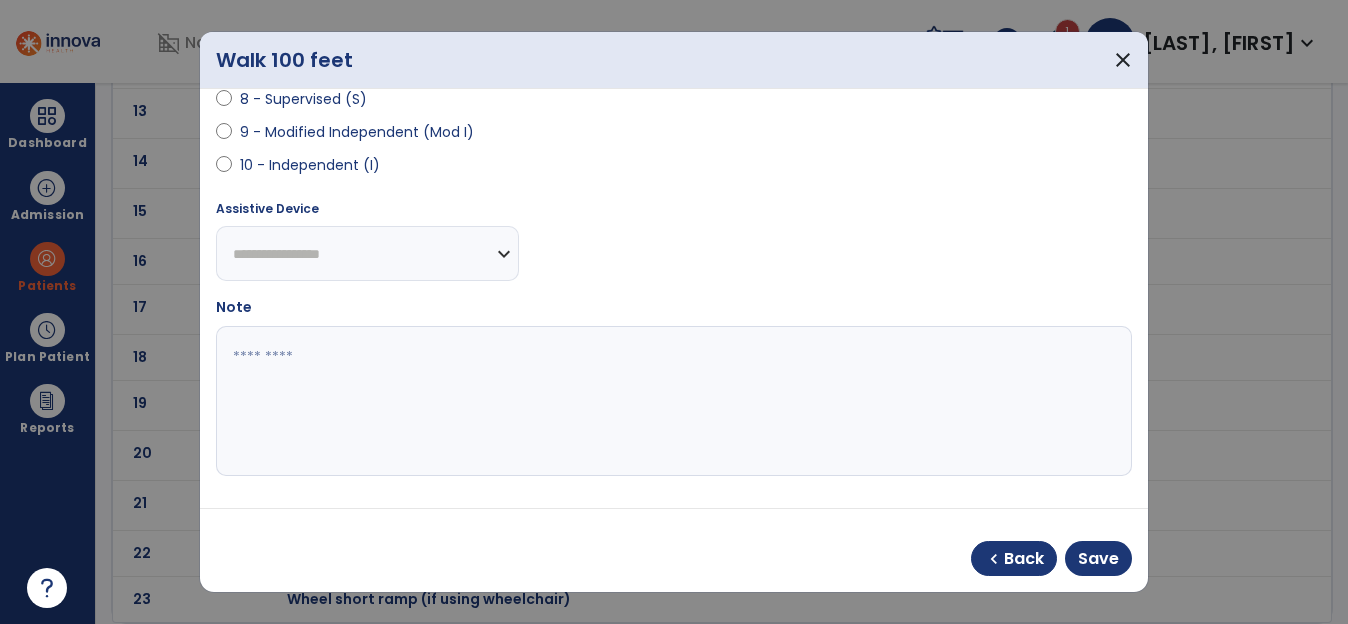 select on "**********" 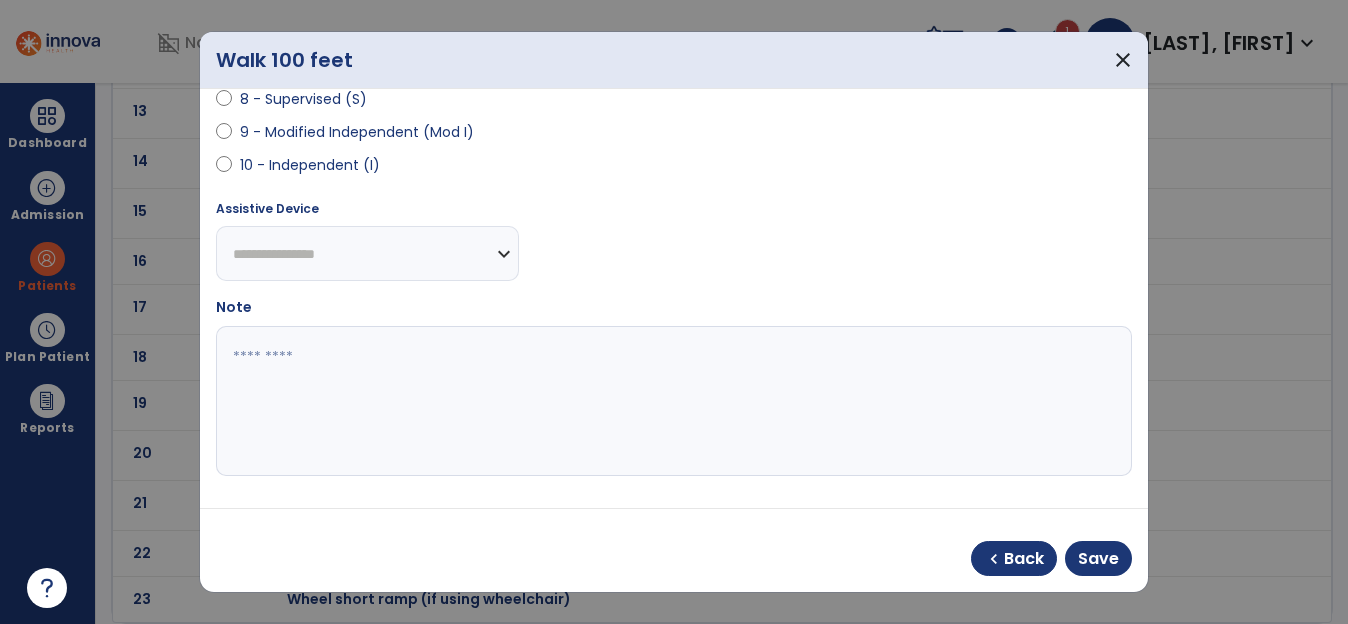 click on "**********" at bounding box center [367, 253] 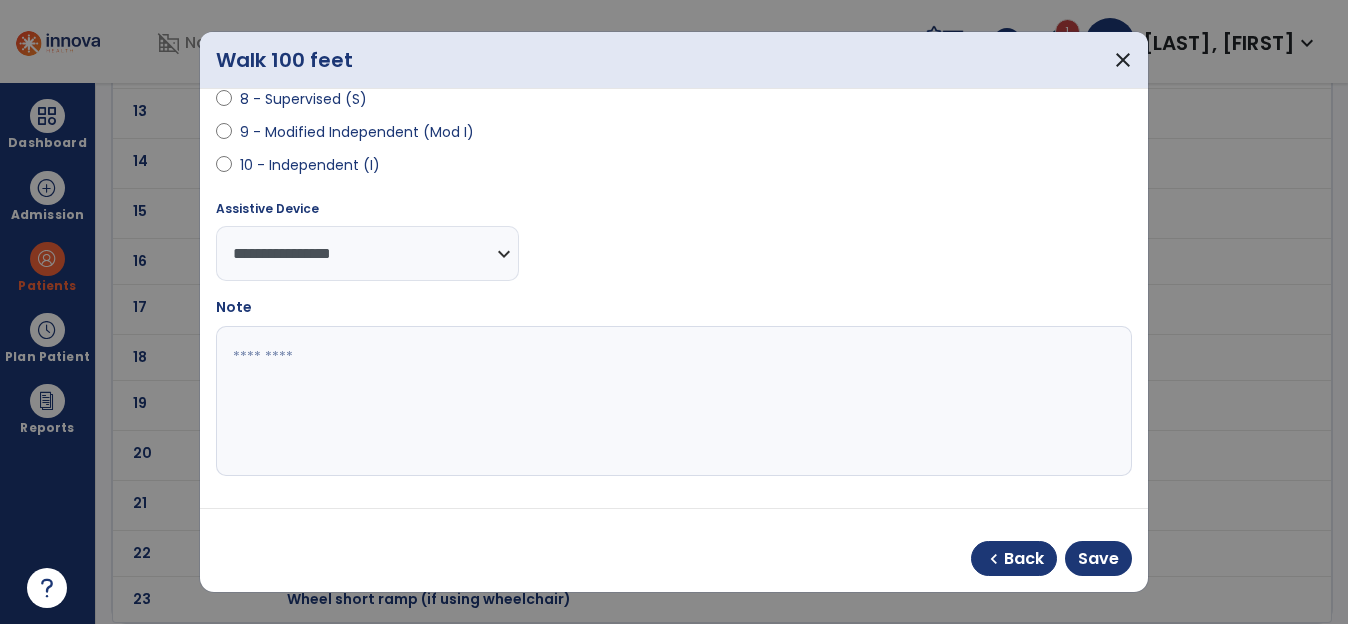 click at bounding box center [671, 401] 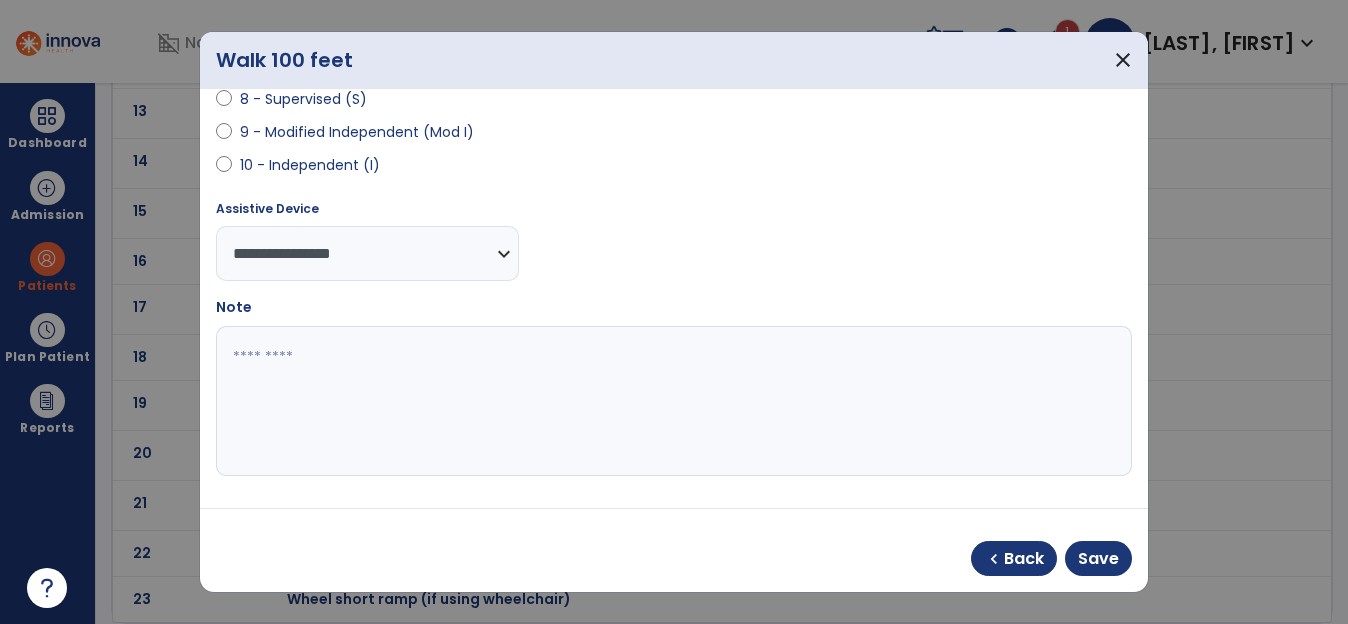 paste on "**********" 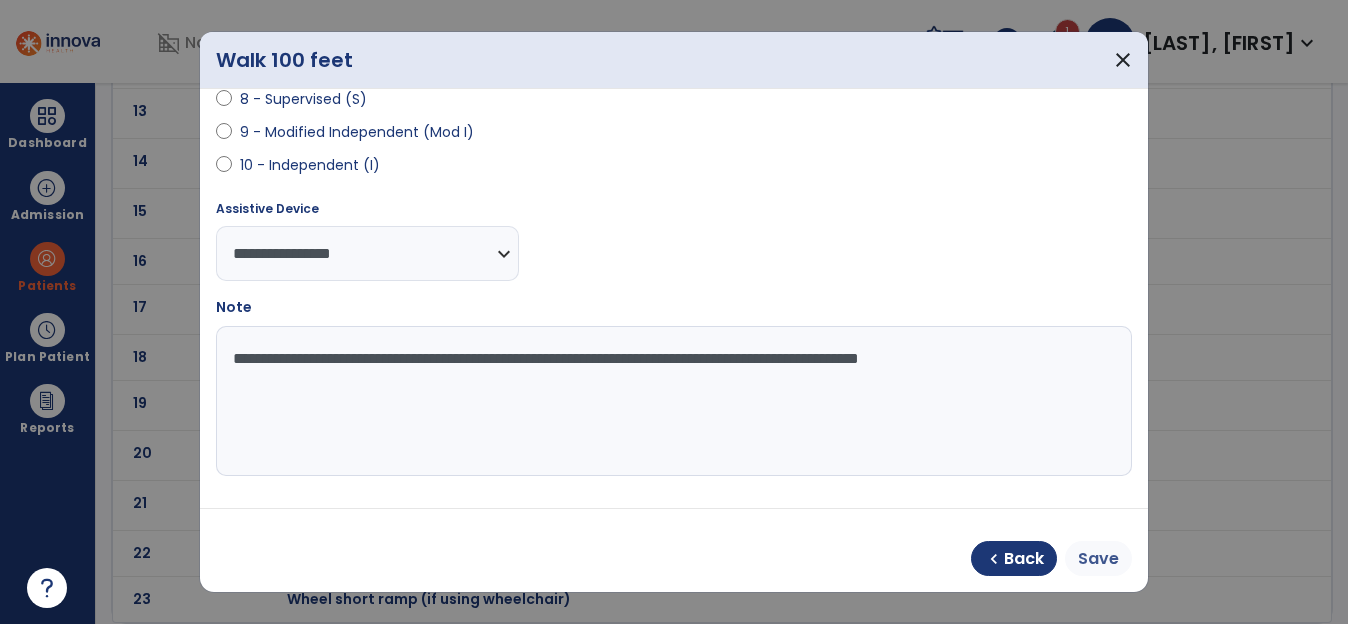 type on "**********" 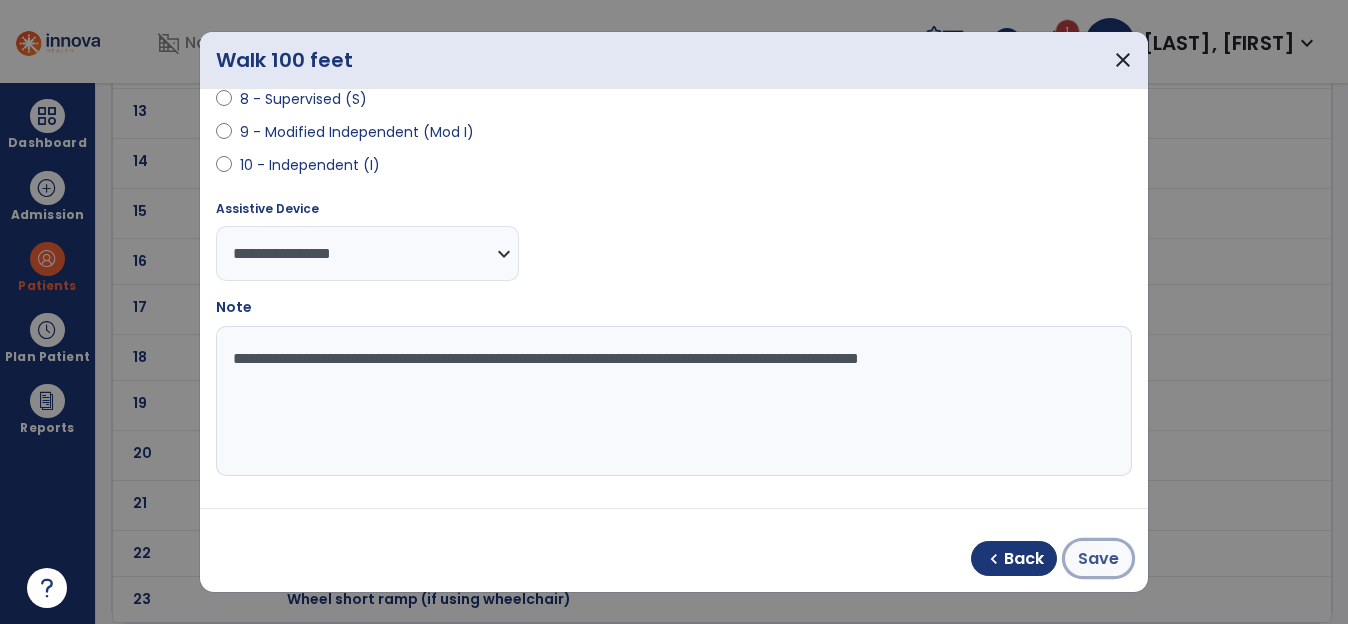 click on "Save" at bounding box center (1098, 559) 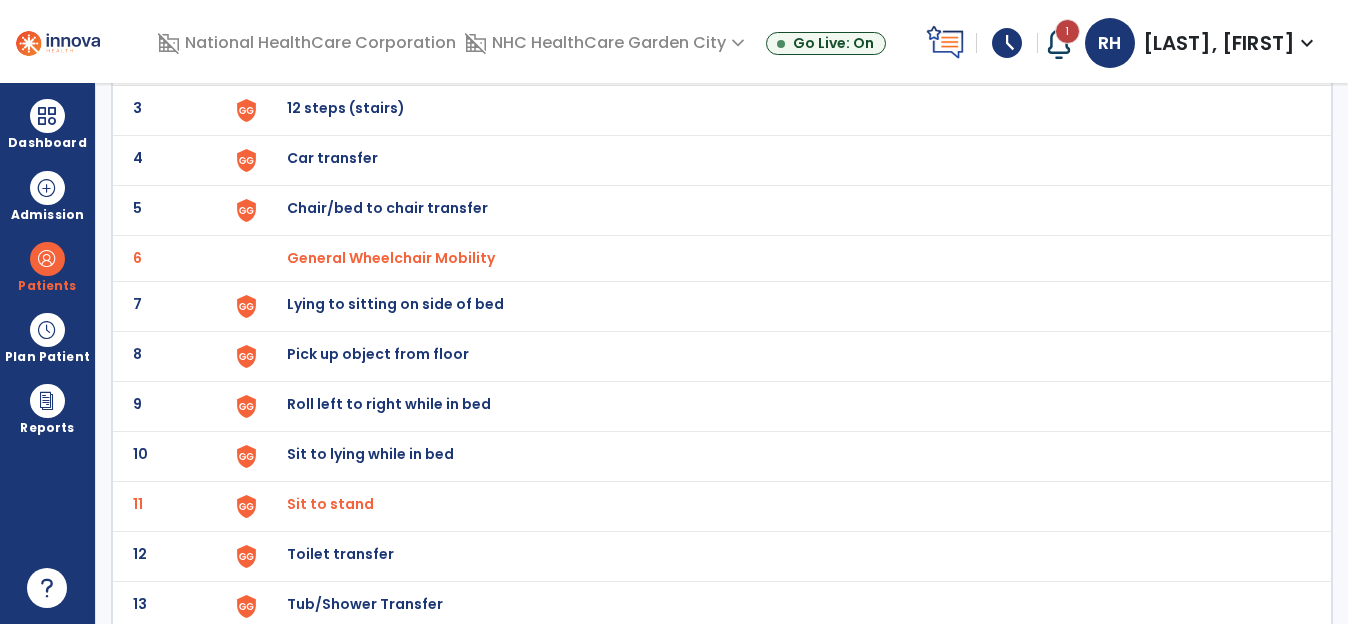 scroll, scrollTop: 300, scrollLeft: 0, axis: vertical 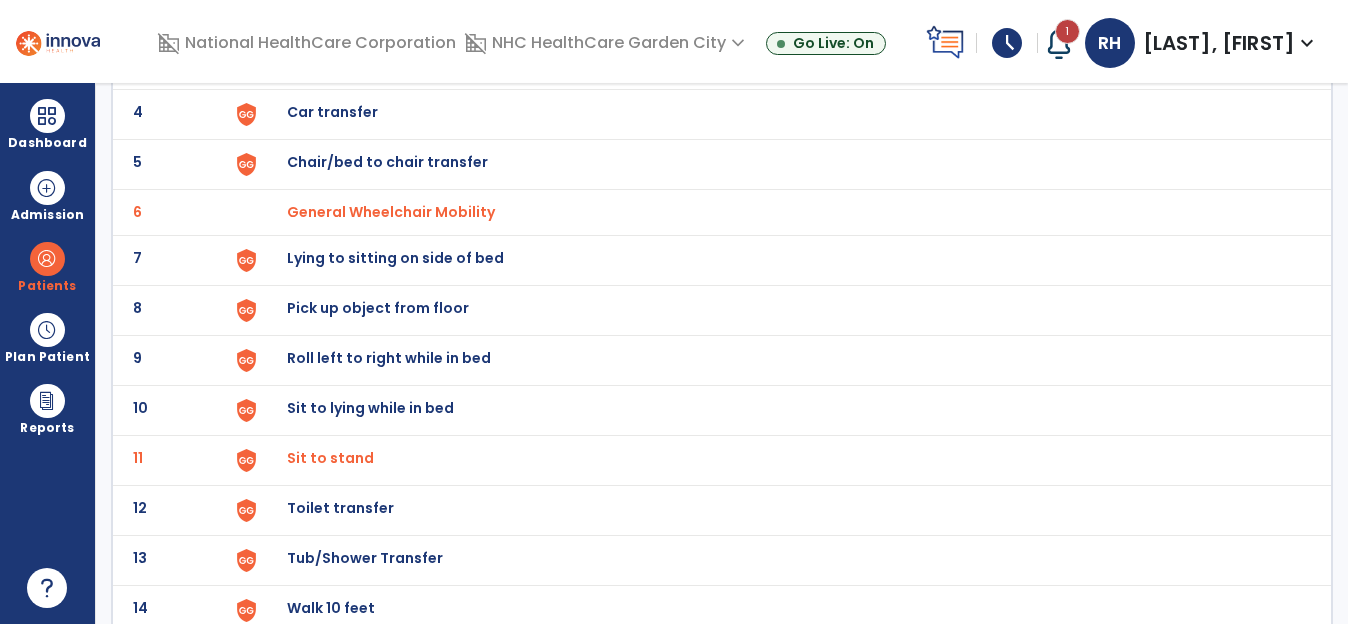 click on "Lying to sitting on side of bed" at bounding box center [333, -38] 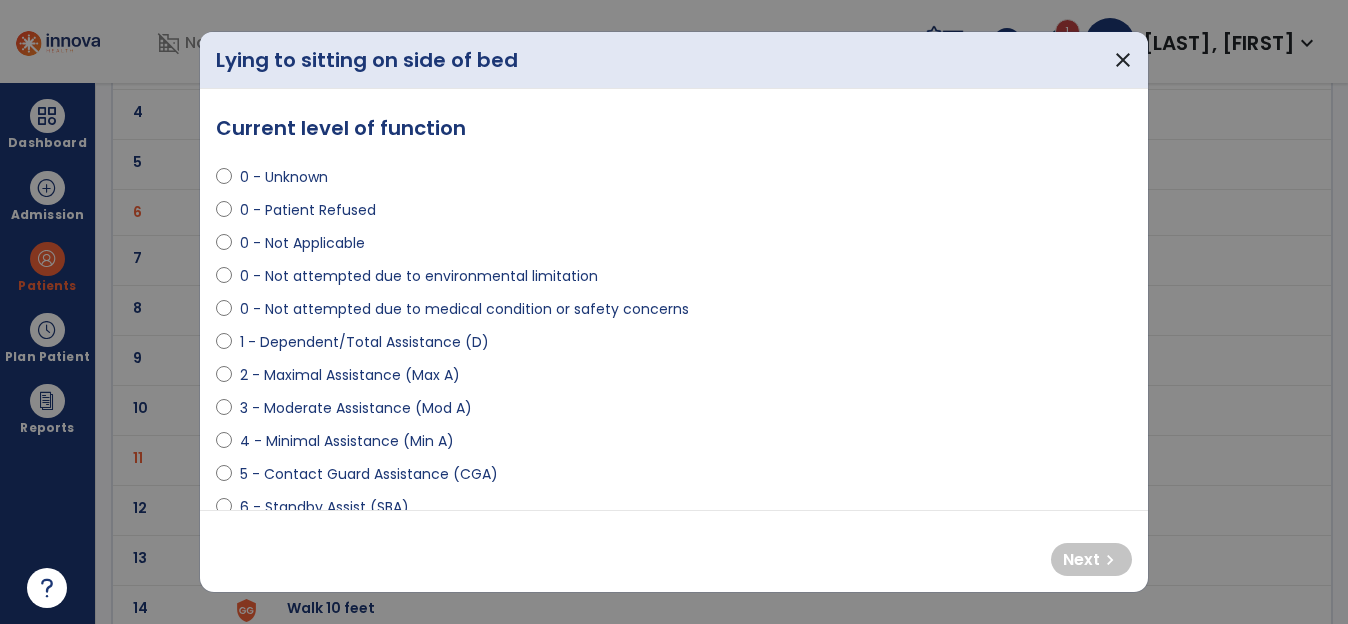 select on "**********" 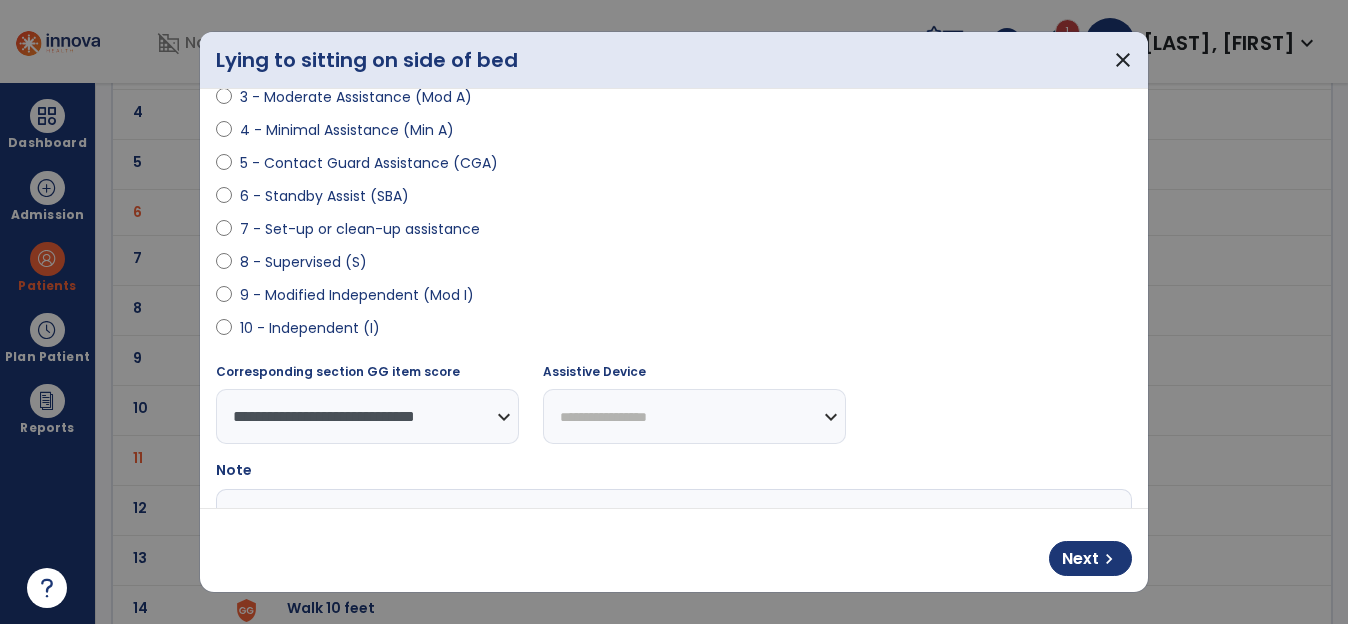 scroll, scrollTop: 400, scrollLeft: 0, axis: vertical 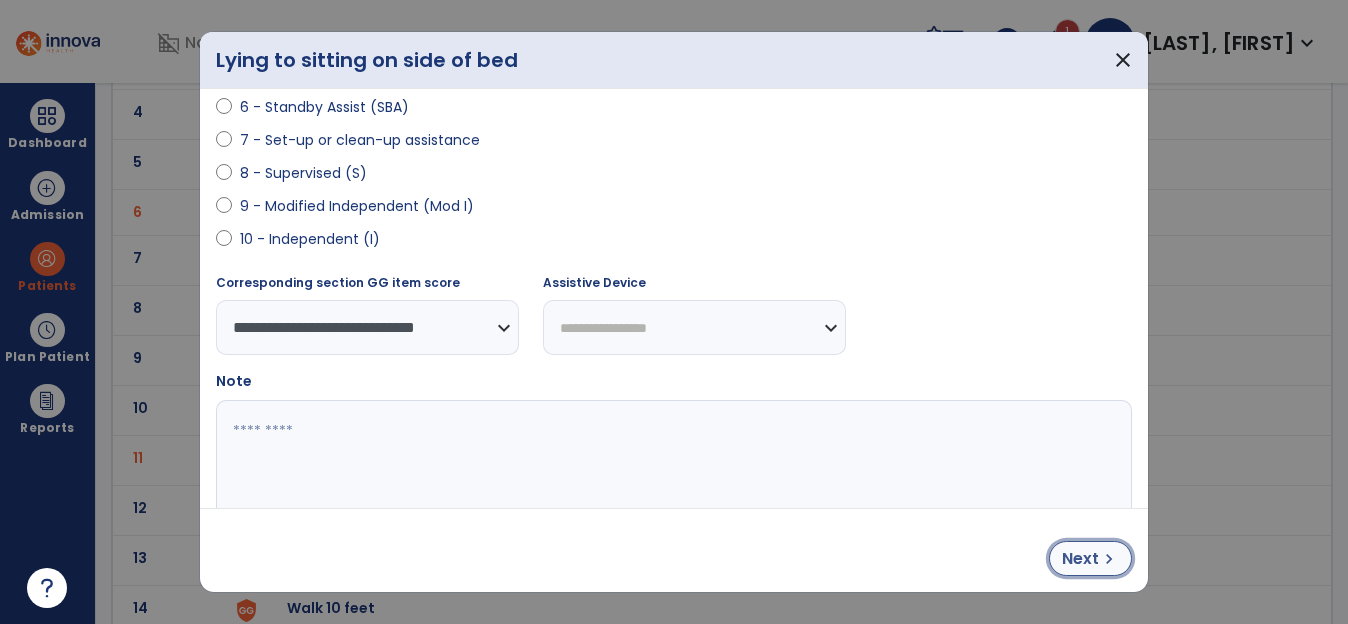 click on "Next  chevron_right" at bounding box center (1090, 558) 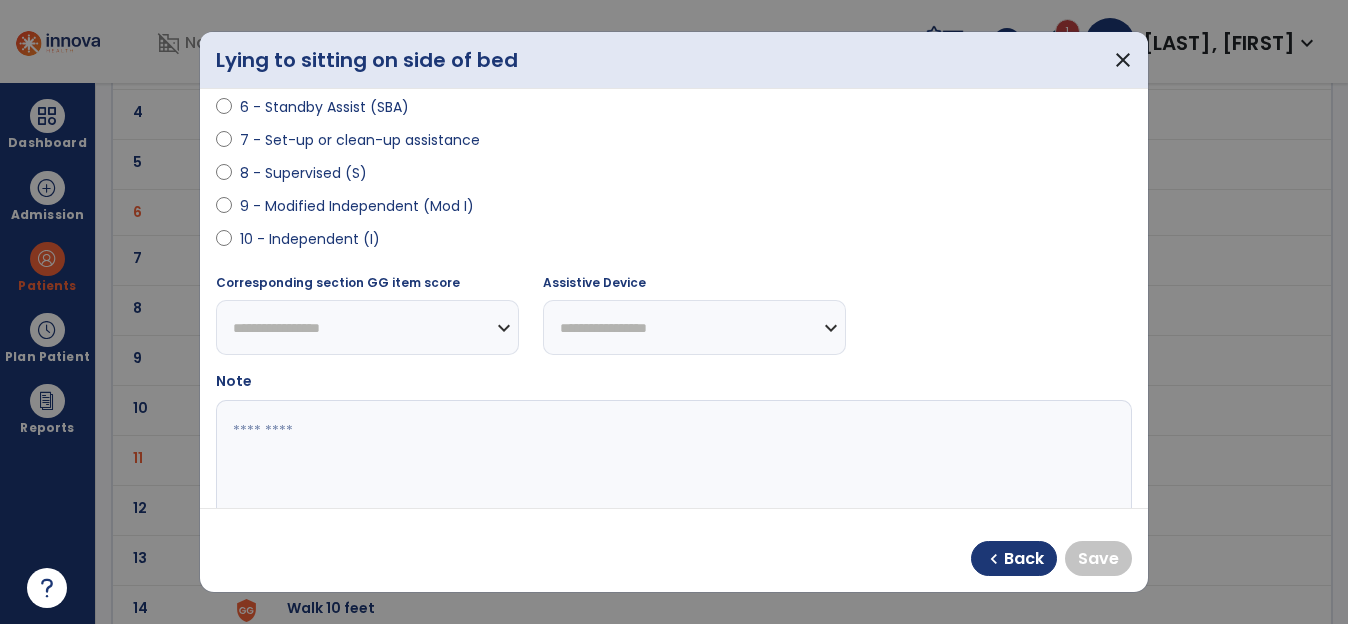 select on "**********" 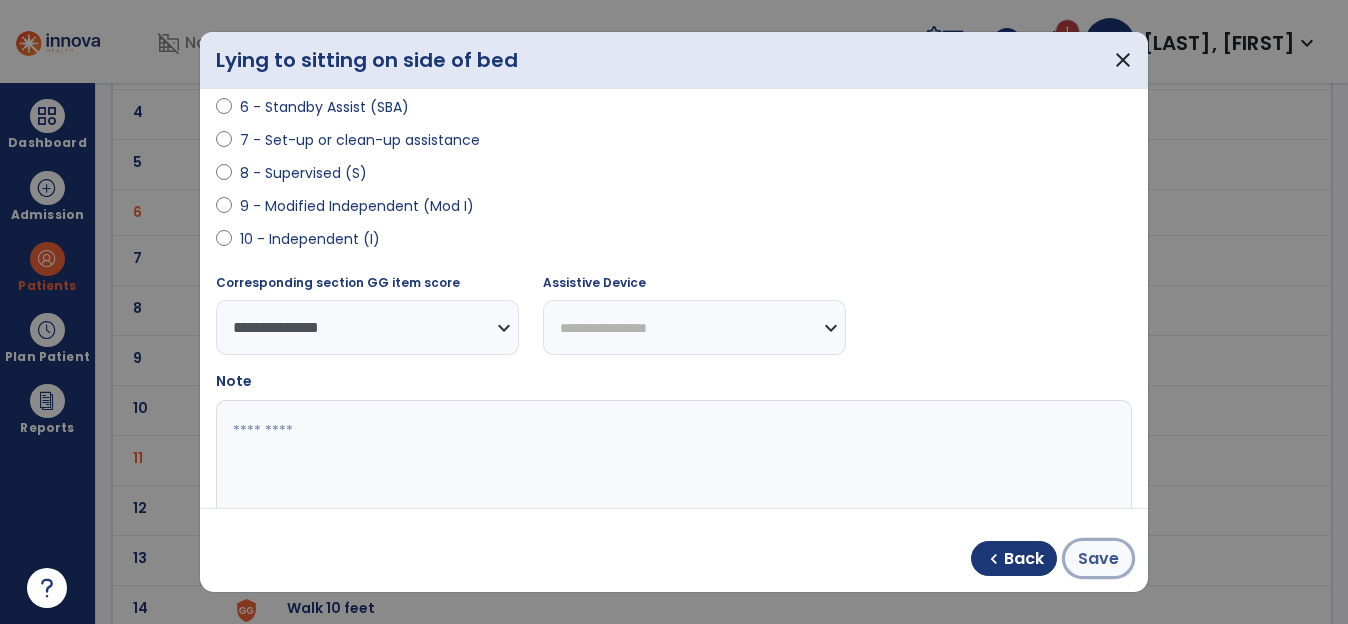 click on "Save" at bounding box center [1098, 559] 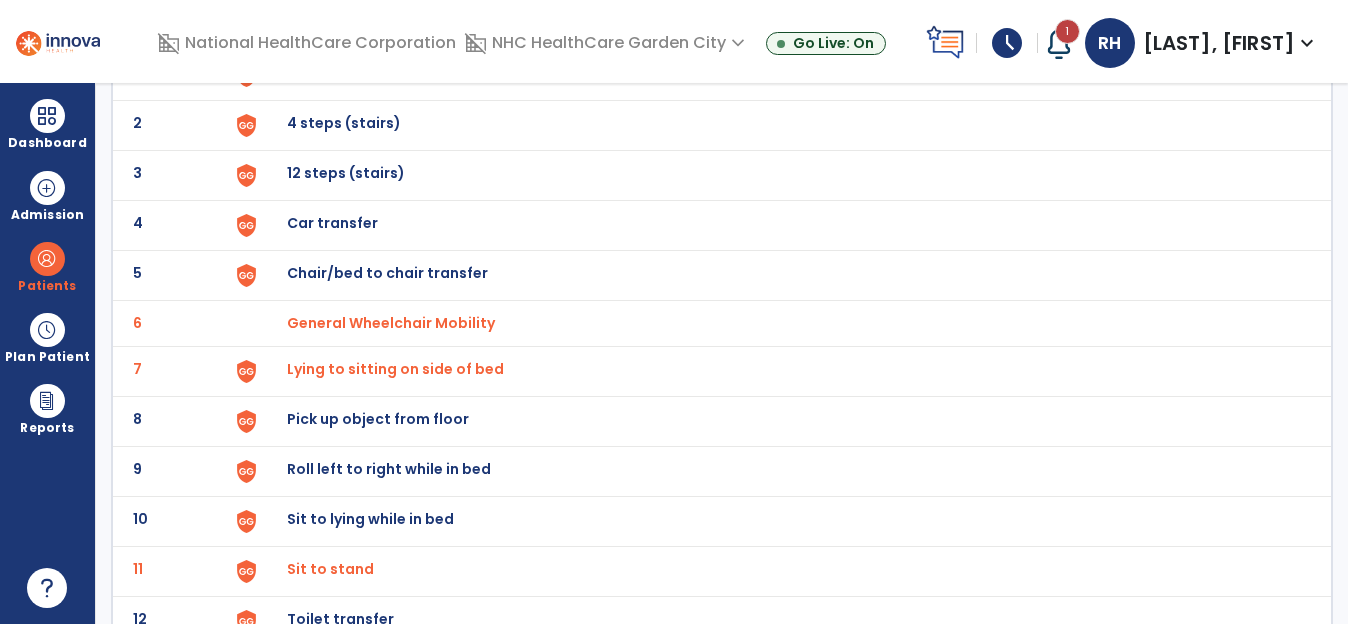 scroll, scrollTop: 0, scrollLeft: 0, axis: both 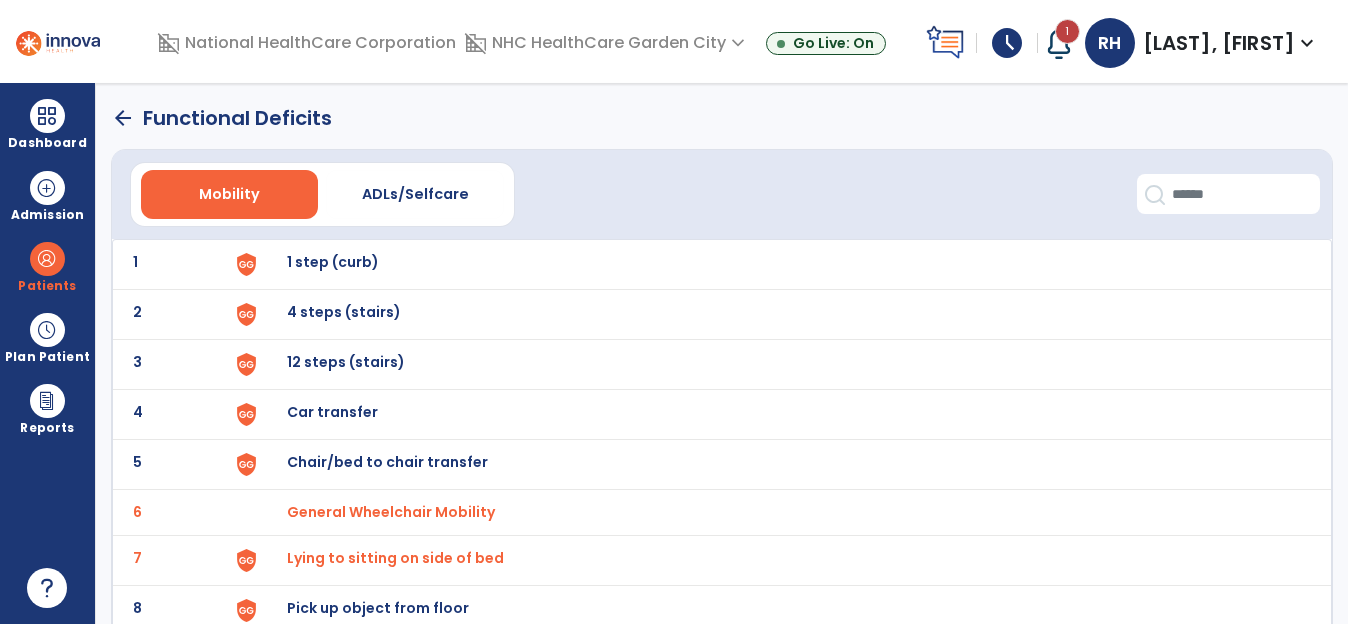 click on "arrow_back" 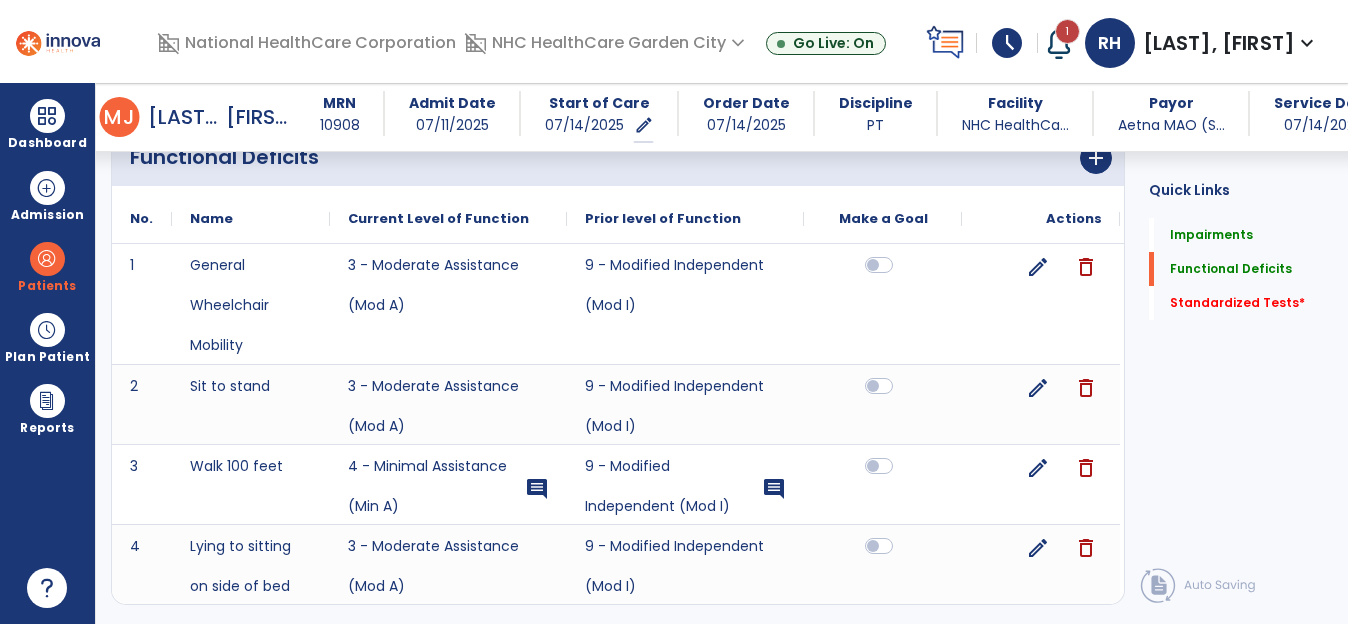 scroll, scrollTop: 500, scrollLeft: 0, axis: vertical 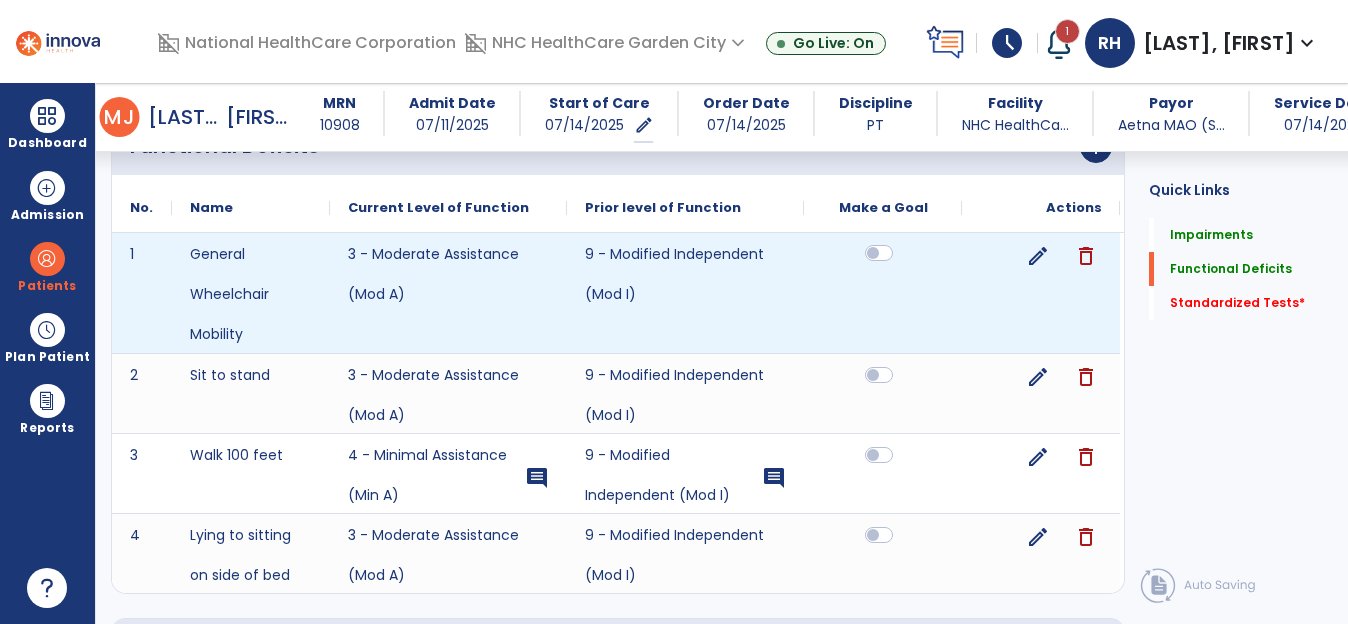 click 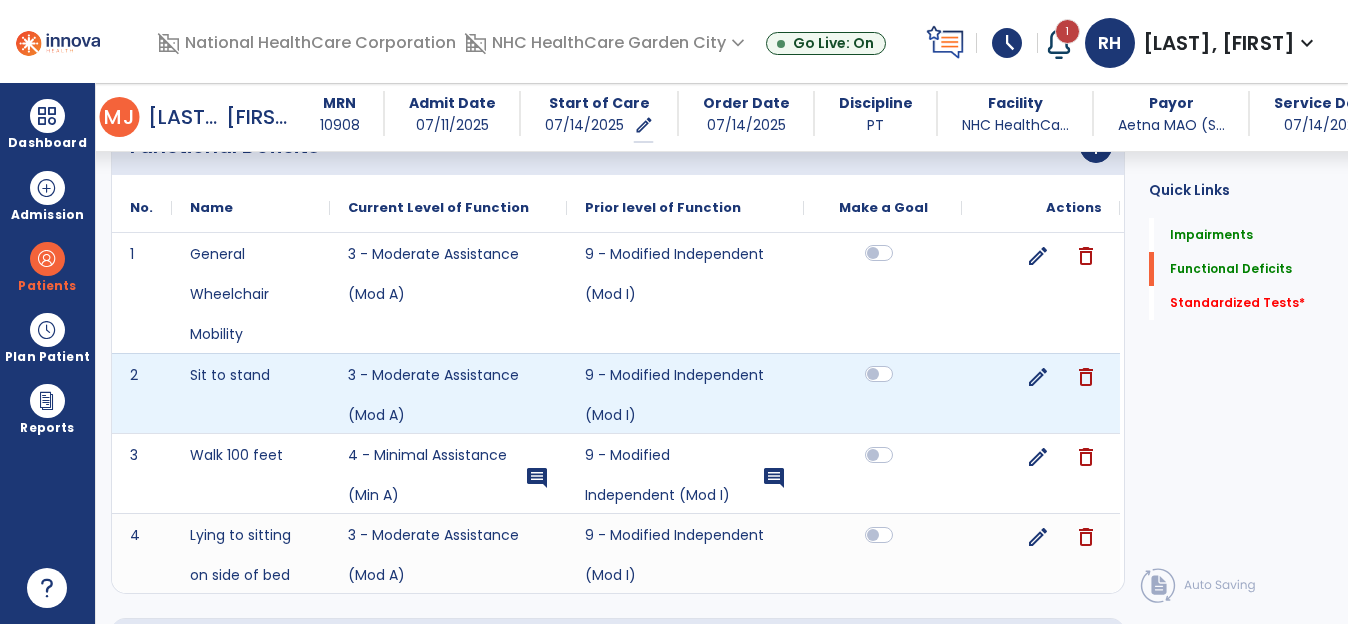 click 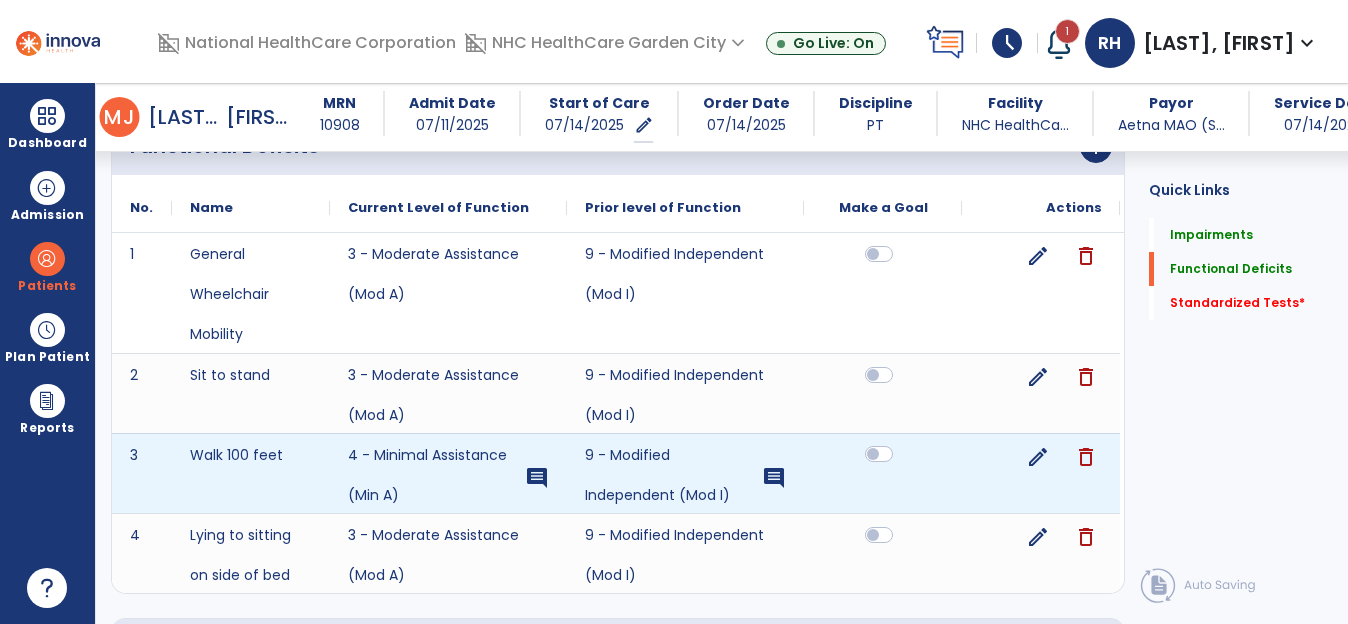click 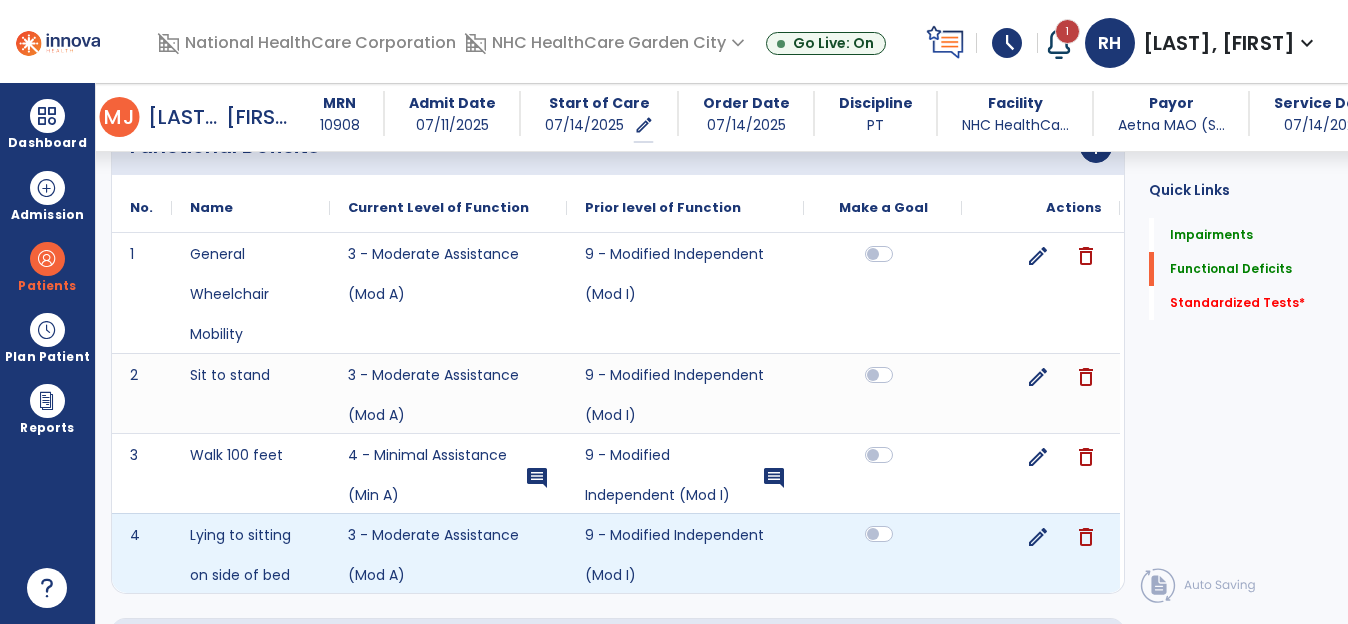 drag, startPoint x: 875, startPoint y: 534, endPoint x: 890, endPoint y: 504, distance: 33.54102 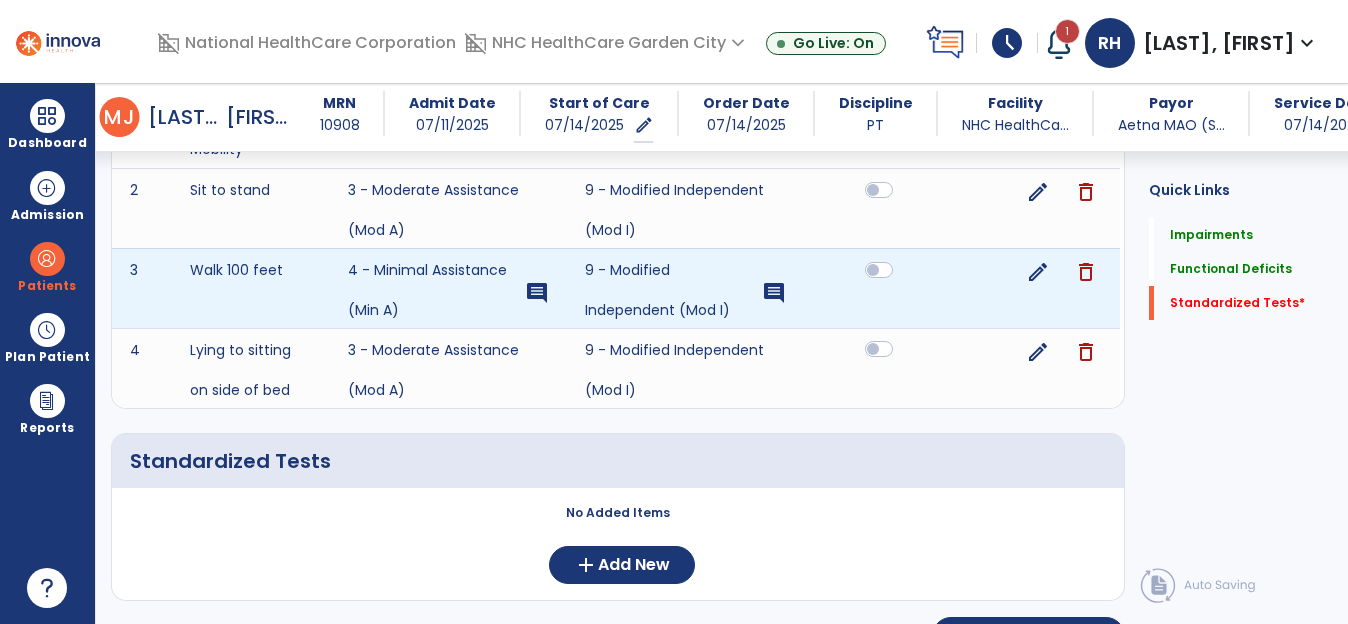 scroll, scrollTop: 732, scrollLeft: 0, axis: vertical 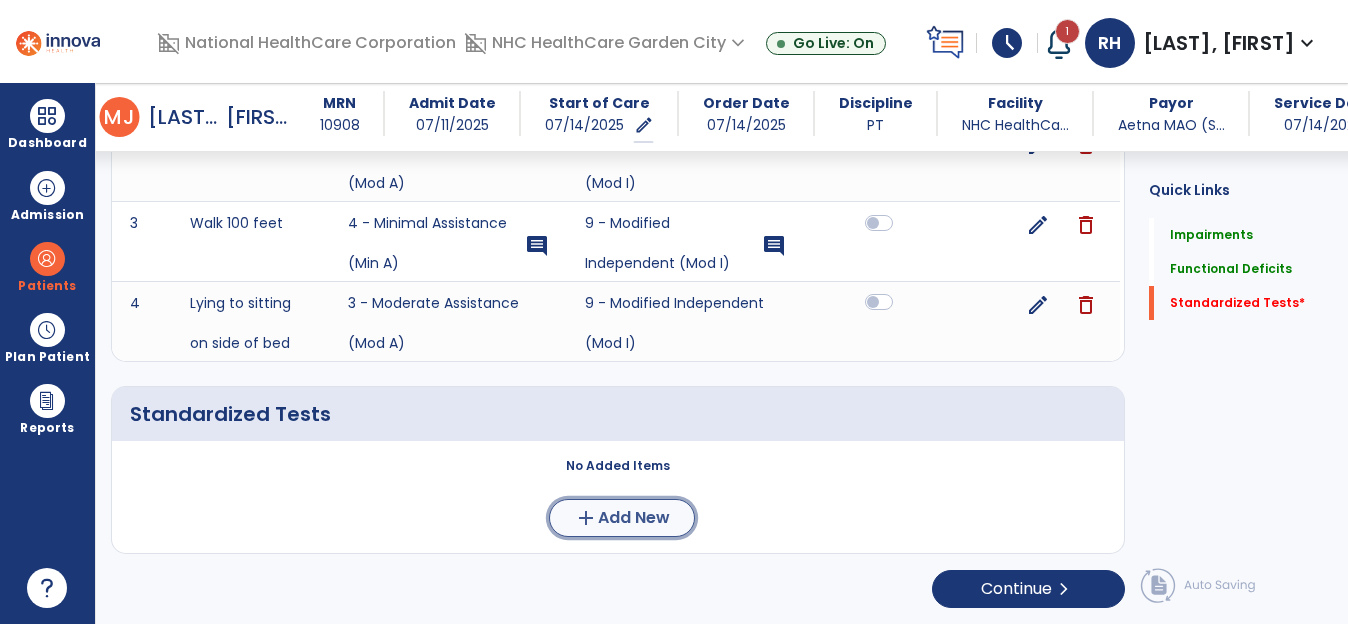 click on "add  Add New" 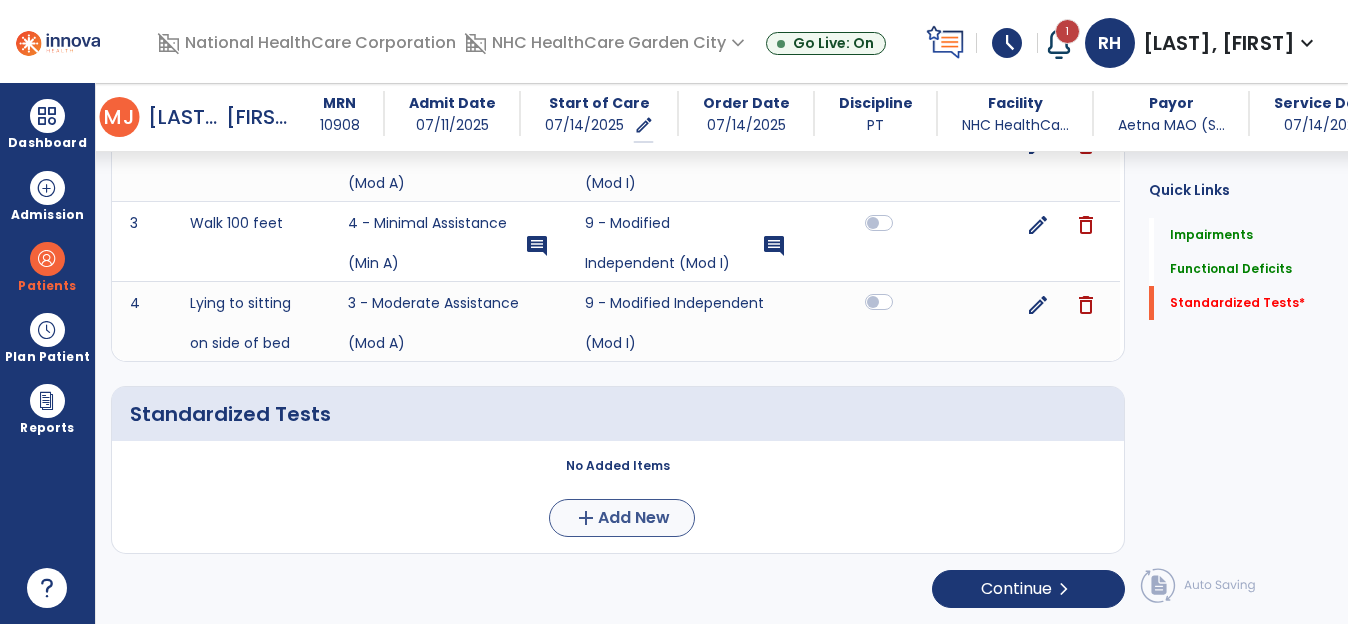 scroll, scrollTop: 0, scrollLeft: 0, axis: both 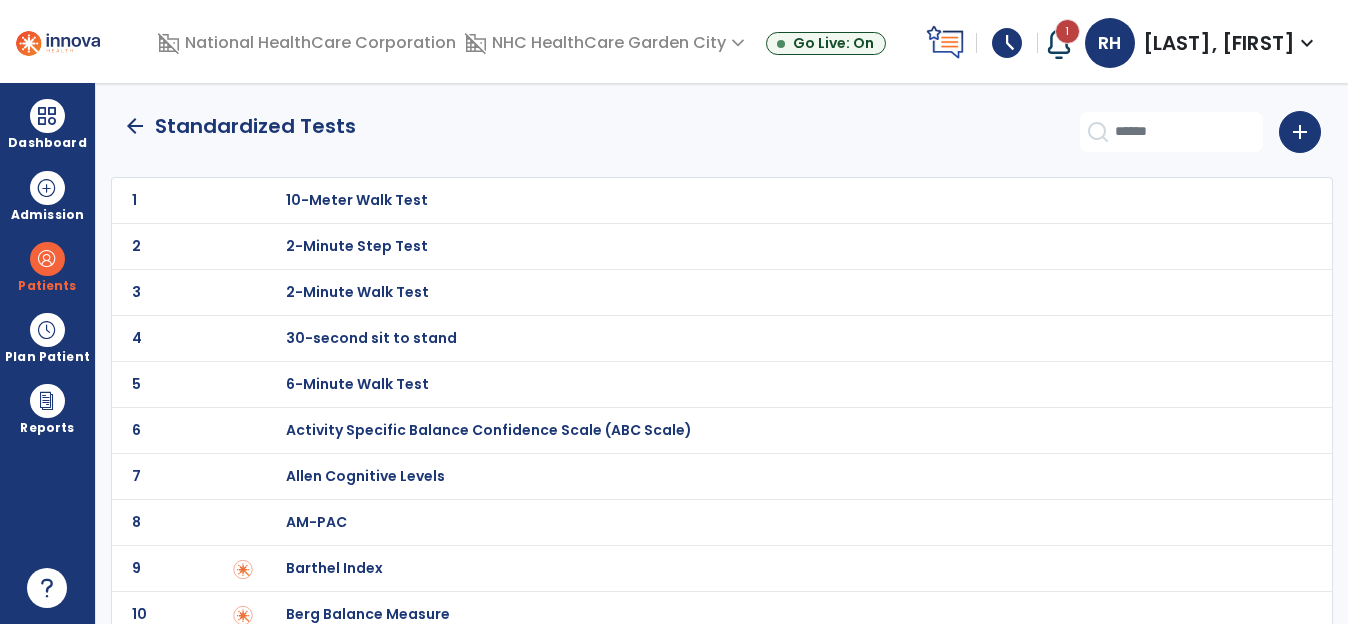 click at bounding box center [271, 200] 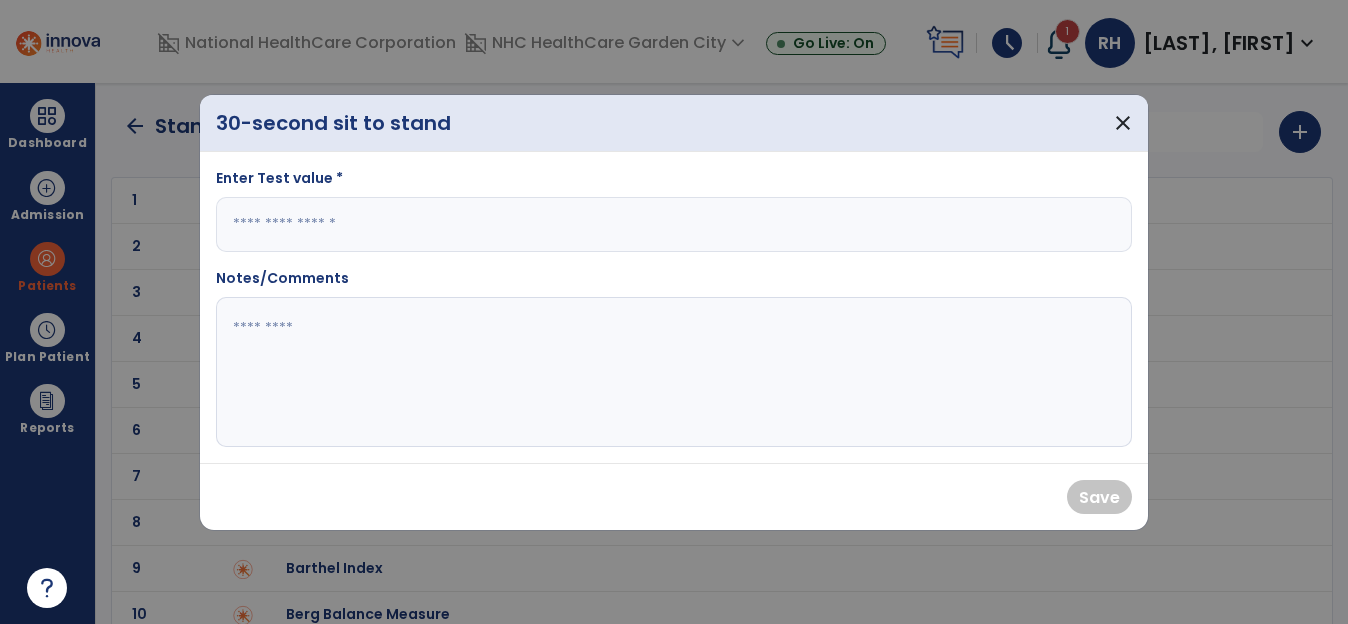 click at bounding box center (674, 224) 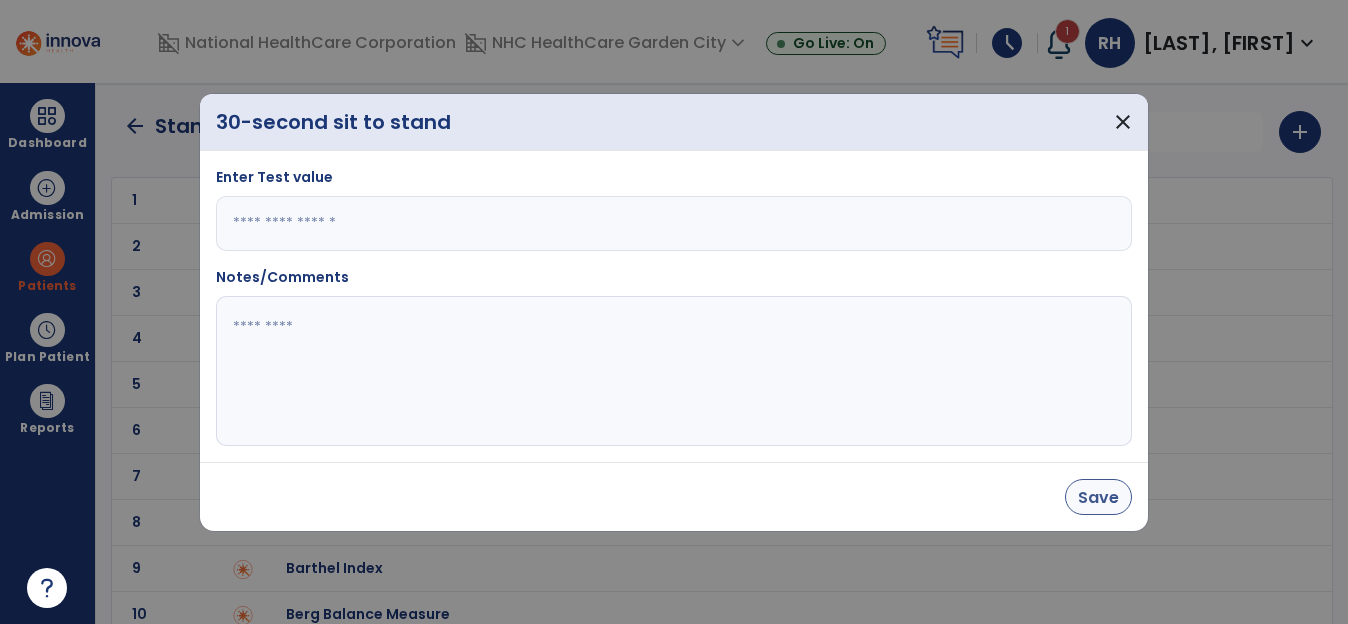 type on "*" 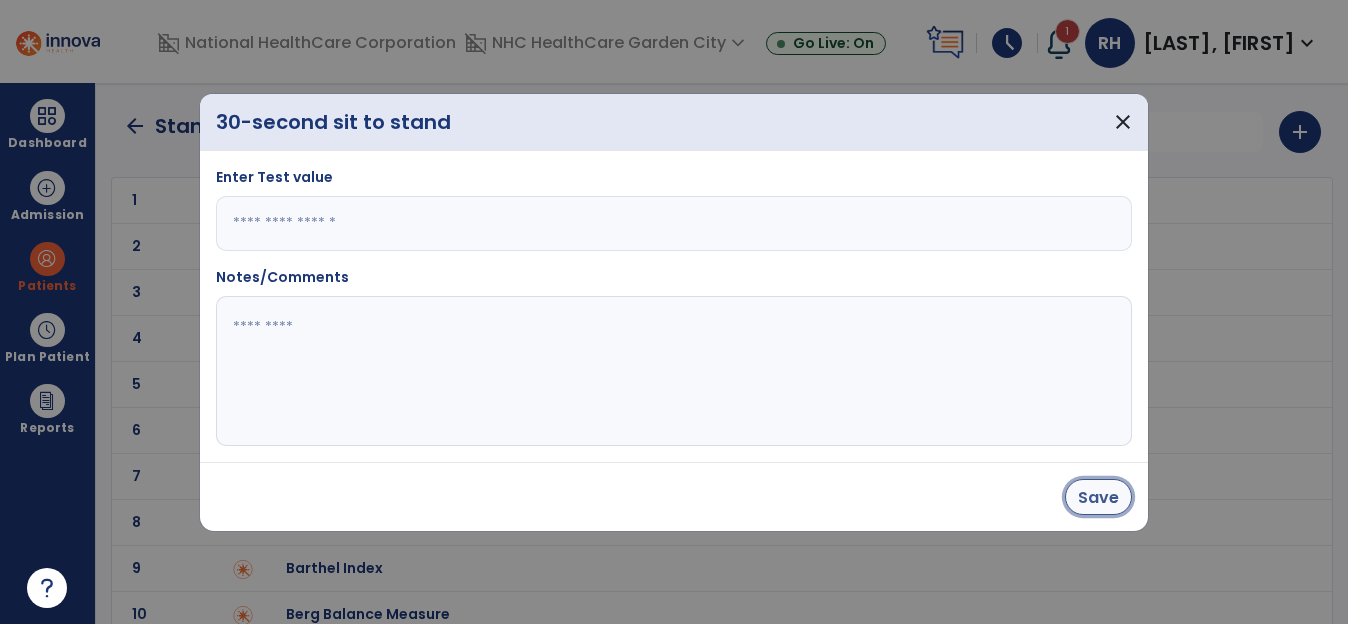 click on "Save" at bounding box center [1098, 497] 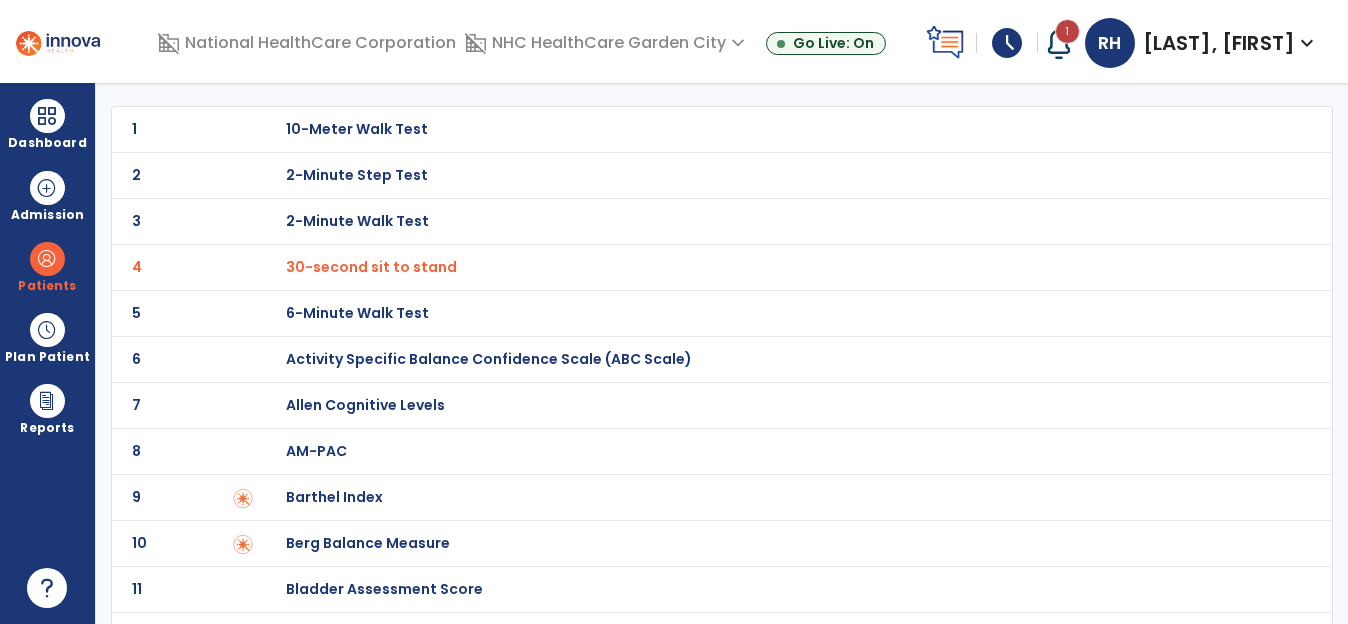 scroll, scrollTop: 0, scrollLeft: 0, axis: both 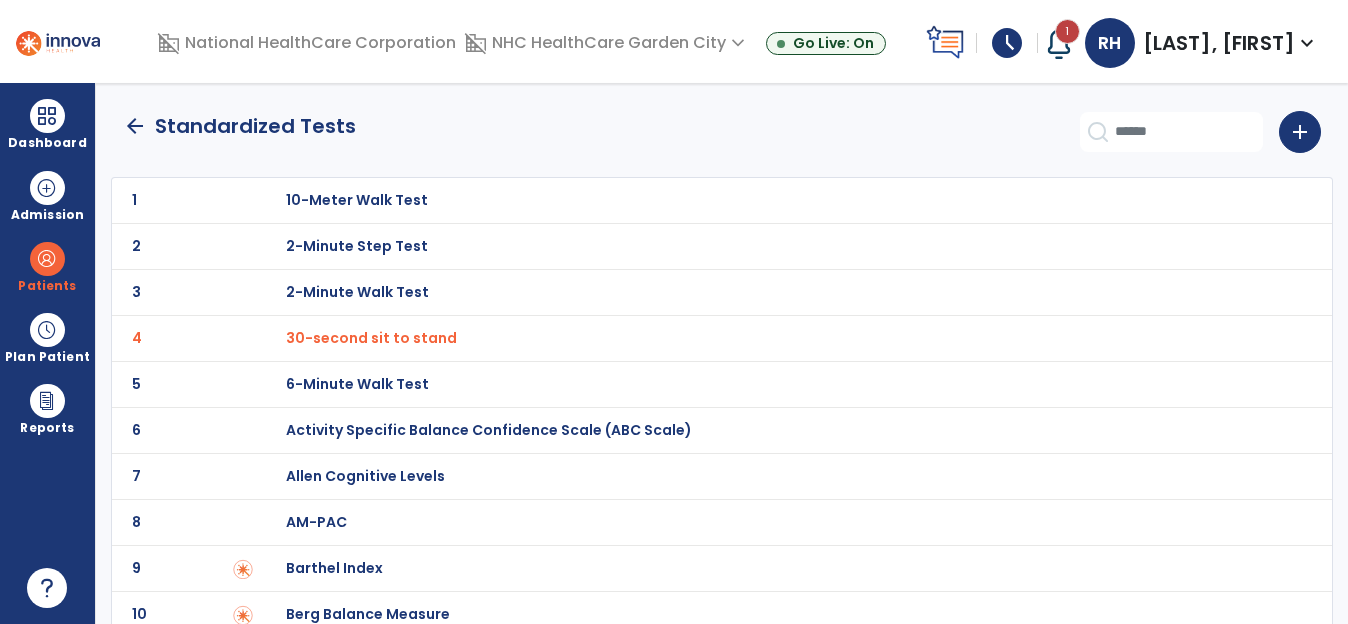 click on "arrow_back" 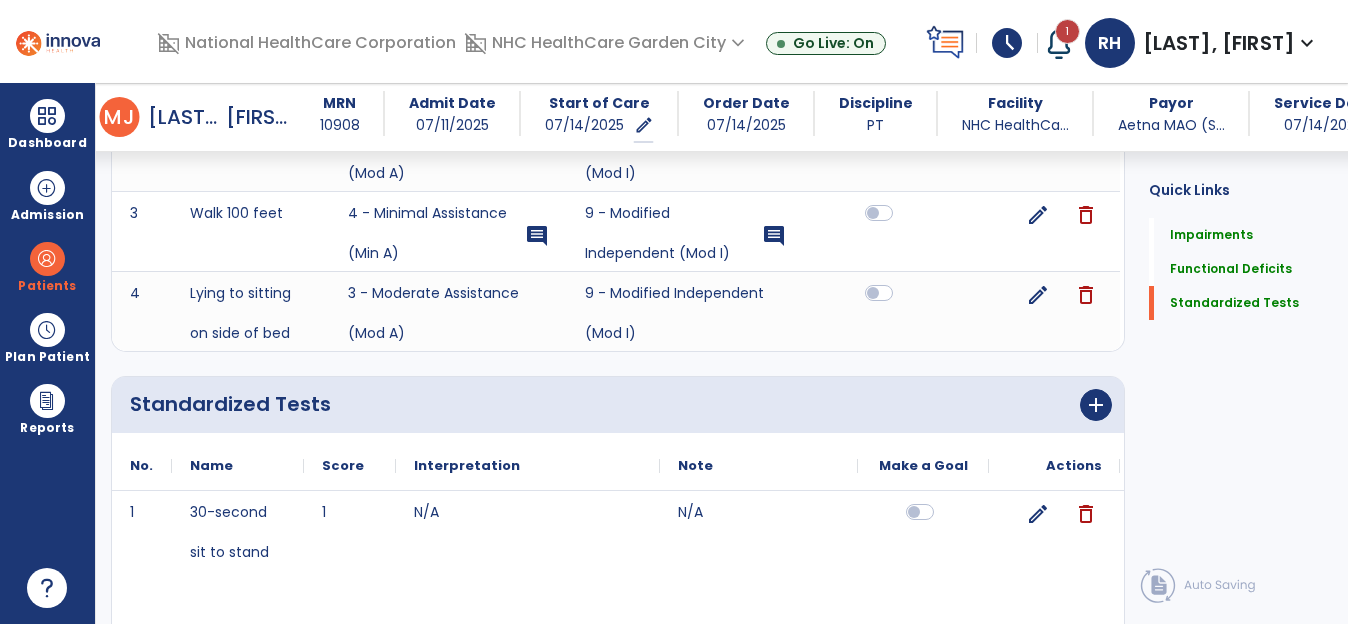scroll, scrollTop: 830, scrollLeft: 0, axis: vertical 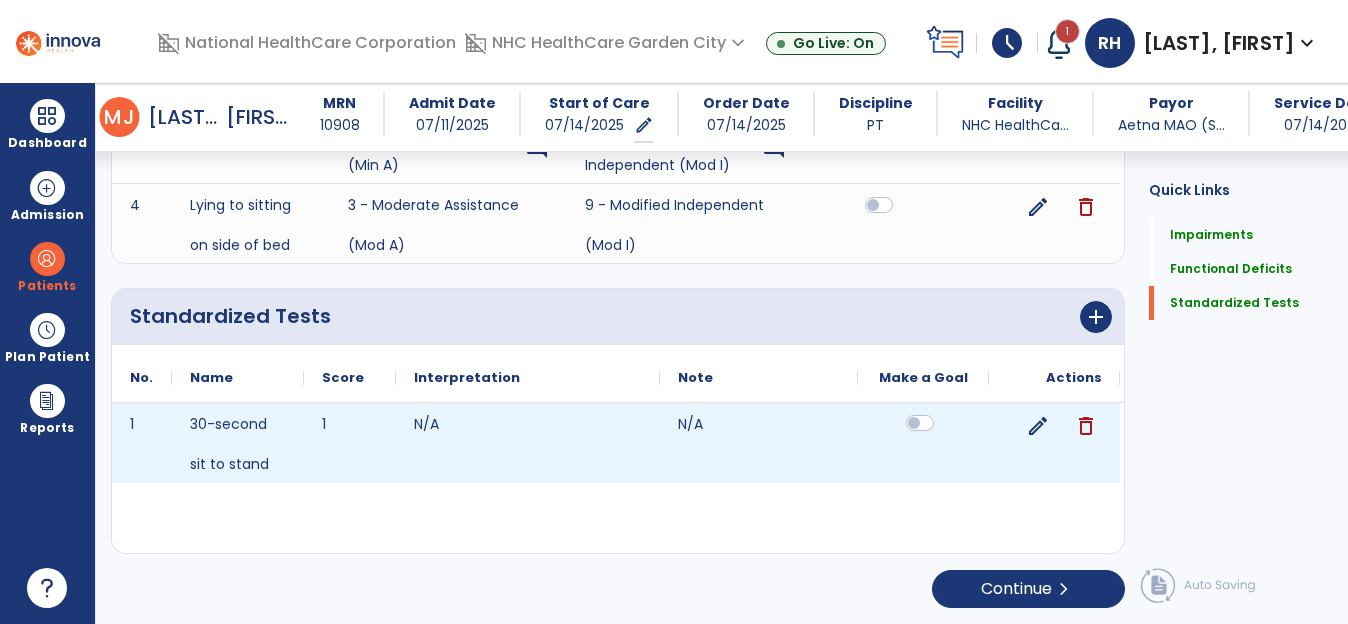 click 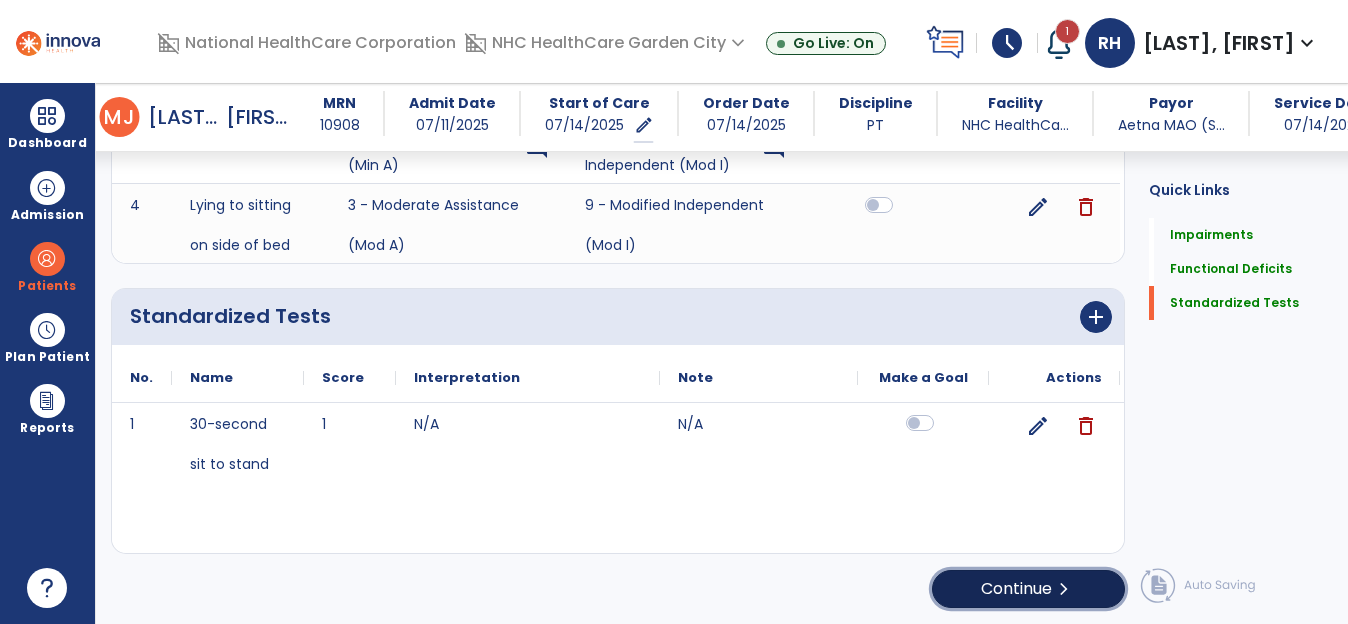 click on "Continue  chevron_right" 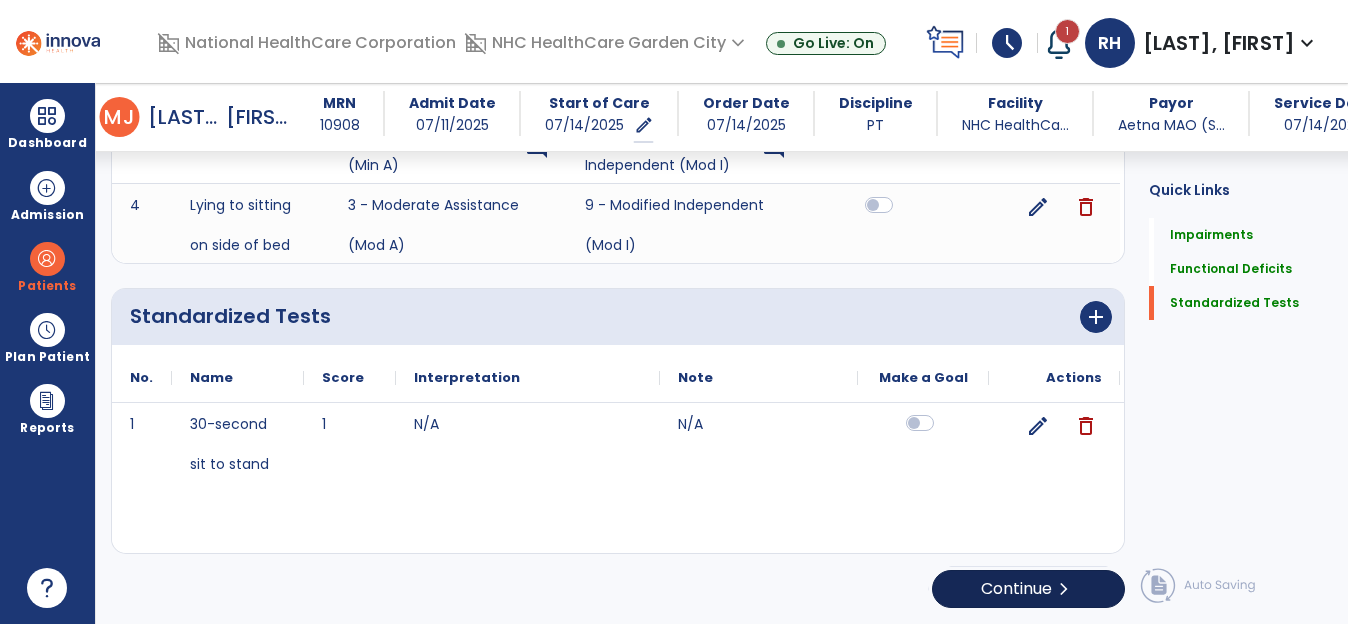 scroll, scrollTop: 4, scrollLeft: 0, axis: vertical 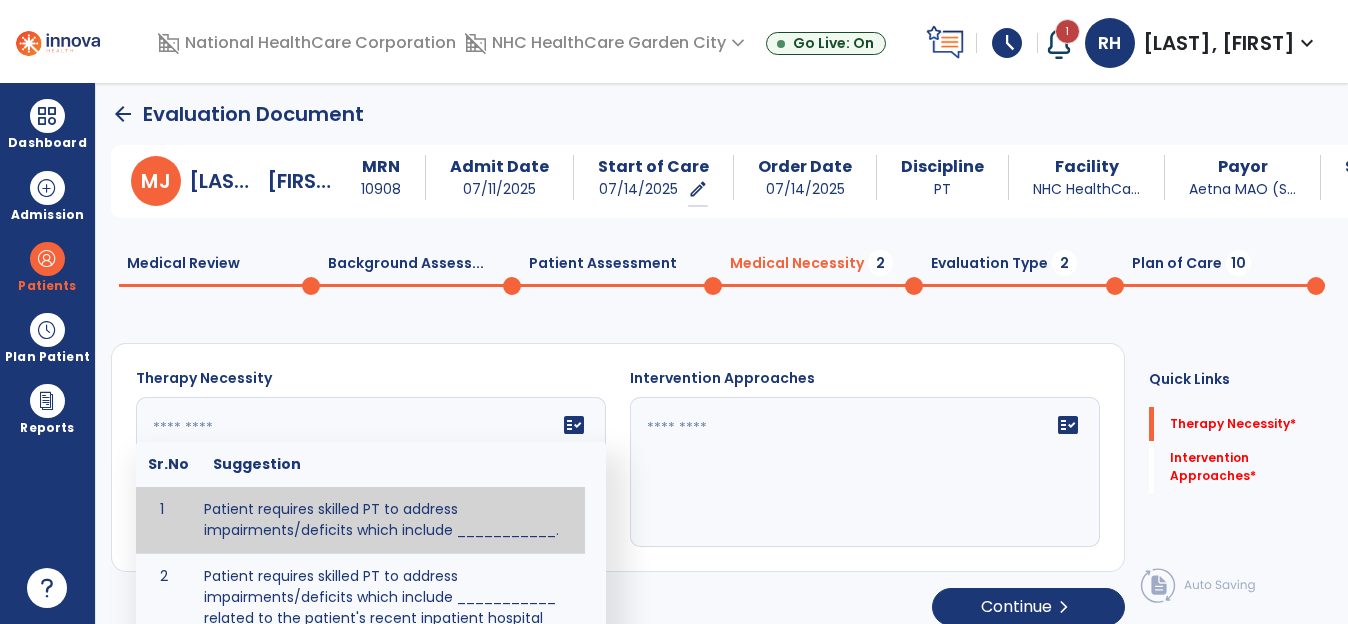 click 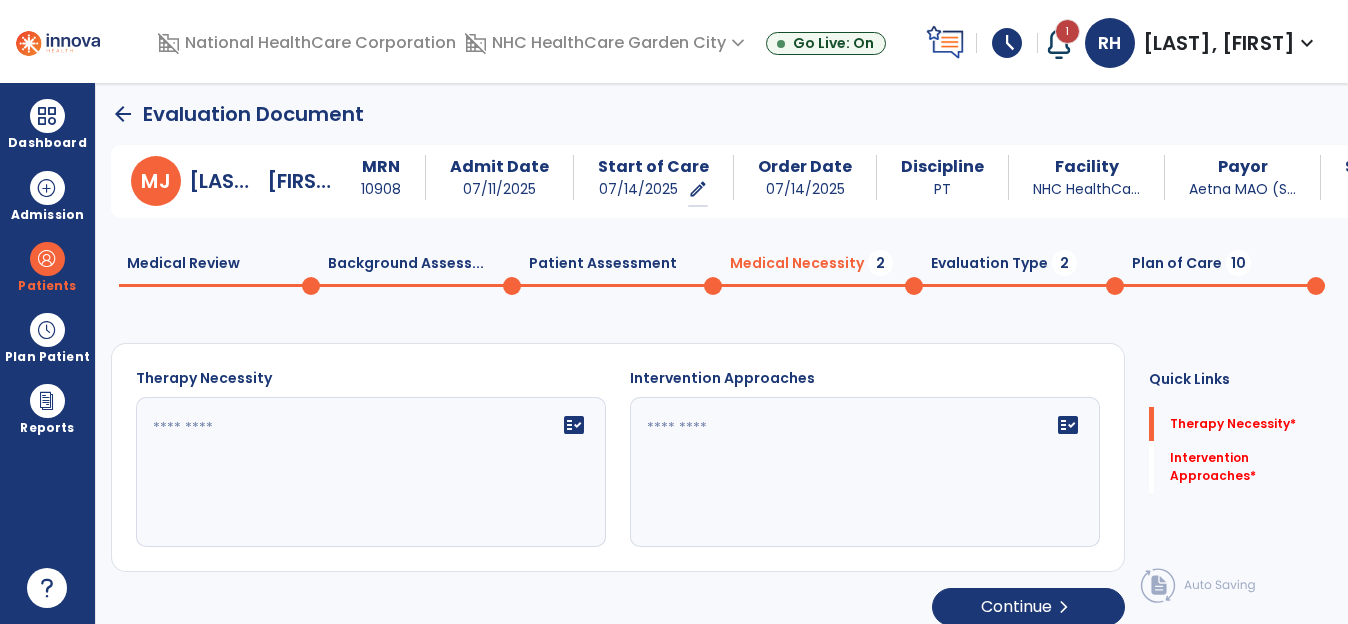 click 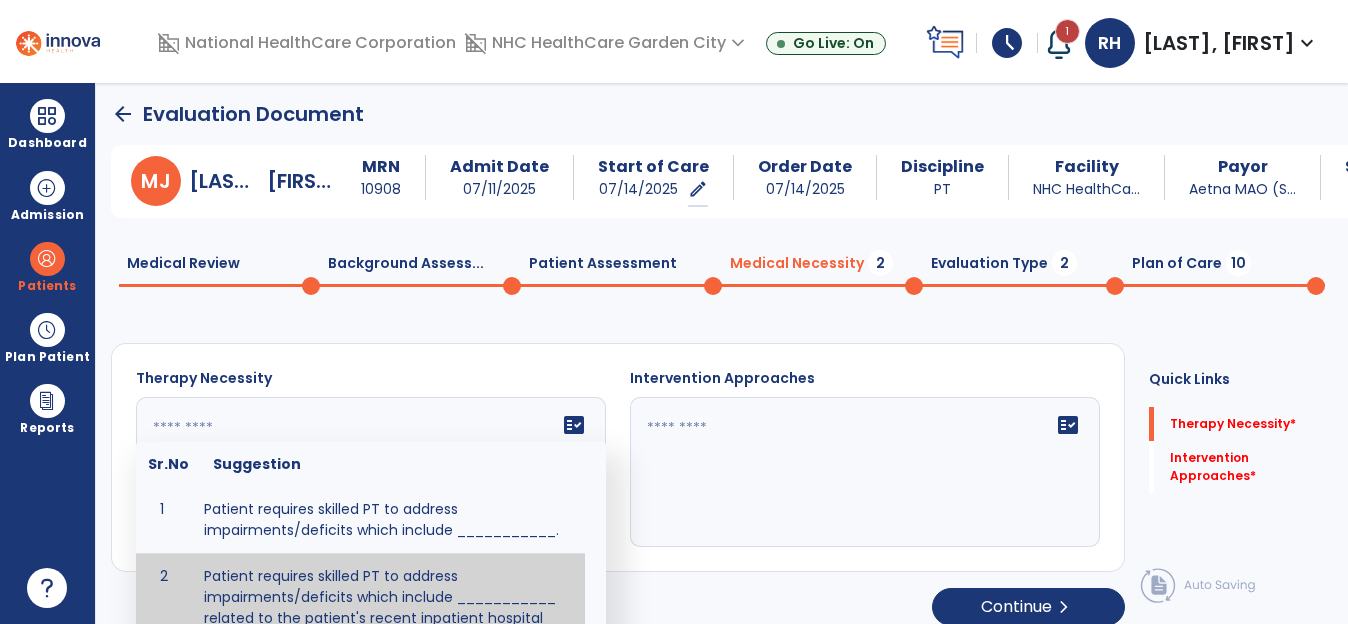 scroll, scrollTop: 43, scrollLeft: 0, axis: vertical 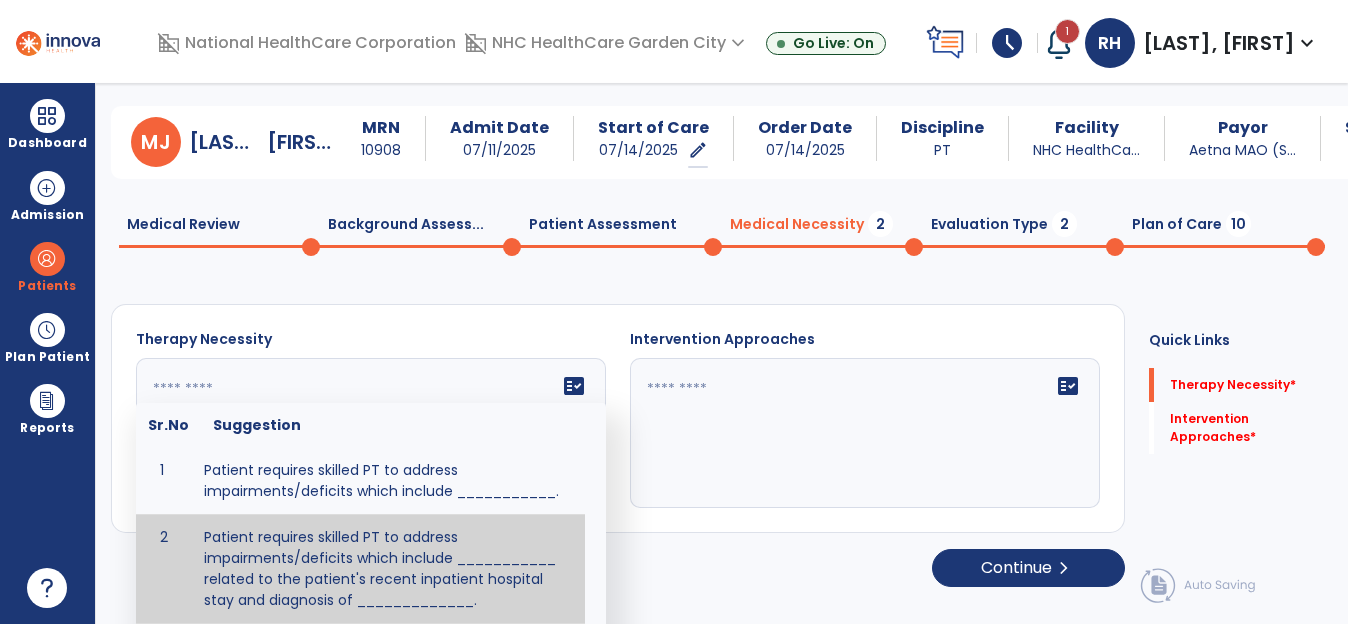 paste on "**********" 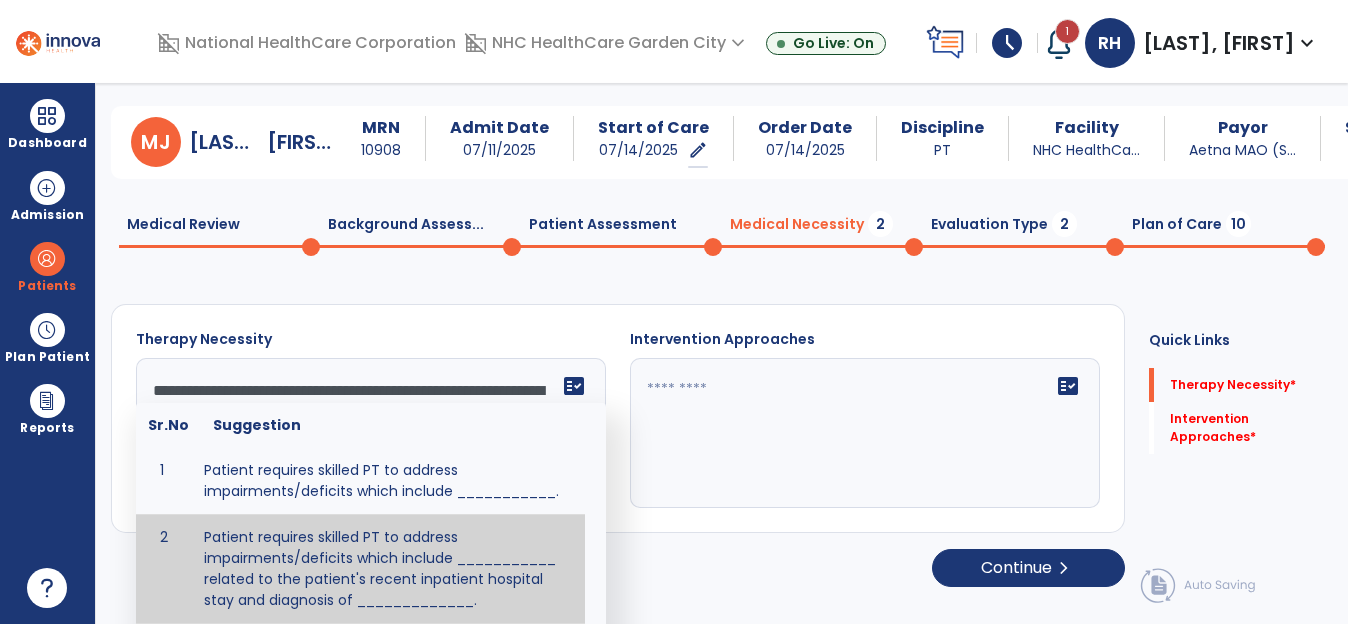 scroll, scrollTop: 40, scrollLeft: 0, axis: vertical 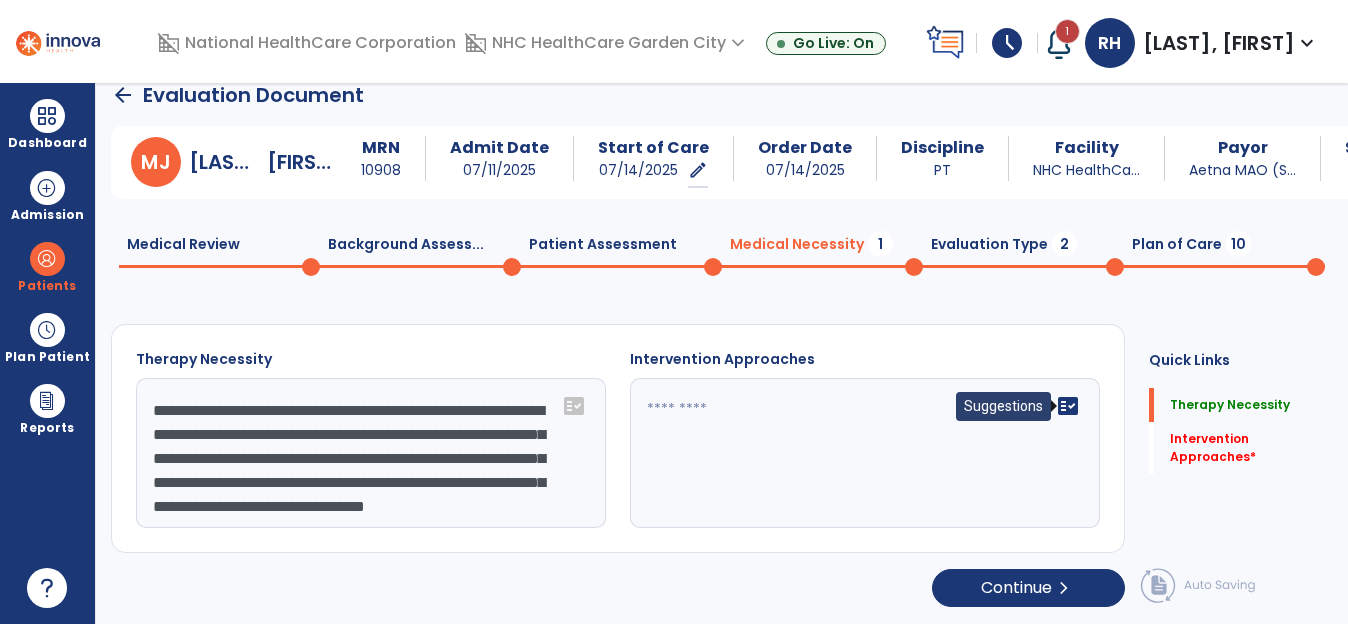 type on "**********" 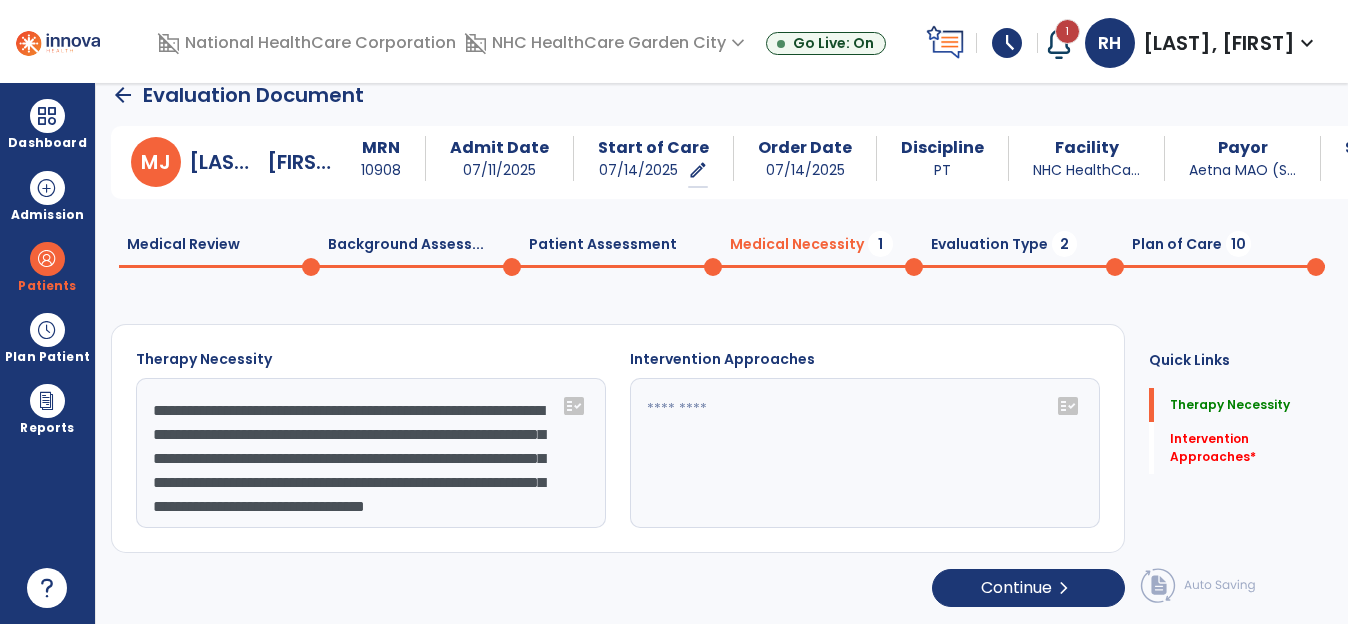 click on "fact_check" 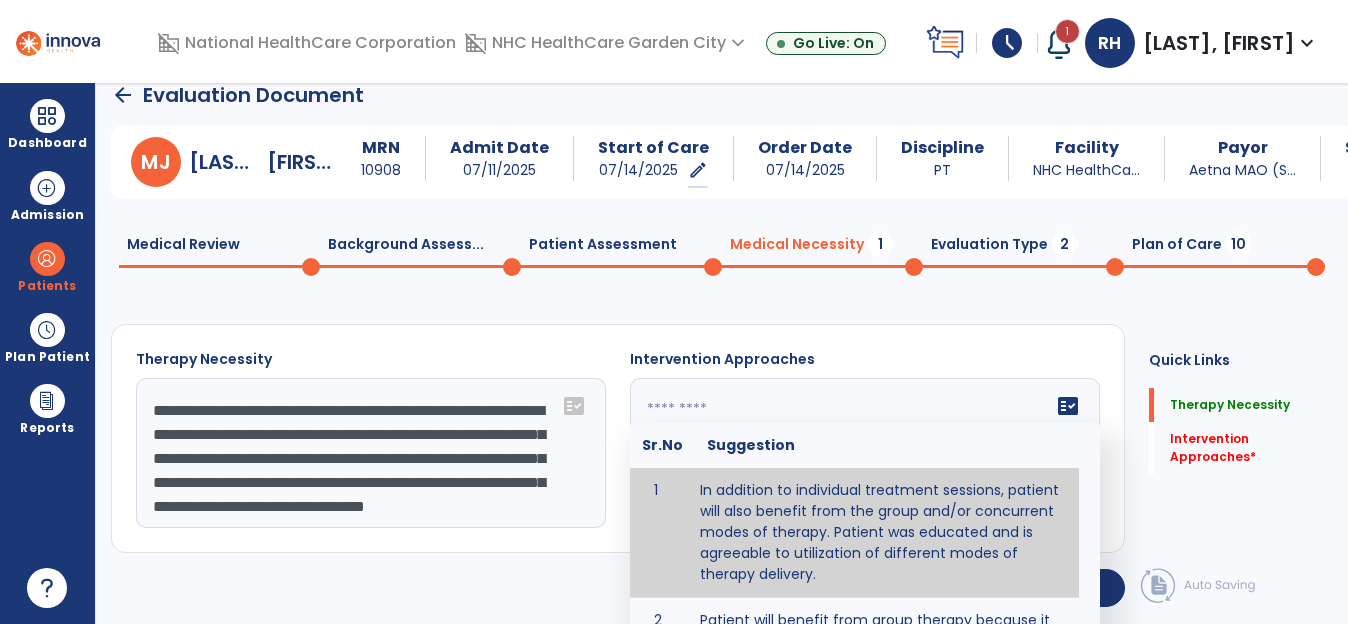 type on "**********" 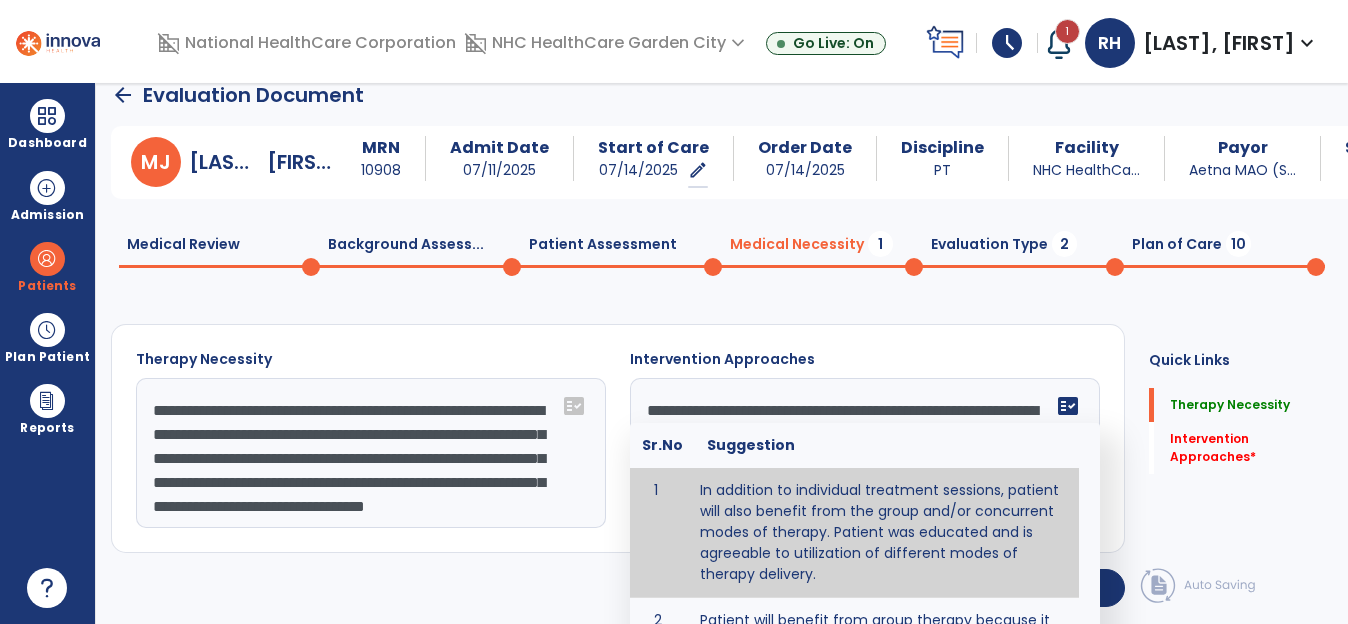 scroll, scrollTop: 21, scrollLeft: 0, axis: vertical 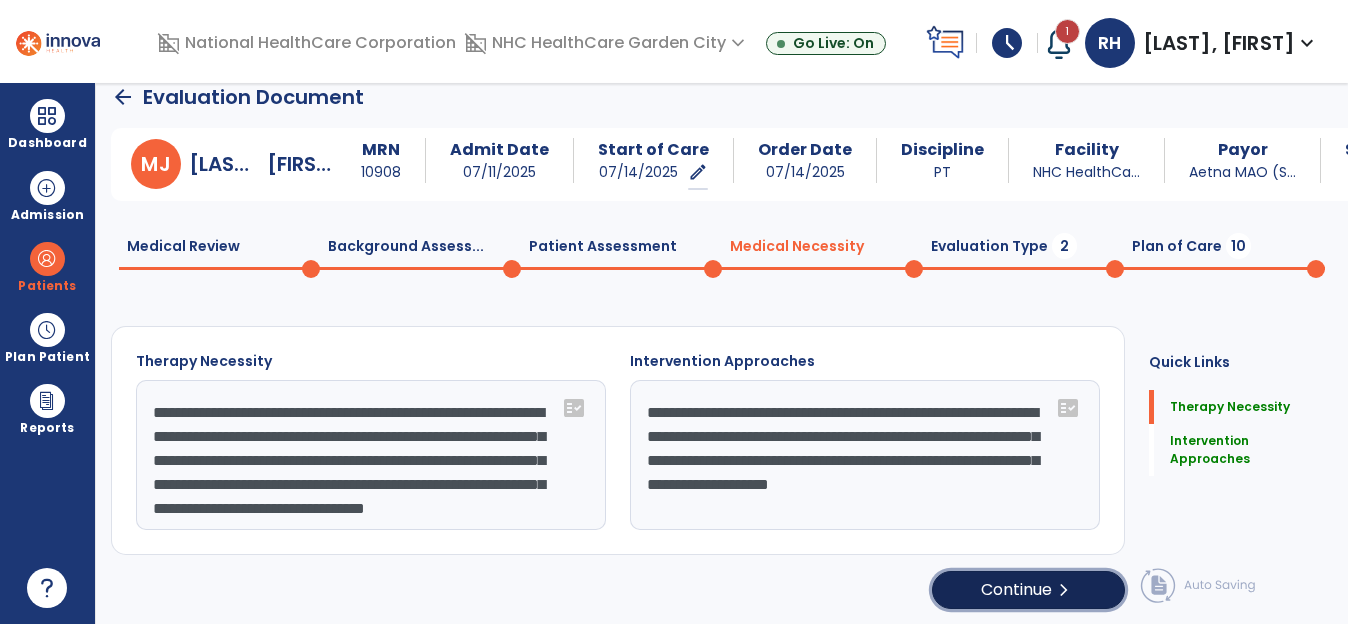 click on "Continue  chevron_right" 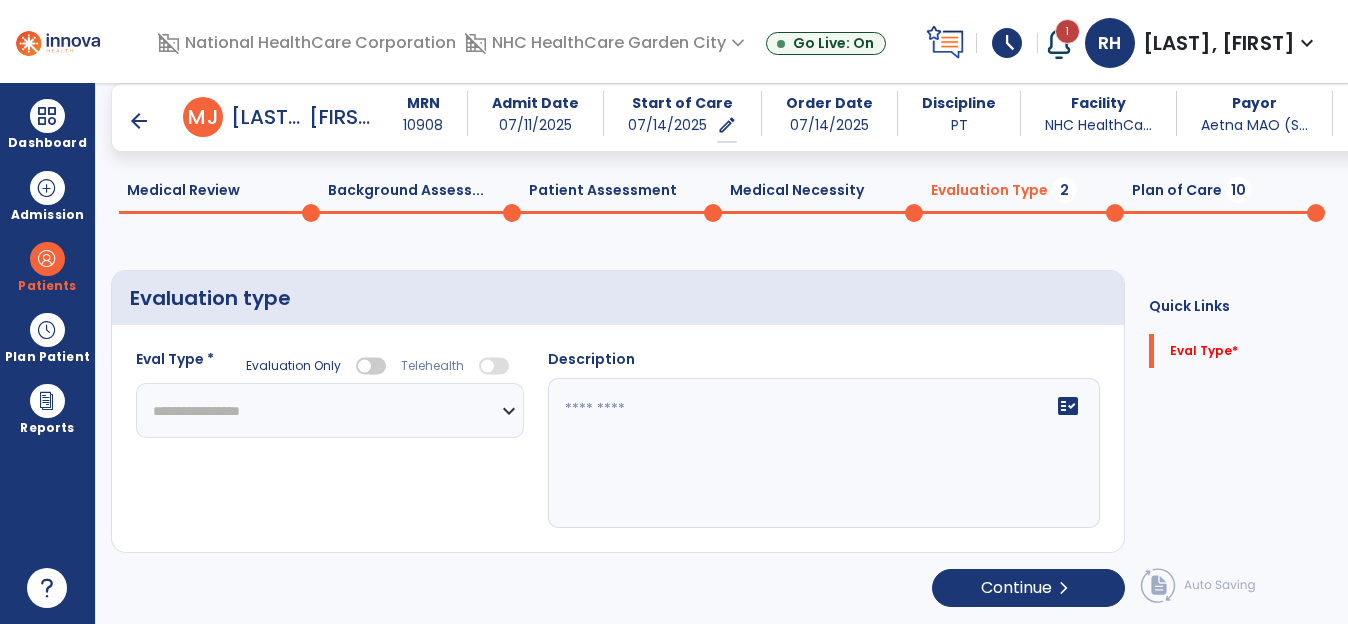 scroll, scrollTop: 57, scrollLeft: 0, axis: vertical 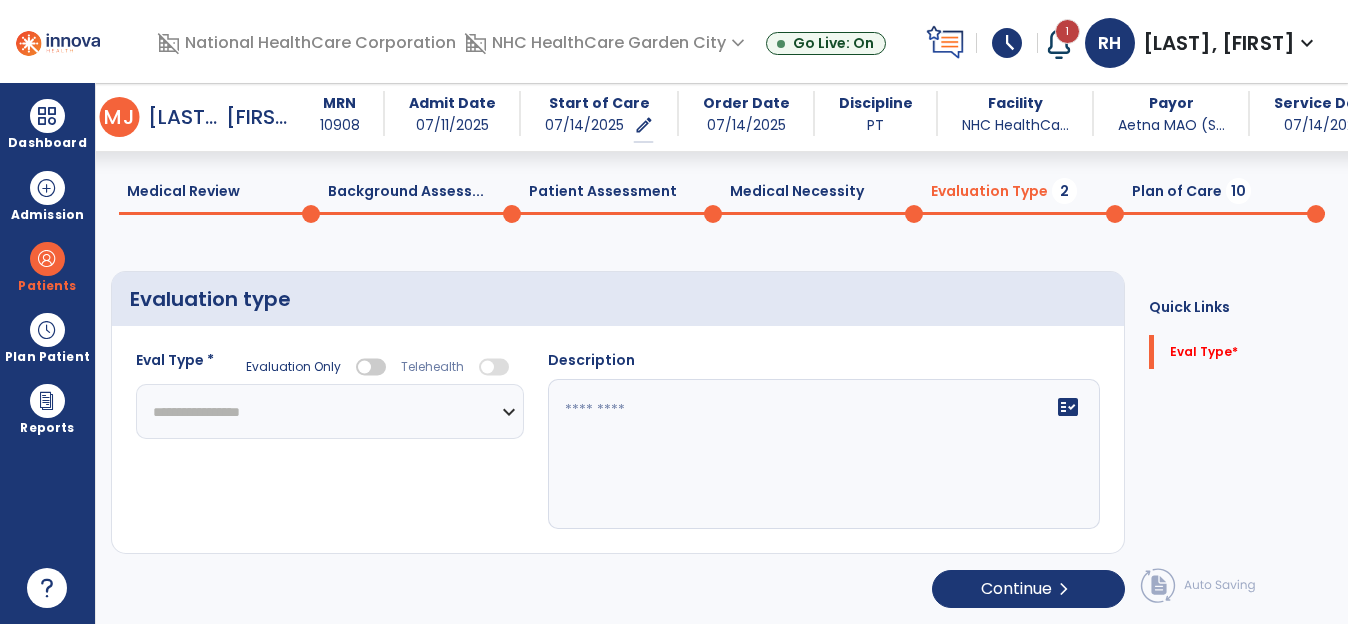 click on "**********" 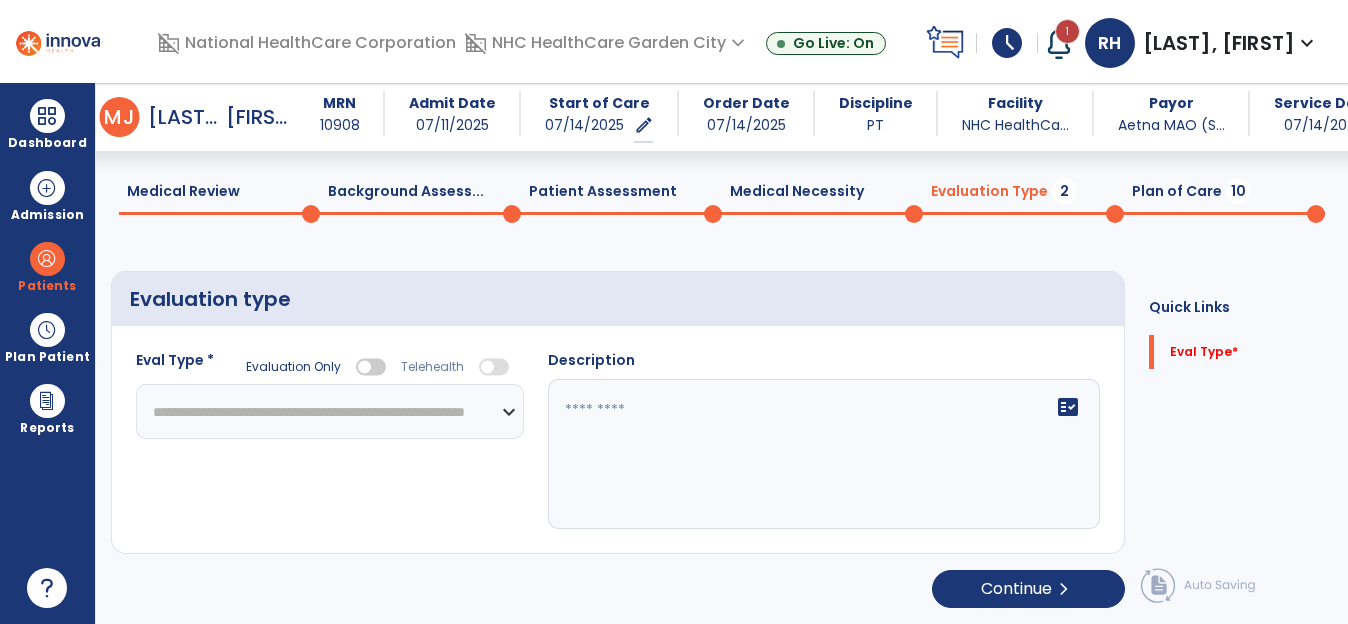 click on "**********" 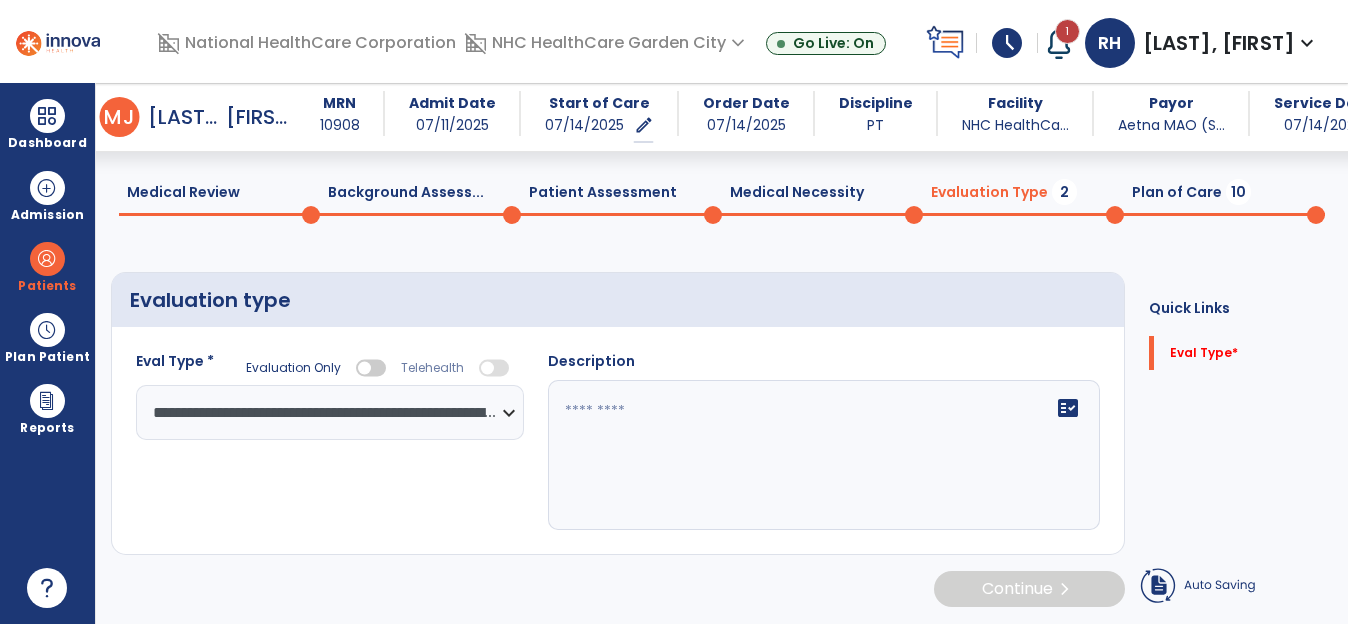 scroll, scrollTop: 57, scrollLeft: 0, axis: vertical 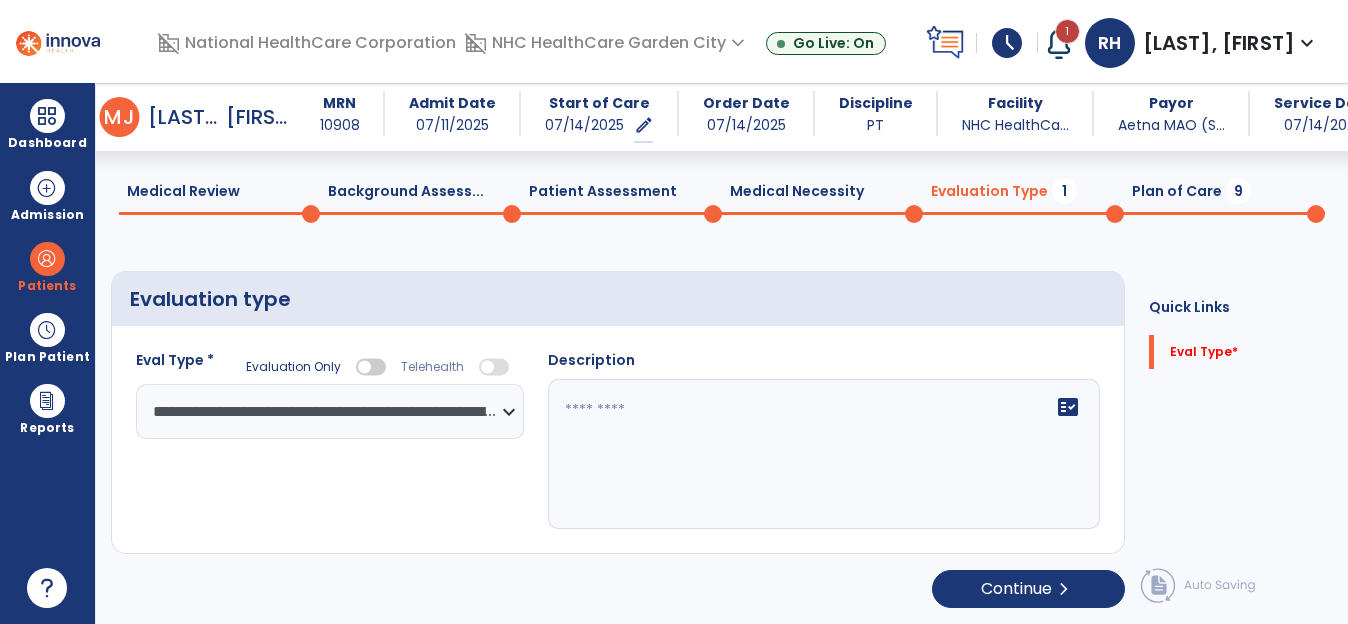 click 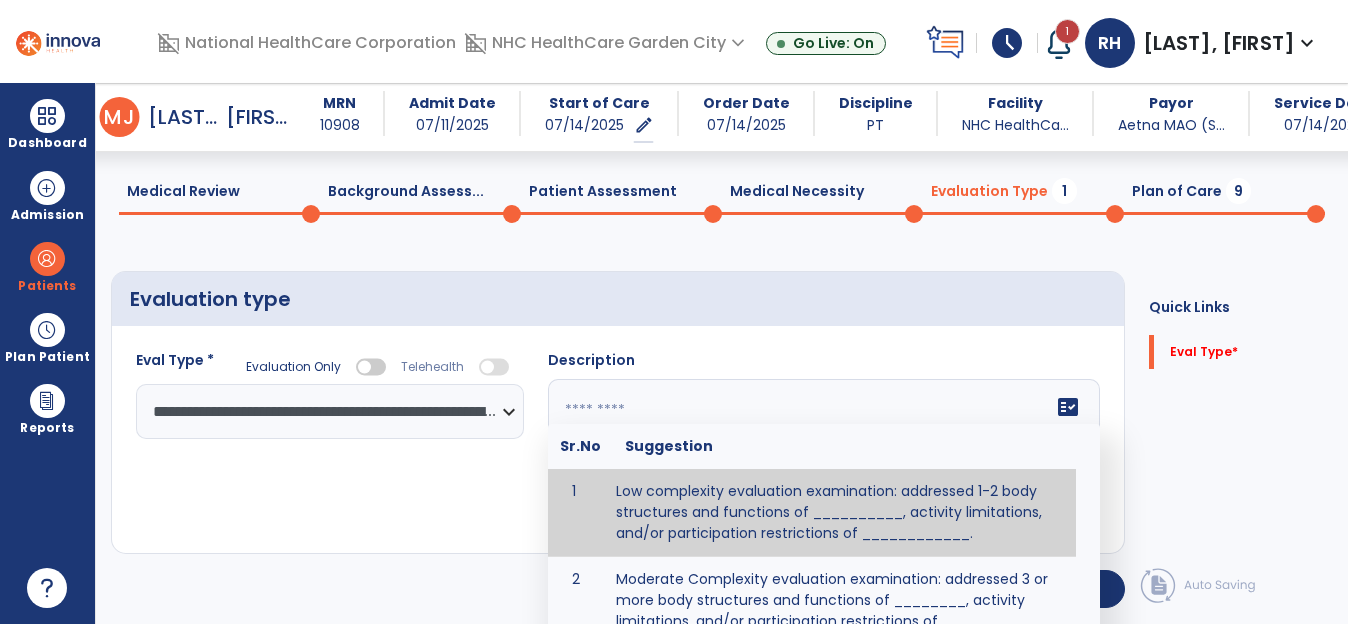 click 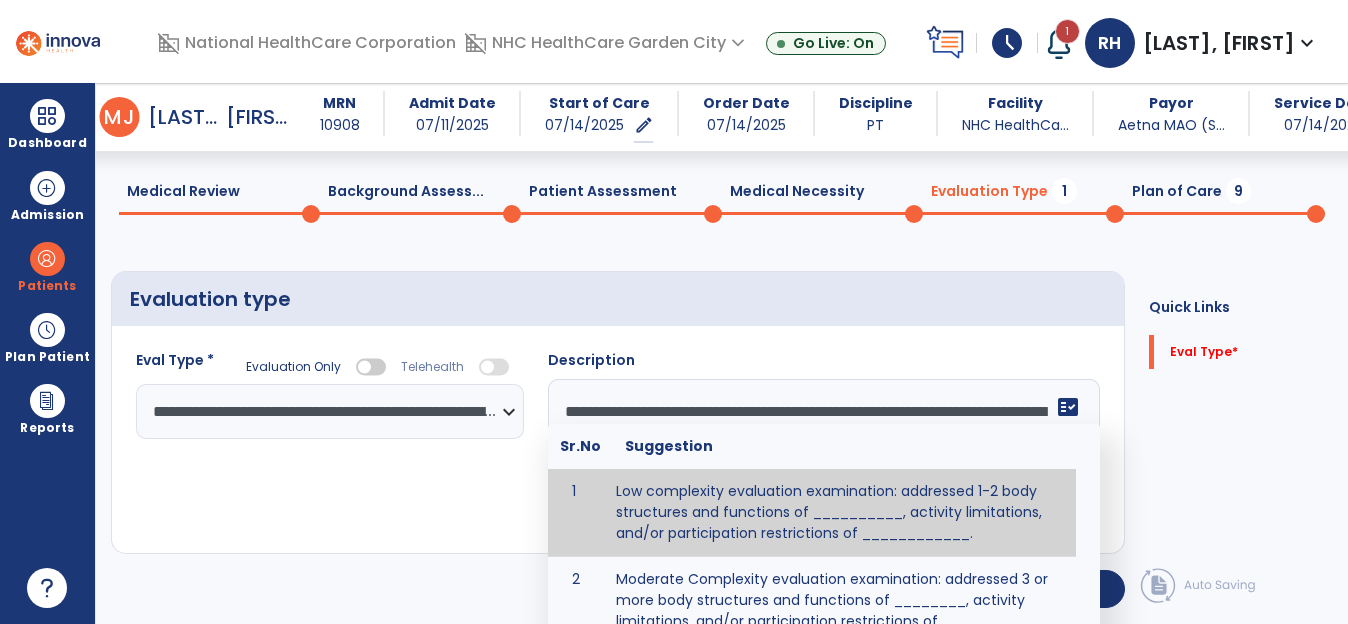 scroll, scrollTop: 136, scrollLeft: 0, axis: vertical 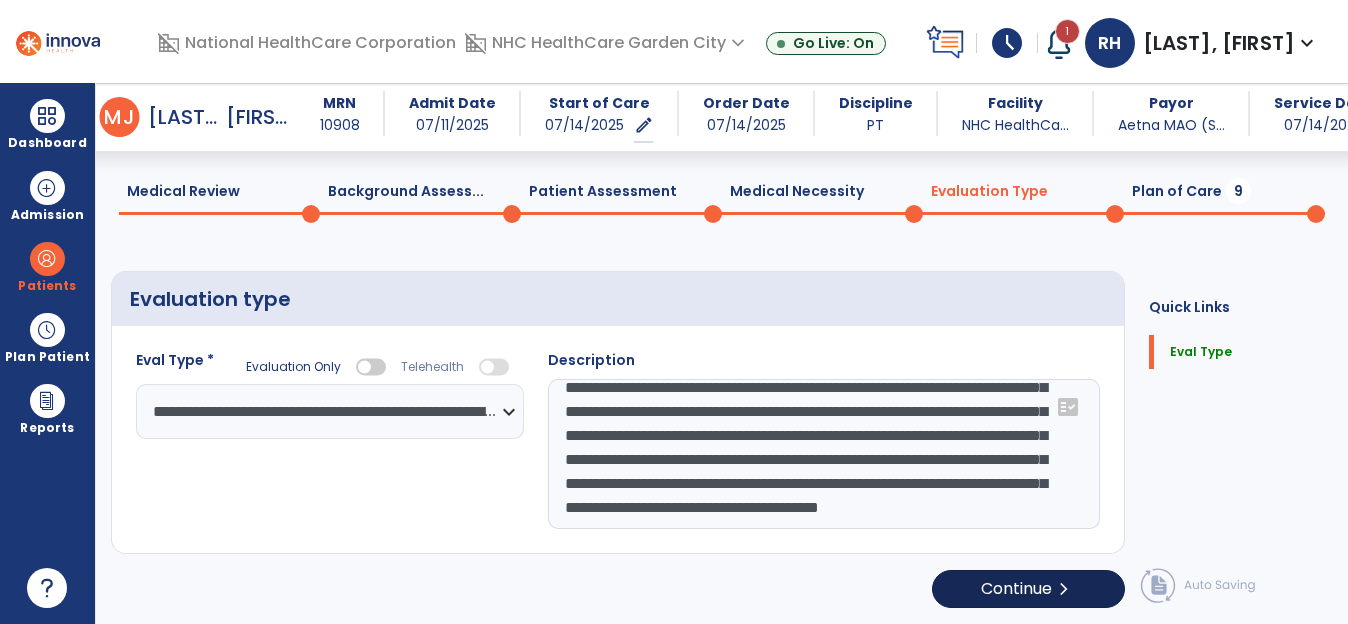 type on "**********" 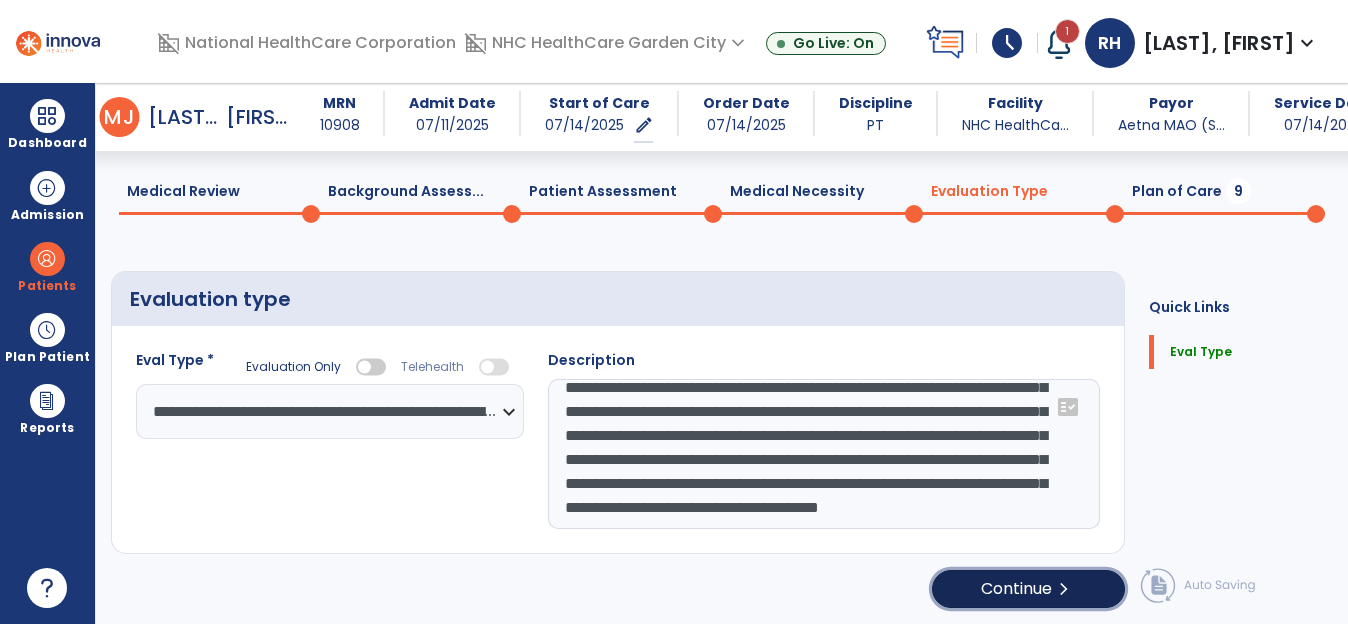 click on "Continue  chevron_right" 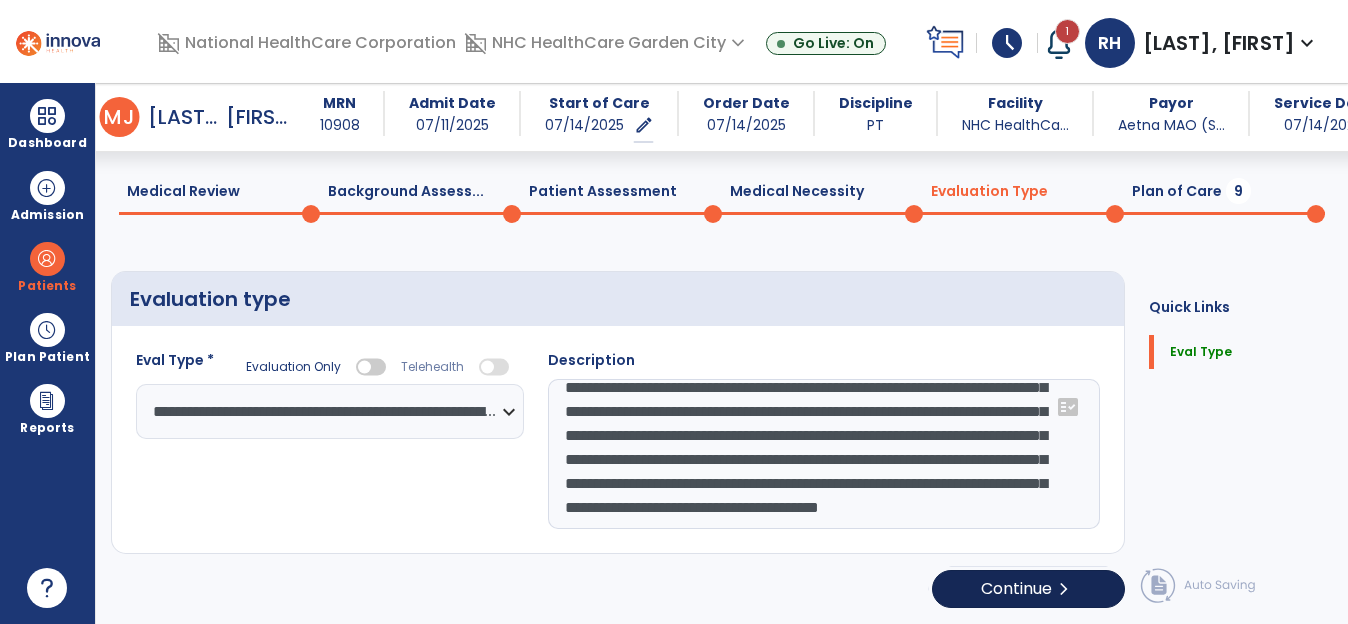 select on "*****" 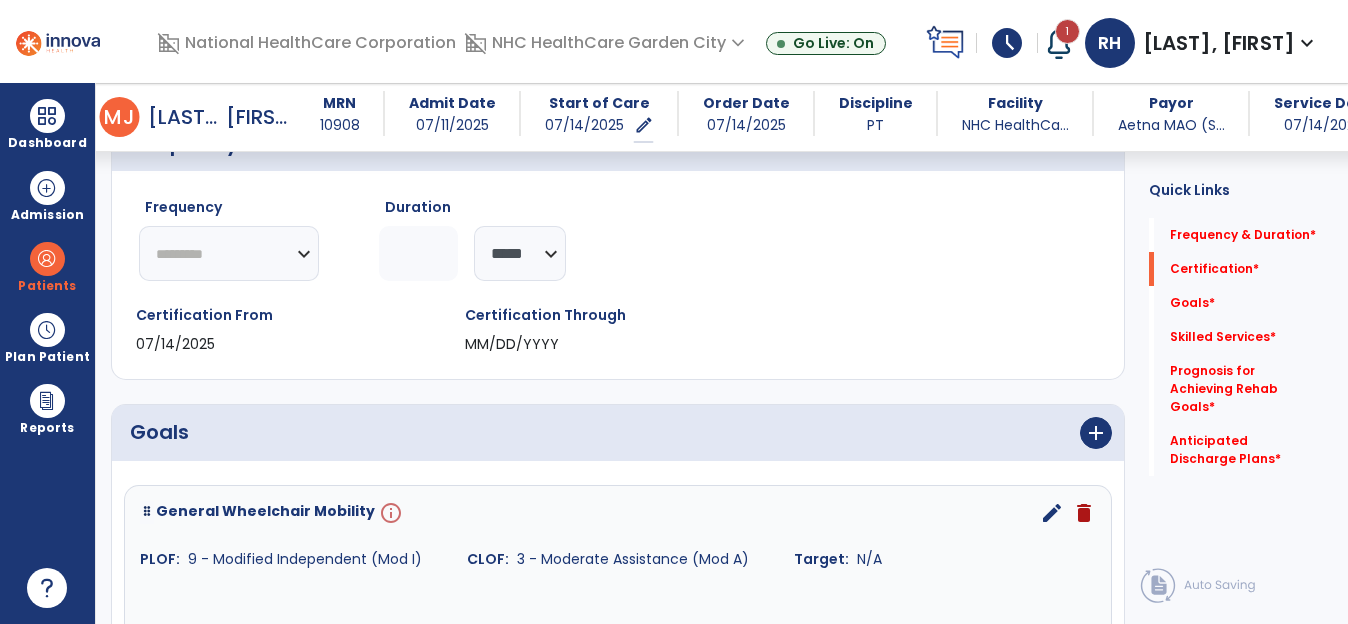 scroll, scrollTop: 257, scrollLeft: 0, axis: vertical 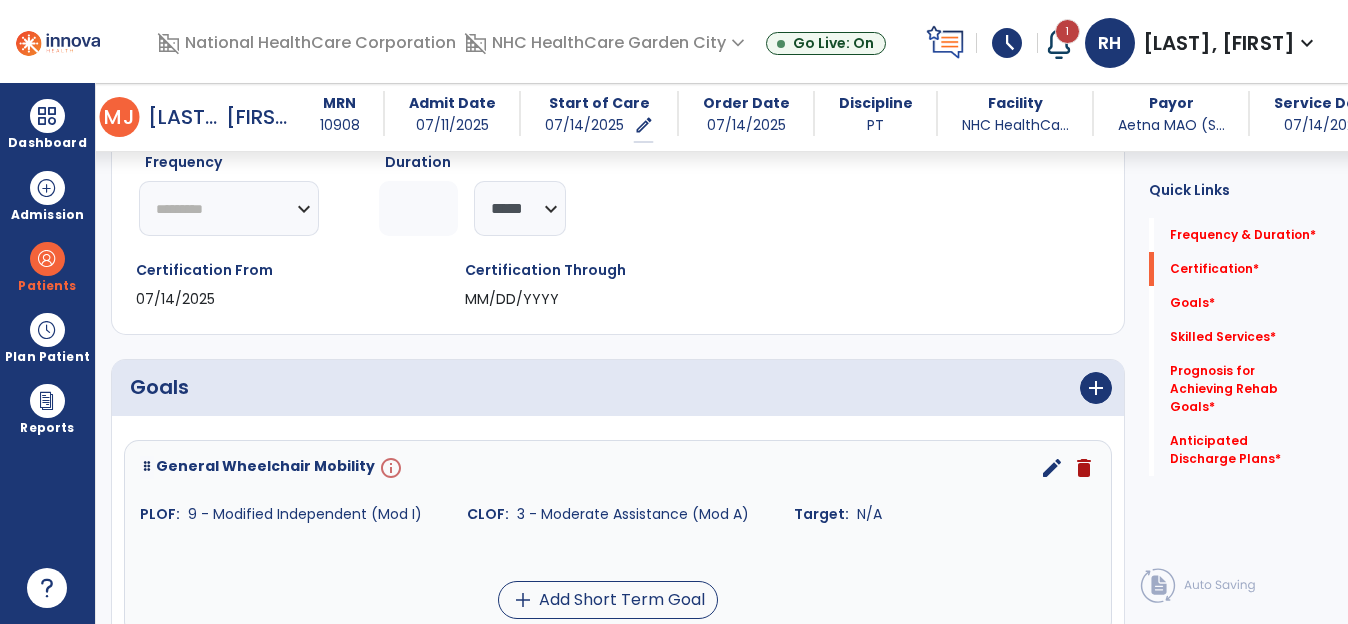 click on "********* ** ** ** ** ** ** **" 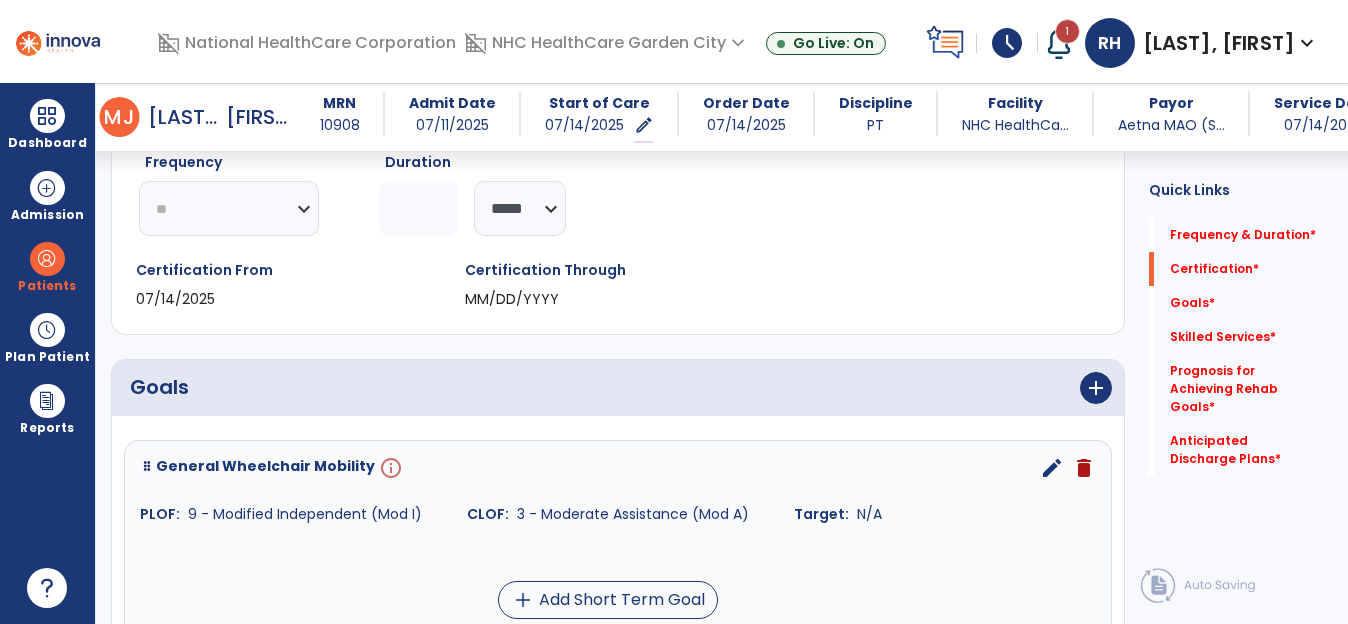 click on "********* ** ** ** ** ** ** **" 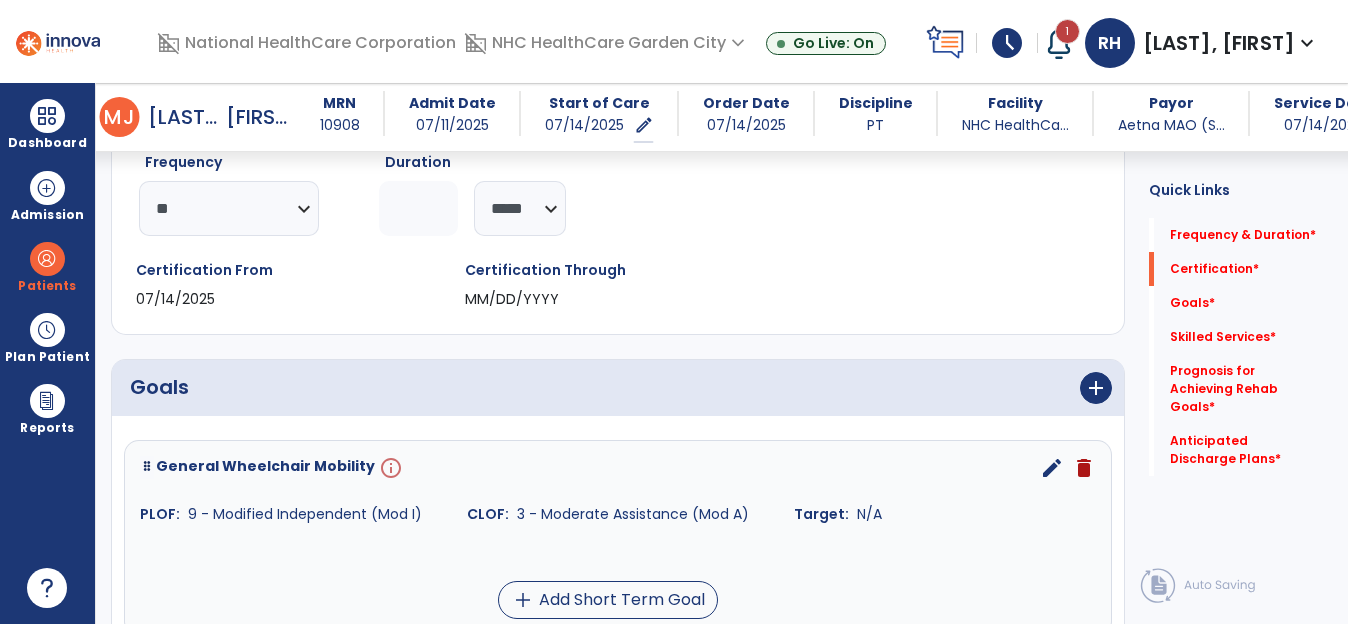 click 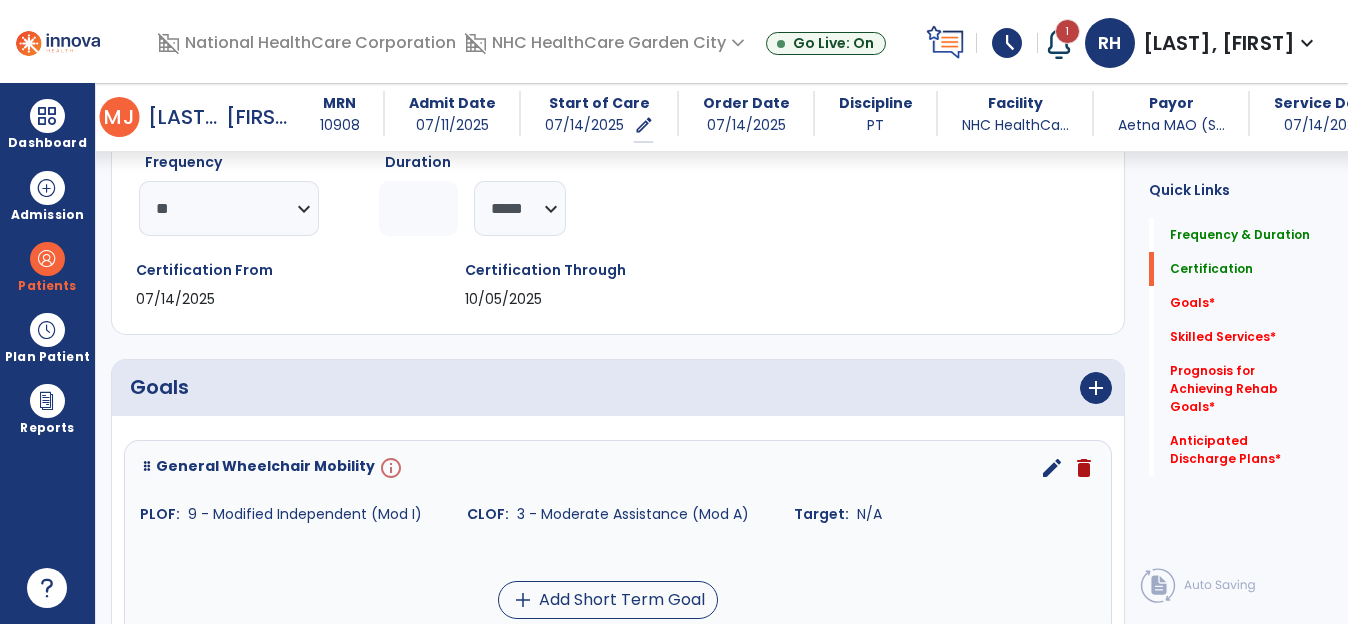 scroll, scrollTop: 357, scrollLeft: 0, axis: vertical 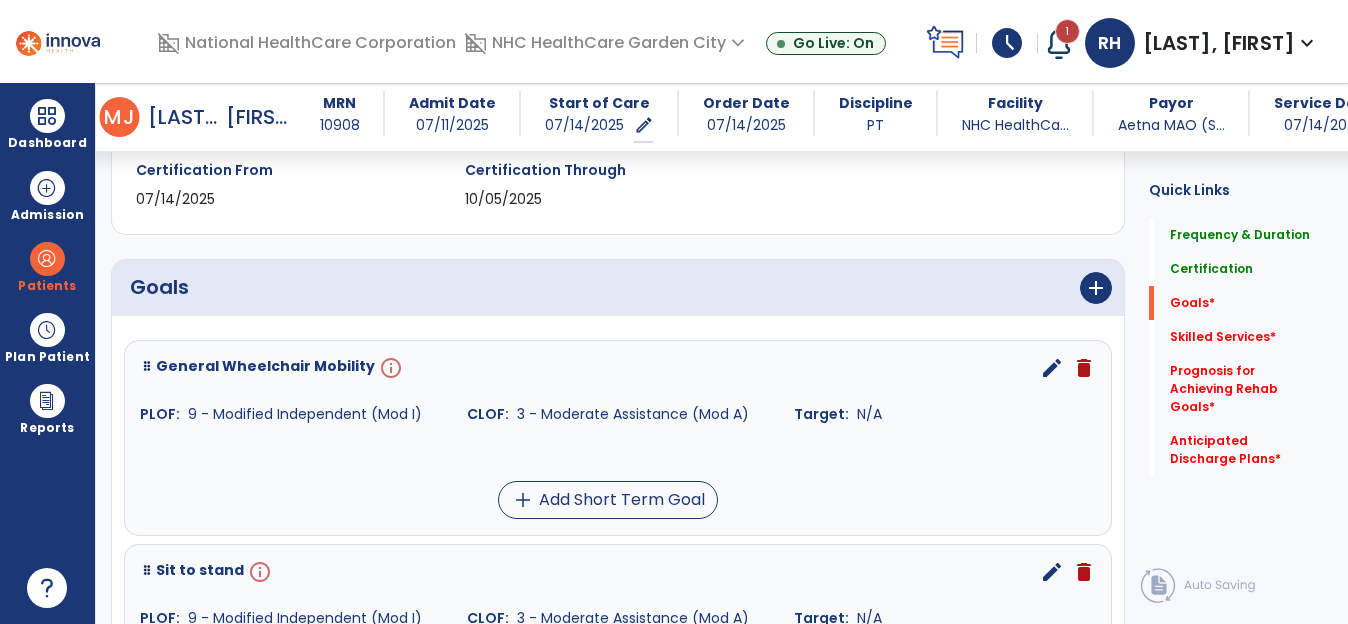 type on "**" 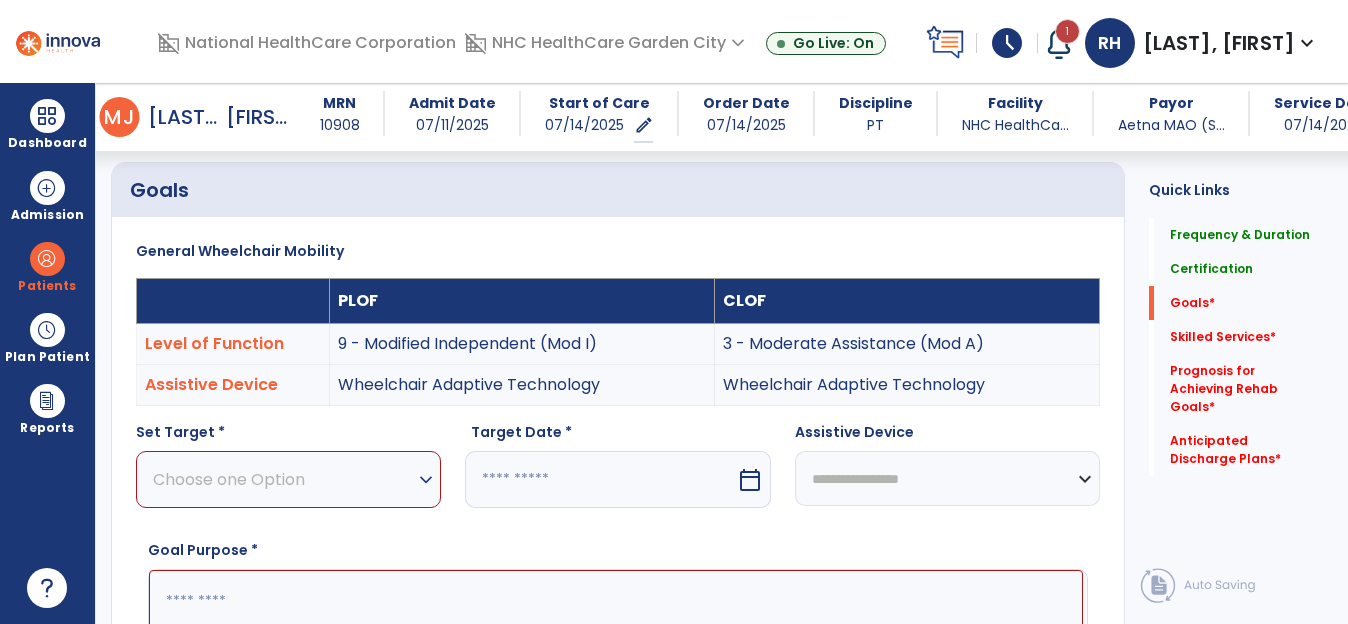 scroll, scrollTop: 535, scrollLeft: 0, axis: vertical 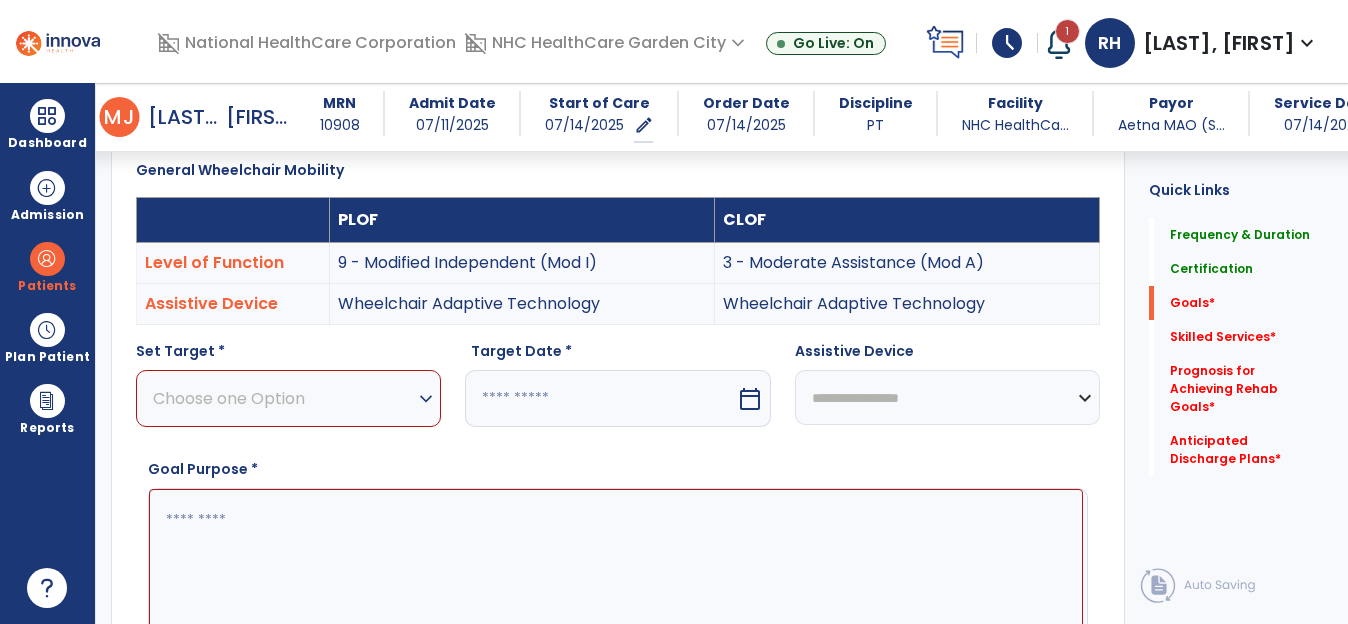 click on "expand_more" at bounding box center (426, 399) 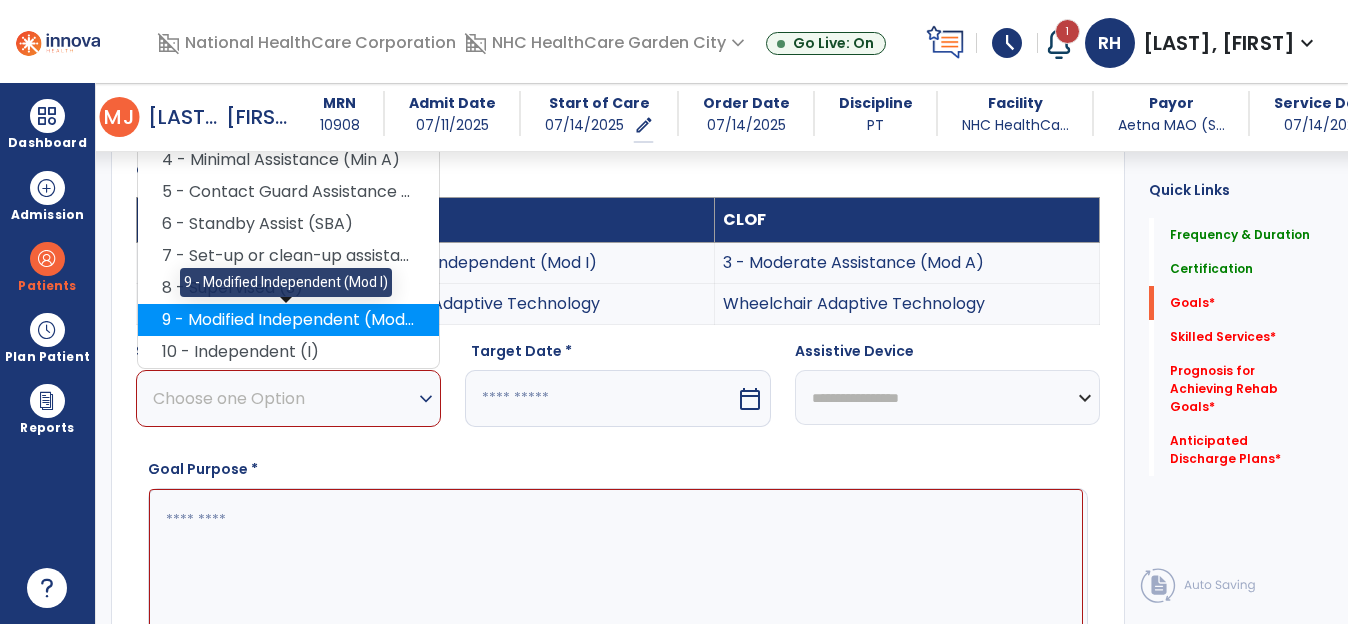 click on "9 - Modified Independent (Mod I)" at bounding box center [288, 320] 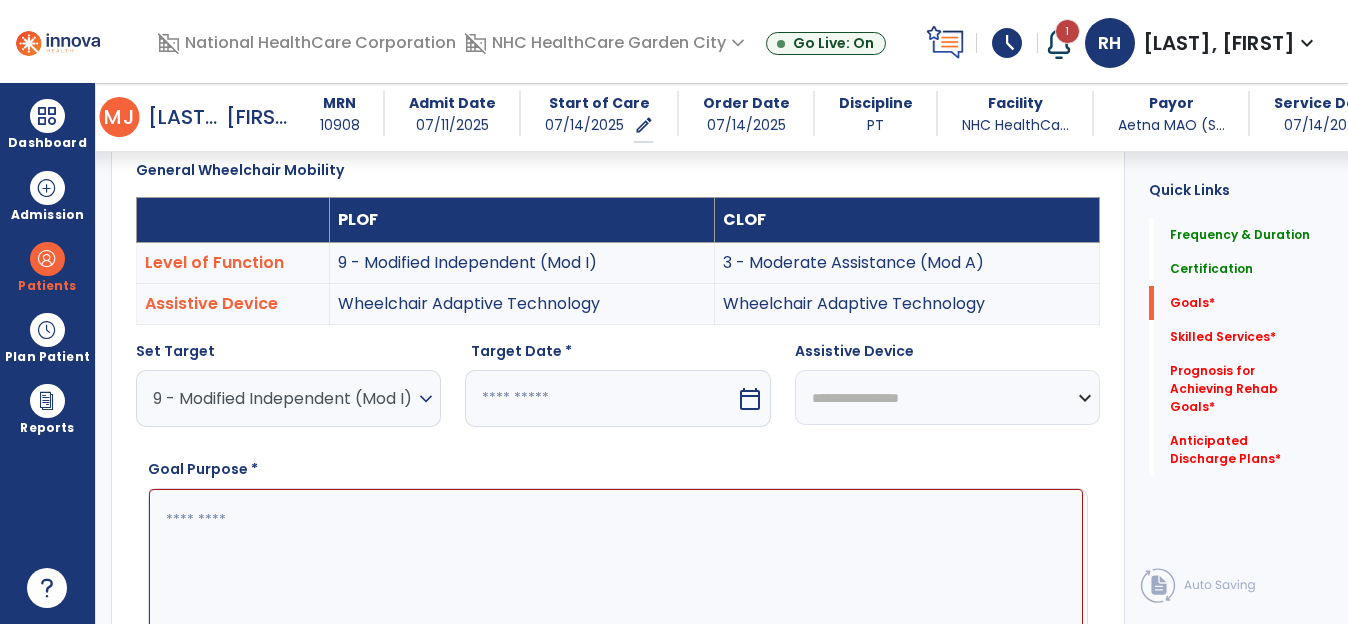 click on "calendar_today" at bounding box center (750, 399) 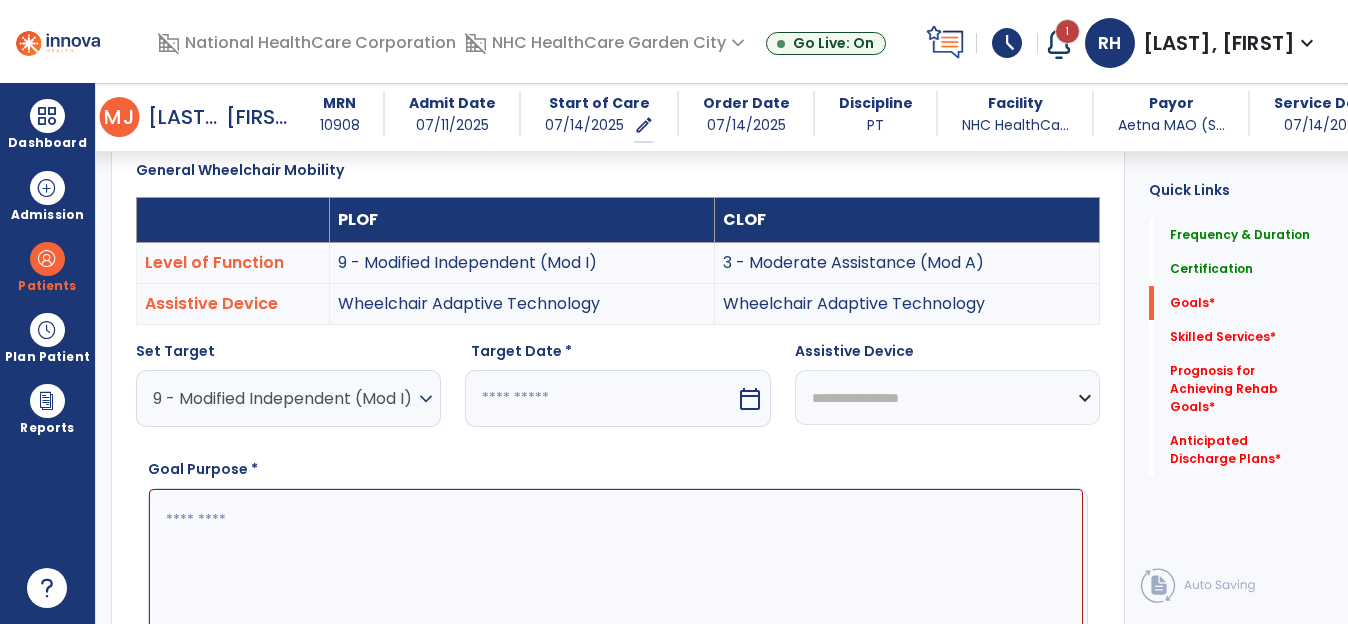 select on "*" 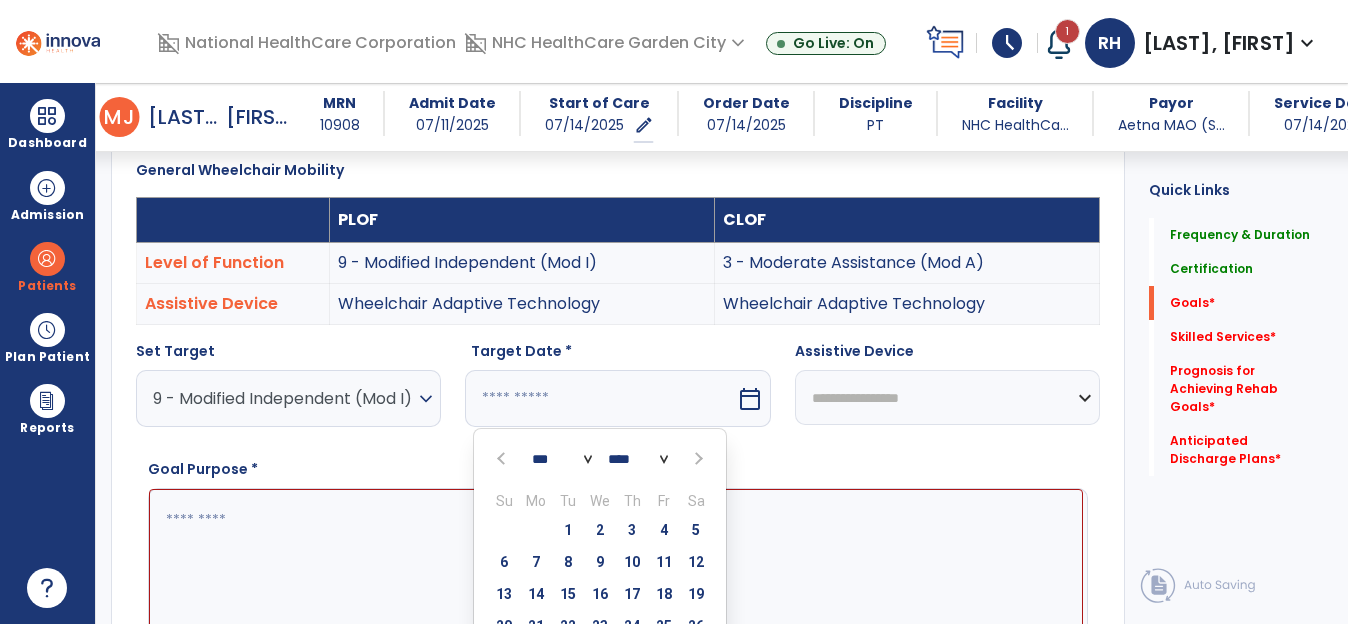 click at bounding box center (698, 459) 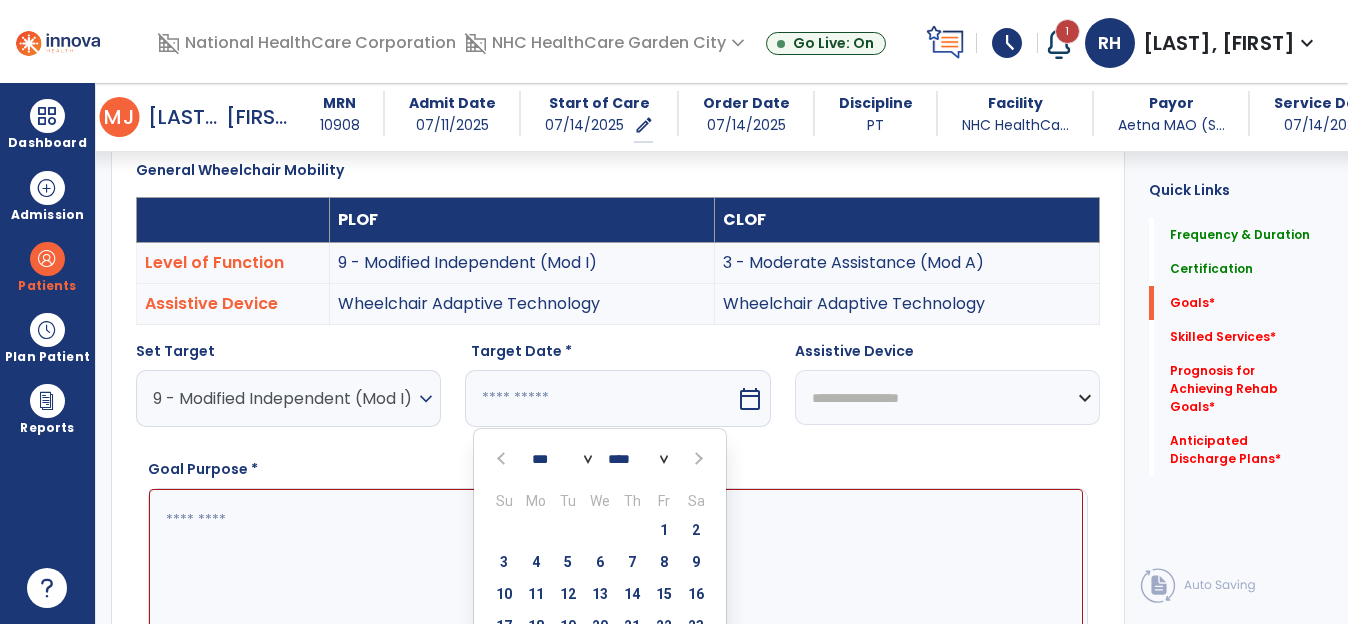 click at bounding box center [698, 459] 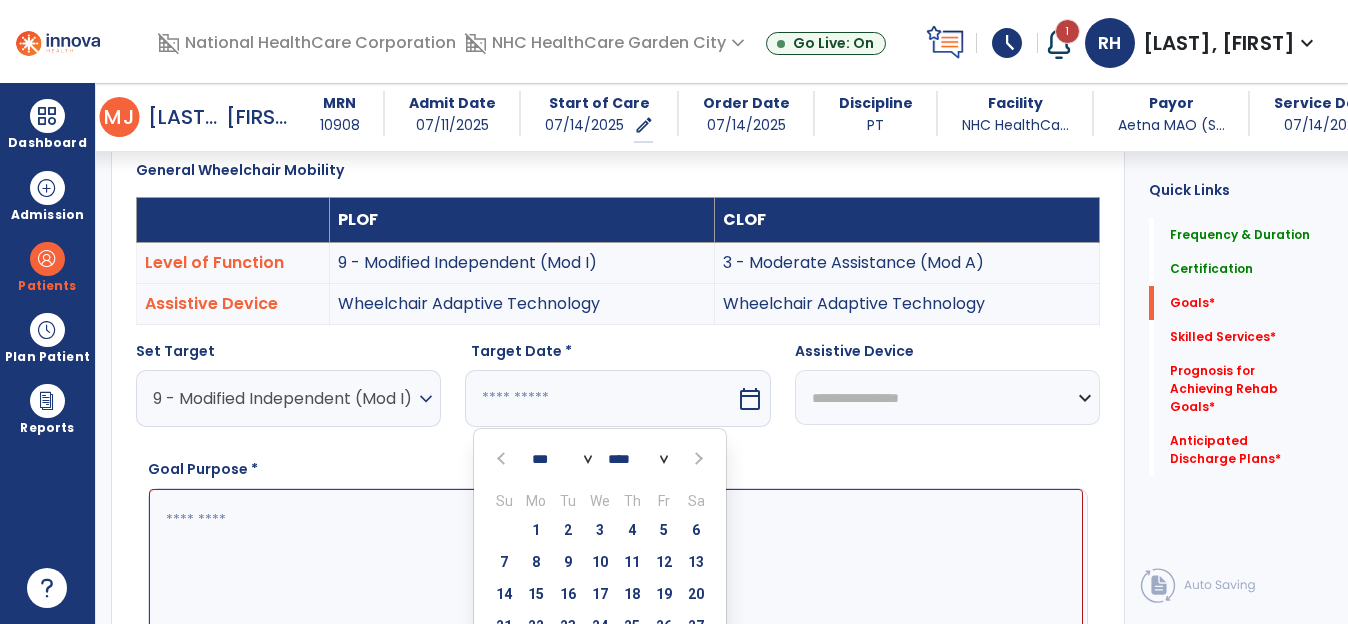 click at bounding box center [698, 459] 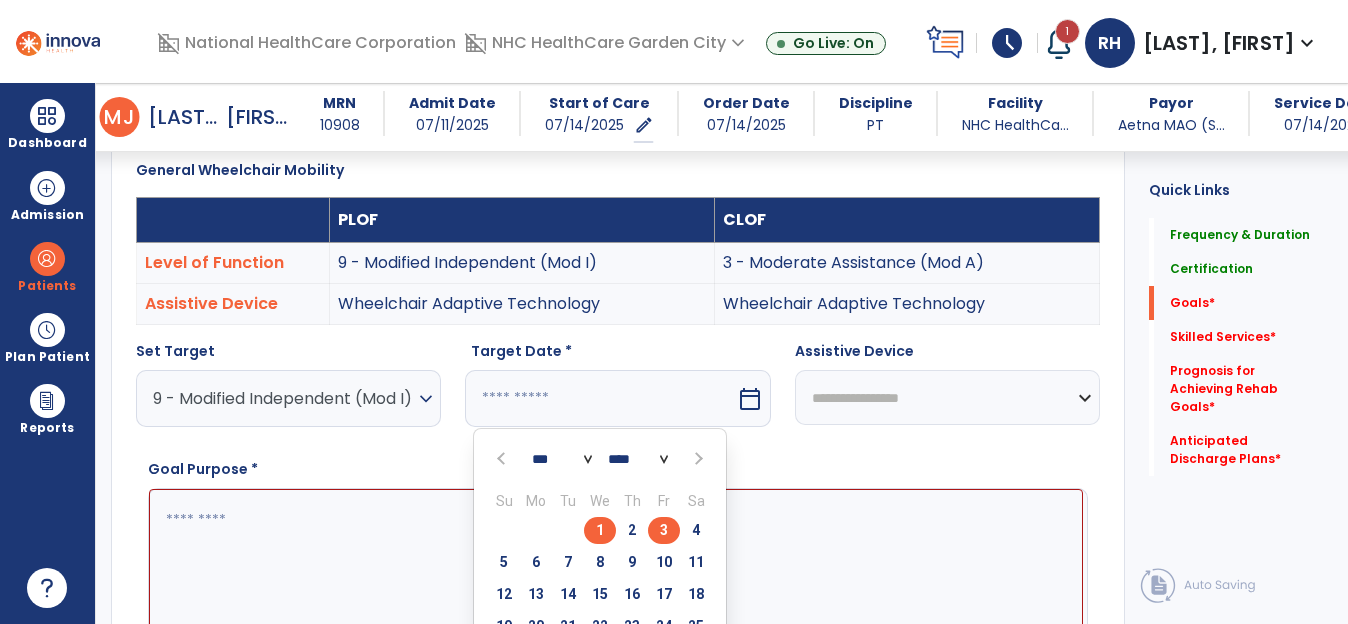 click on "3" at bounding box center [664, 530] 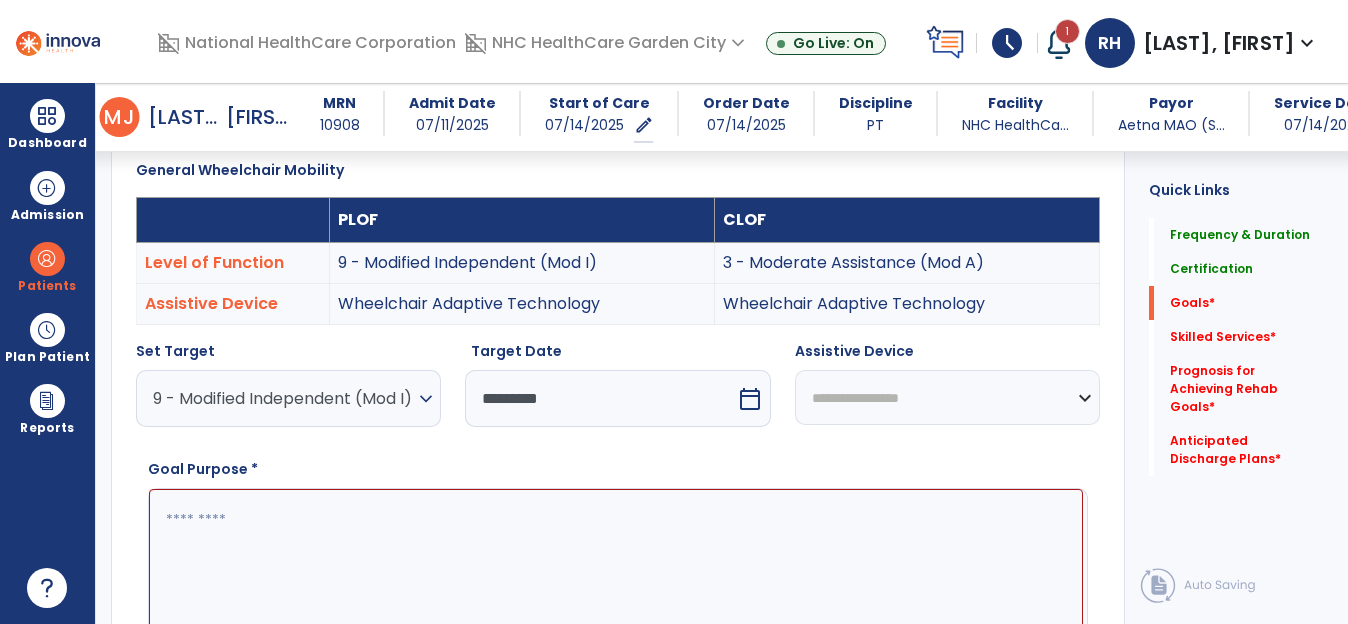 click on "**********" at bounding box center (947, 397) 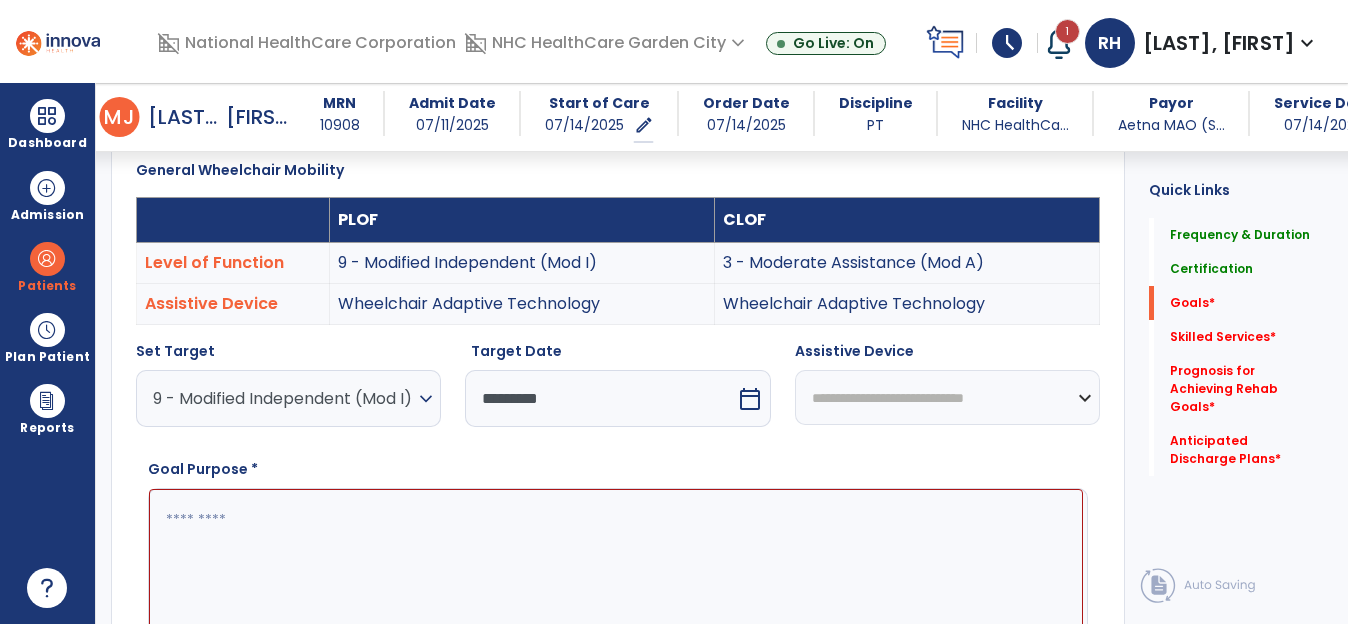 click on "**********" at bounding box center [947, 397] 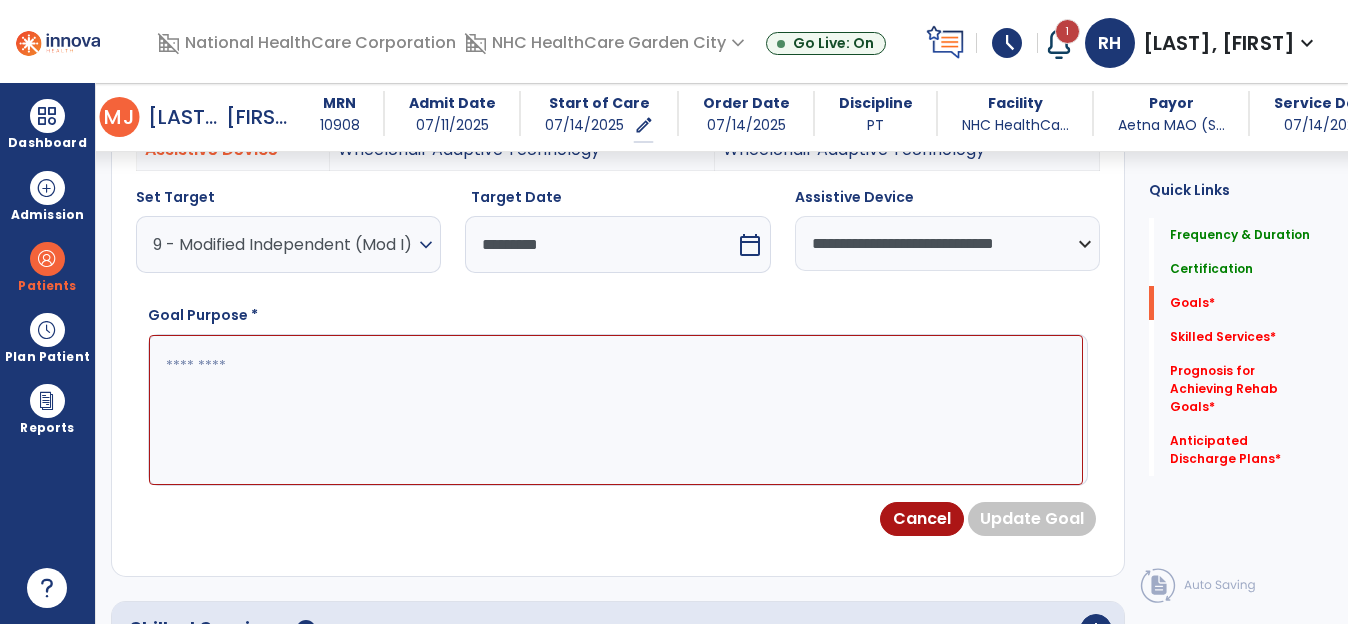 scroll, scrollTop: 735, scrollLeft: 0, axis: vertical 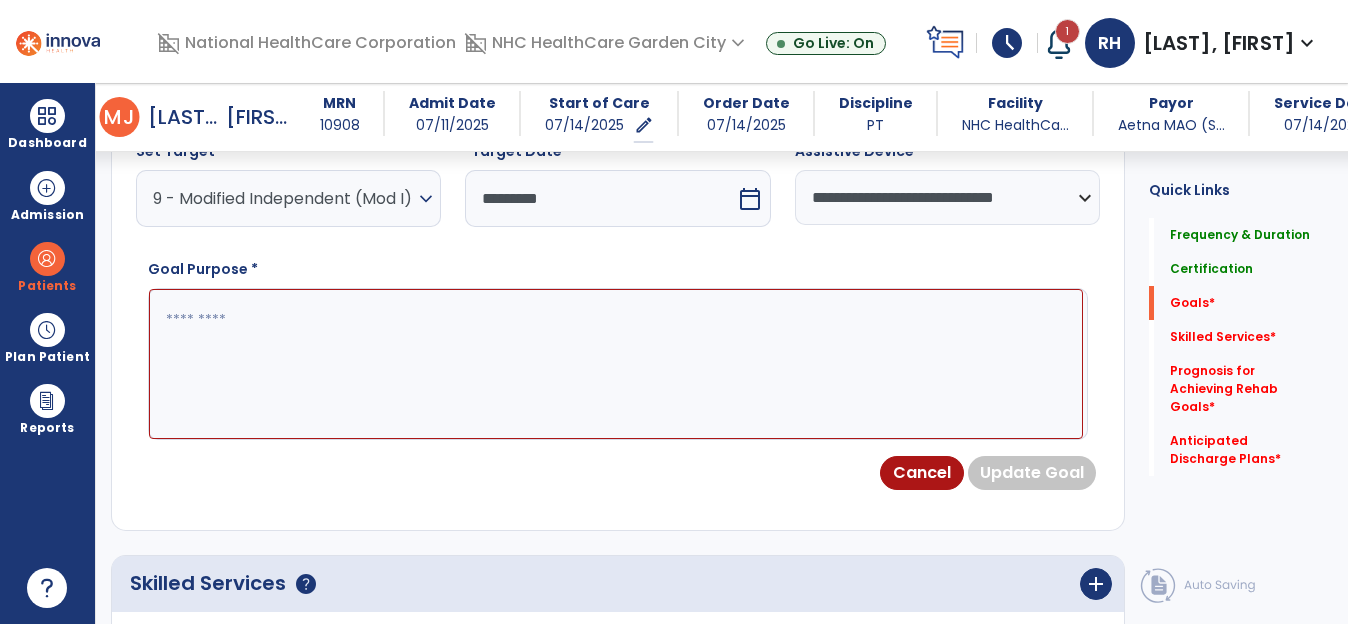 click at bounding box center (616, 364) 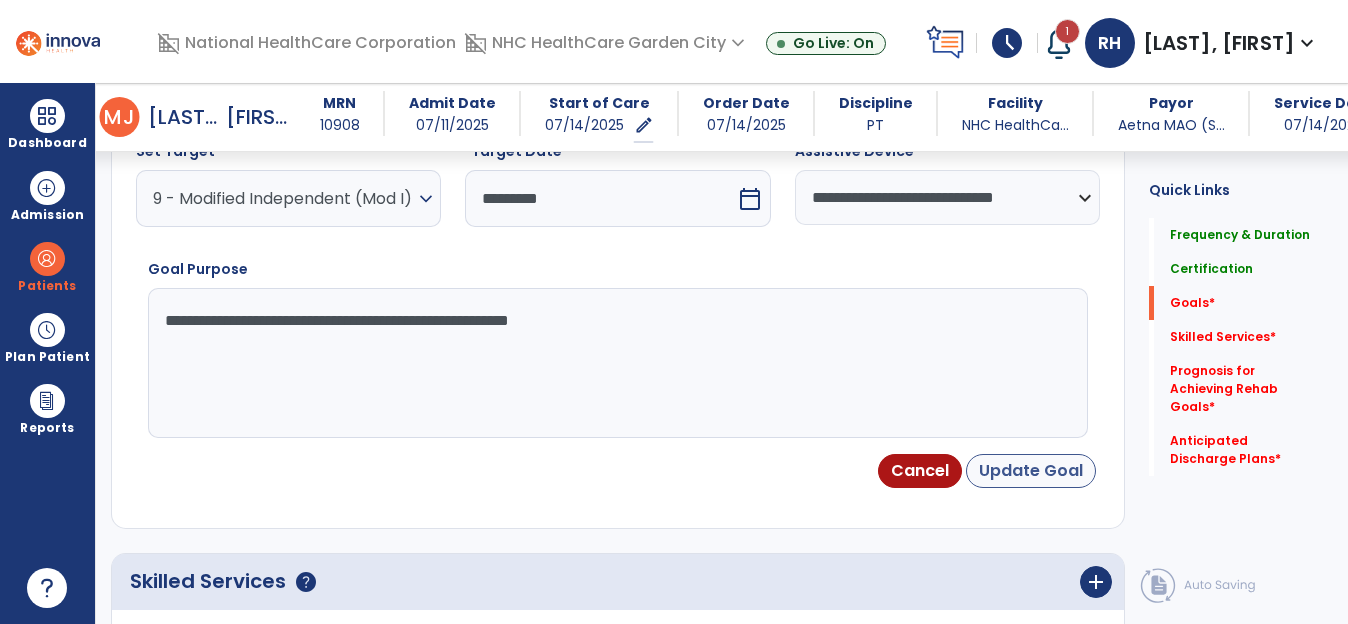 type on "**********" 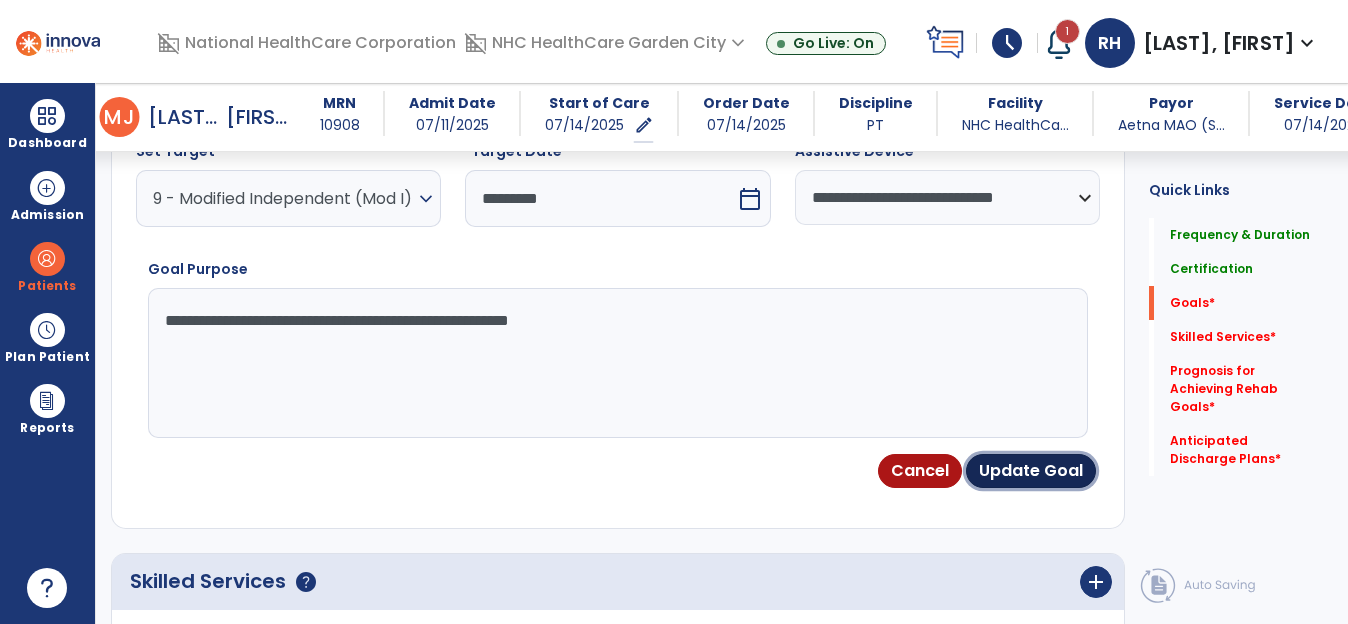 click on "Update Goal" at bounding box center [1031, 471] 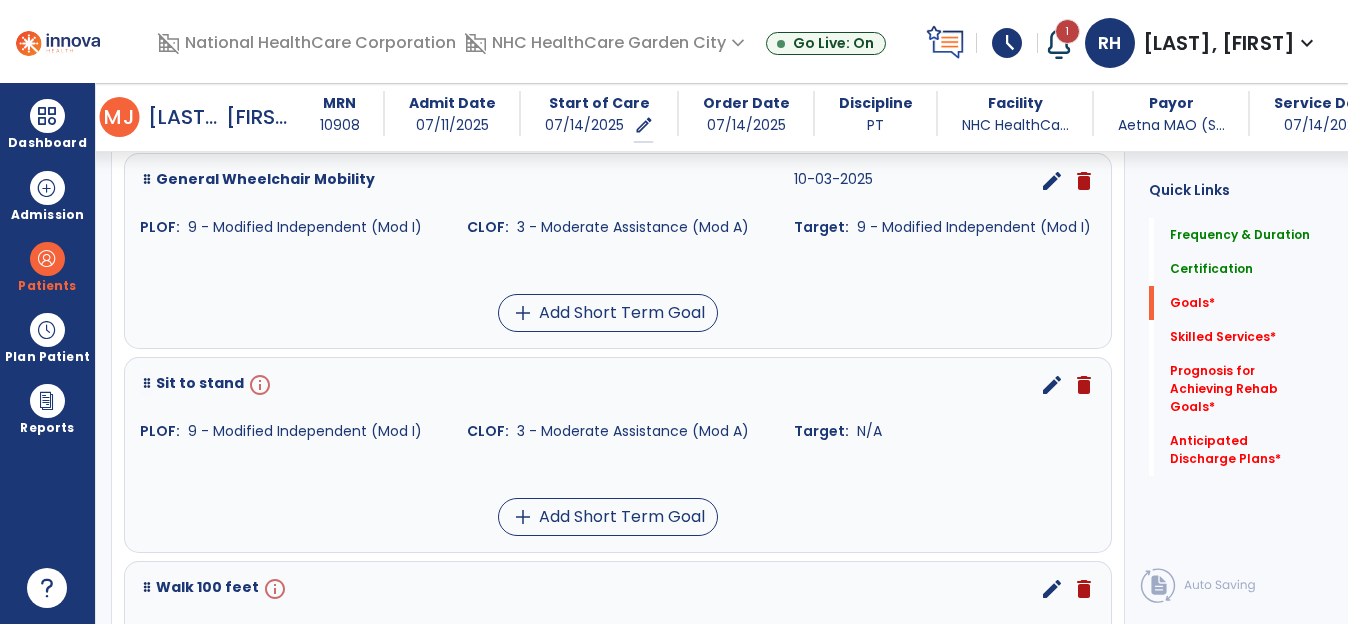 scroll, scrollTop: 545, scrollLeft: 0, axis: vertical 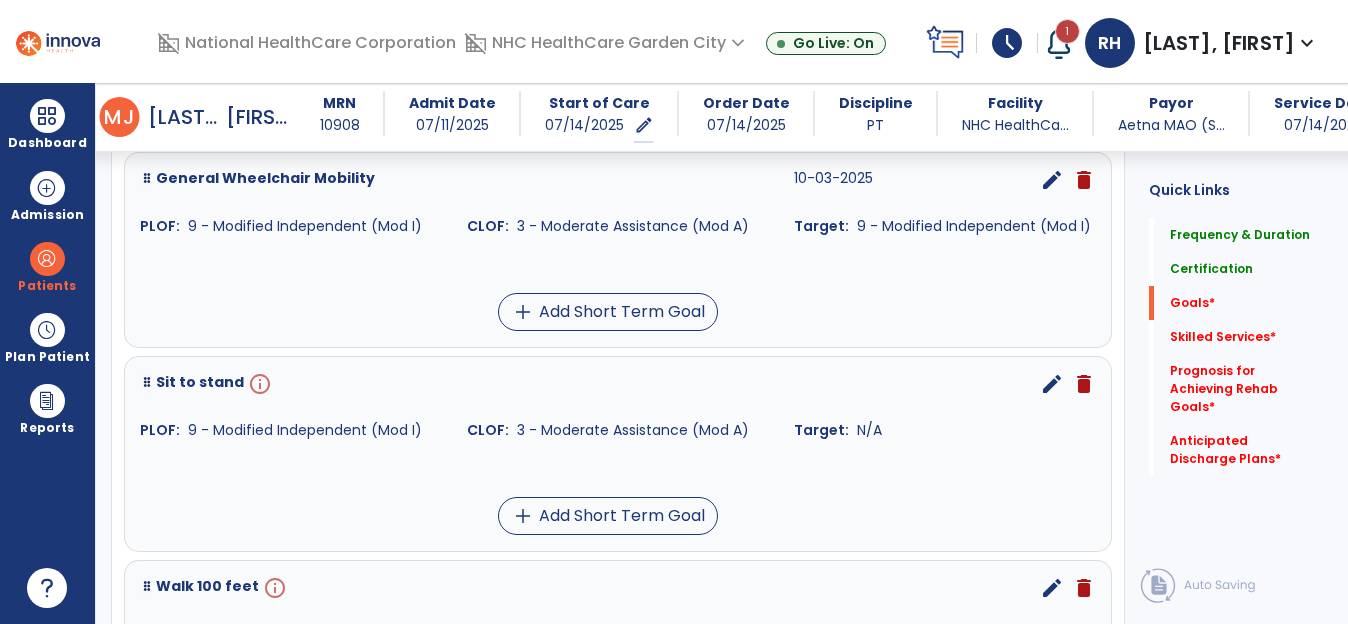 click on "edit" at bounding box center [1052, 384] 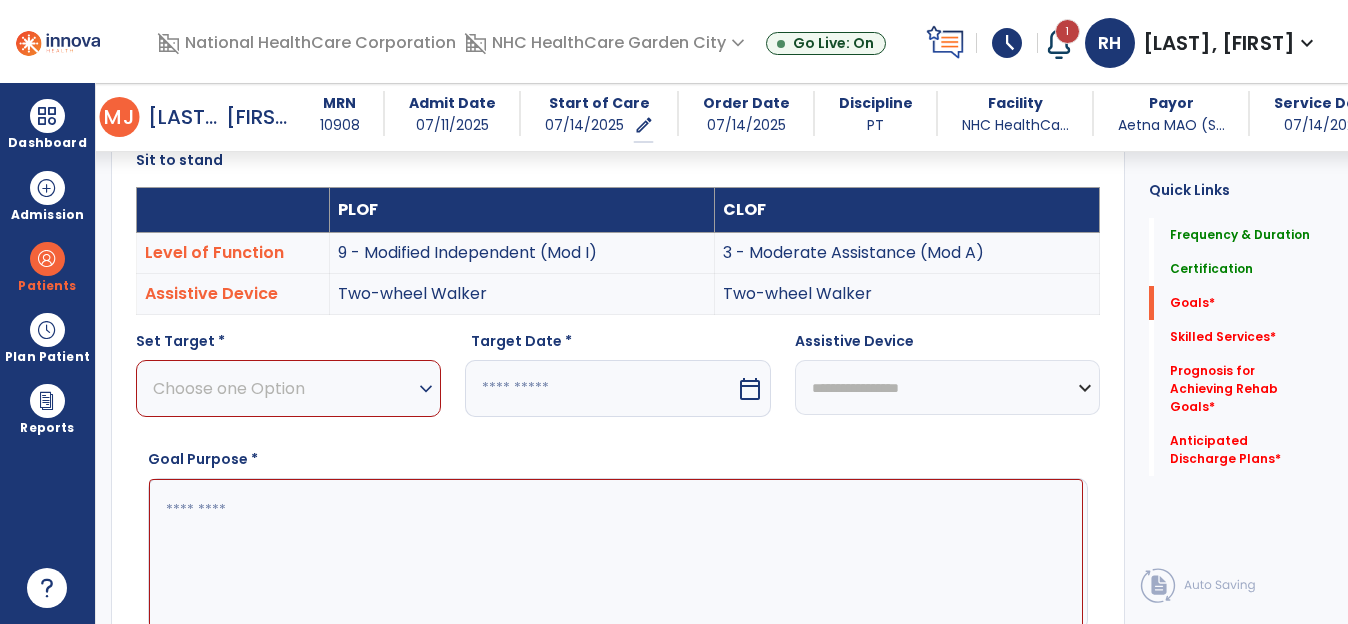 scroll, scrollTop: 535, scrollLeft: 0, axis: vertical 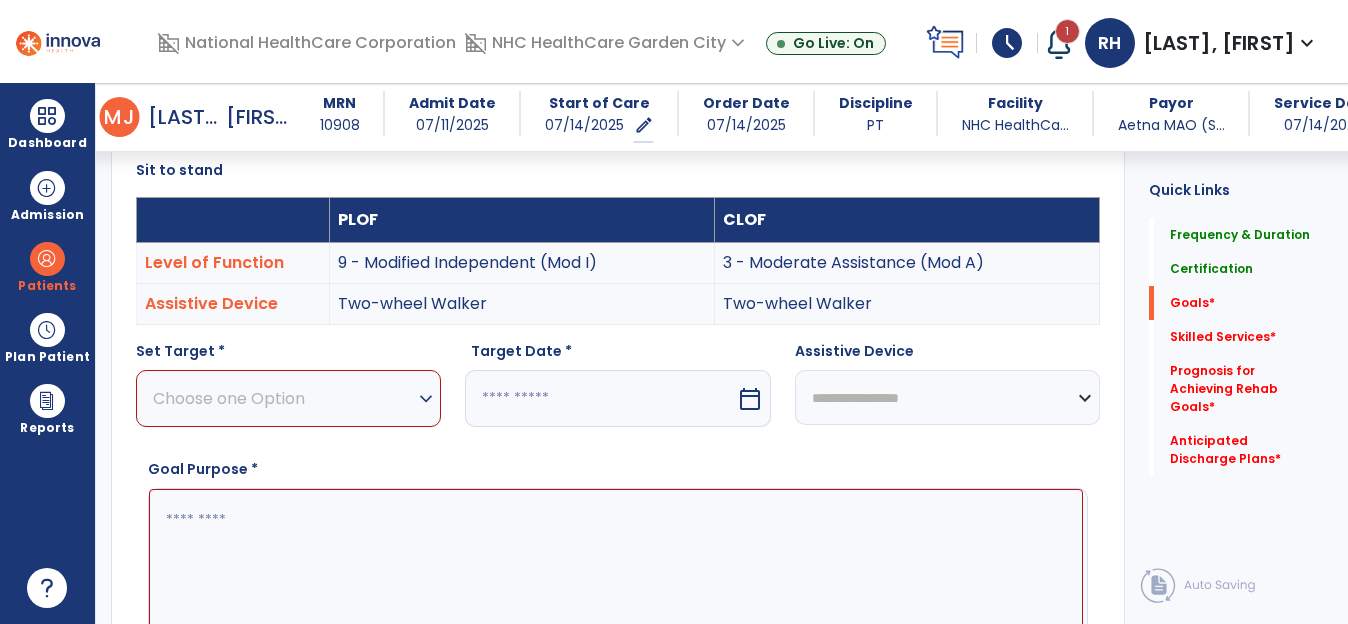 click on "expand_more" at bounding box center [426, 399] 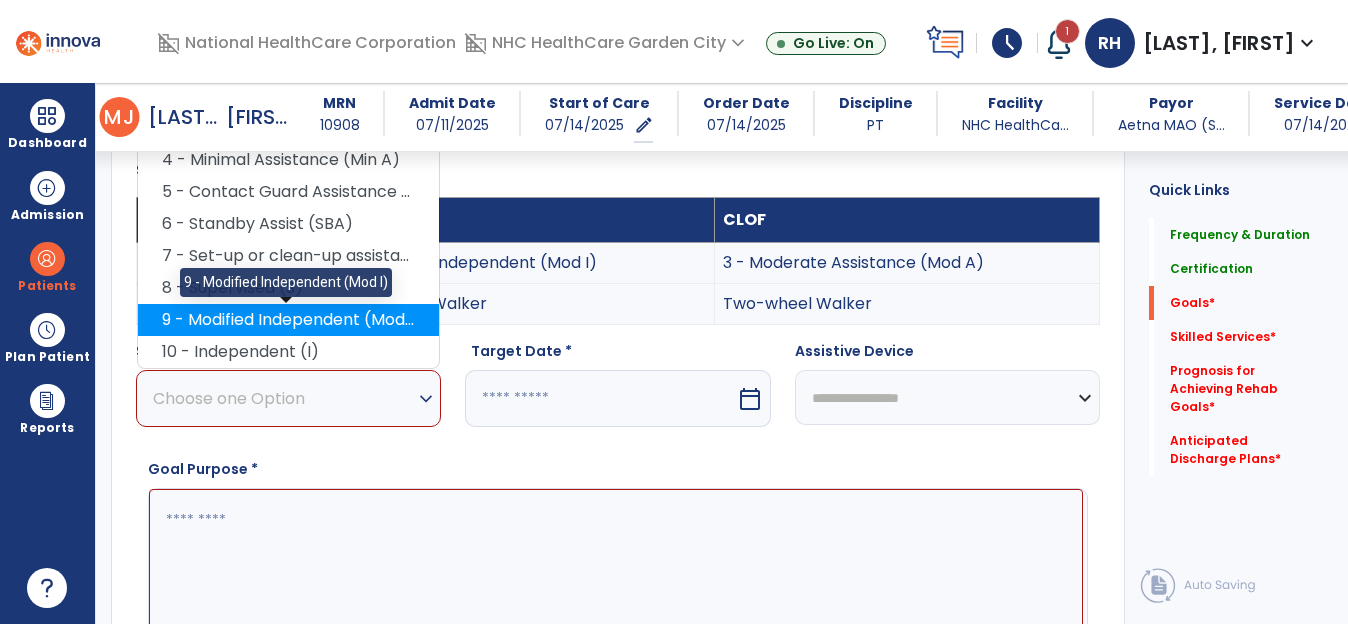 click on "9 - Modified Independent (Mod I)" at bounding box center [288, 320] 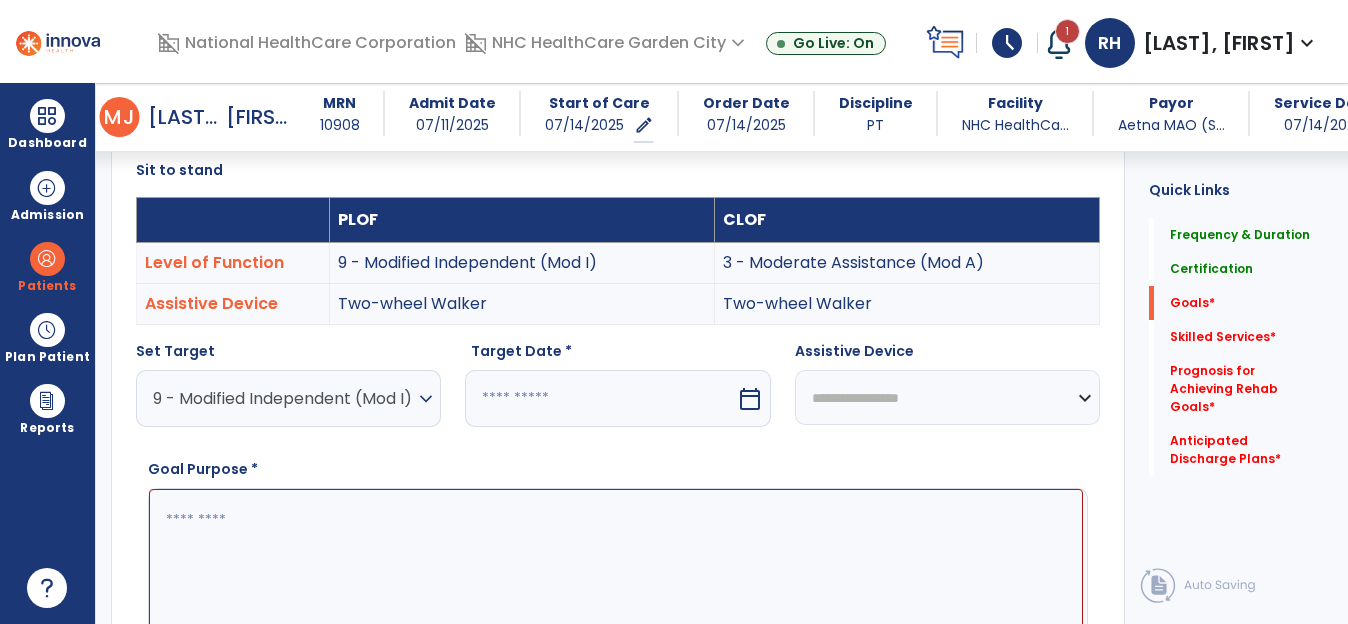 click on "calendar_today" at bounding box center [750, 399] 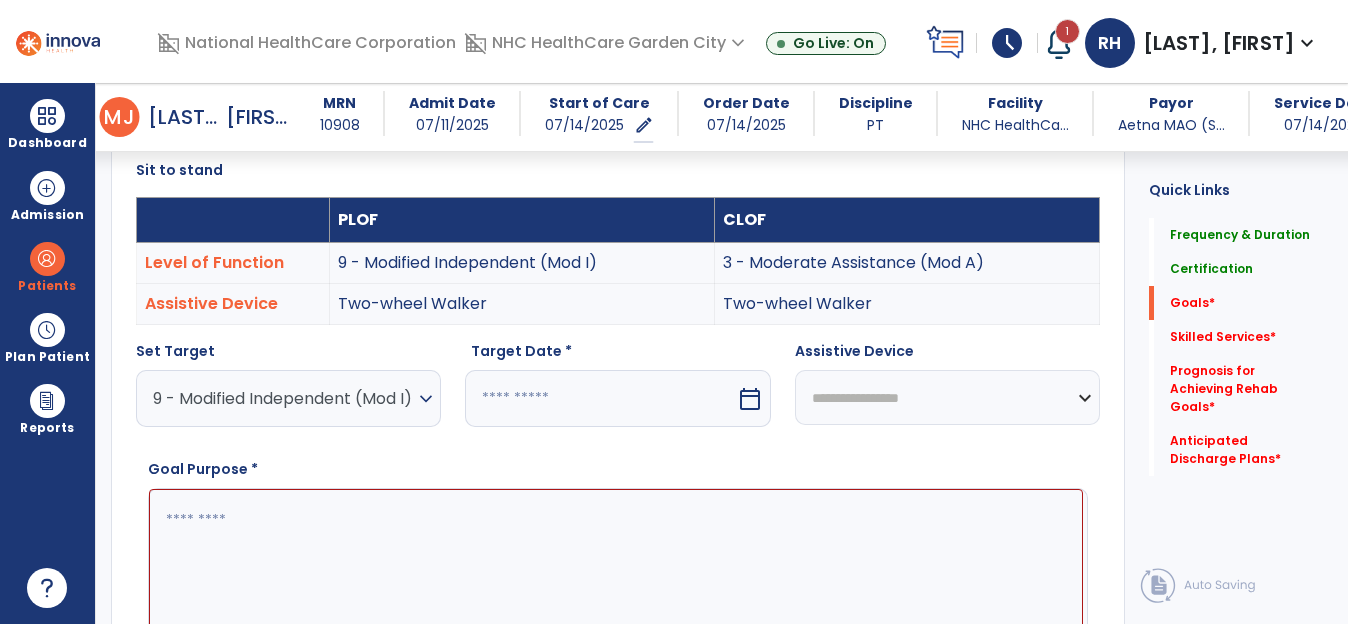 select on "*" 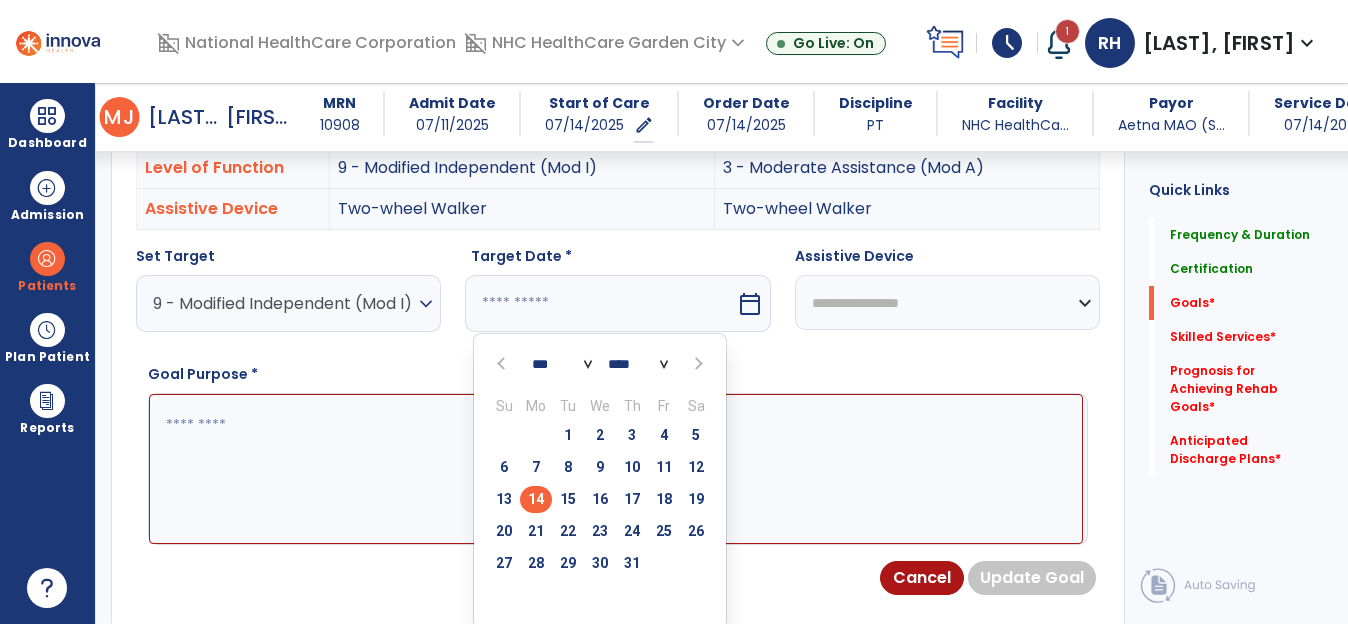 scroll, scrollTop: 635, scrollLeft: 0, axis: vertical 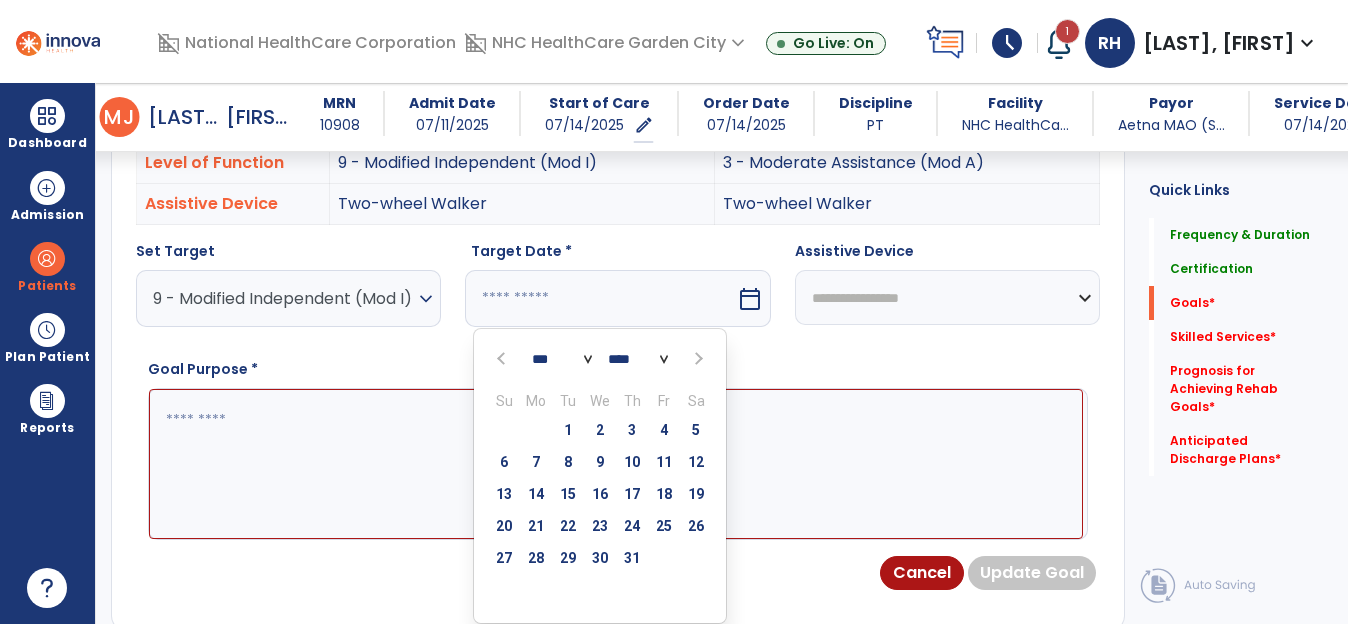 click at bounding box center [698, 359] 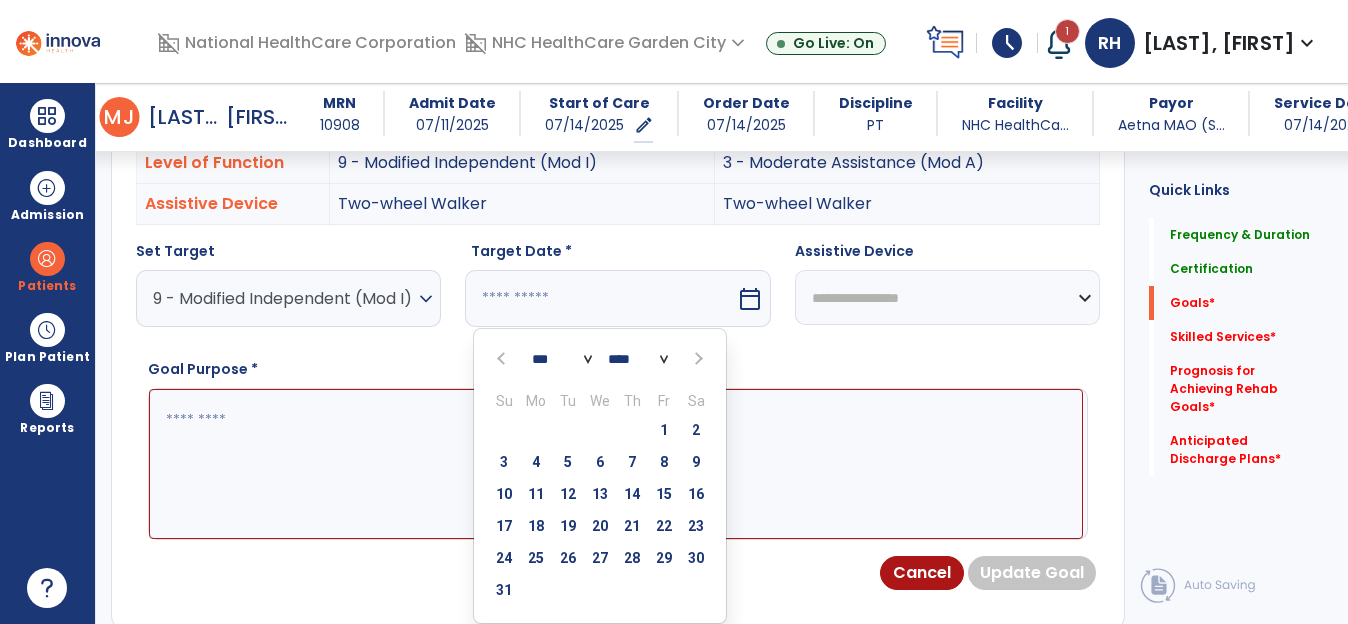 click at bounding box center (698, 359) 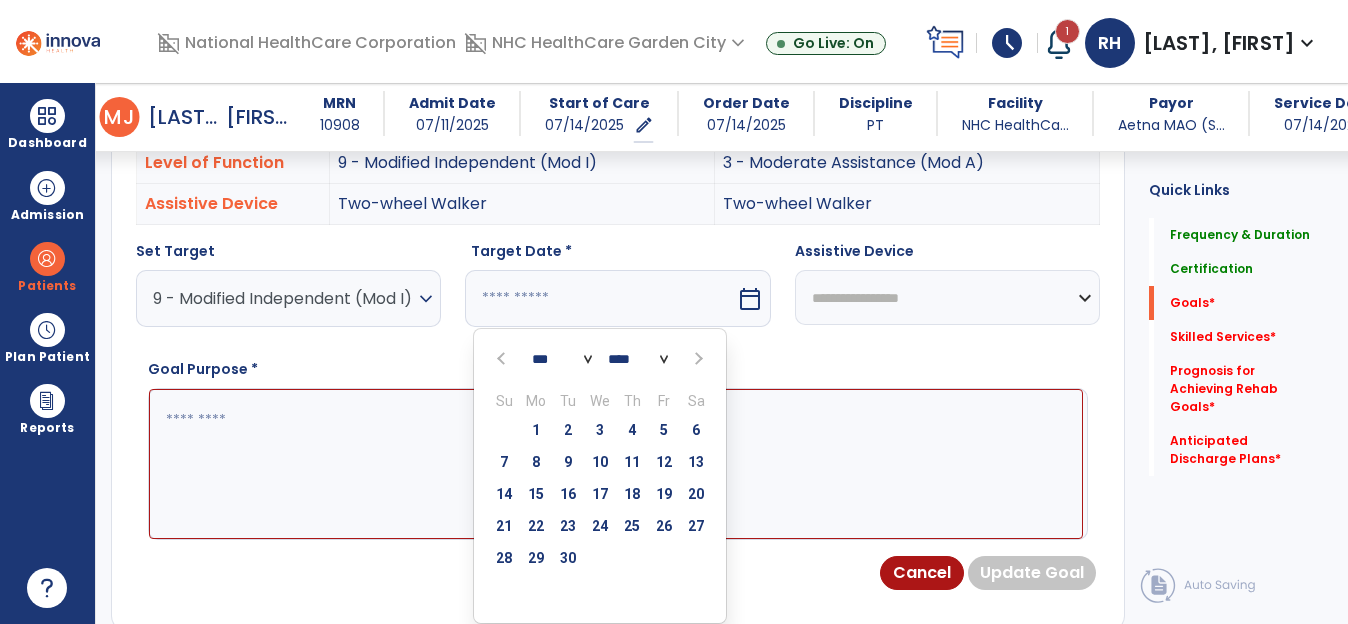 click at bounding box center [698, 359] 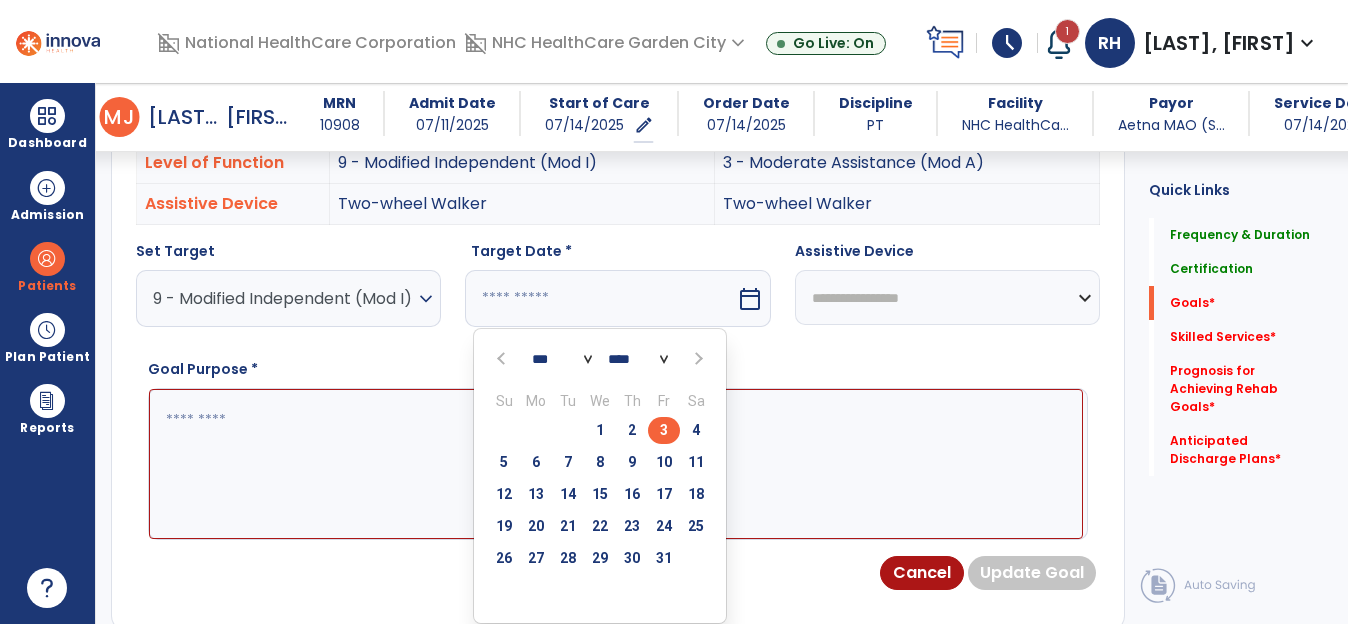 click on "3" at bounding box center (664, 430) 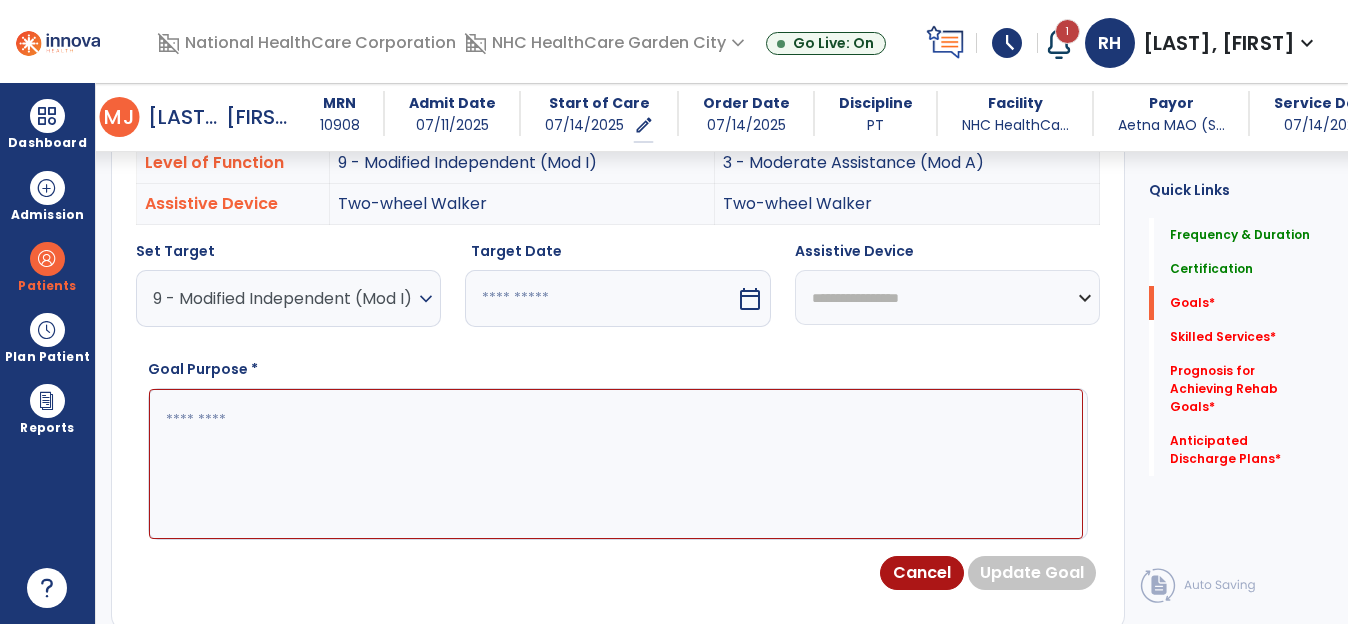 type on "*********" 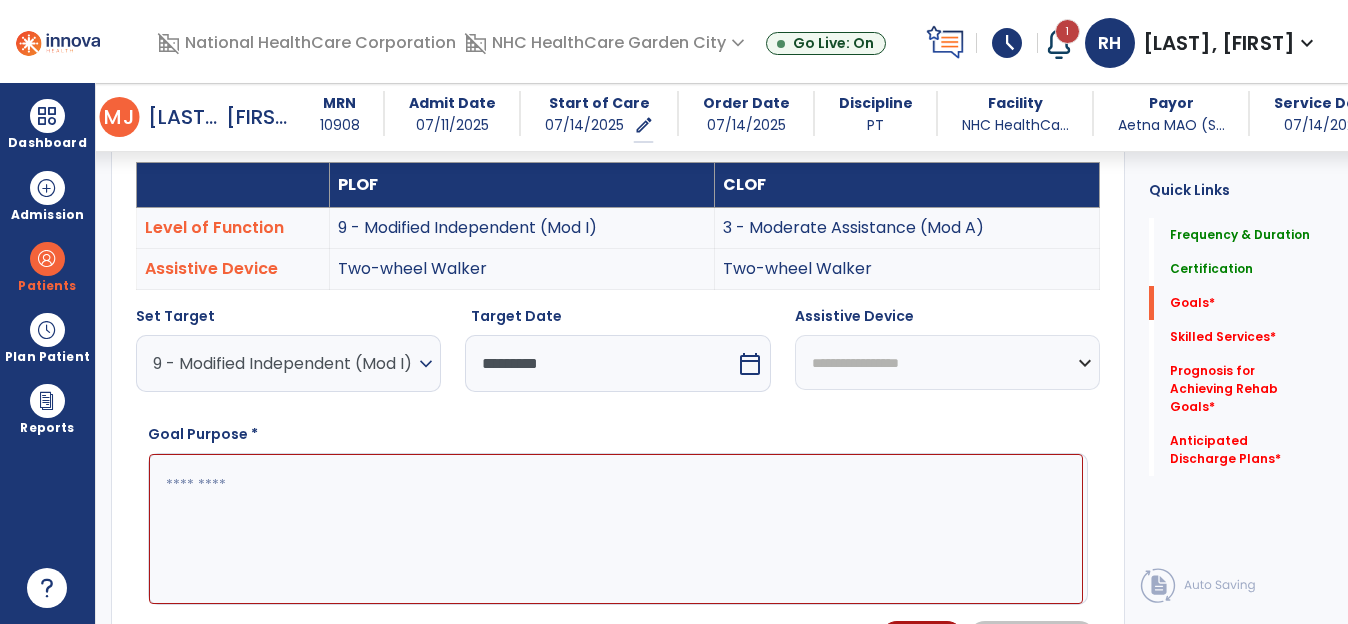 scroll, scrollTop: 535, scrollLeft: 0, axis: vertical 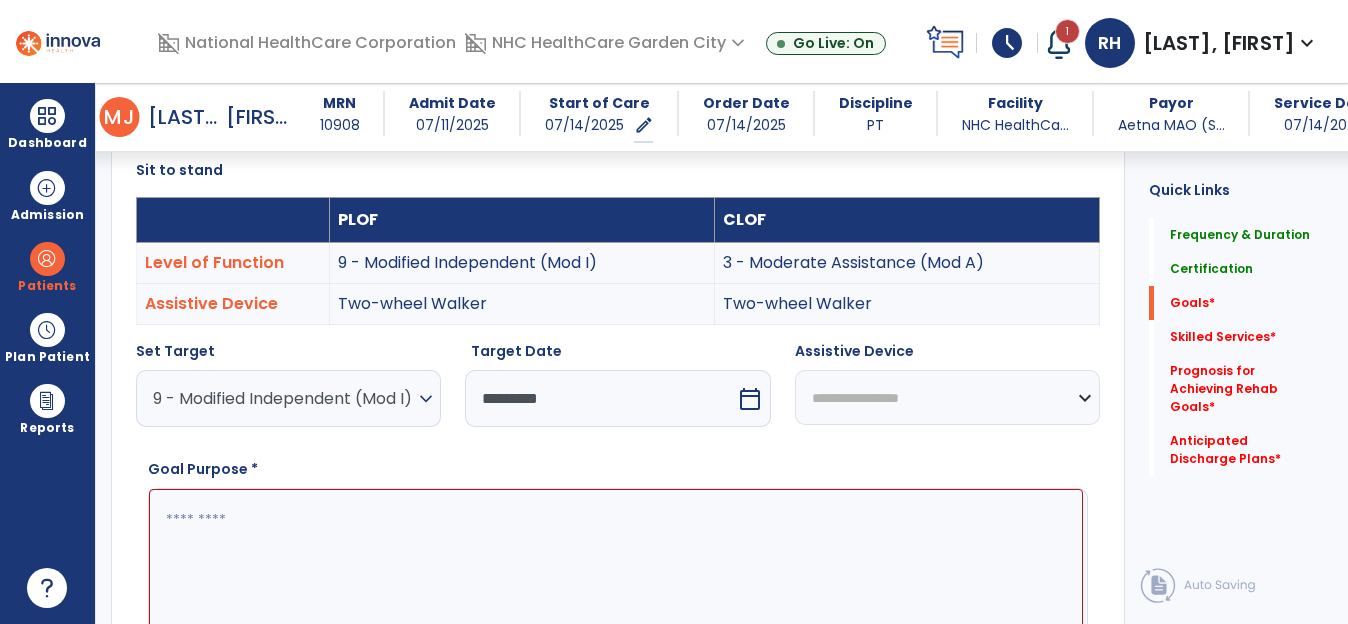 click on "**********" at bounding box center [947, 397] 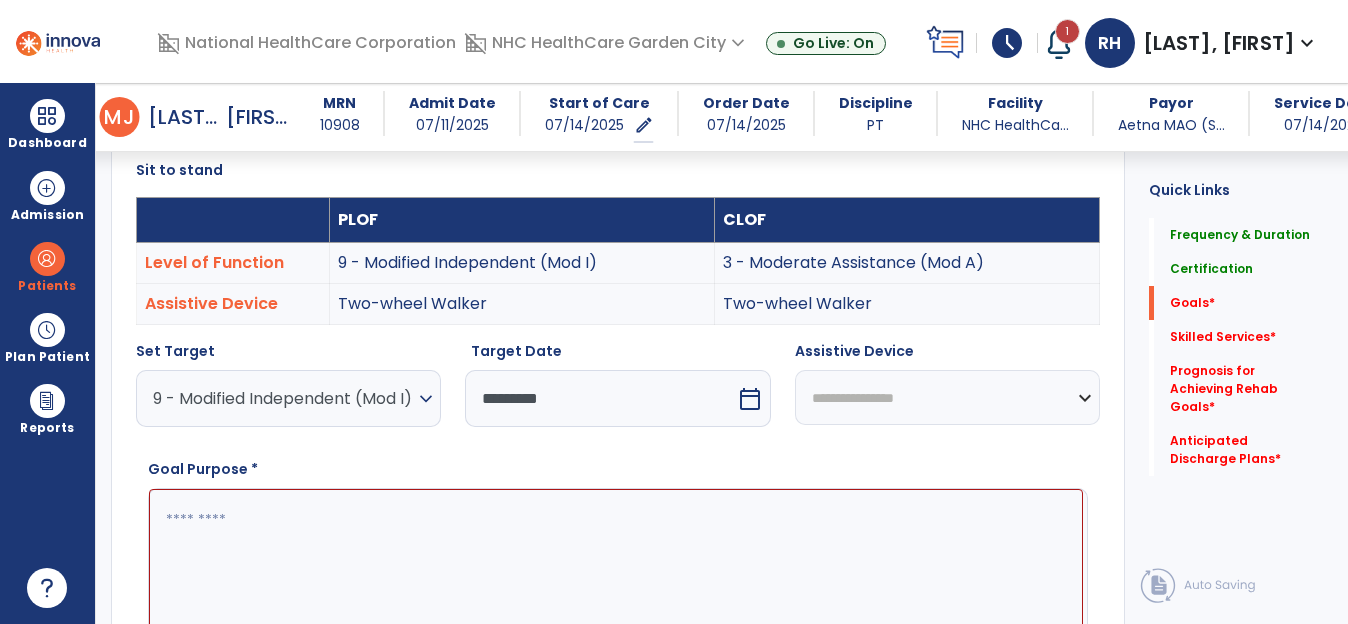 click on "**********" at bounding box center [947, 397] 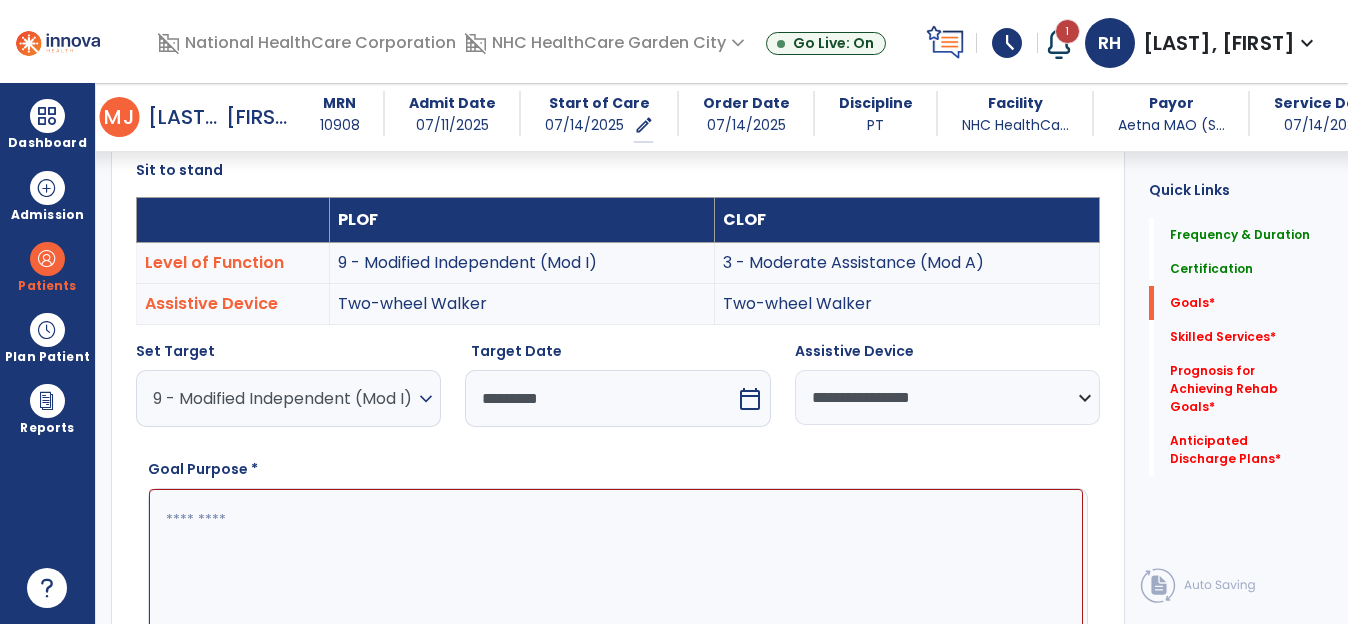 click at bounding box center (616, 564) 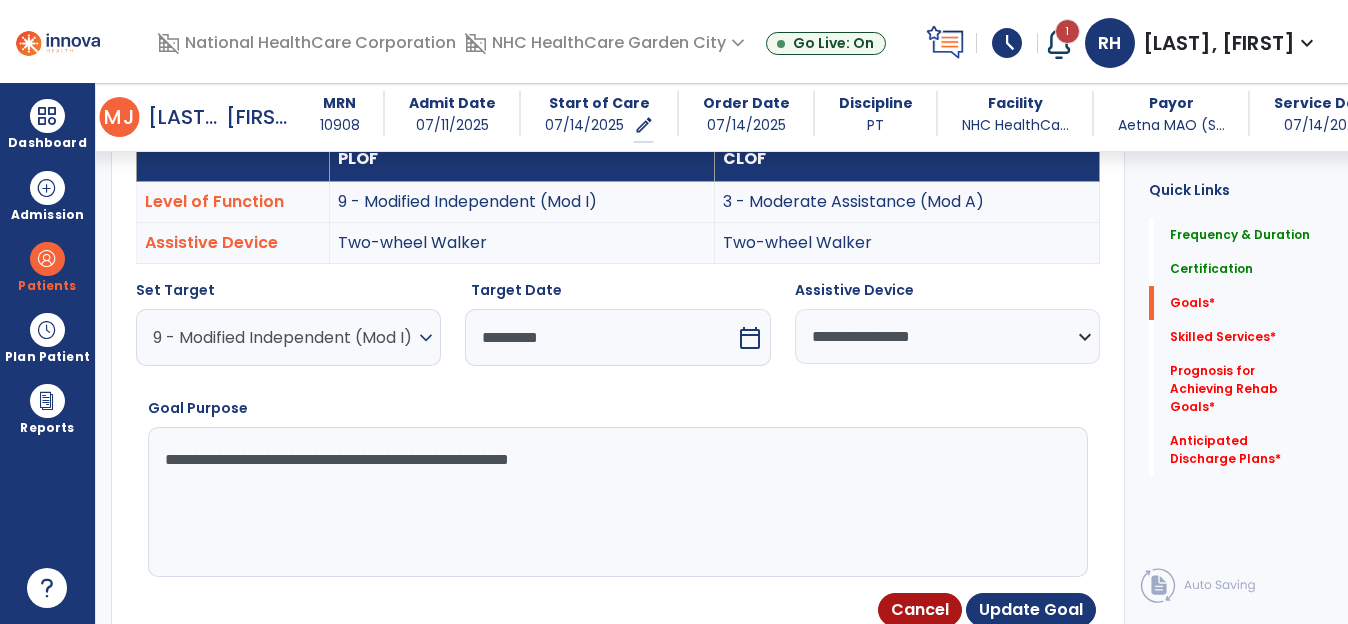 scroll, scrollTop: 835, scrollLeft: 0, axis: vertical 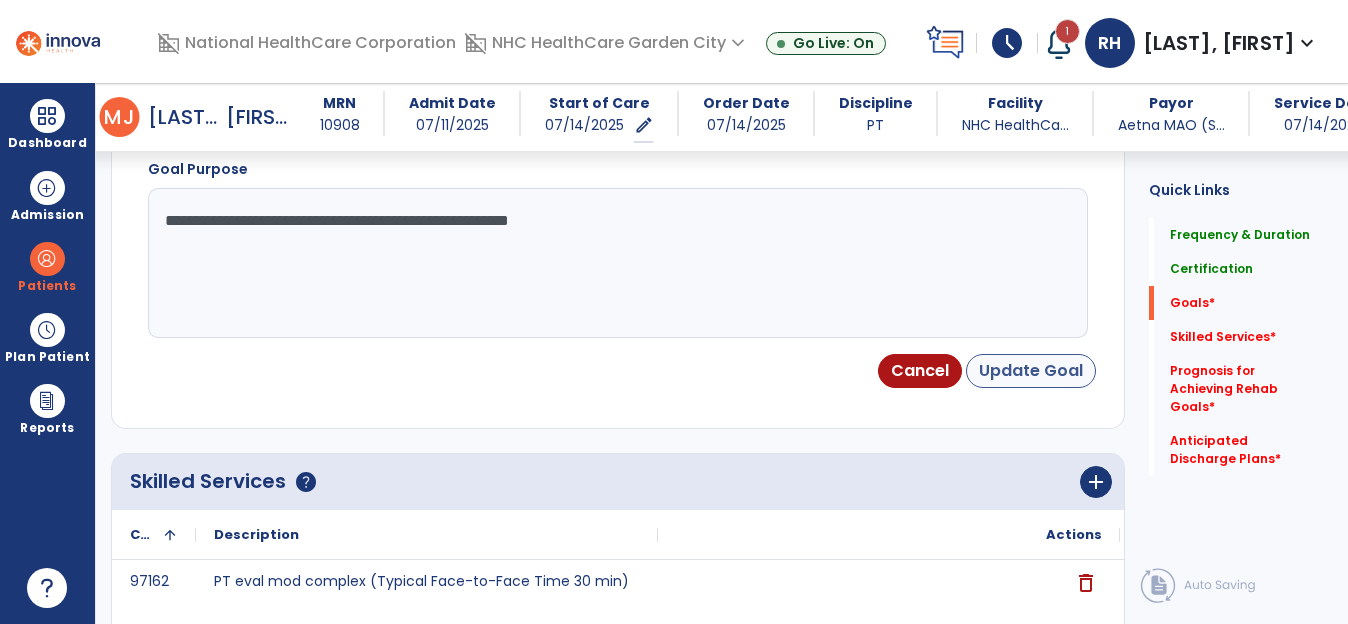 type on "**********" 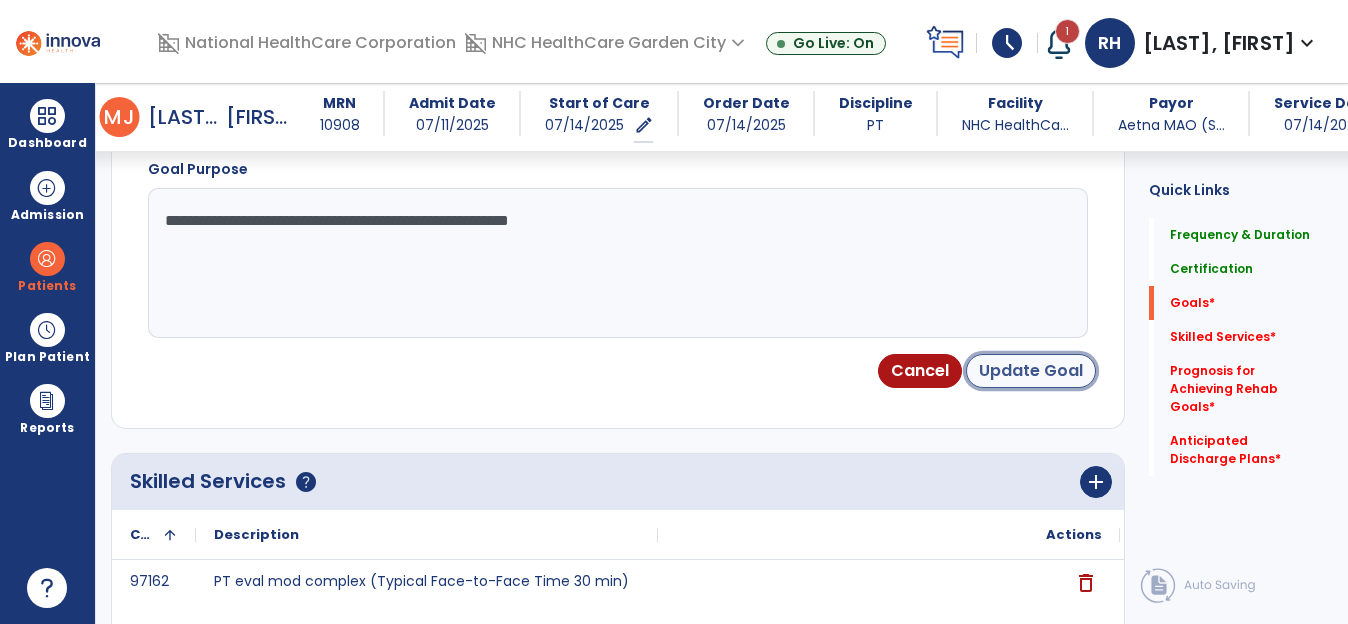 click on "Update Goal" at bounding box center [1031, 371] 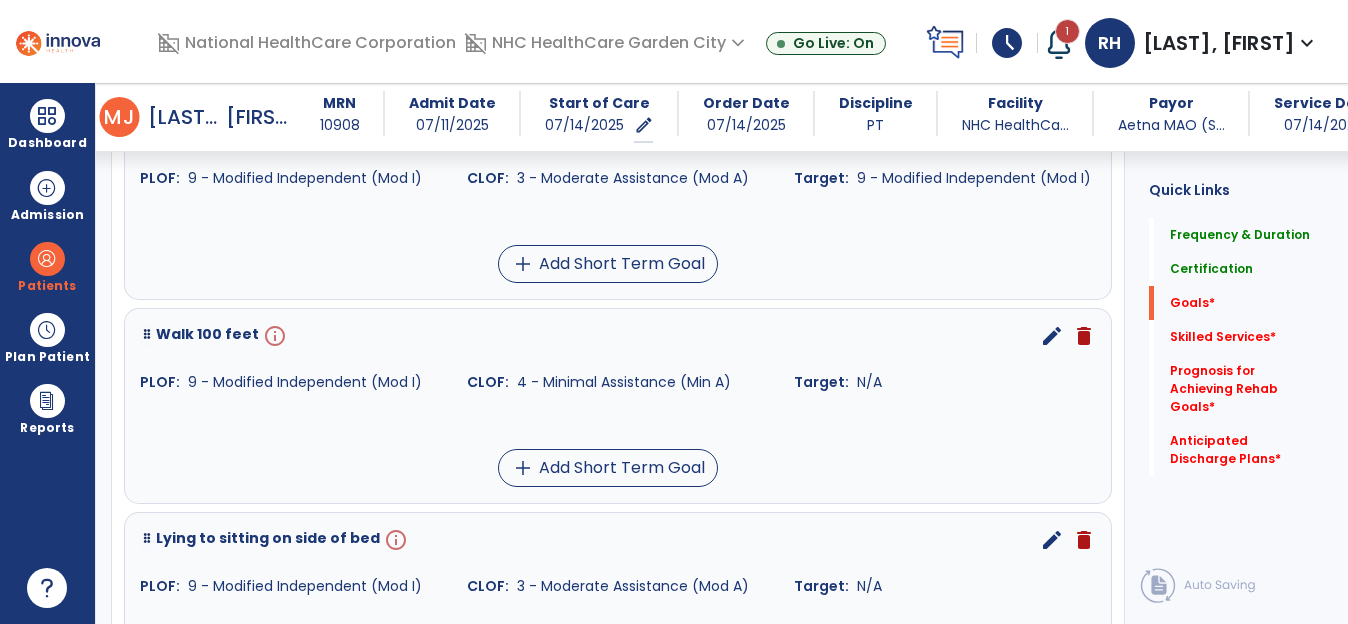 scroll, scrollTop: 945, scrollLeft: 0, axis: vertical 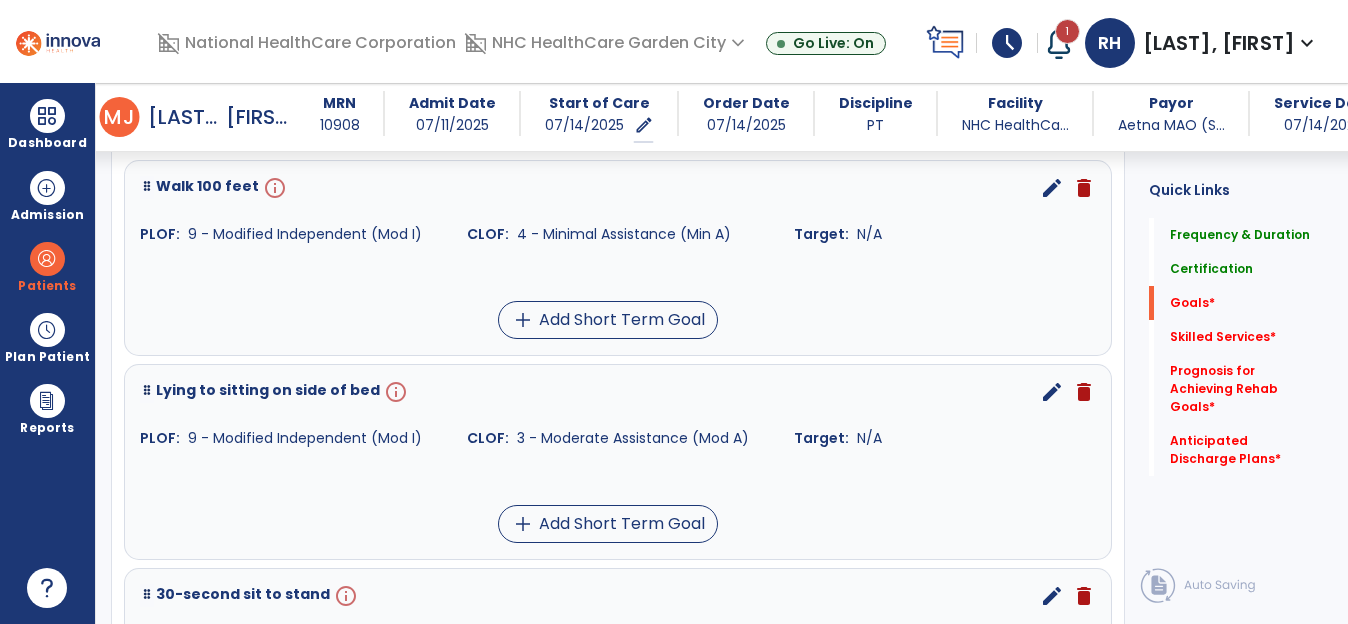 click on "edit" at bounding box center (1052, 188) 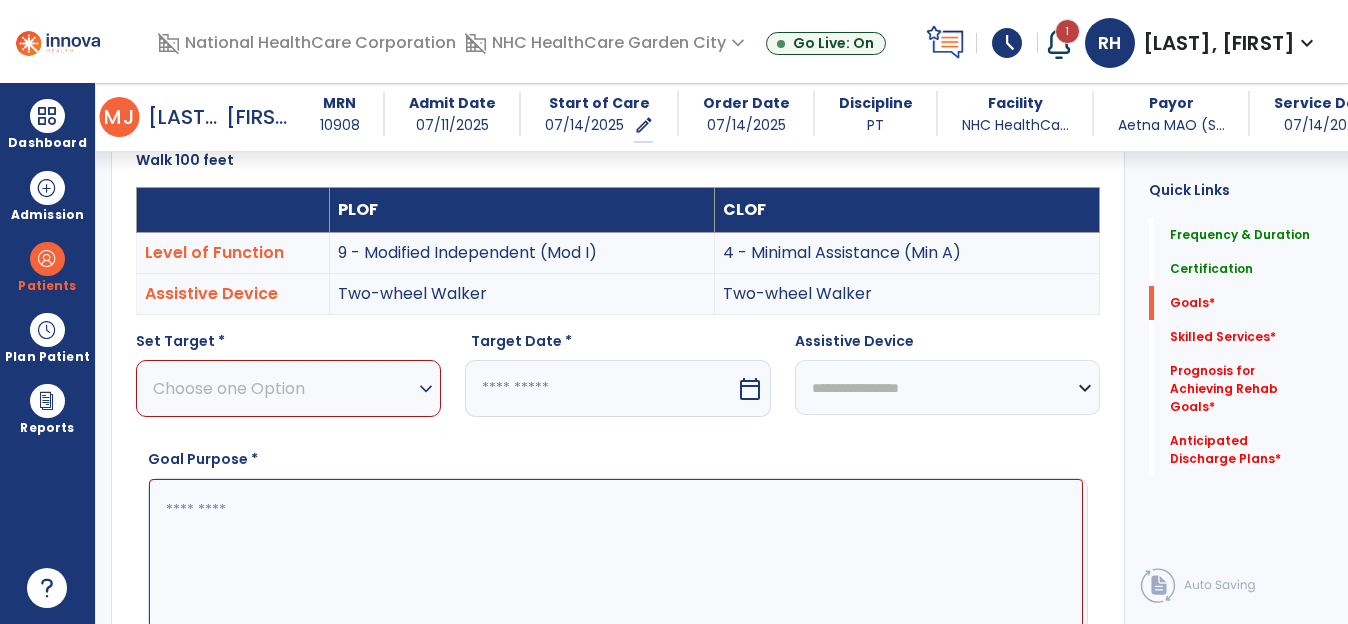 scroll, scrollTop: 535, scrollLeft: 0, axis: vertical 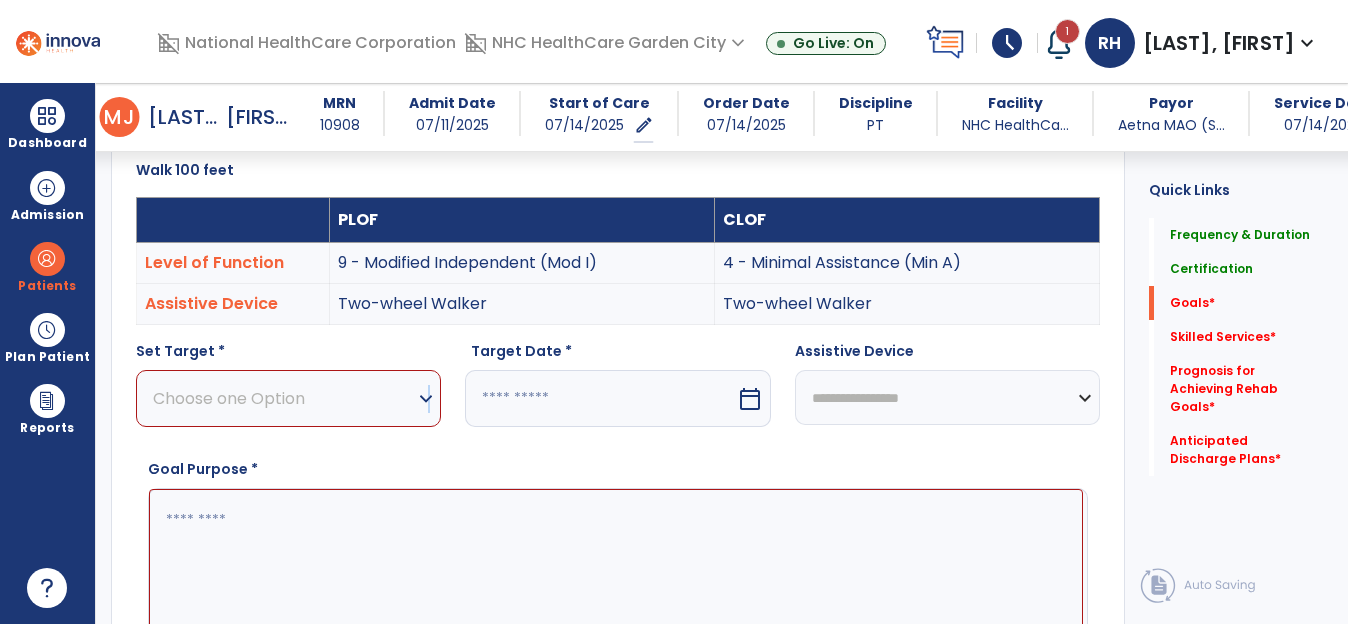 click on "expand_more" at bounding box center (426, 399) 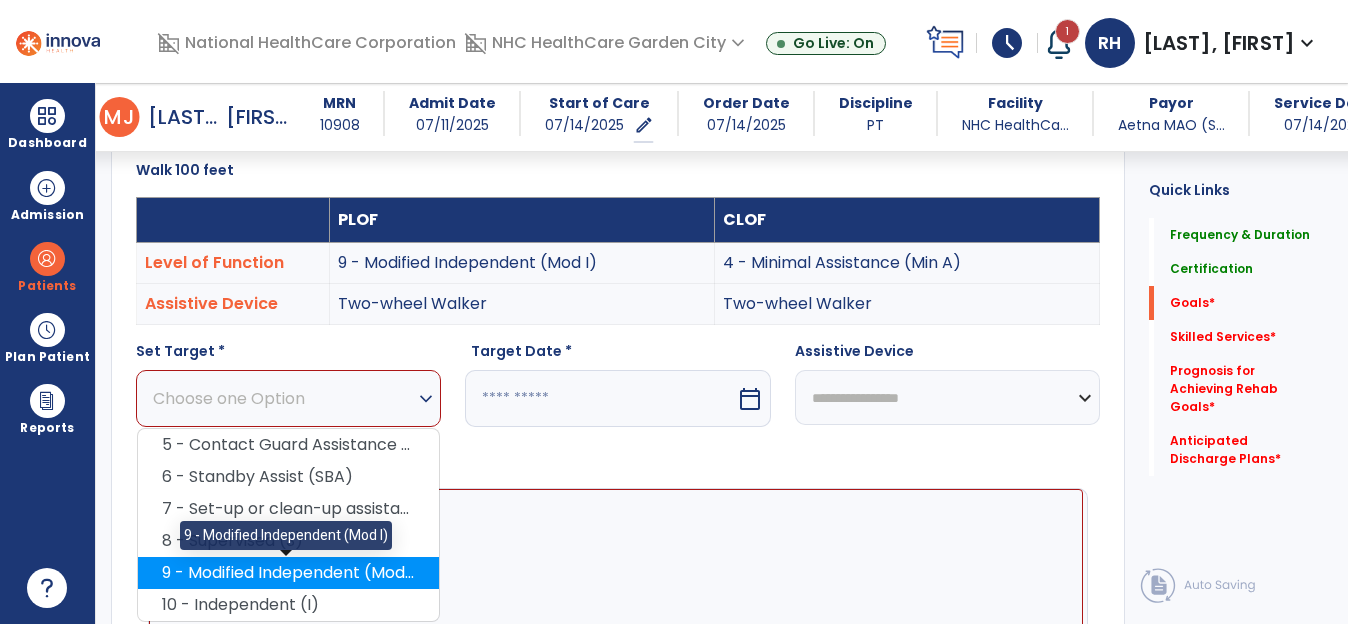 click on "9 - Modified Independent (Mod I)" at bounding box center (288, 573) 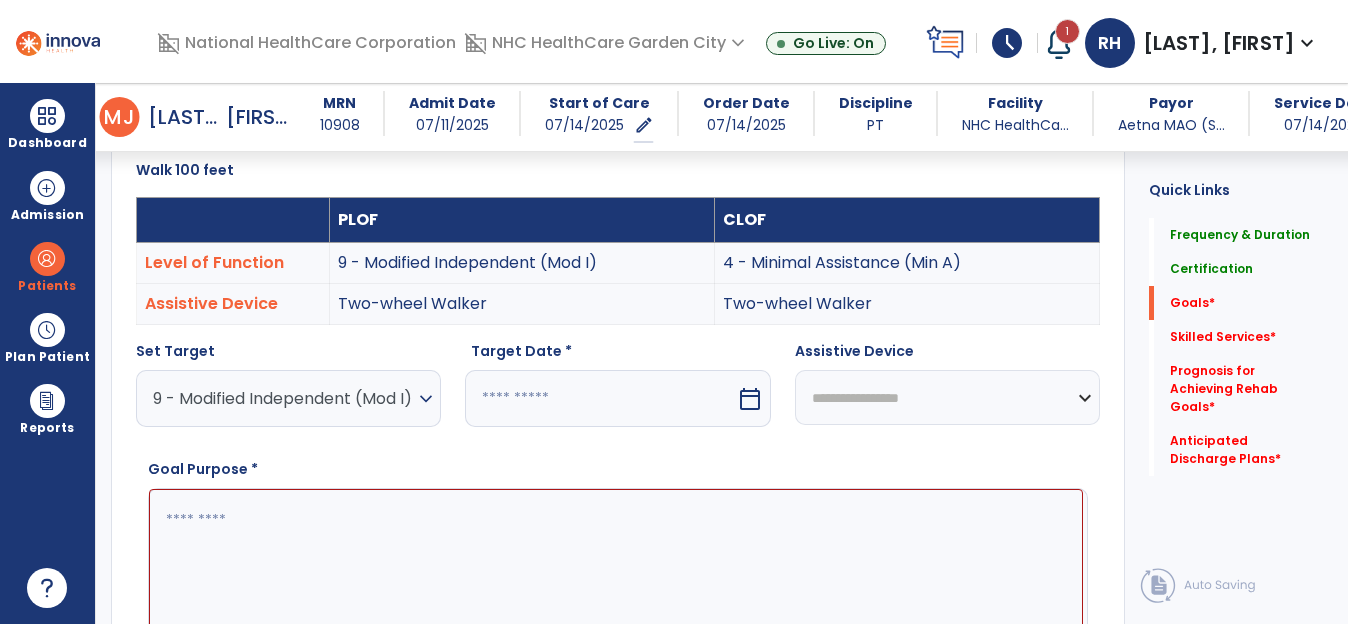 click on "calendar_today" at bounding box center [750, 399] 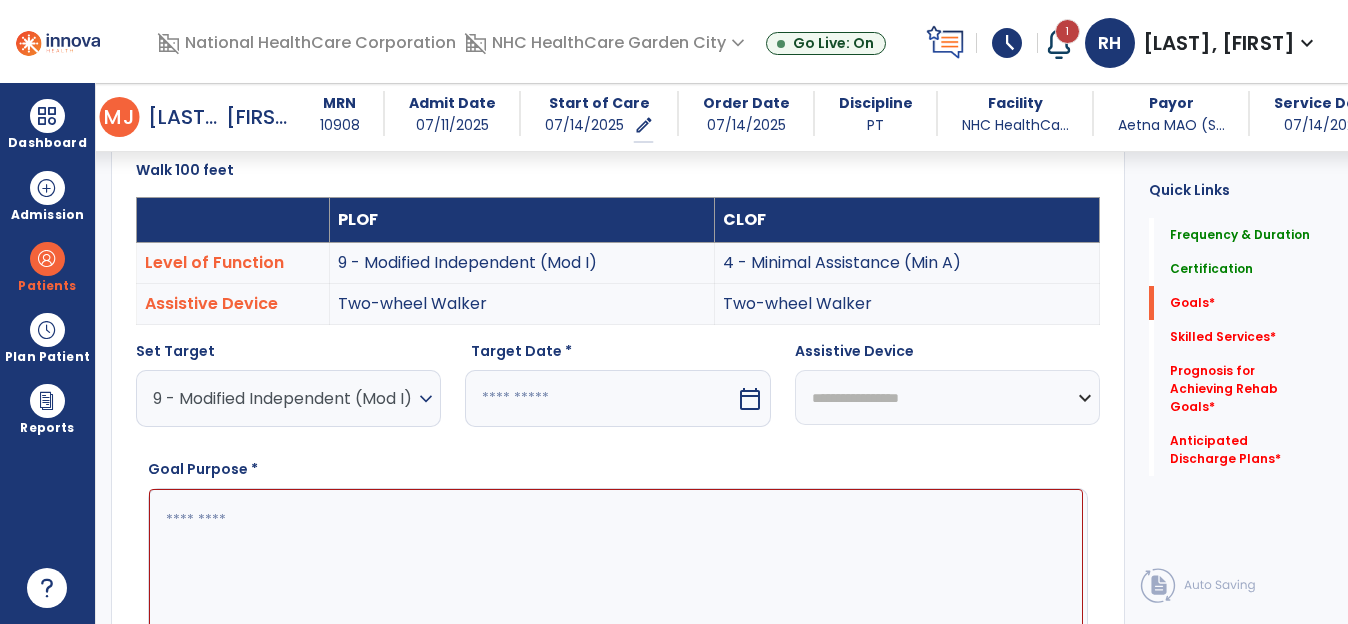 select on "*" 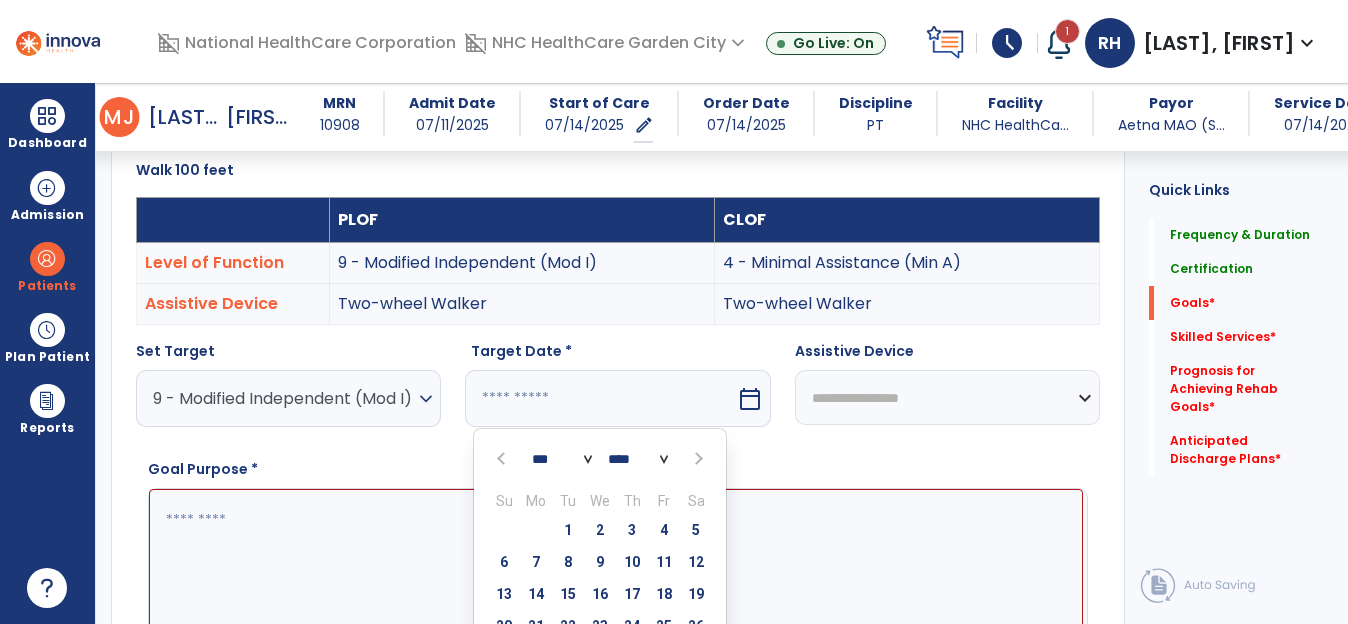 click at bounding box center [697, 459] 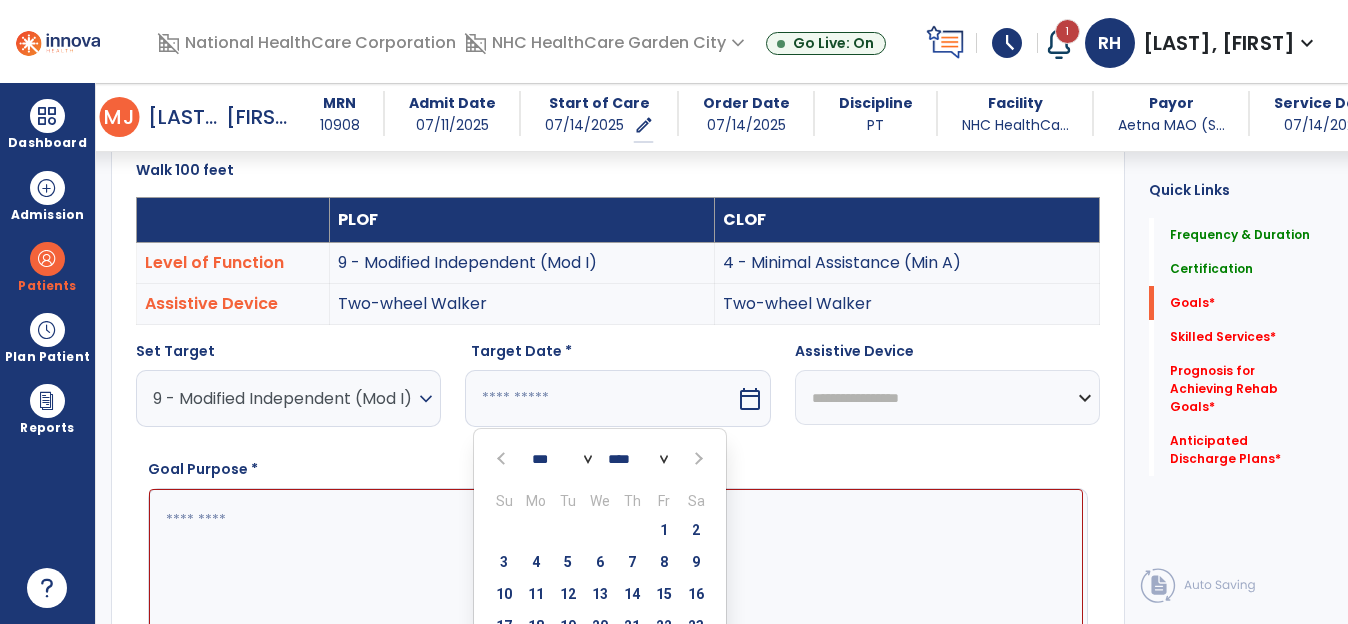 click at bounding box center [697, 459] 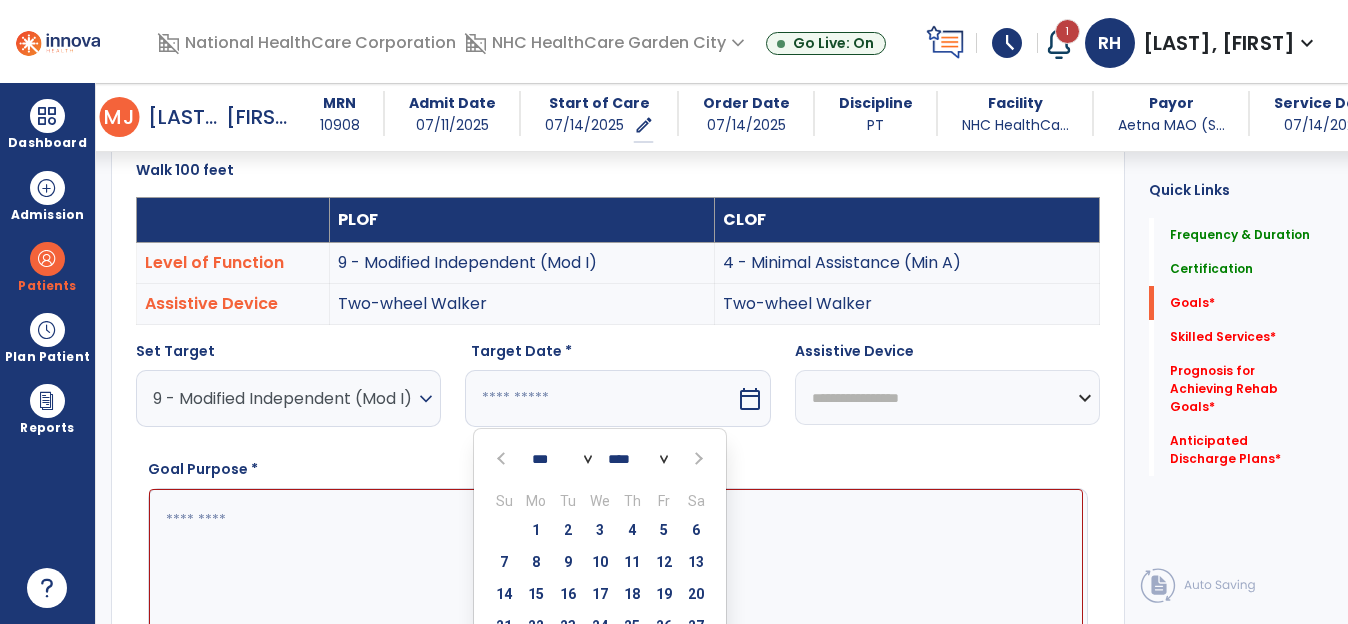 click at bounding box center [697, 459] 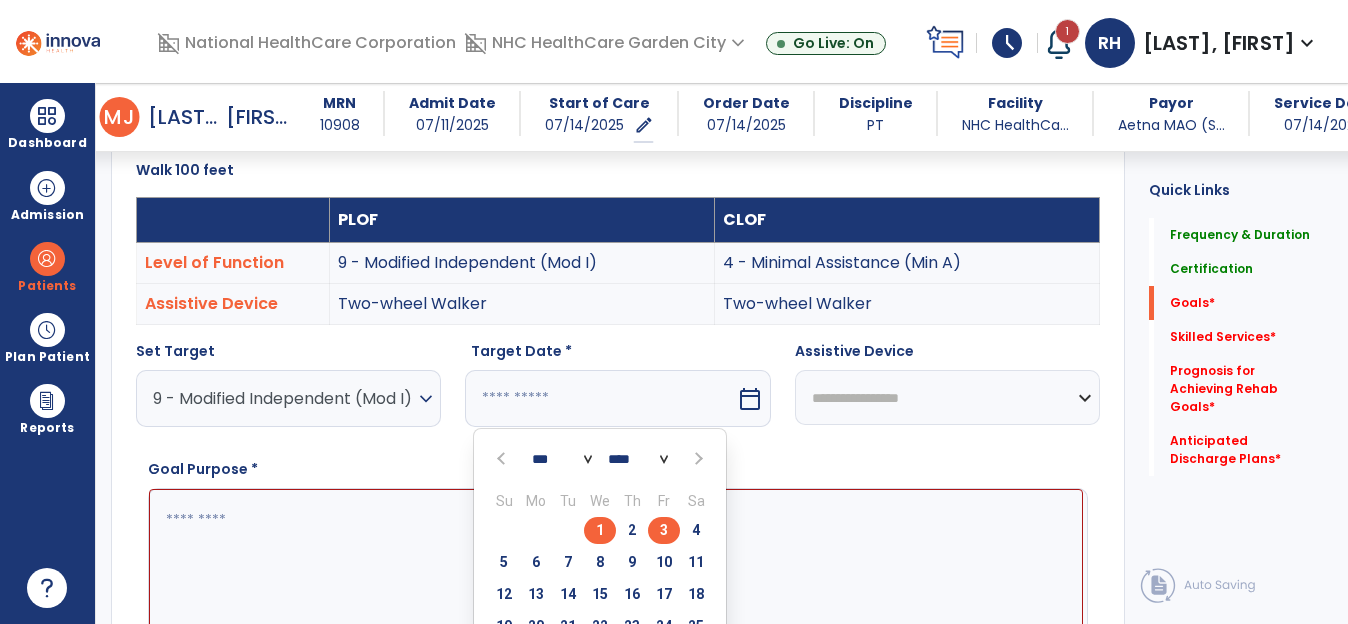 click on "3" at bounding box center (664, 530) 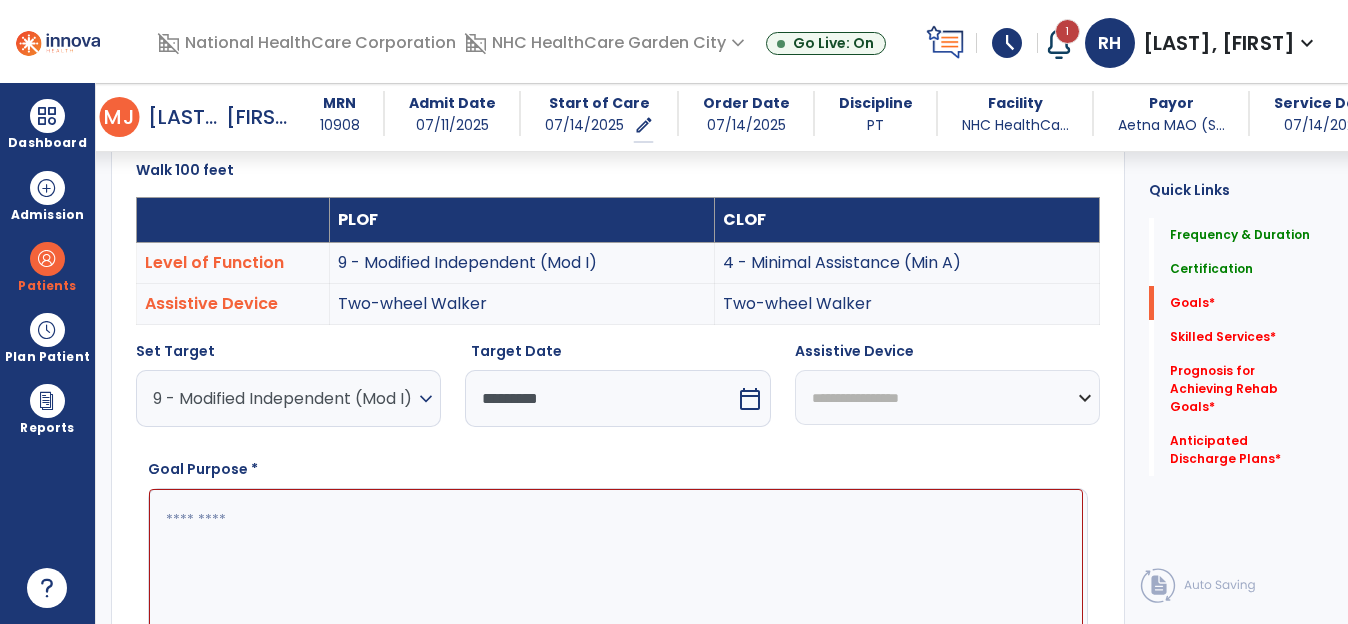 click on "**********" at bounding box center (947, 397) 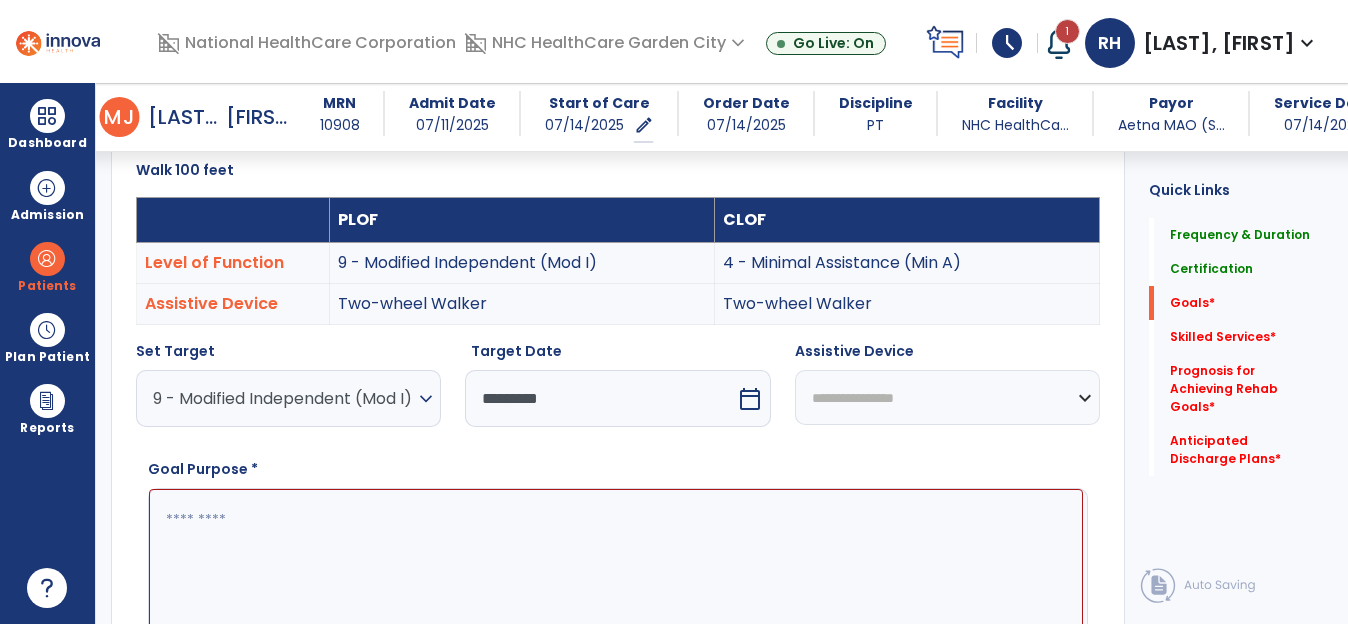 click on "**********" at bounding box center (947, 397) 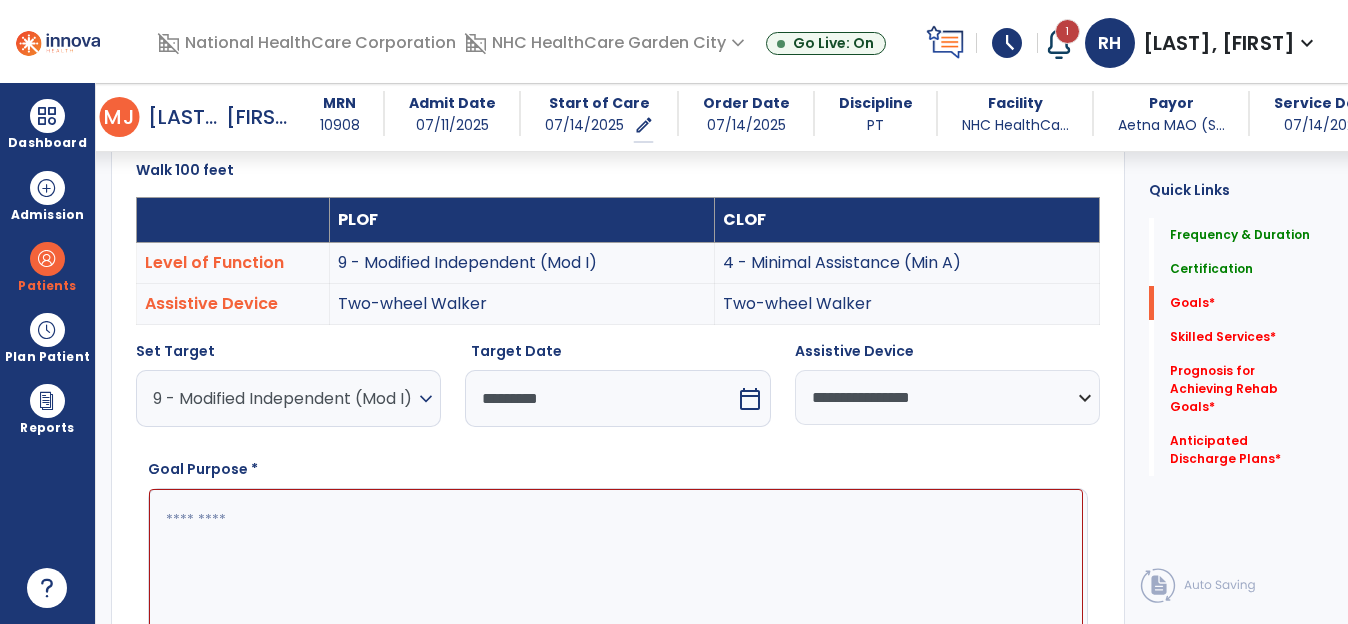 click at bounding box center (616, 564) 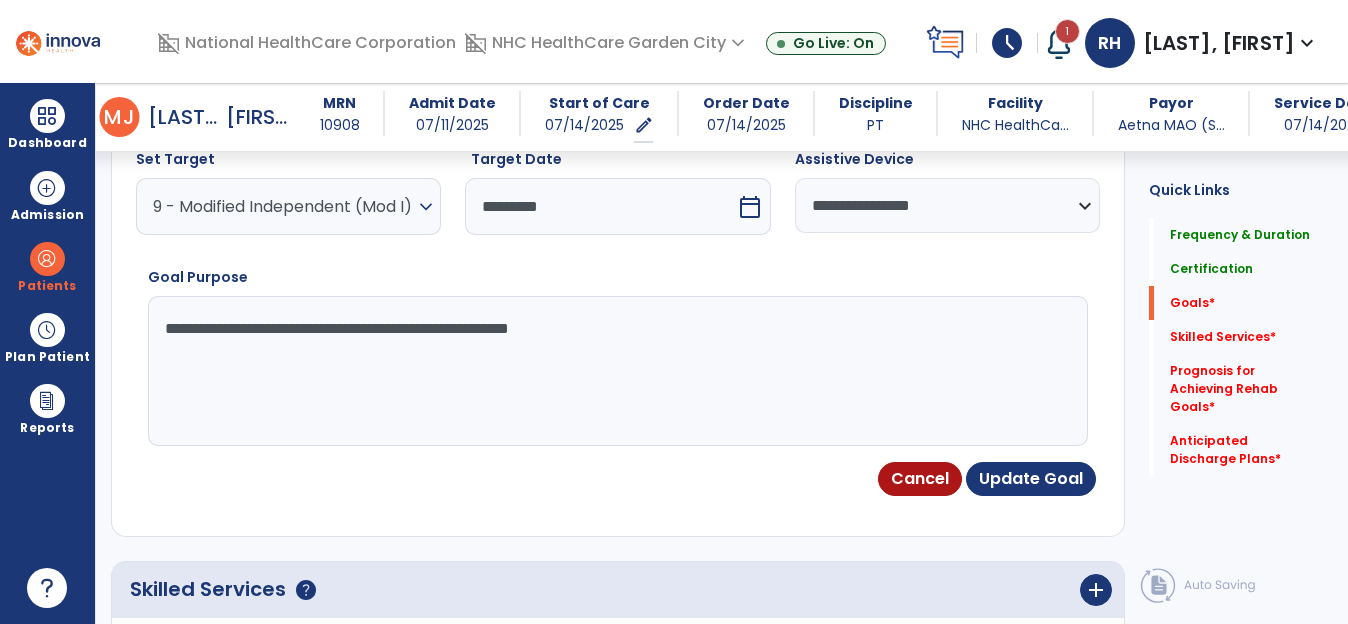 scroll, scrollTop: 735, scrollLeft: 0, axis: vertical 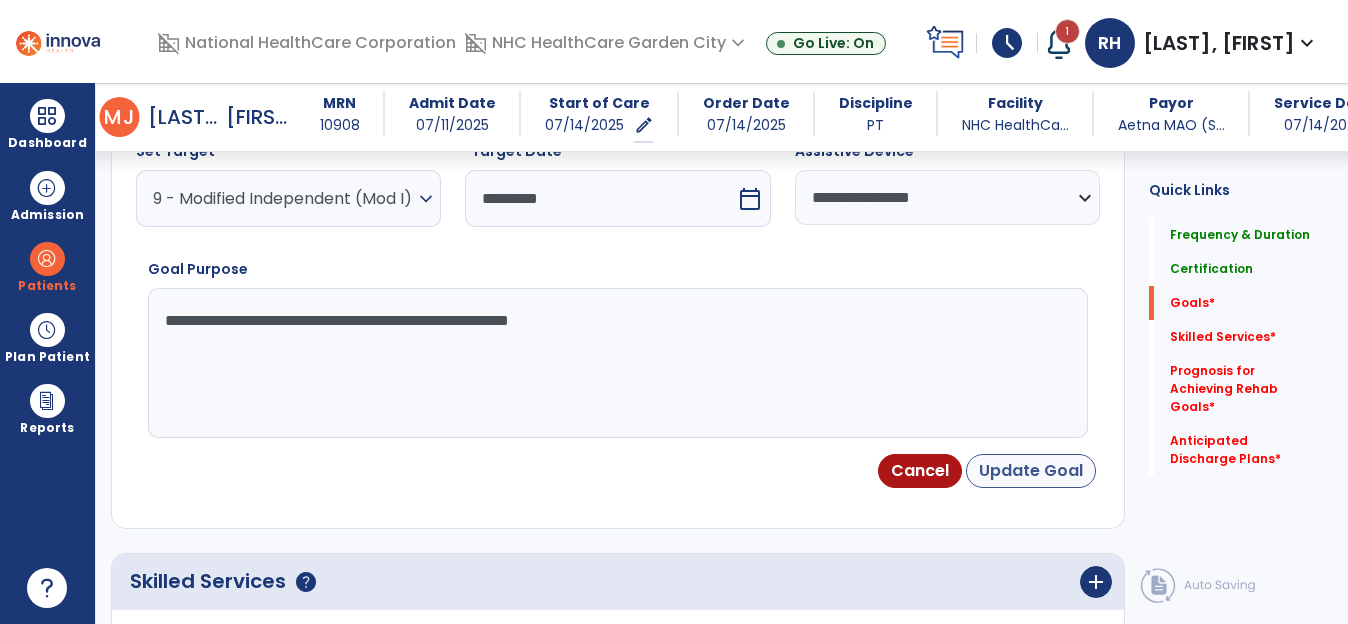 type on "**********" 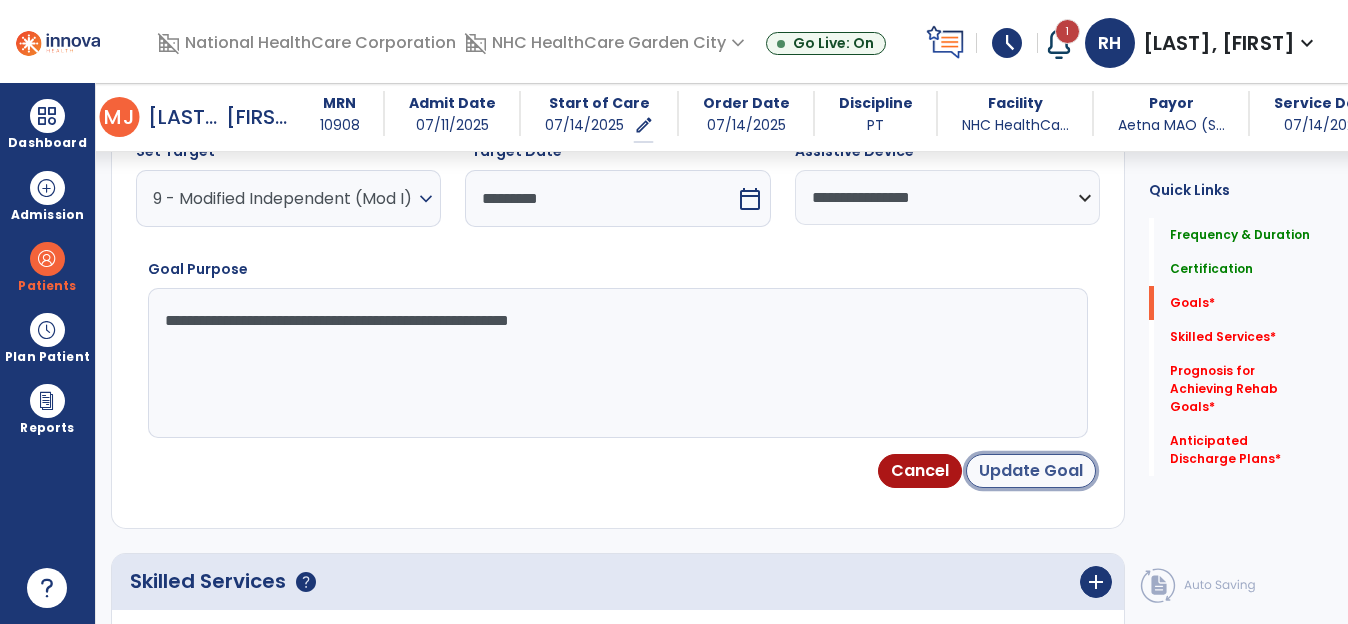 click on "Update Goal" at bounding box center [1031, 471] 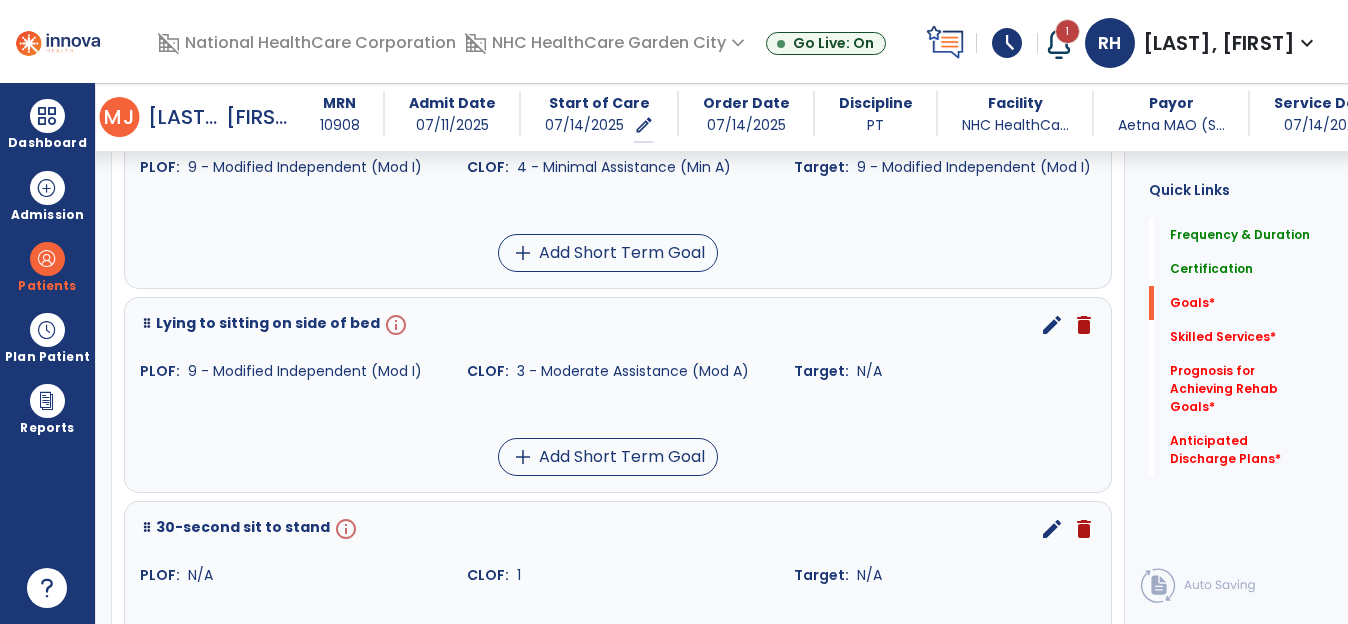 scroll, scrollTop: 1045, scrollLeft: 0, axis: vertical 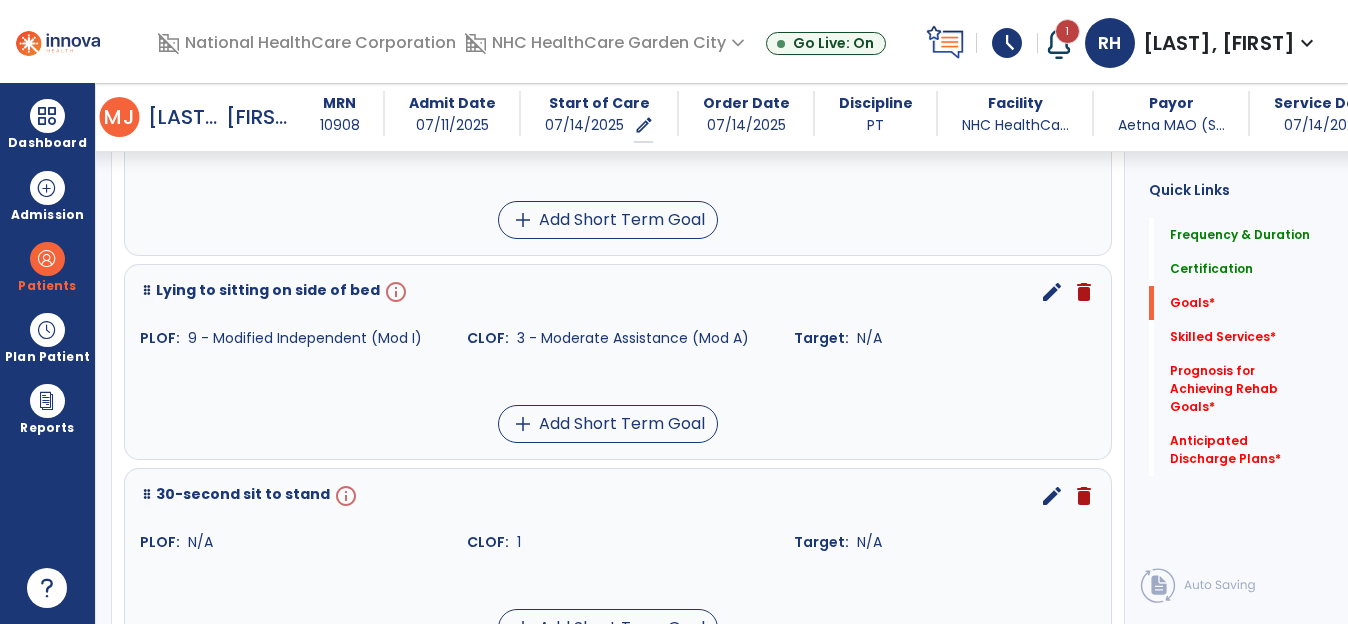 click on "edit" at bounding box center [1052, 292] 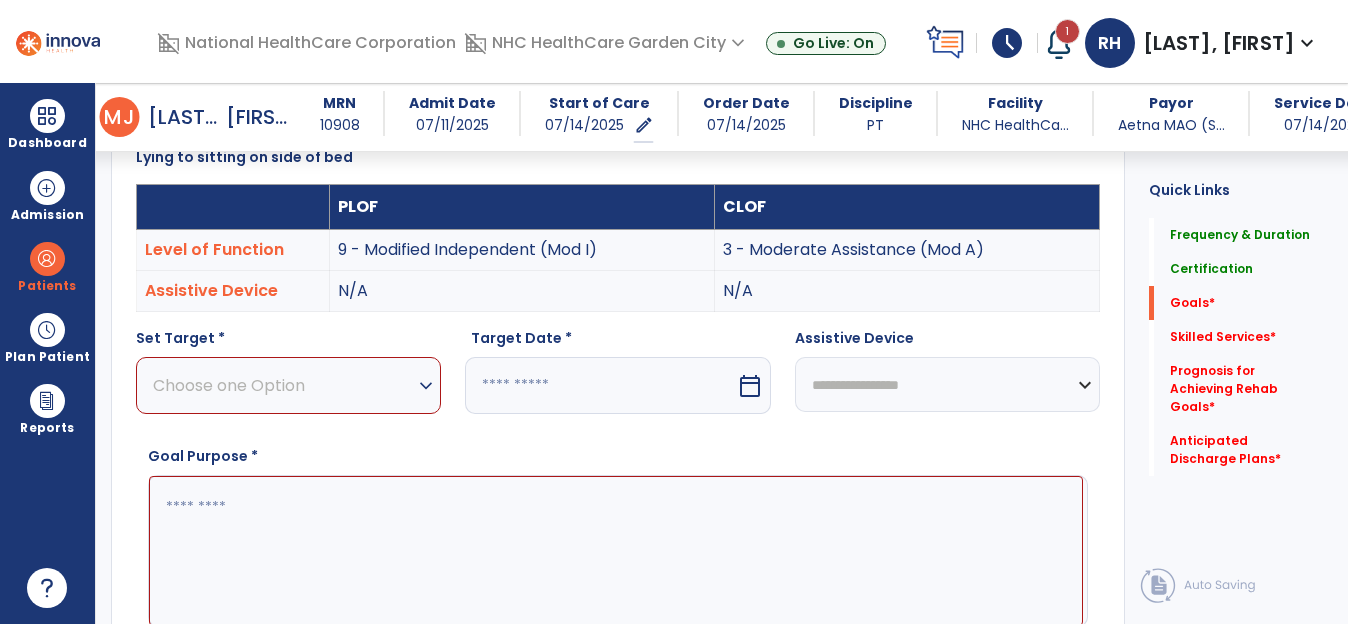 scroll, scrollTop: 535, scrollLeft: 0, axis: vertical 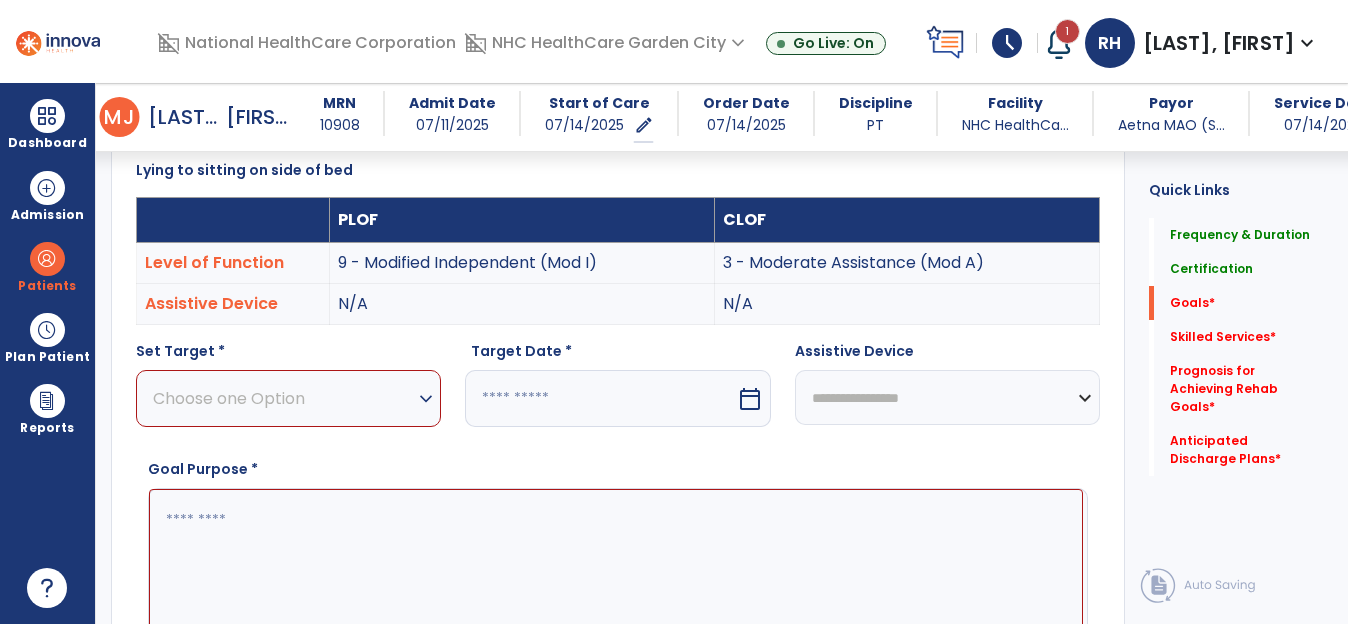 click on "expand_more" at bounding box center (426, 399) 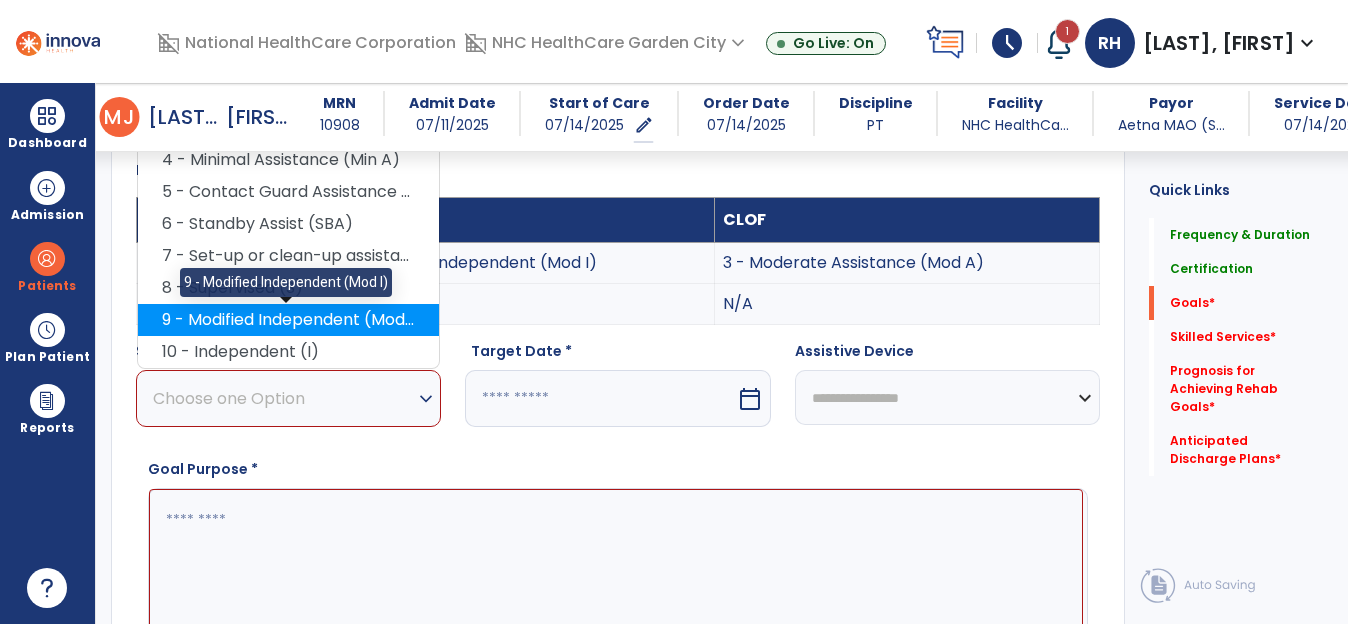 click on "9 - Modified Independent (Mod I)" at bounding box center [288, 320] 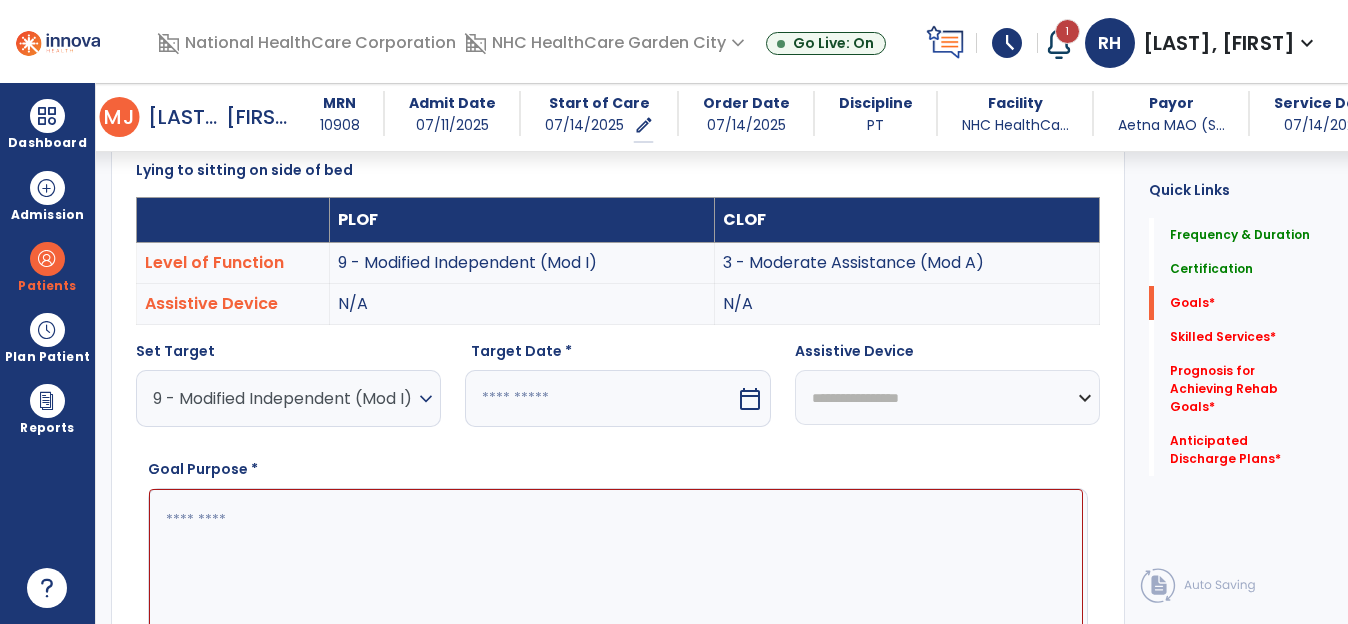 click on "calendar_today" at bounding box center (750, 399) 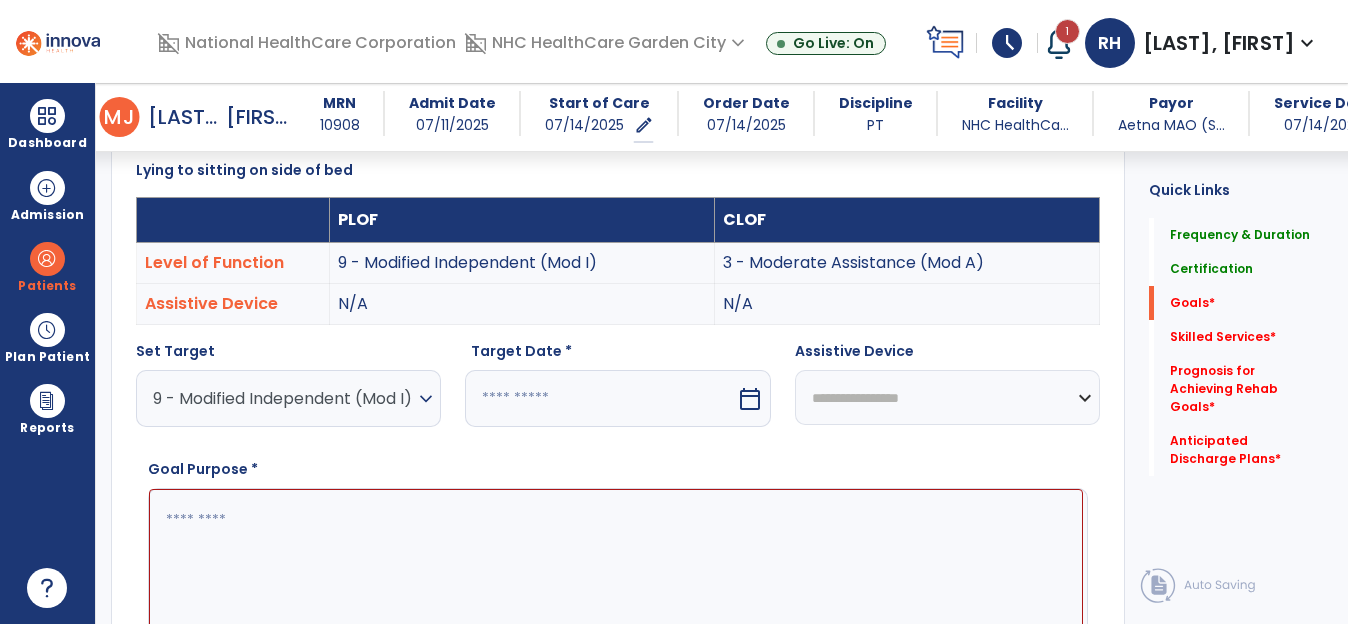 select on "*" 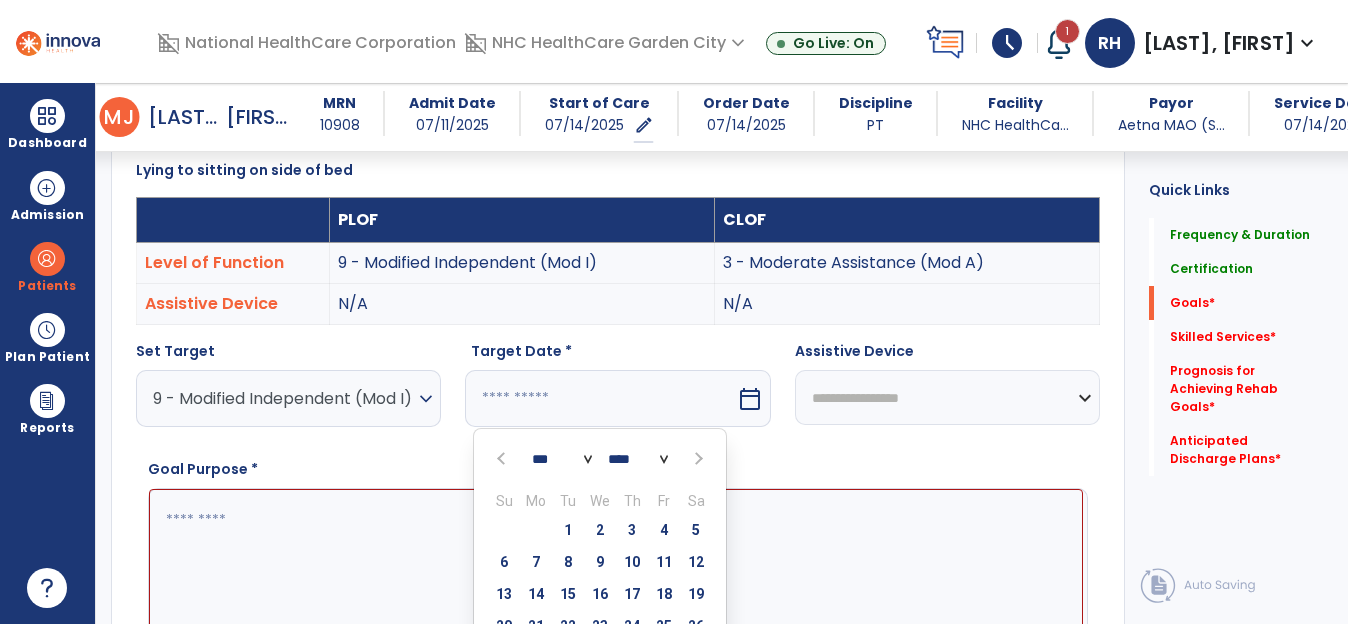 click at bounding box center [697, 459] 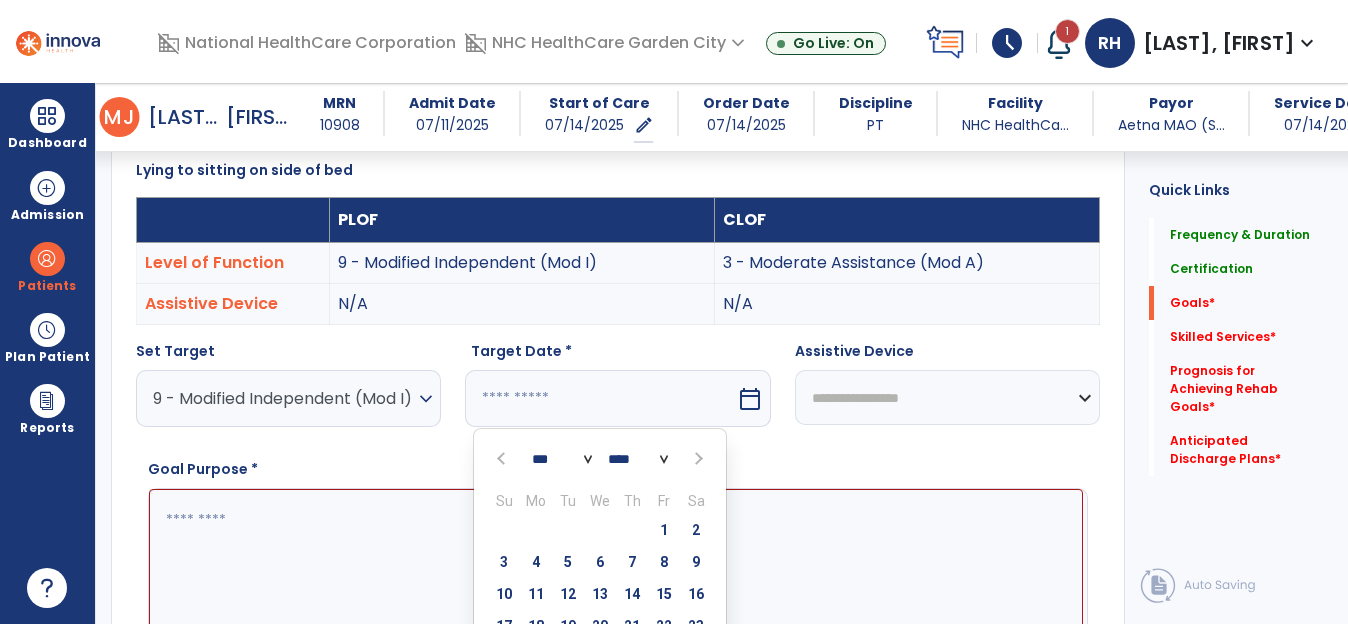 click at bounding box center [697, 459] 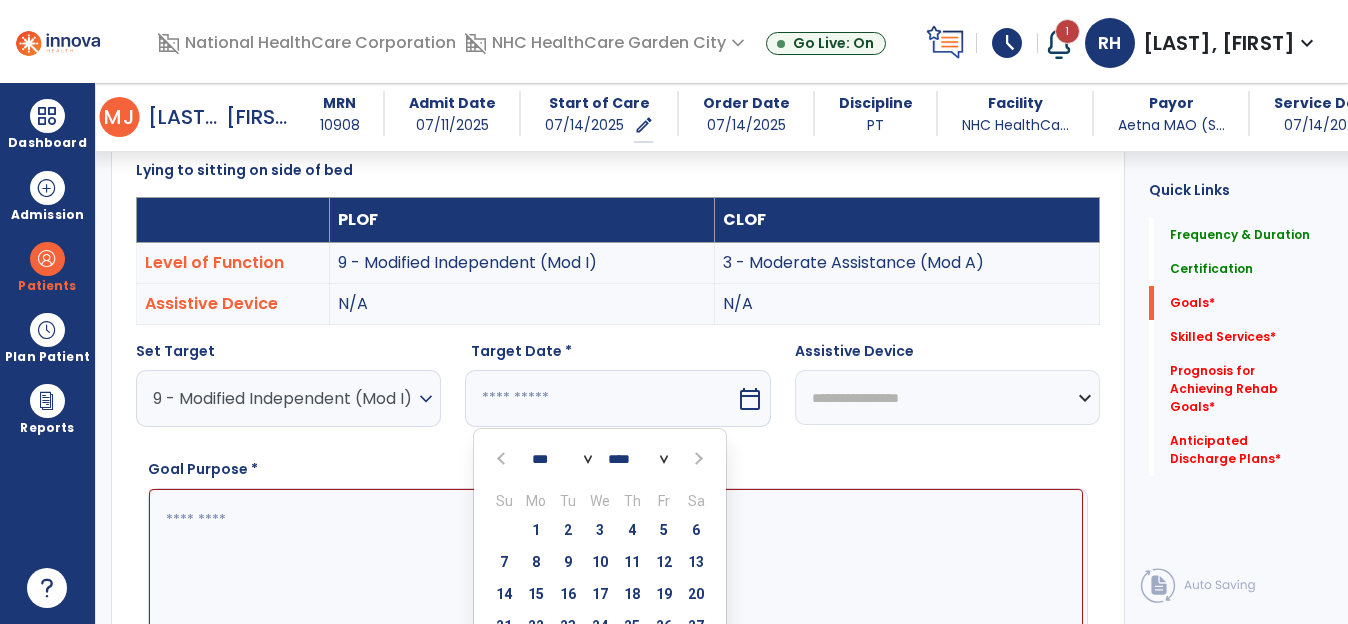 click at bounding box center (697, 459) 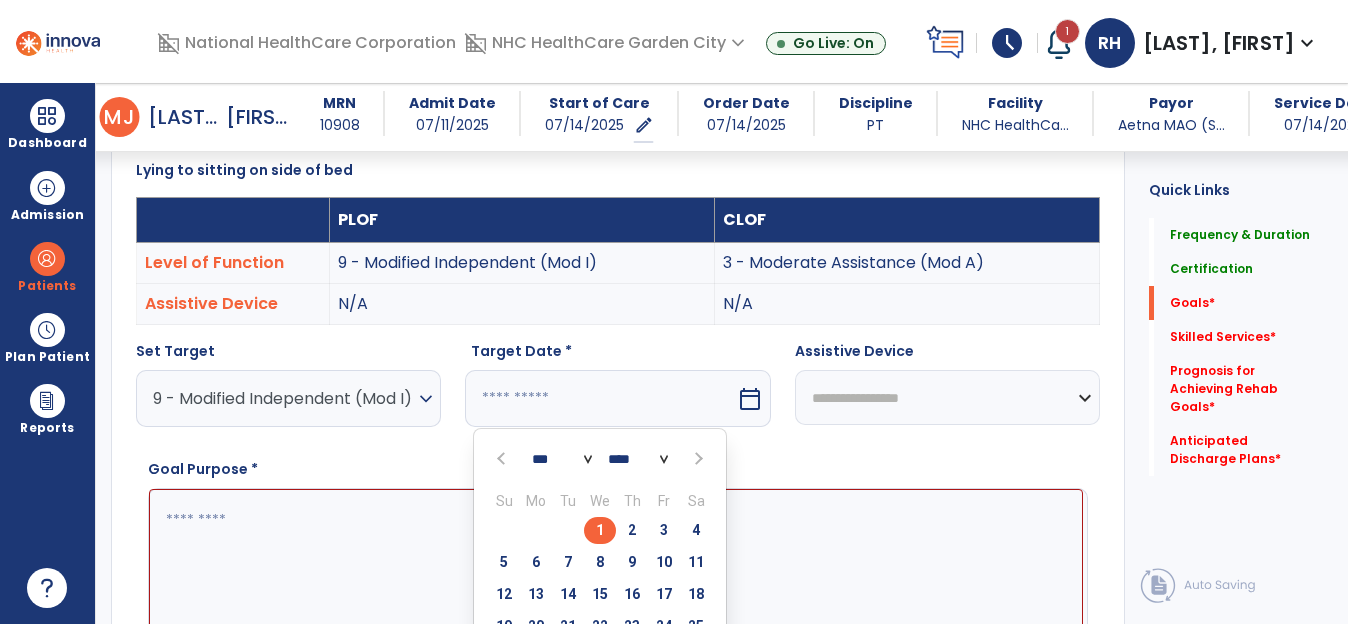 drag, startPoint x: 663, startPoint y: 532, endPoint x: 733, endPoint y: 494, distance: 79.64923 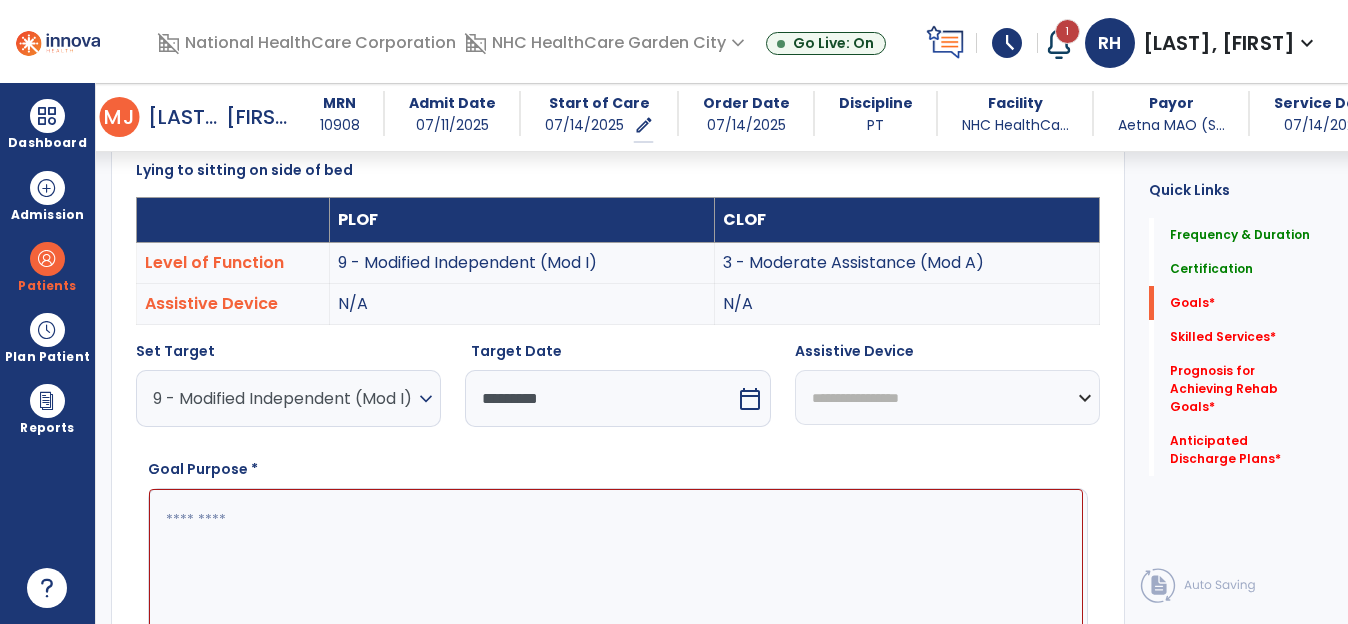click at bounding box center (616, 564) 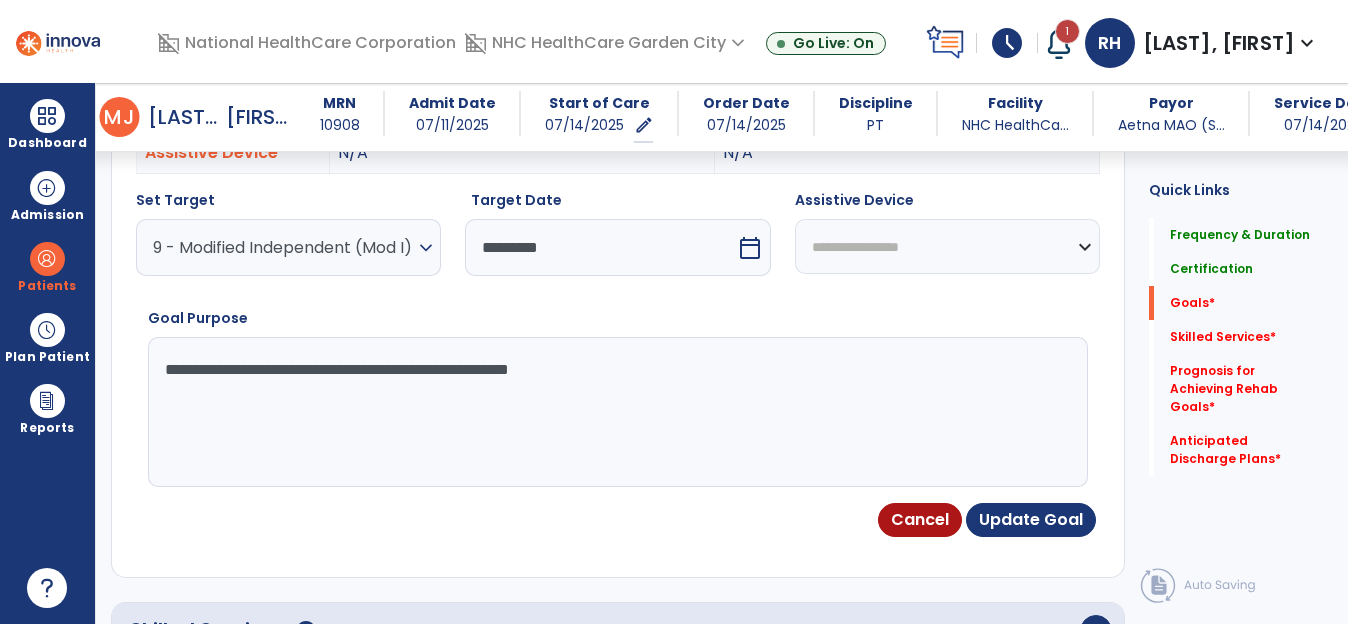 scroll, scrollTop: 735, scrollLeft: 0, axis: vertical 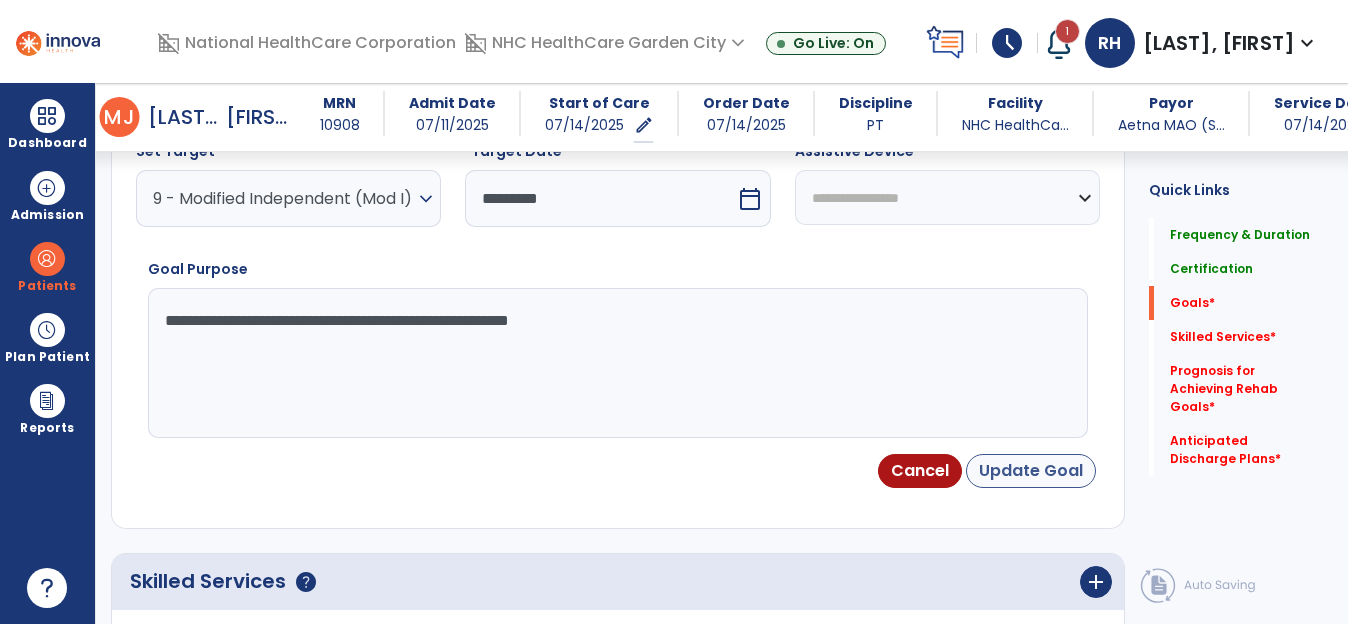 type on "**********" 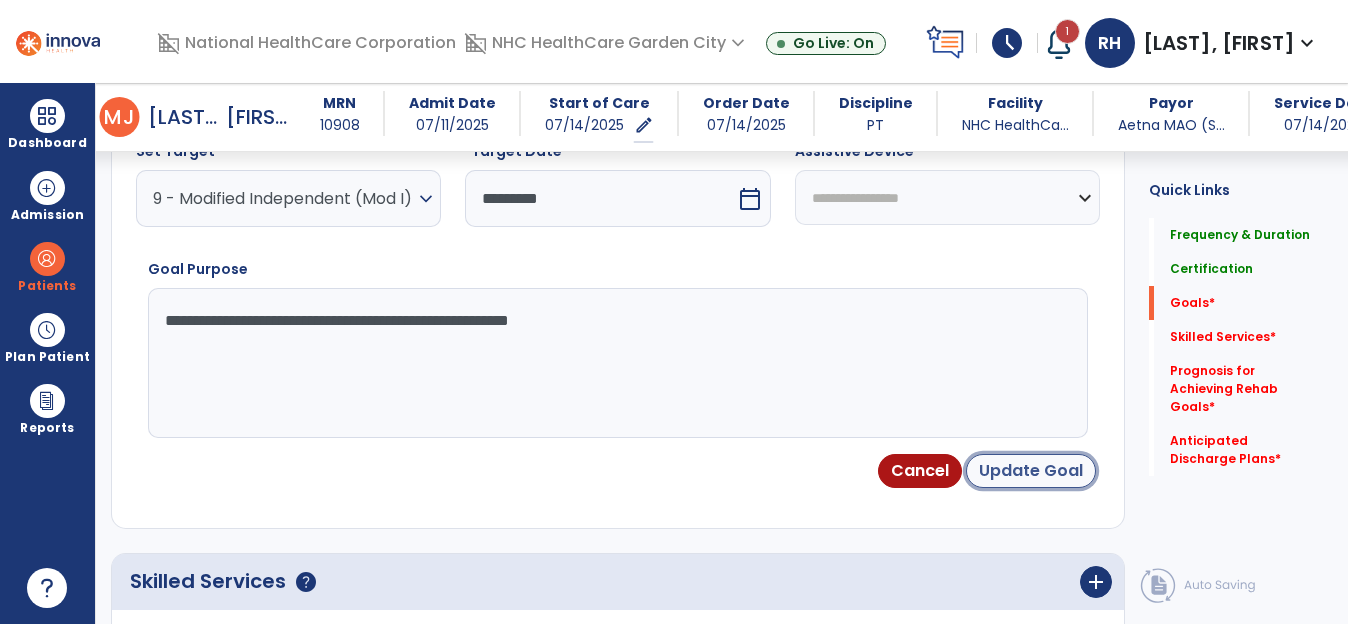 click on "Update Goal" at bounding box center [1031, 471] 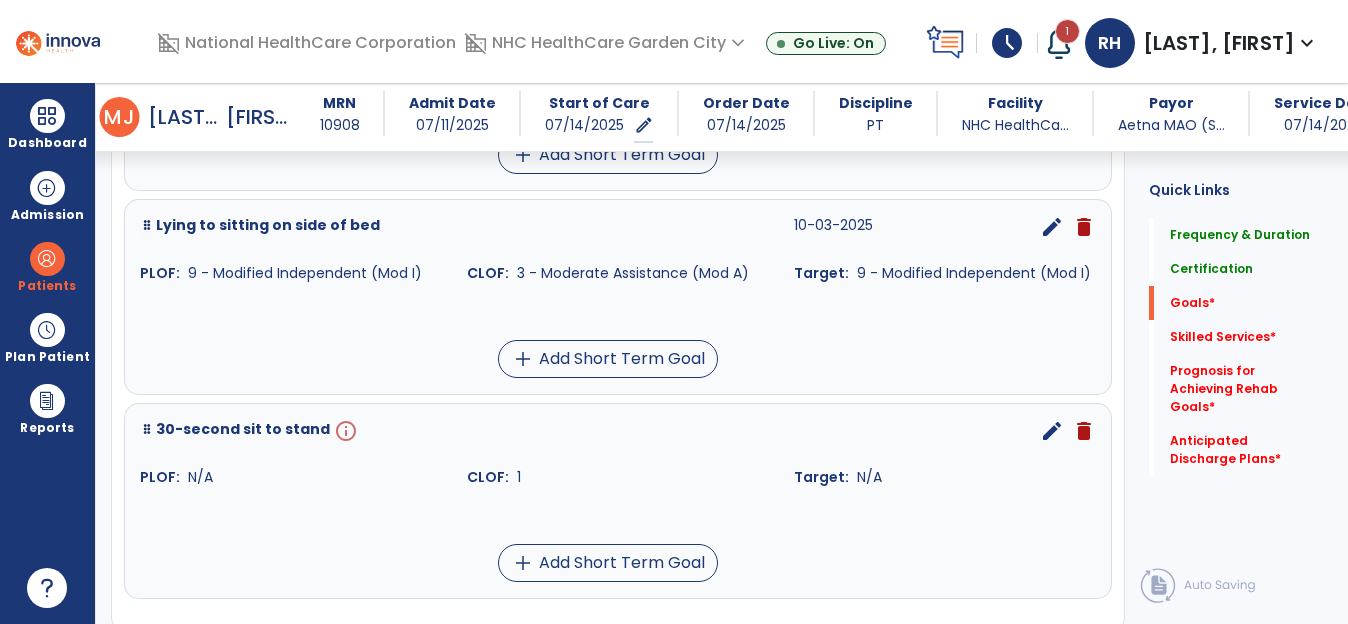 scroll, scrollTop: 1245, scrollLeft: 0, axis: vertical 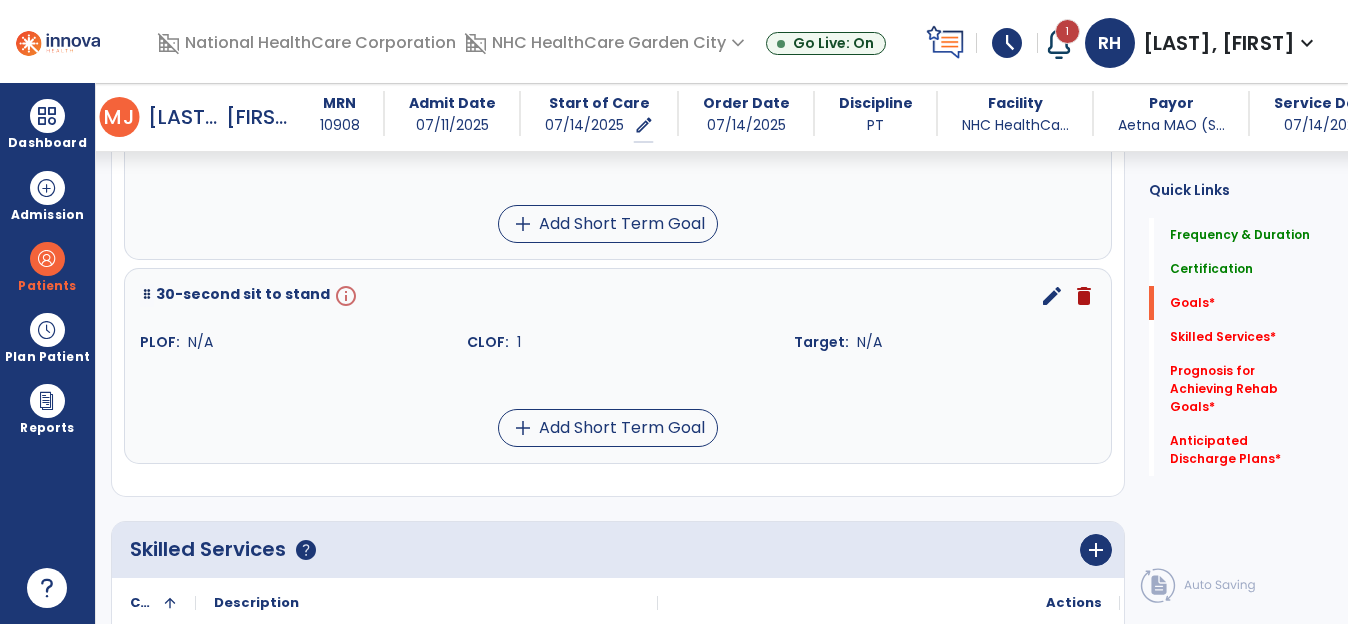 click on "edit" at bounding box center (1052, 296) 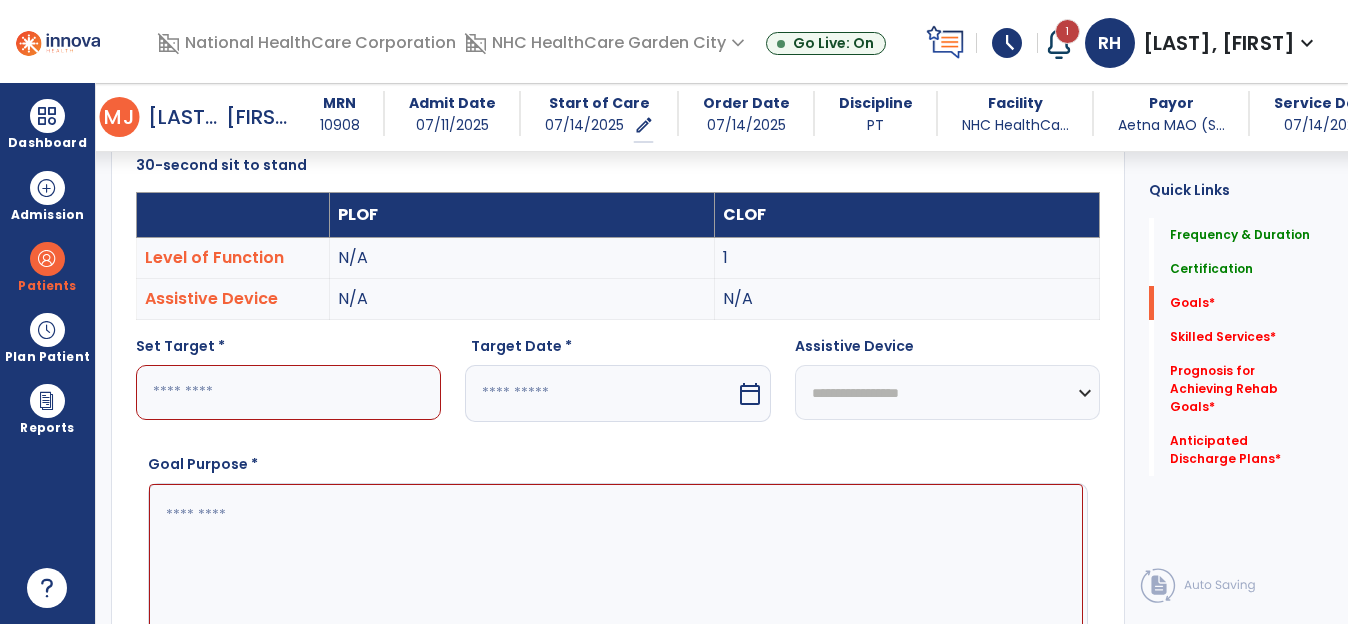 scroll, scrollTop: 535, scrollLeft: 0, axis: vertical 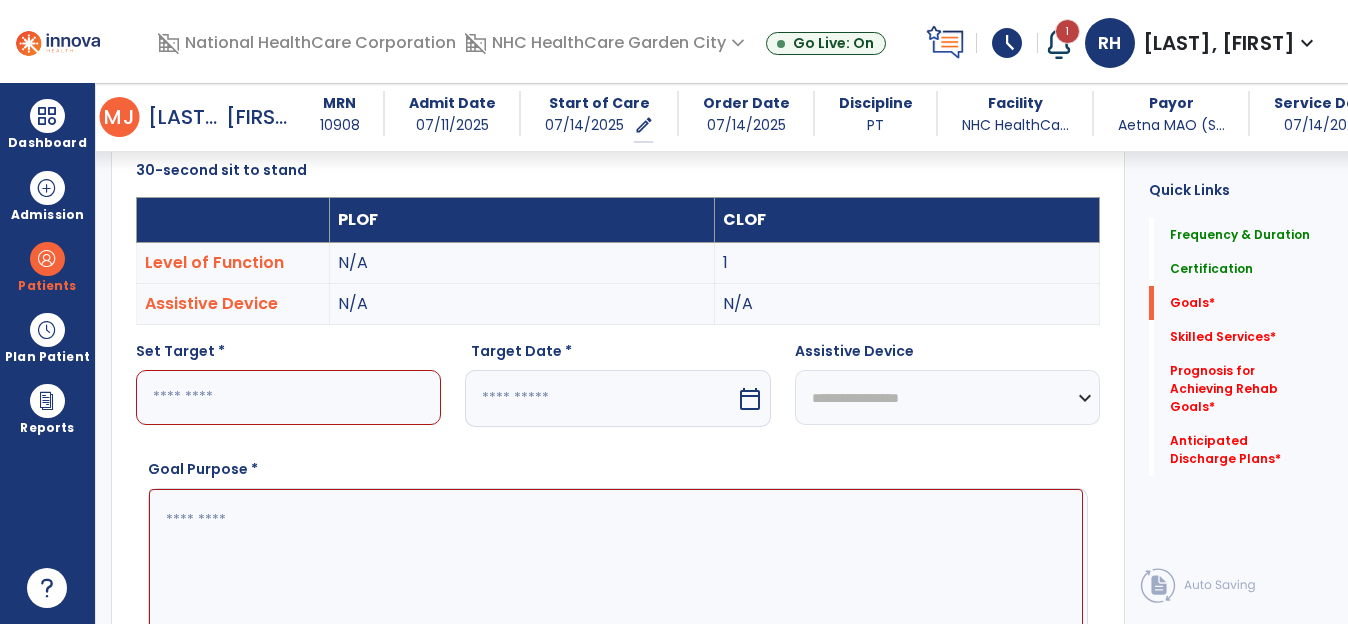 click at bounding box center (288, 397) 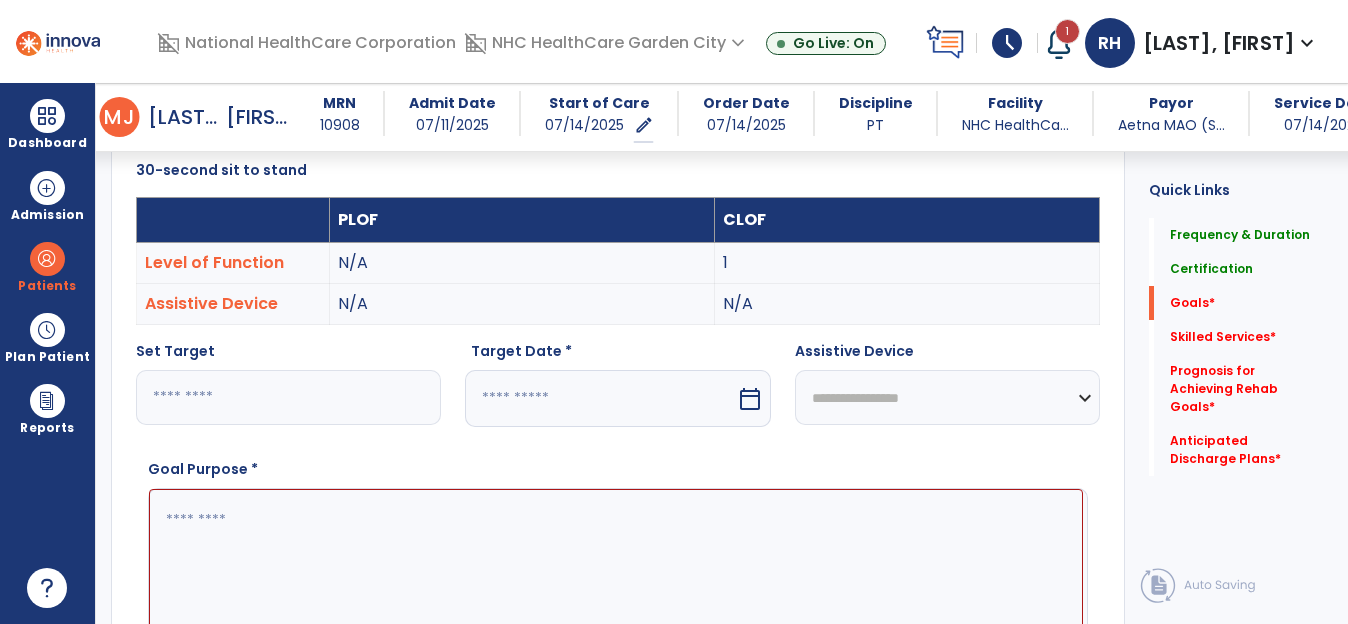 type on "*" 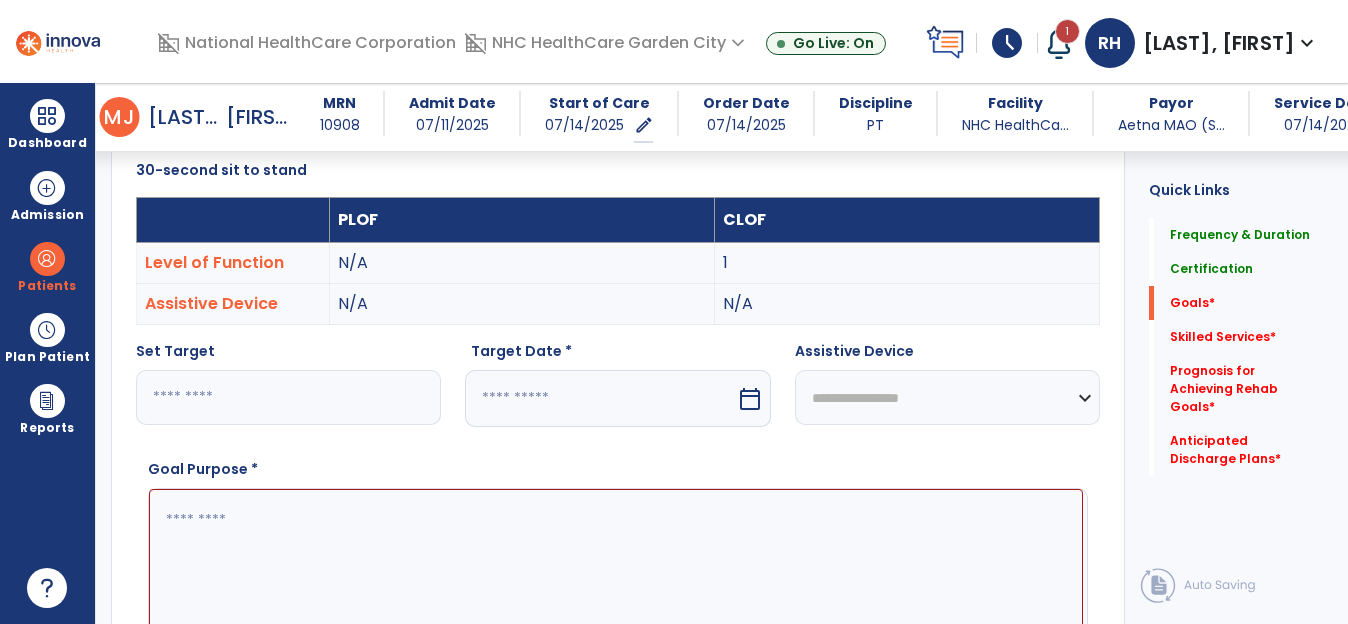 click on "calendar_today" at bounding box center [750, 399] 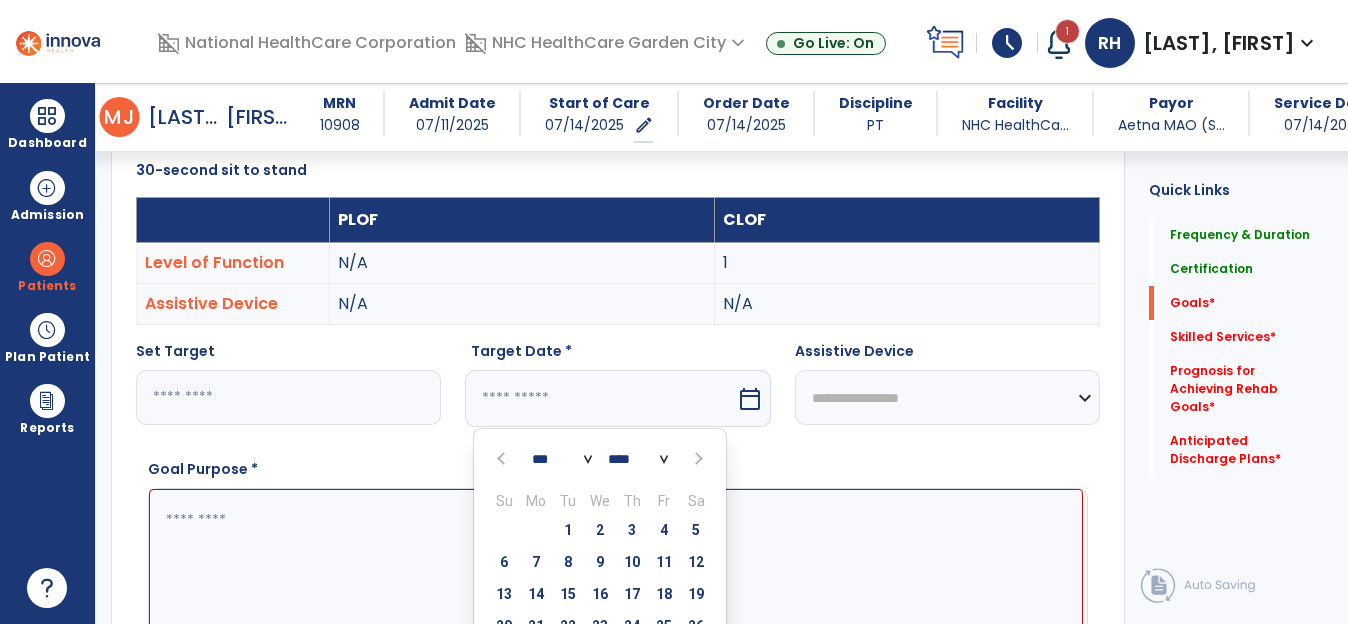 click at bounding box center (697, 459) 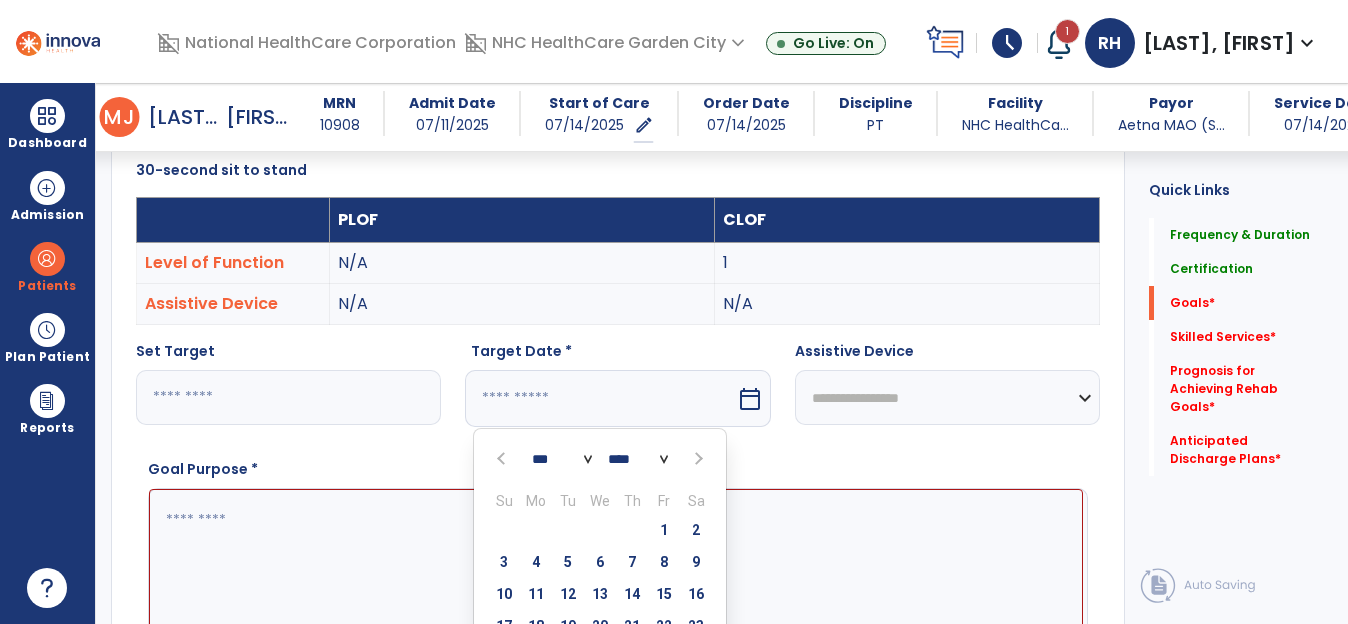 click at bounding box center (697, 459) 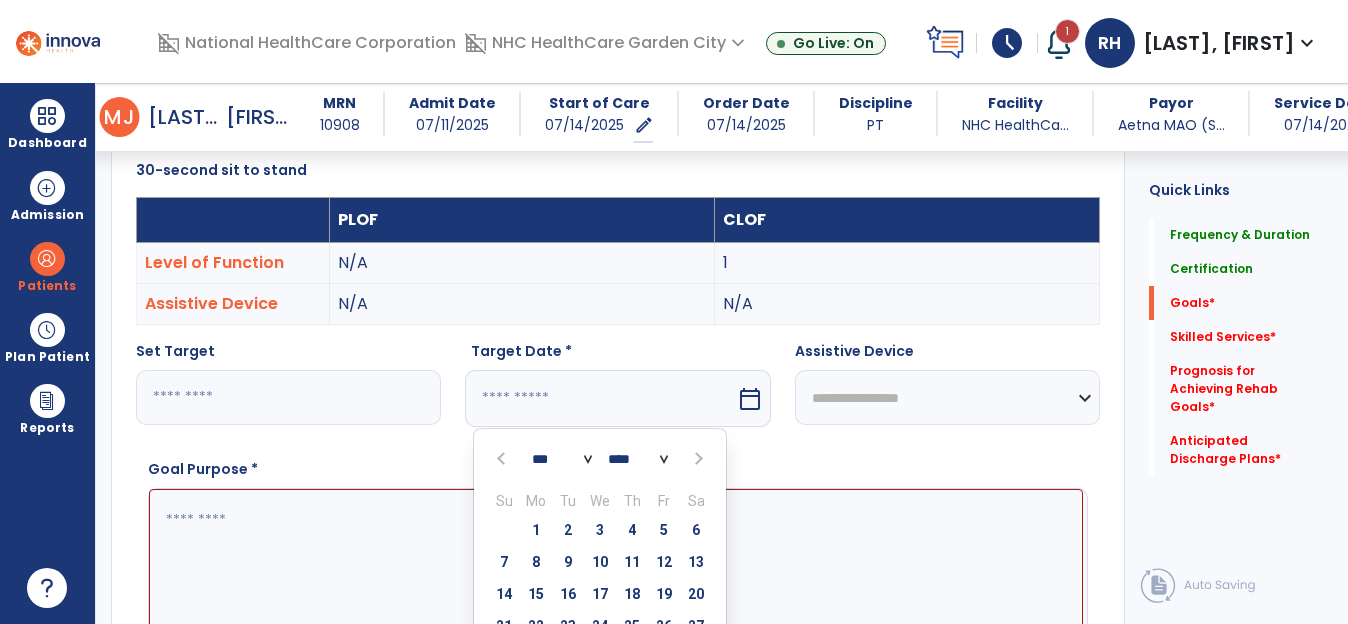 click at bounding box center [697, 459] 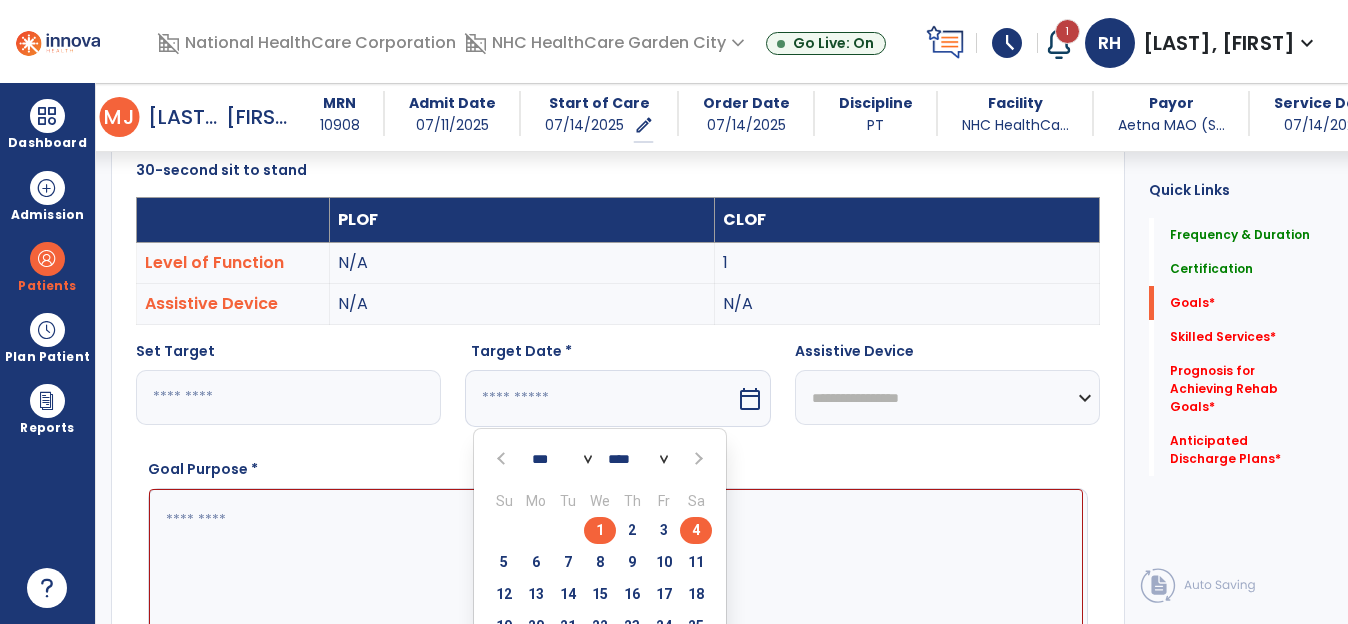 click on "4" at bounding box center [696, 530] 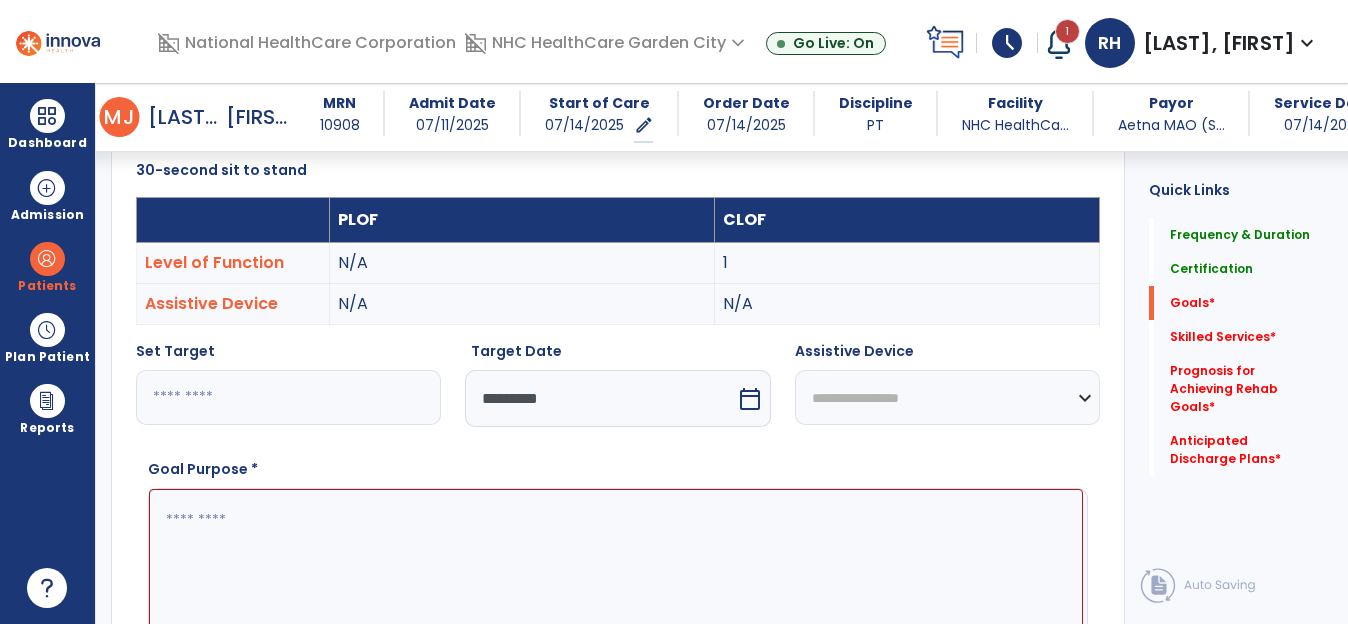 click on "**********" at bounding box center (947, 397) 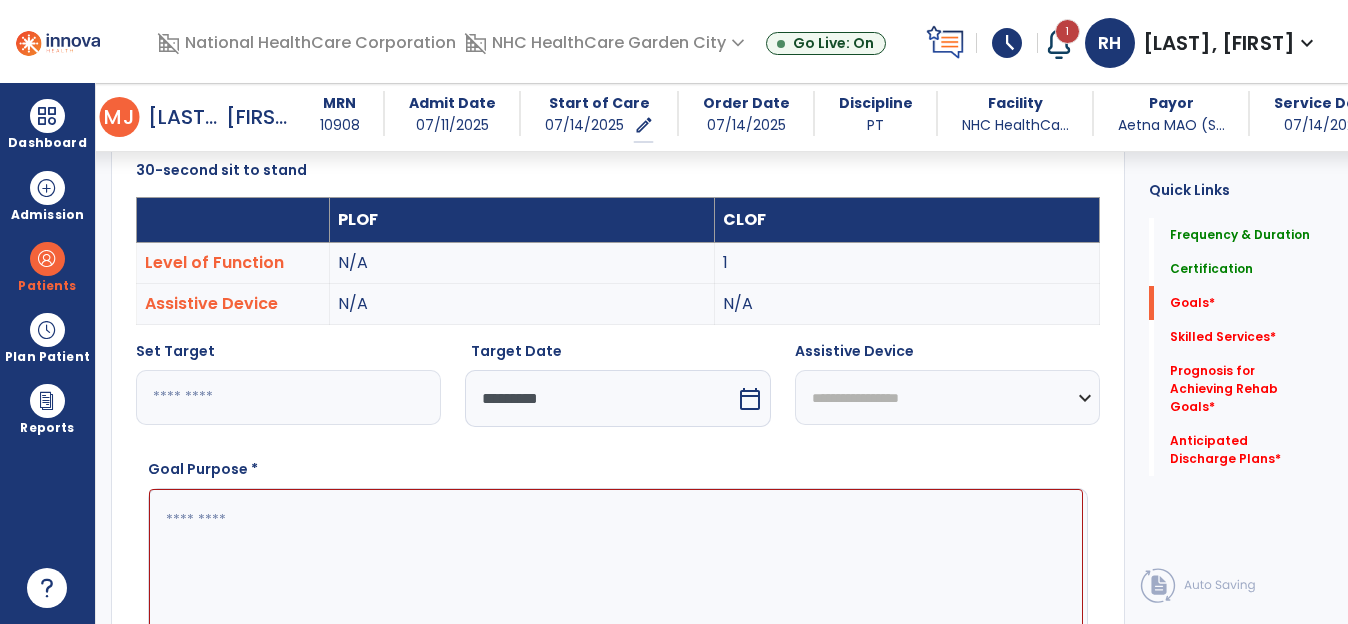 select on "**********" 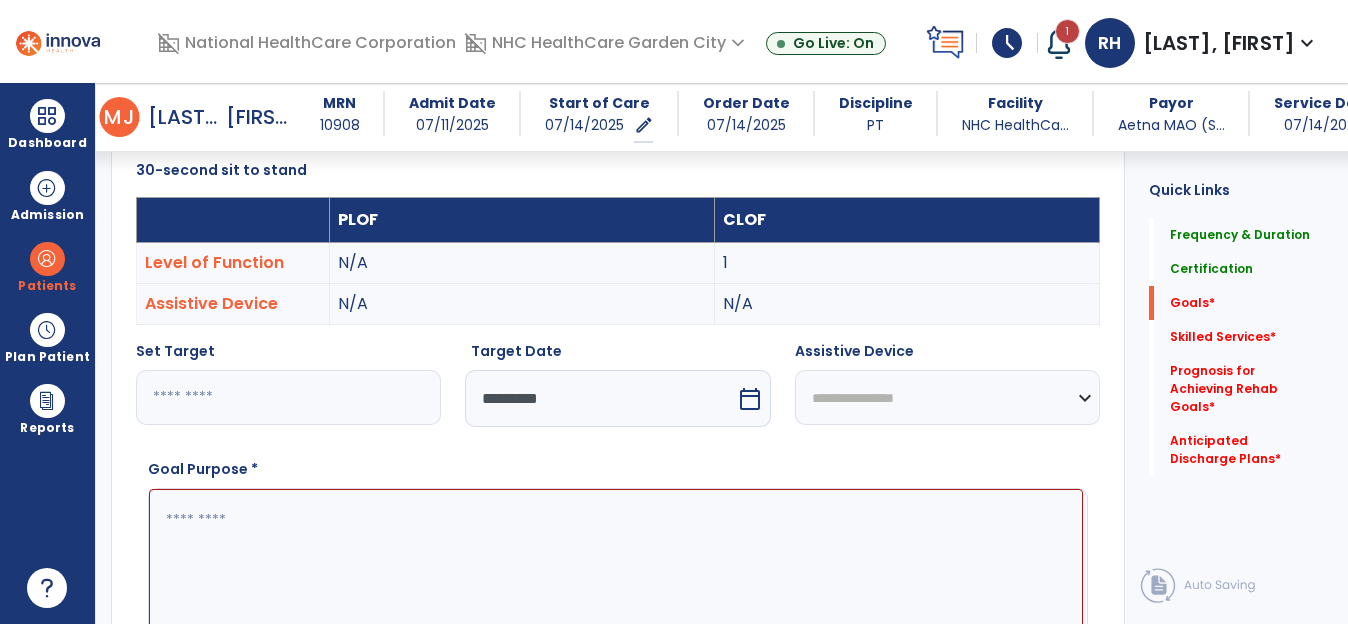 click on "**********" at bounding box center (947, 397) 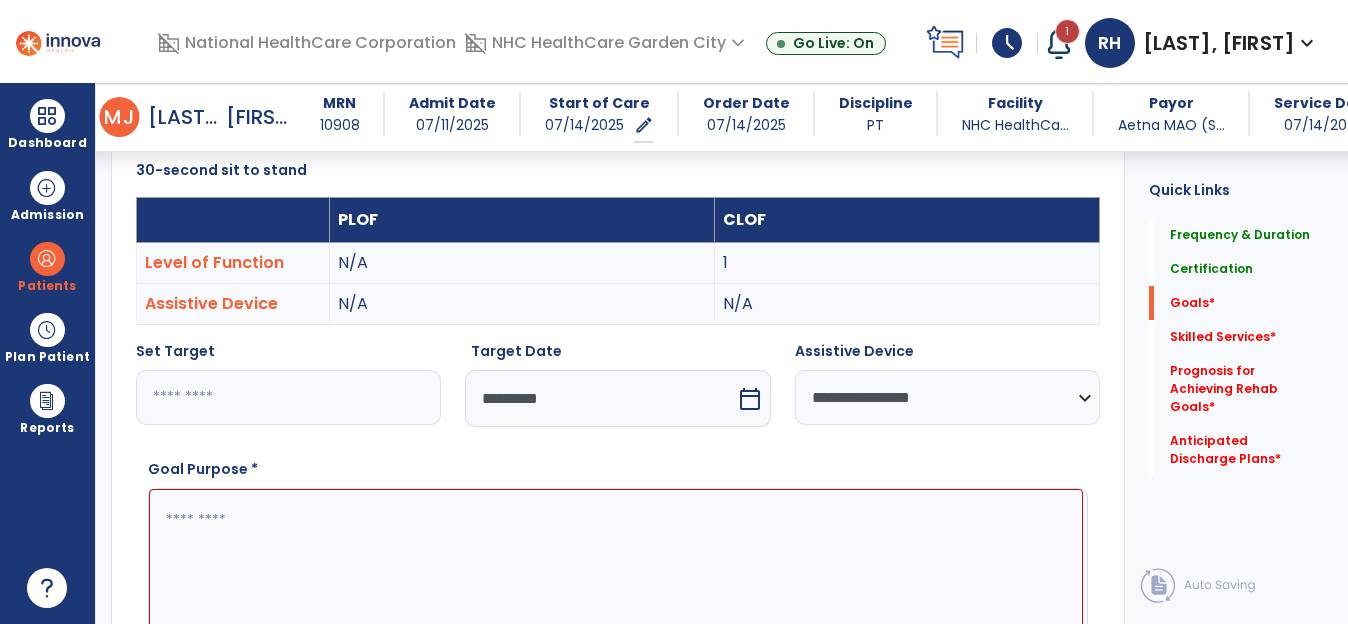 click at bounding box center [616, 564] 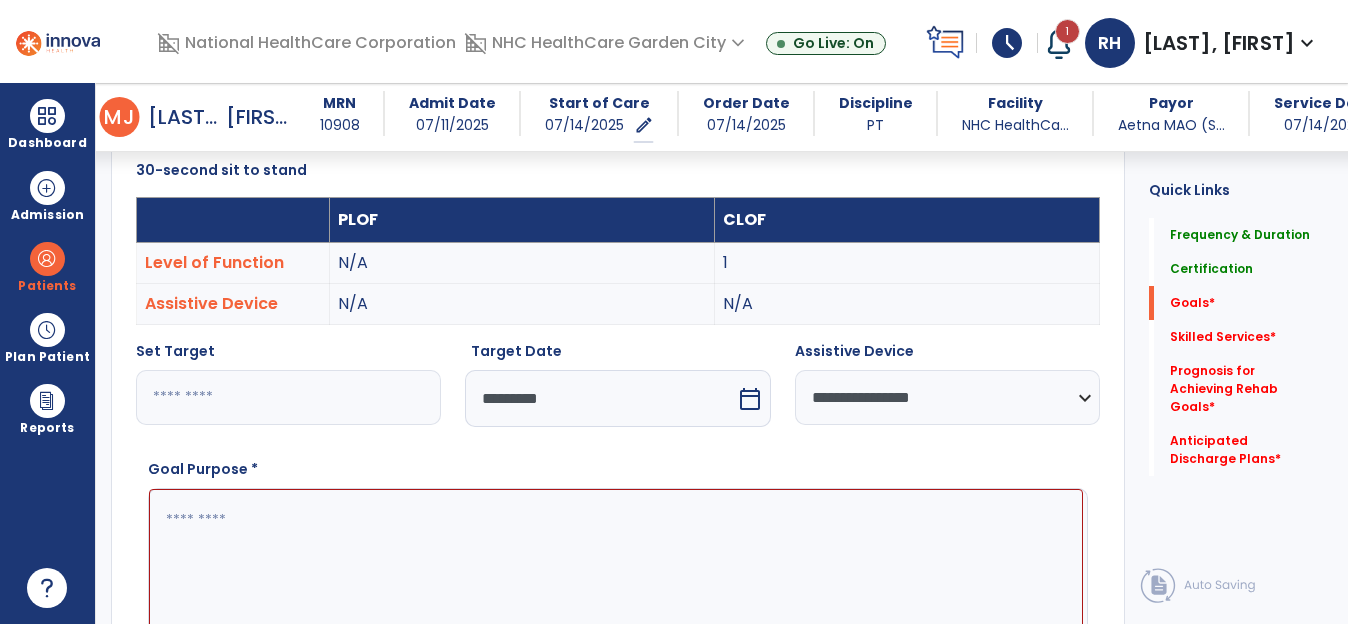 paste on "**********" 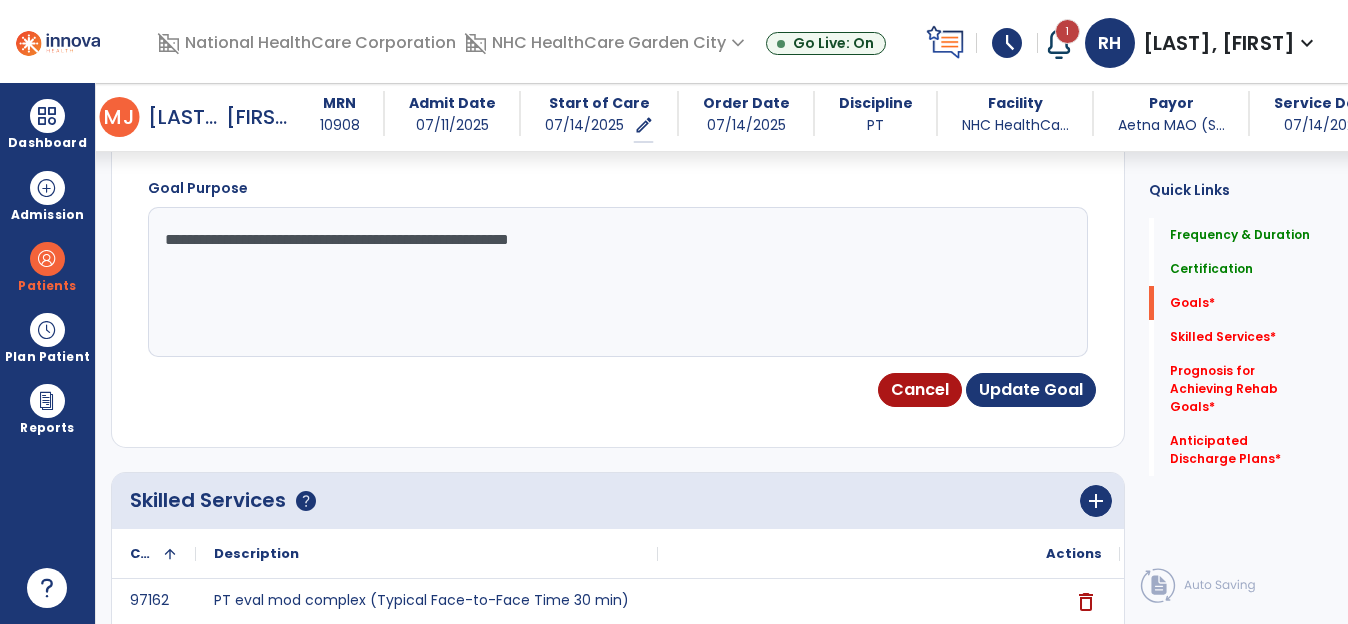 scroll, scrollTop: 835, scrollLeft: 0, axis: vertical 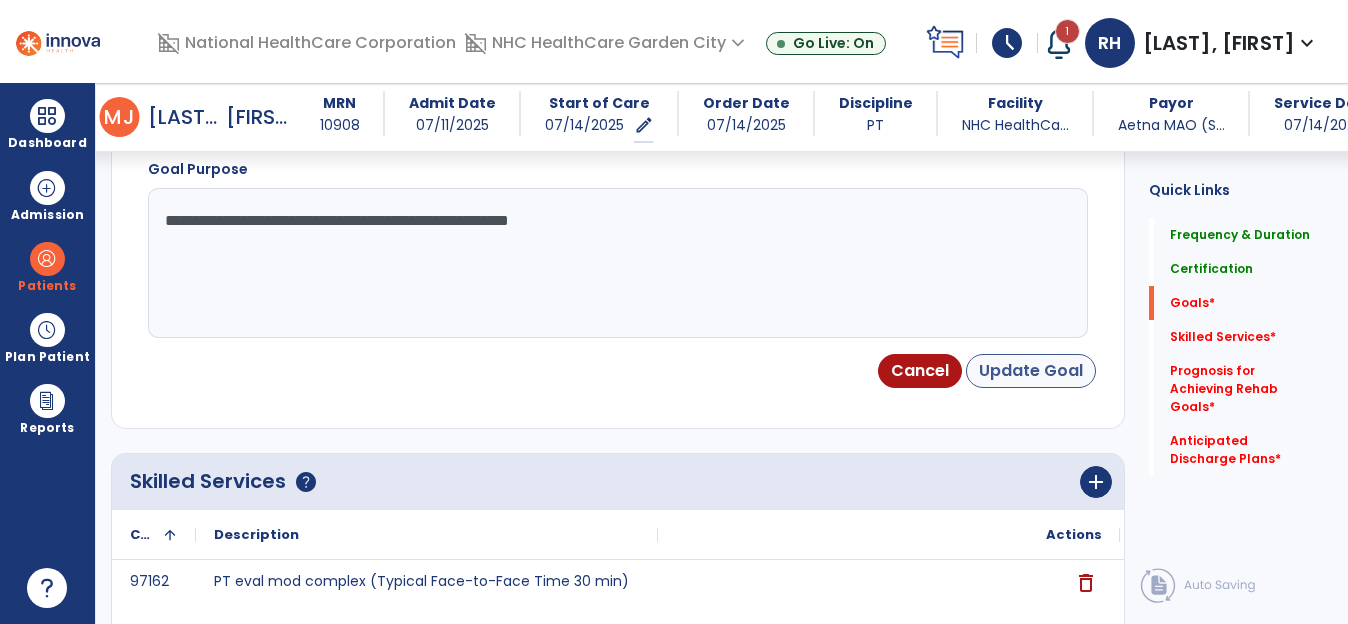 type on "**********" 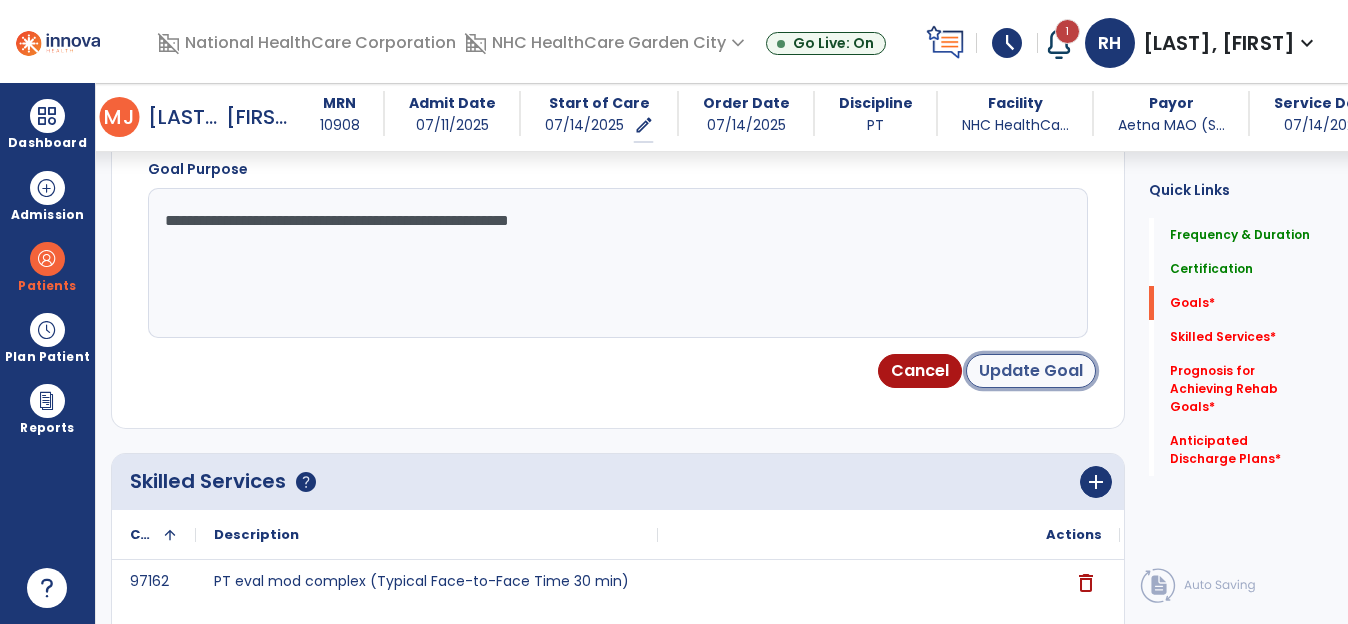 click on "Update Goal" at bounding box center (1031, 371) 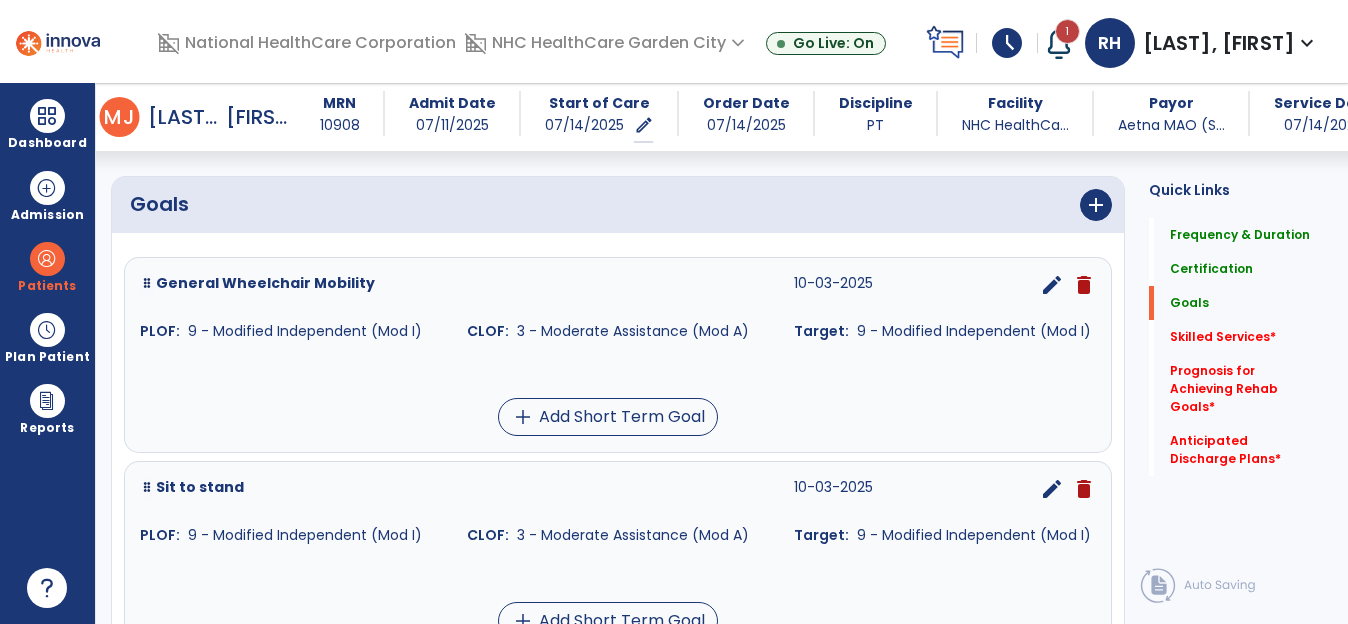 scroll, scrollTop: 345, scrollLeft: 0, axis: vertical 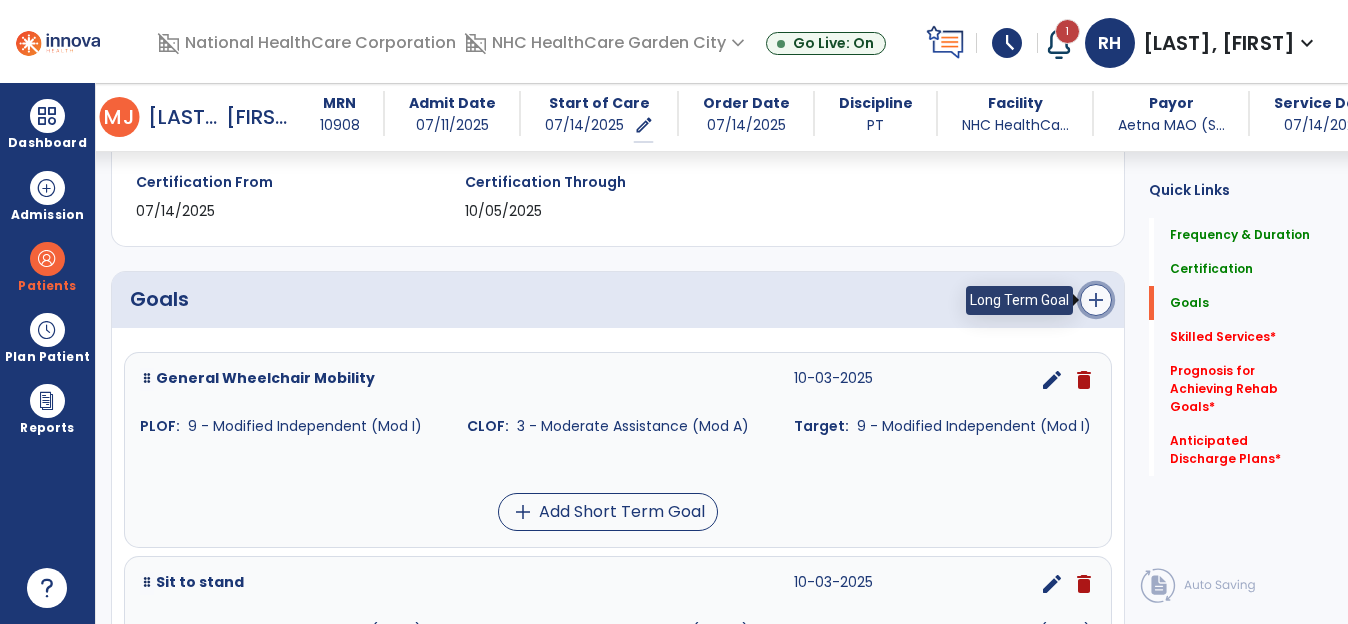 click on "add" at bounding box center [1096, 300] 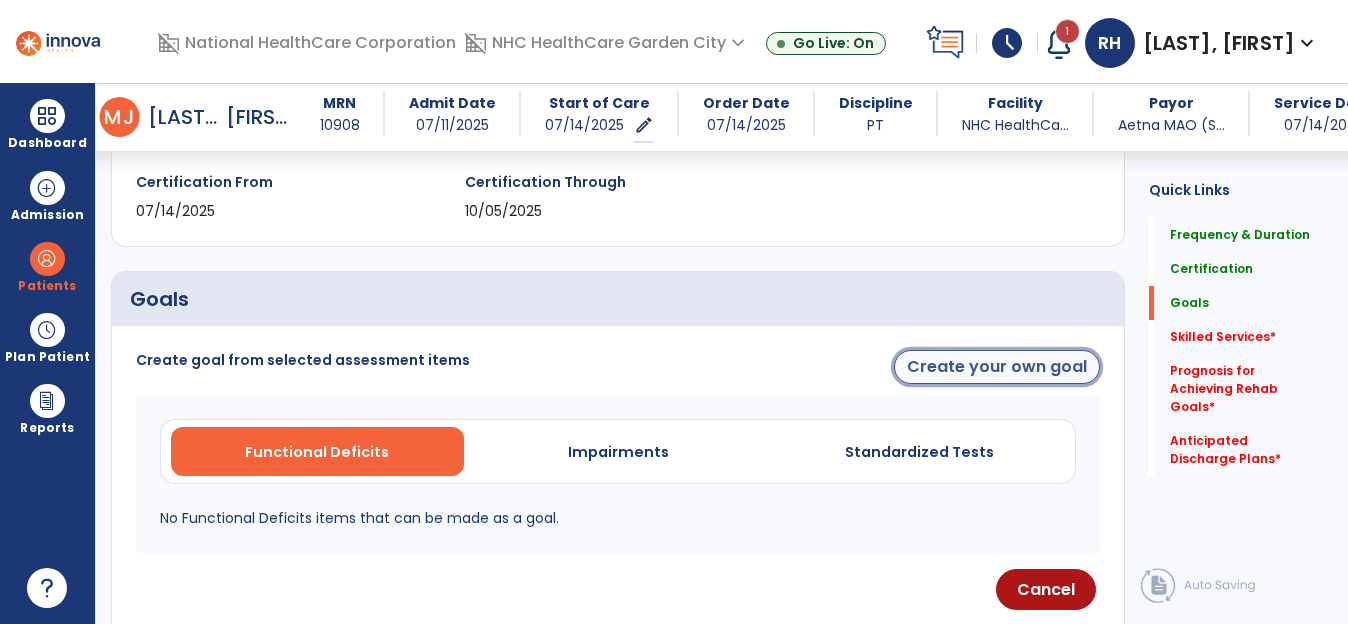 click on "Create your own goal" at bounding box center (997, 367) 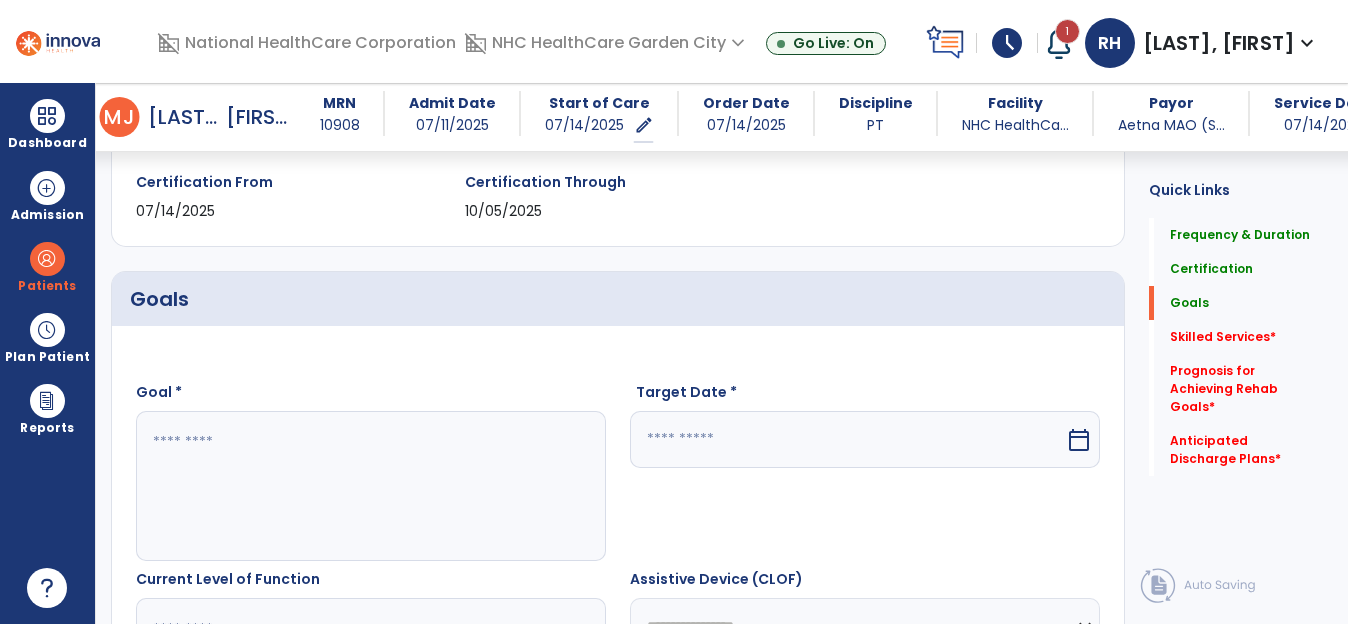 click at bounding box center (370, 486) 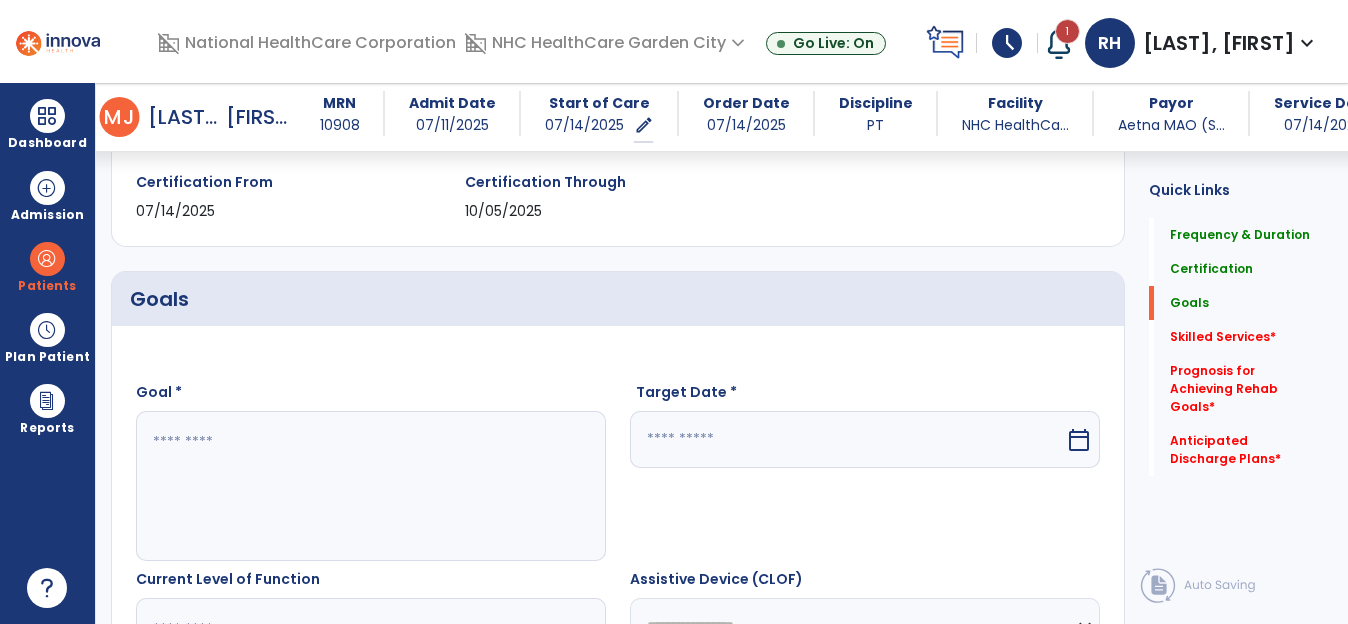 paste on "**********" 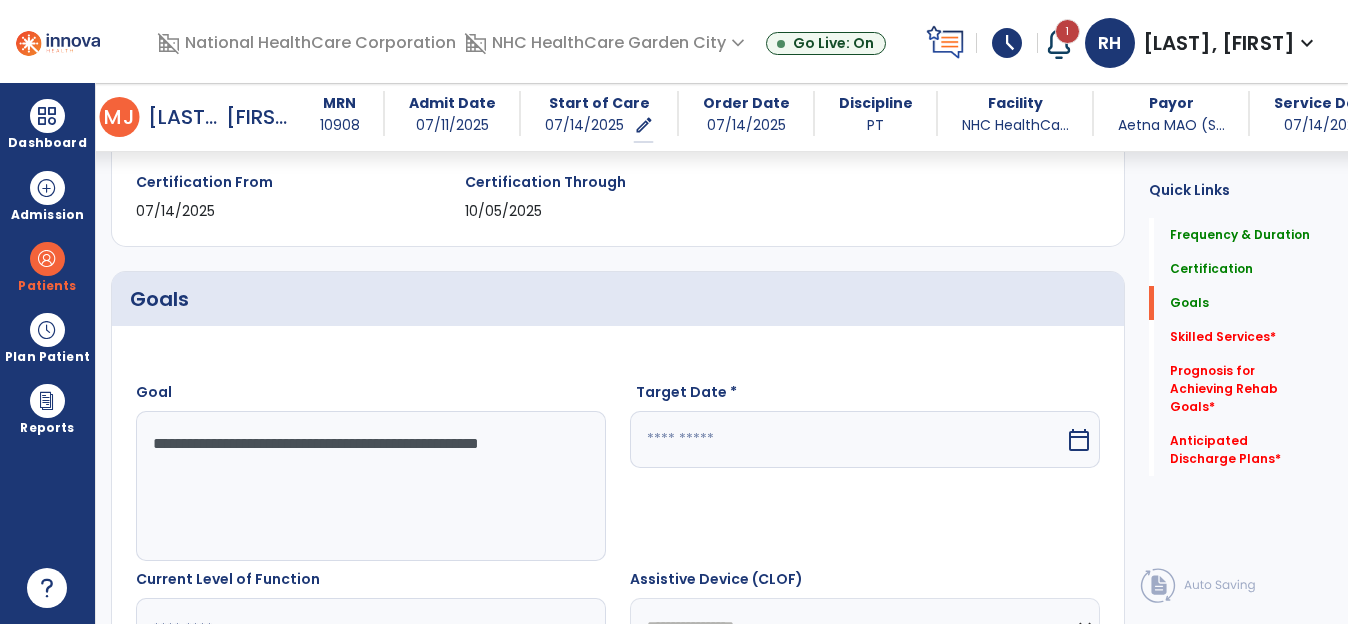 type on "**********" 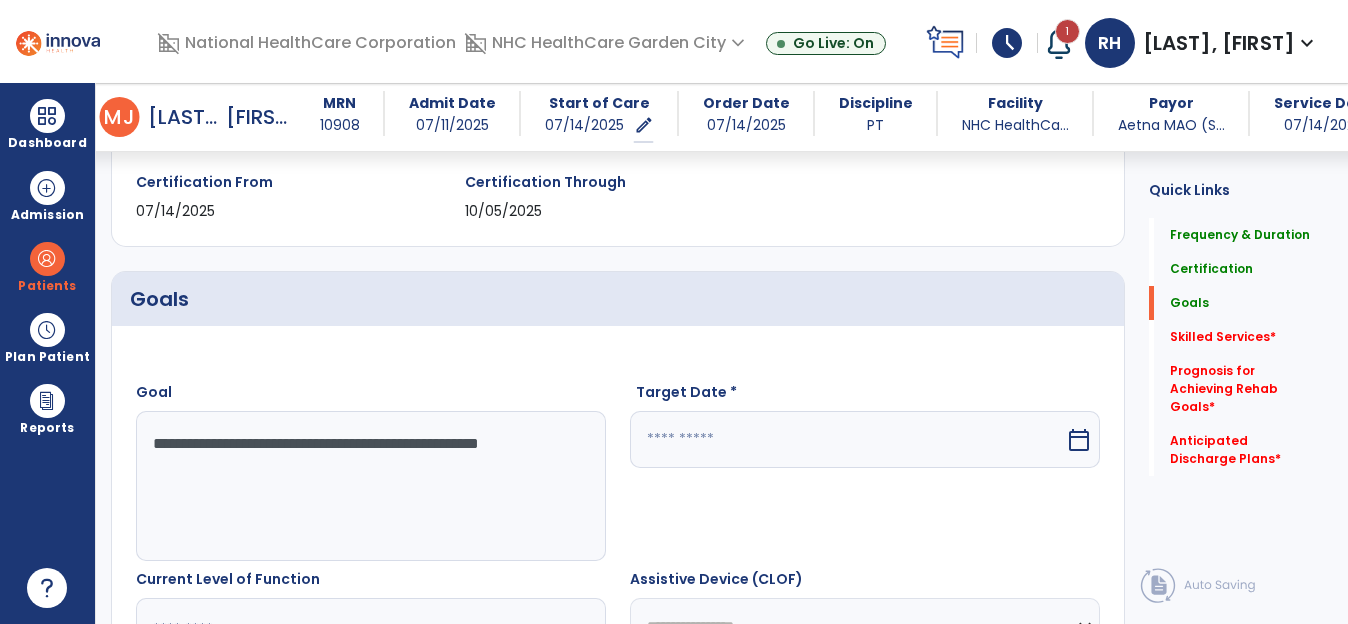 click on "calendar_today" at bounding box center [1079, 440] 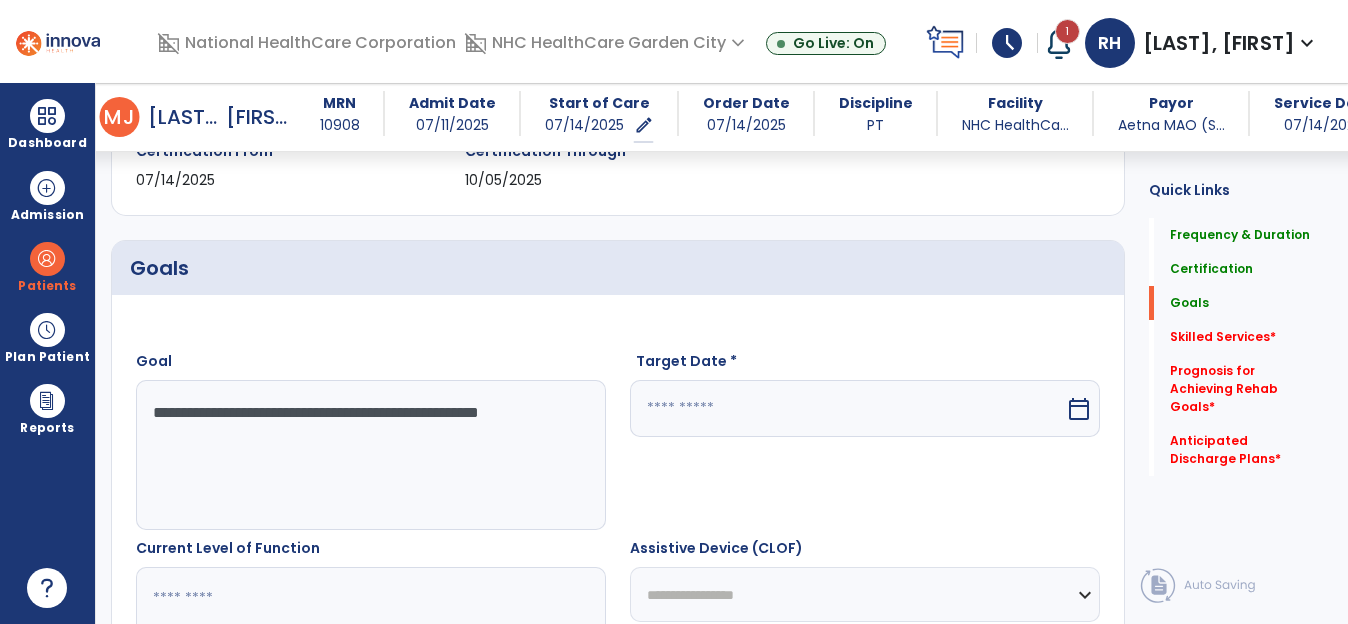 select on "*" 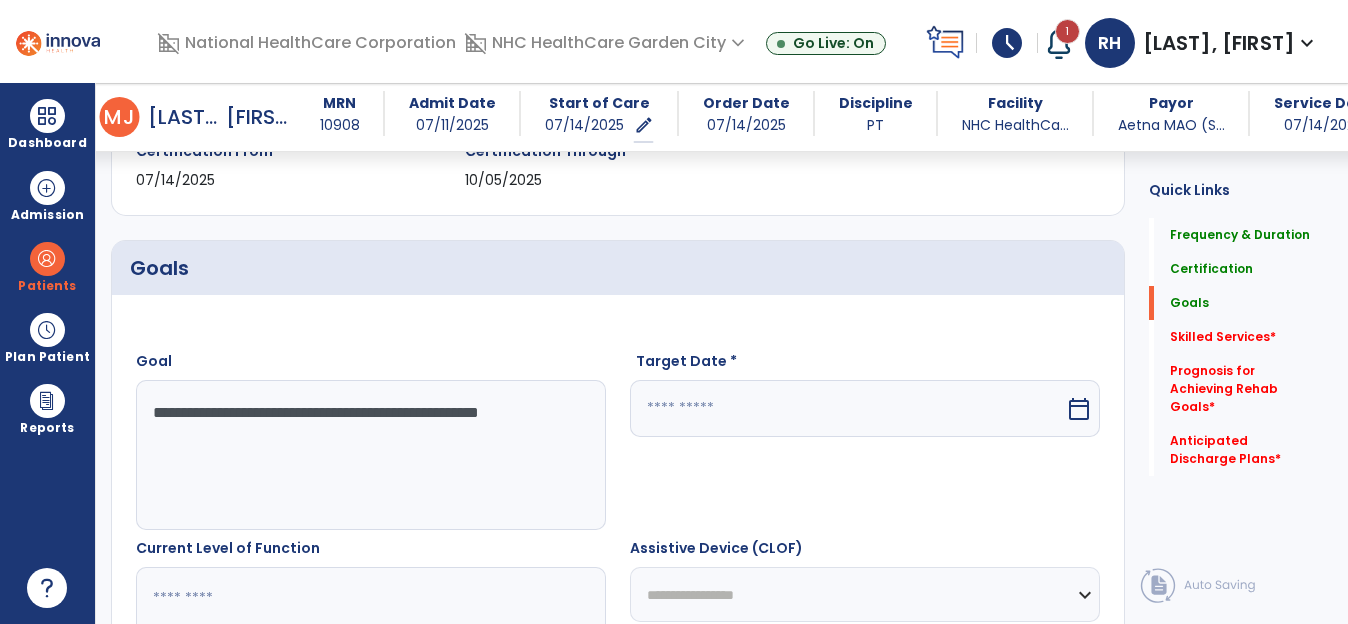 select on "****" 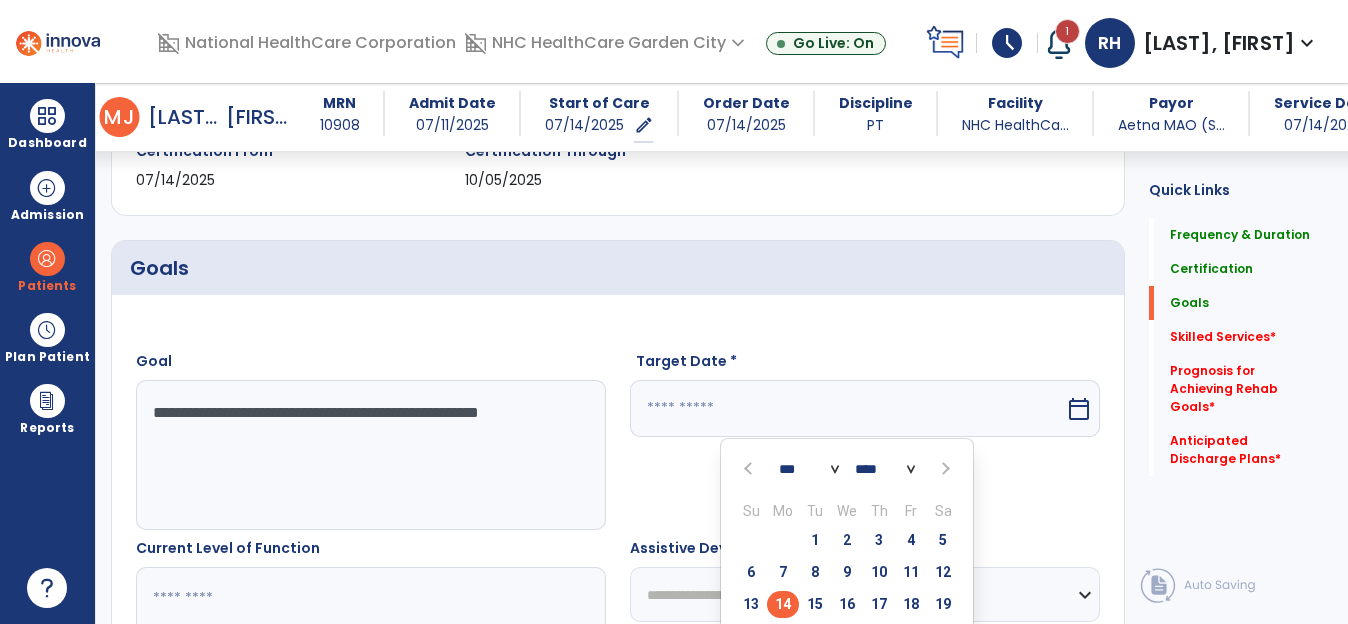 click at bounding box center [943, 469] 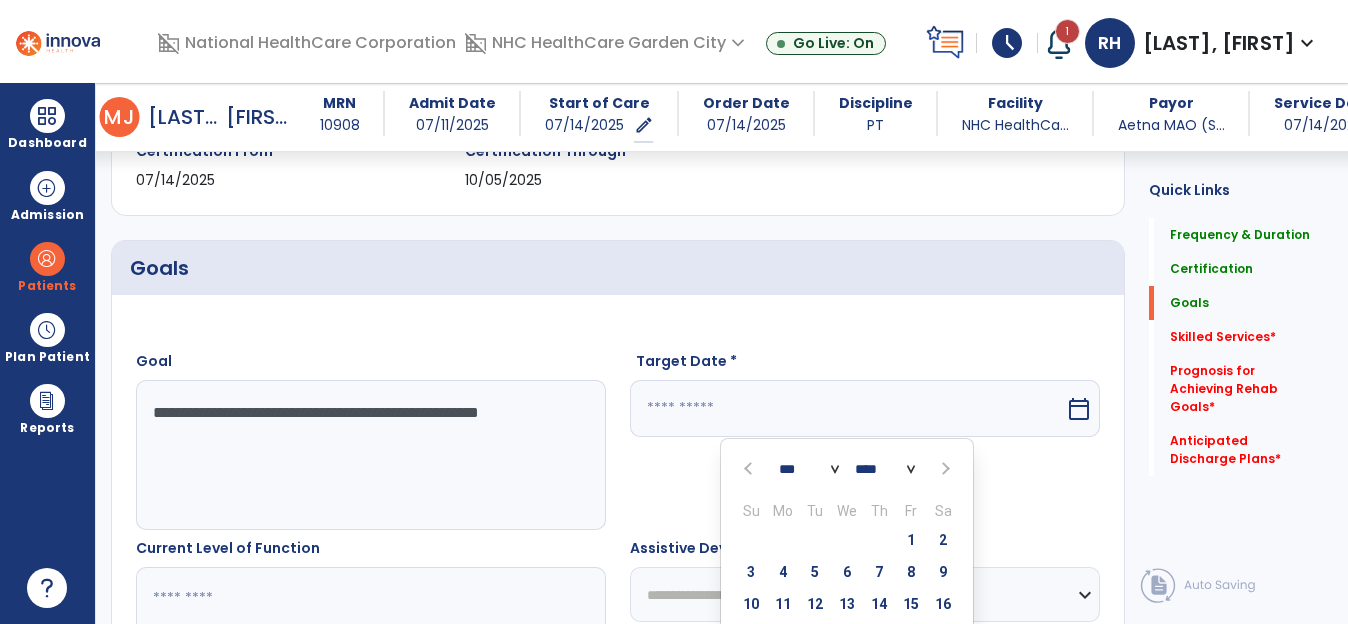 click at bounding box center [943, 469] 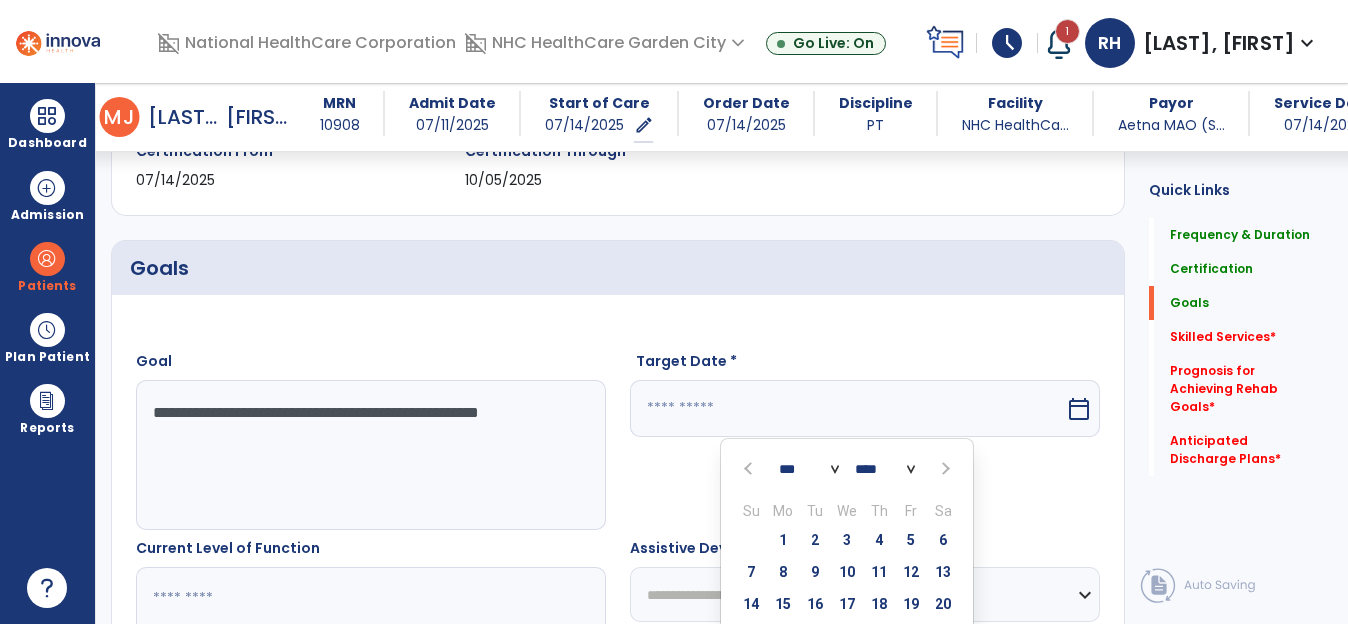 click at bounding box center [943, 469] 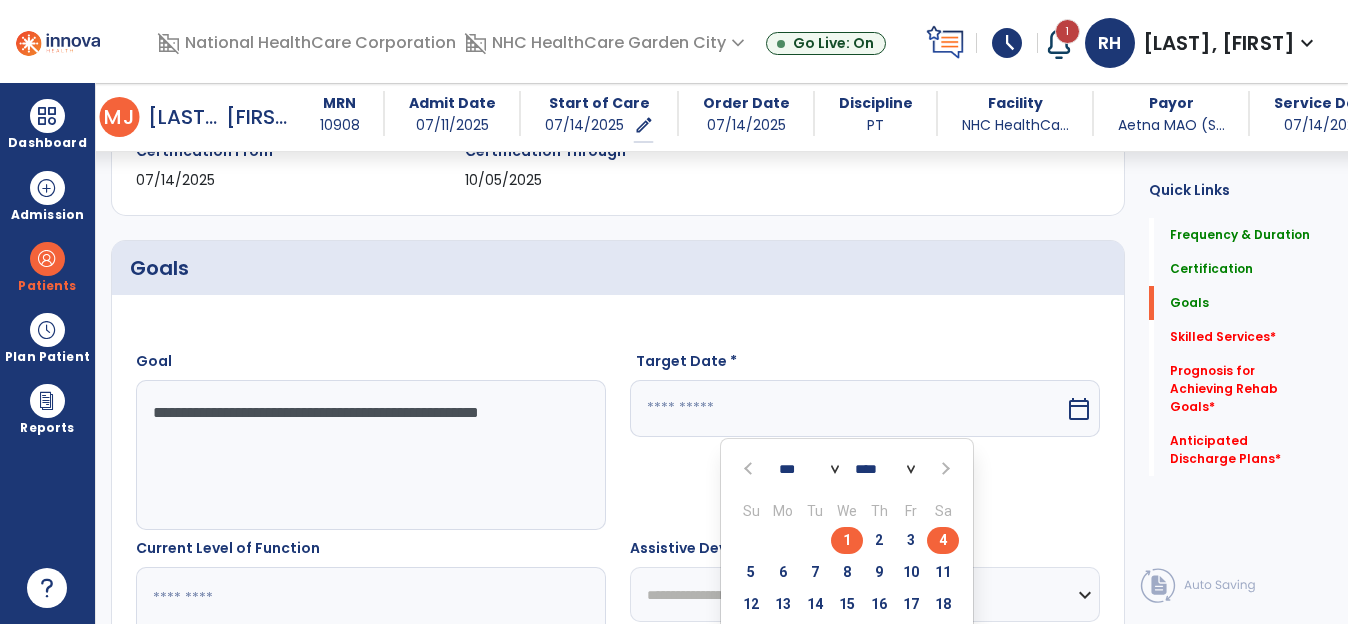 click on "4" at bounding box center [943, 540] 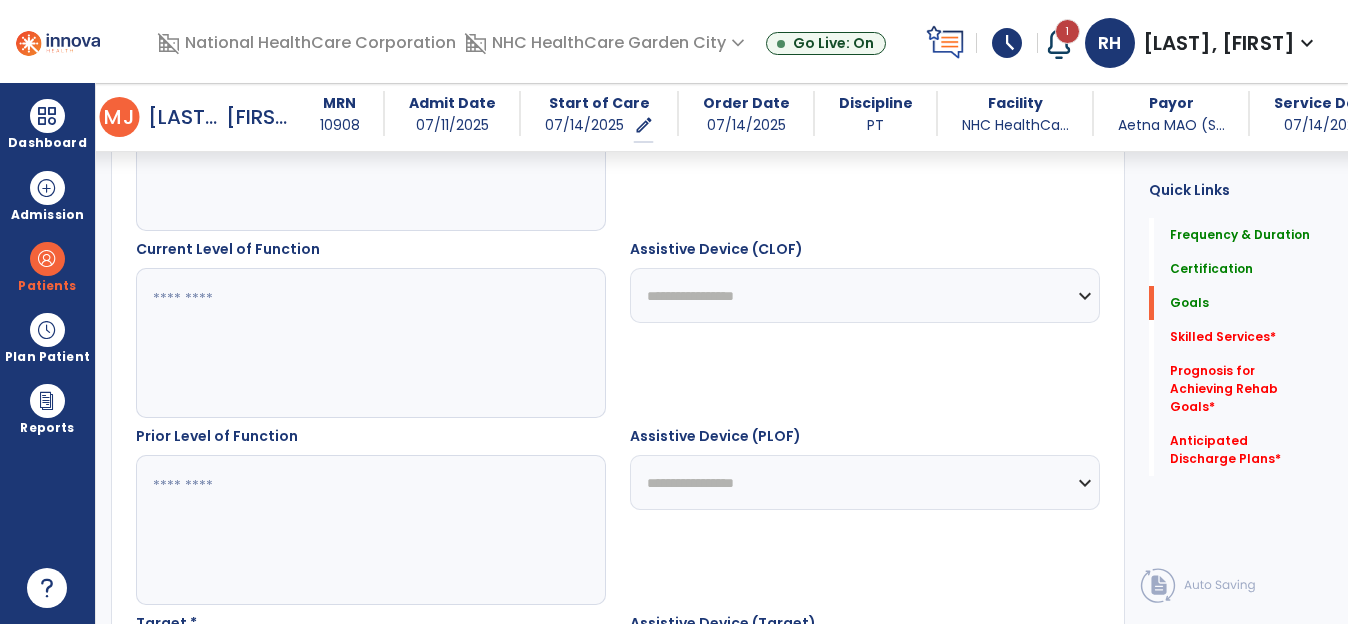 scroll, scrollTop: 676, scrollLeft: 0, axis: vertical 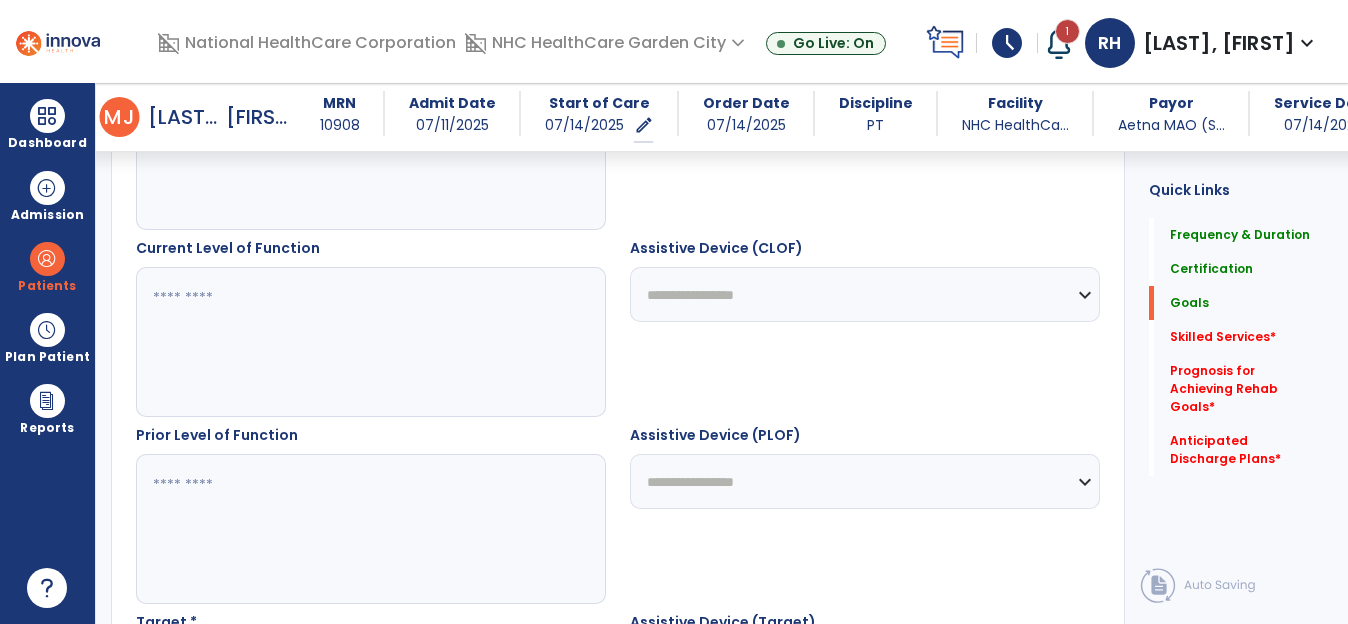 click at bounding box center (370, 342) 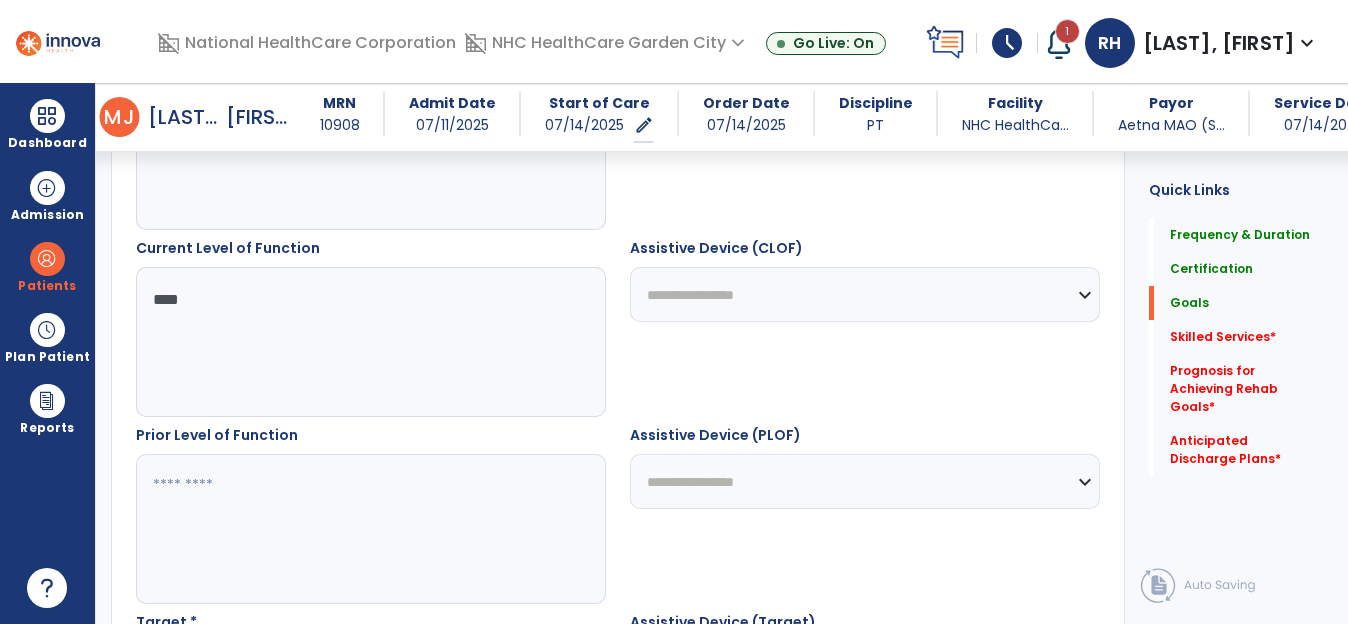 type on "****" 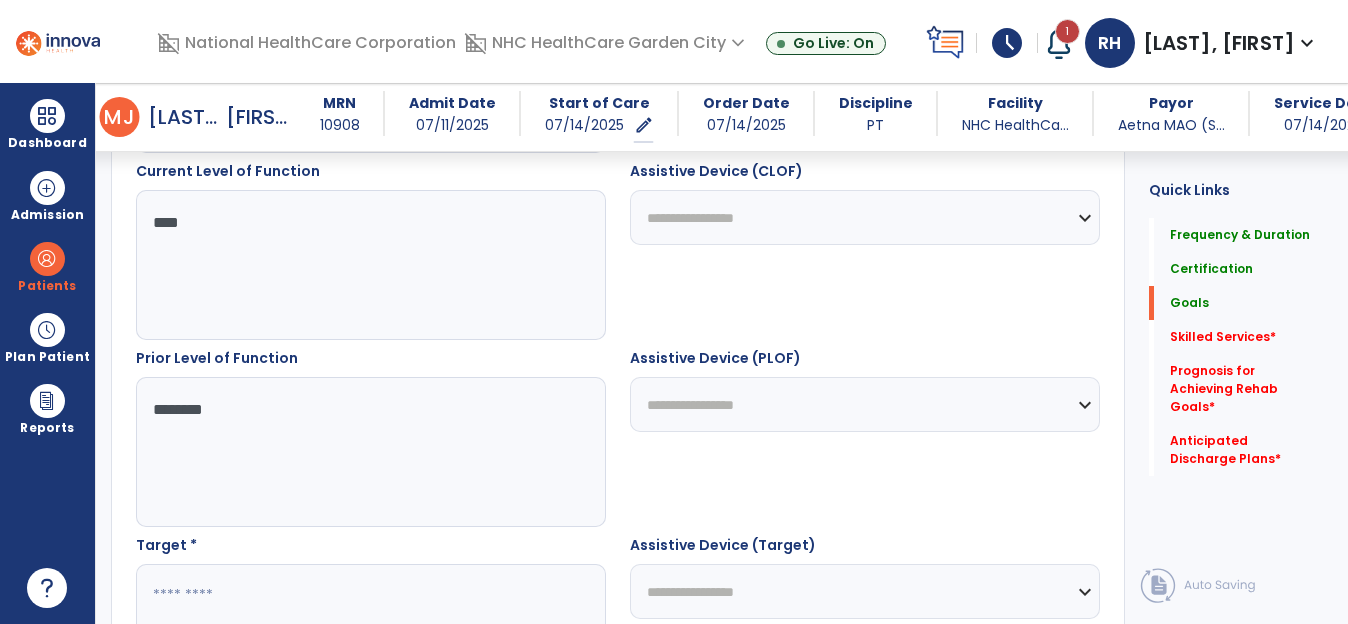 scroll, scrollTop: 976, scrollLeft: 0, axis: vertical 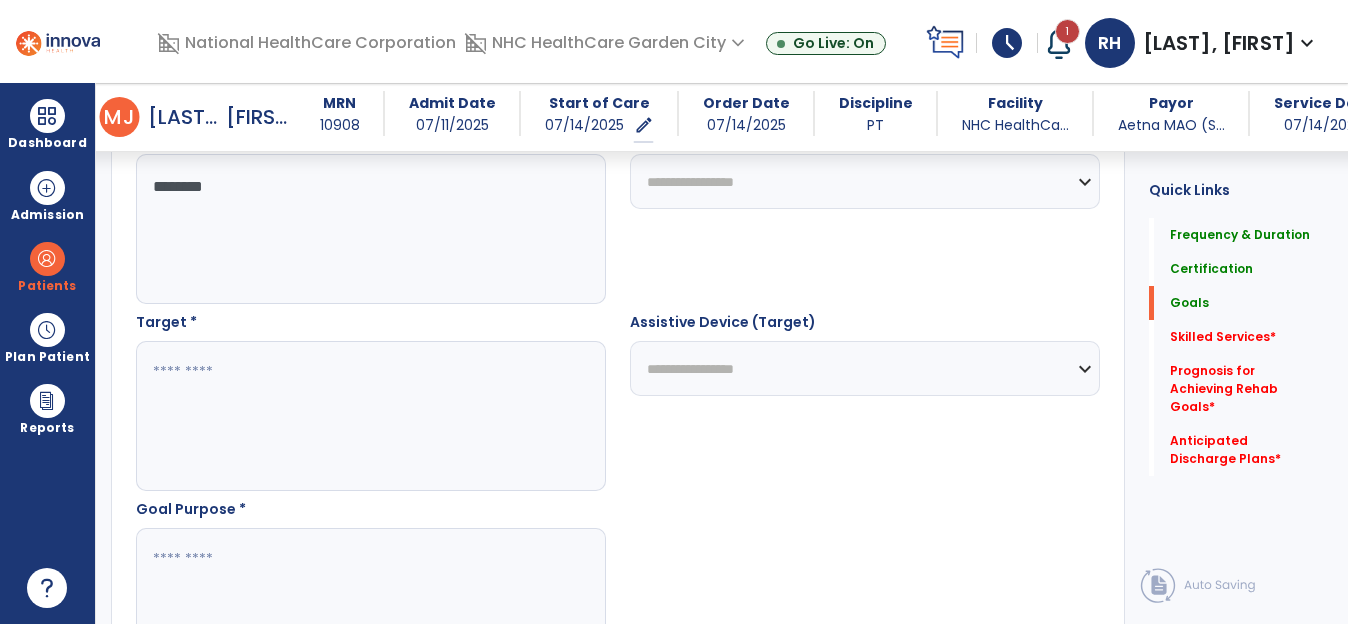 type on "********" 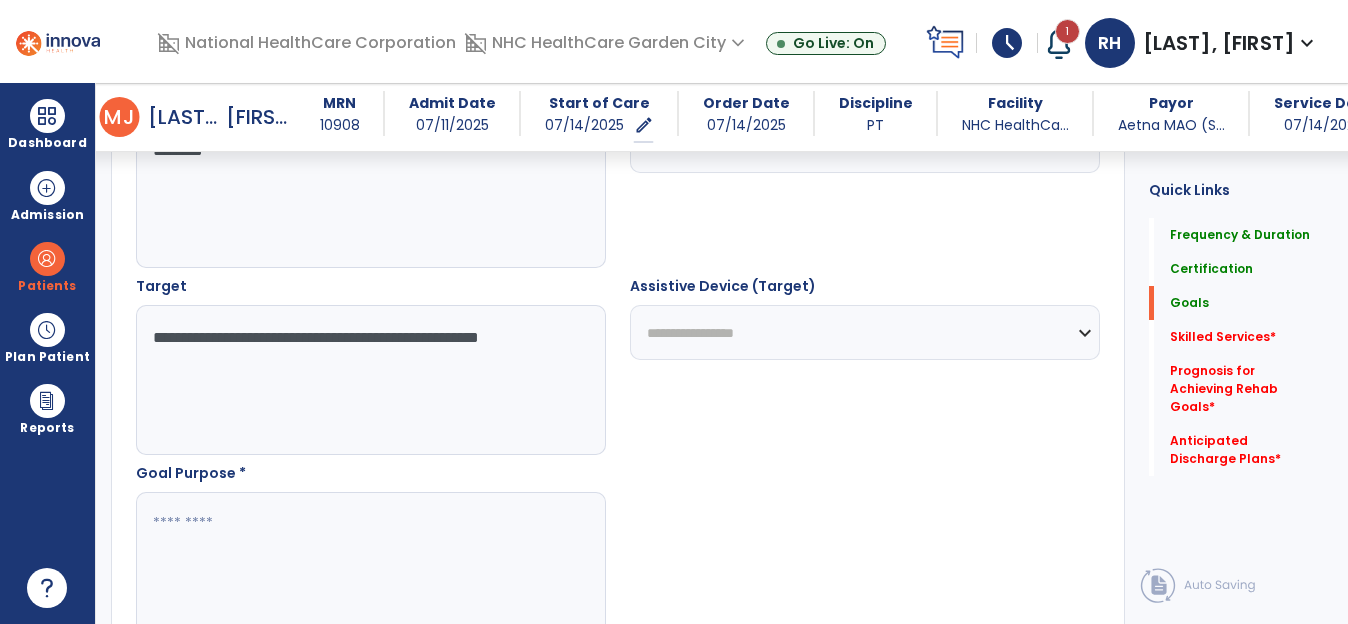 scroll, scrollTop: 1076, scrollLeft: 0, axis: vertical 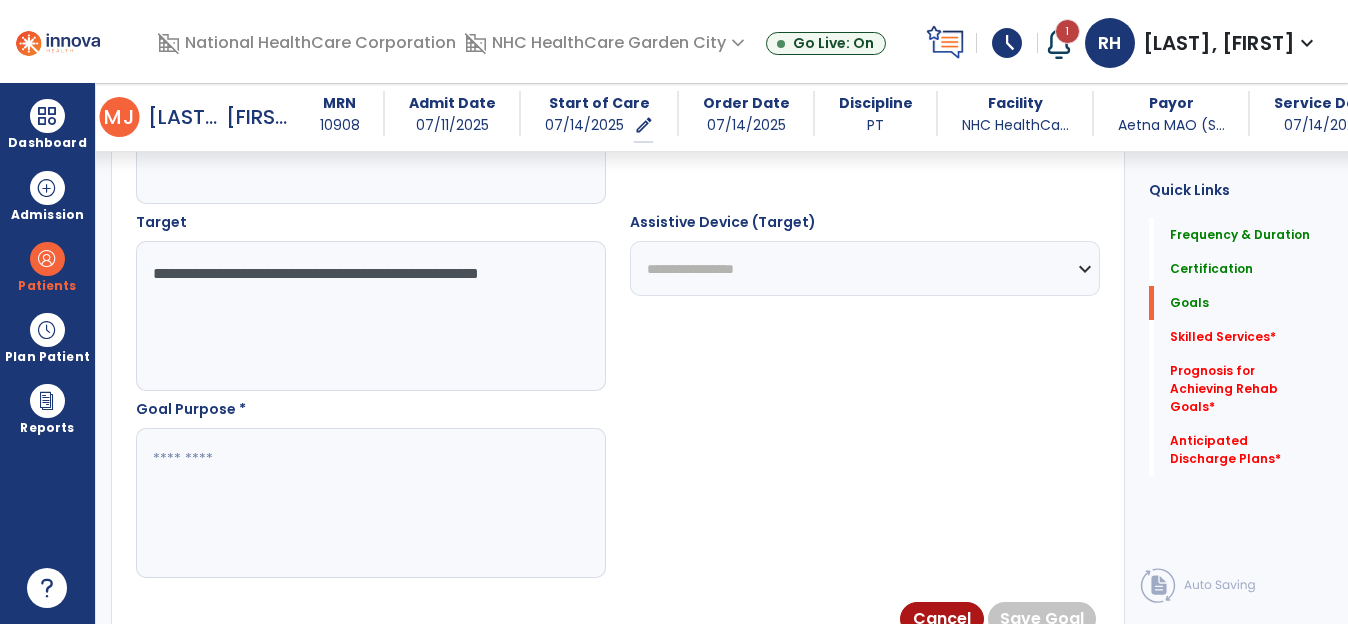 type on "**********" 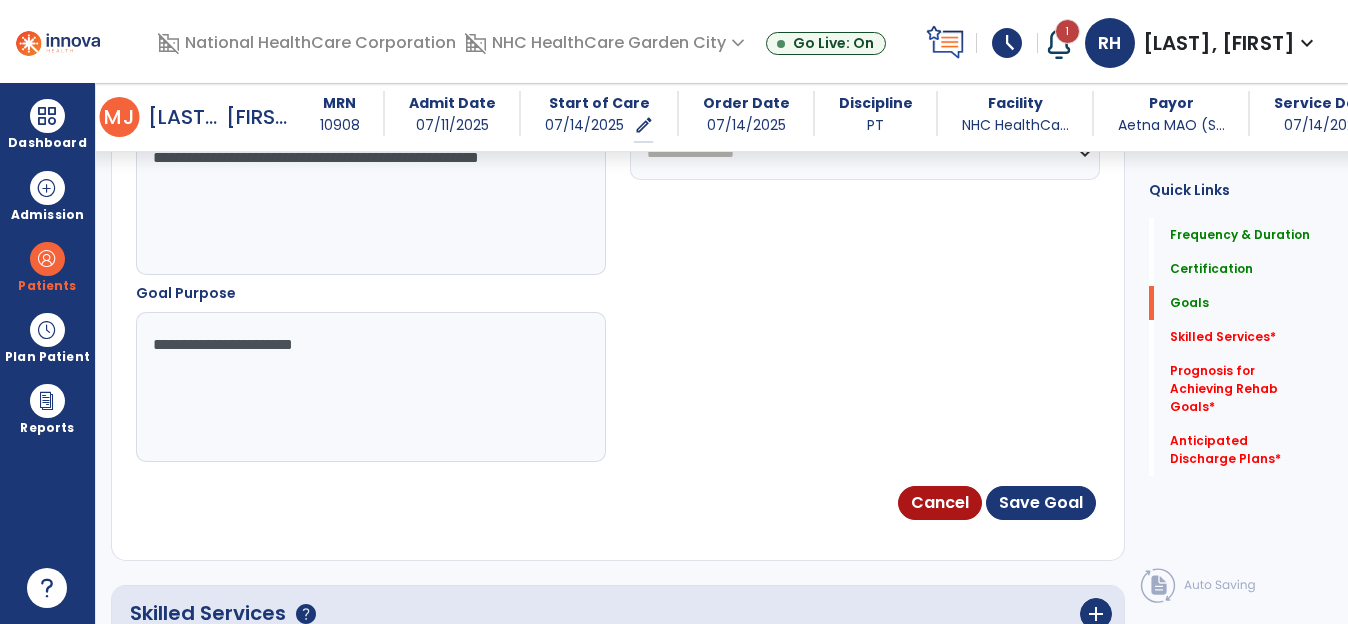 scroll, scrollTop: 1276, scrollLeft: 0, axis: vertical 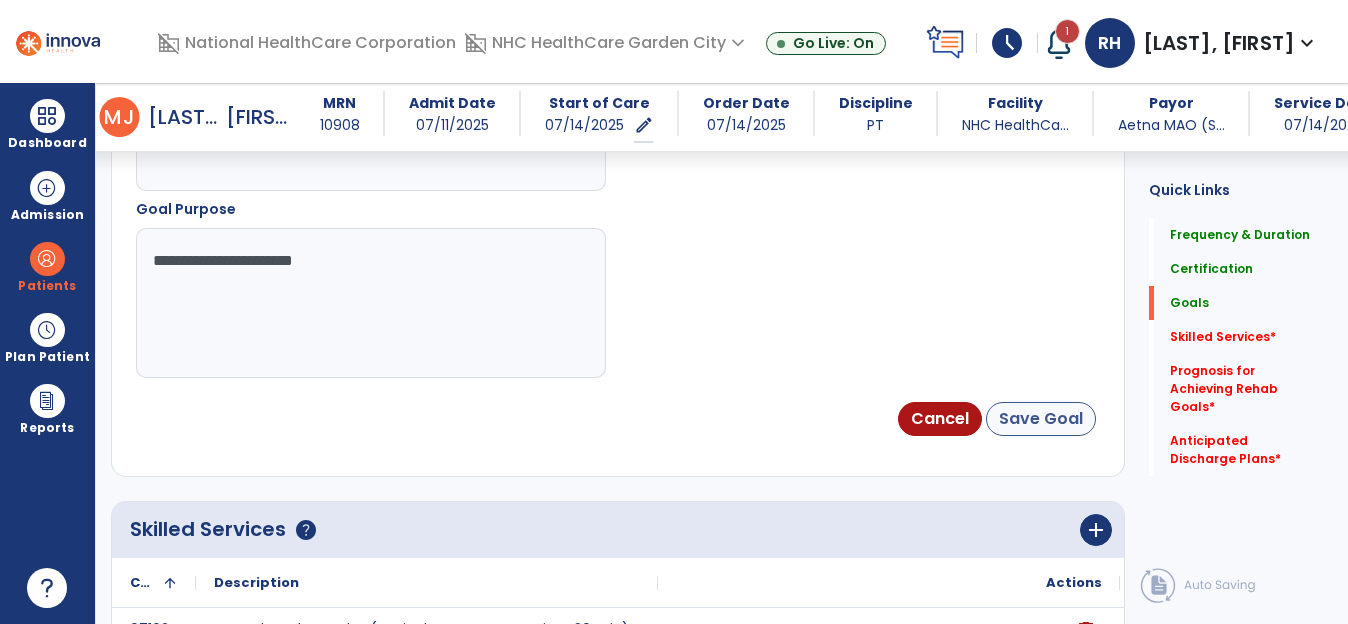 type on "**********" 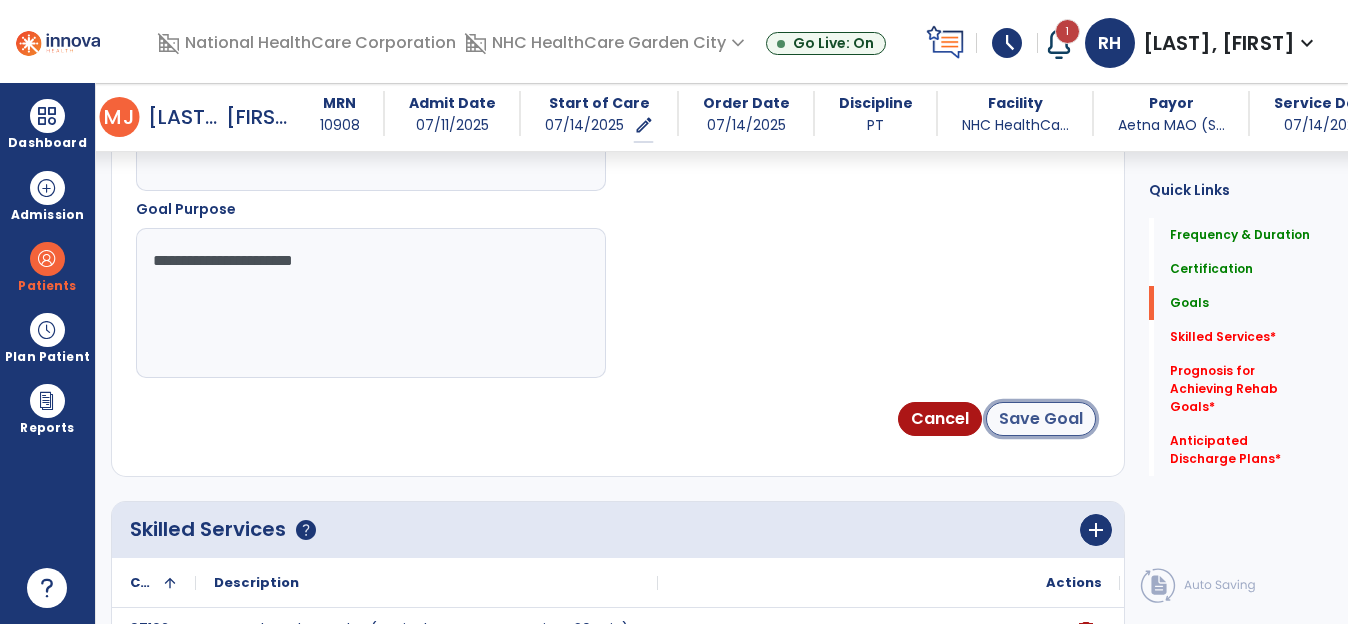 click on "Save Goal" at bounding box center [1041, 419] 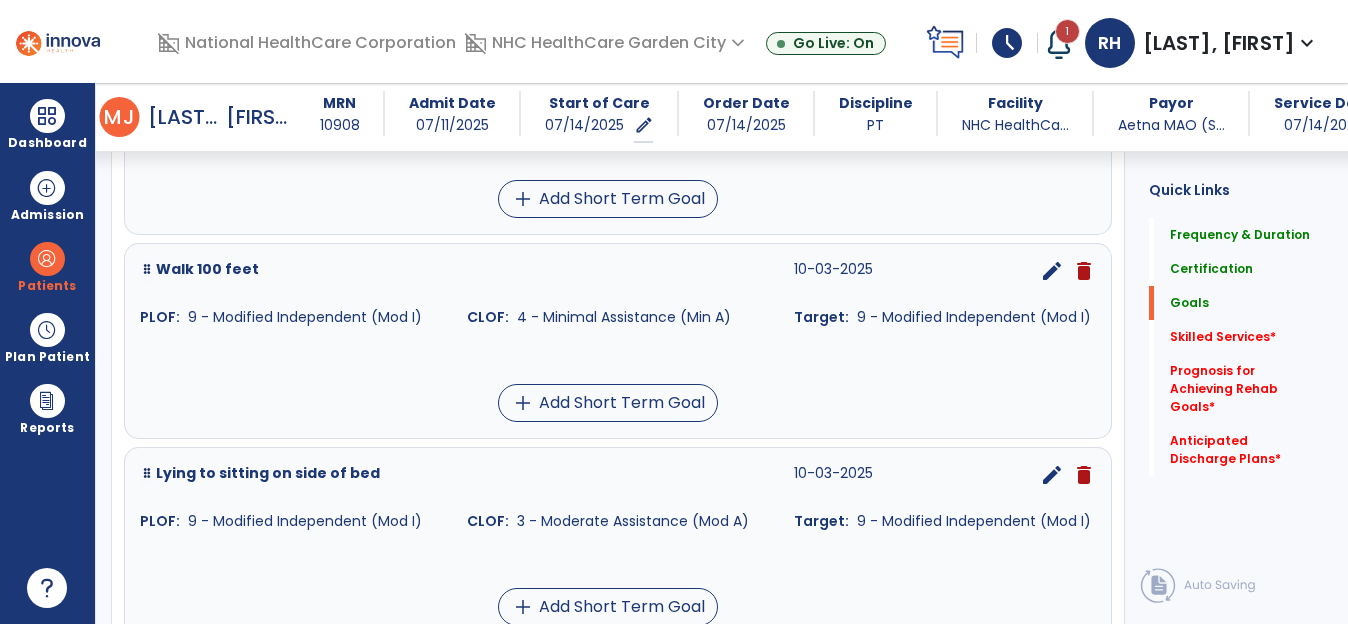 scroll, scrollTop: 897, scrollLeft: 0, axis: vertical 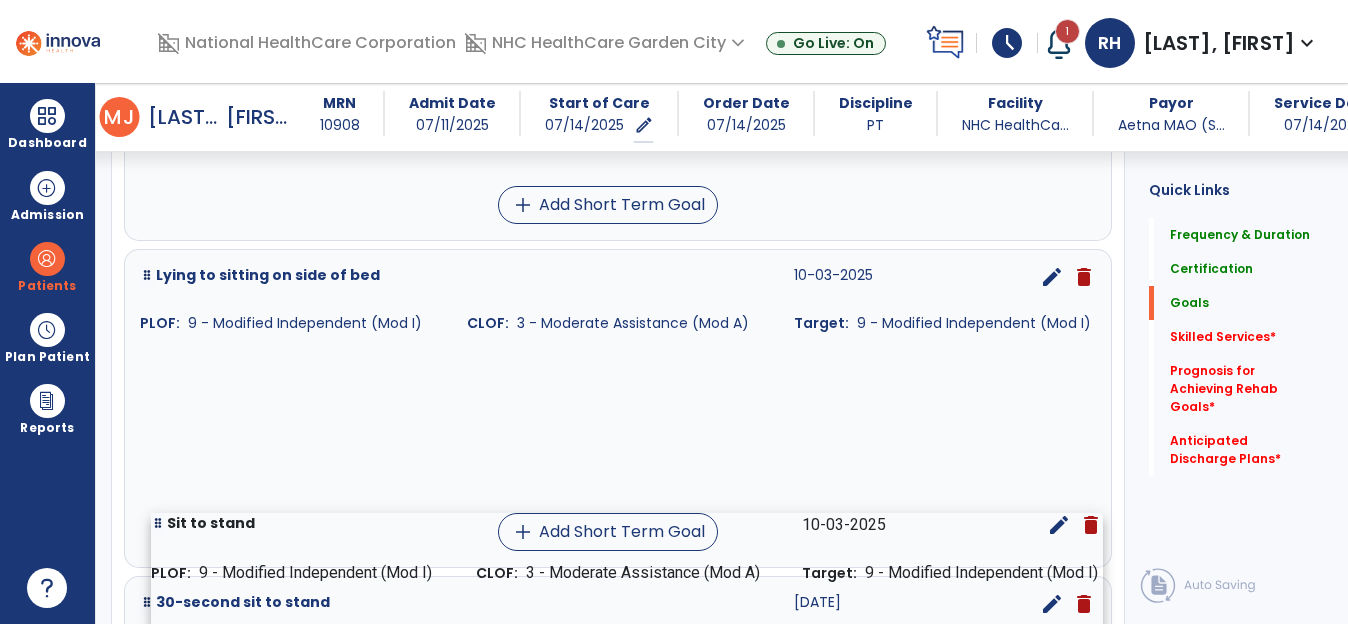 drag, startPoint x: 403, startPoint y: 170, endPoint x: 373, endPoint y: 599, distance: 430.04767 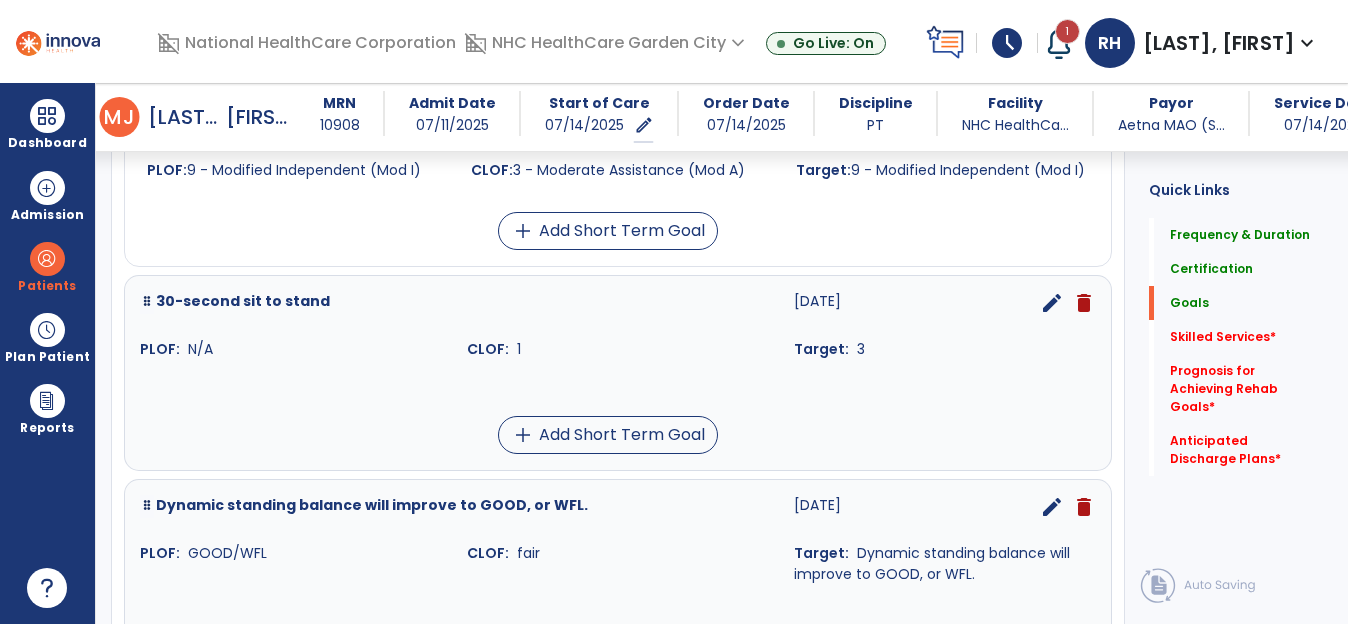 scroll, scrollTop: 1097, scrollLeft: 0, axis: vertical 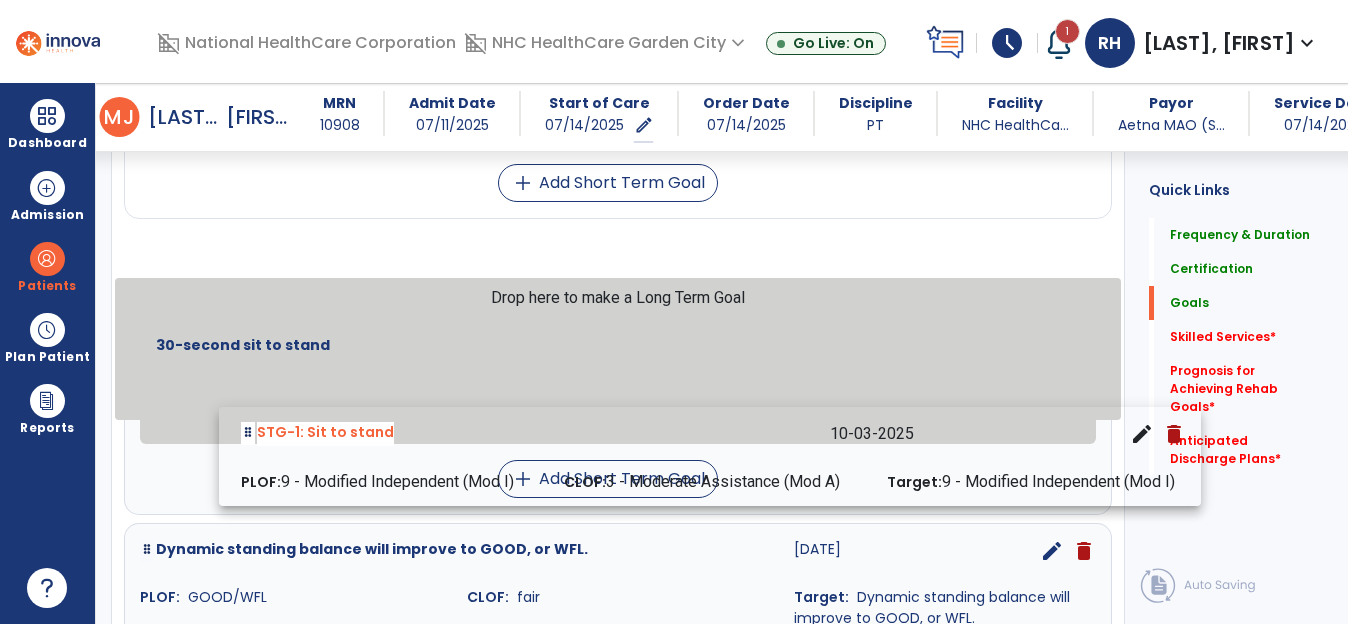 drag, startPoint x: 306, startPoint y: 203, endPoint x: 360, endPoint y: 482, distance: 284.17776 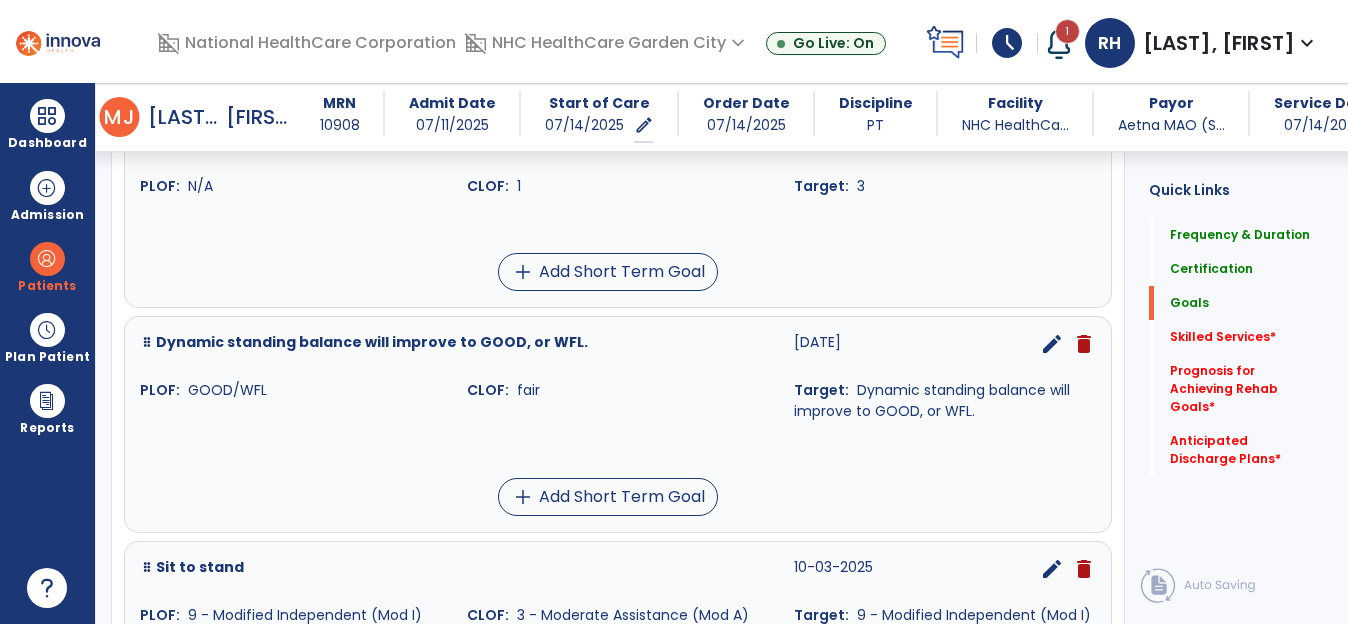 scroll, scrollTop: 1297, scrollLeft: 0, axis: vertical 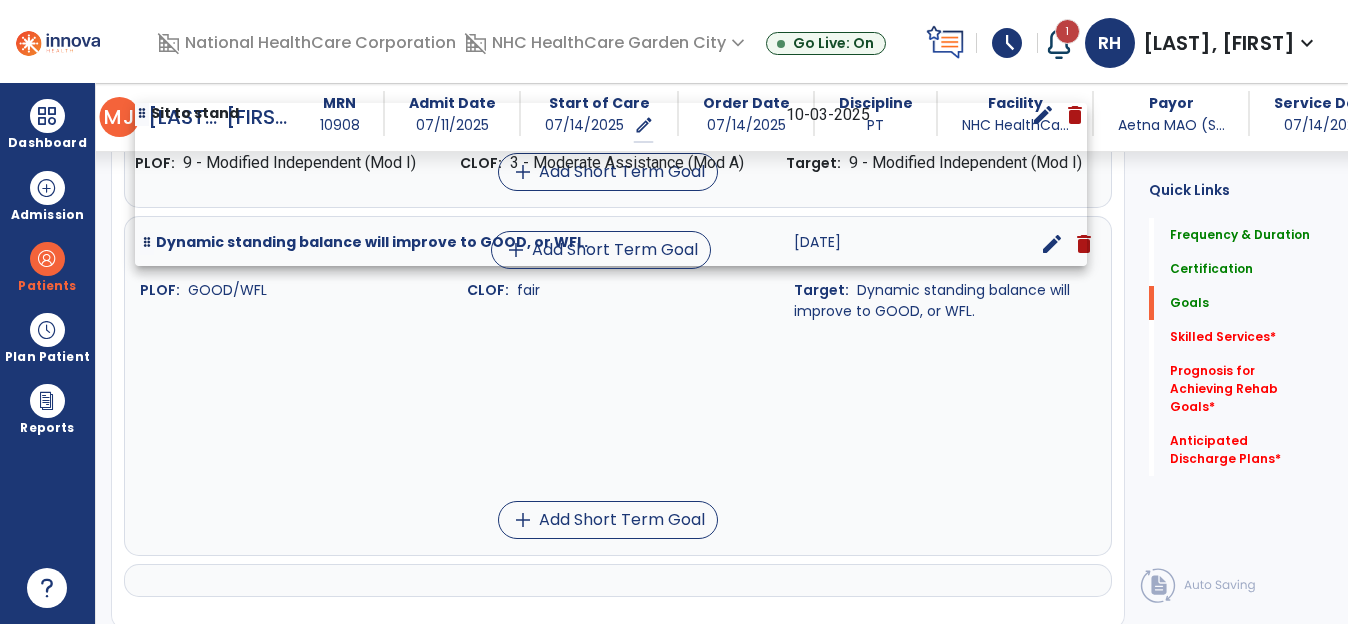 drag, startPoint x: 315, startPoint y: 529, endPoint x: 304, endPoint y: 185, distance: 344.17584 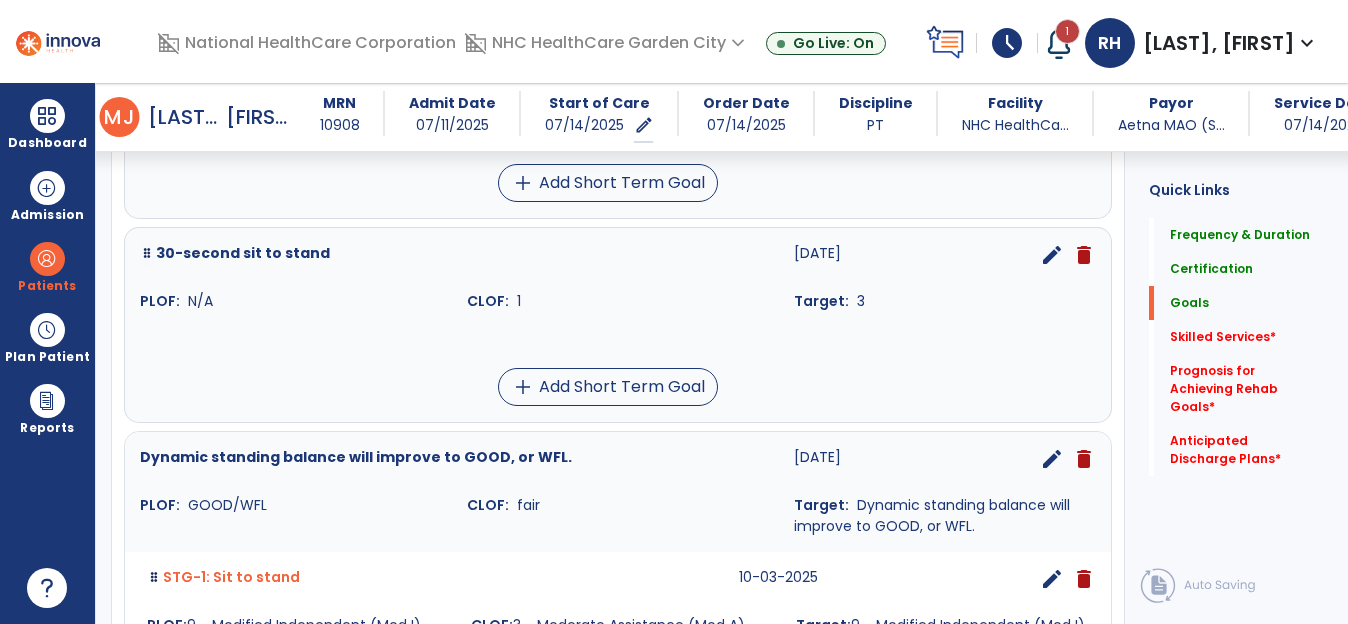 scroll, scrollTop: 1182, scrollLeft: 0, axis: vertical 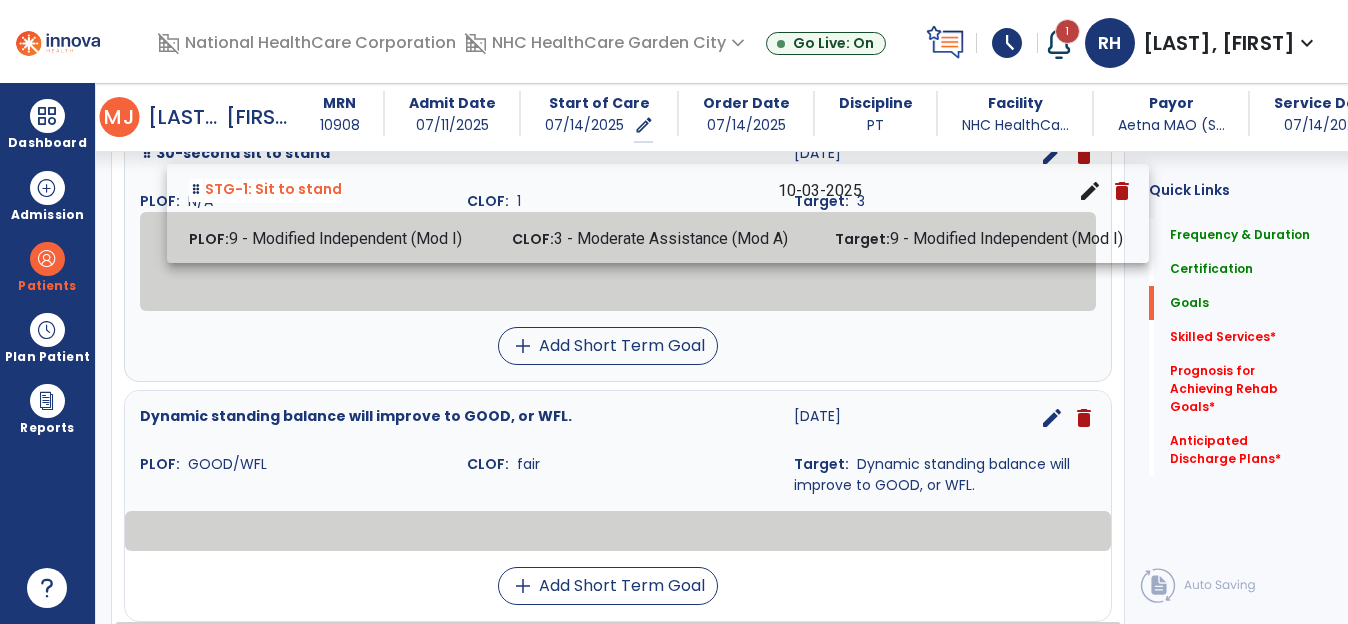 drag, startPoint x: 255, startPoint y: 515, endPoint x: 296, endPoint y: 227, distance: 290.90378 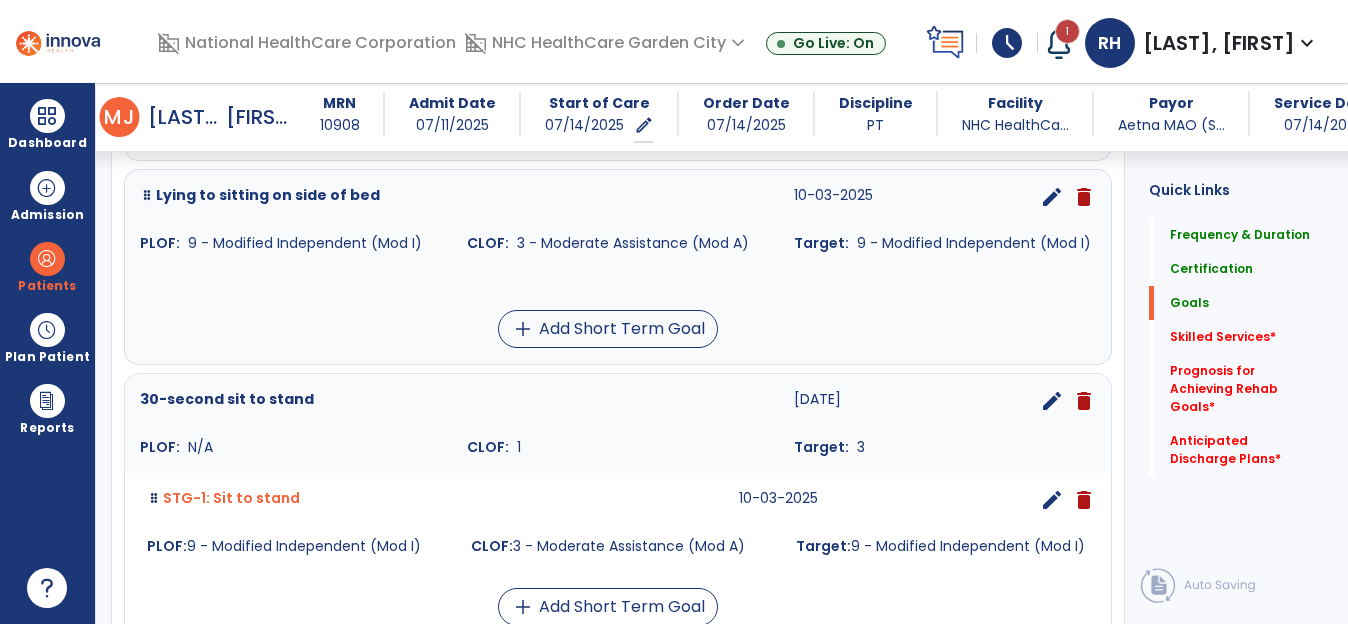 scroll, scrollTop: 982, scrollLeft: 0, axis: vertical 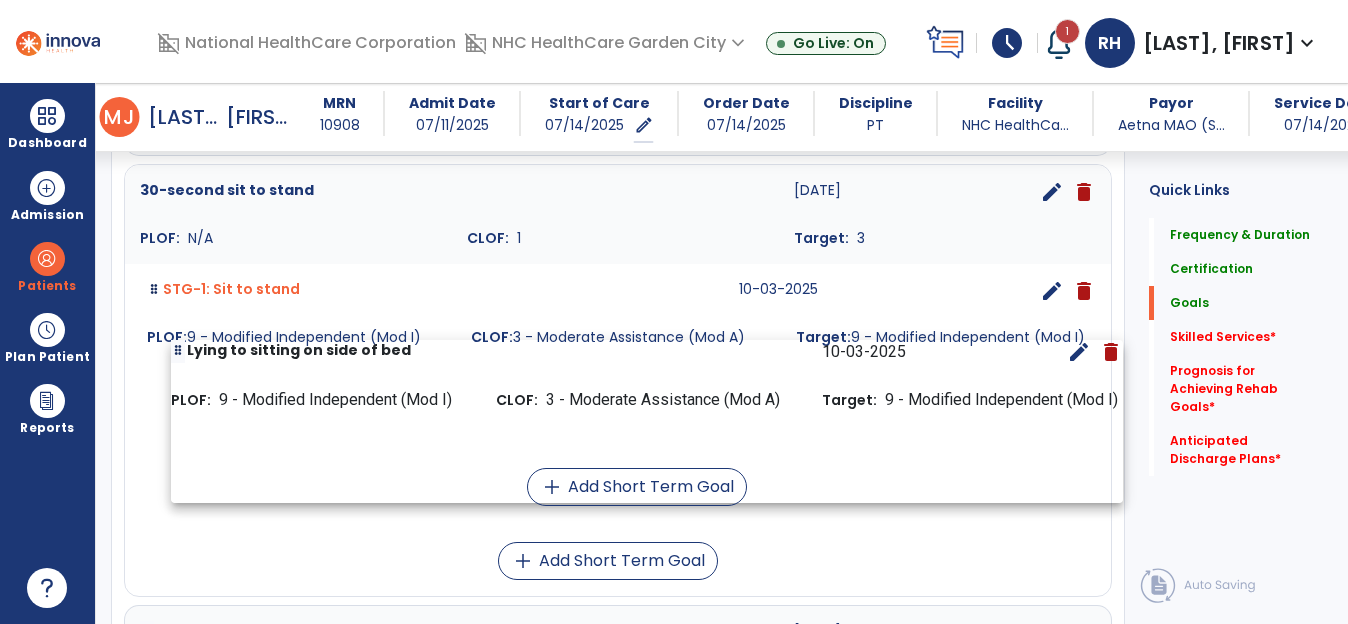 drag, startPoint x: 295, startPoint y: 232, endPoint x: 300, endPoint y: 423, distance: 191.06543 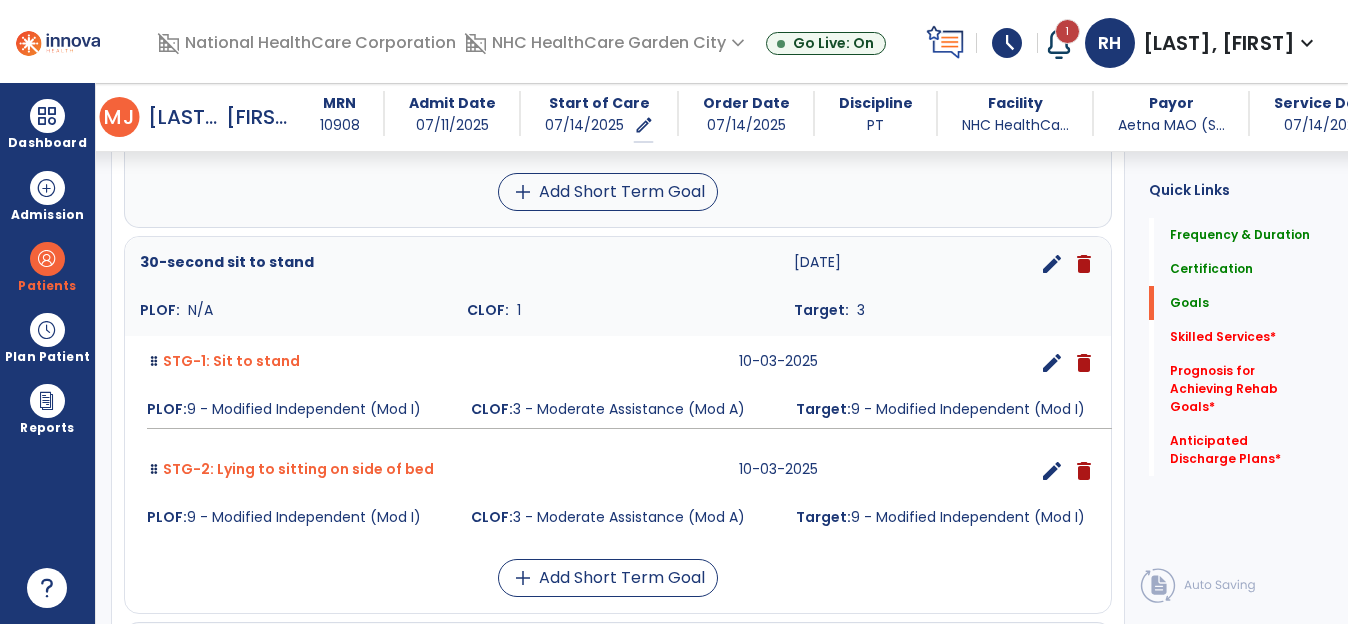scroll, scrollTop: 882, scrollLeft: 0, axis: vertical 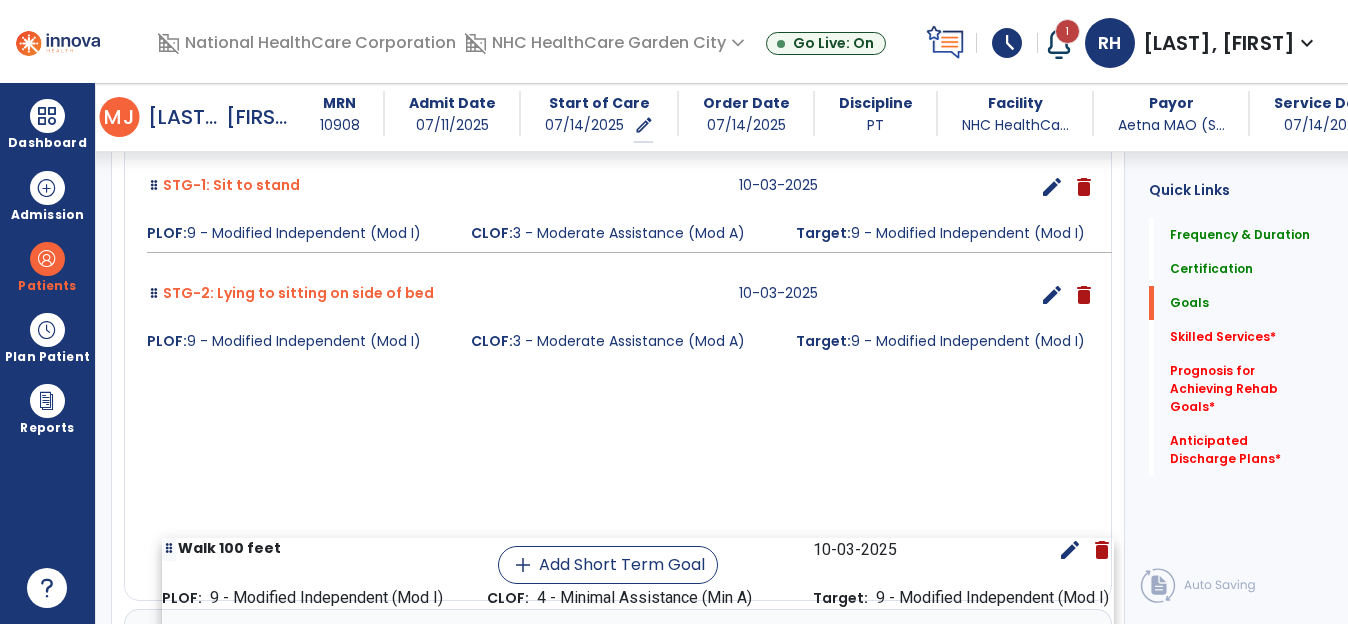 drag, startPoint x: 315, startPoint y: 178, endPoint x: 313, endPoint y: 611, distance: 433.0046 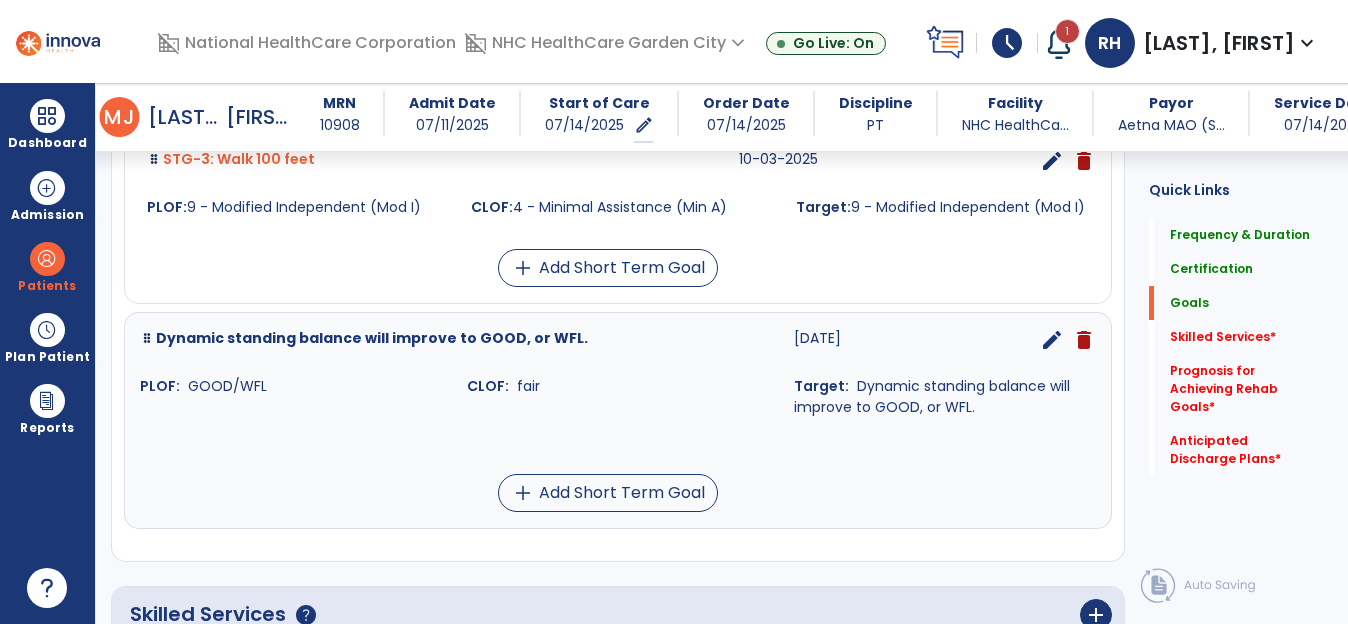 scroll, scrollTop: 1118, scrollLeft: 0, axis: vertical 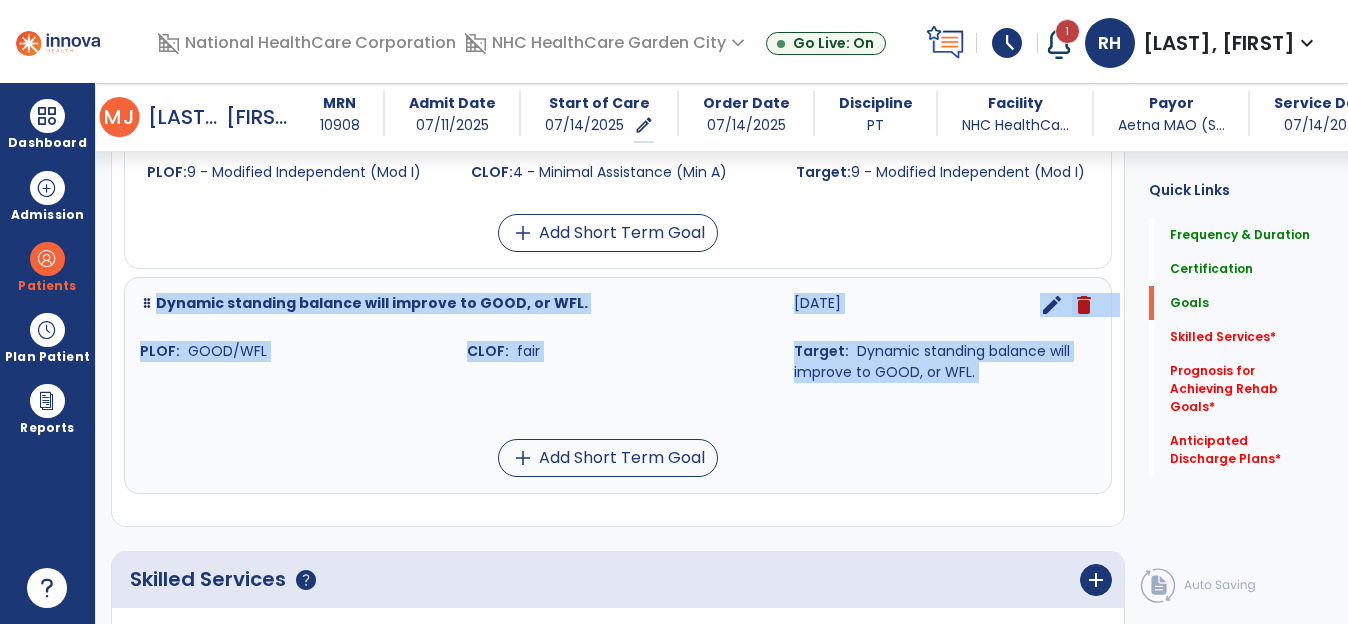 drag, startPoint x: 320, startPoint y: 211, endPoint x: 450, endPoint y: 357, distance: 195.48914 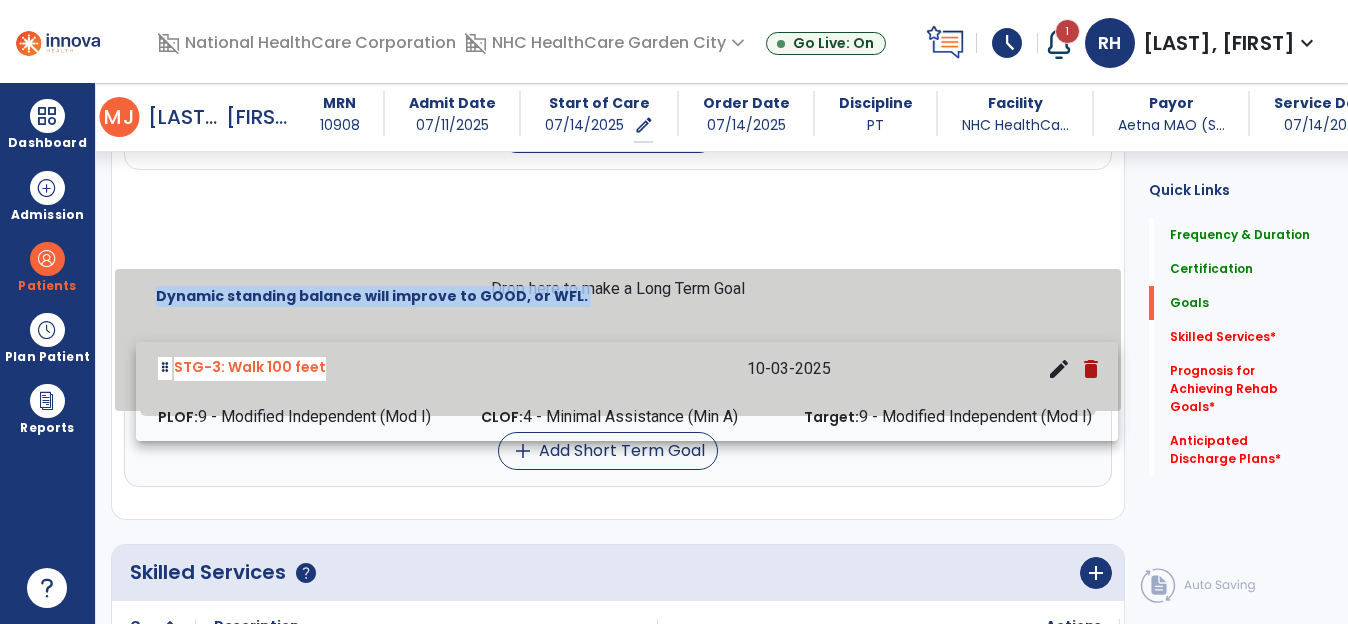 drag, startPoint x: 352, startPoint y: 189, endPoint x: 363, endPoint y: 431, distance: 242.24988 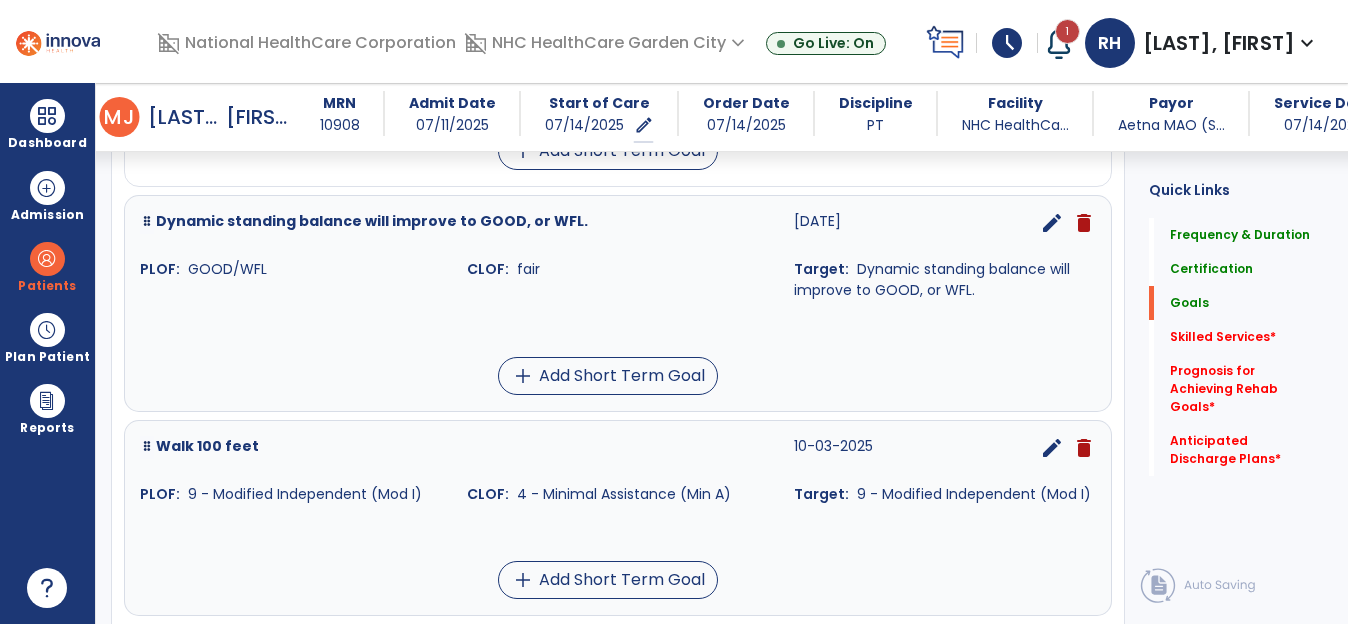 scroll, scrollTop: 1099, scrollLeft: 0, axis: vertical 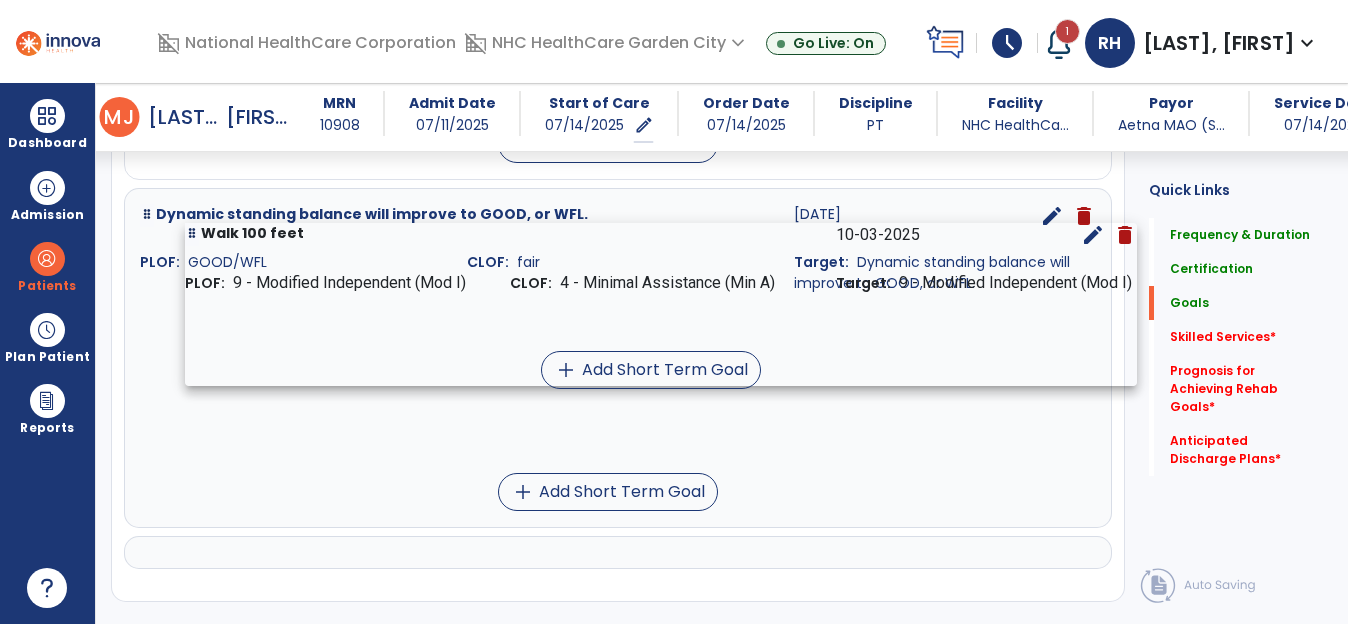drag, startPoint x: 334, startPoint y: 507, endPoint x: 369, endPoint y: 301, distance: 208.95215 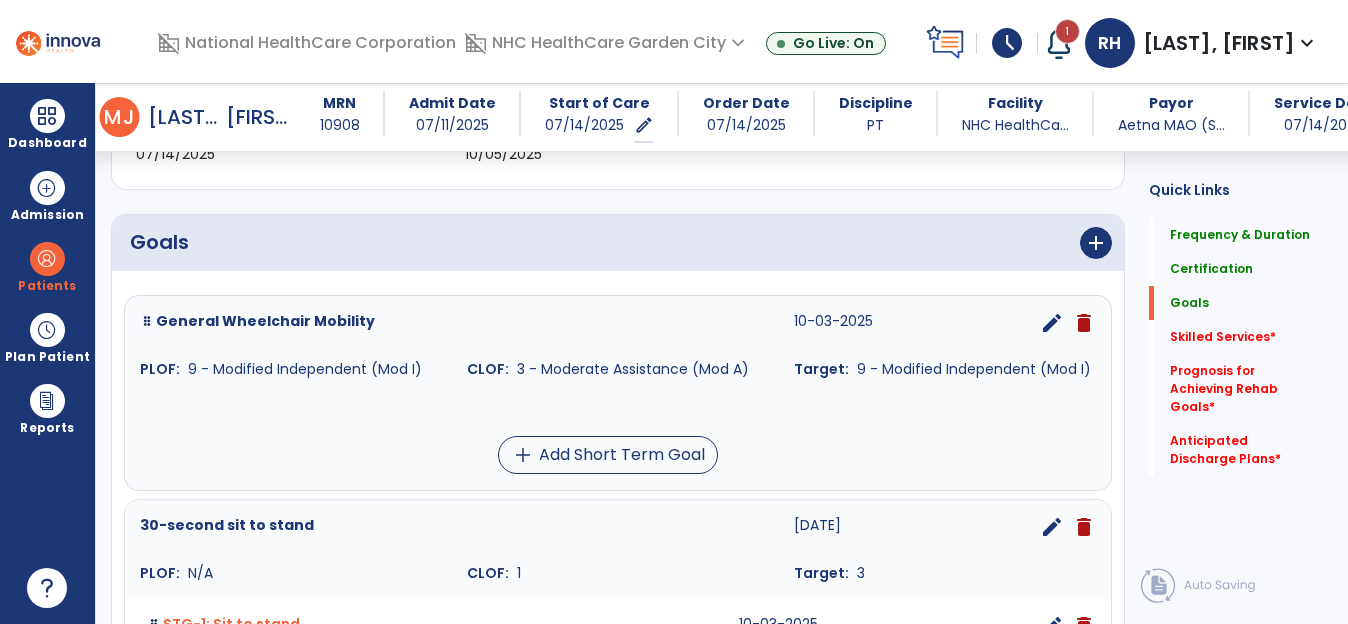 scroll, scrollTop: 399, scrollLeft: 0, axis: vertical 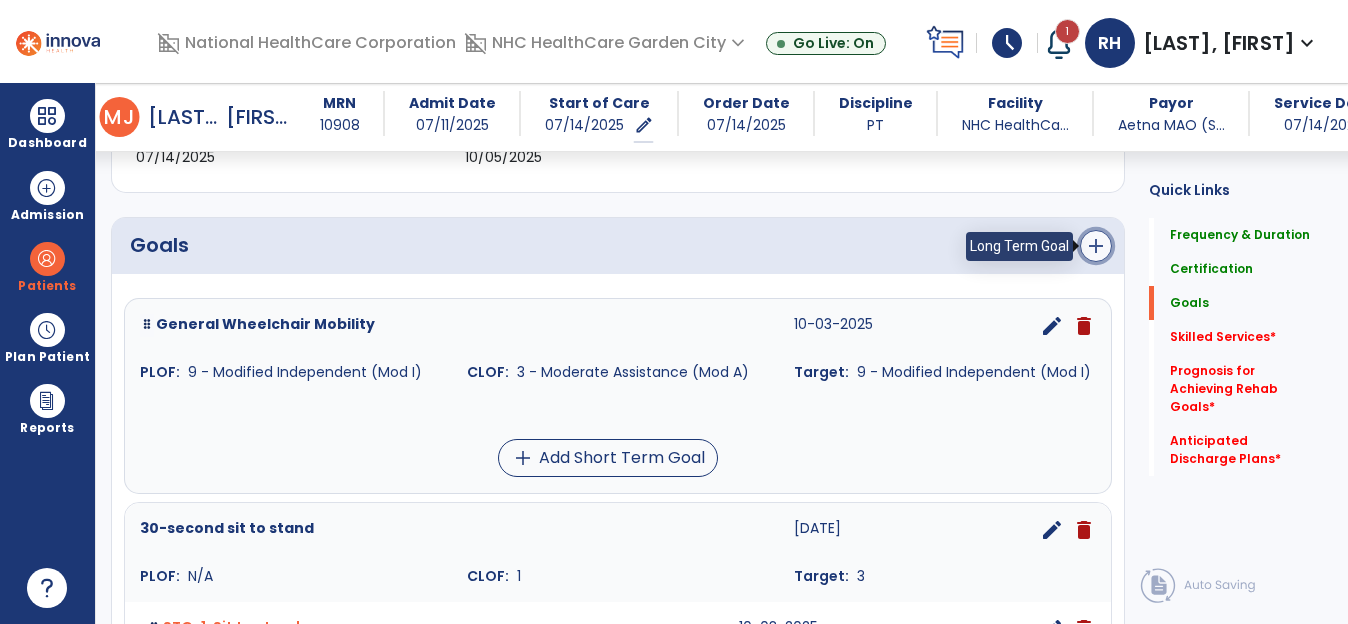 click on "add" at bounding box center (1096, 246) 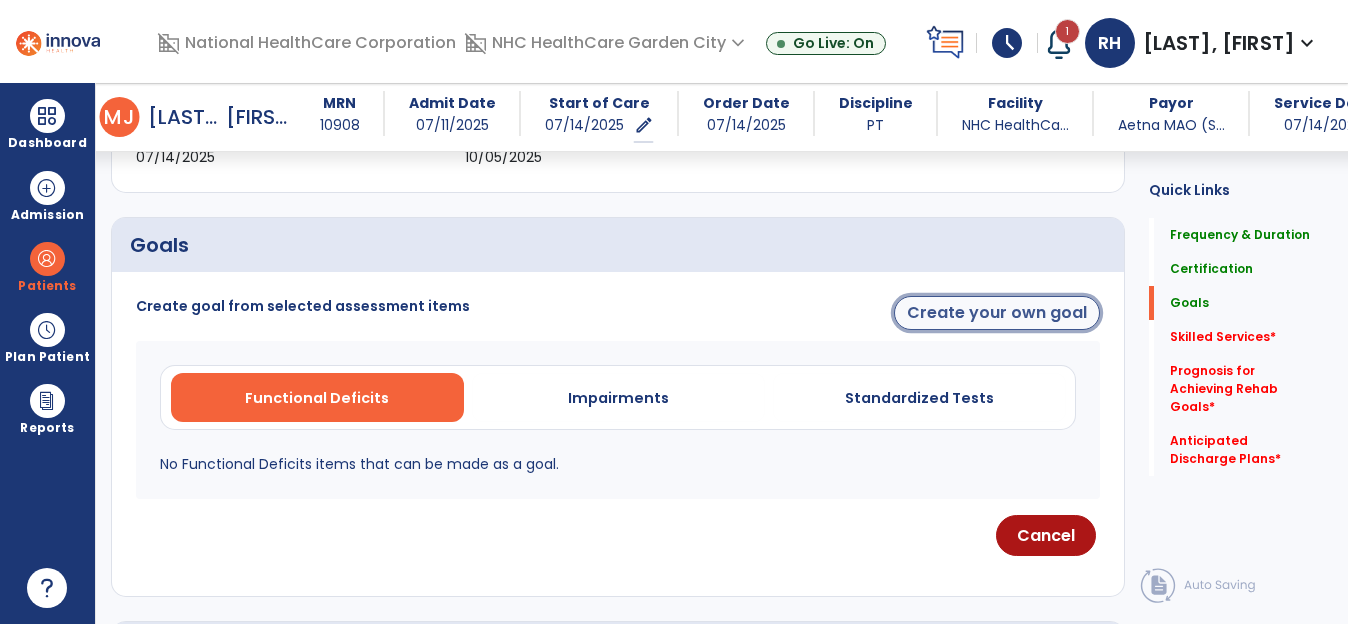 click on "Create your own goal" at bounding box center (997, 313) 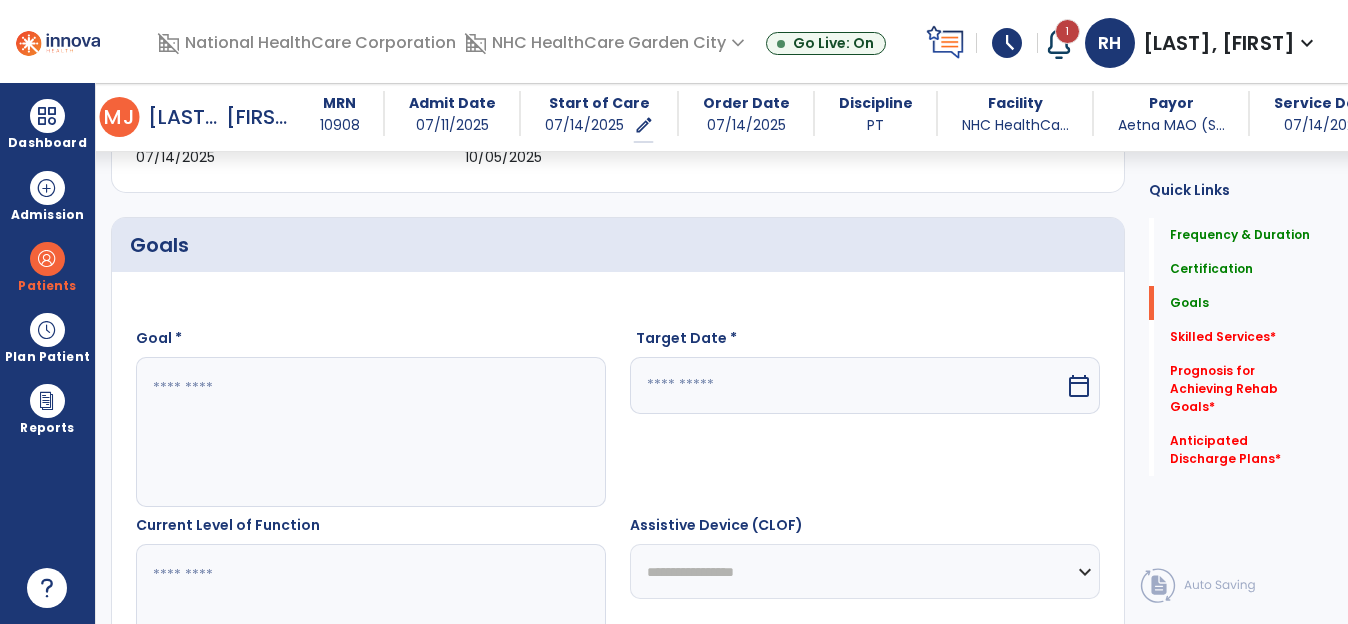 click at bounding box center [370, 432] 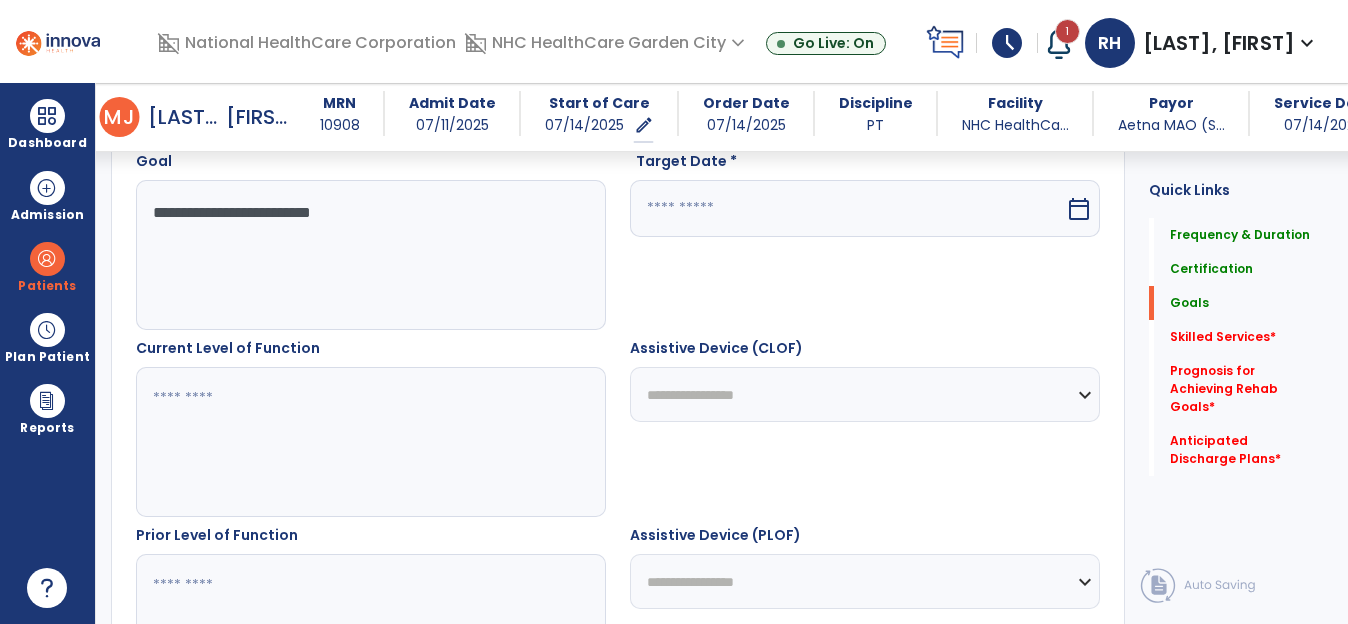 scroll, scrollTop: 599, scrollLeft: 0, axis: vertical 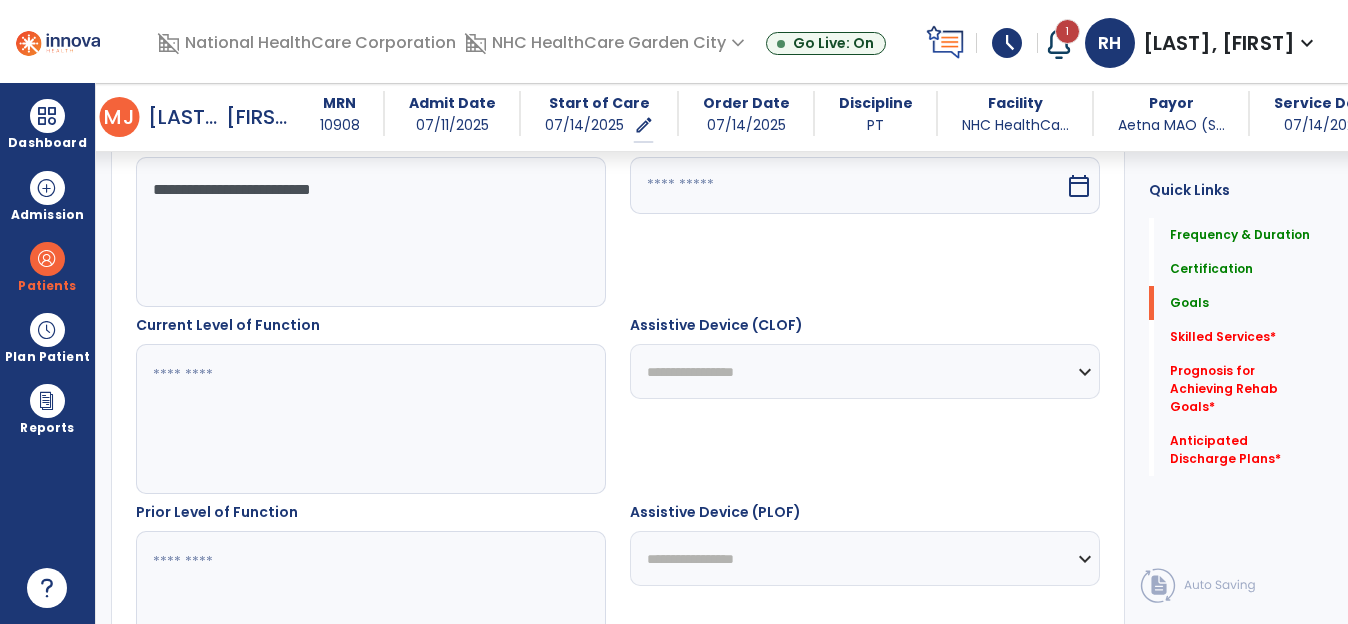 type on "**********" 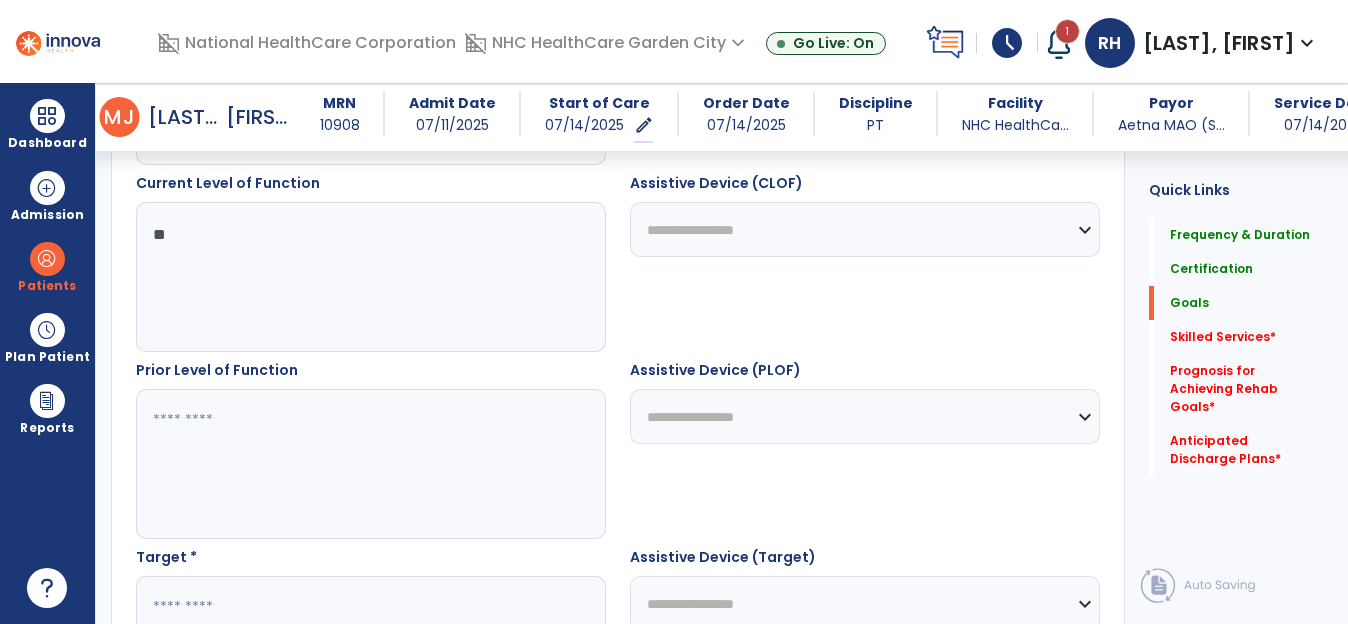 scroll, scrollTop: 899, scrollLeft: 0, axis: vertical 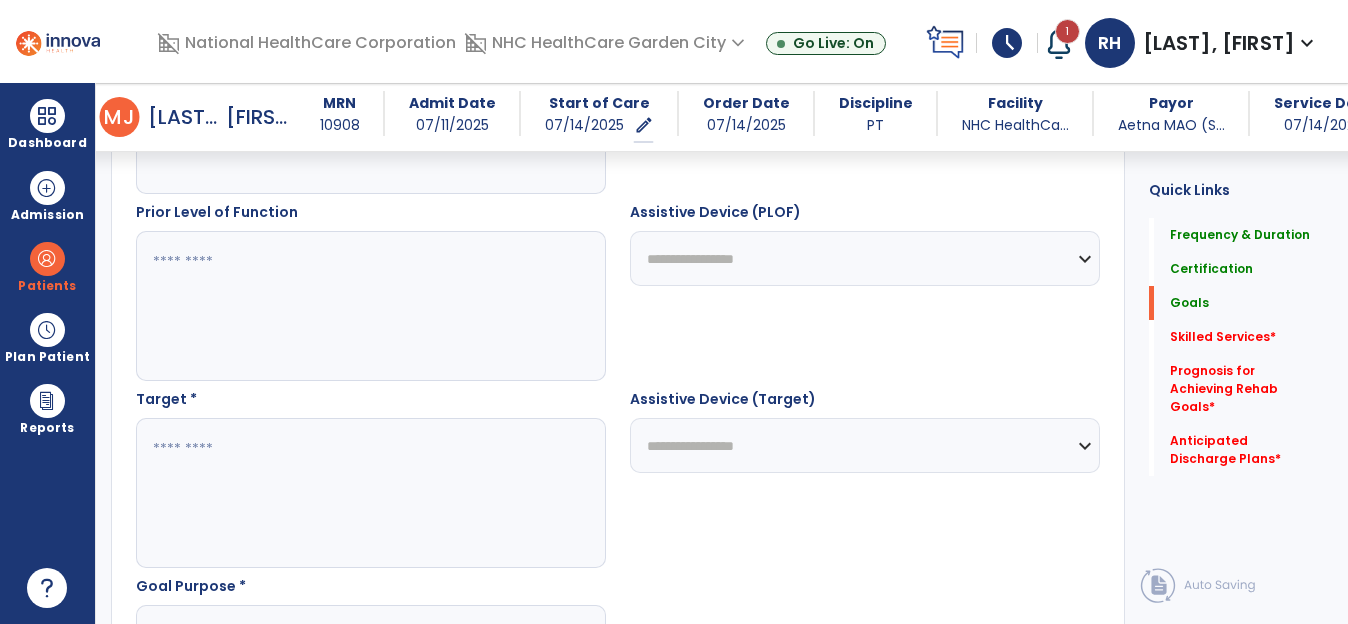 type on "**" 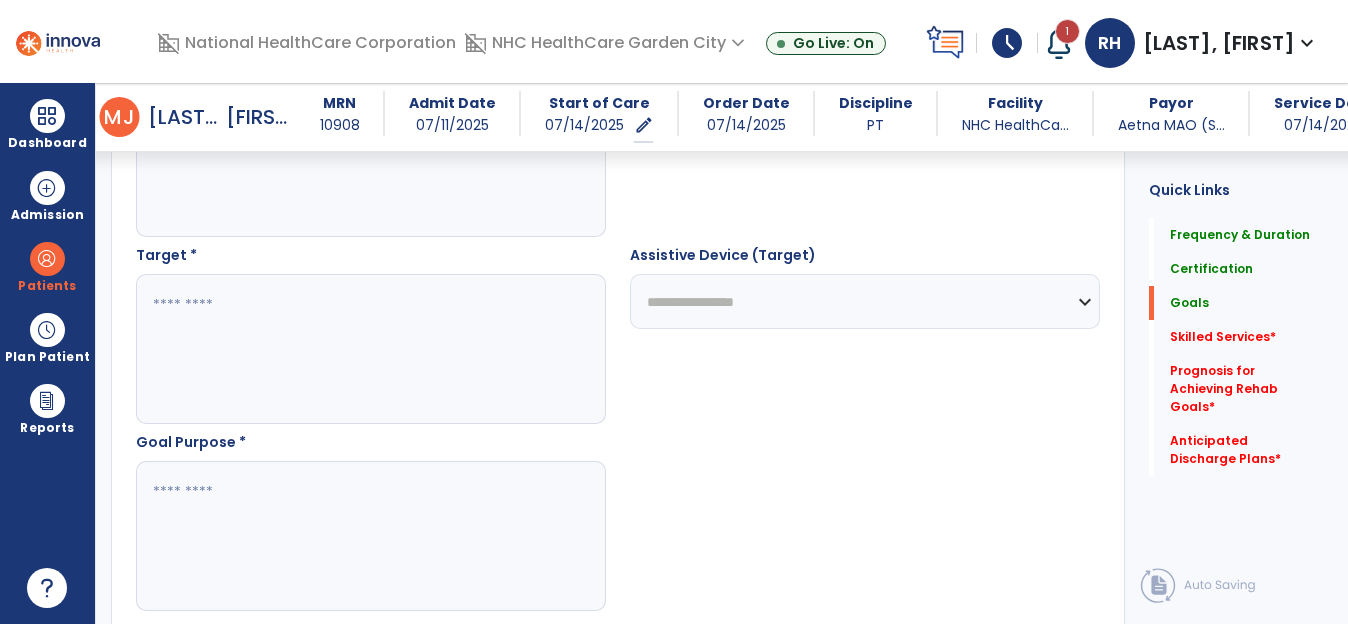 scroll, scrollTop: 1099, scrollLeft: 0, axis: vertical 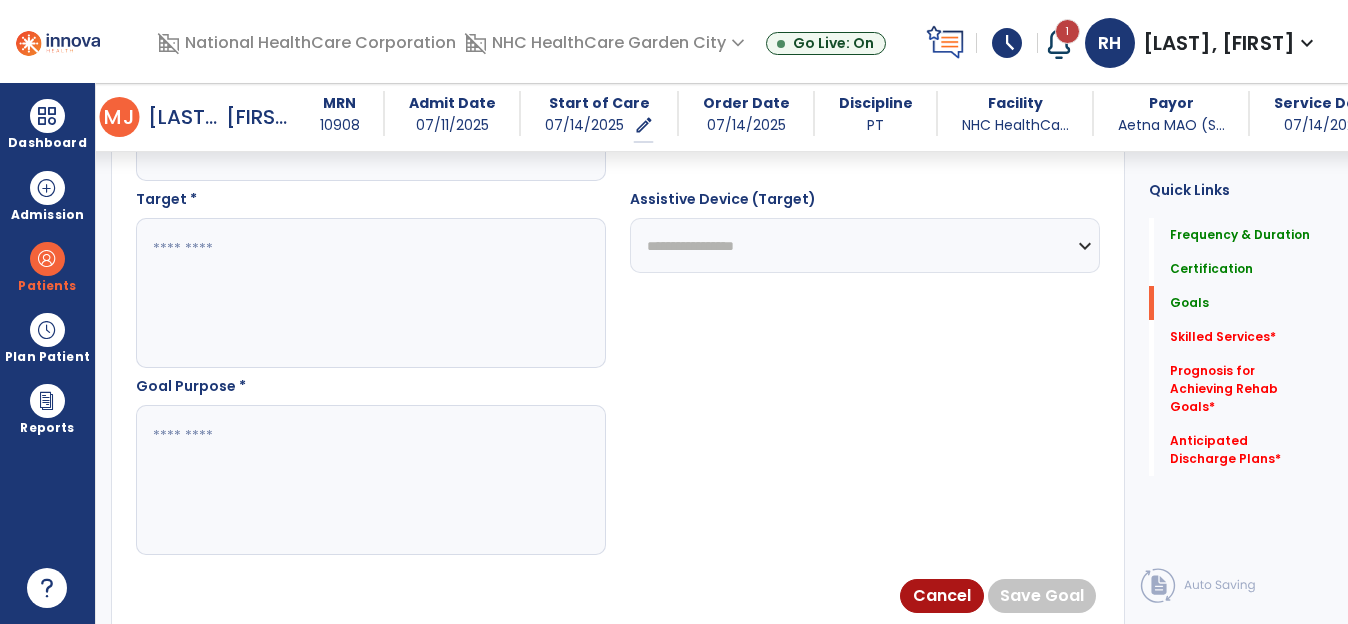 type on "**" 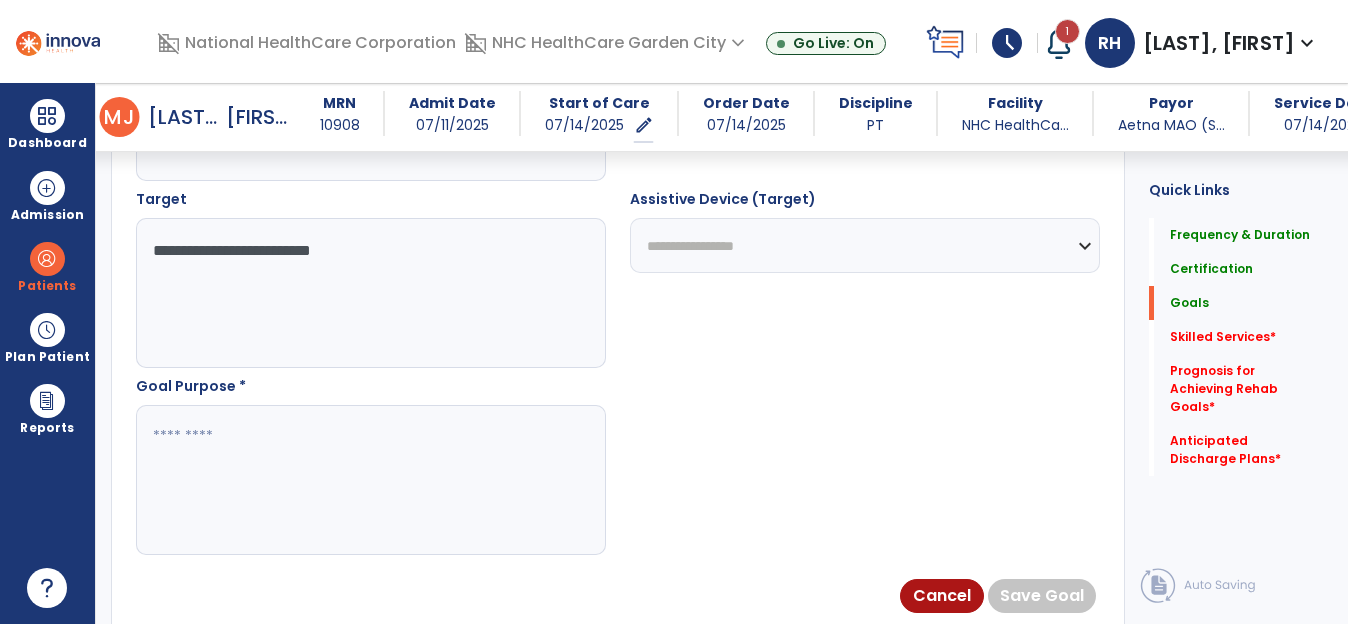 type on "**********" 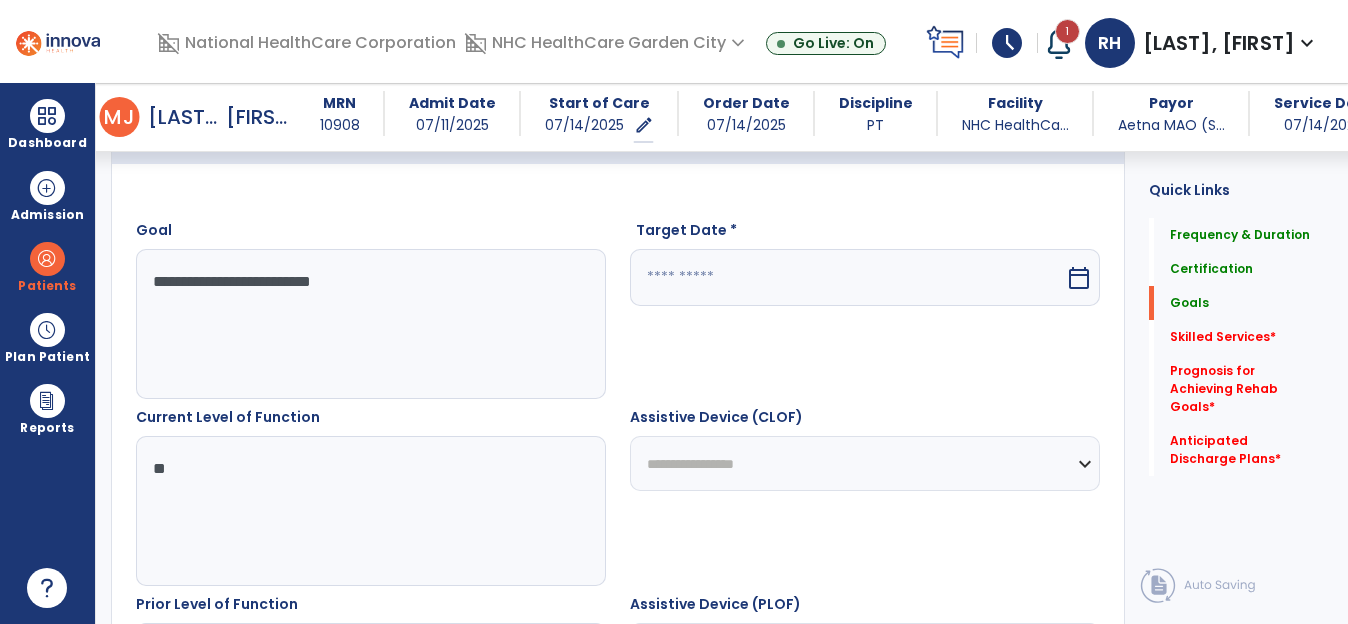scroll, scrollTop: 499, scrollLeft: 0, axis: vertical 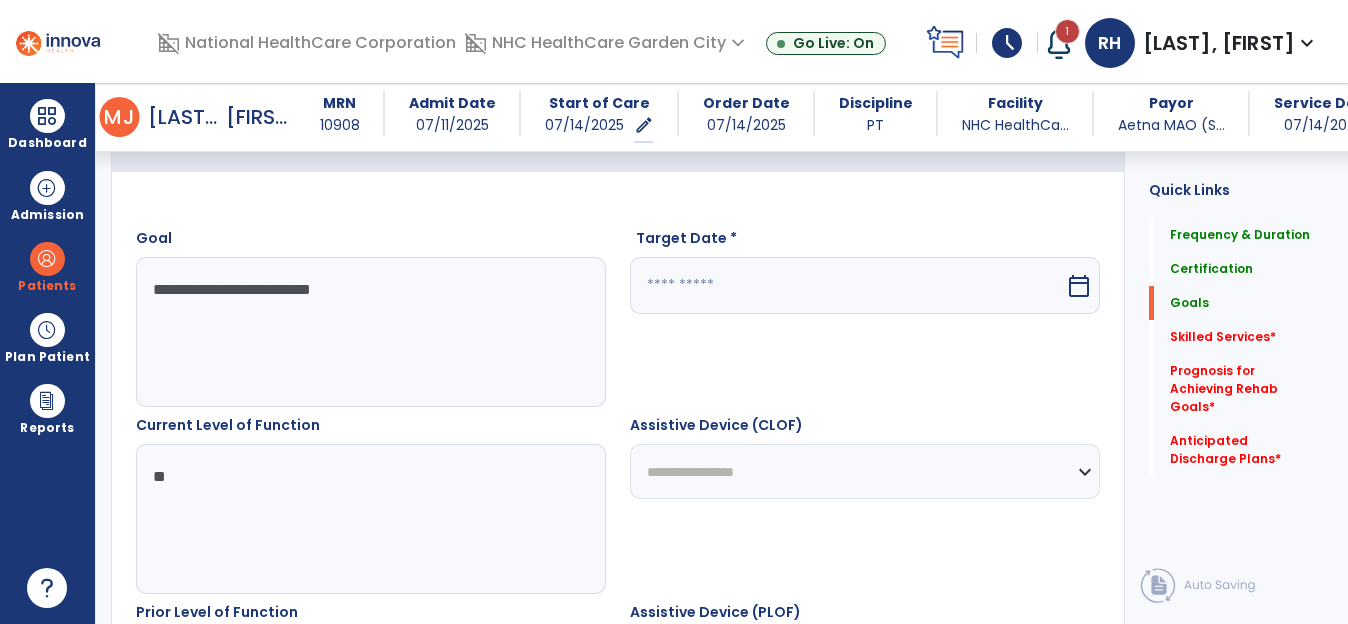 type on "**********" 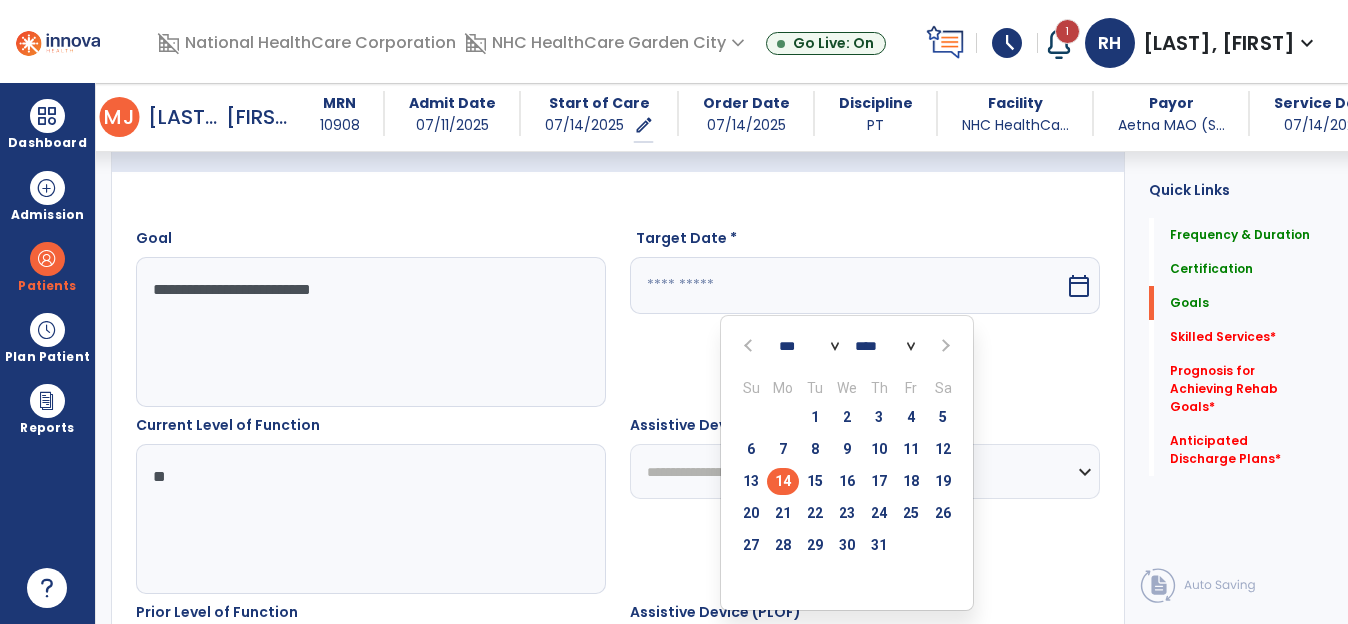 click at bounding box center (944, 346) 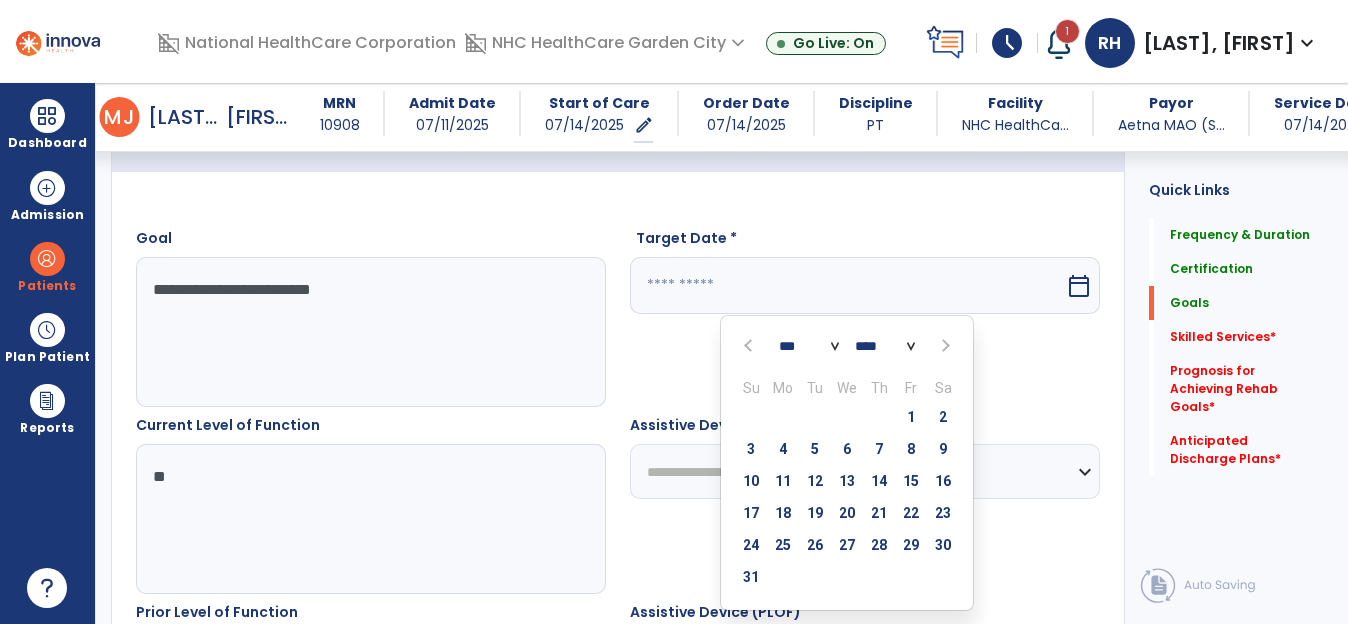 click at bounding box center [944, 346] 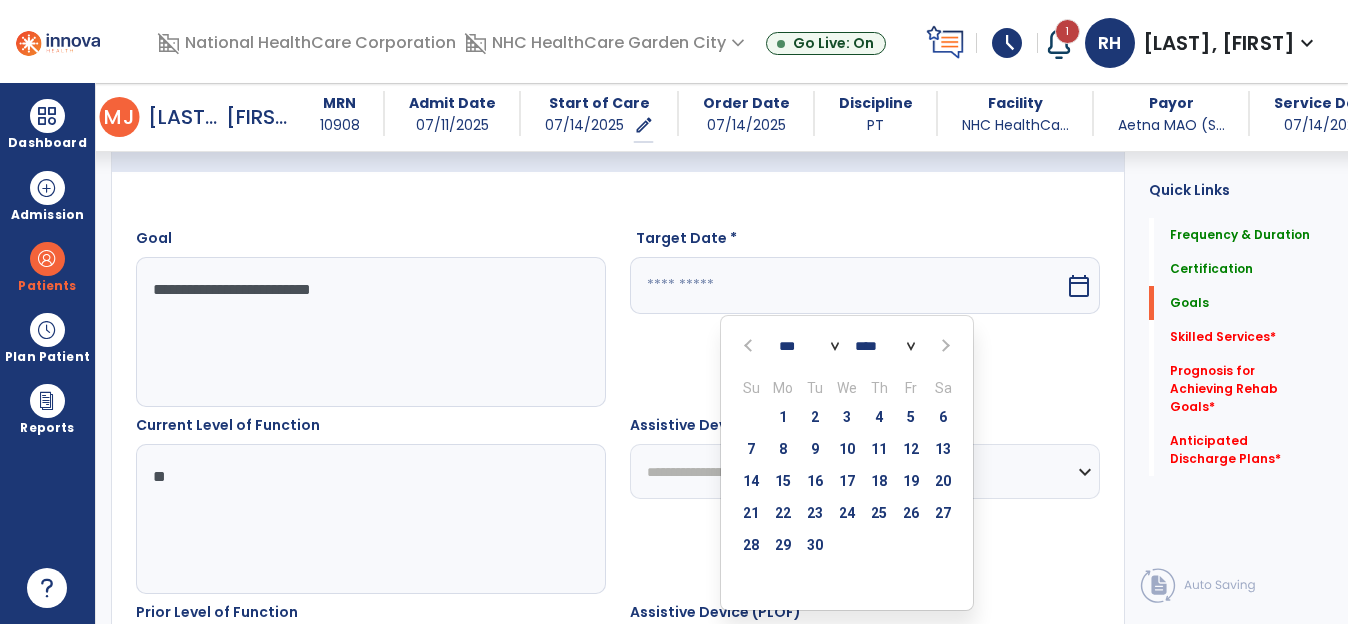 click at bounding box center [944, 346] 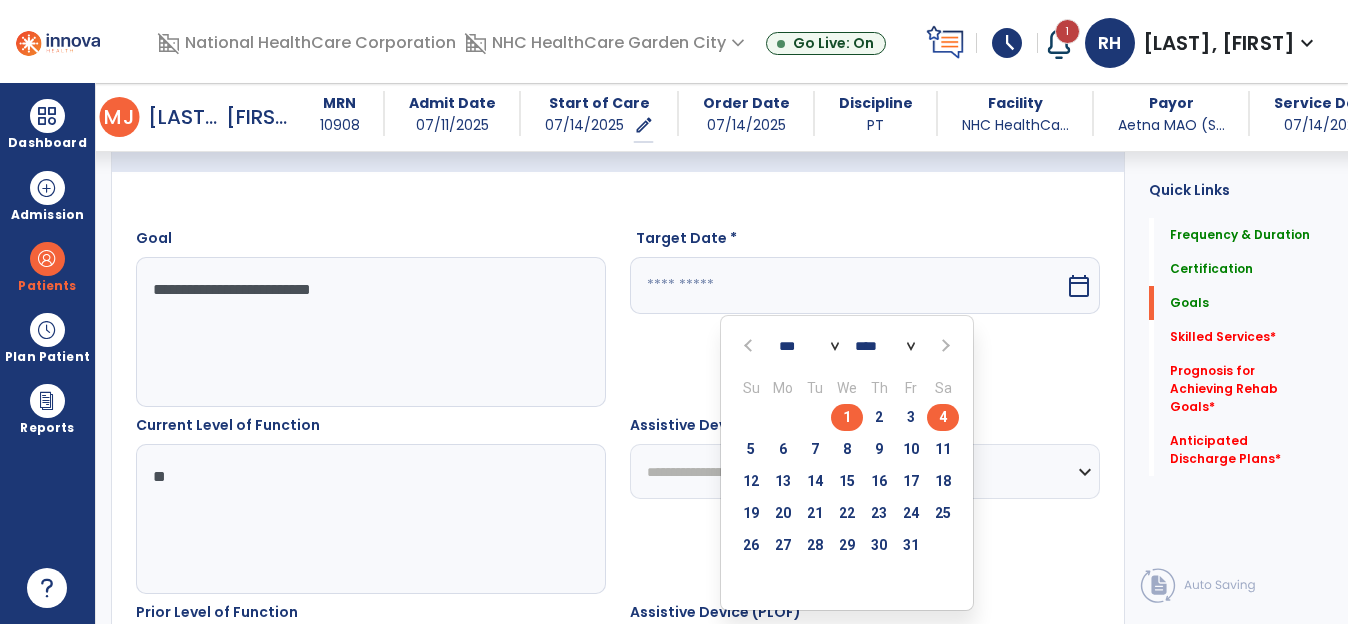 click on "4" at bounding box center (943, 417) 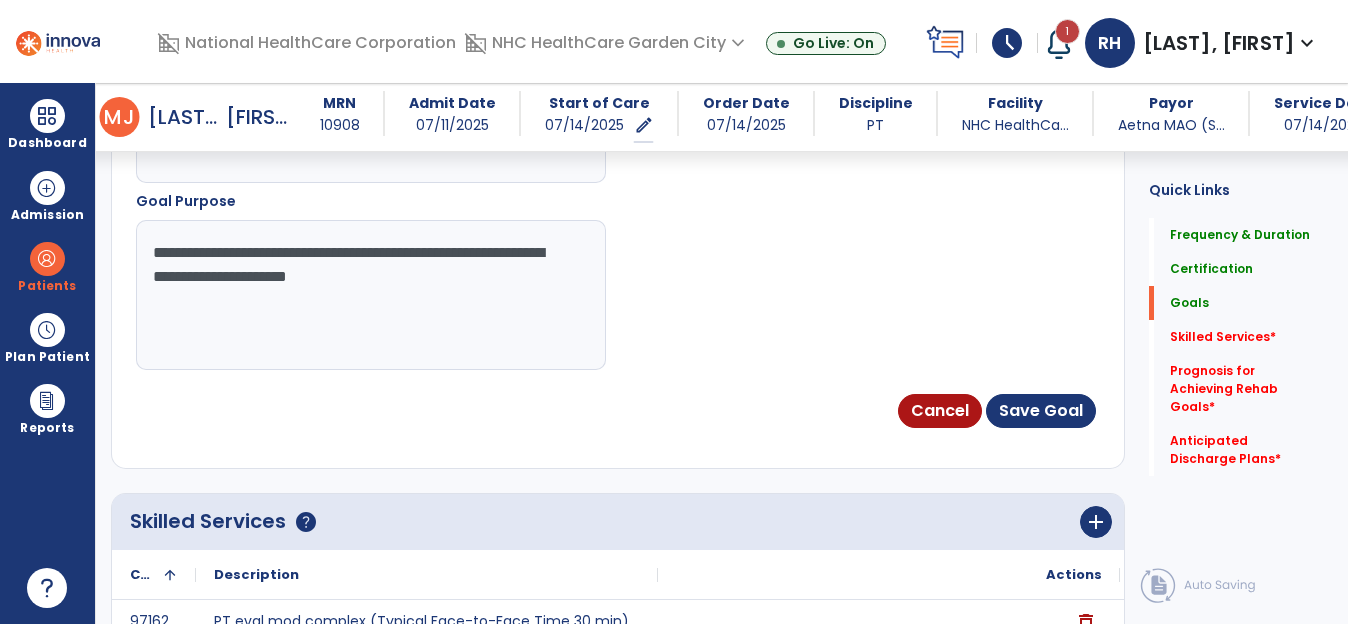 scroll, scrollTop: 1299, scrollLeft: 0, axis: vertical 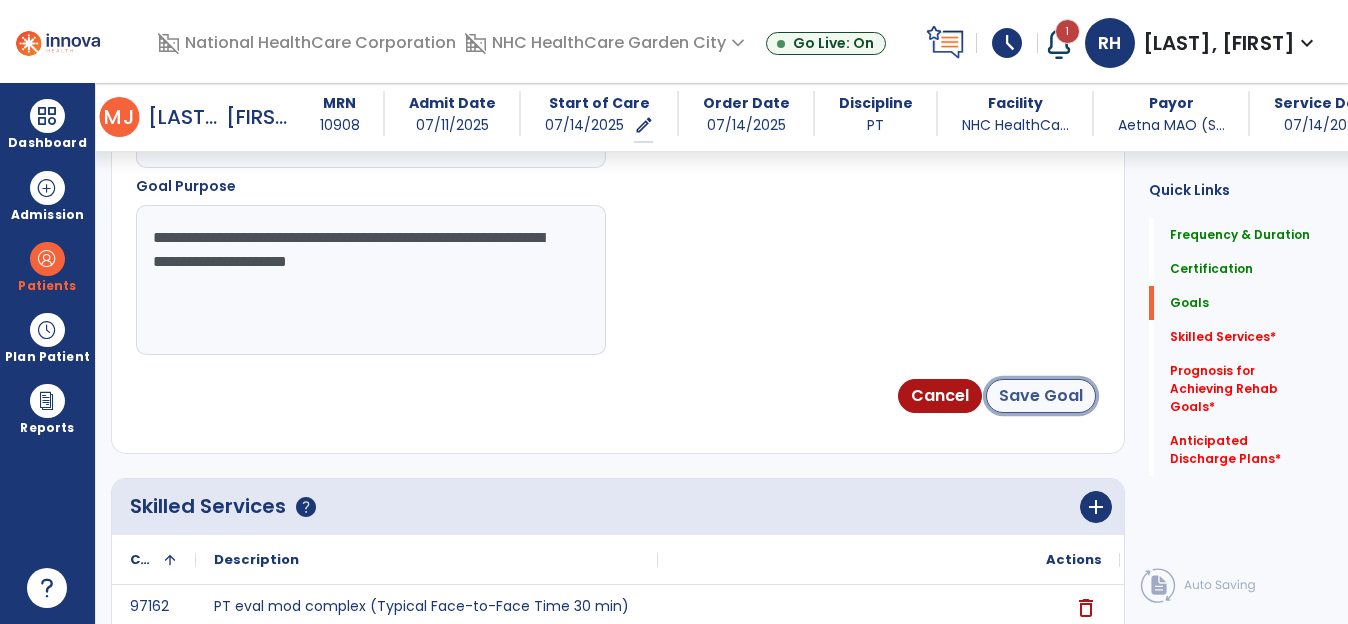 click on "Save Goal" at bounding box center [1041, 396] 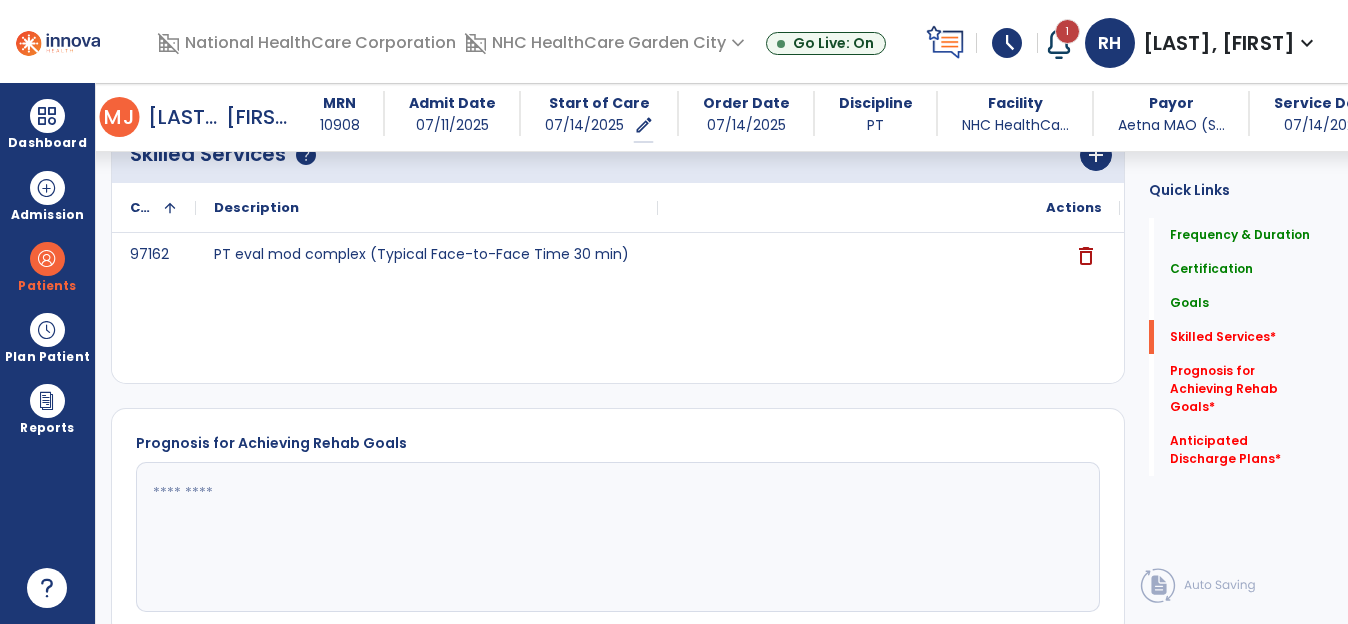 scroll, scrollTop: 1720, scrollLeft: 0, axis: vertical 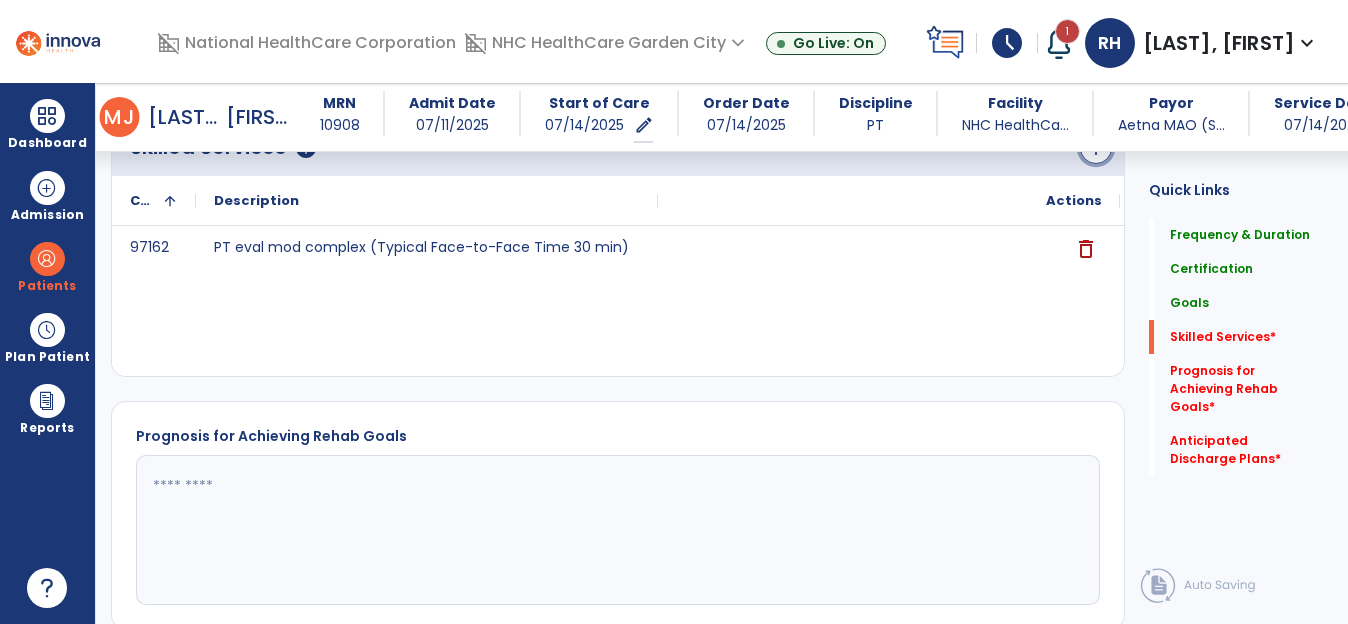 click on "add" 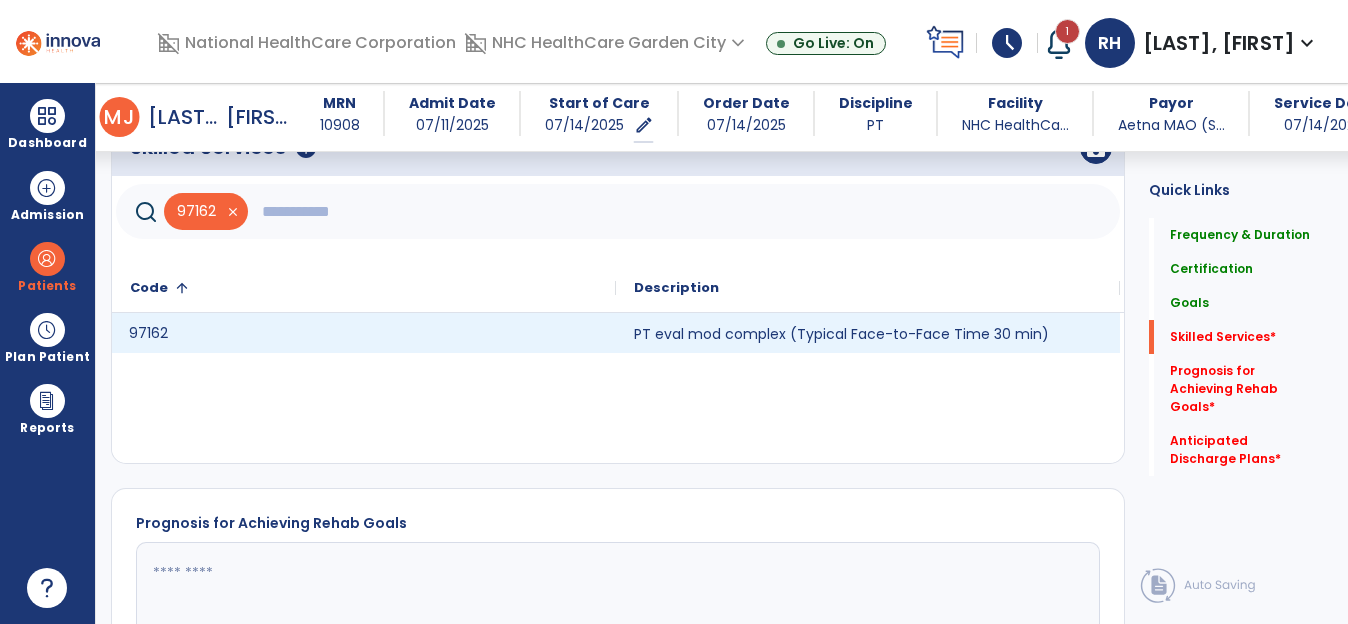click on "97162" 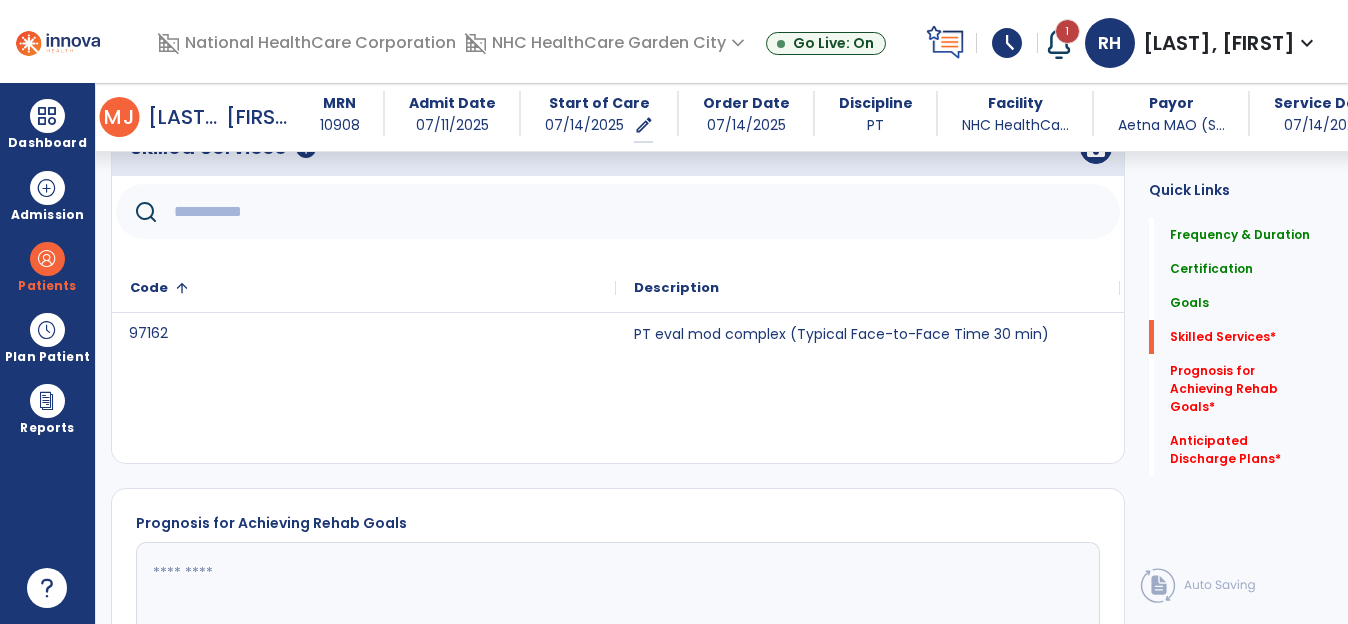 click 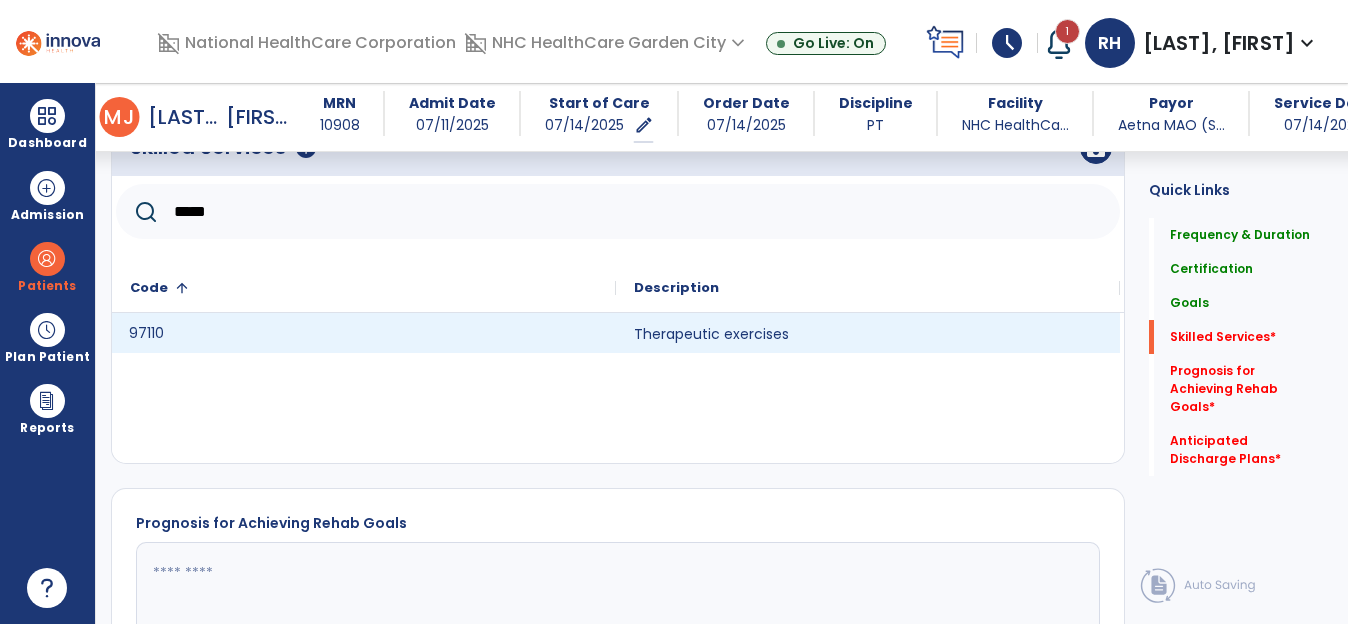 click on "97110" 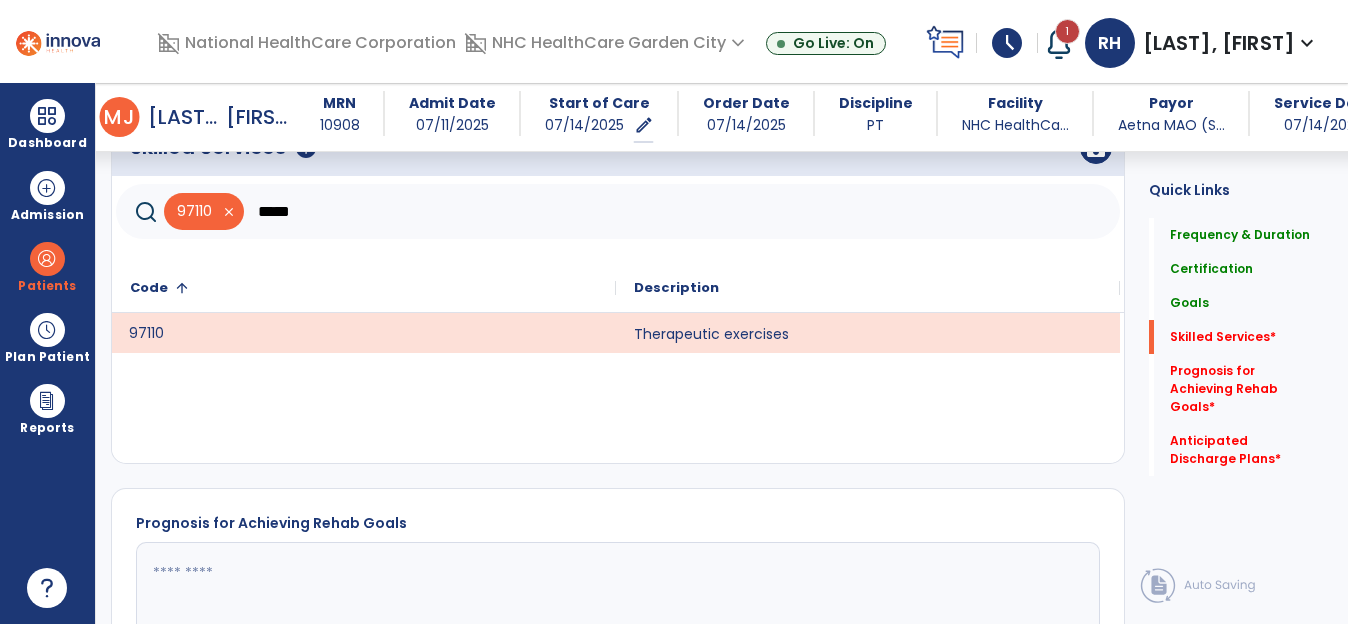 drag, startPoint x: 299, startPoint y: 203, endPoint x: 254, endPoint y: 205, distance: 45.044422 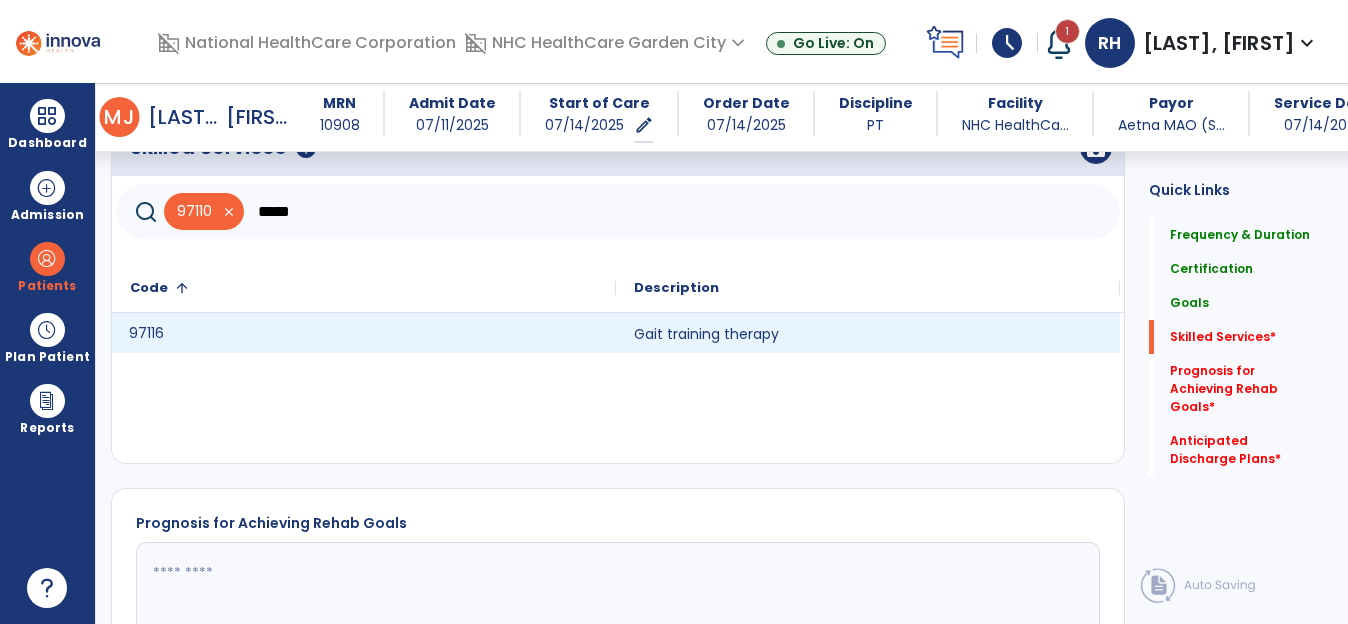 click on "97116" 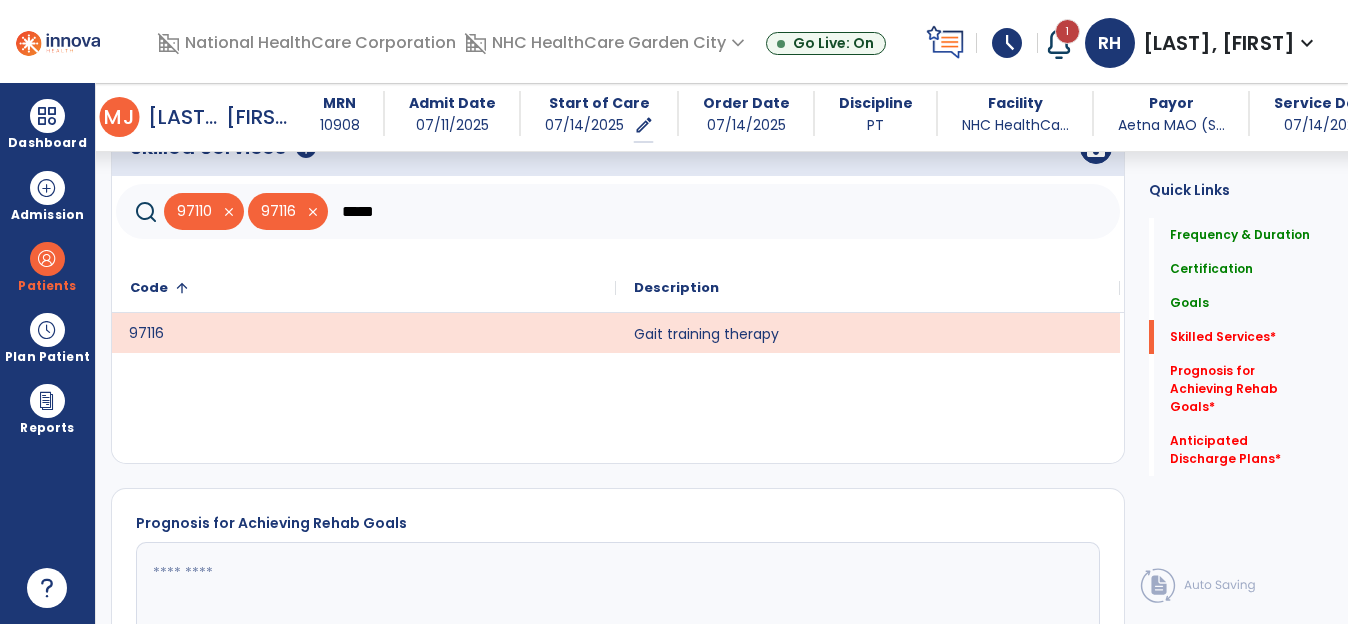 drag, startPoint x: 386, startPoint y: 217, endPoint x: 338, endPoint y: 212, distance: 48.259712 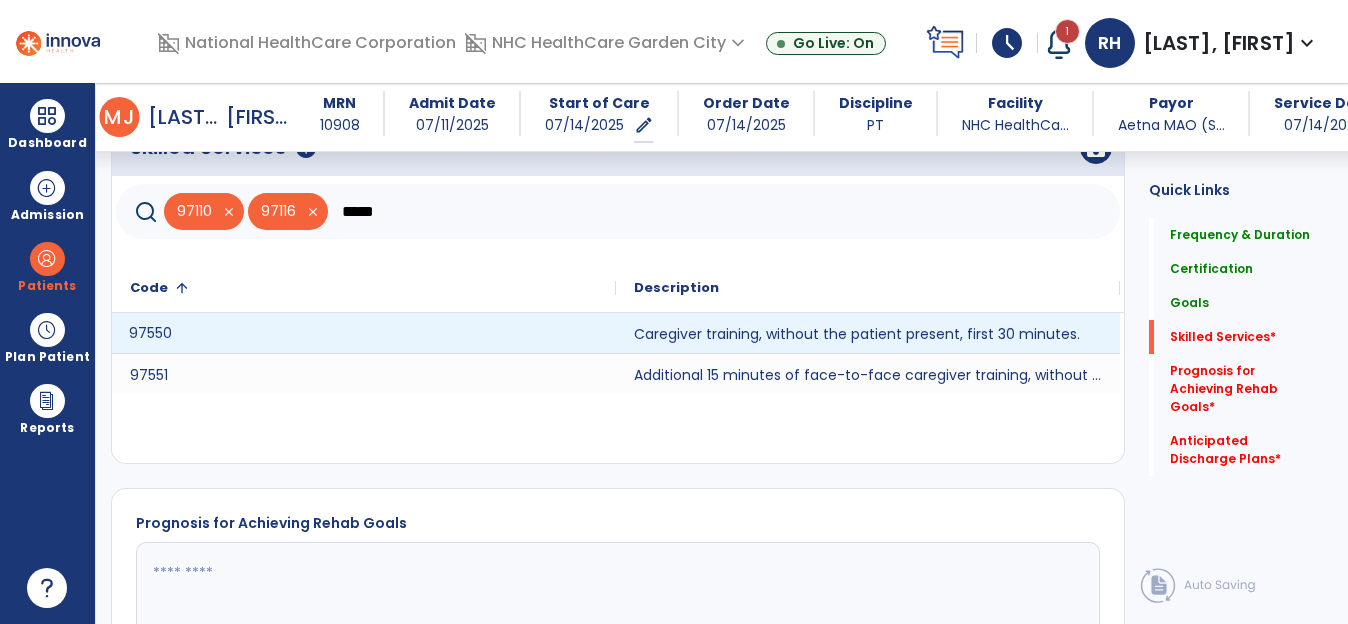 click on "97550" 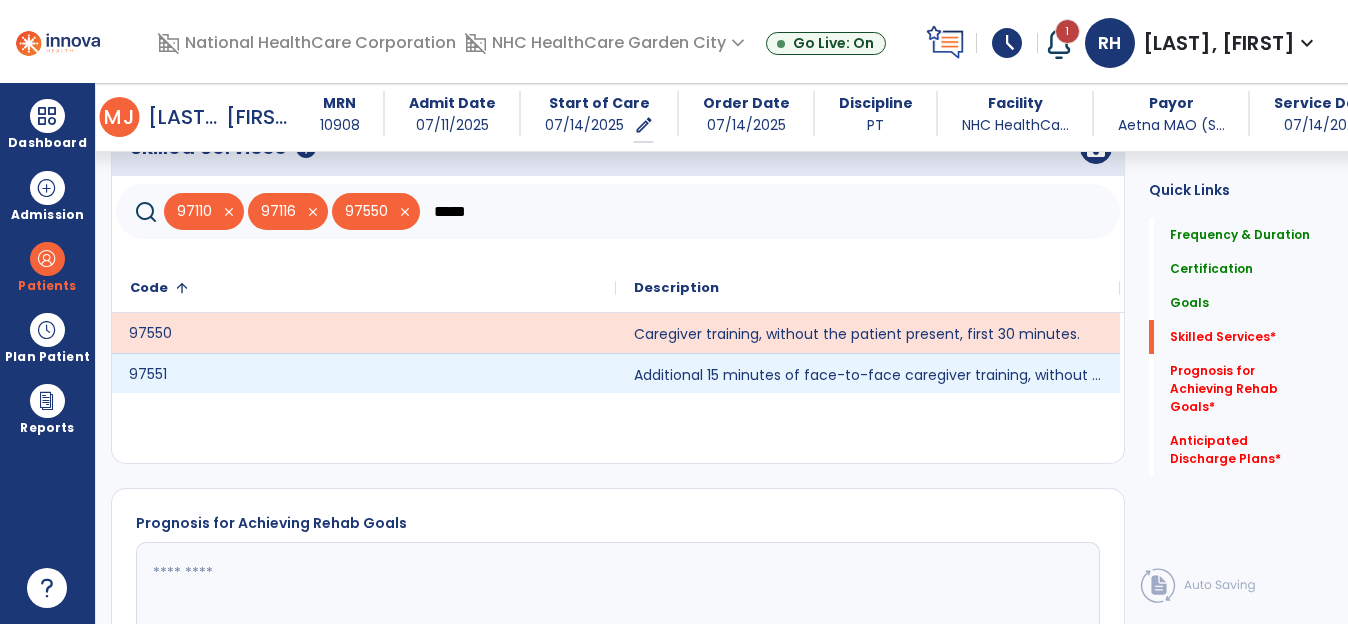 click on "97551" 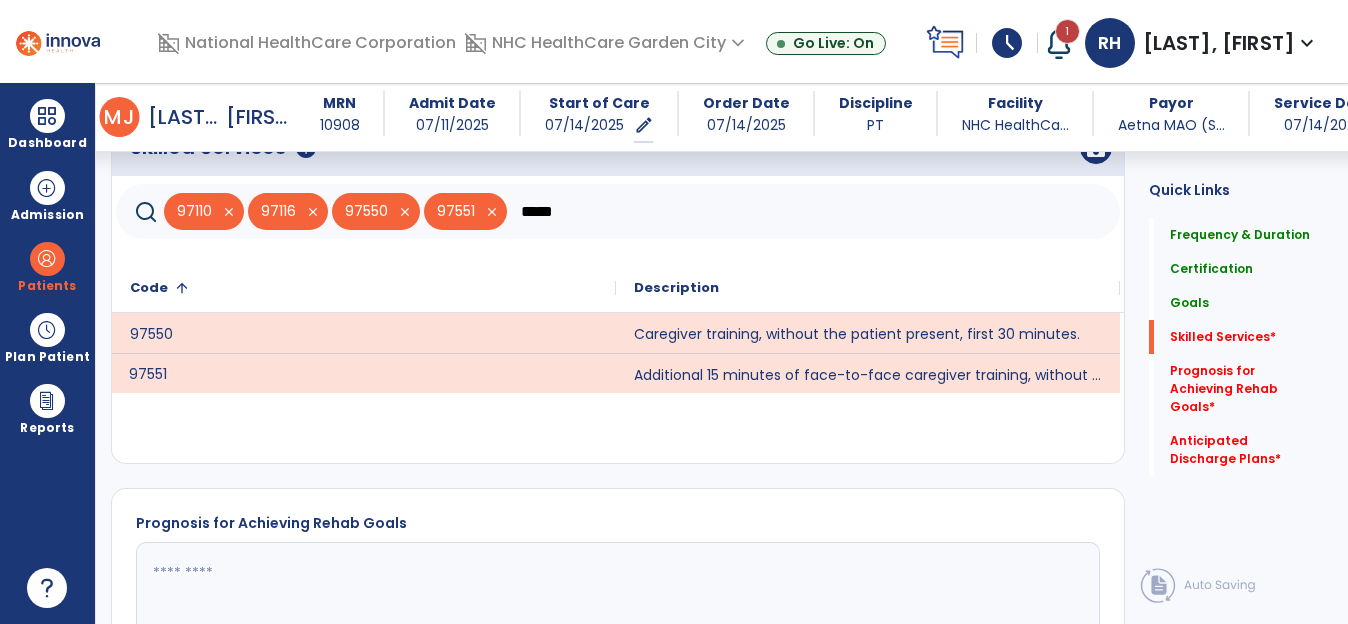 drag, startPoint x: 574, startPoint y: 219, endPoint x: 516, endPoint y: 219, distance: 58 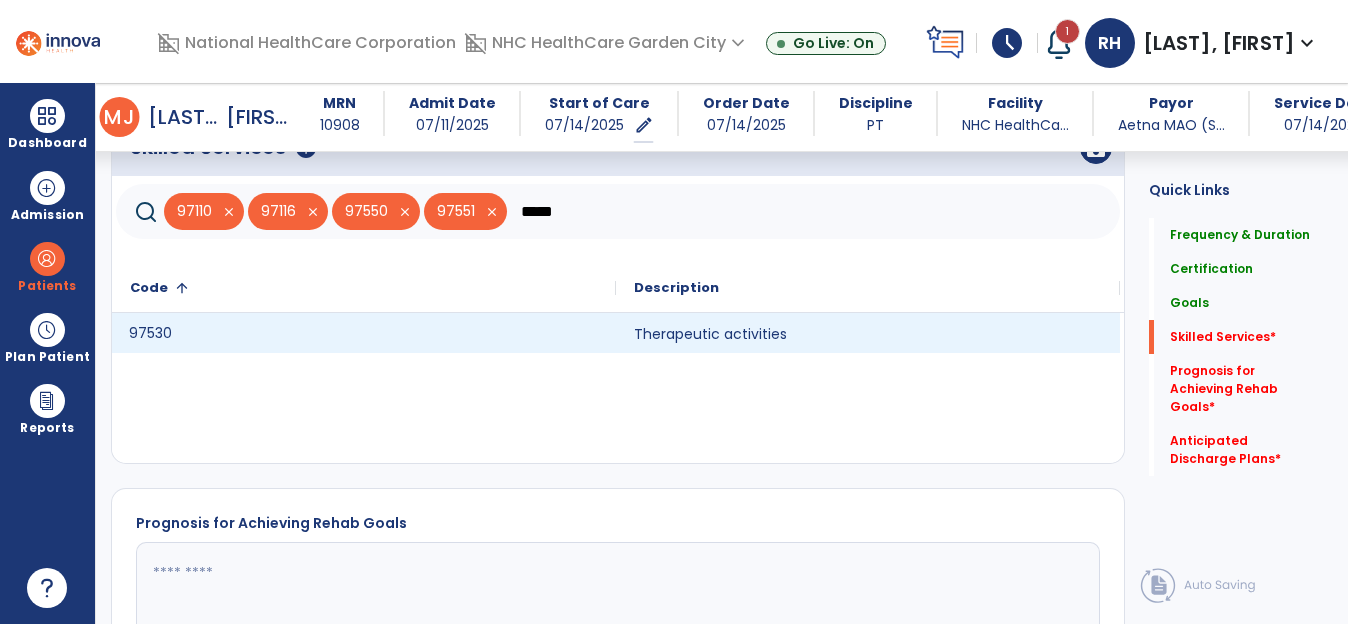 click on "97530" 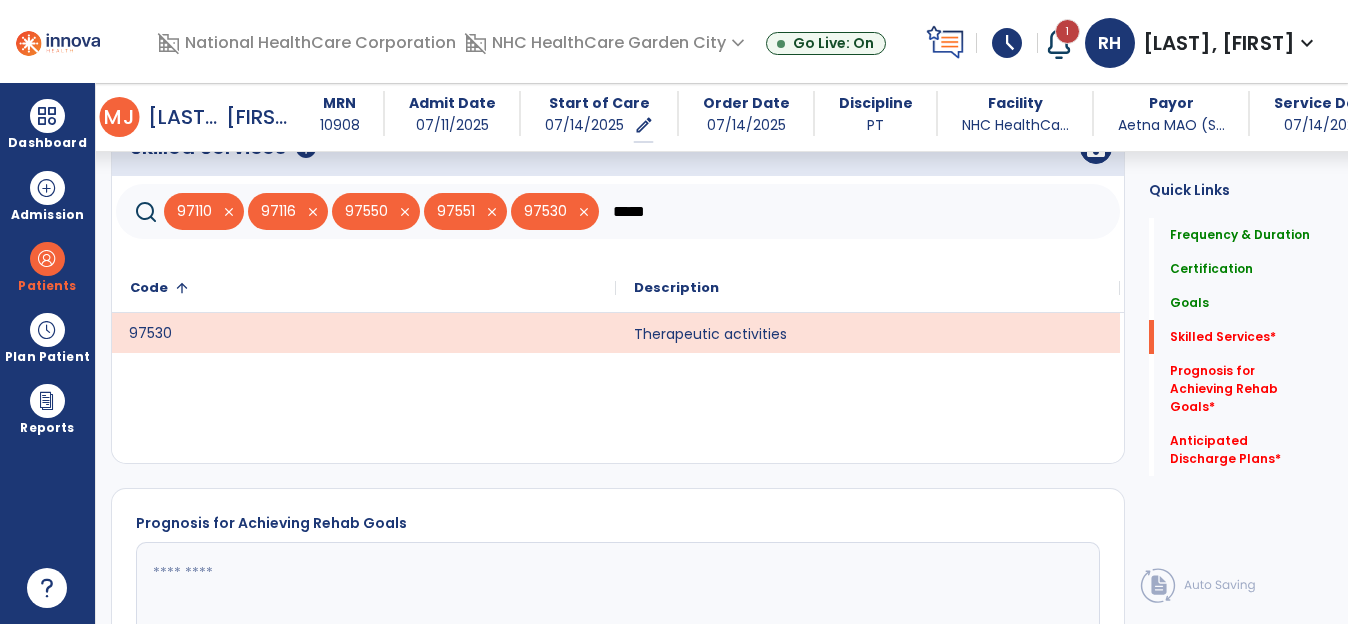 drag, startPoint x: 665, startPoint y: 214, endPoint x: 613, endPoint y: 216, distance: 52.03845 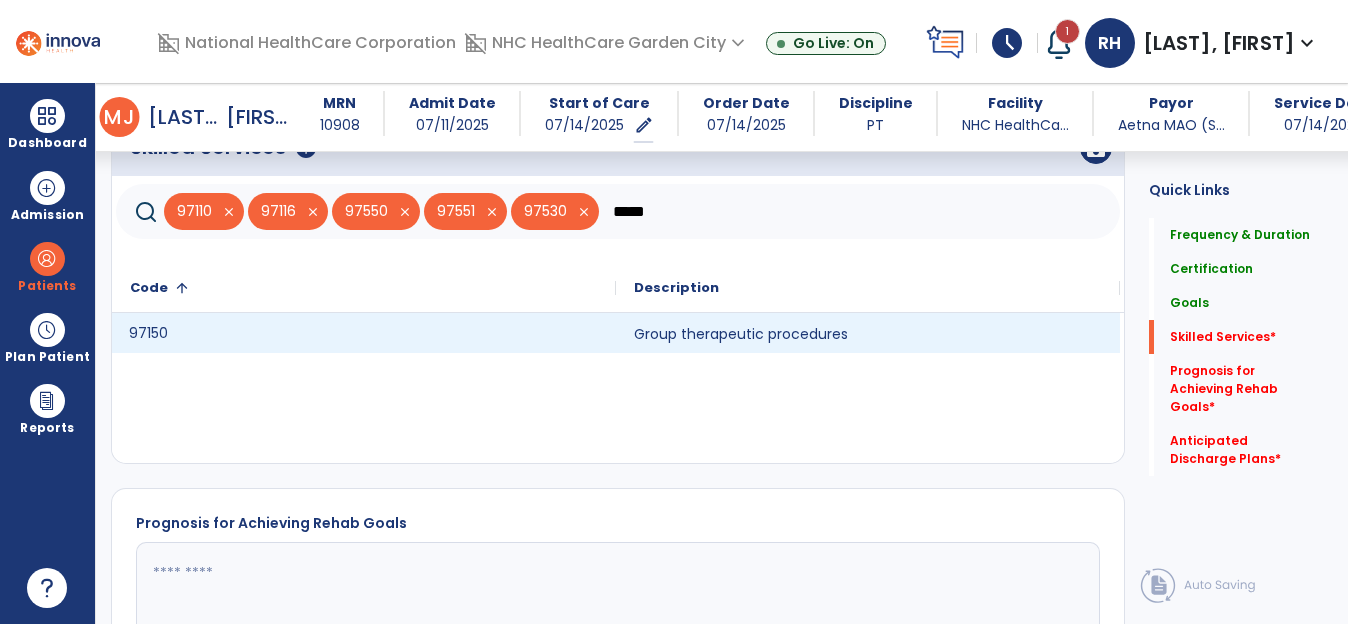 click on "97150" 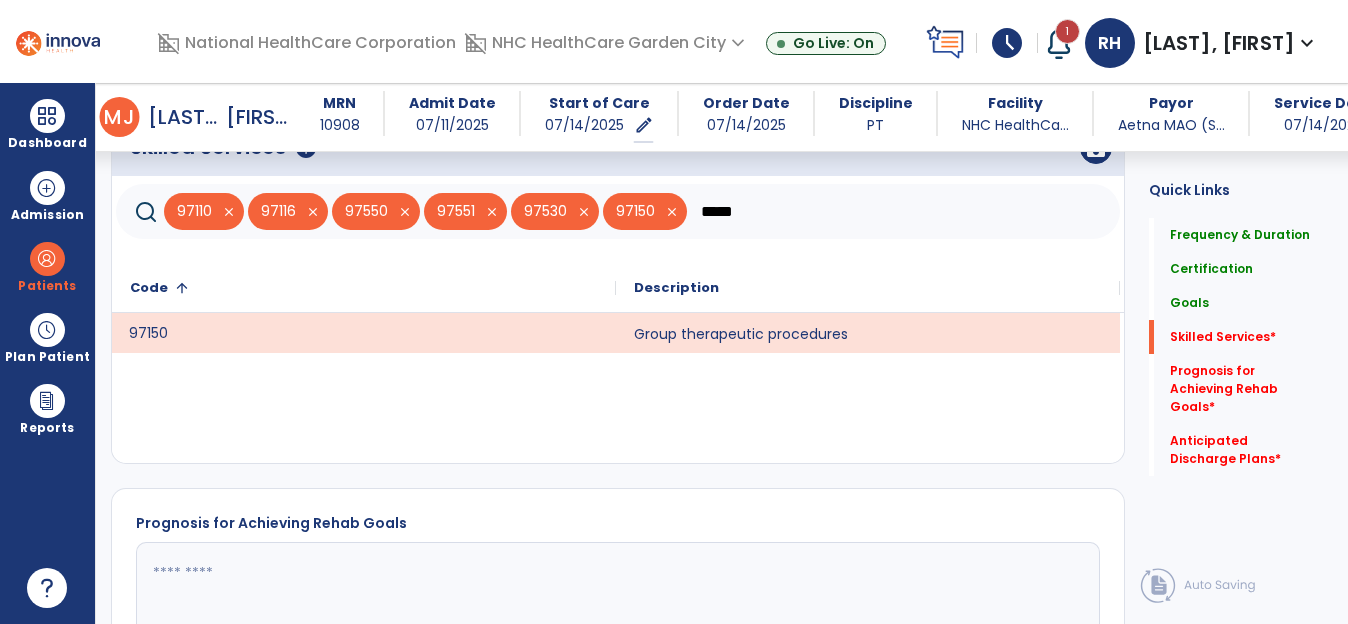 drag, startPoint x: 754, startPoint y: 219, endPoint x: 700, endPoint y: 220, distance: 54.00926 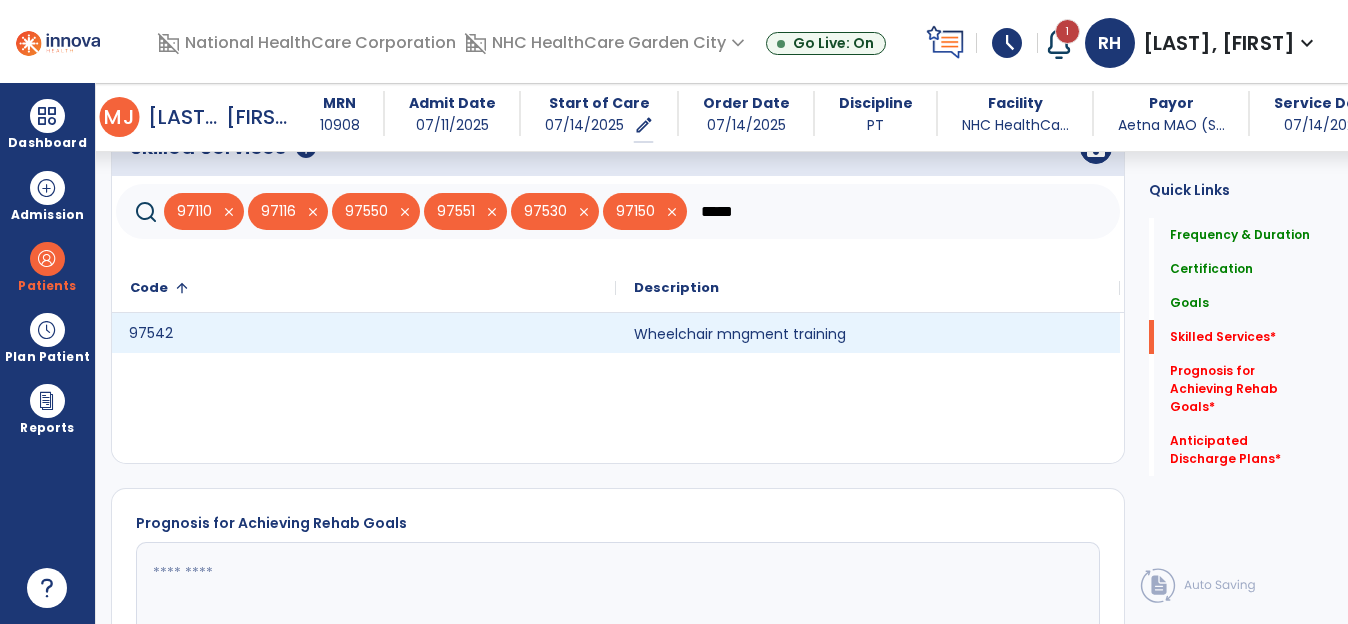 click on "97542" 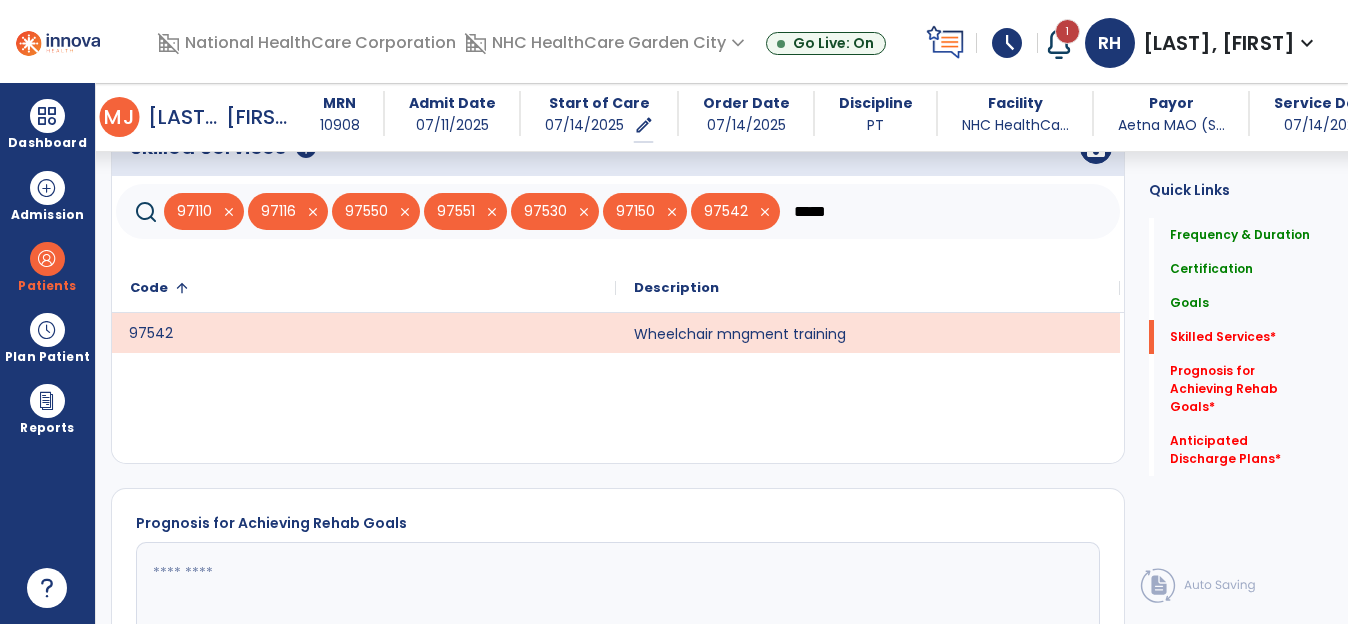 click on "97550" 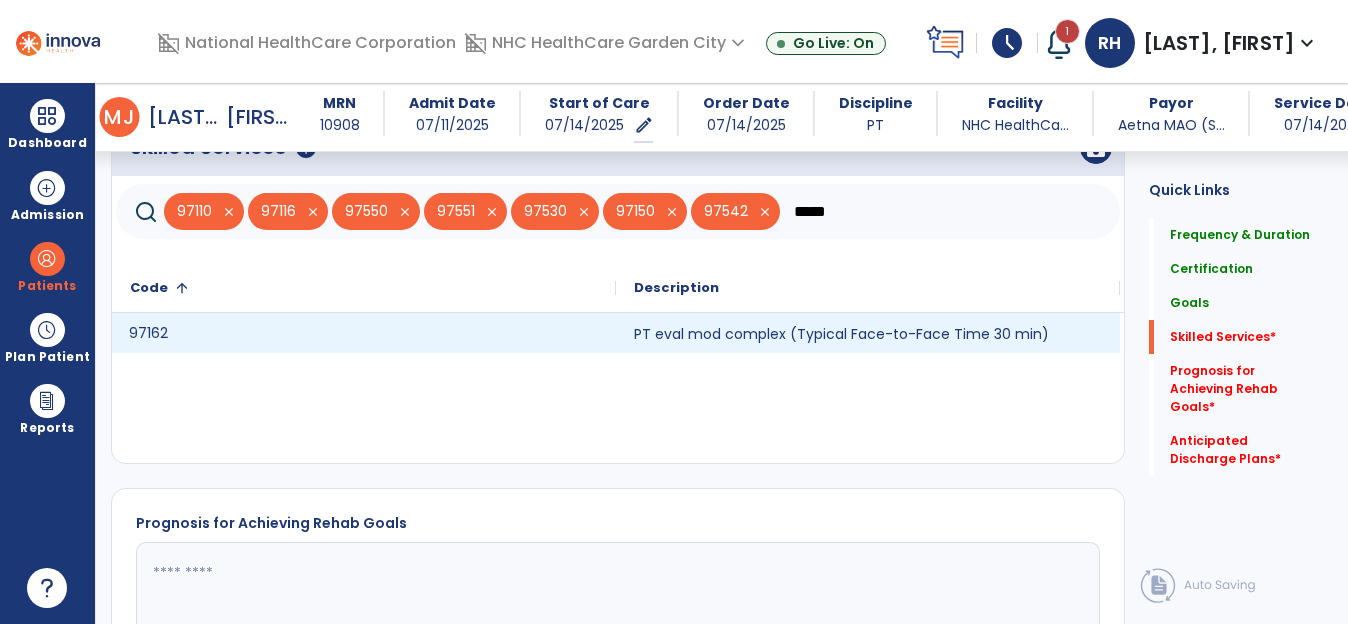 type on "*****" 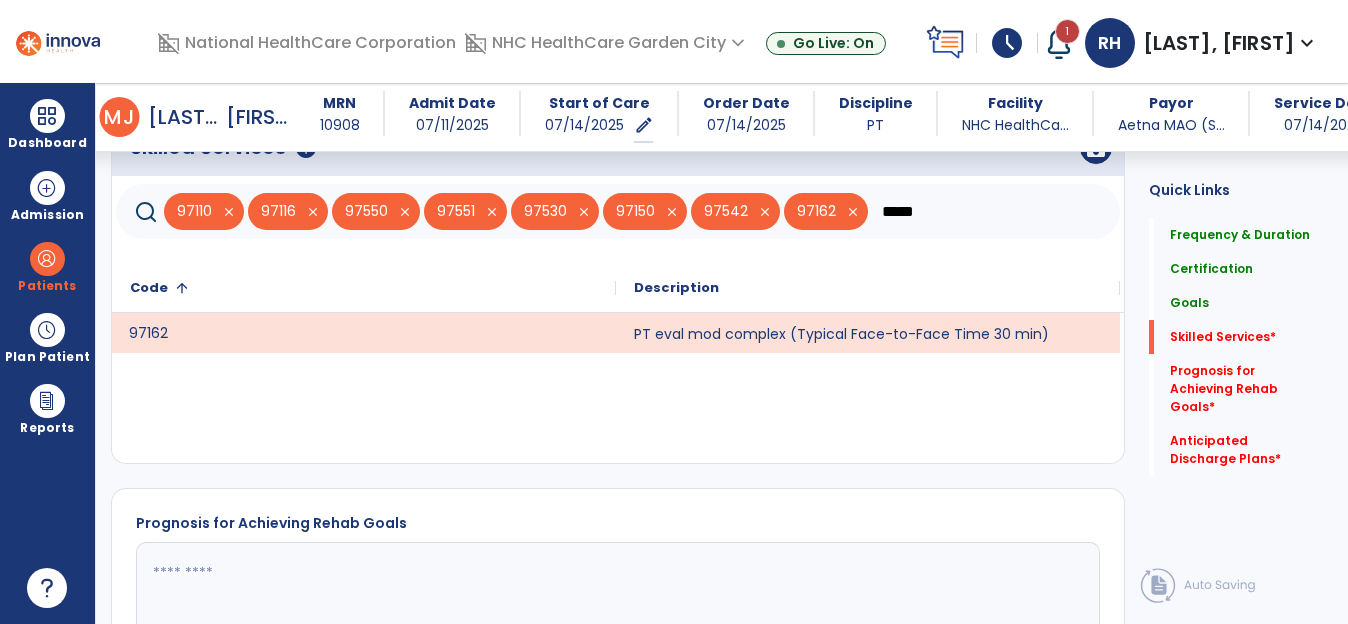 scroll, scrollTop: 1620, scrollLeft: 0, axis: vertical 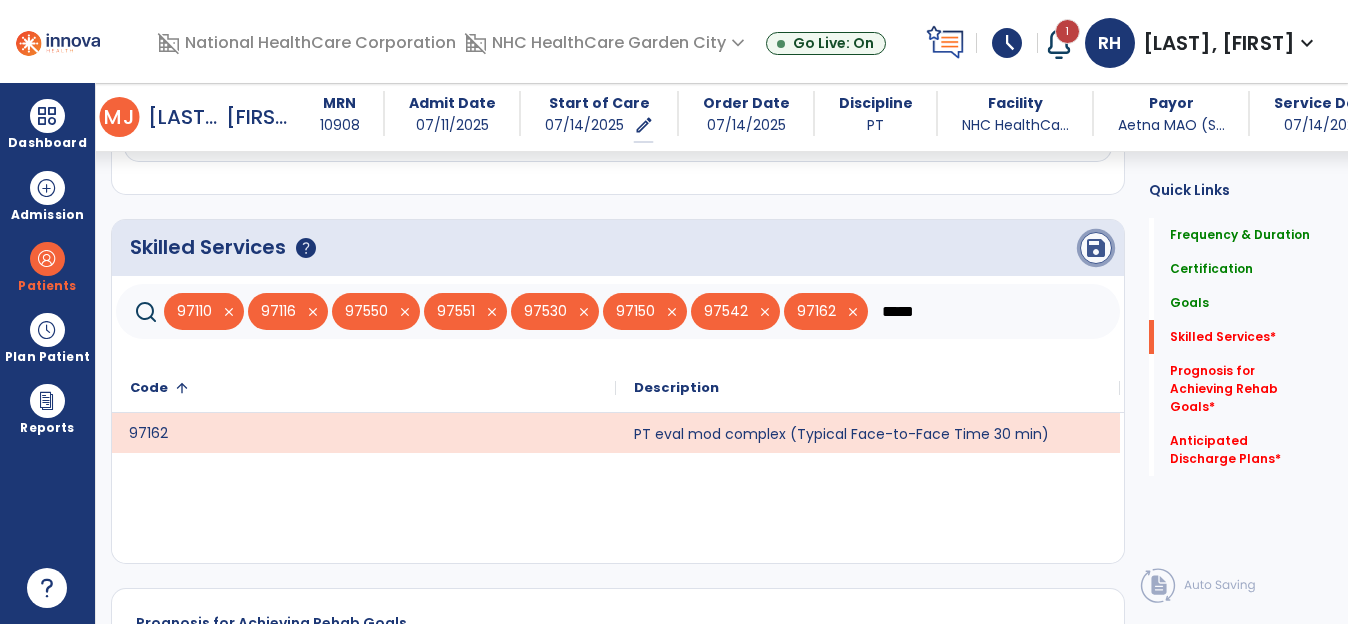 click on "save" 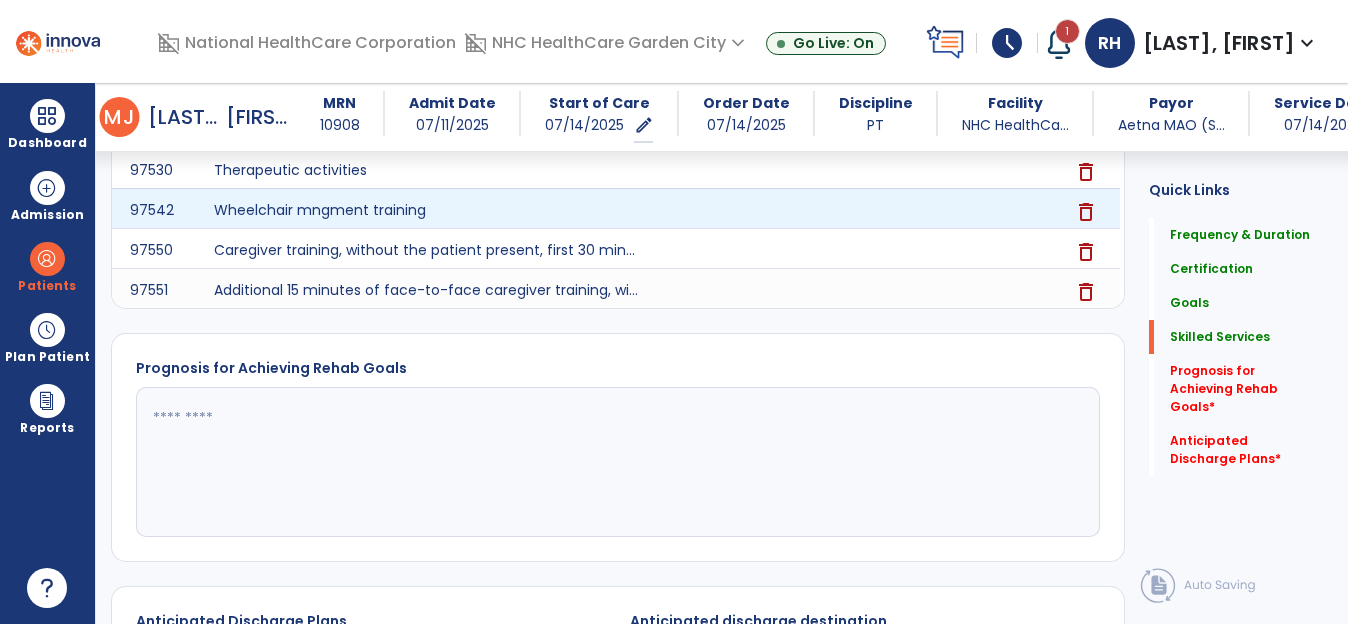 scroll, scrollTop: 2027, scrollLeft: 0, axis: vertical 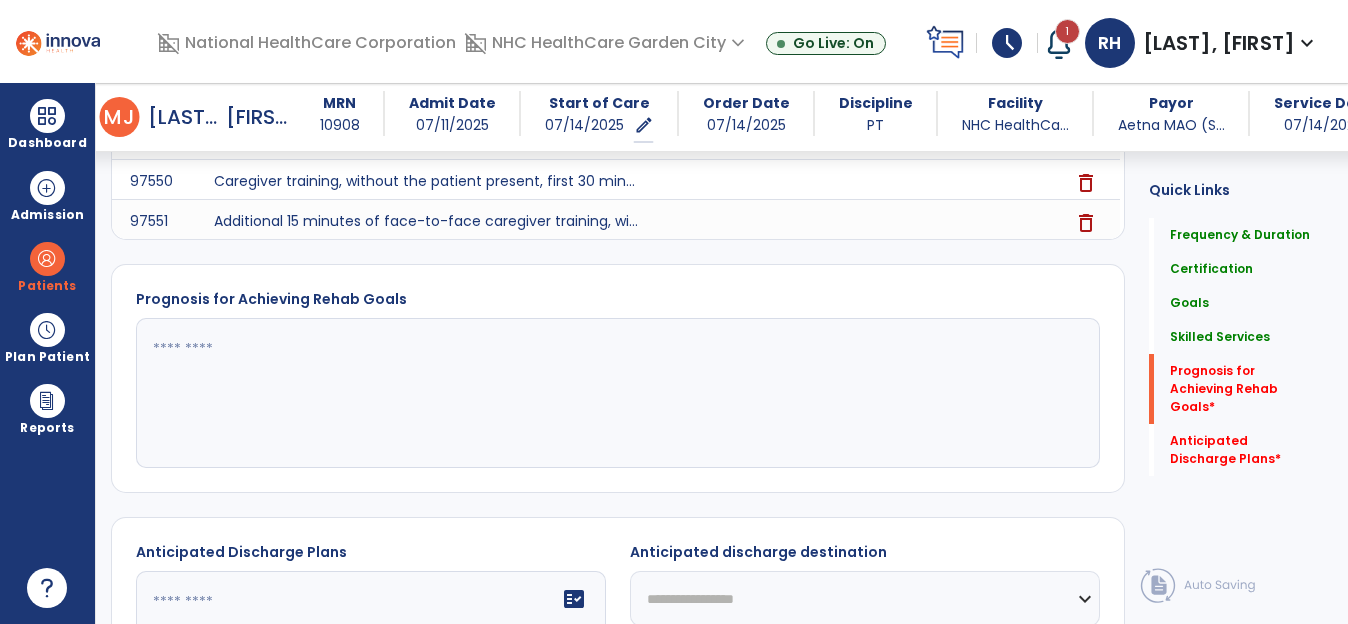 click 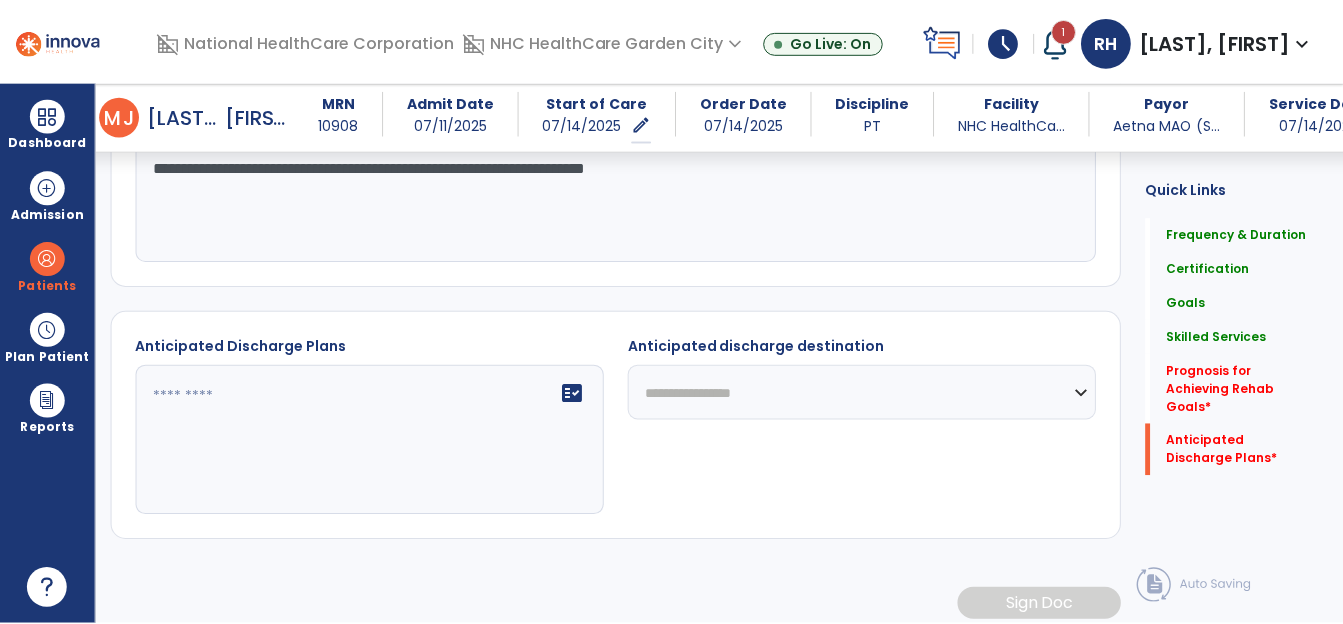 scroll, scrollTop: 2246, scrollLeft: 0, axis: vertical 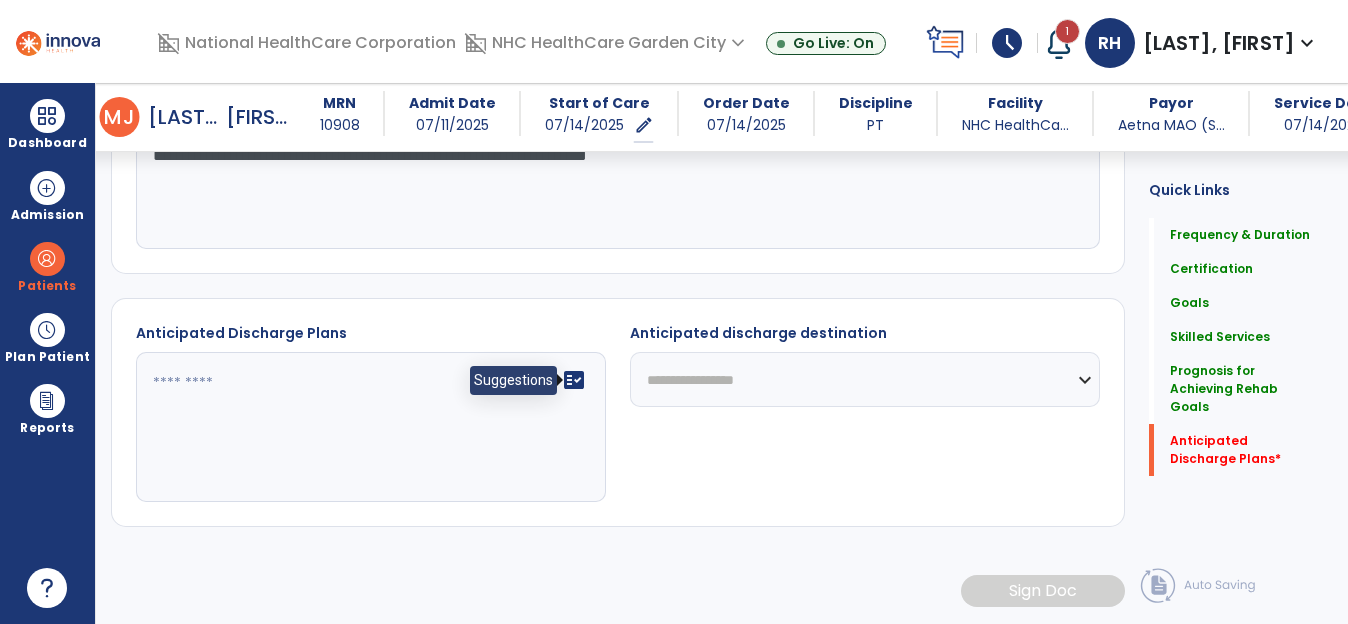 type on "**********" 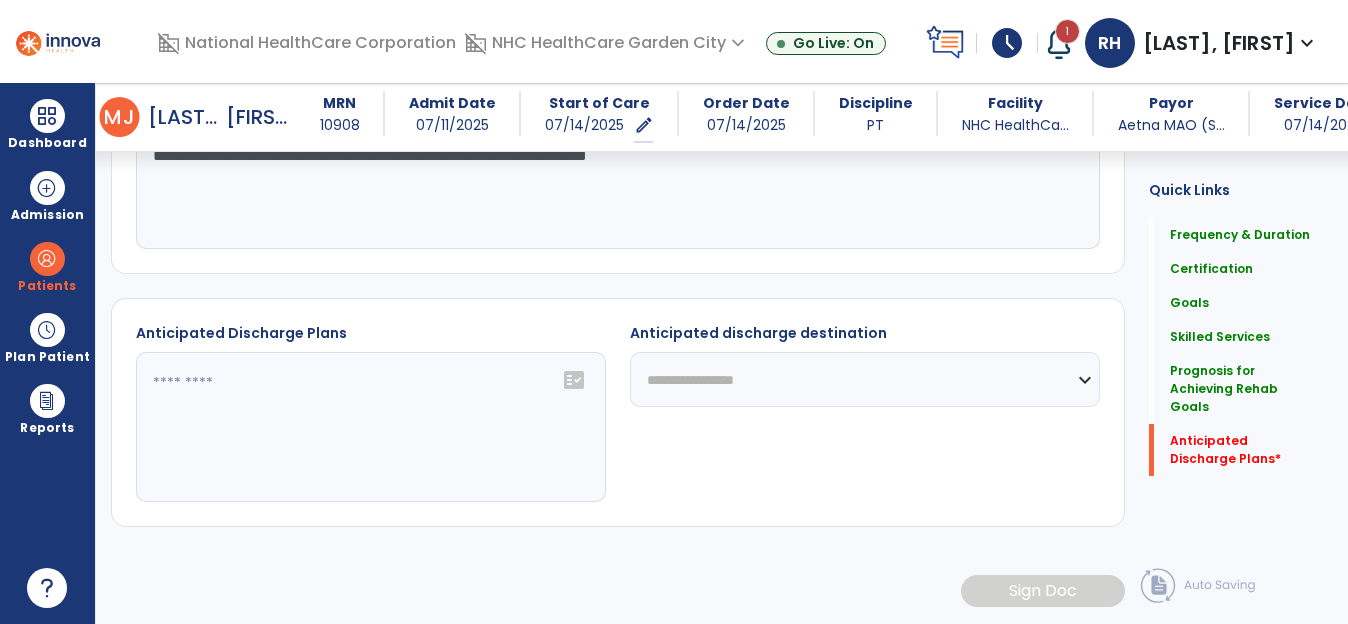 drag, startPoint x: 562, startPoint y: 375, endPoint x: 572, endPoint y: 373, distance: 10.198039 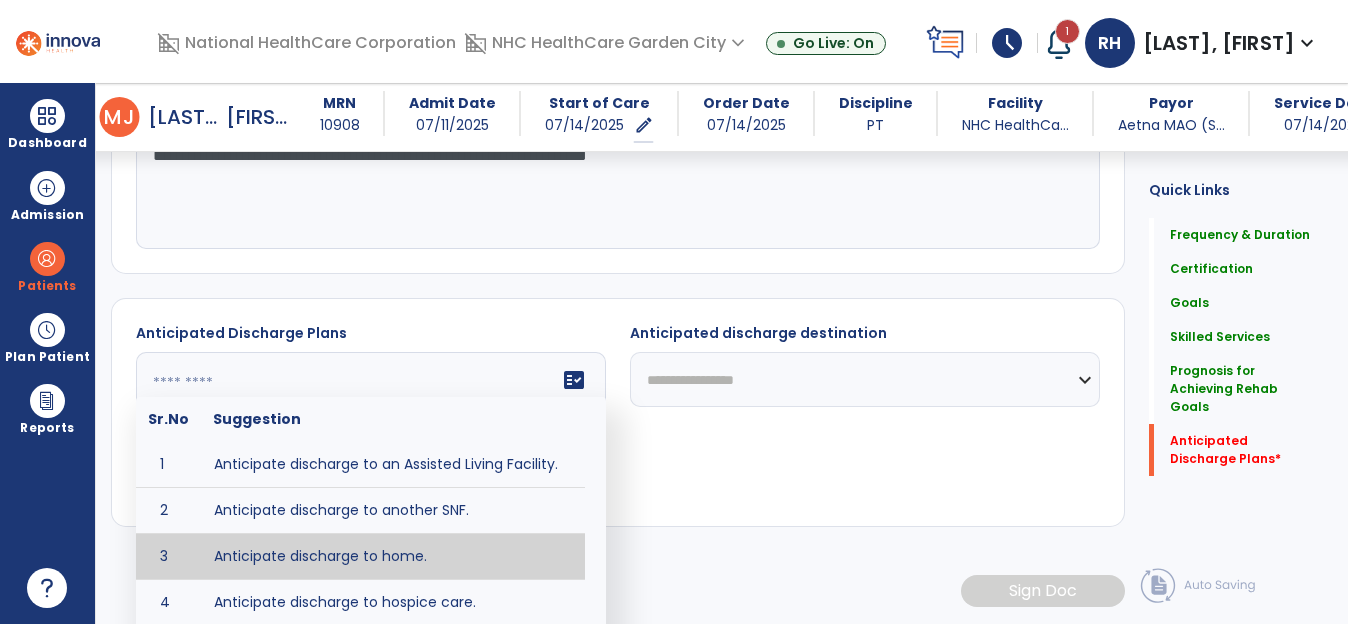 type on "**********" 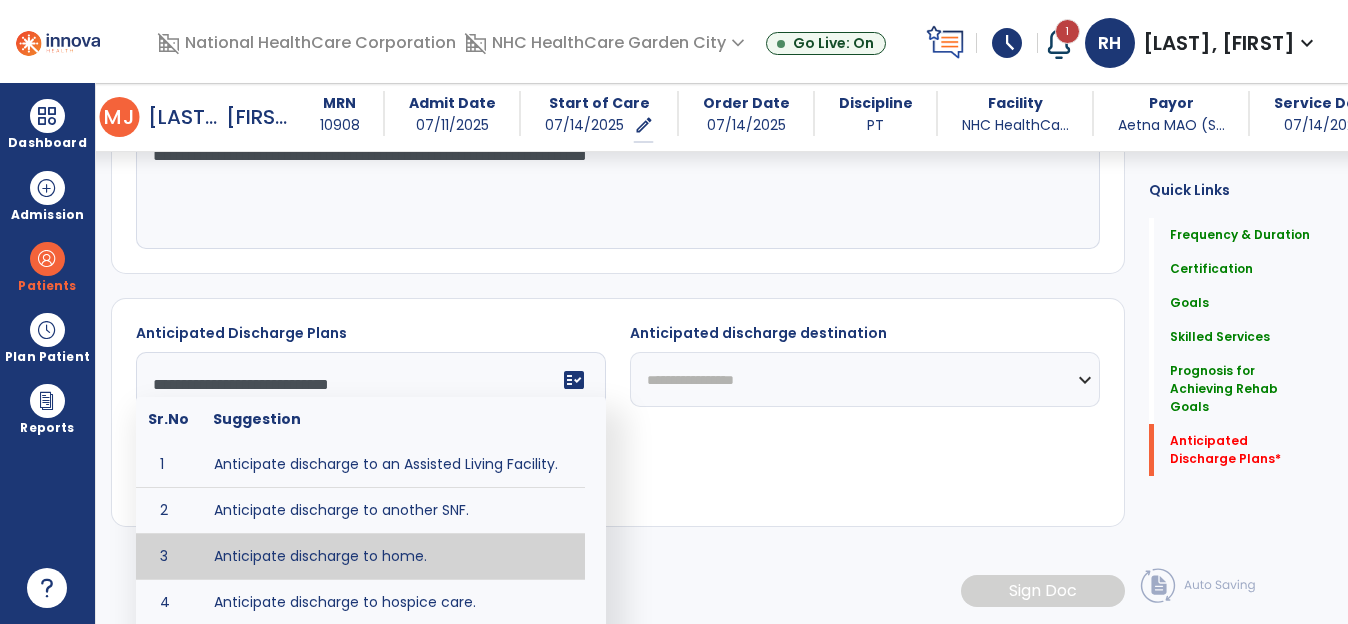 drag, startPoint x: 375, startPoint y: 557, endPoint x: 419, endPoint y: 530, distance: 51.62364 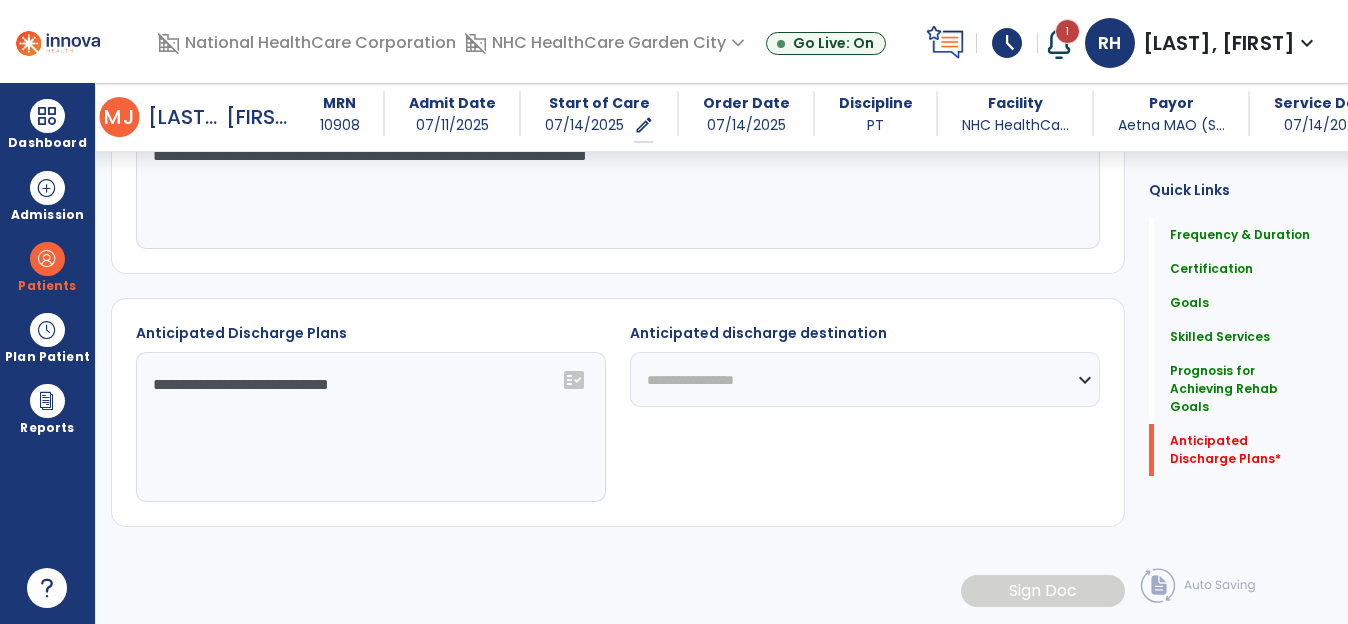 click on "**********" 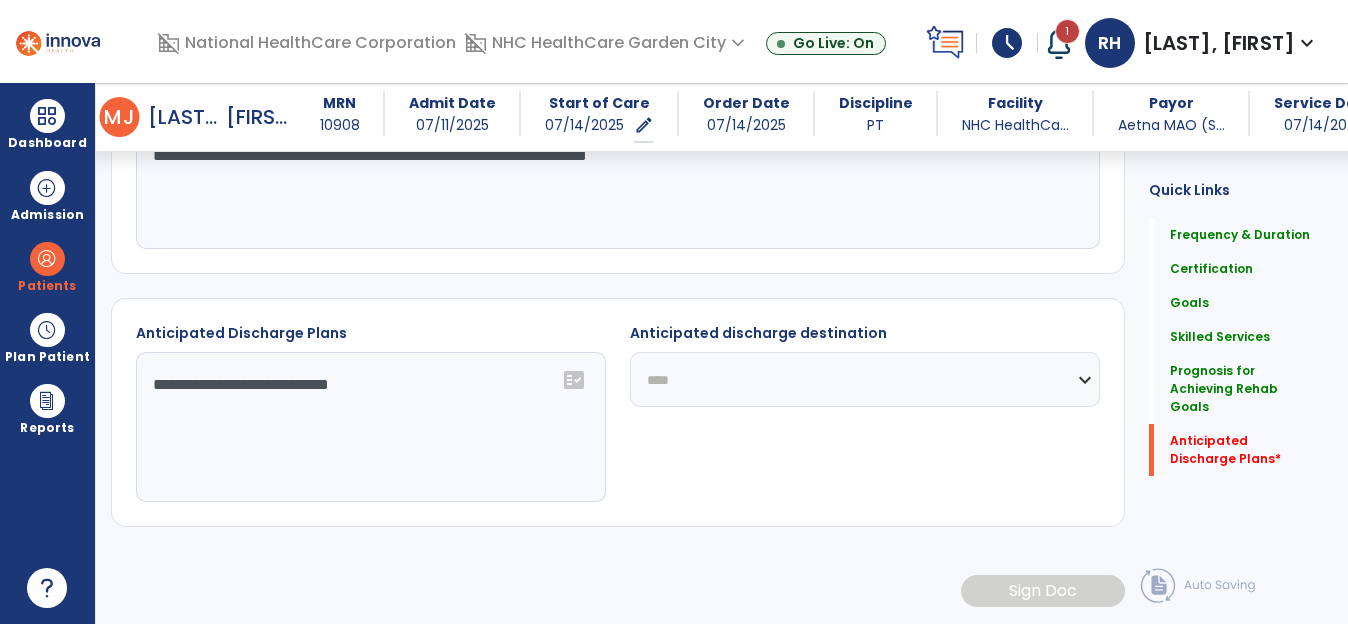 click on "**********" 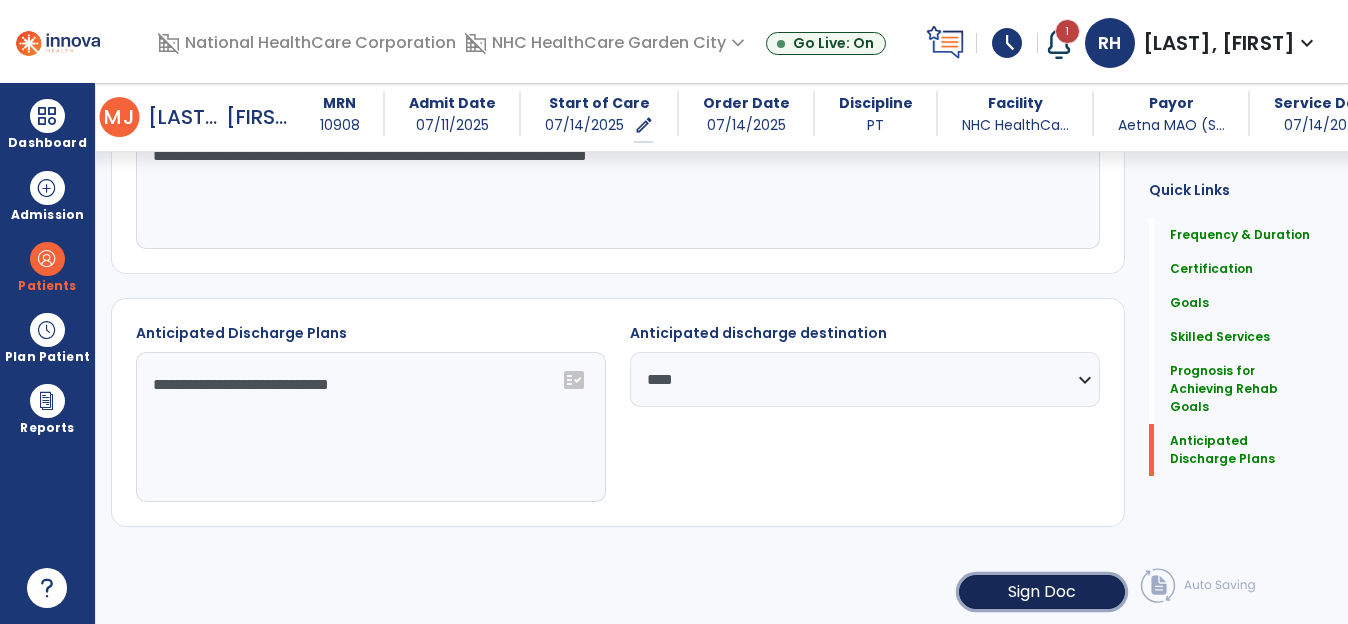 click on "Sign Doc" 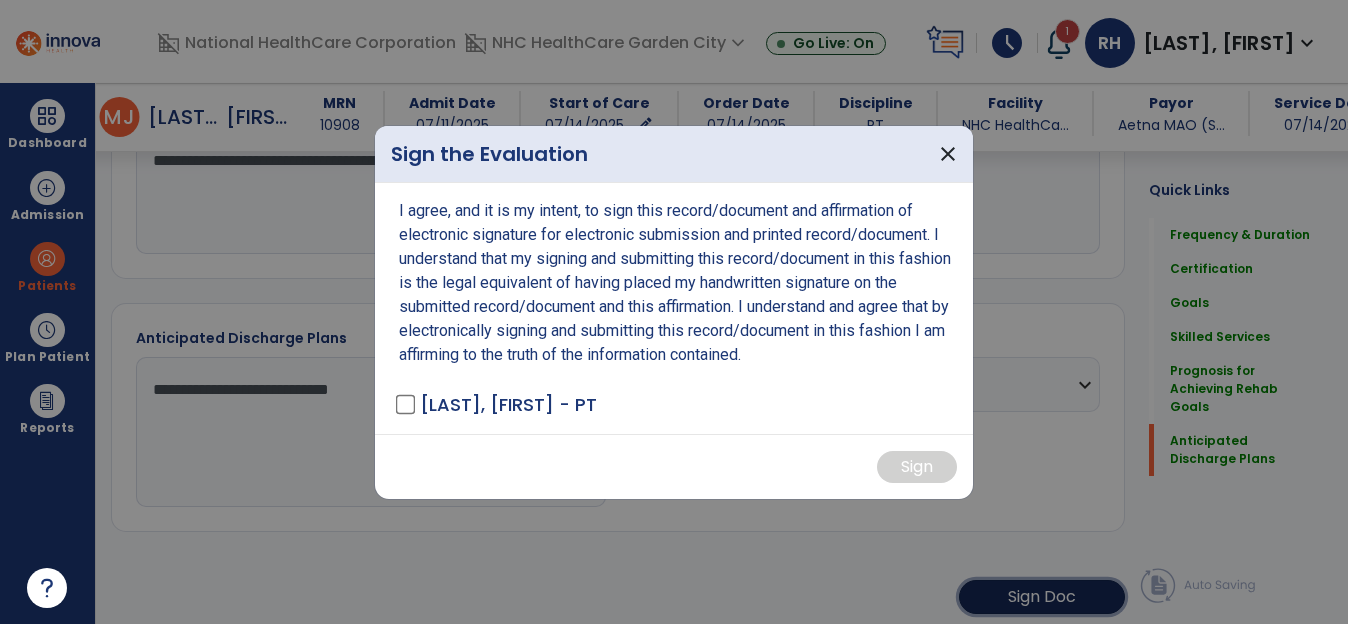 scroll, scrollTop: 2246, scrollLeft: 0, axis: vertical 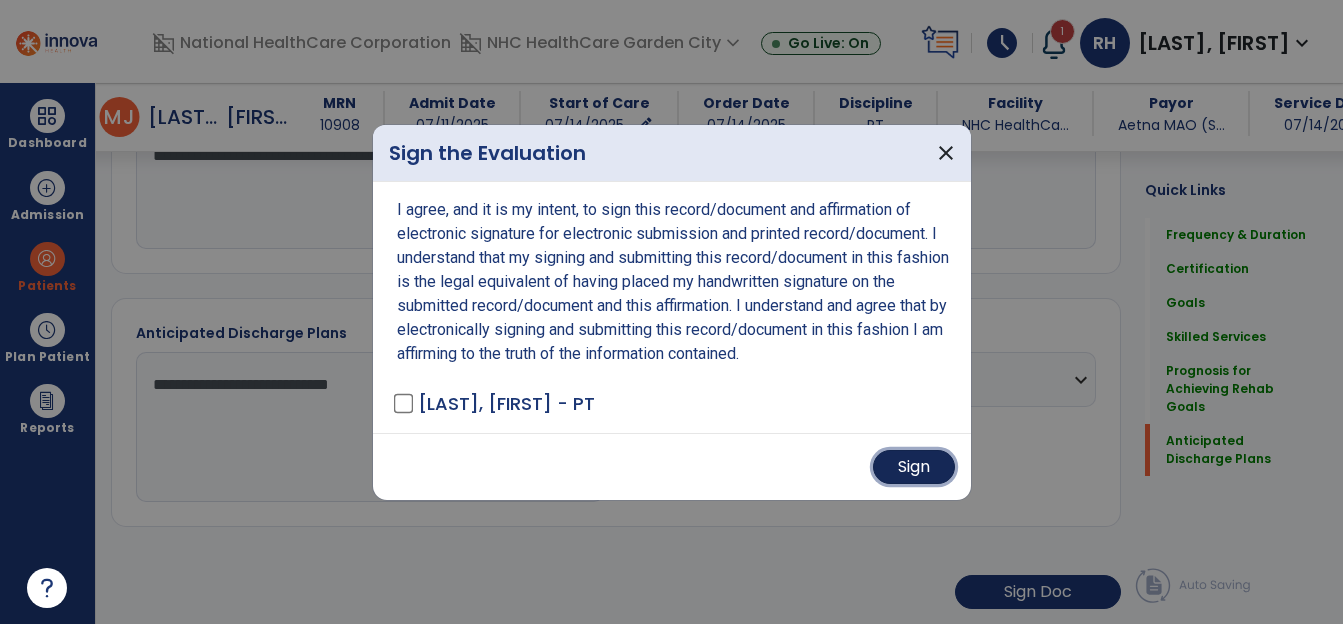 click on "Sign" at bounding box center (914, 467) 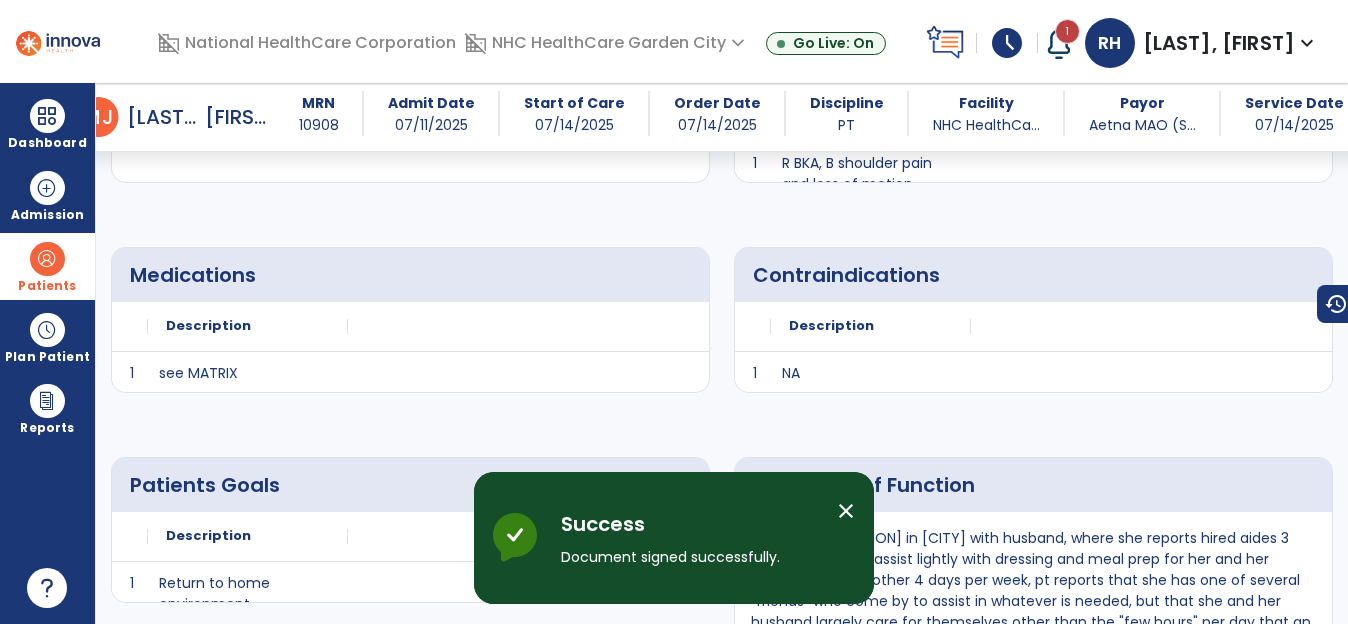 scroll, scrollTop: 2424, scrollLeft: 0, axis: vertical 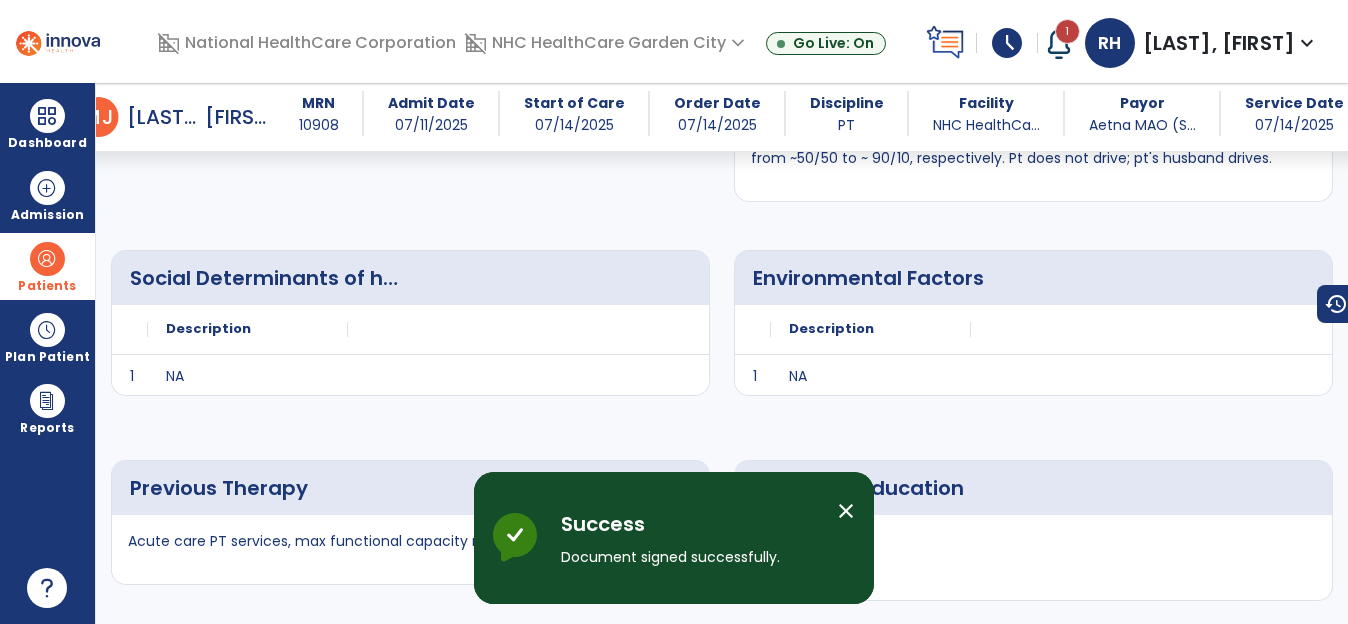 click at bounding box center [47, 259] 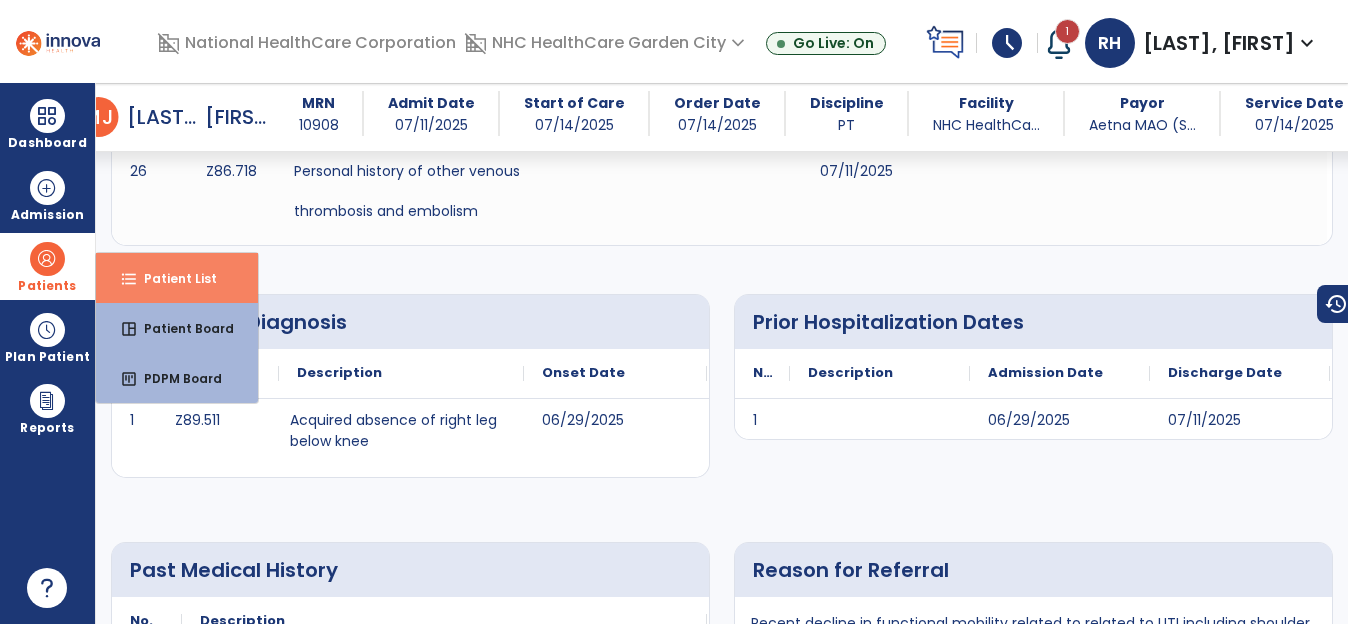 click on "format_list_bulleted  Patient List" at bounding box center [177, 278] 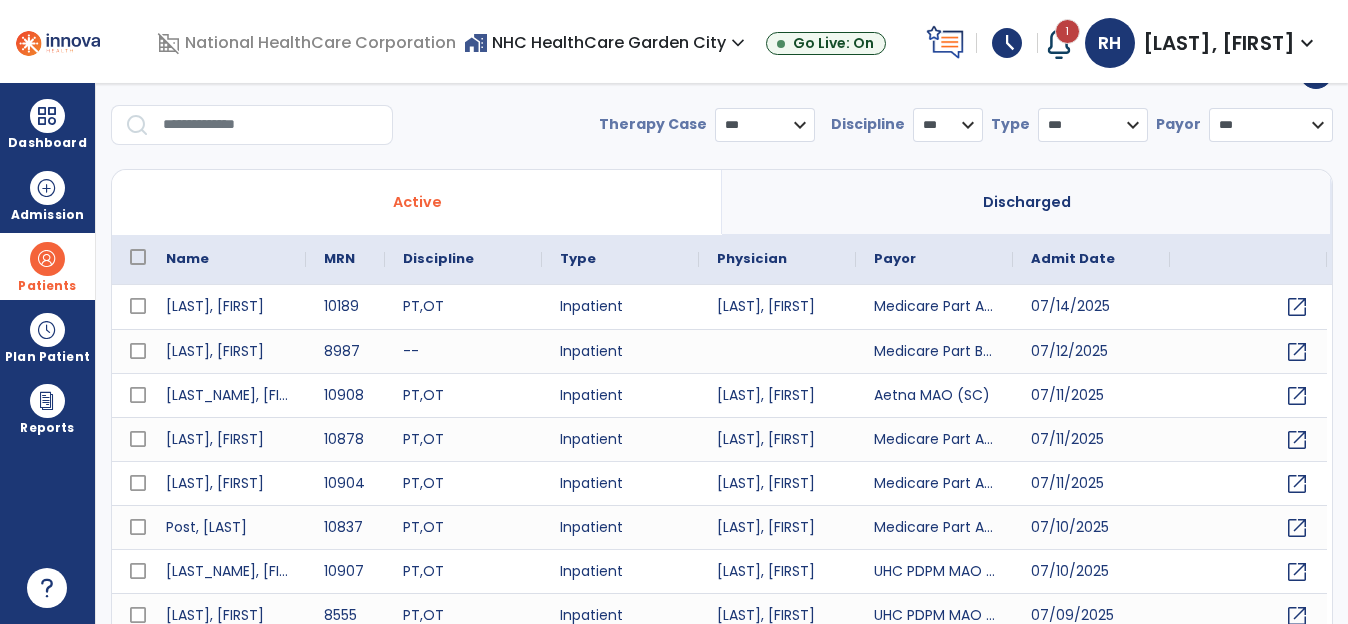 scroll, scrollTop: 19, scrollLeft: 0, axis: vertical 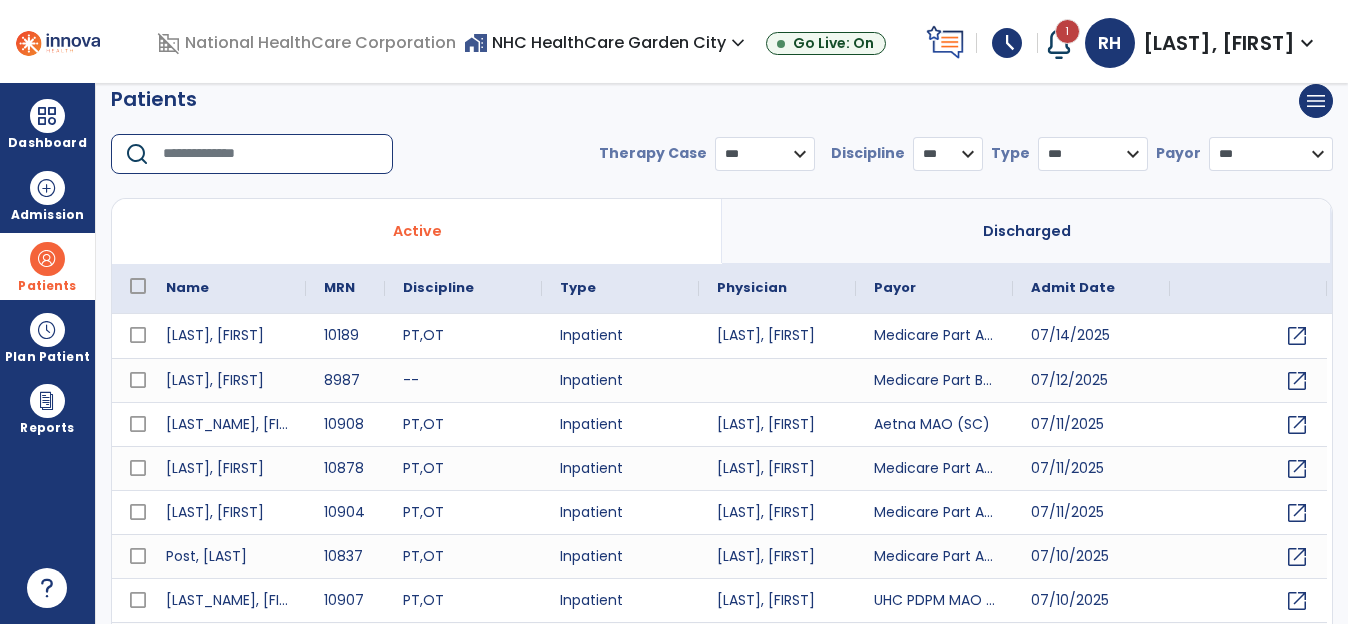 click at bounding box center (271, 154) 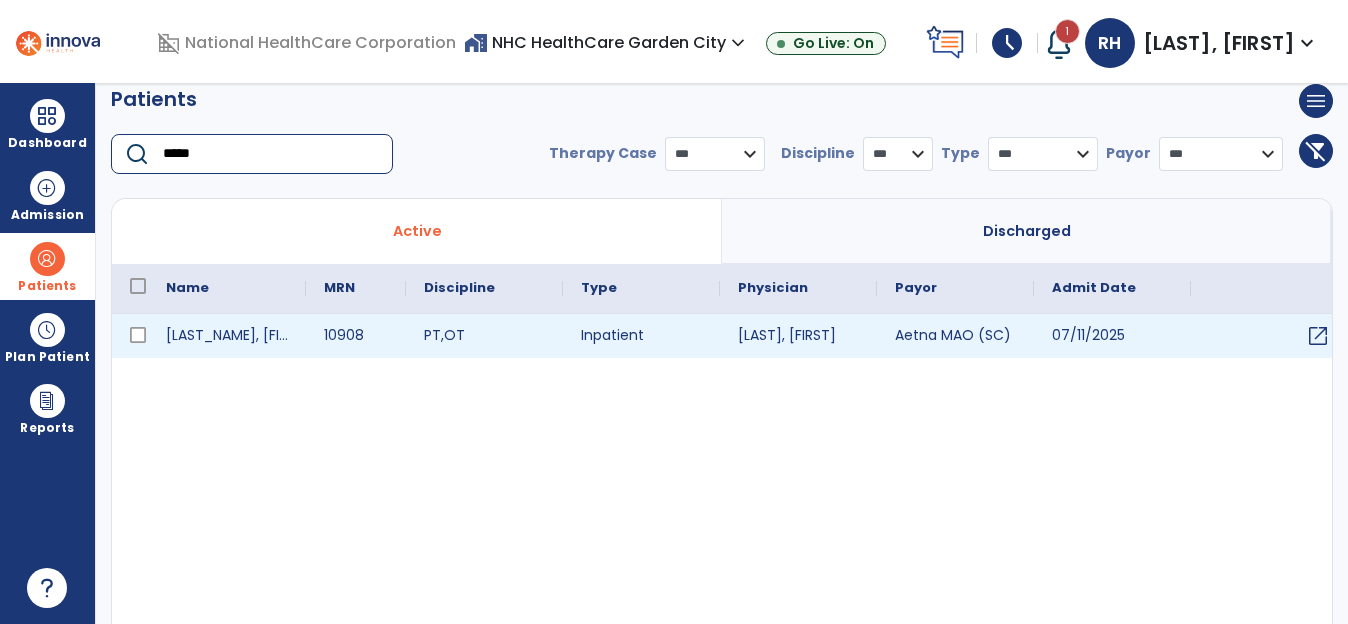 type on "*****" 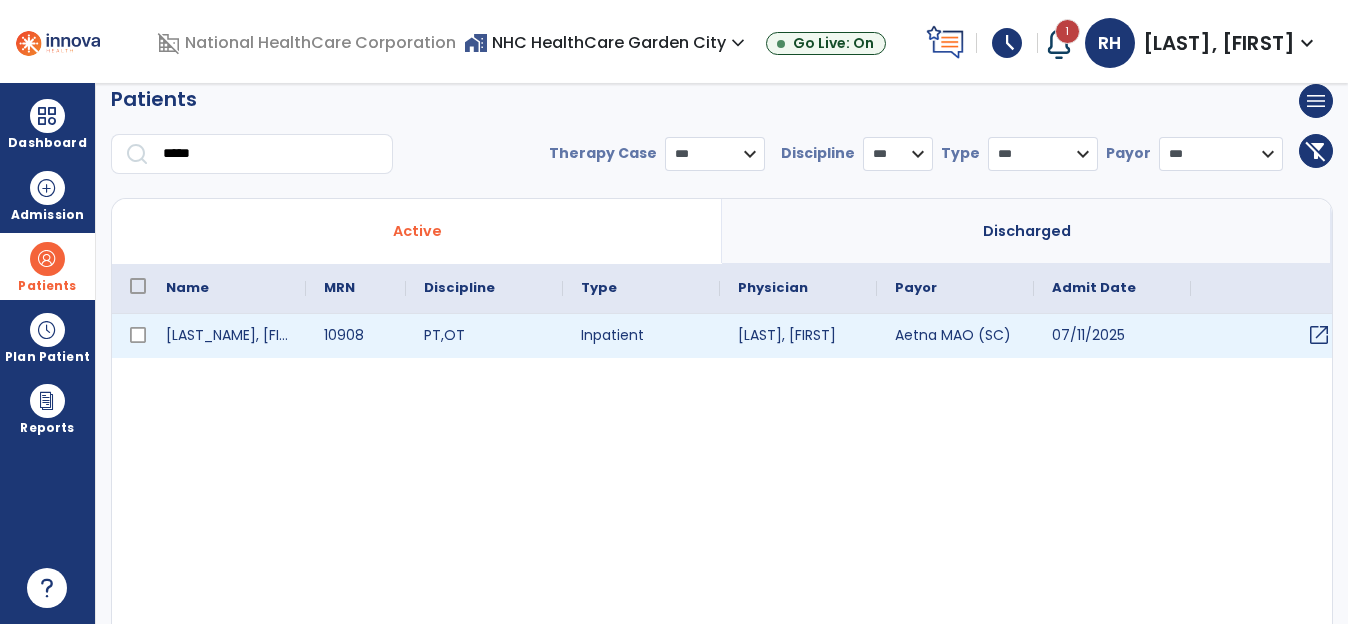 click on "open_in_new" at bounding box center (1319, 335) 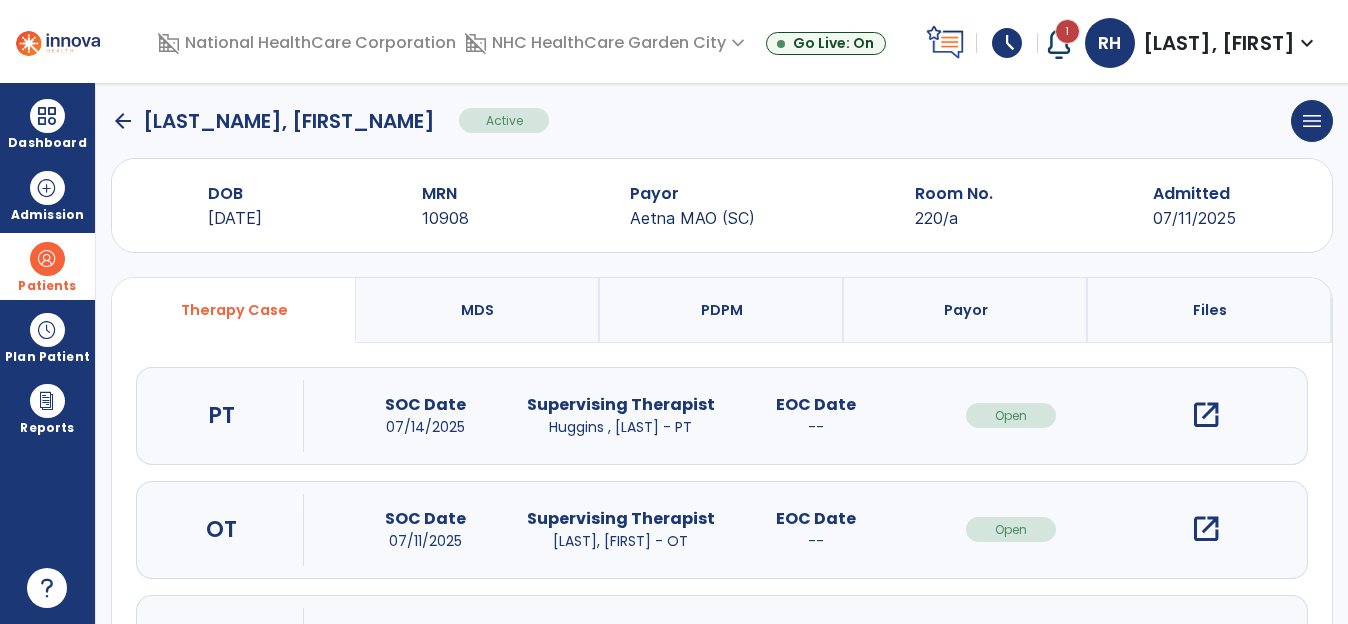 click on "open_in_new" at bounding box center (1206, 415) 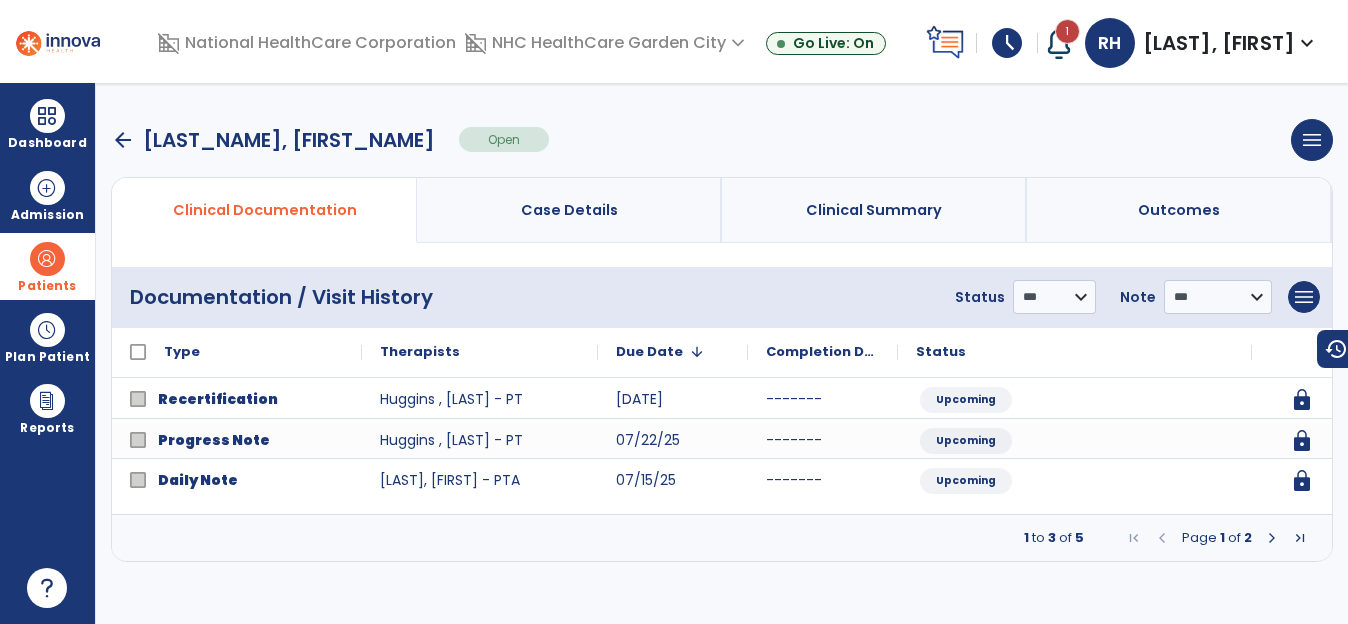 click at bounding box center (1272, 538) 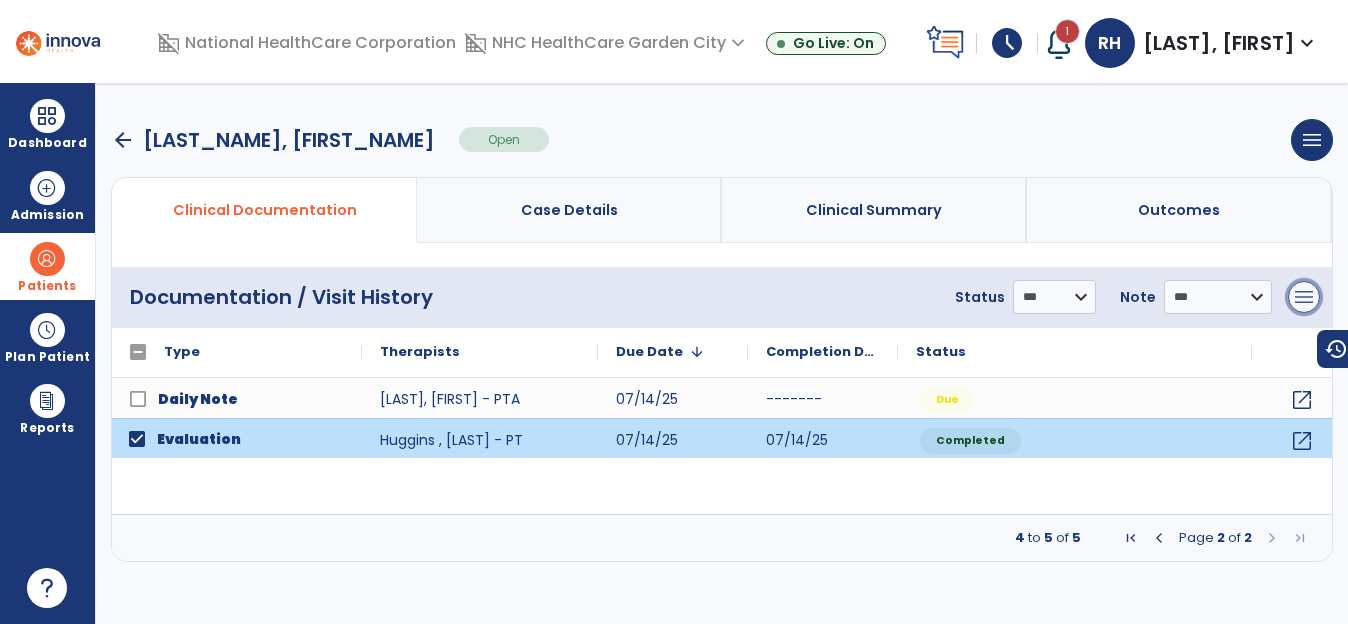 click on "menu" at bounding box center (1304, 297) 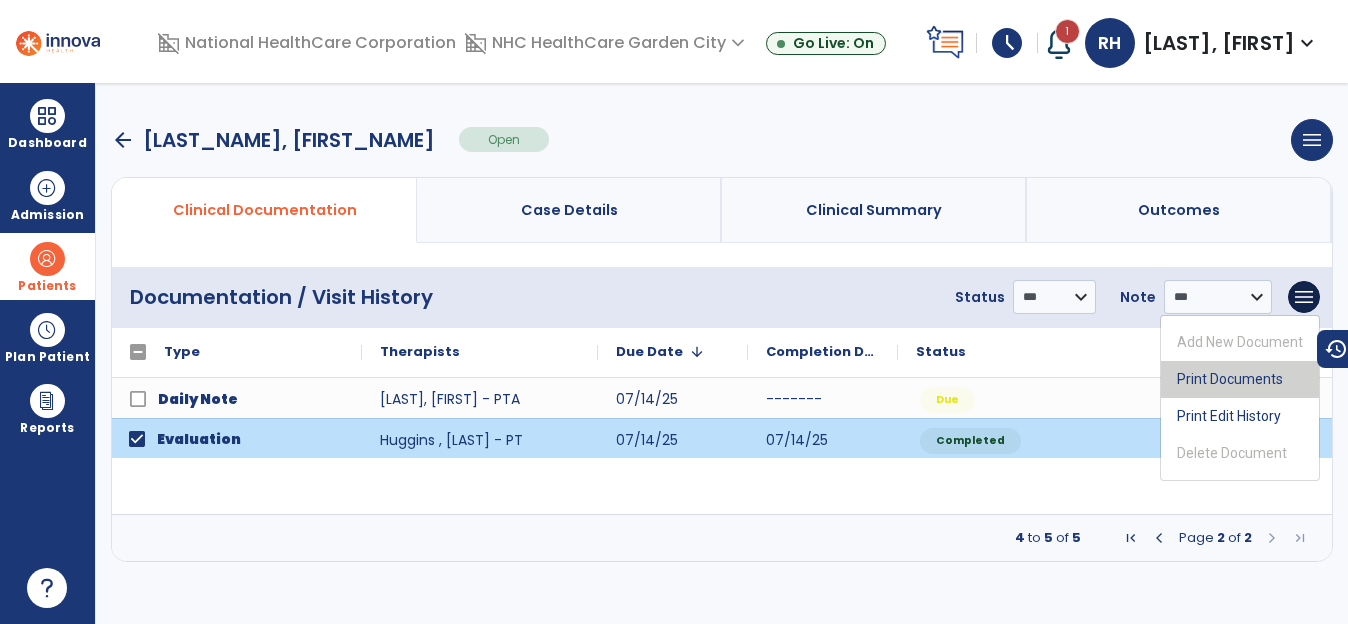 click on "Print Documents" at bounding box center [1240, 379] 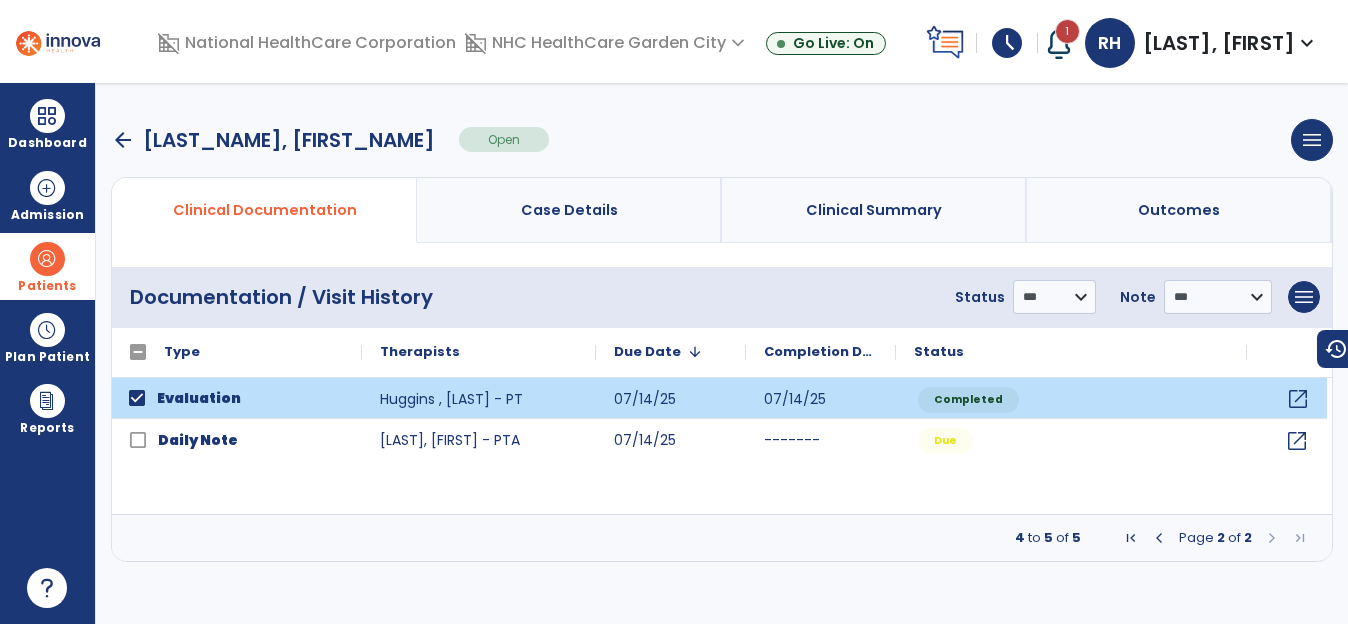 click on "open_in_new" 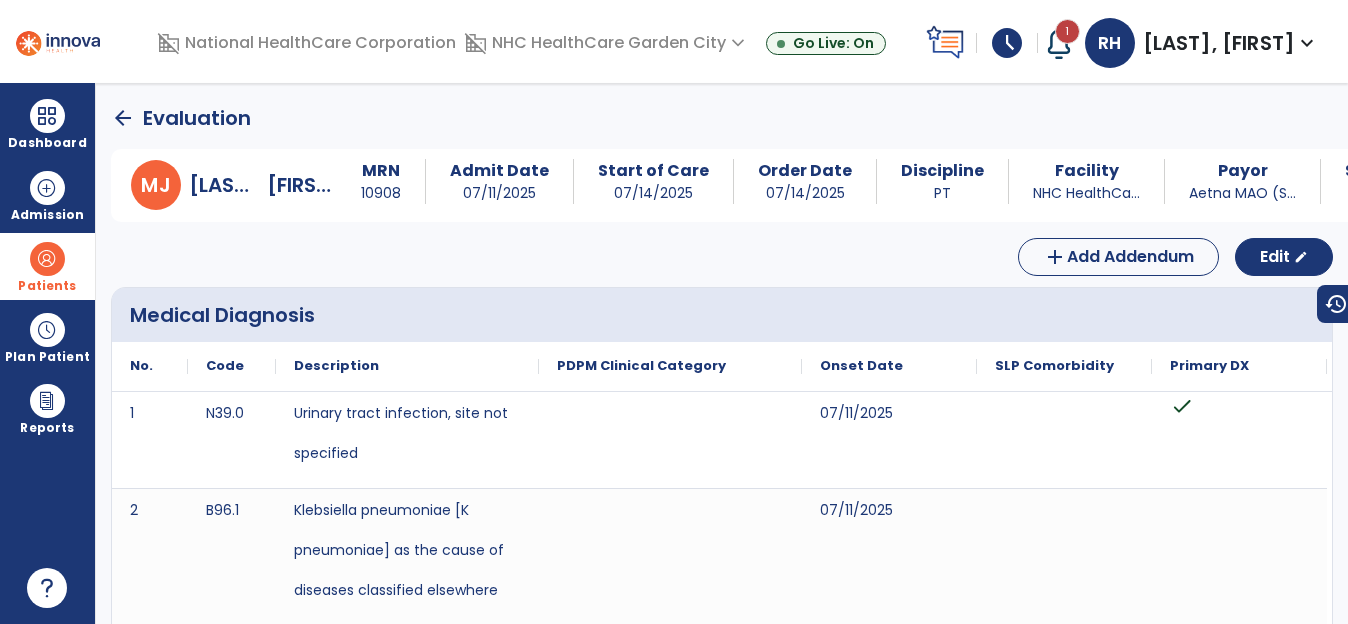 click on "arrow_back" 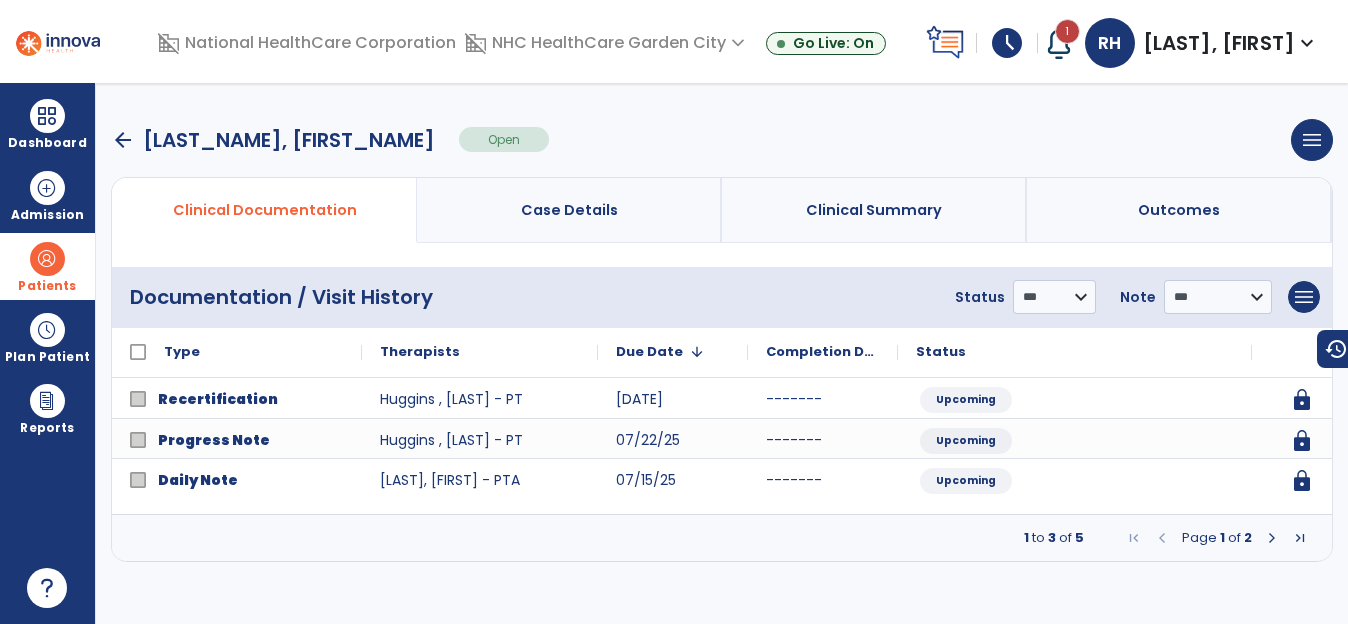click at bounding box center [1272, 538] 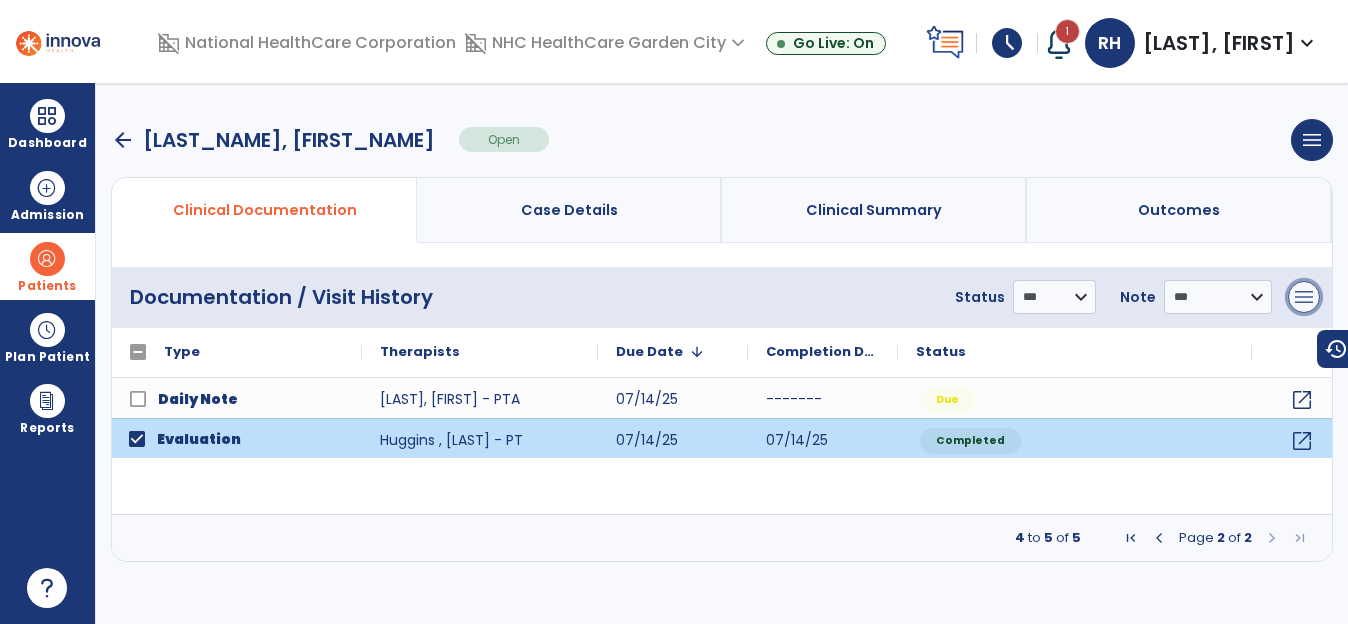 click on "menu" at bounding box center (1304, 297) 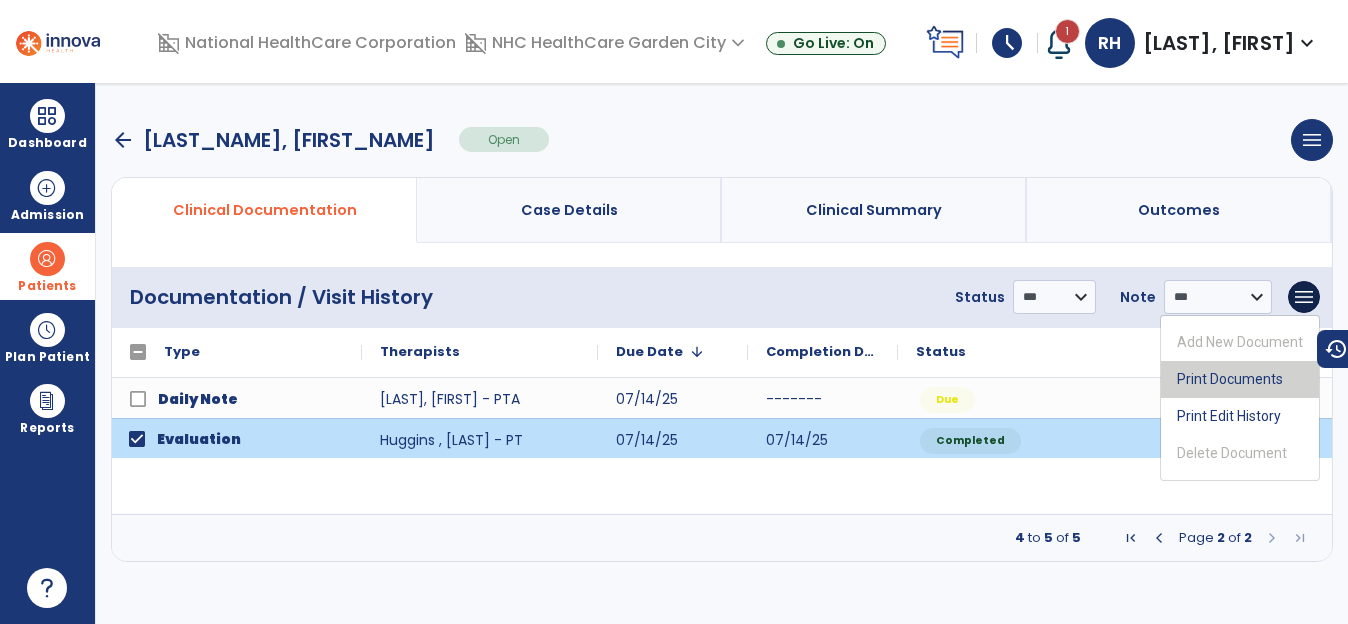 click on "Print Documents" at bounding box center (1240, 379) 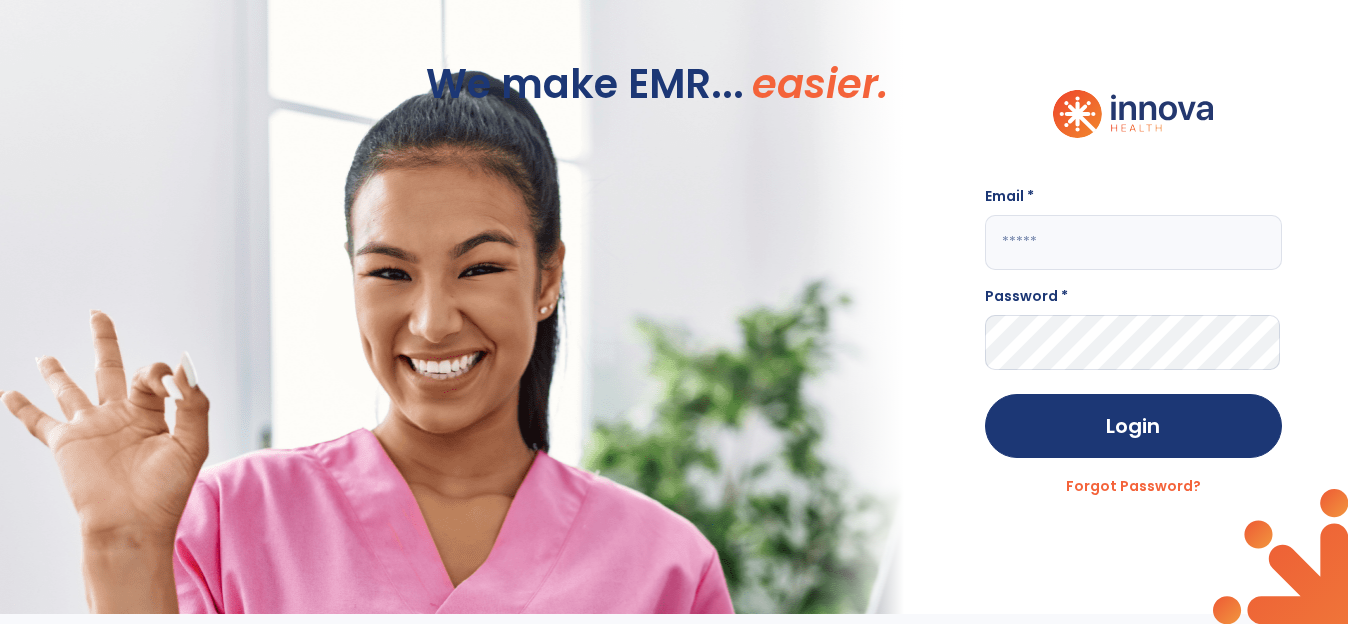 type on "**********" 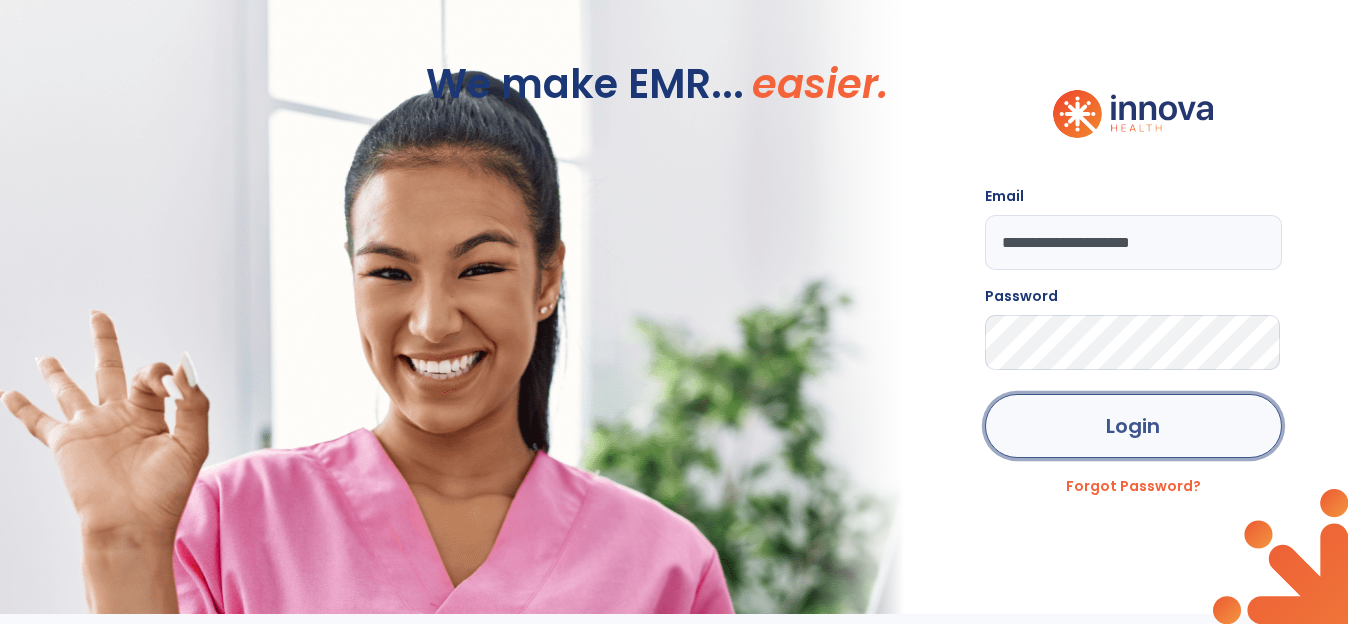 click on "Login" 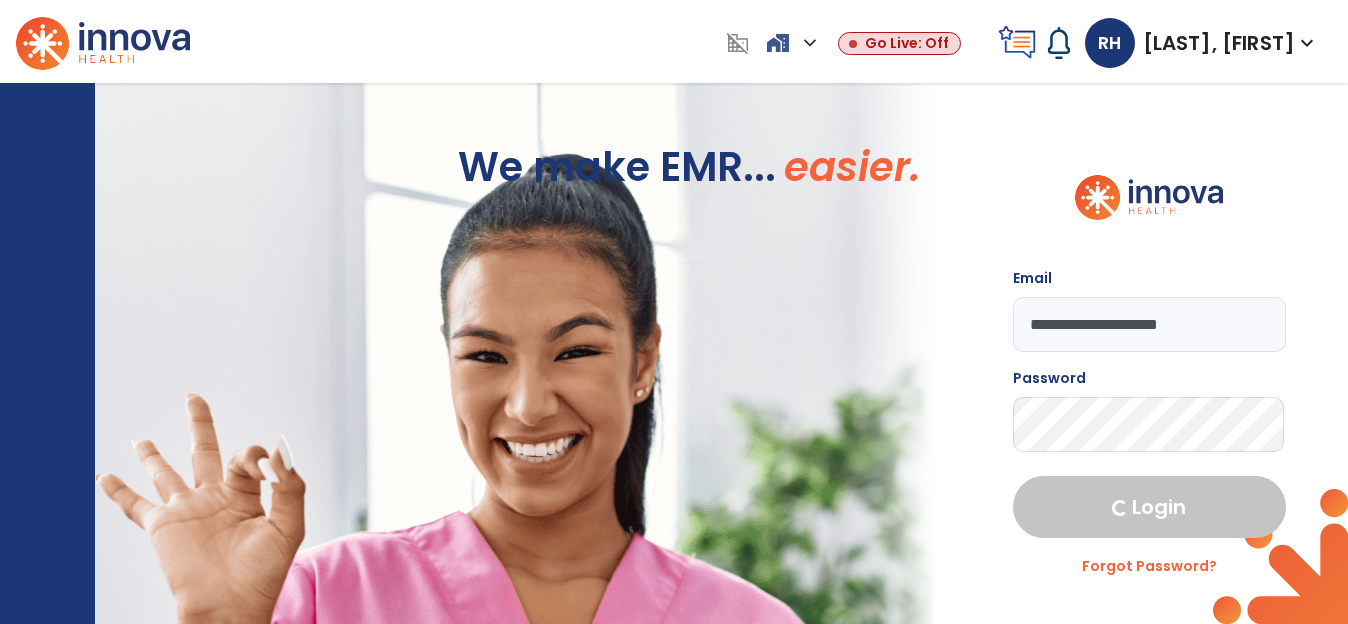 select on "****" 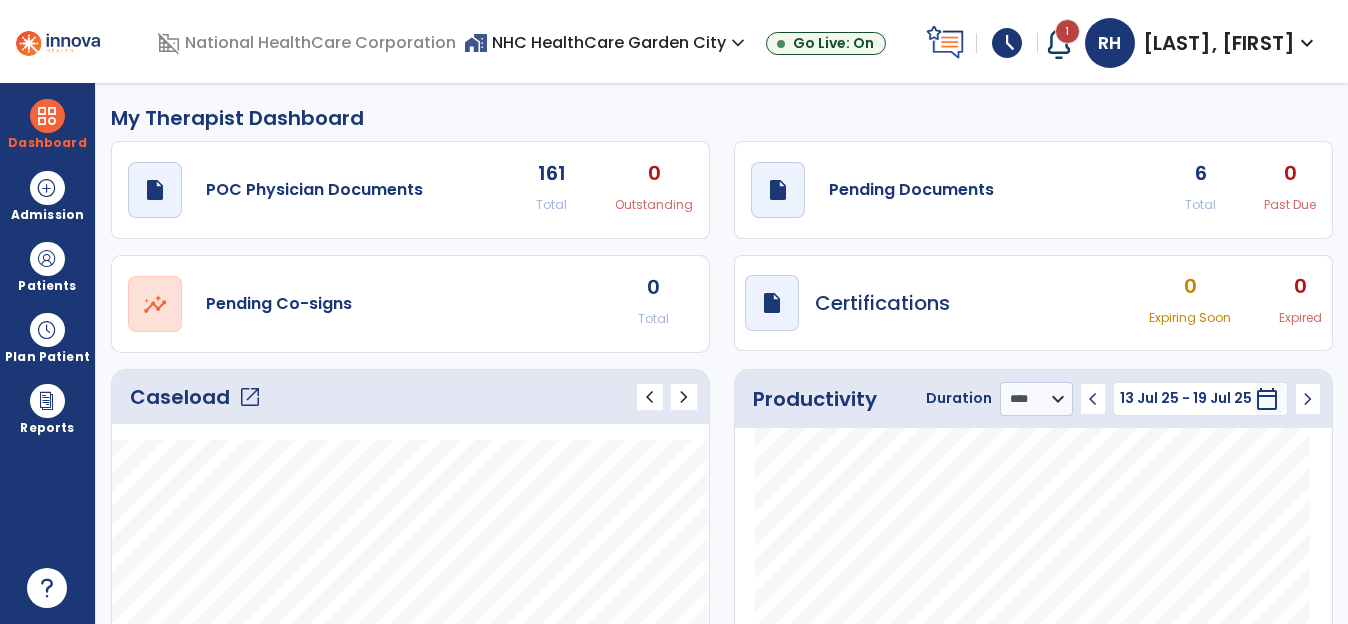 click on "6" 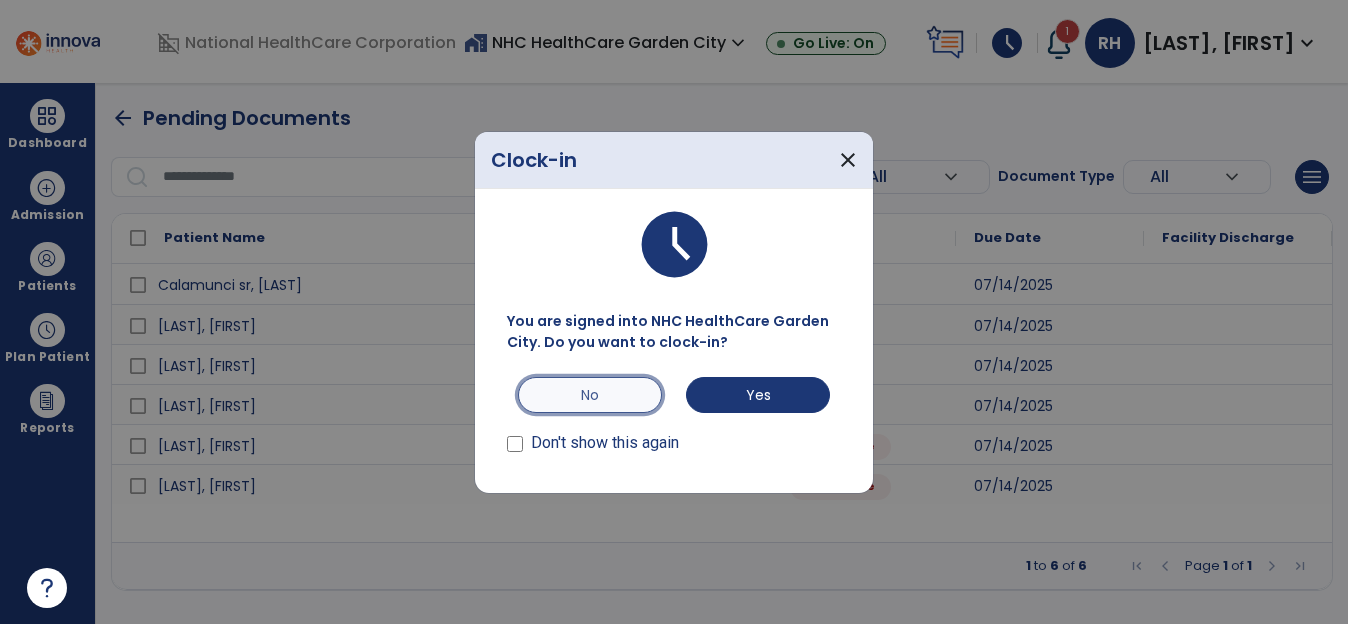 click on "No" at bounding box center [590, 395] 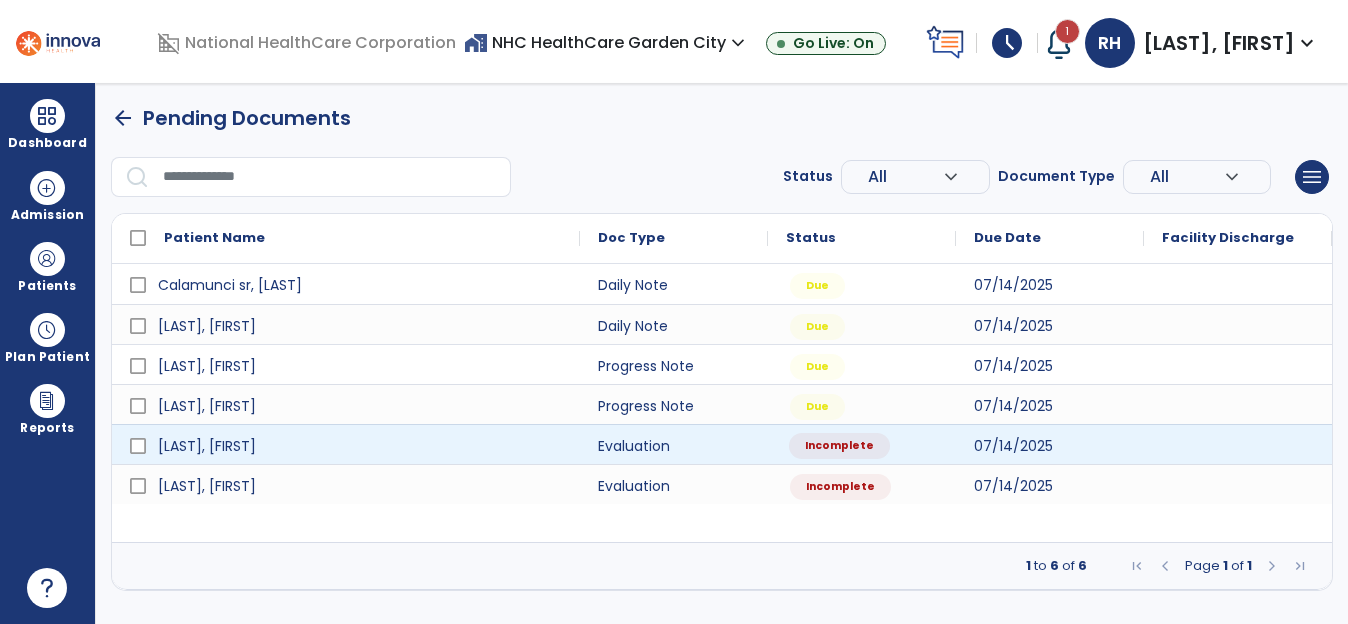 click on "Incomplete" at bounding box center (862, 444) 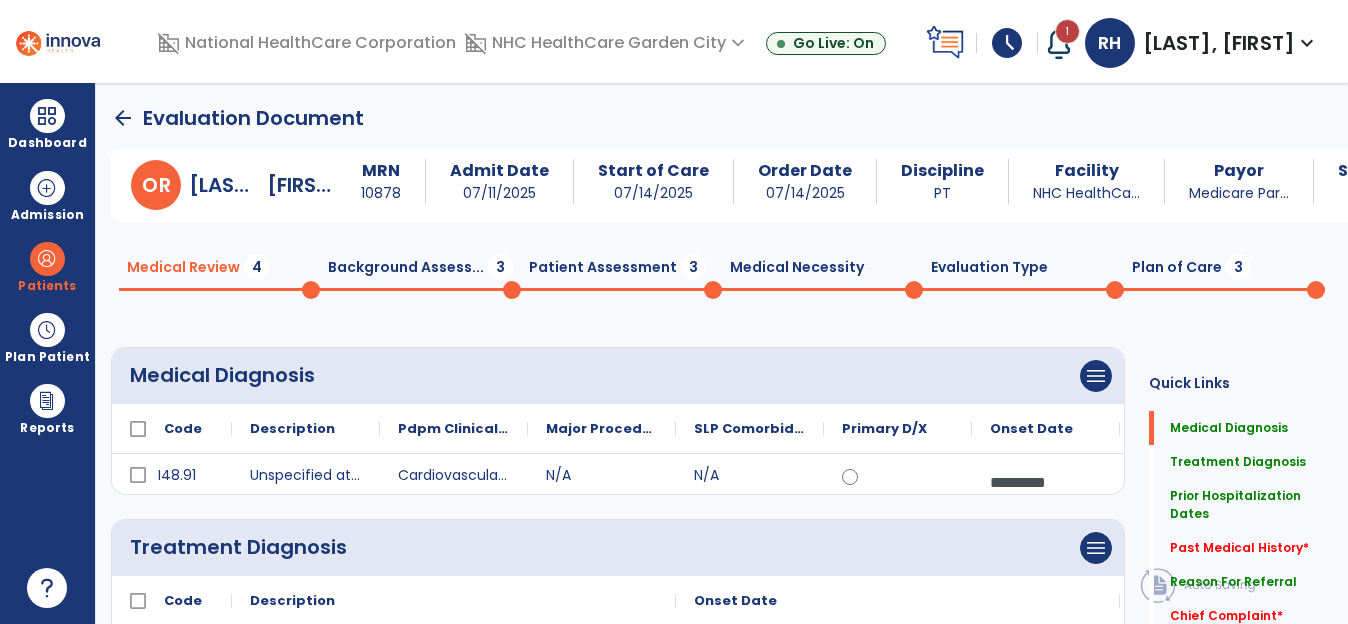 click on "Medical Diagnosis      menu   Add Medical Diagnosis   Delete Medical Diagnosis
Code
Description
Pdpm Clinical Category" 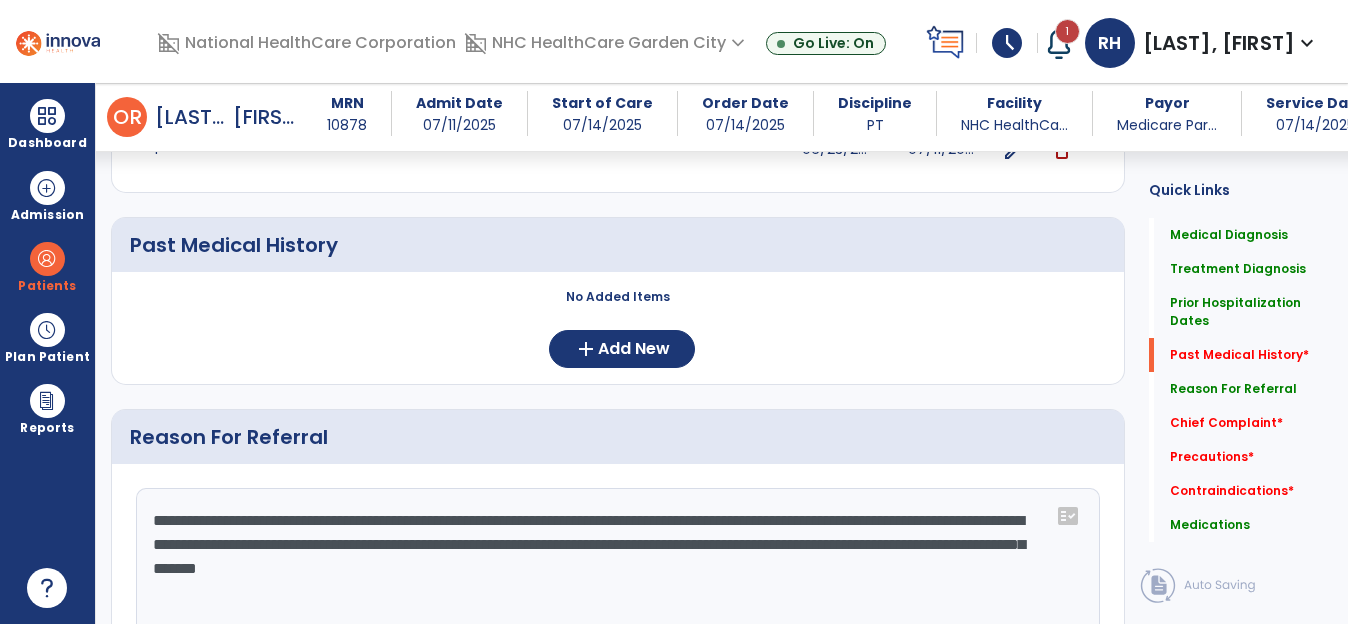 scroll, scrollTop: 700, scrollLeft: 0, axis: vertical 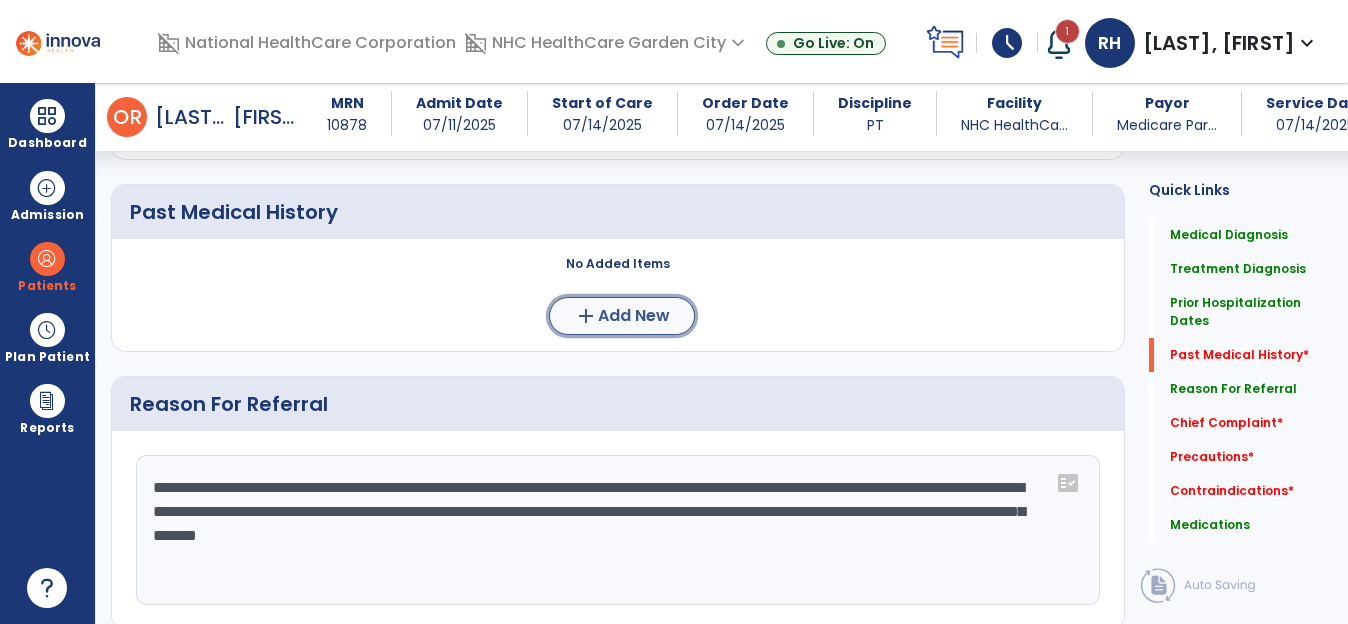 click on "Add New" 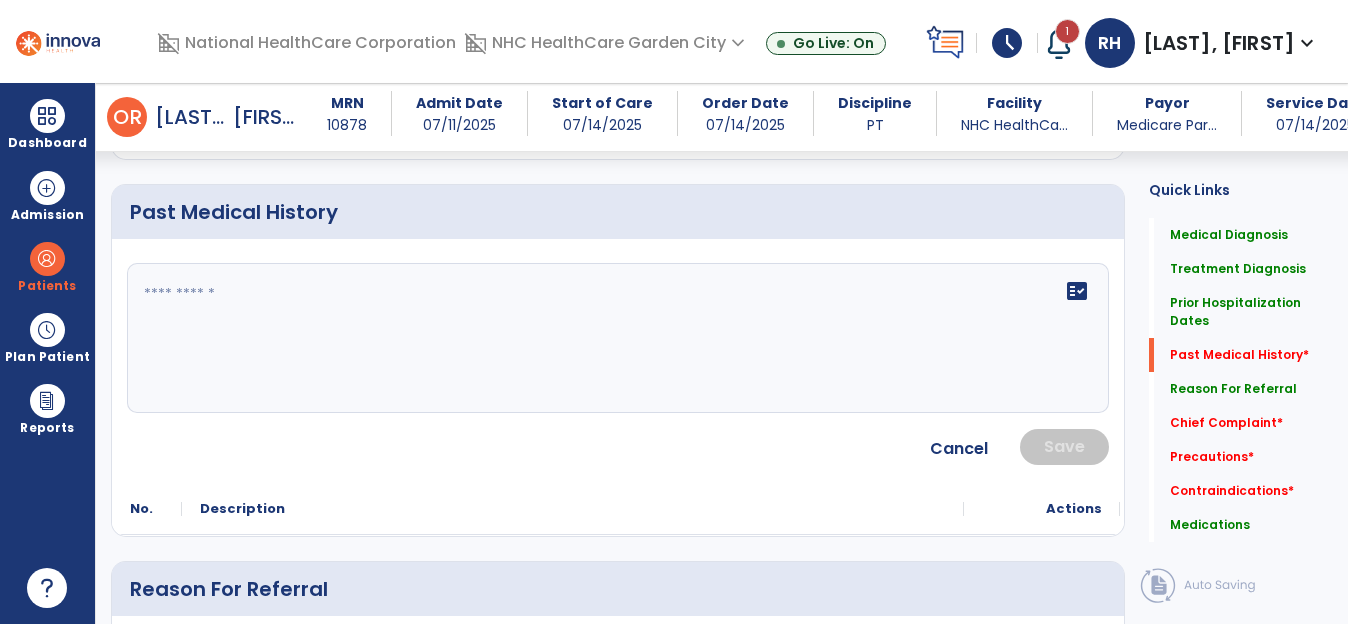 click 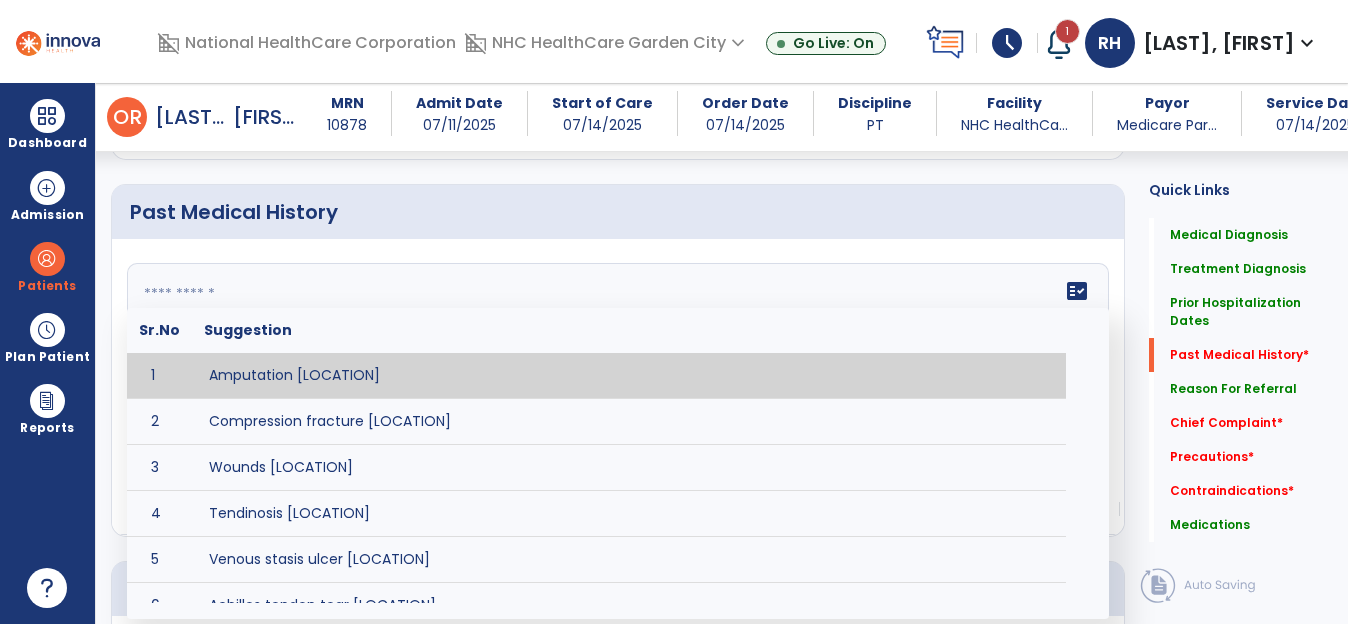 paste on "**********" 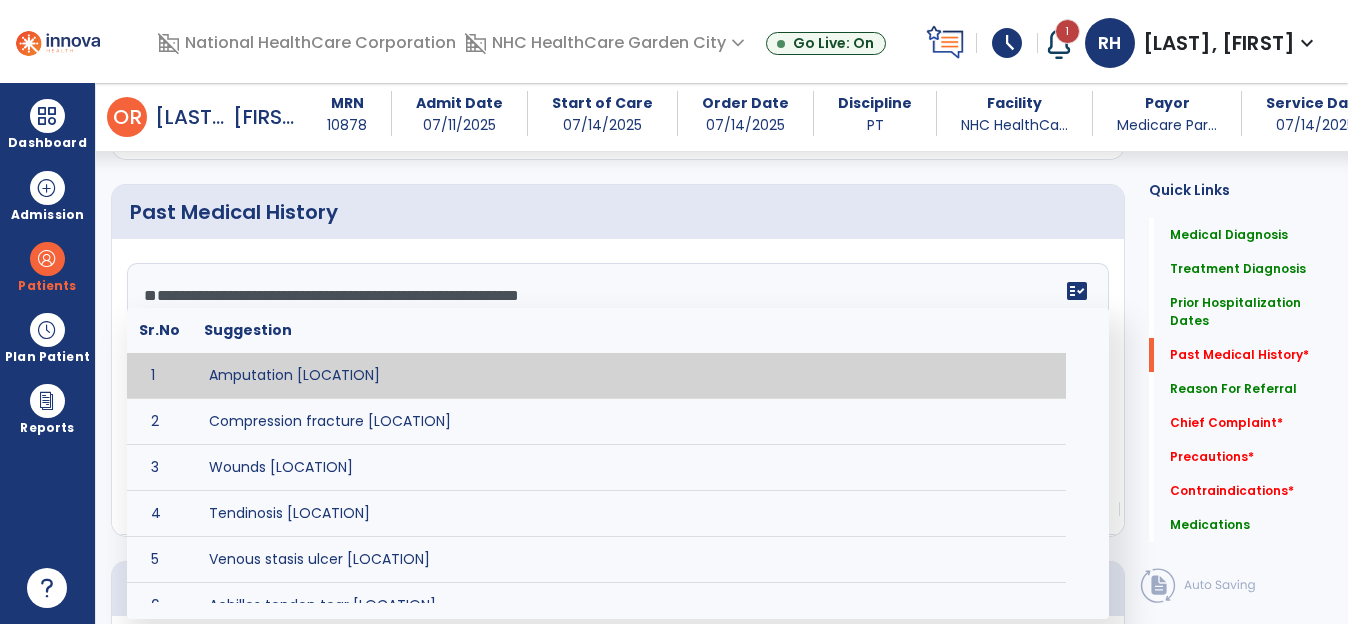 type on "**********" 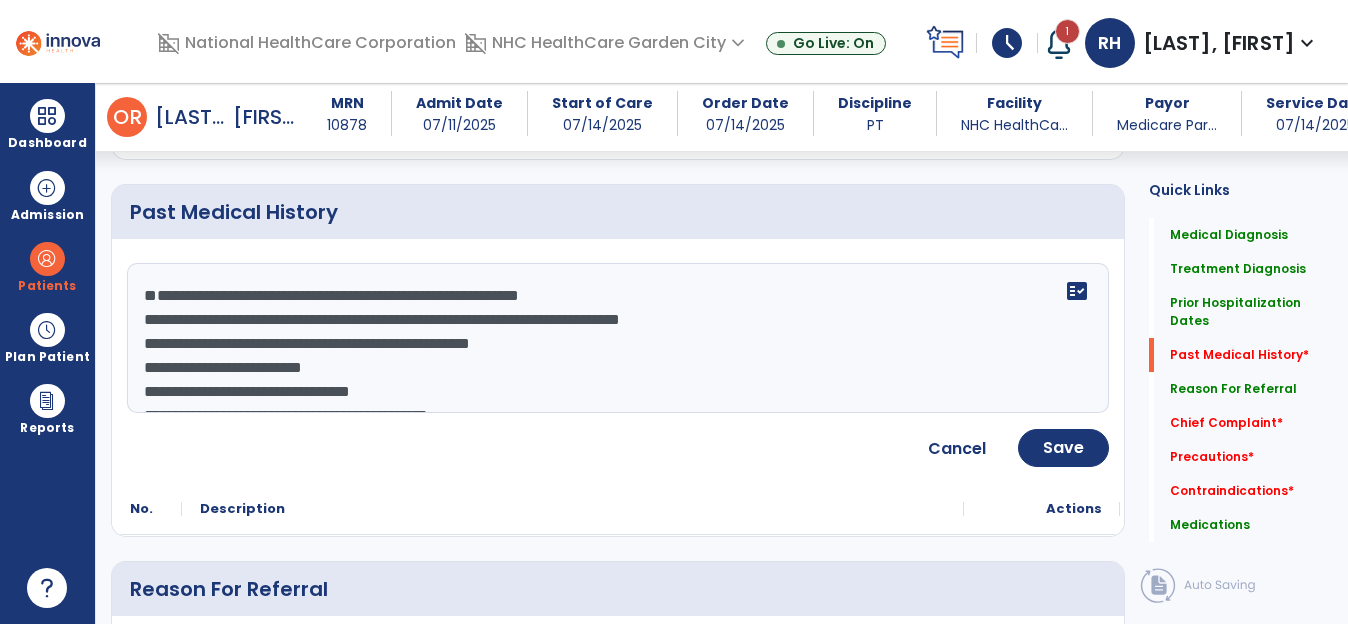 scroll, scrollTop: 208, scrollLeft: 0, axis: vertical 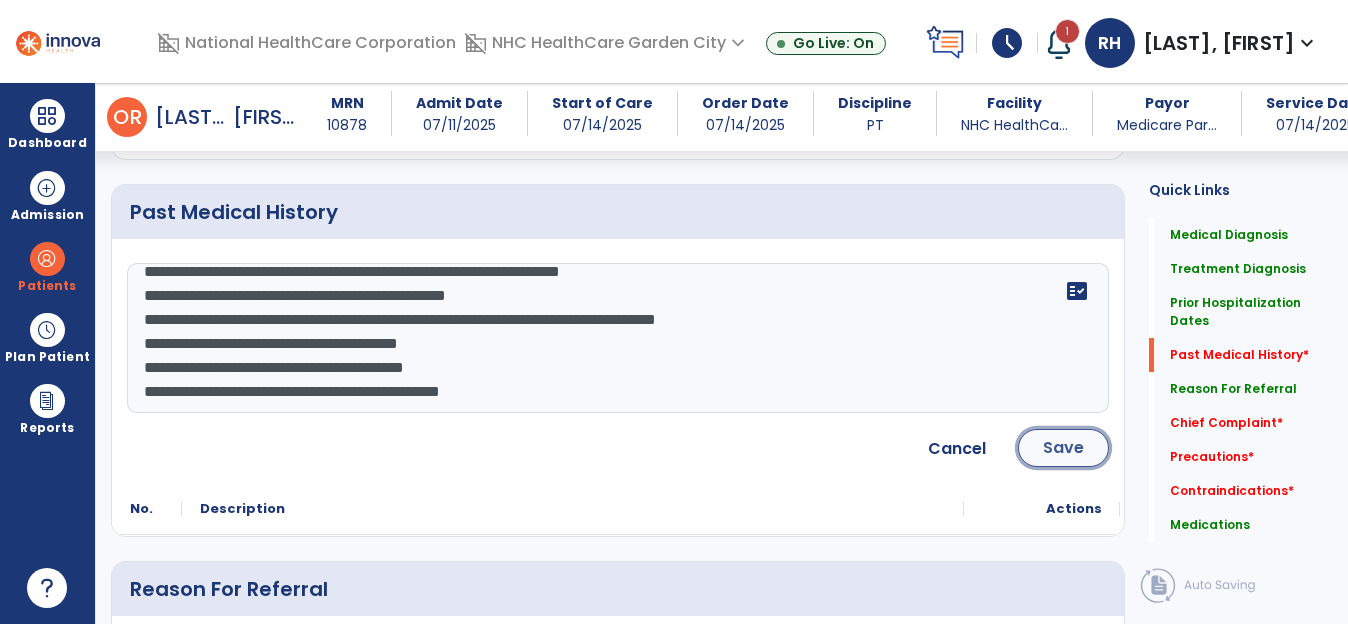 click on "Save" 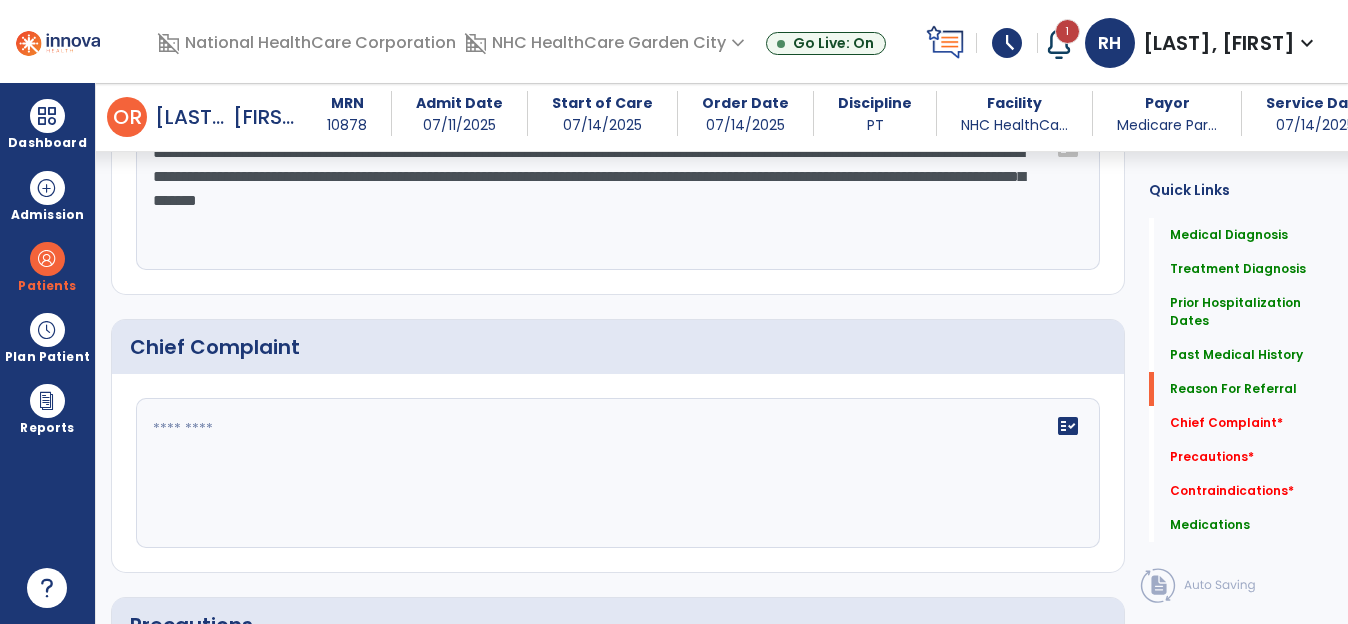 scroll, scrollTop: 1300, scrollLeft: 0, axis: vertical 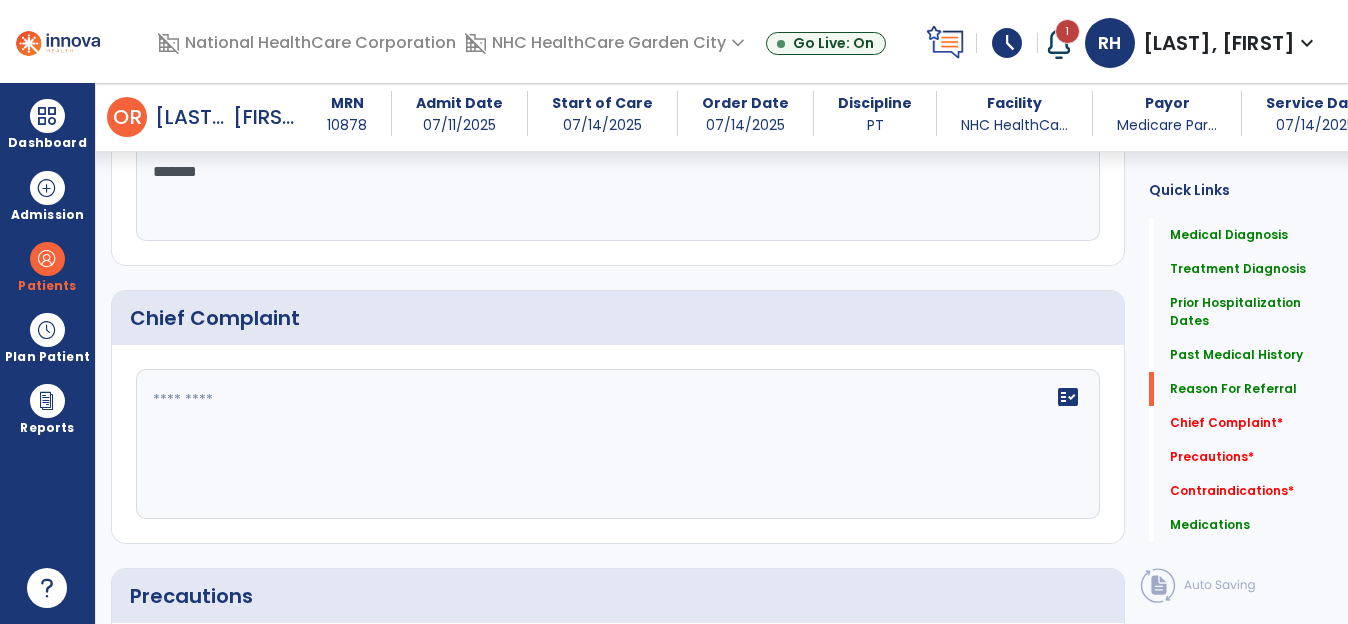 click 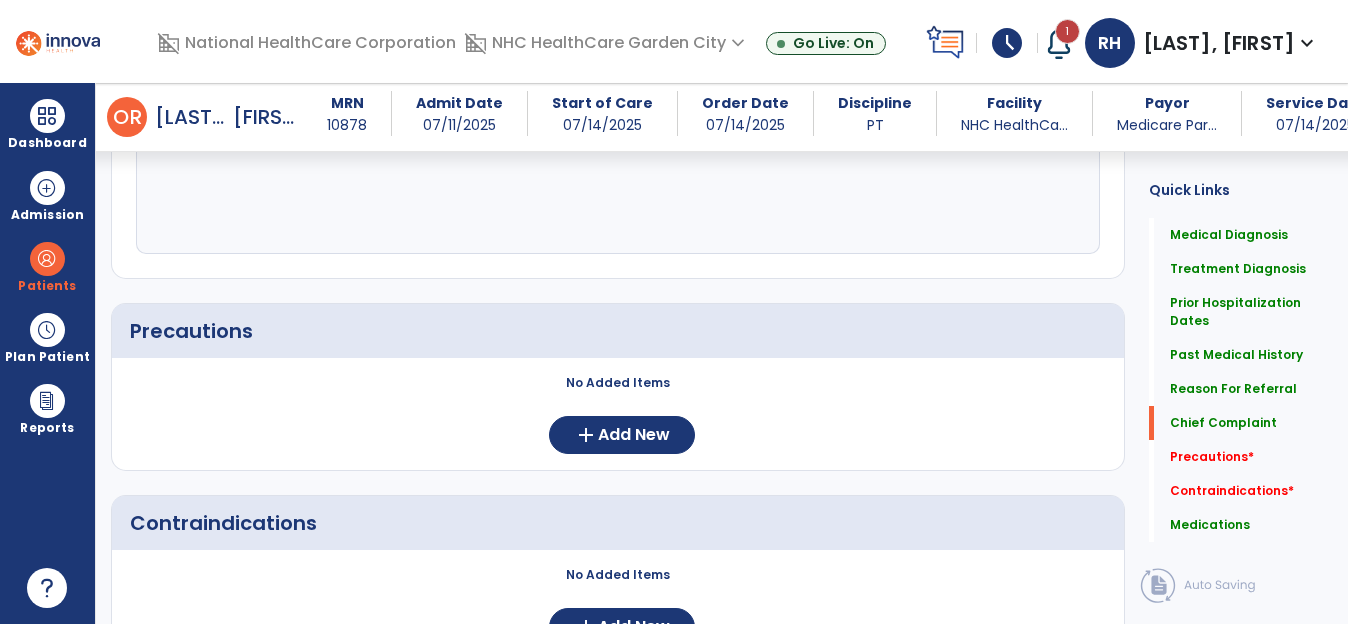 scroll, scrollTop: 1600, scrollLeft: 0, axis: vertical 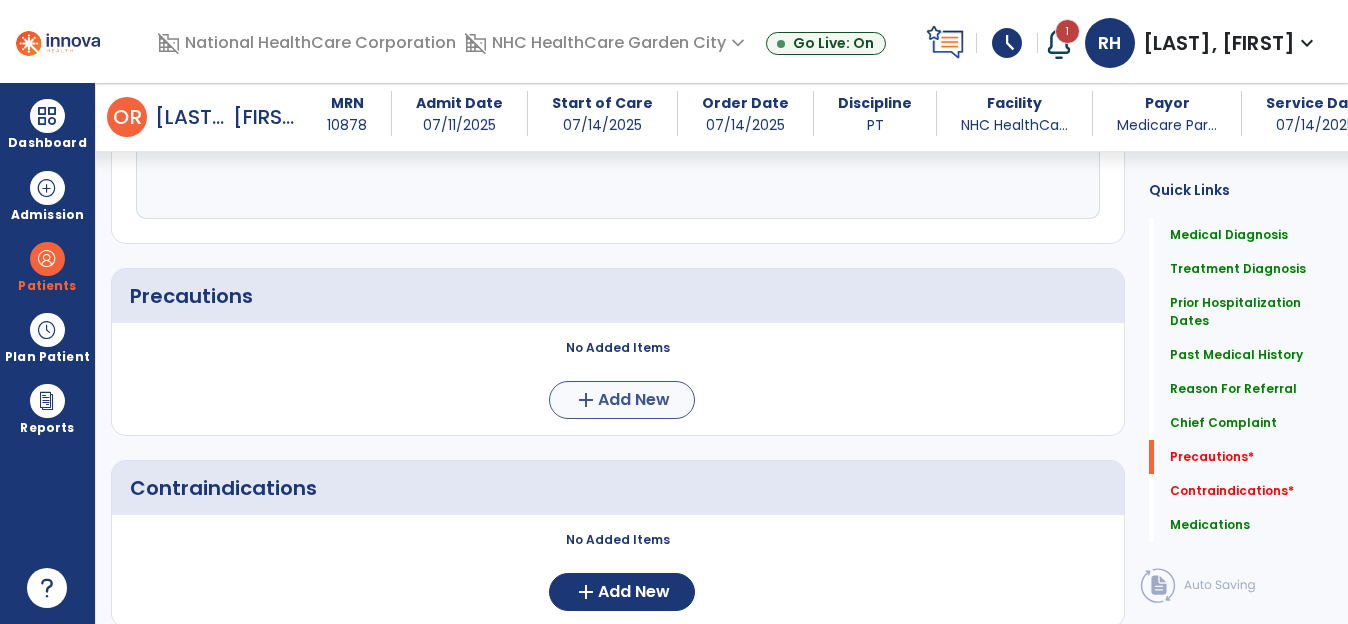 type on "**********" 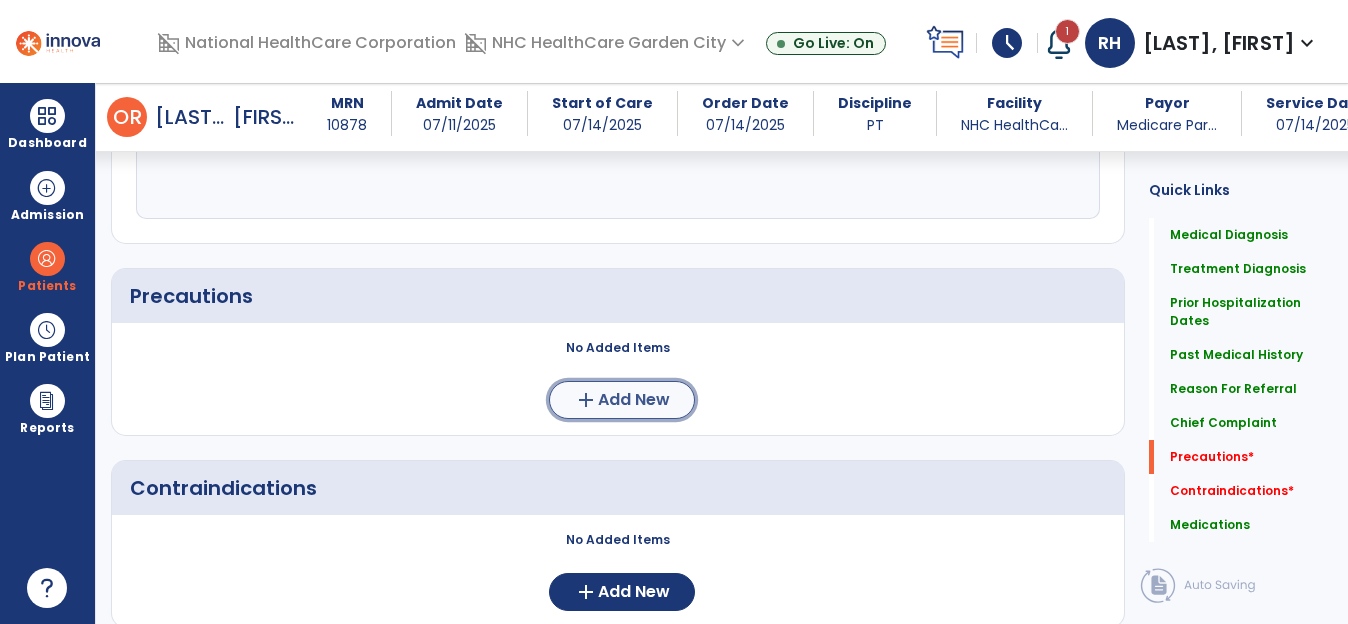 click on "add" 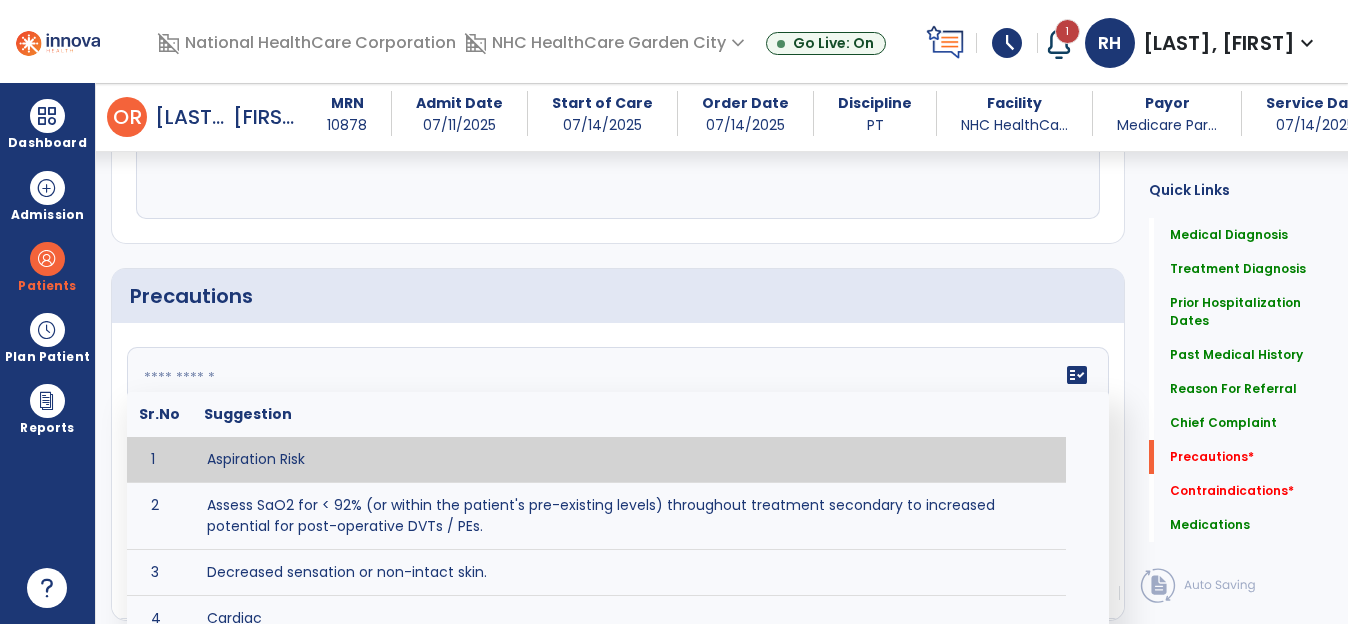 click 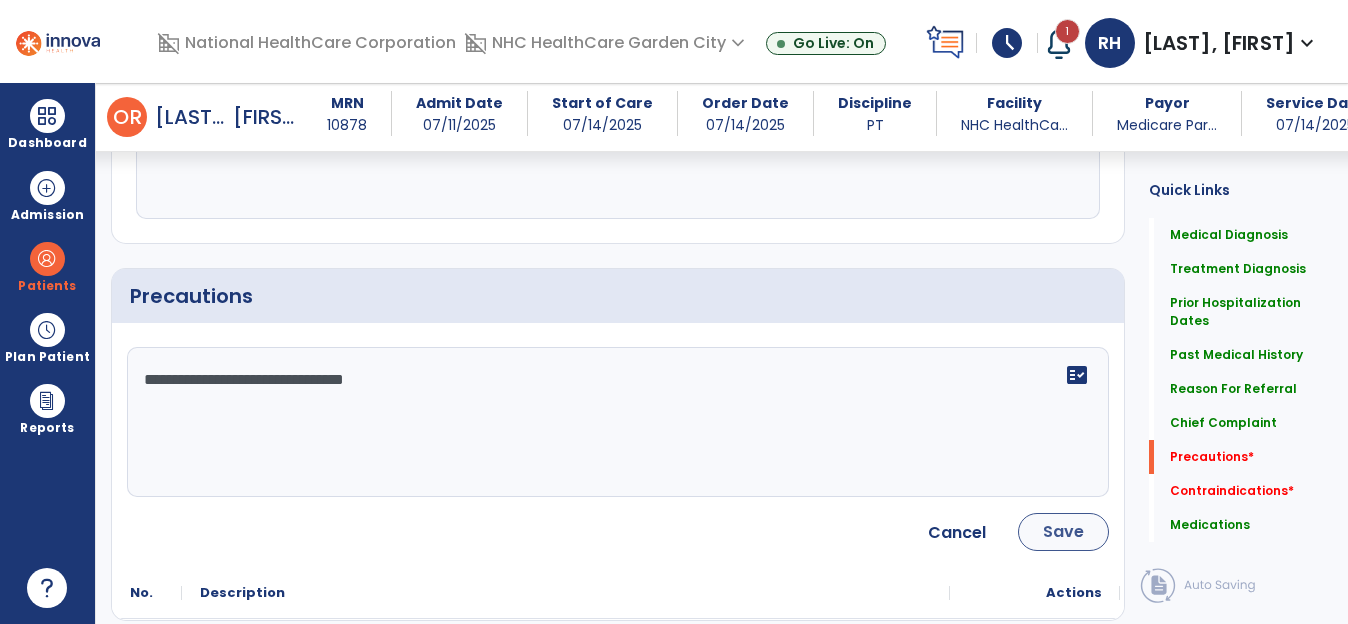 type on "**********" 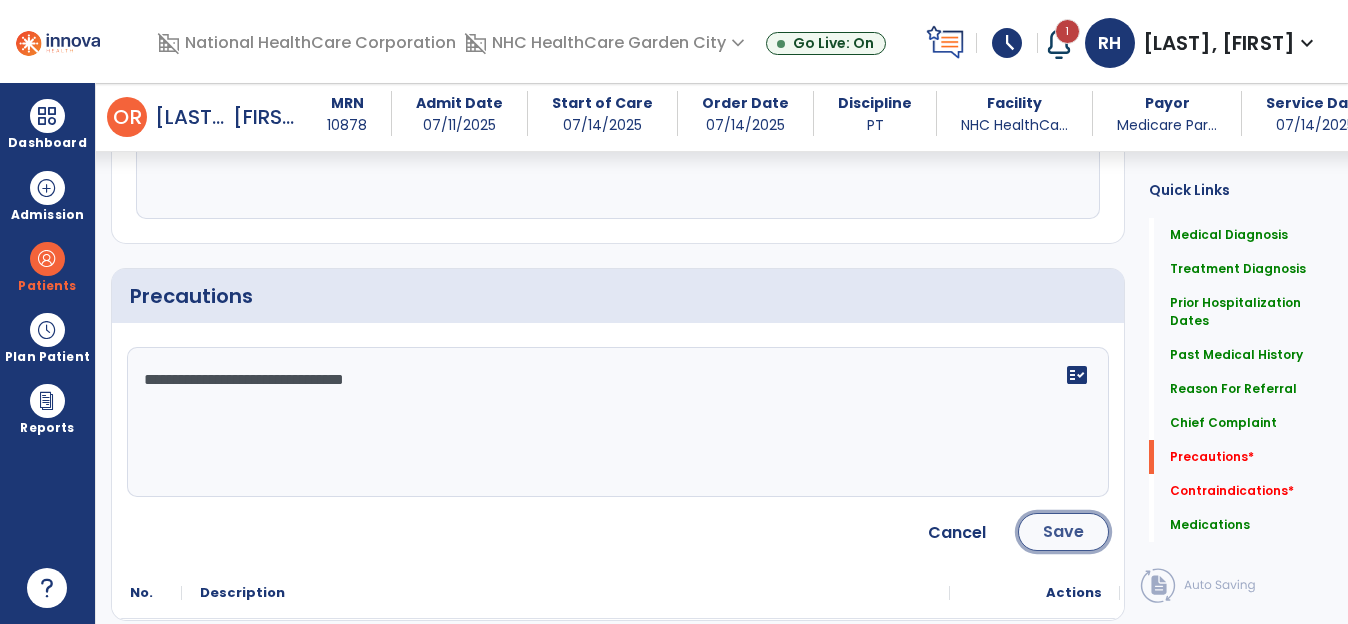 click on "Save" 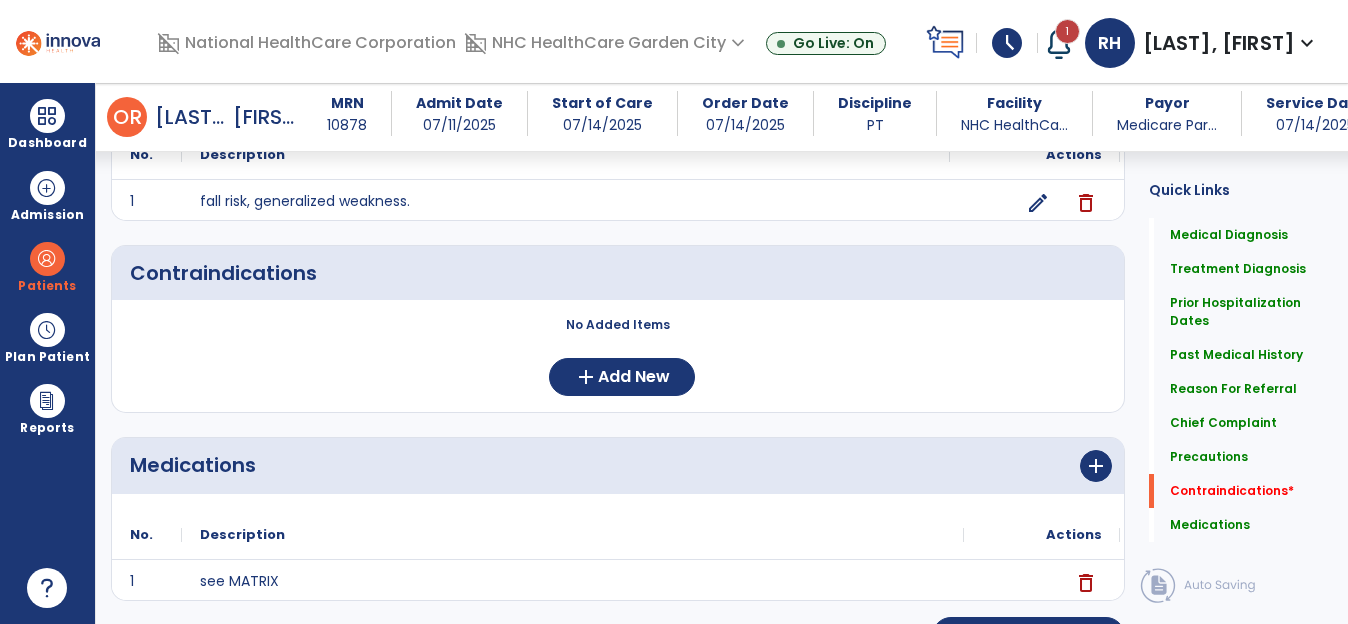 scroll, scrollTop: 1858, scrollLeft: 0, axis: vertical 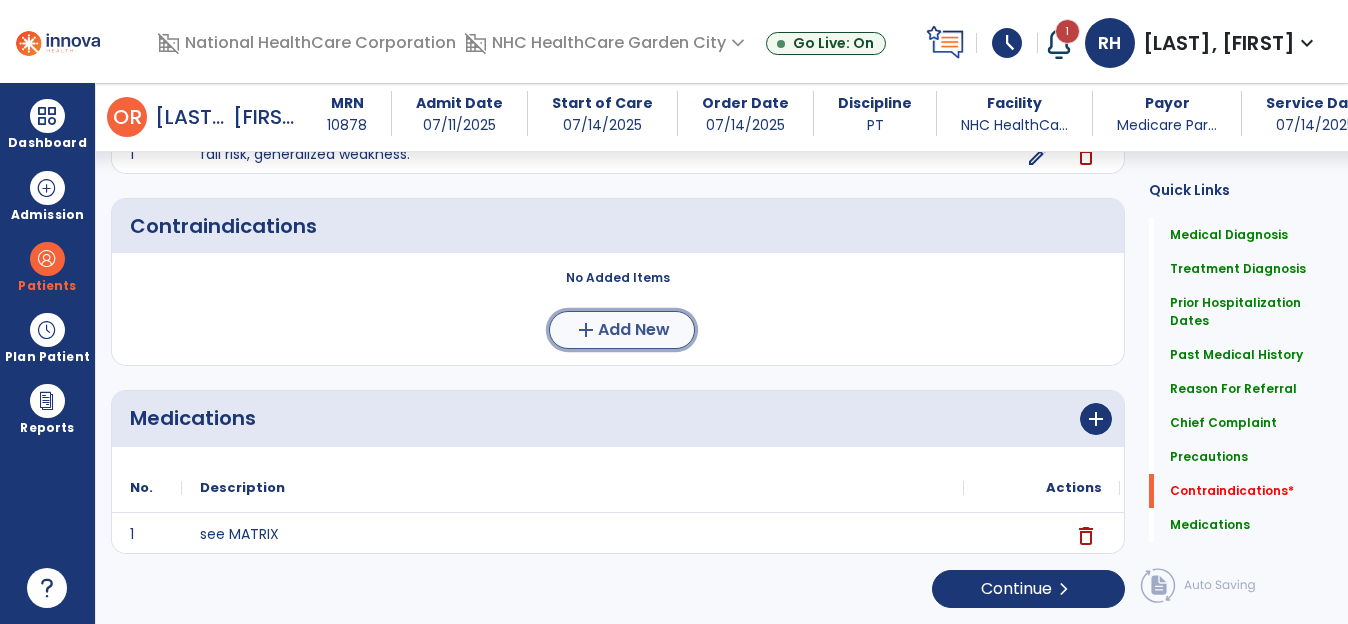 click on "add" 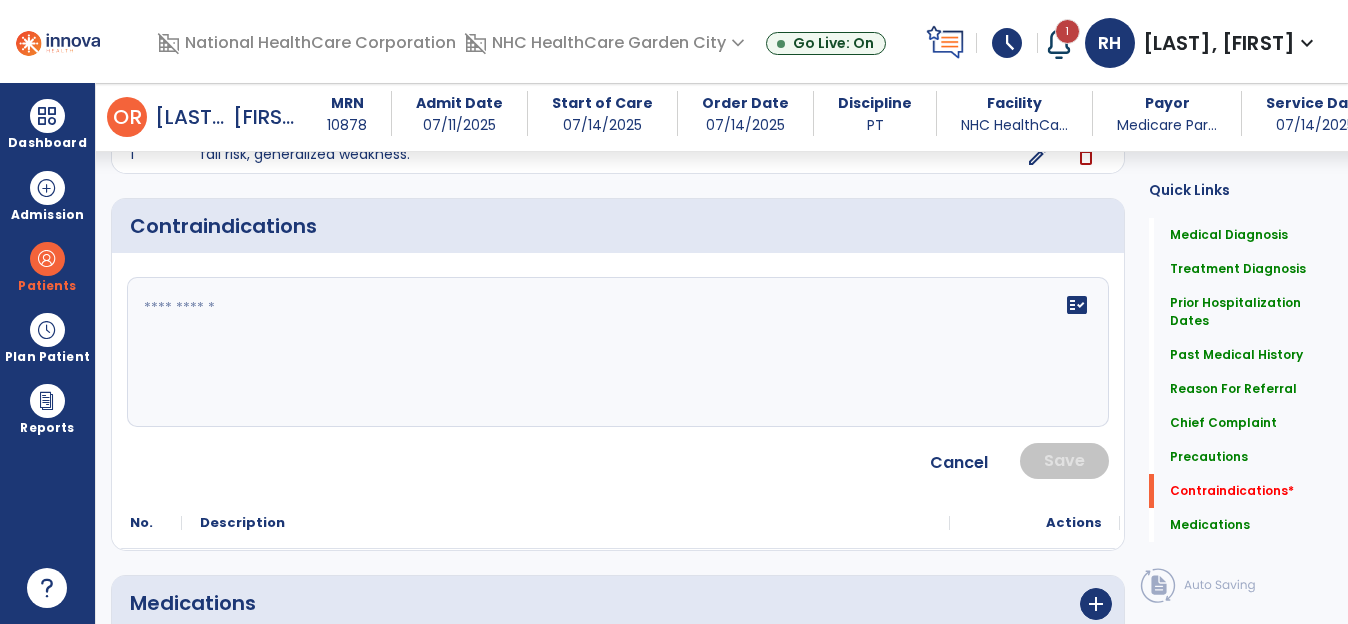 click 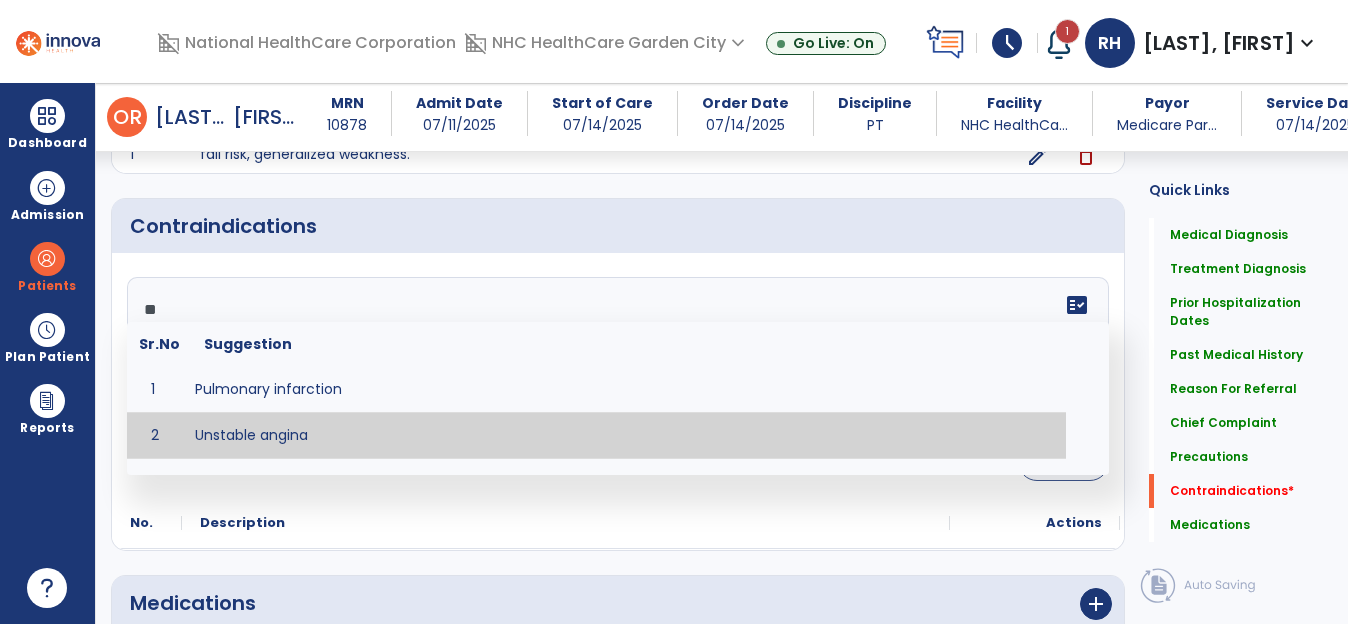 type on "**" 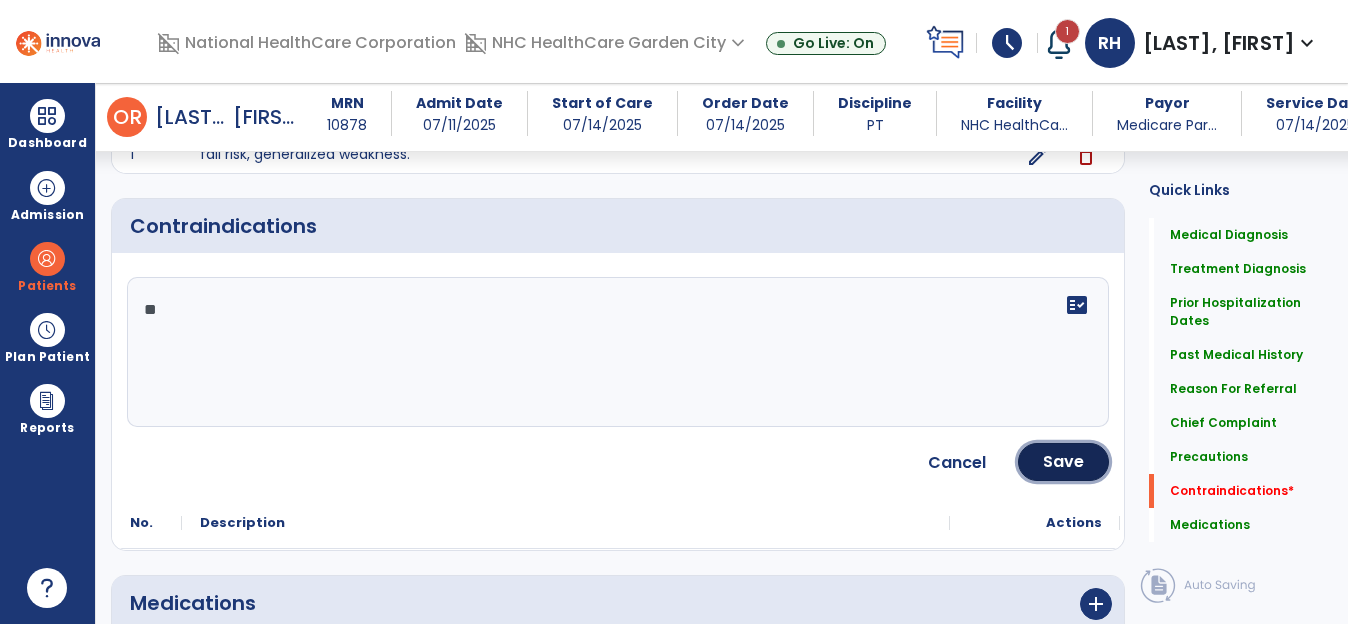 click on "Save" 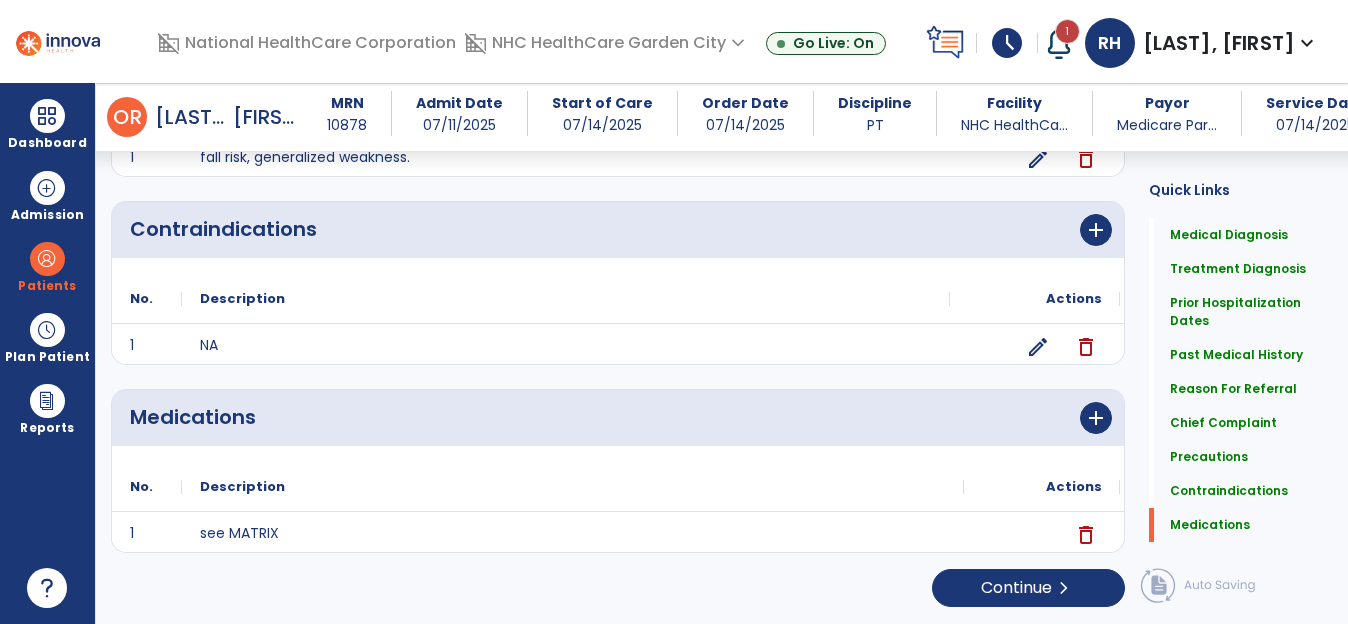 scroll, scrollTop: 1854, scrollLeft: 0, axis: vertical 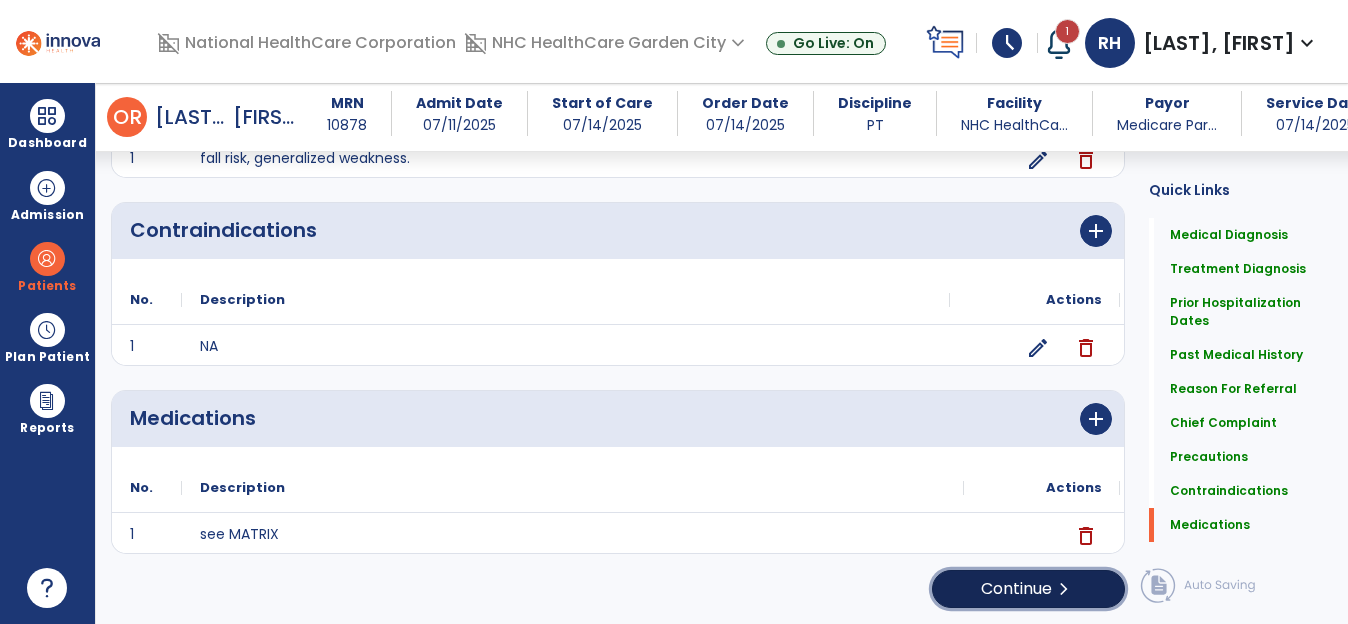 click on "Continue  chevron_right" 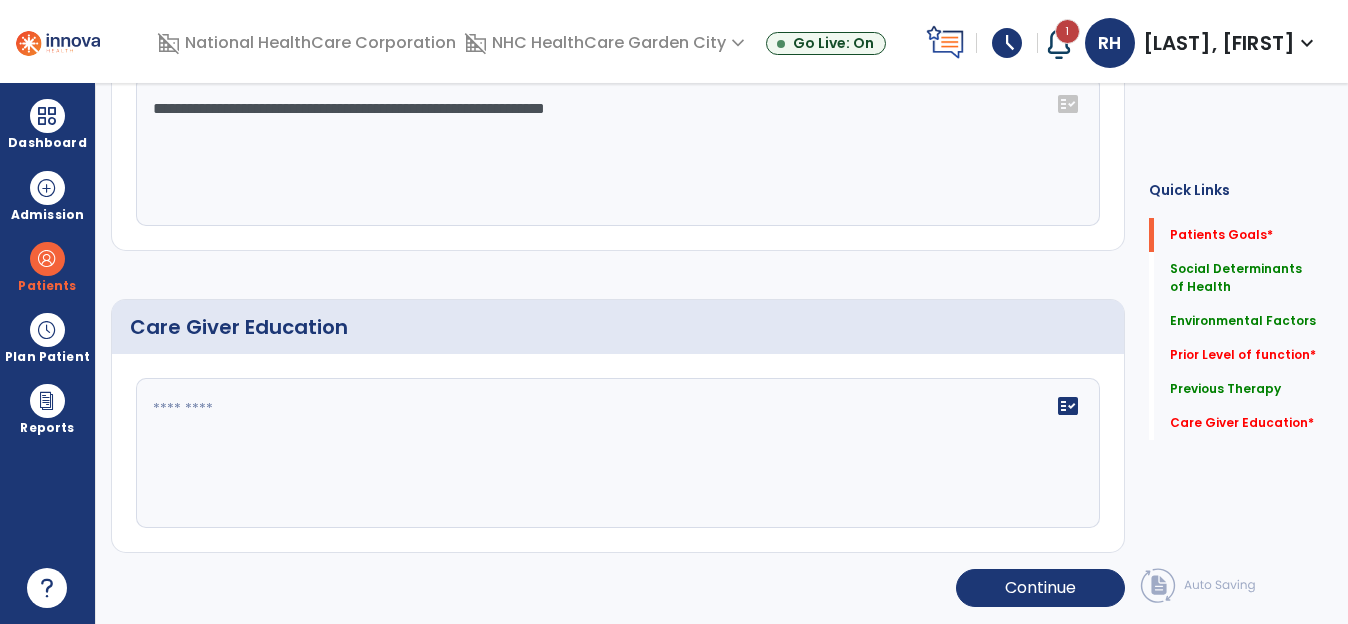 scroll, scrollTop: 0, scrollLeft: 0, axis: both 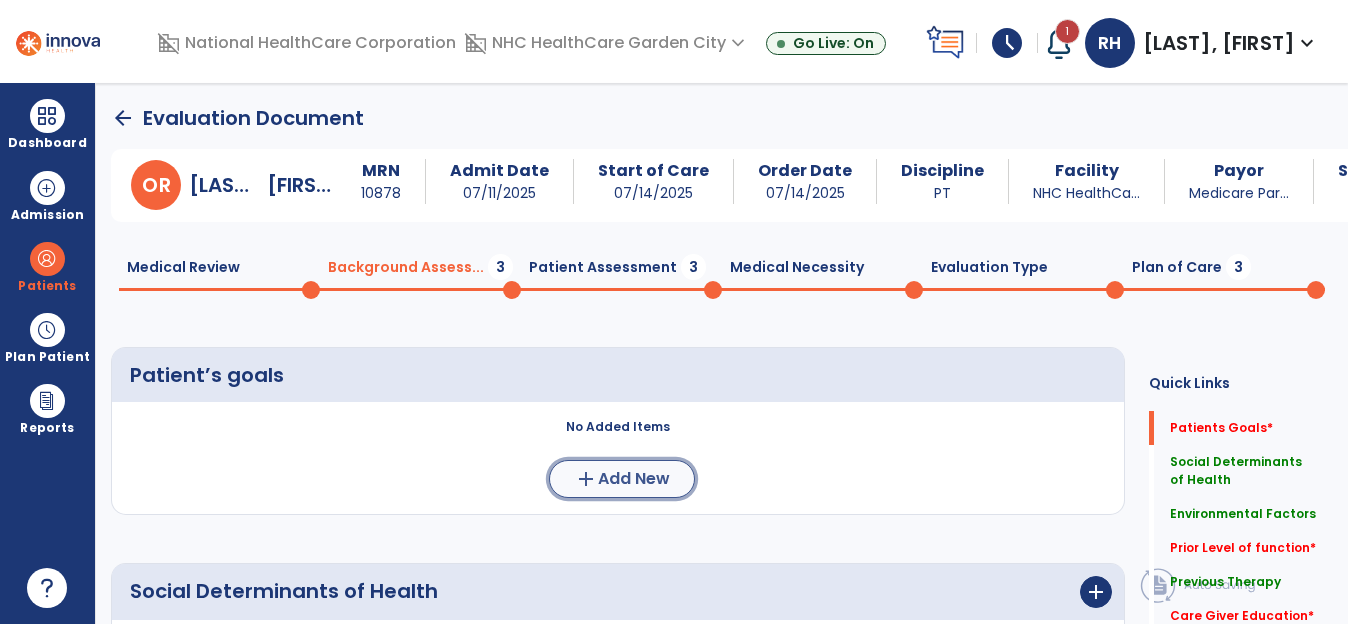 click on "Add New" 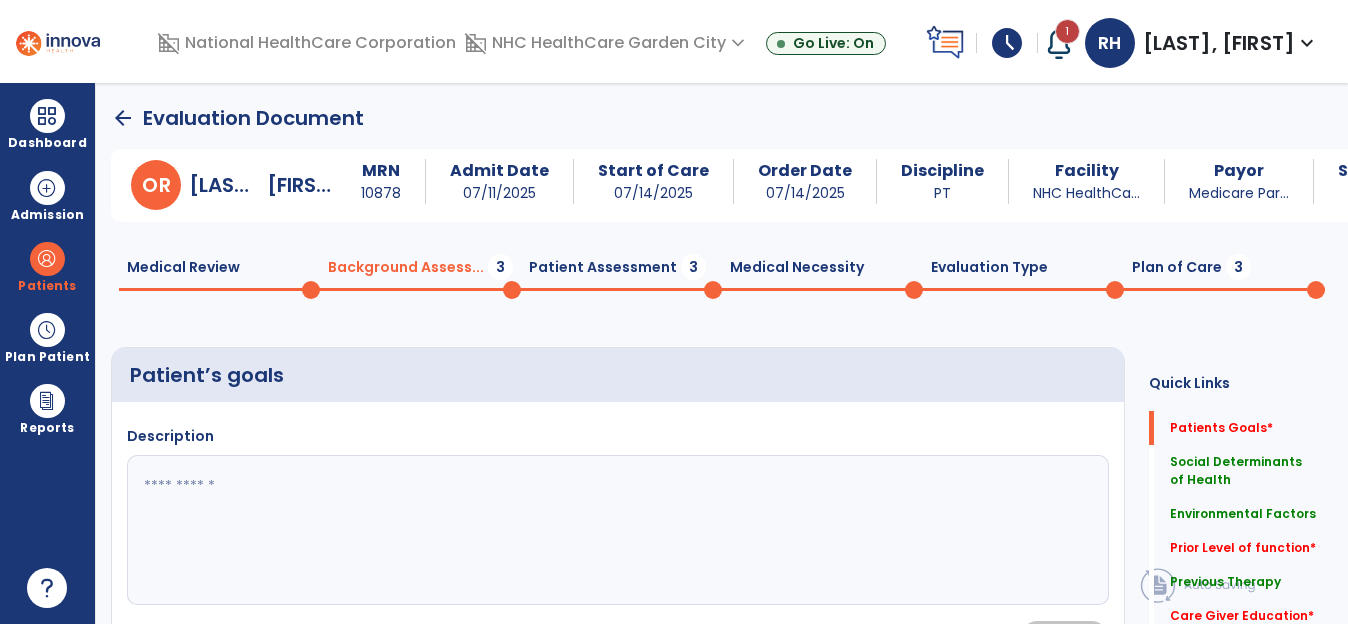 click 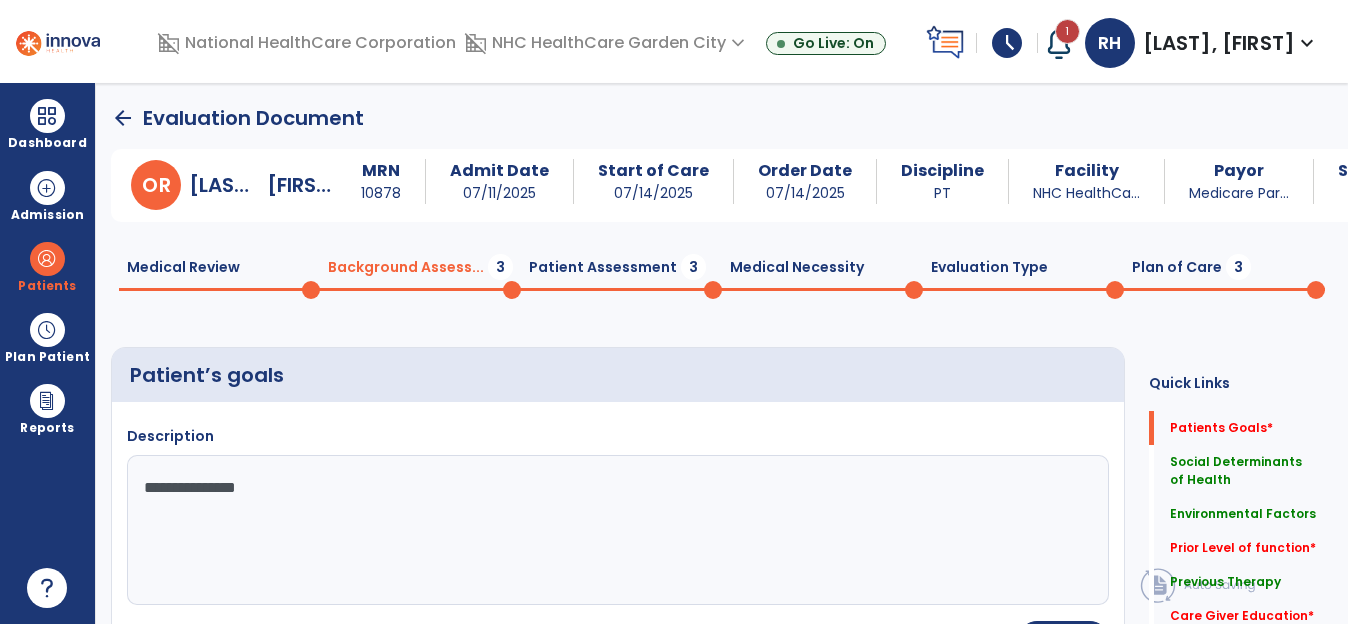 click on "**********" 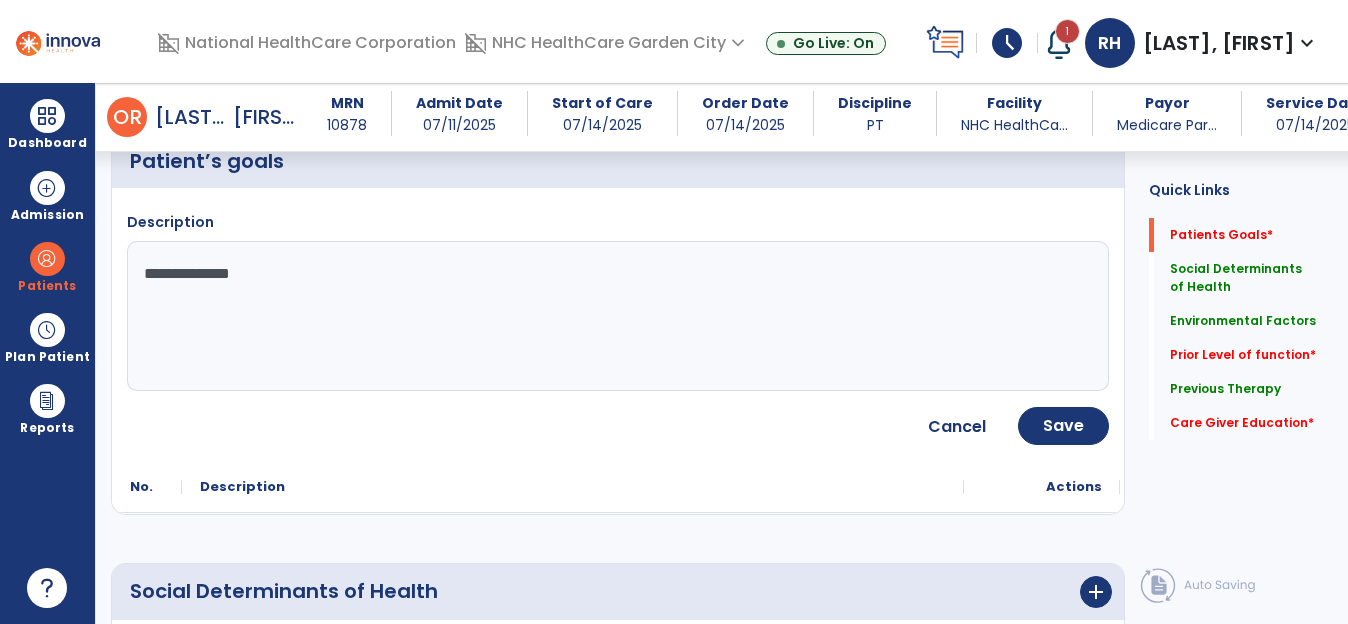 scroll, scrollTop: 200, scrollLeft: 0, axis: vertical 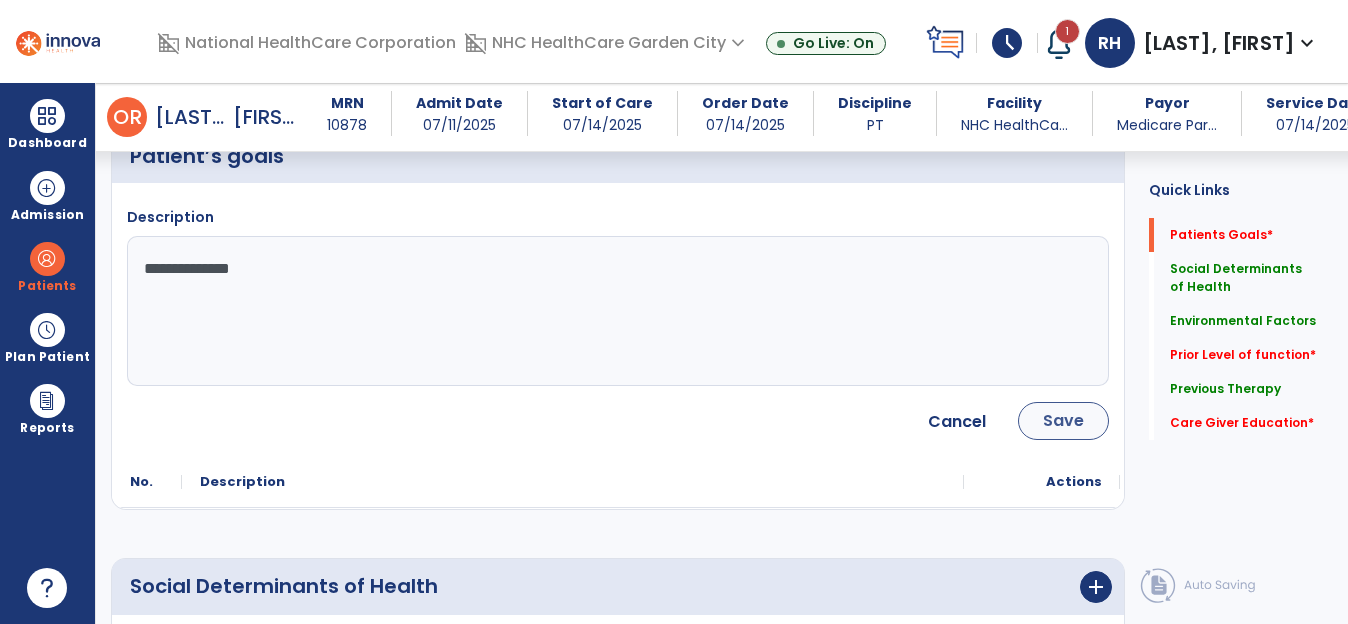 type on "**********" 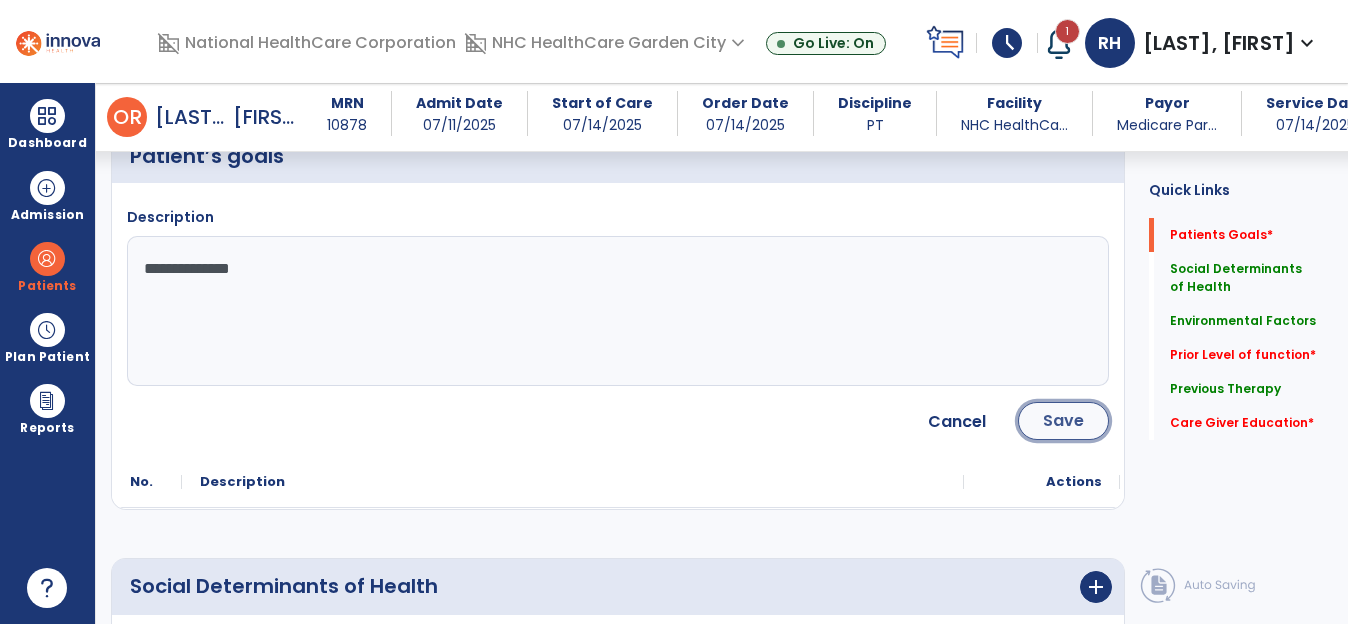 click on "Save" 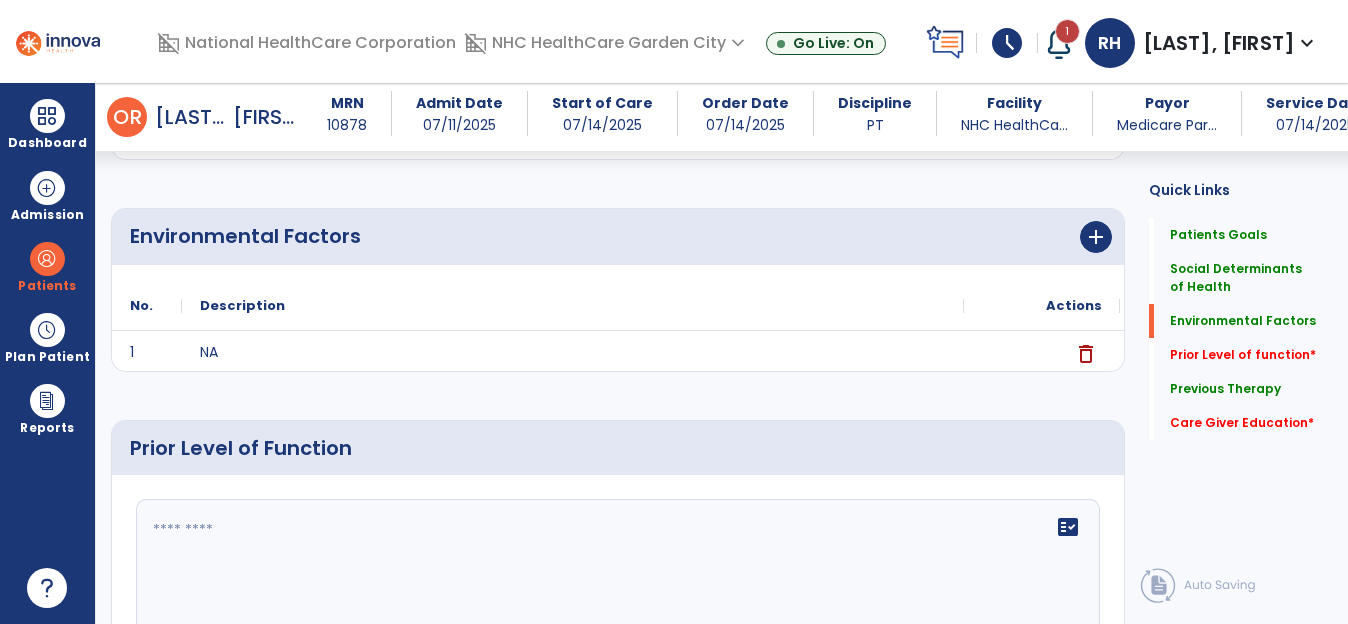 scroll, scrollTop: 700, scrollLeft: 0, axis: vertical 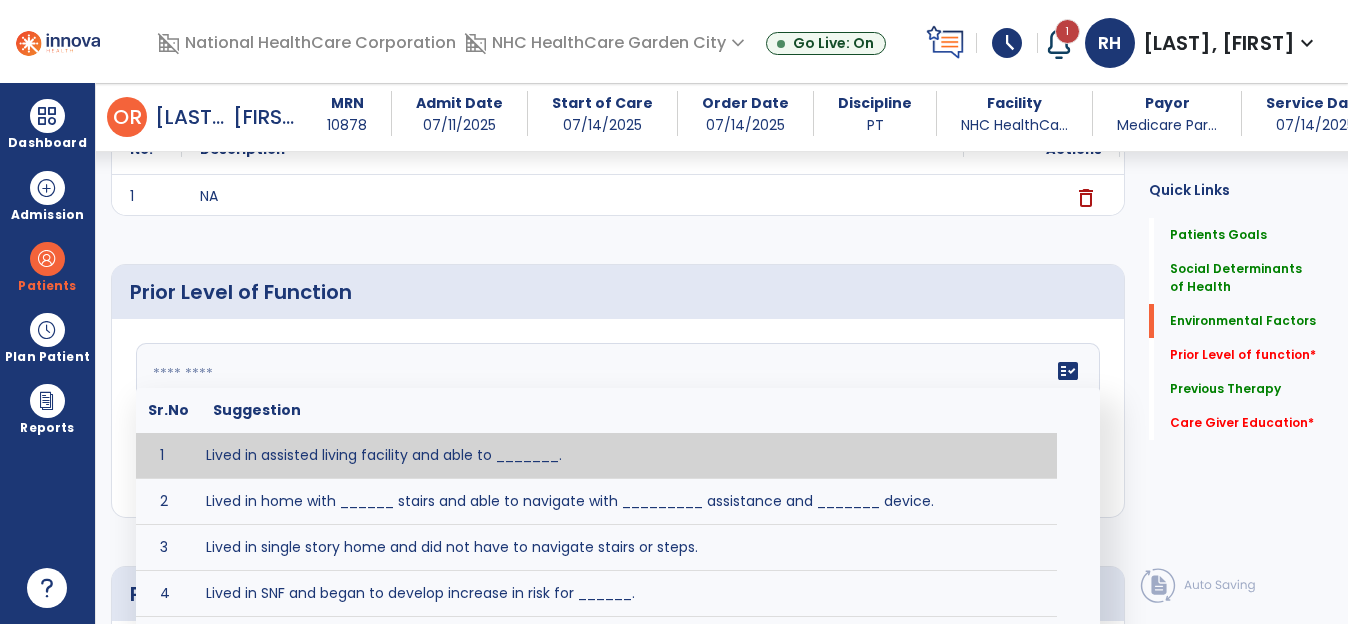 click on "fact_check  Sr.No Suggestion 1 Lived in assisted living facility and able to _______. 2 Lived in home with ______ stairs and able to navigate with _________ assistance and _______ device. 3 Lived in single story home and did not have to navigate stairs or steps. 4 Lived in SNF and began to develop increase in risk for ______. 5 Lived in SNF and skin was intact without pressure sores or wounds. 6 Lived independently at home with _________ and able to __________. 7 Wheelchair bound, non ambulatory and able to ______. 8 Worked as a __________." 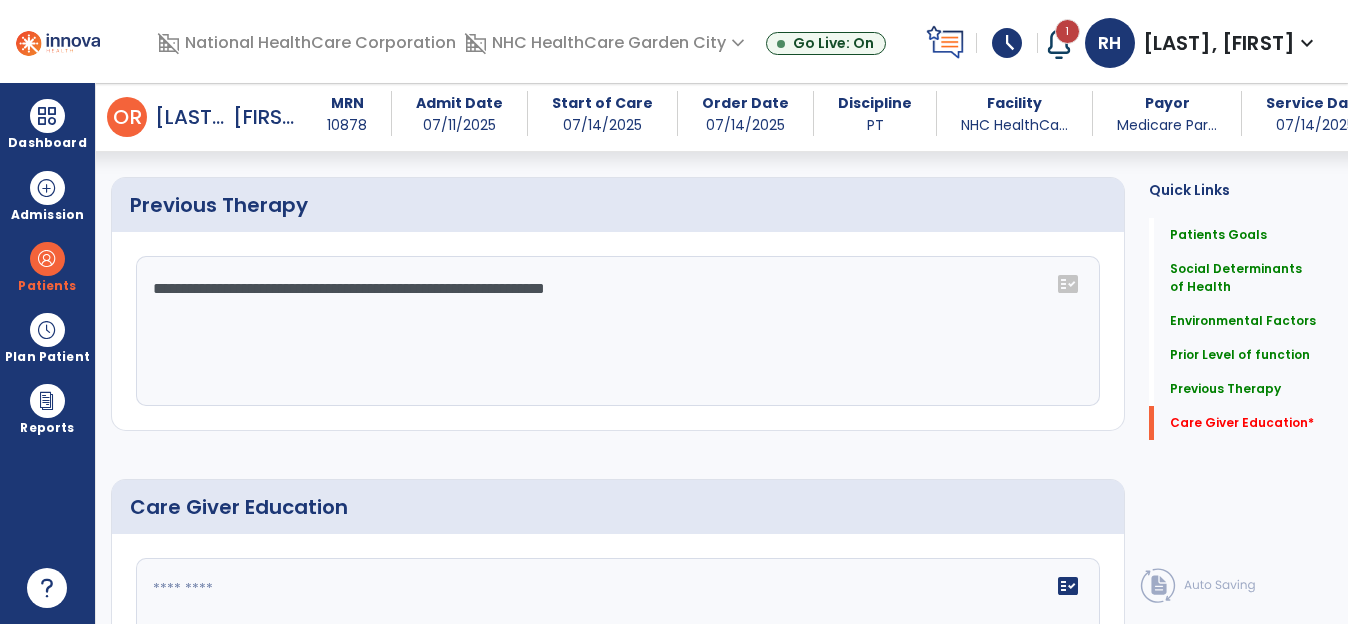 scroll, scrollTop: 1268, scrollLeft: 0, axis: vertical 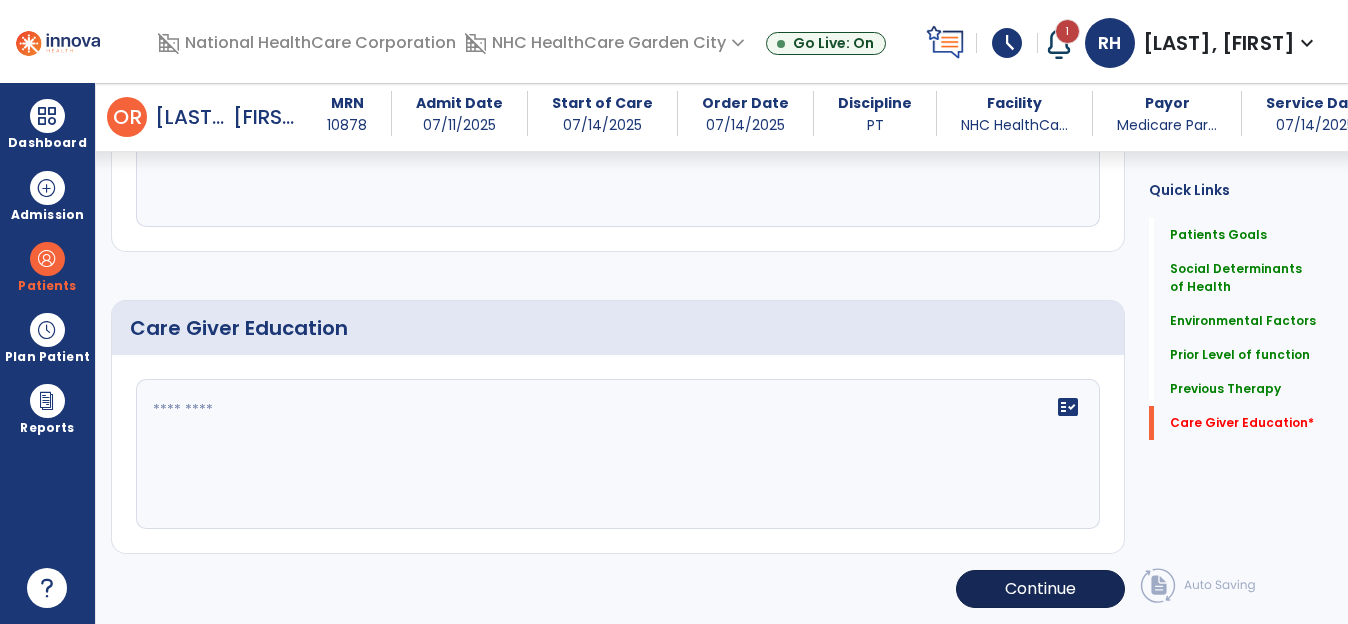 type on "**********" 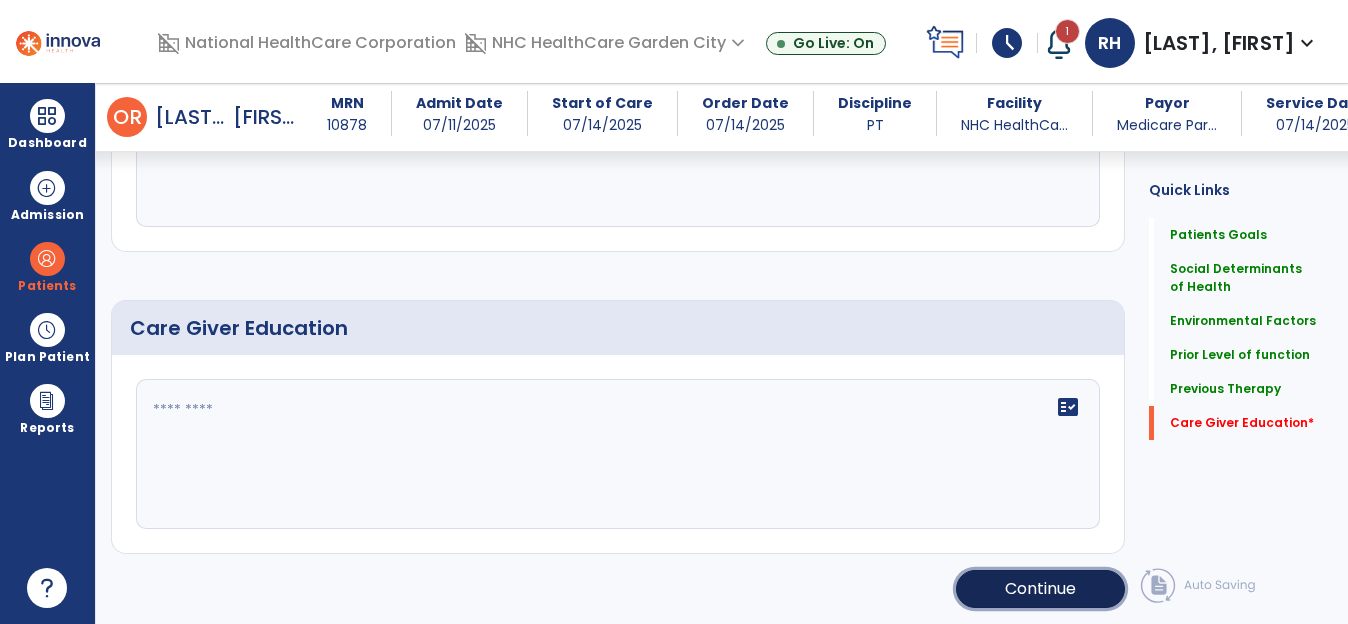 click on "Continue" 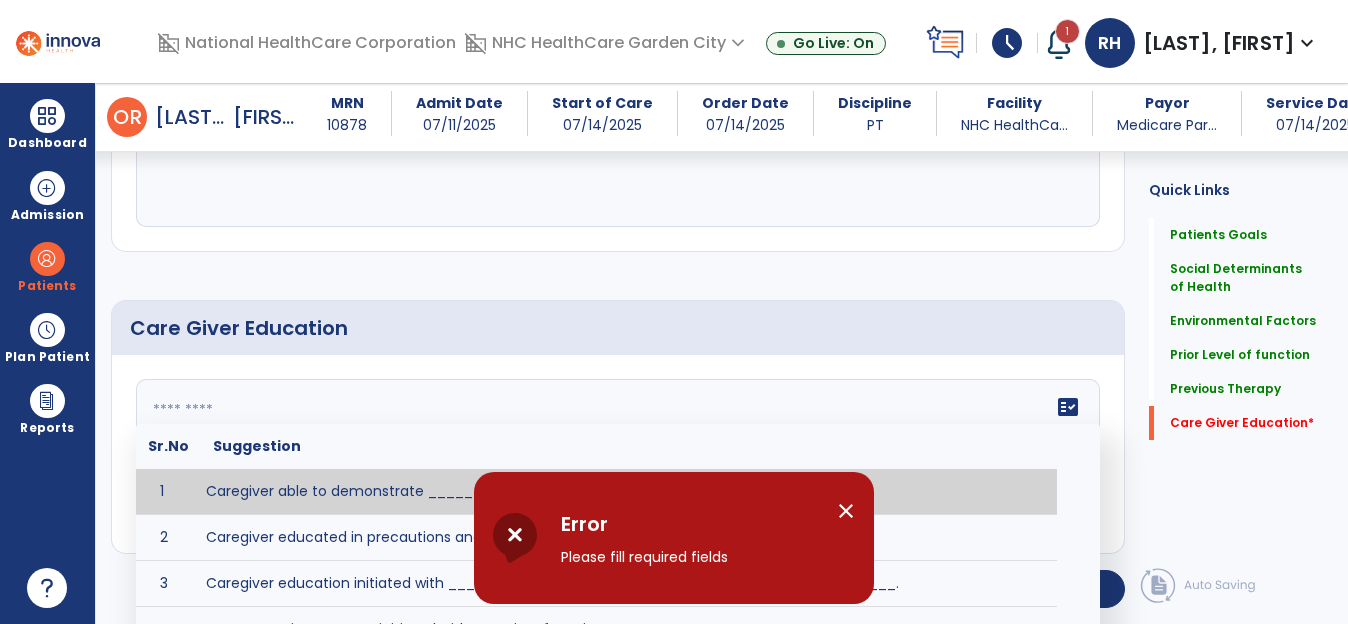 click 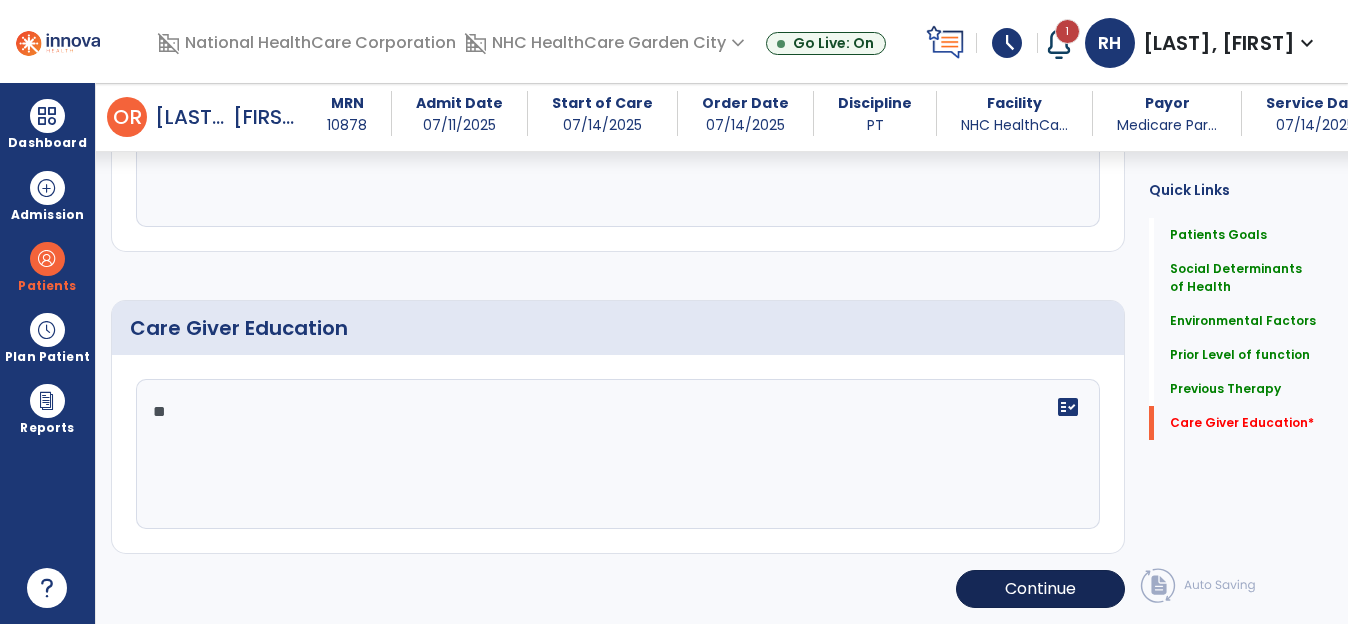 type on "**" 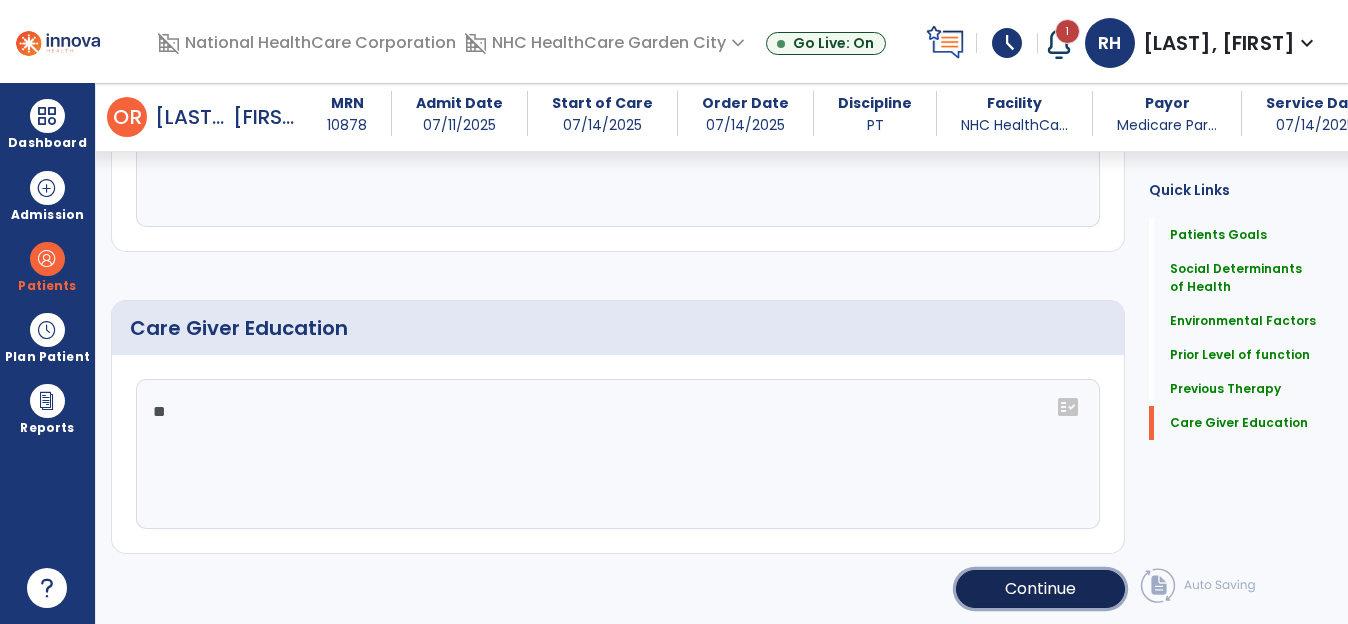 click on "Continue" 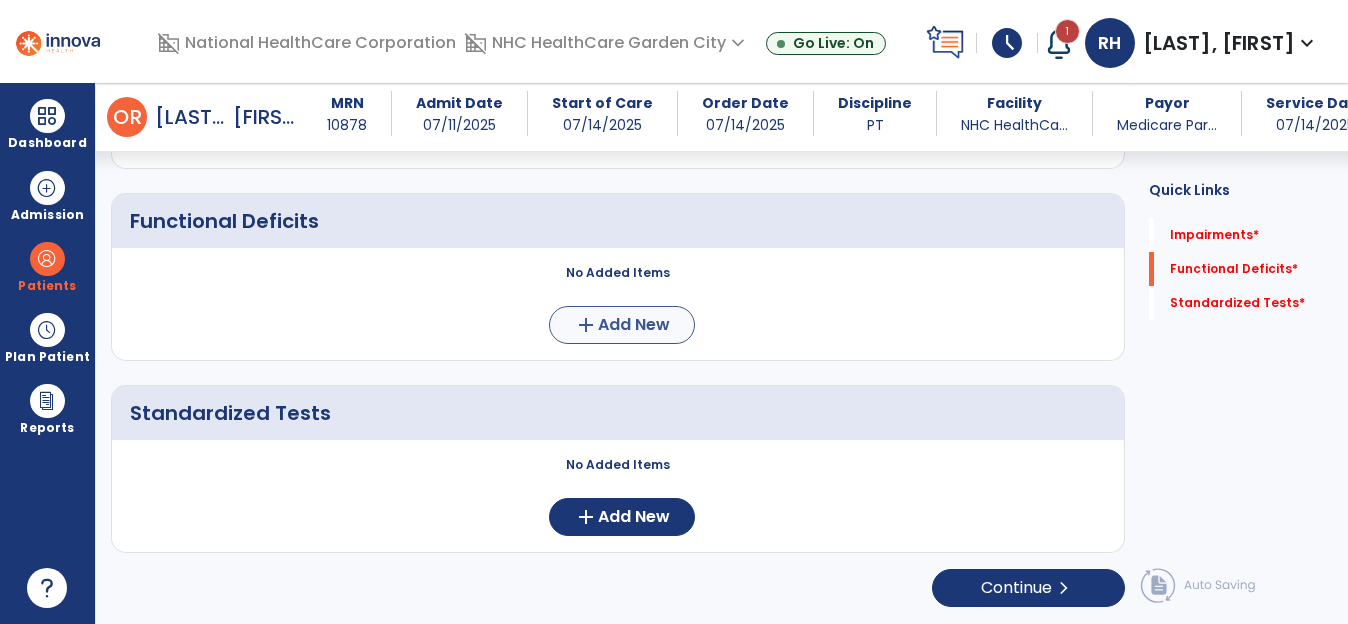 scroll, scrollTop: 0, scrollLeft: 0, axis: both 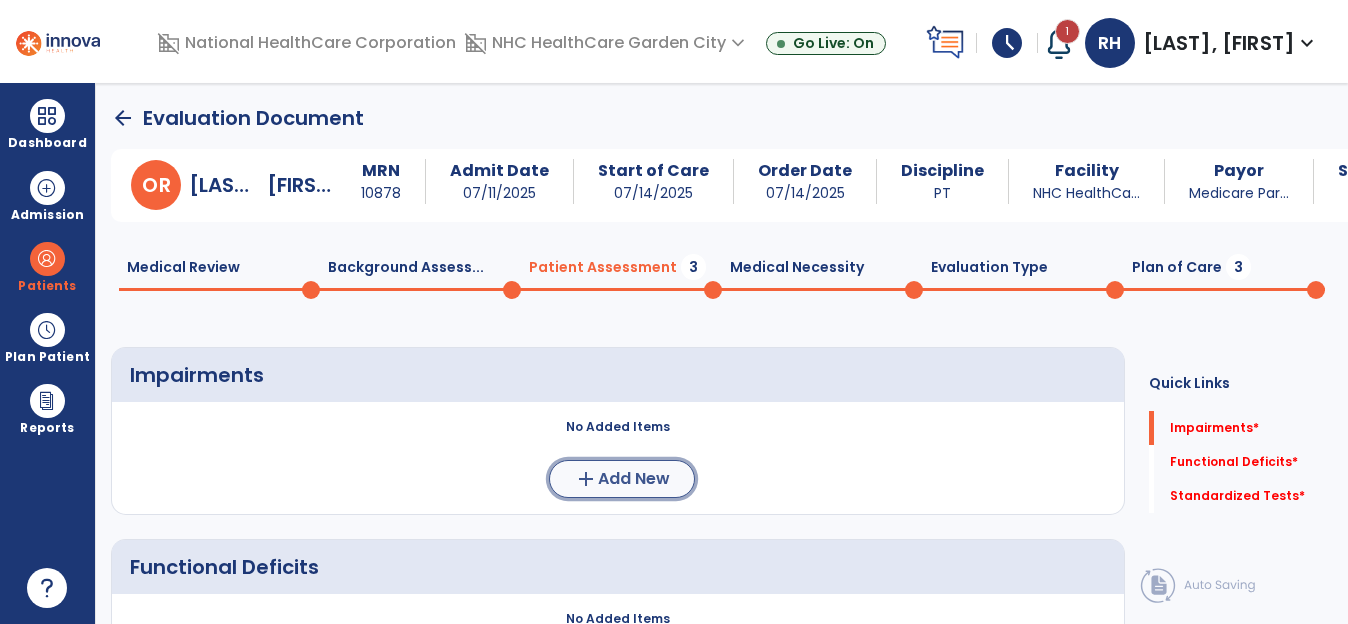 click on "Add New" 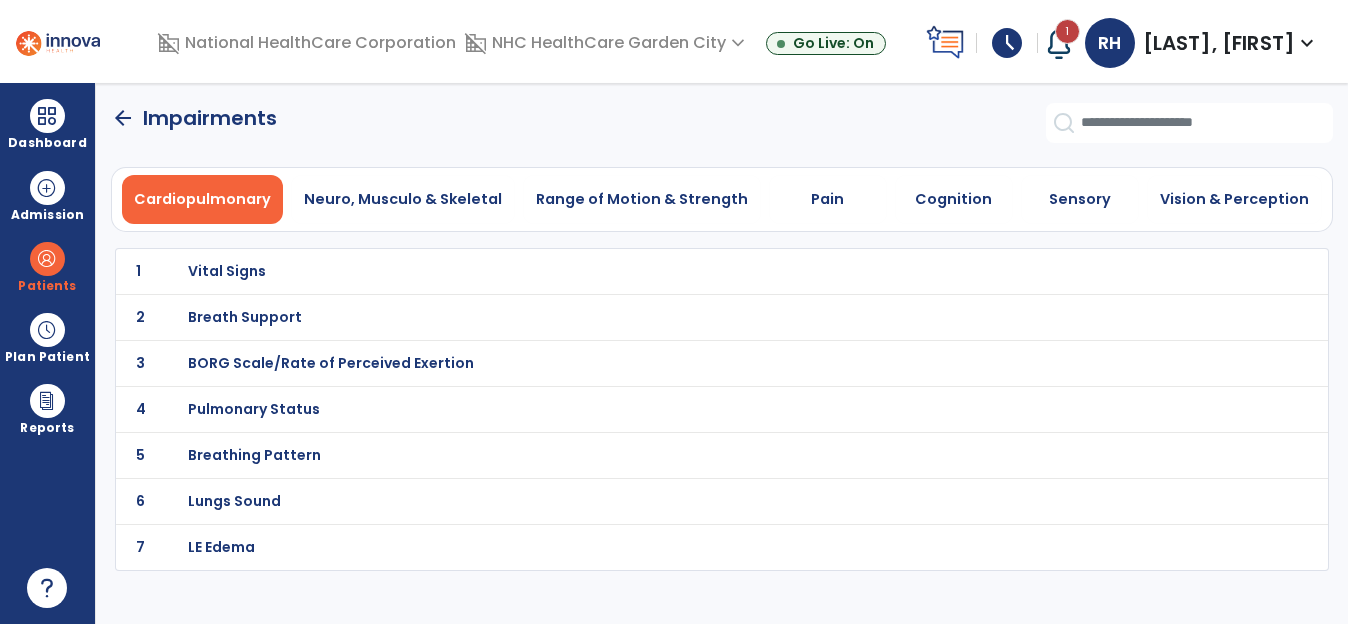 click on "Lungs Sound" at bounding box center (227, 271) 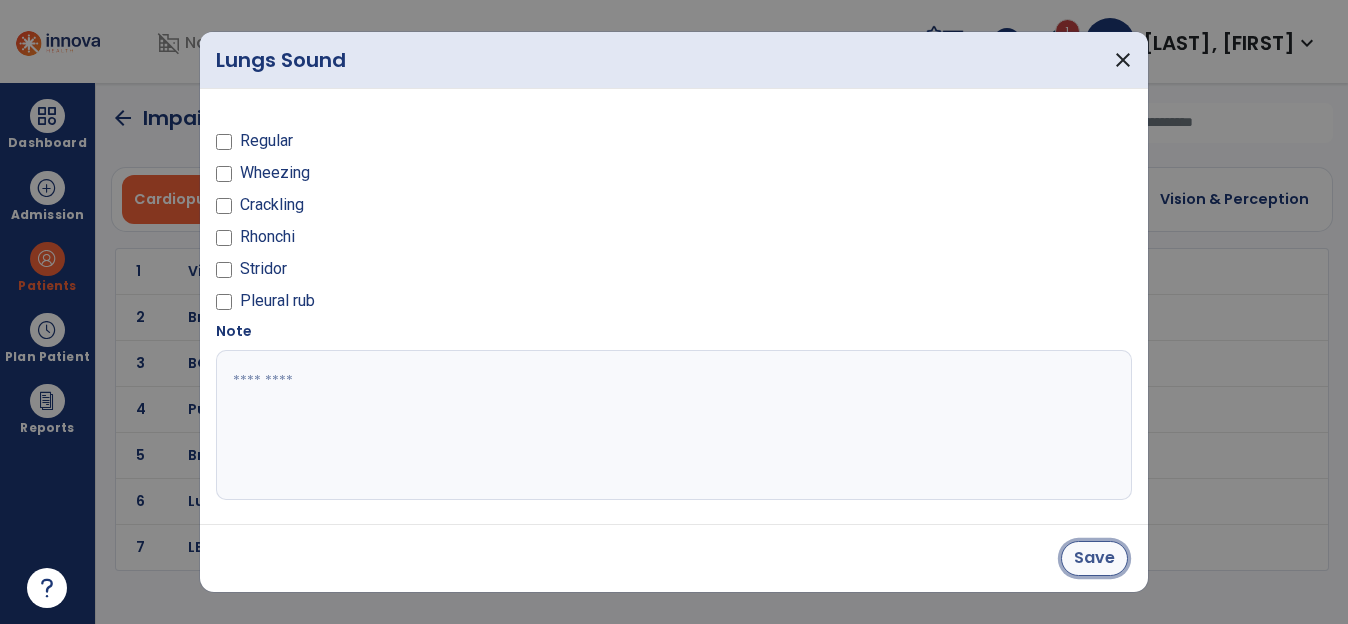 click on "Save" at bounding box center (1094, 558) 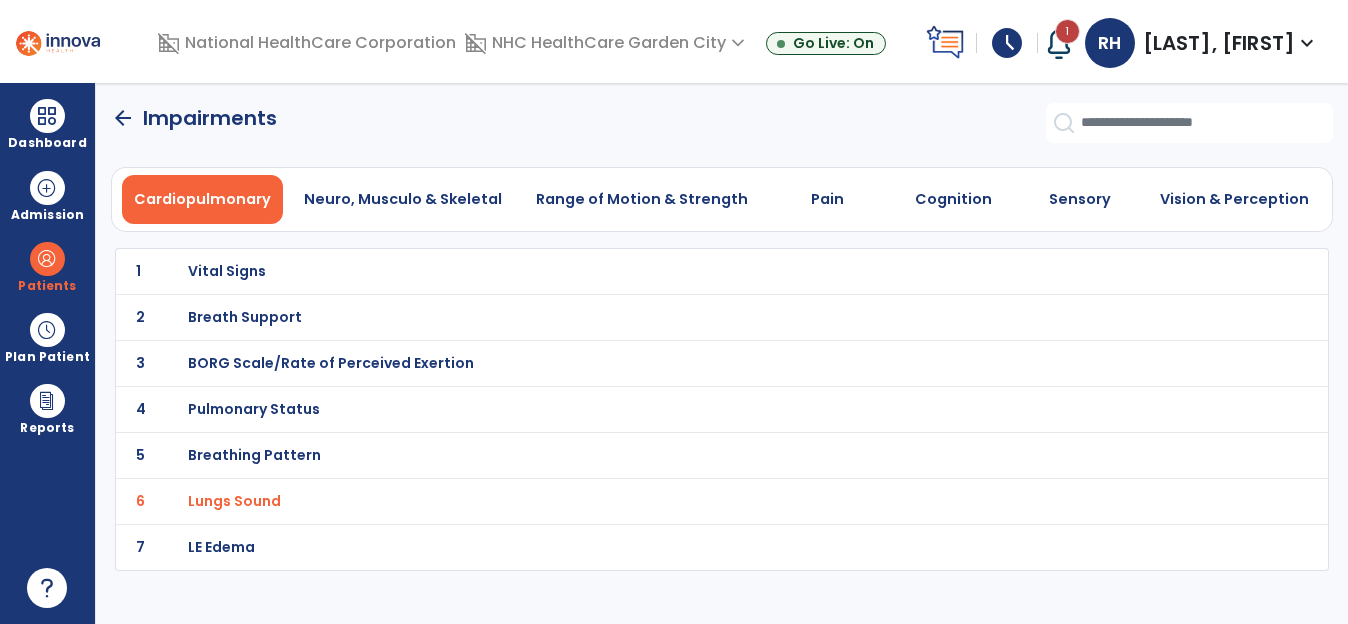click on "arrow_back" 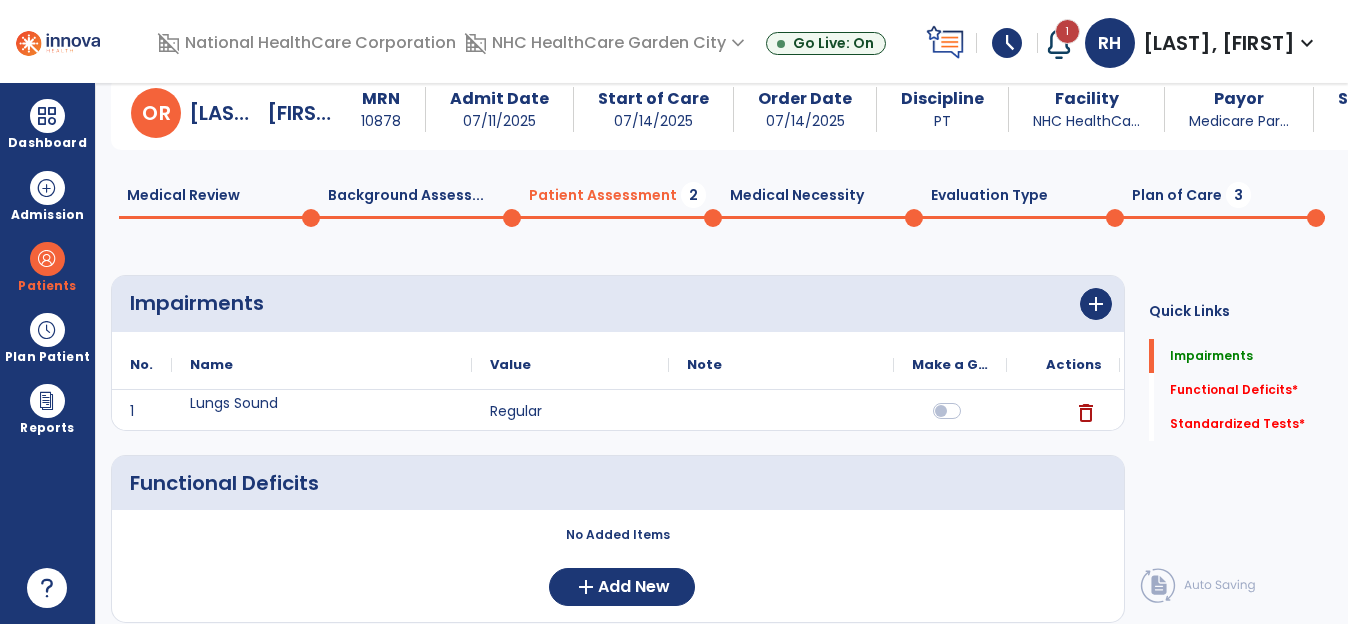 scroll, scrollTop: 200, scrollLeft: 0, axis: vertical 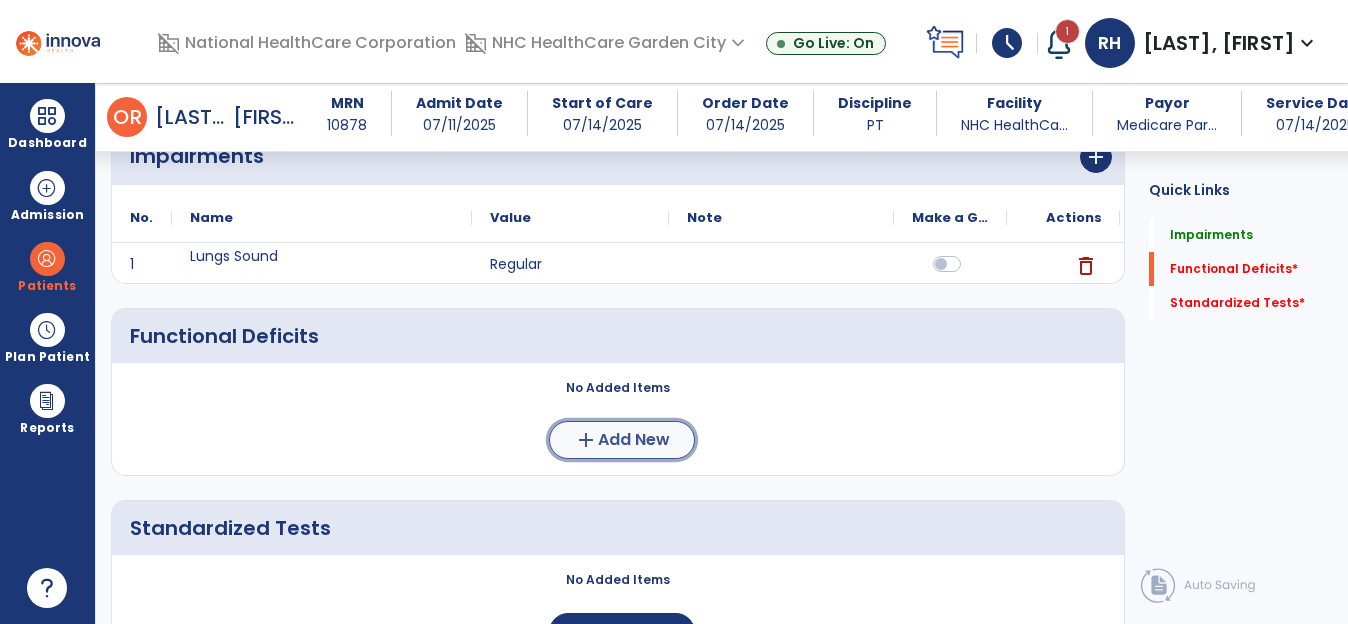 click on "Add New" 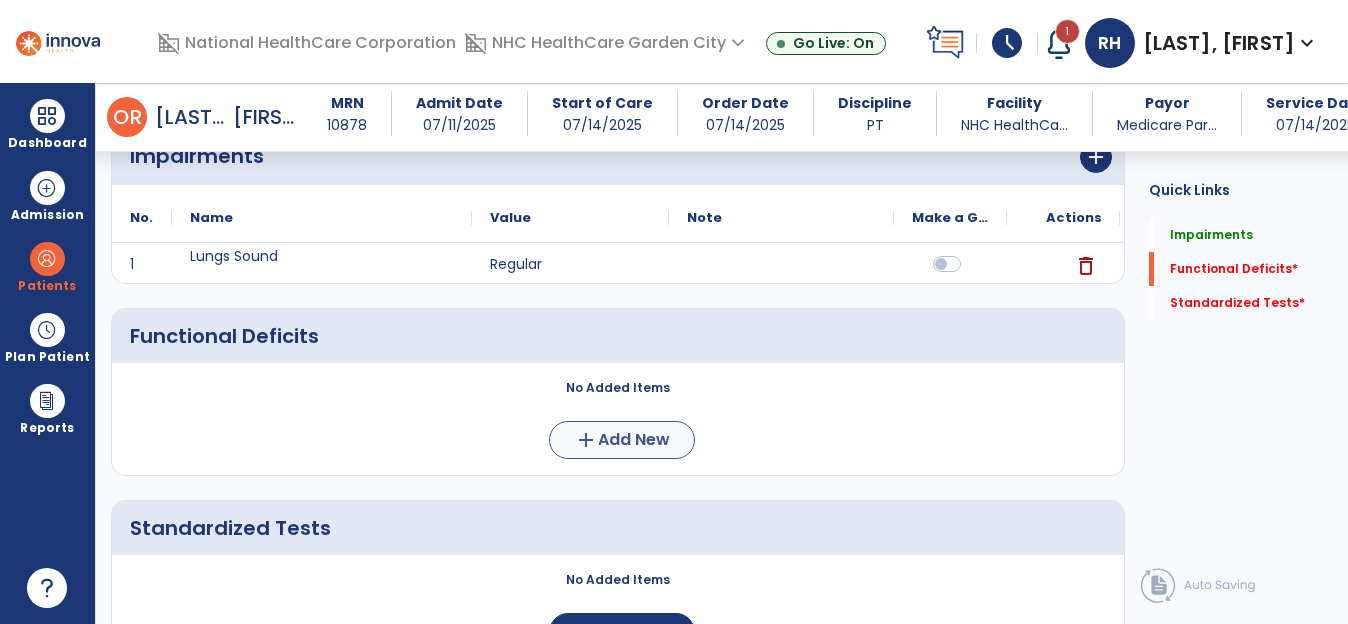 scroll, scrollTop: 0, scrollLeft: 0, axis: both 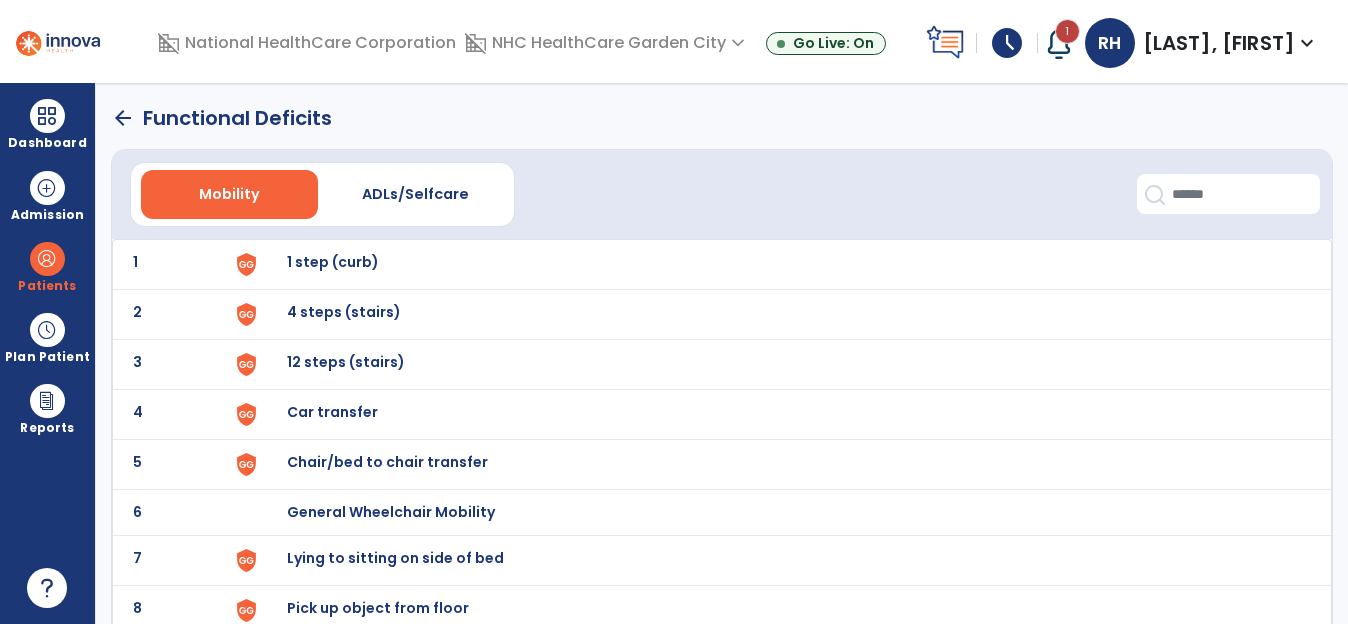 click on "Chair/bed to chair transfer" at bounding box center (333, 262) 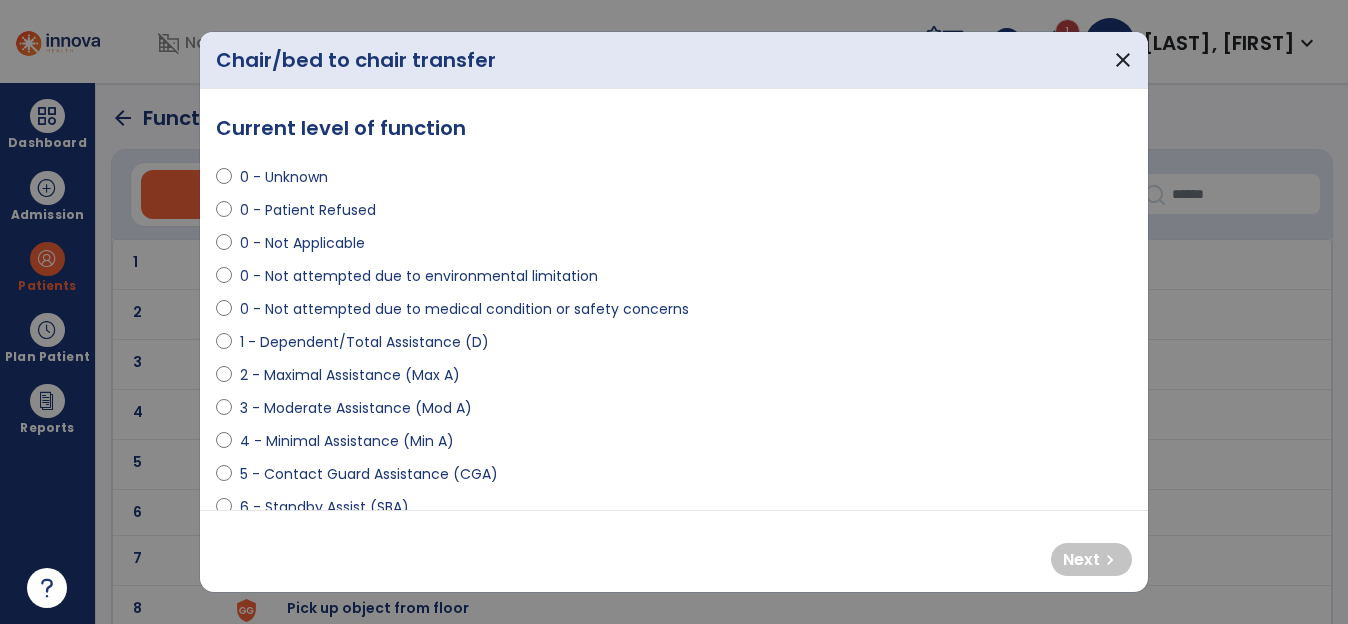 select on "**********" 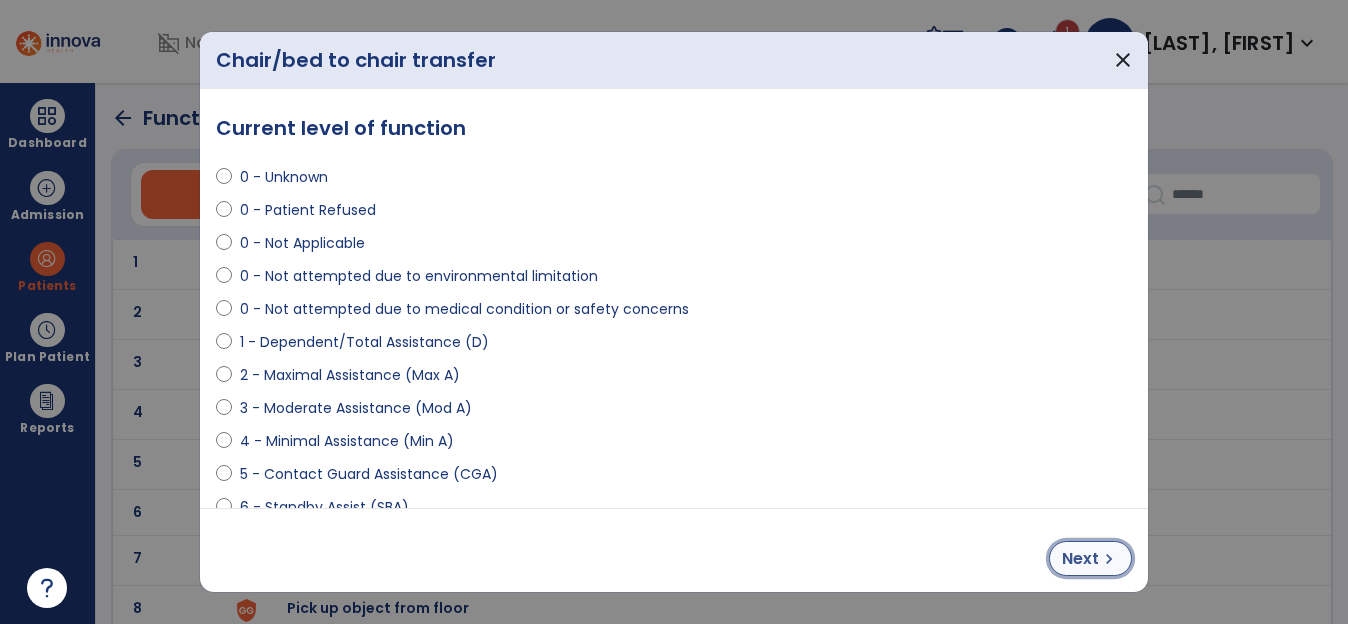 click on "Next" at bounding box center (1080, 559) 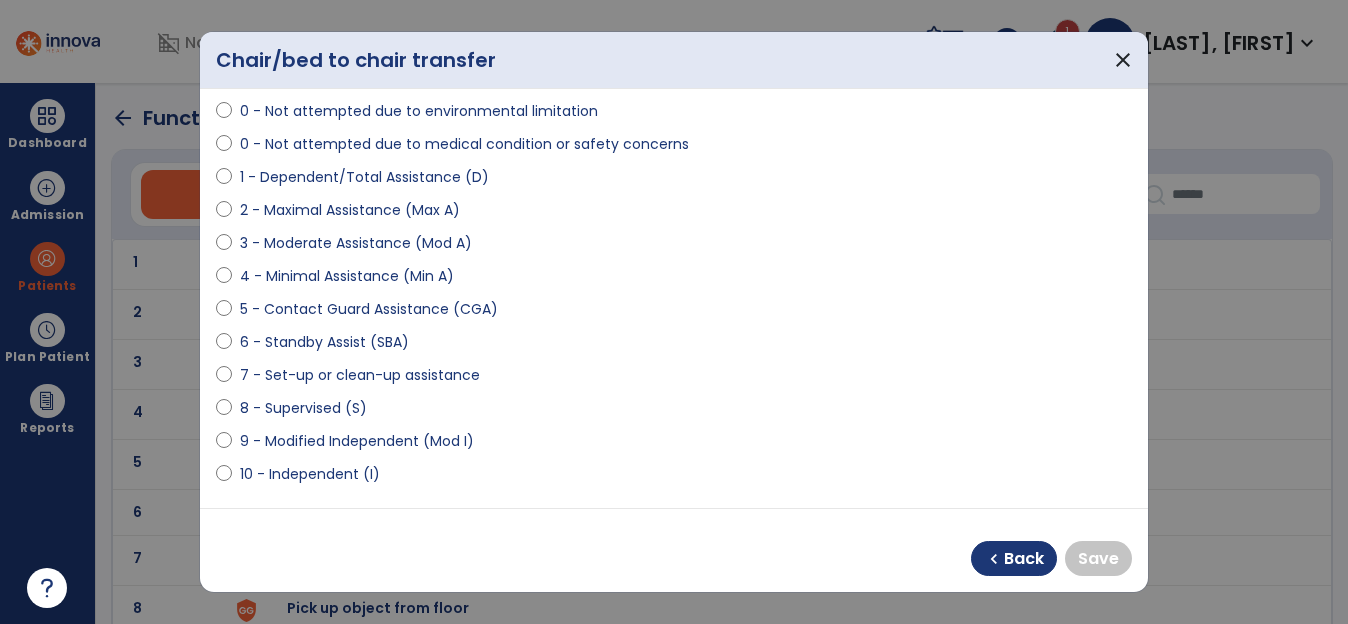 scroll, scrollTop: 200, scrollLeft: 0, axis: vertical 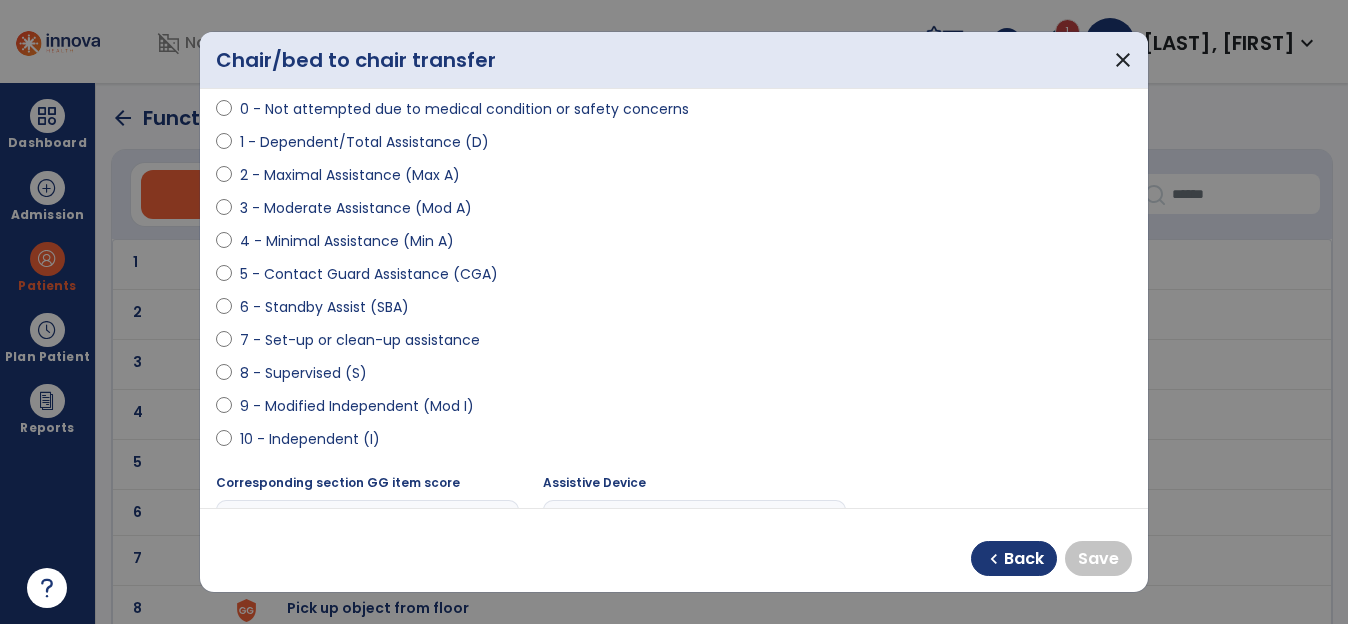select on "**********" 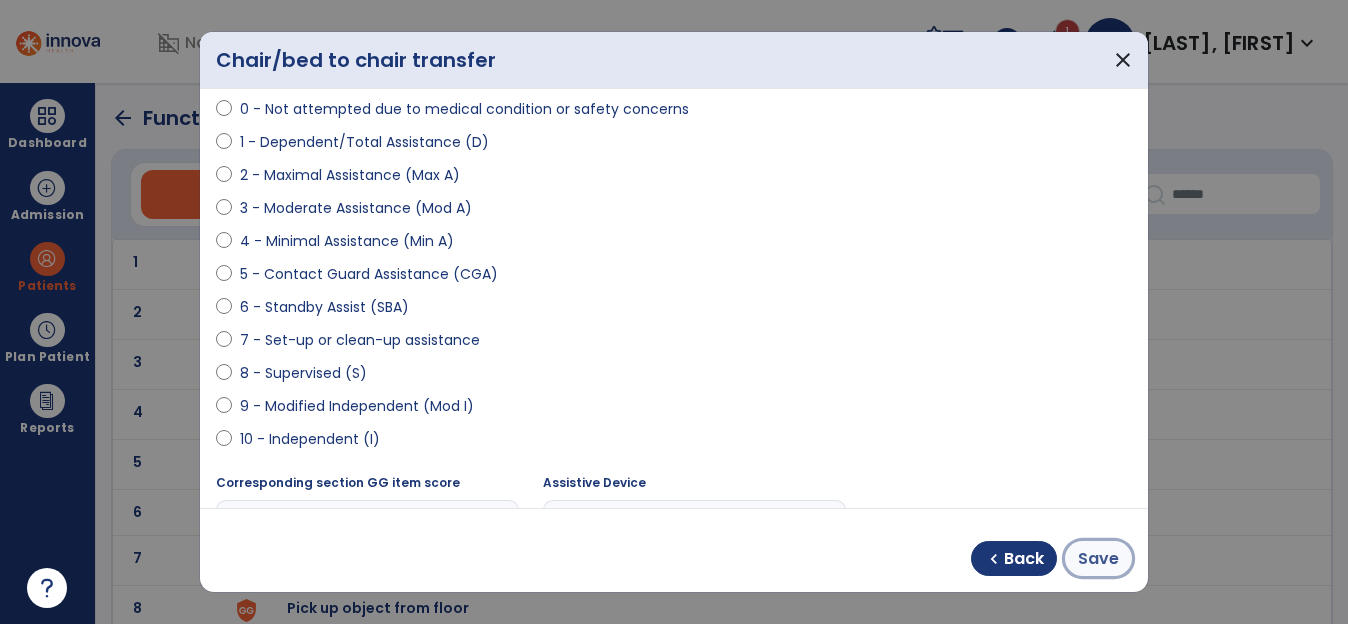 click on "Save" at bounding box center (1098, 559) 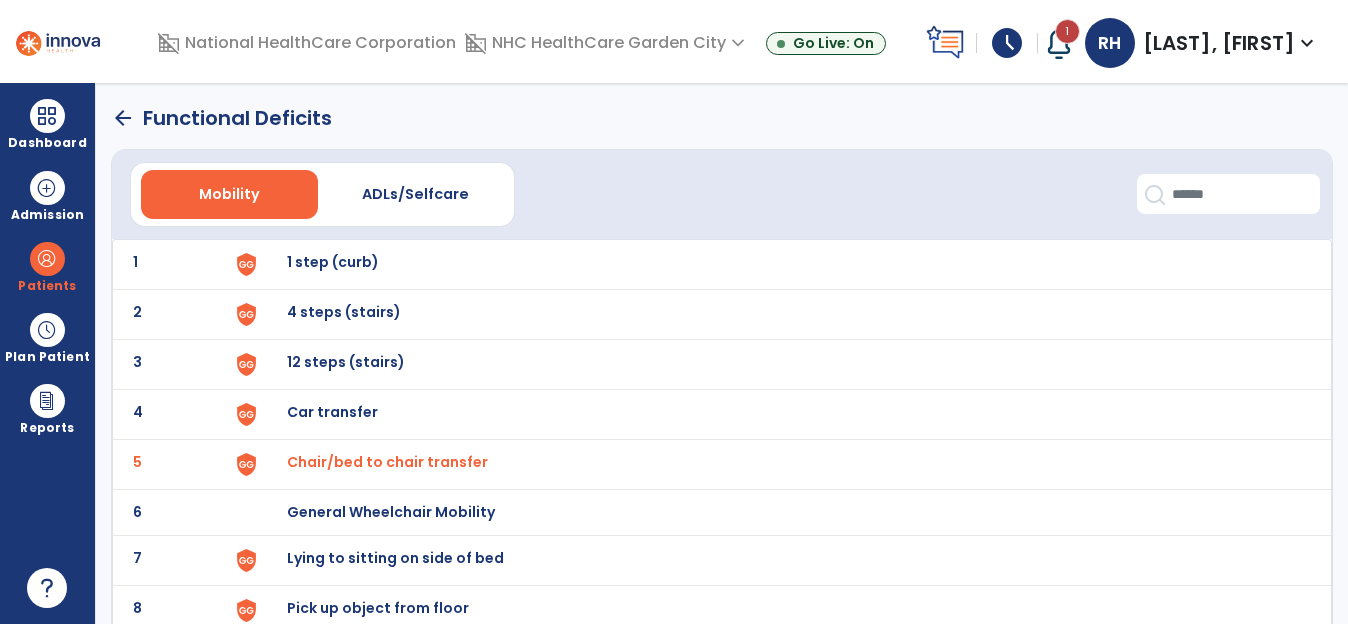 click on "Lying to sitting on side of bed" at bounding box center (333, 262) 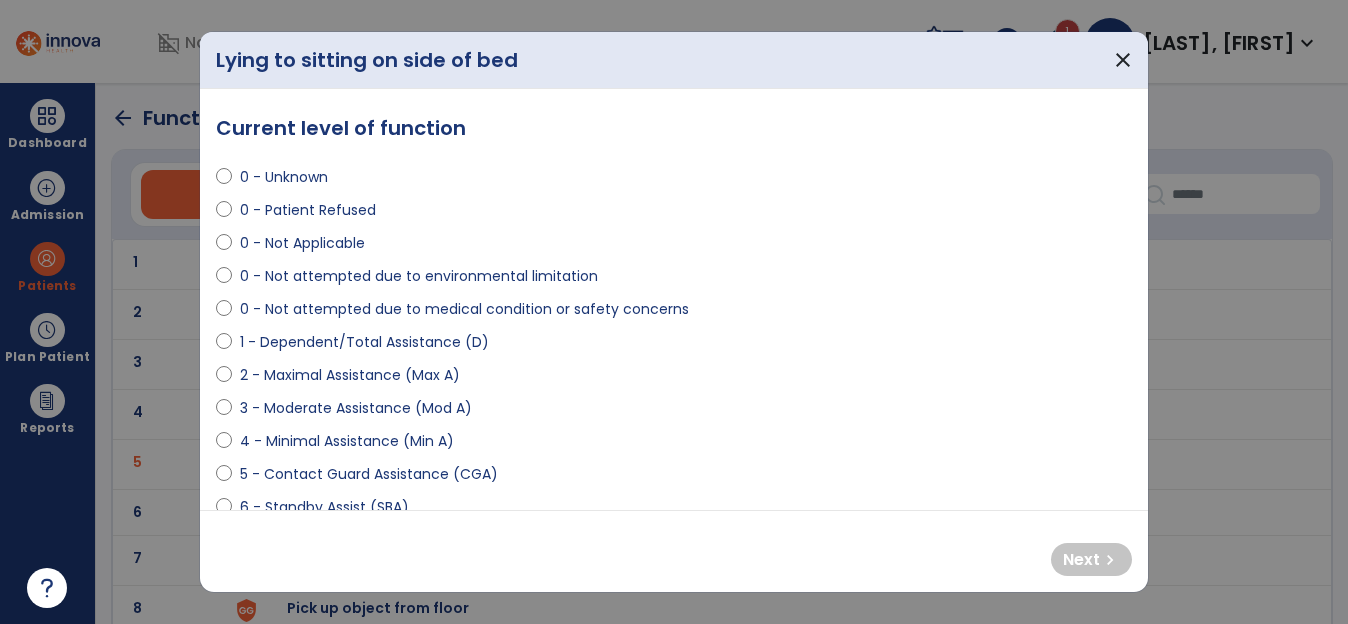 select on "**********" 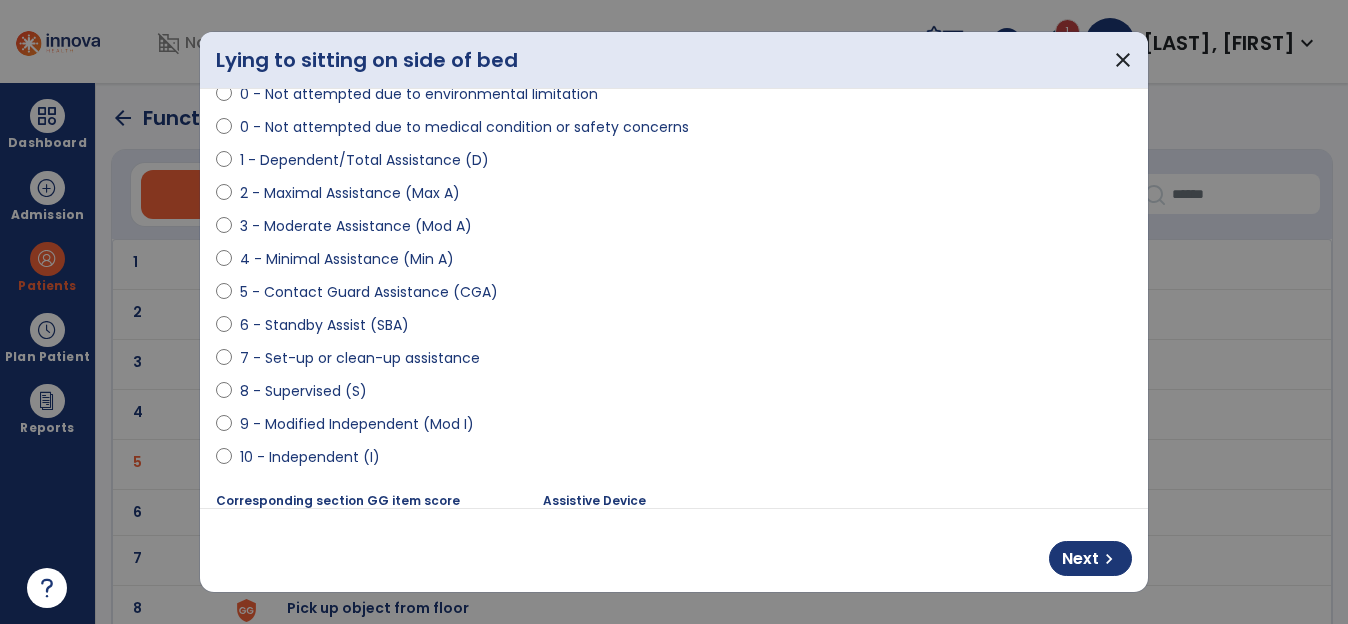 scroll, scrollTop: 200, scrollLeft: 0, axis: vertical 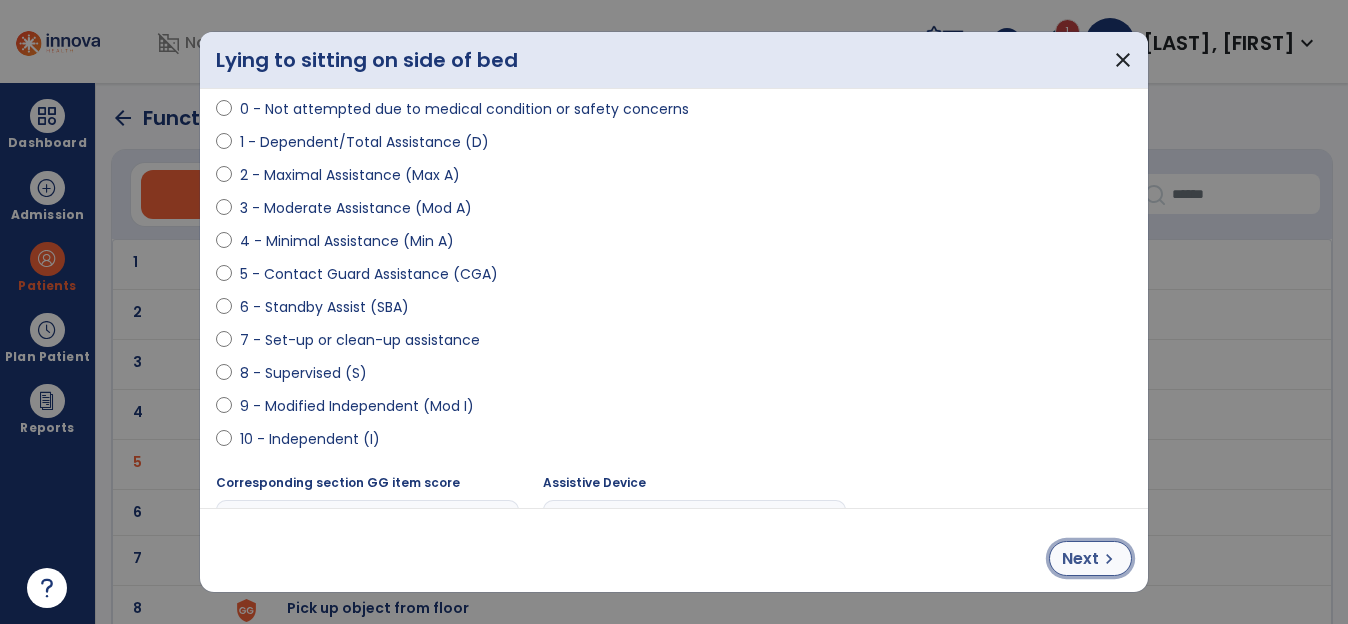 click on "Next" at bounding box center (1080, 559) 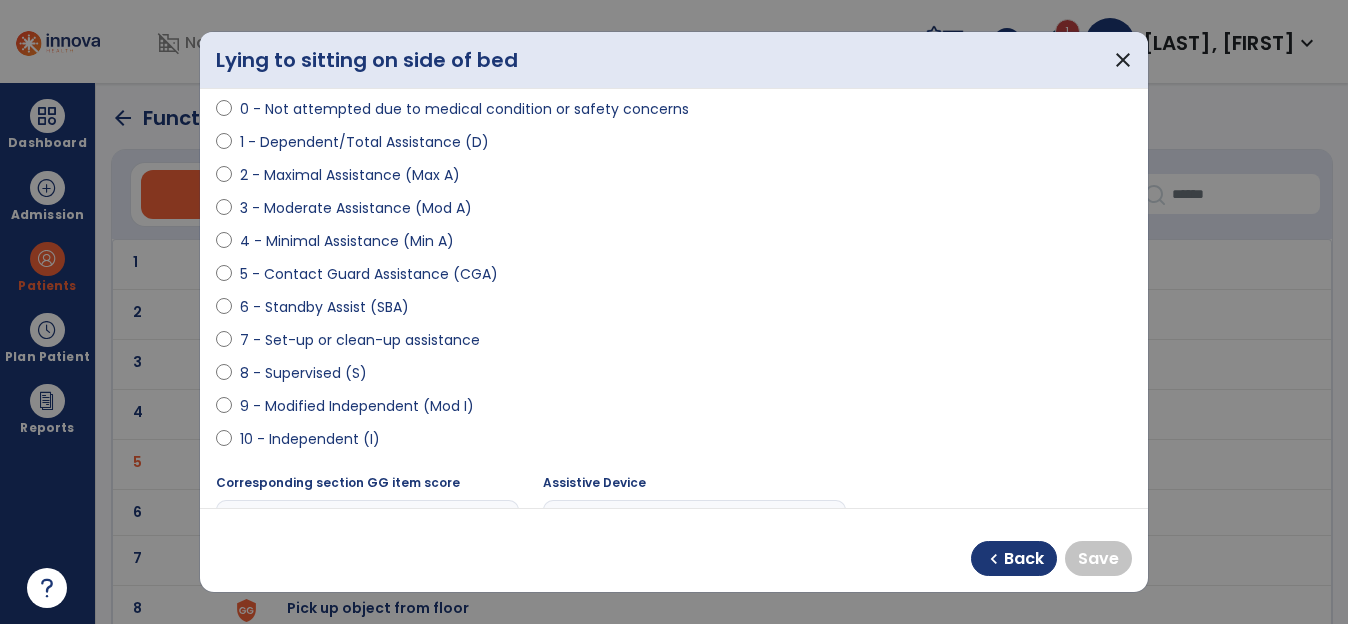 select on "**********" 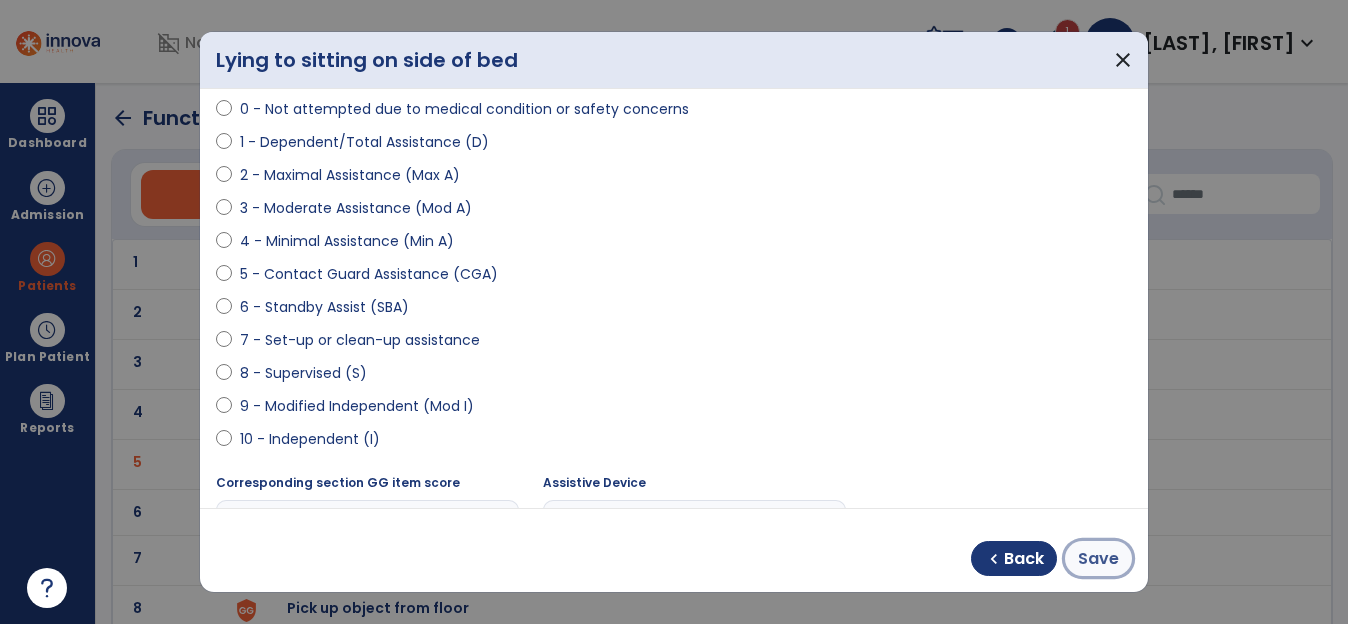 click on "Save" at bounding box center (1098, 559) 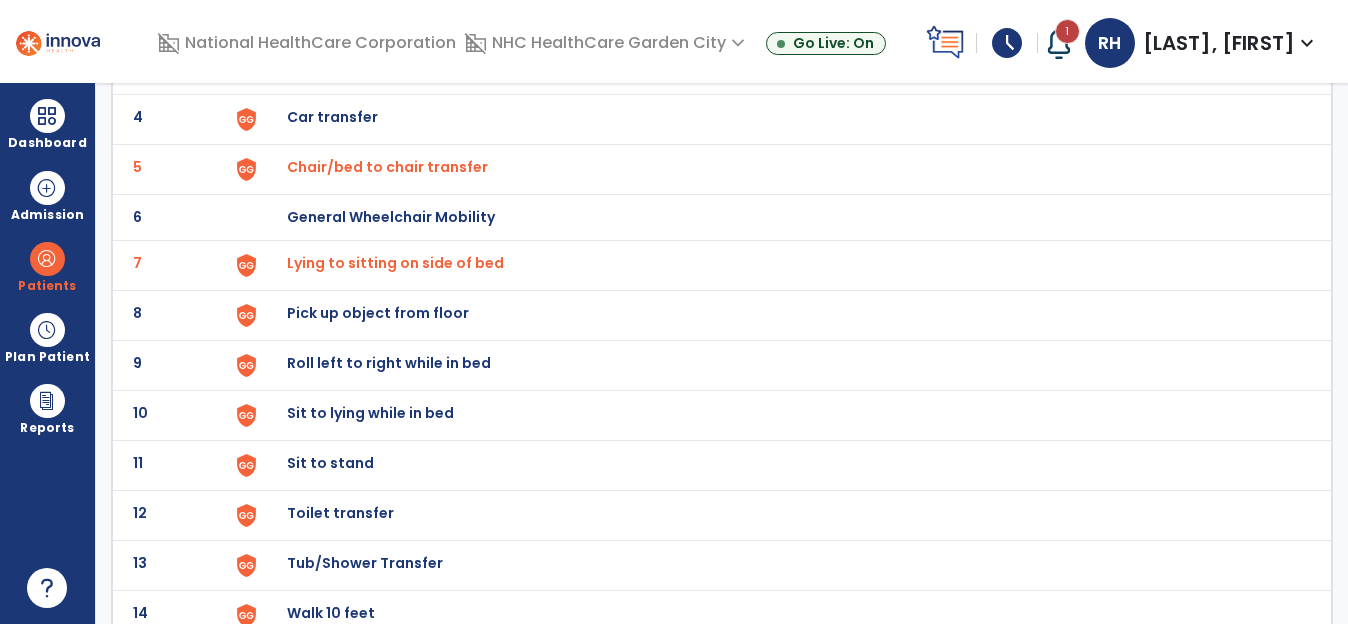scroll, scrollTop: 300, scrollLeft: 0, axis: vertical 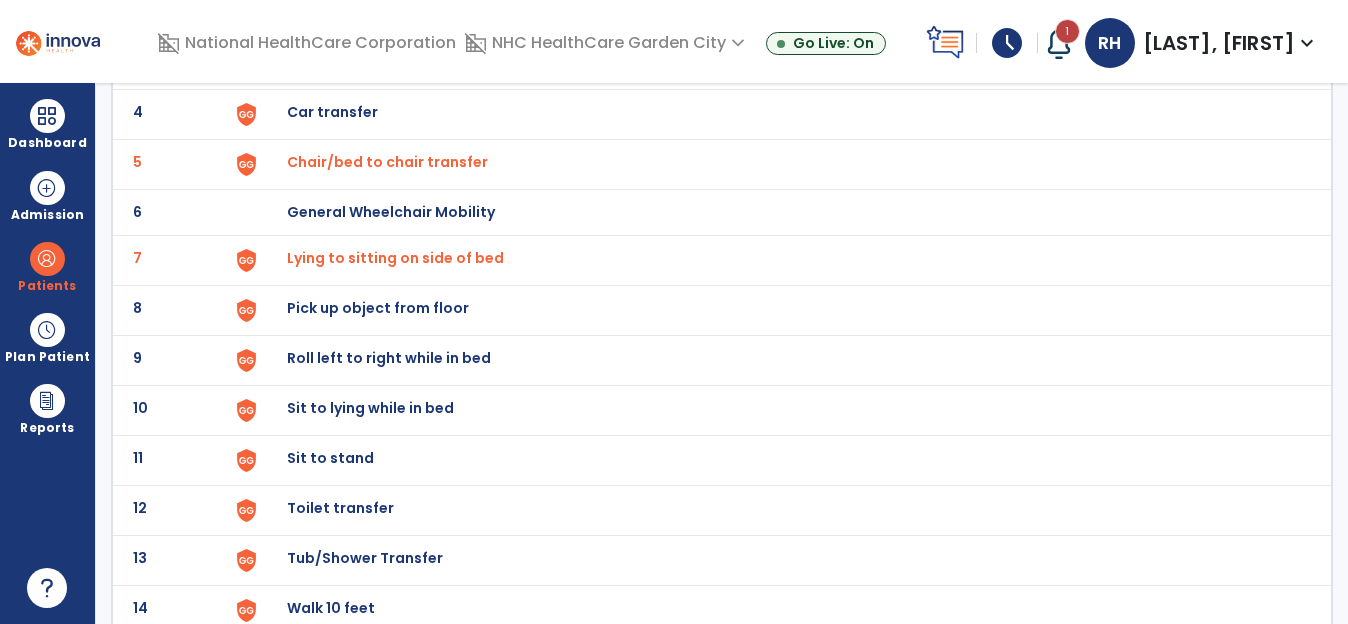 click on "Sit to stand" at bounding box center [333, -38] 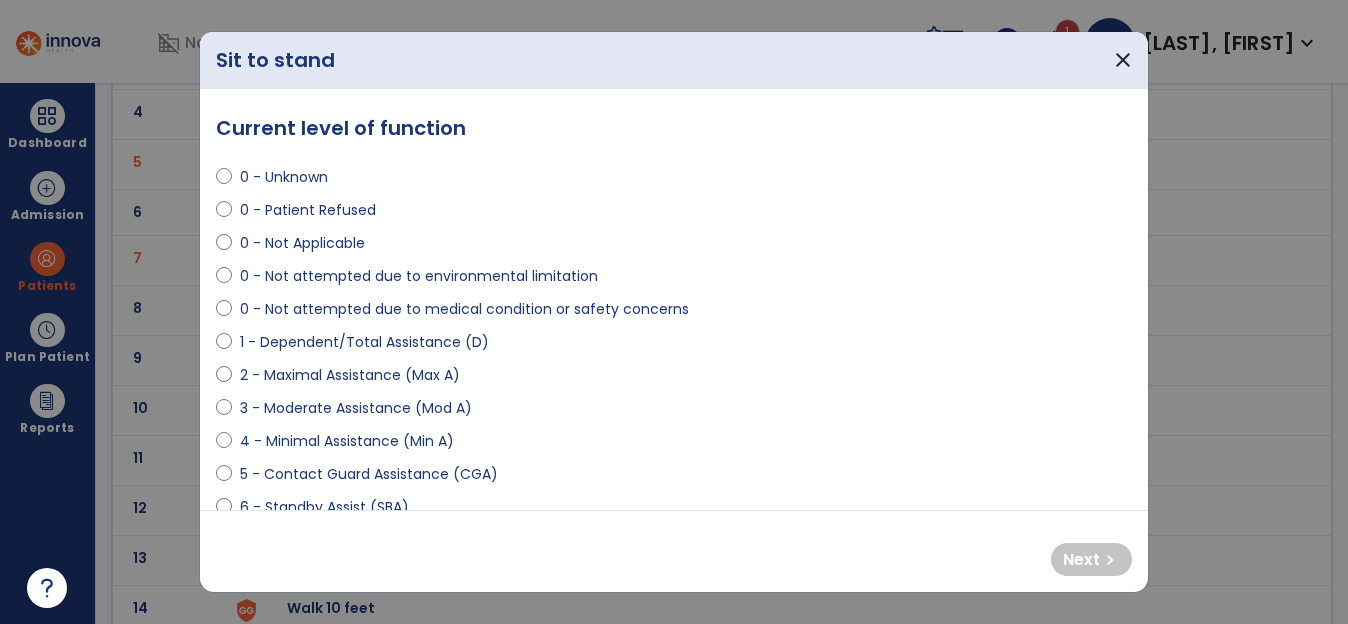 scroll, scrollTop: 100, scrollLeft: 0, axis: vertical 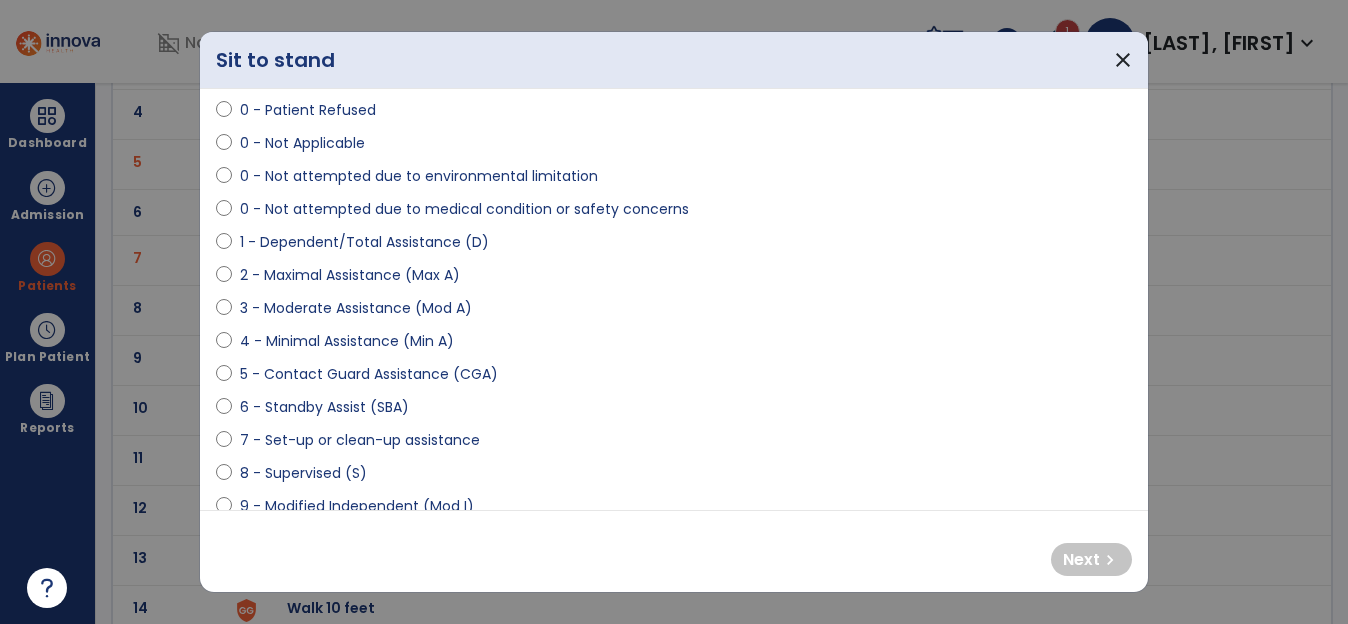 select on "**********" 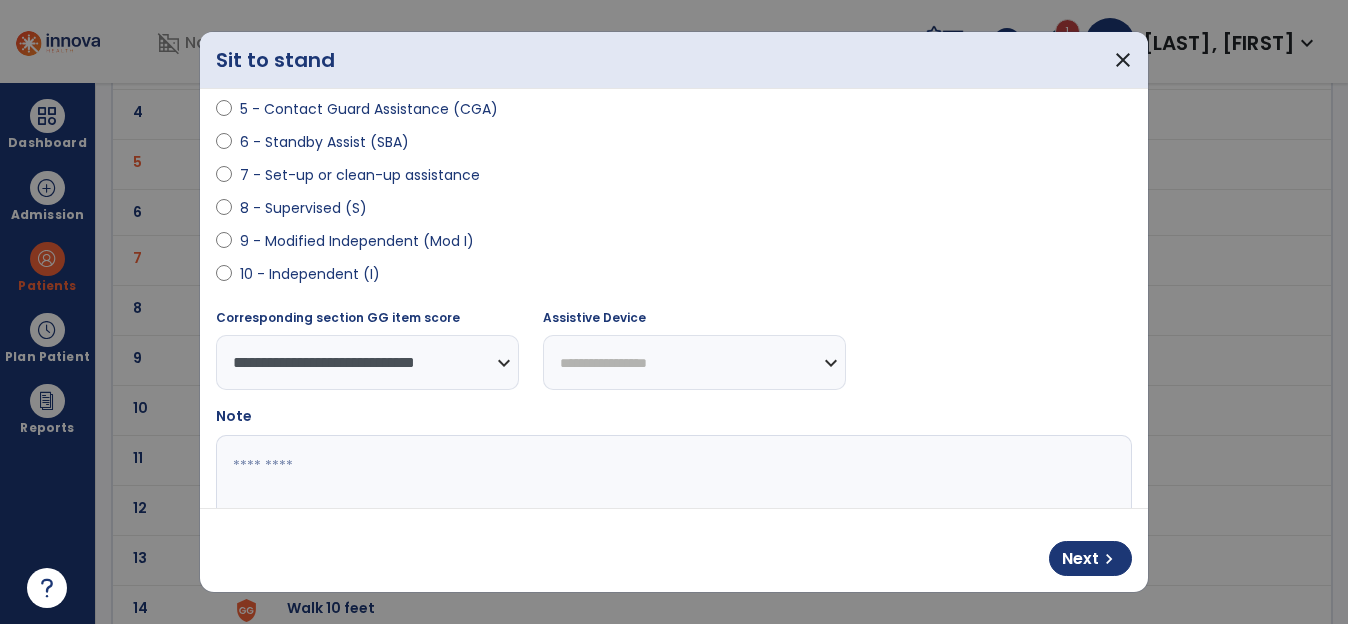 scroll, scrollTop: 400, scrollLeft: 0, axis: vertical 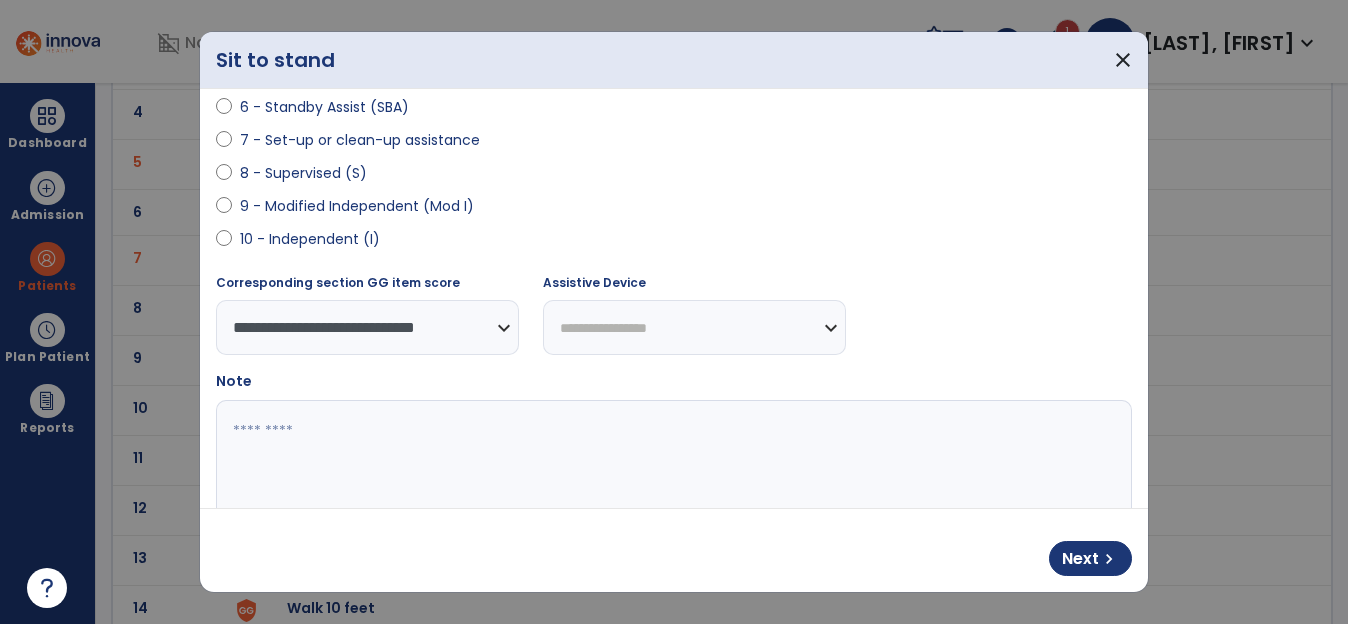 click on "**********" at bounding box center [694, 327] 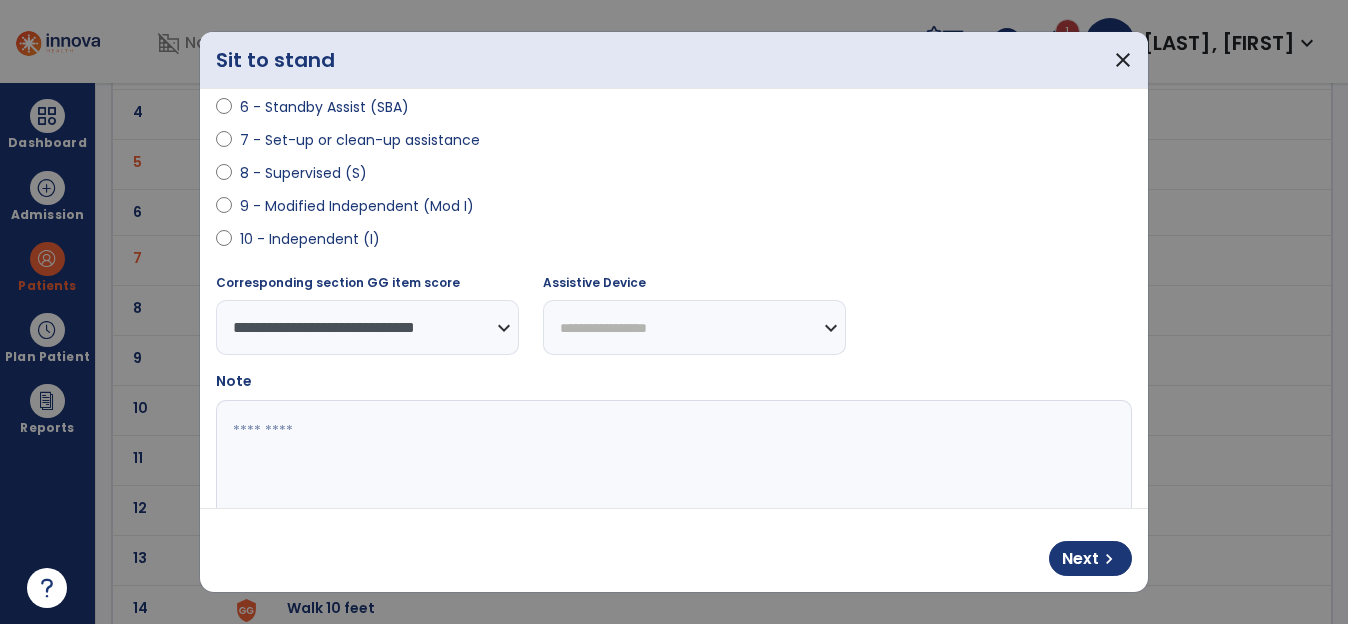 select on "**********" 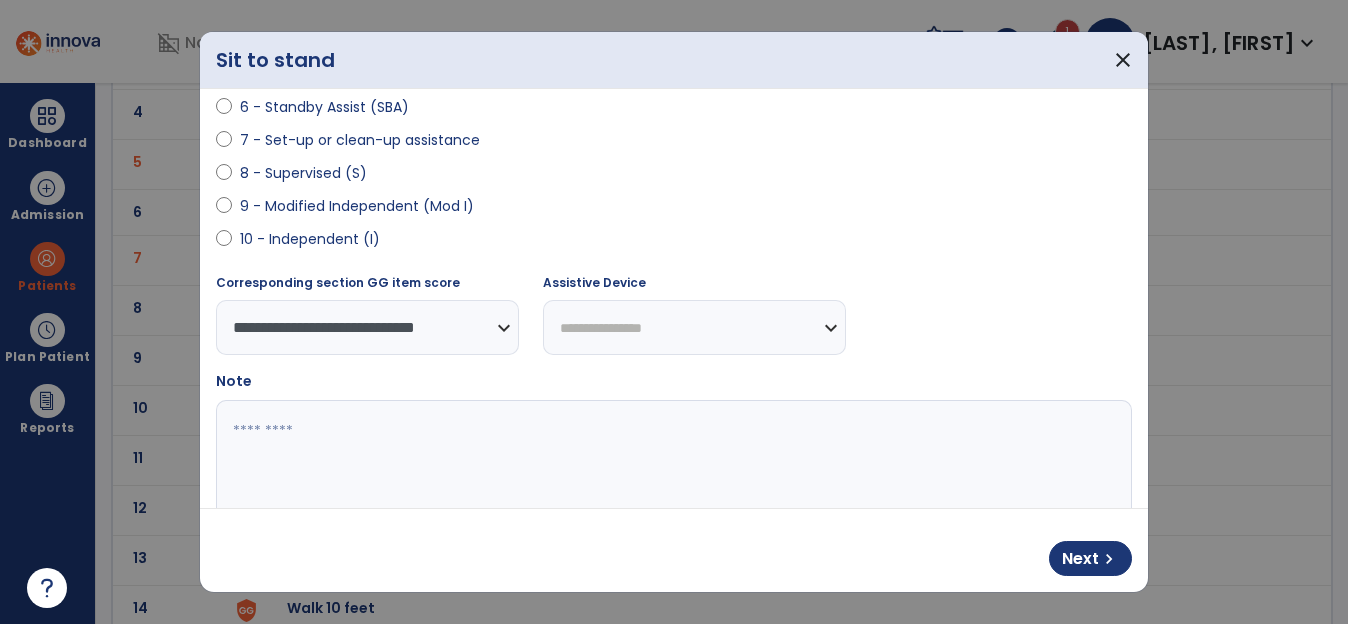 click on "**********" at bounding box center [694, 327] 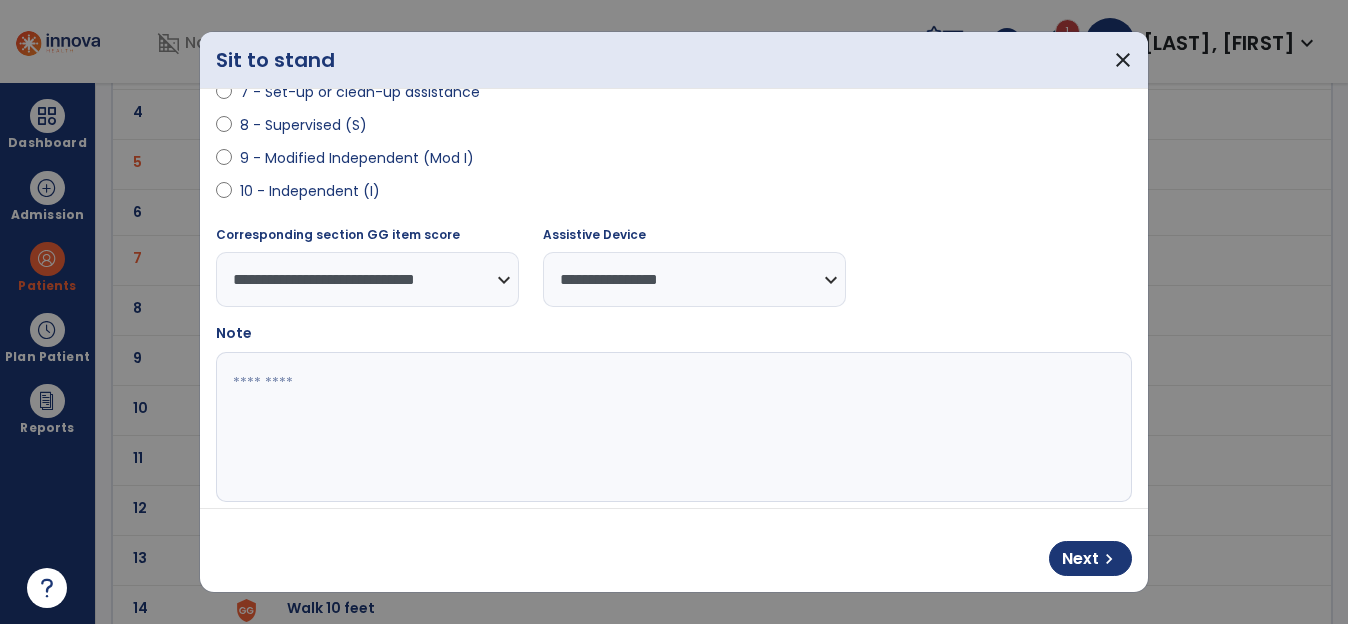 scroll, scrollTop: 474, scrollLeft: 0, axis: vertical 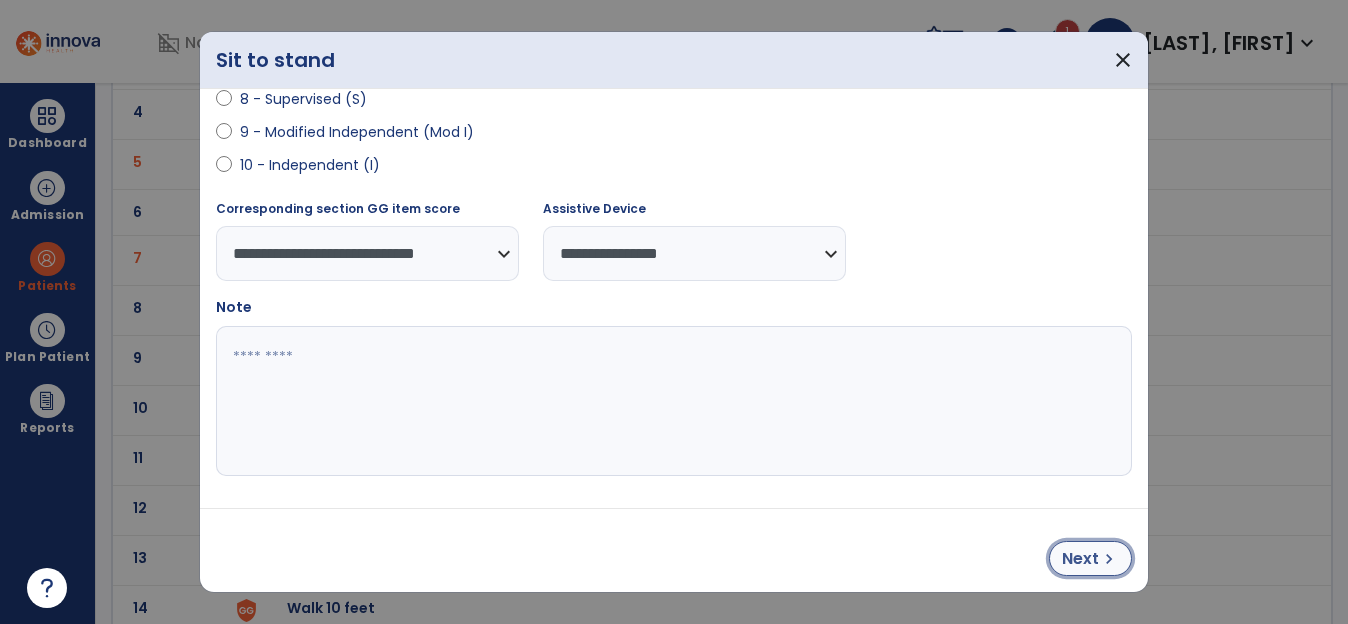 click on "Next" at bounding box center [1080, 559] 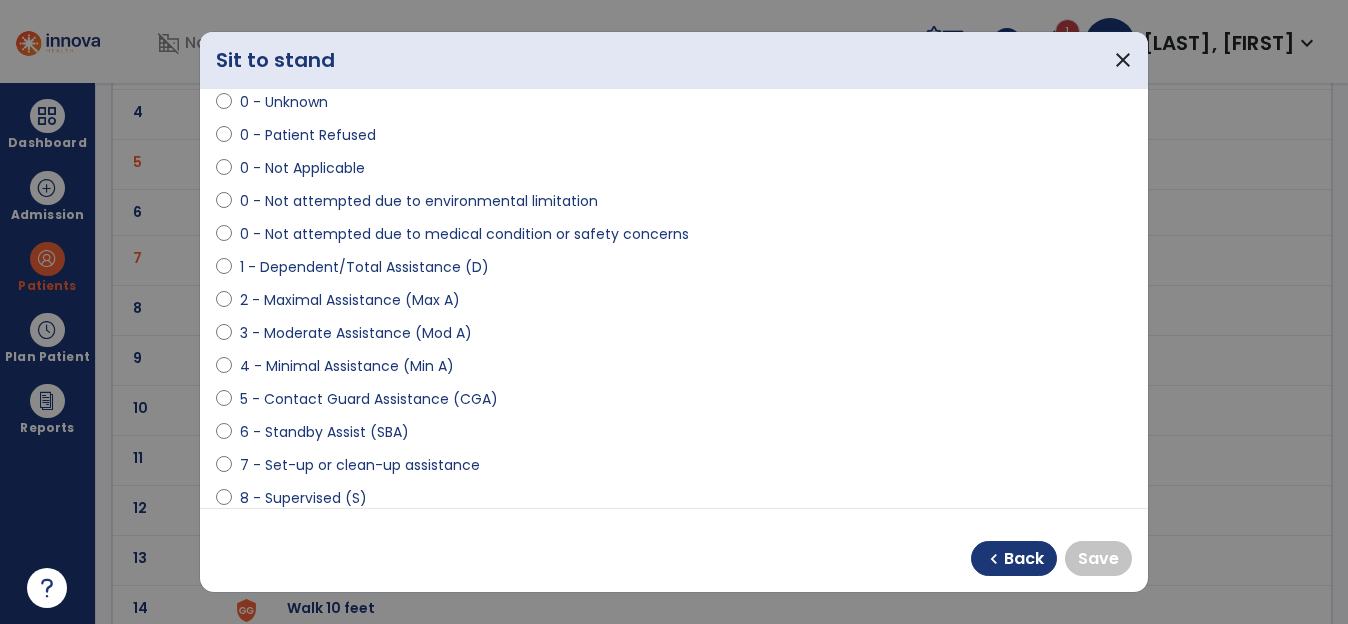 scroll, scrollTop: 300, scrollLeft: 0, axis: vertical 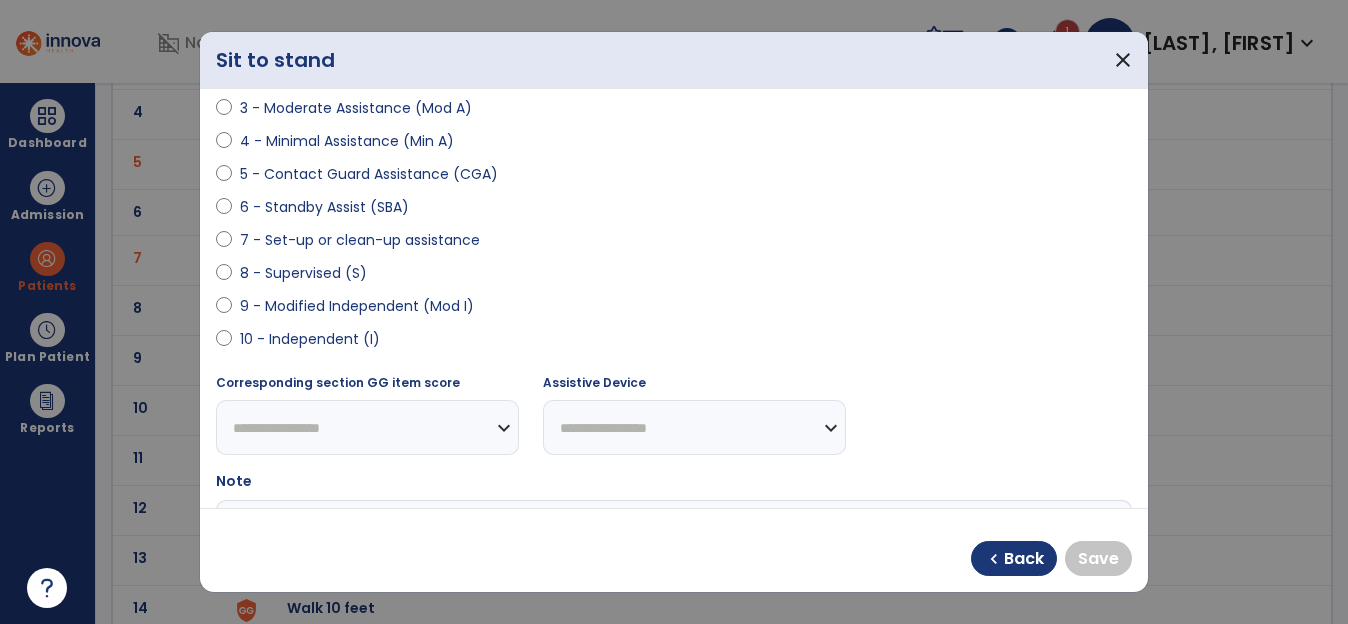 select on "**********" 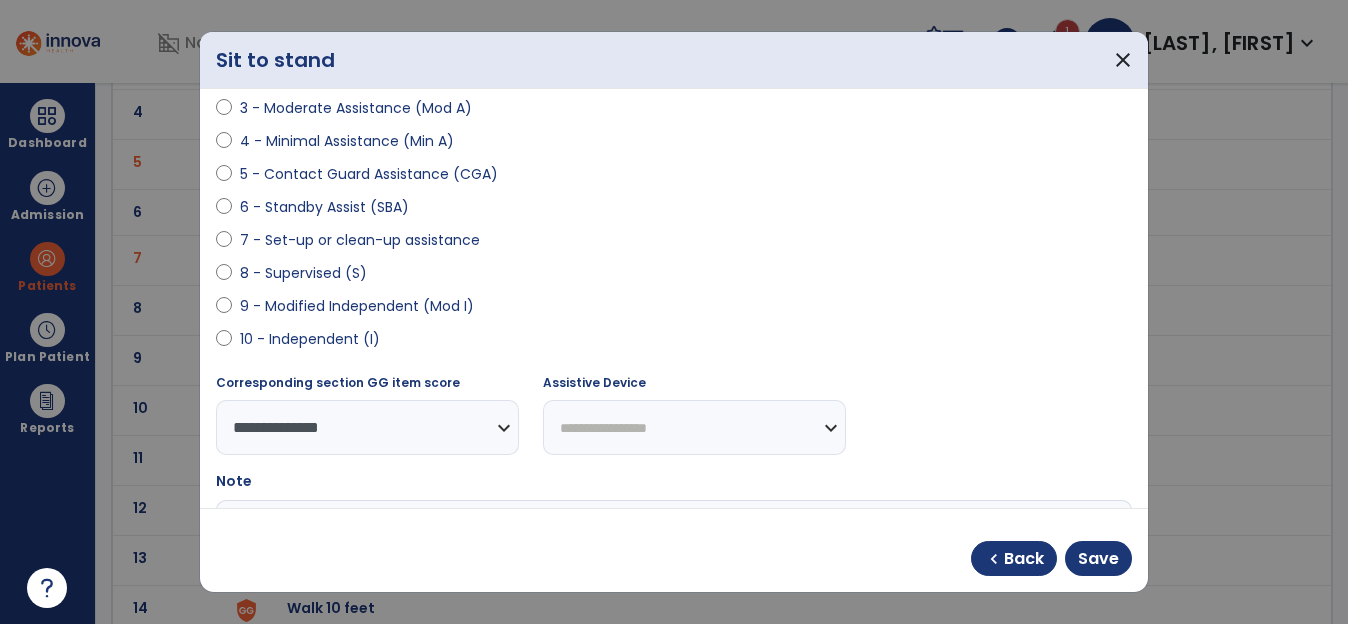 click on "**********" at bounding box center [694, 427] 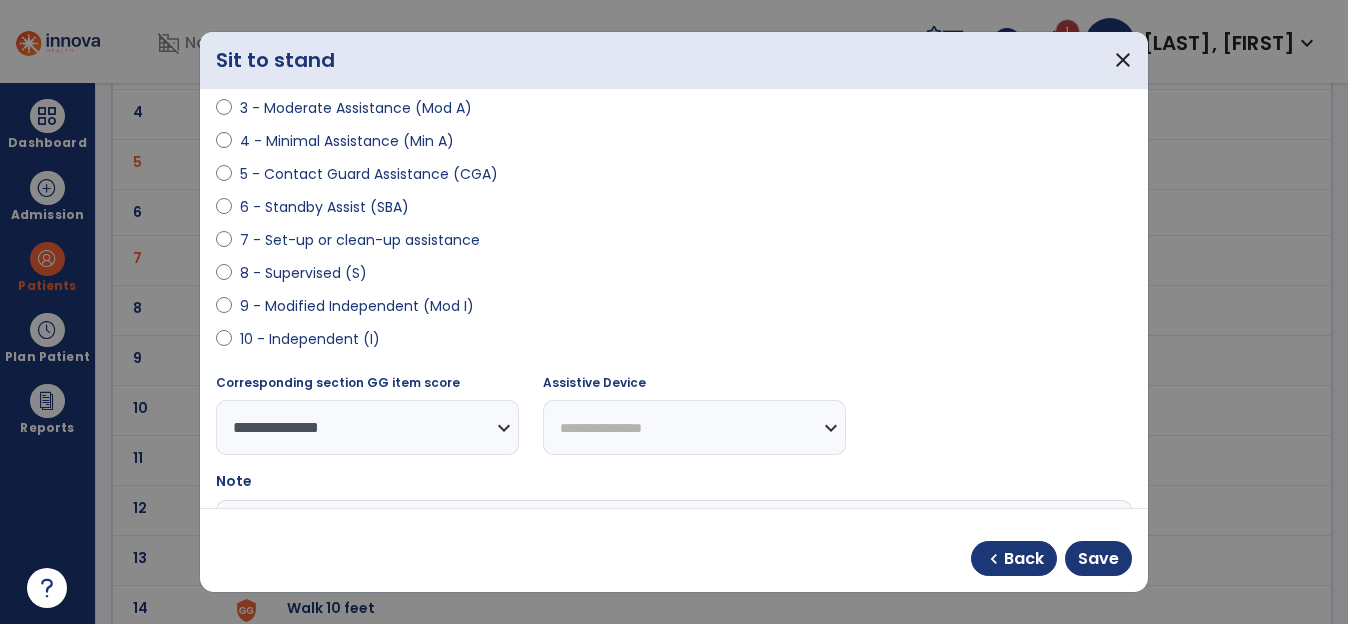 click on "**********" at bounding box center [694, 427] 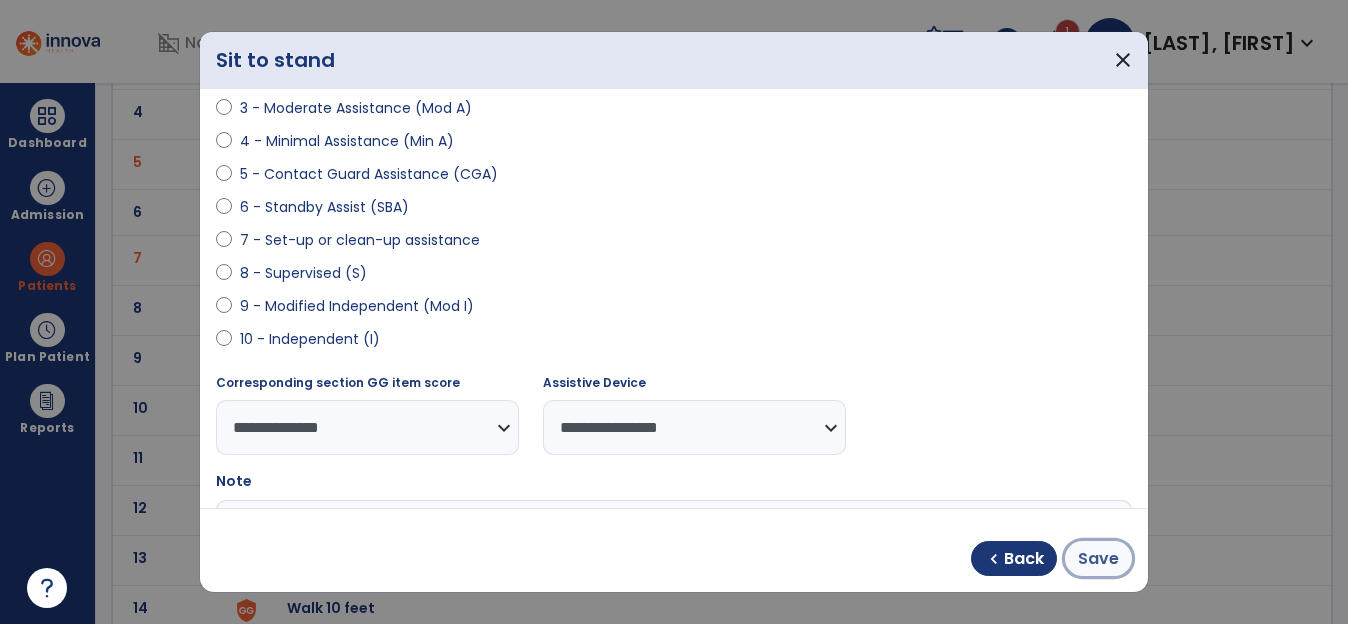 click on "Save" at bounding box center (1098, 559) 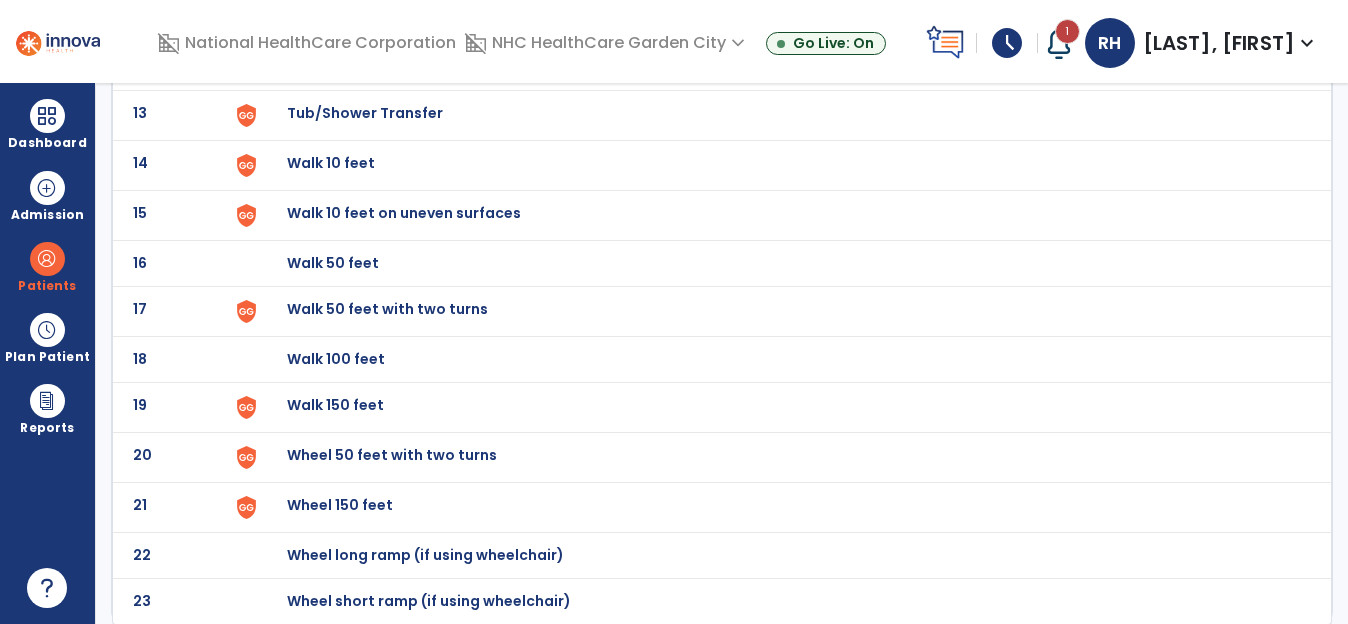scroll, scrollTop: 747, scrollLeft: 0, axis: vertical 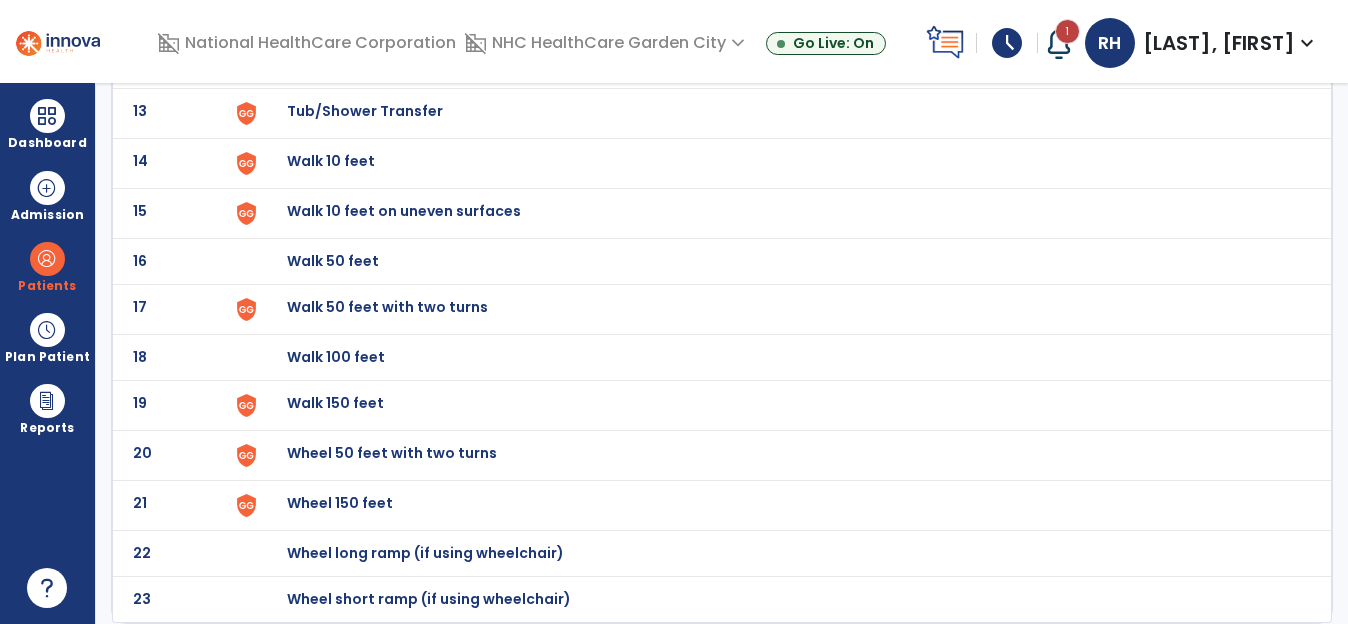 click on "Walk 150 feet" at bounding box center (333, -485) 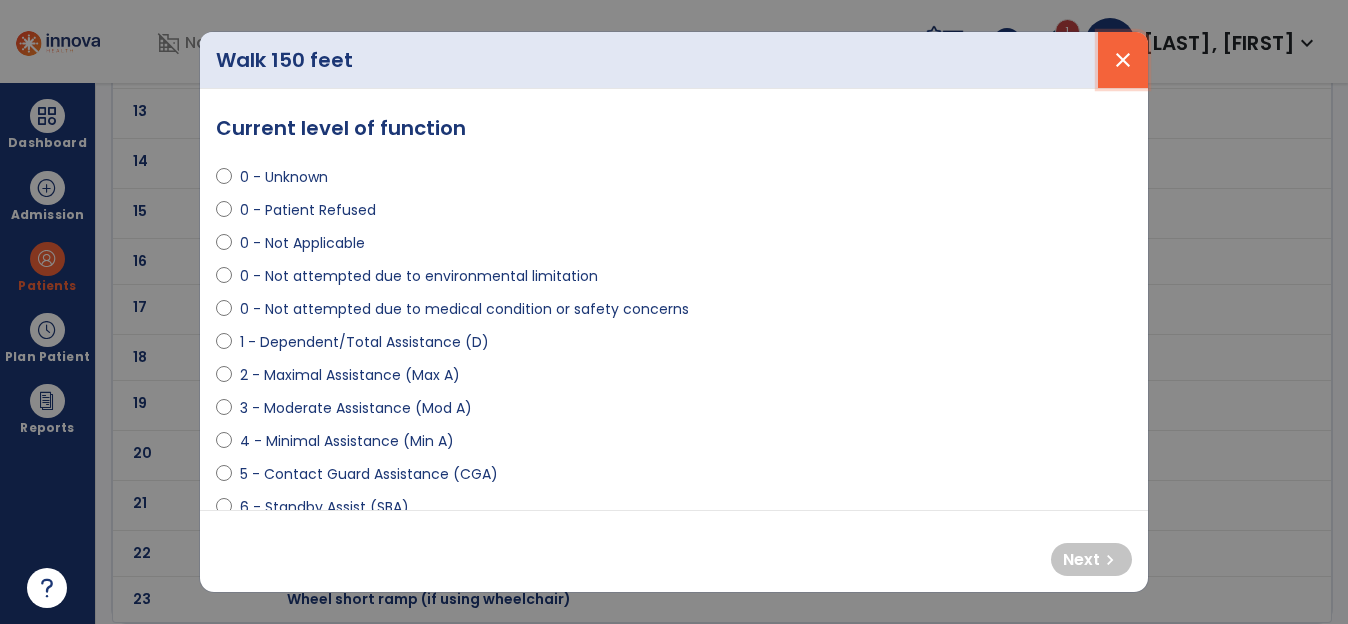 click on "close" at bounding box center [1123, 60] 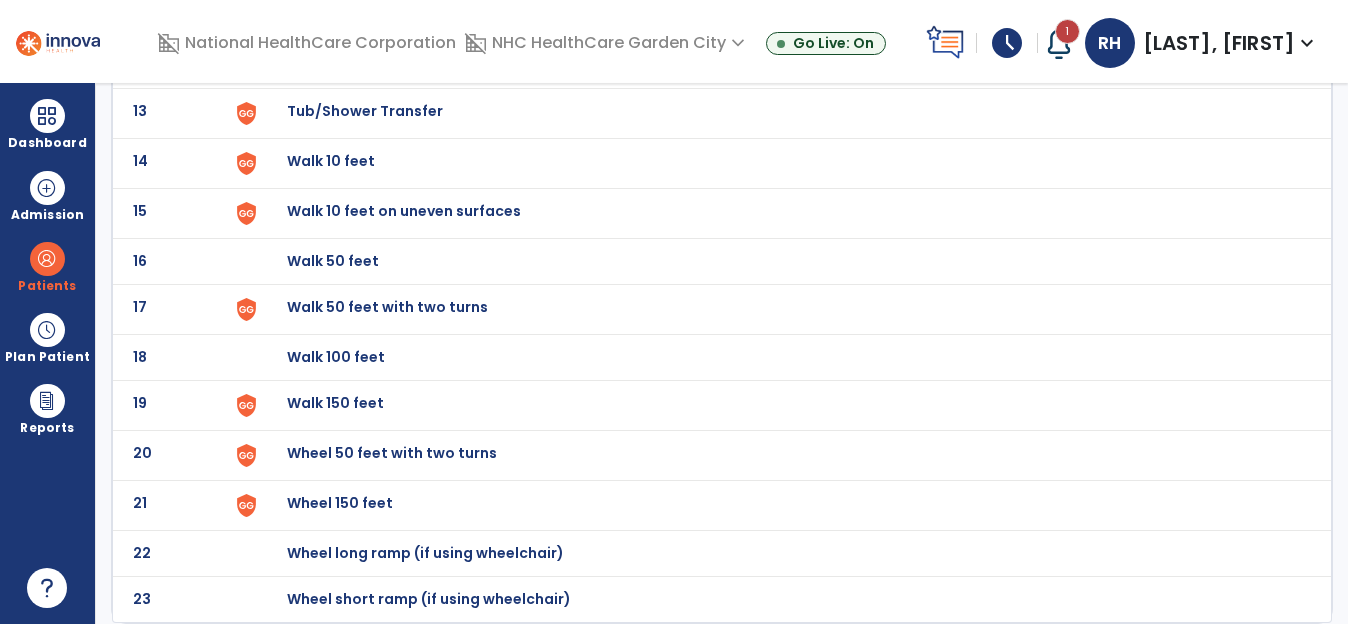 click on "Walk 100 feet" at bounding box center [333, -485] 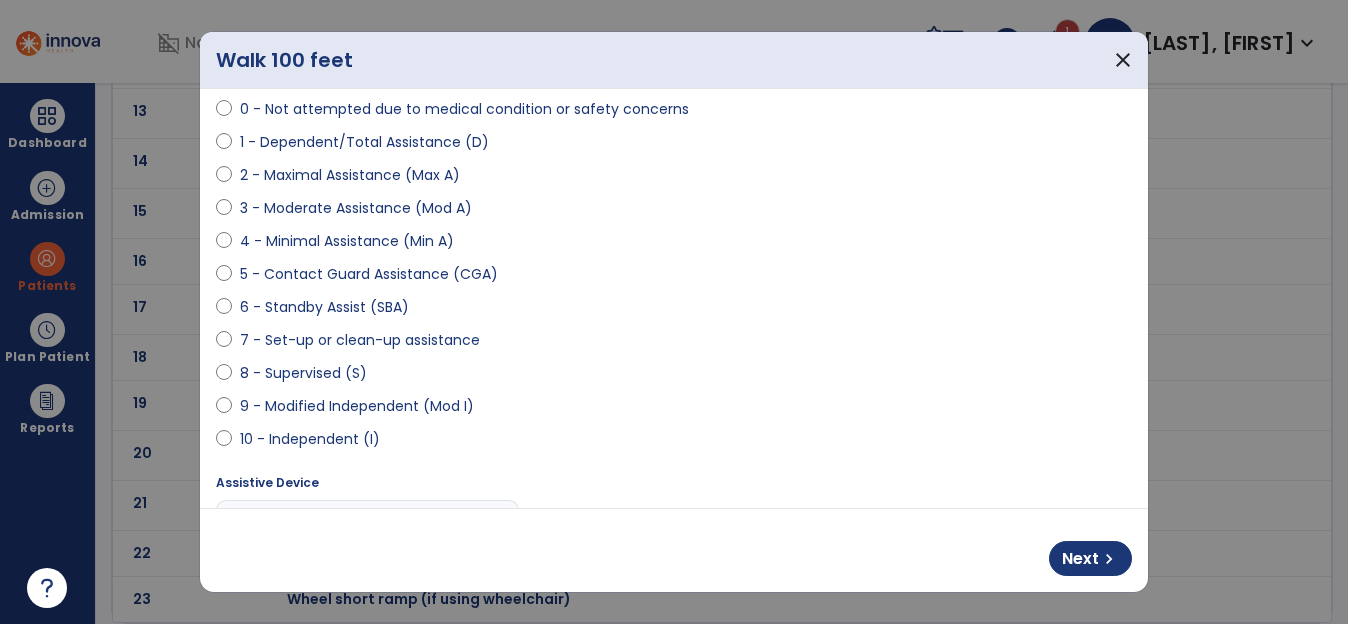 scroll, scrollTop: 400, scrollLeft: 0, axis: vertical 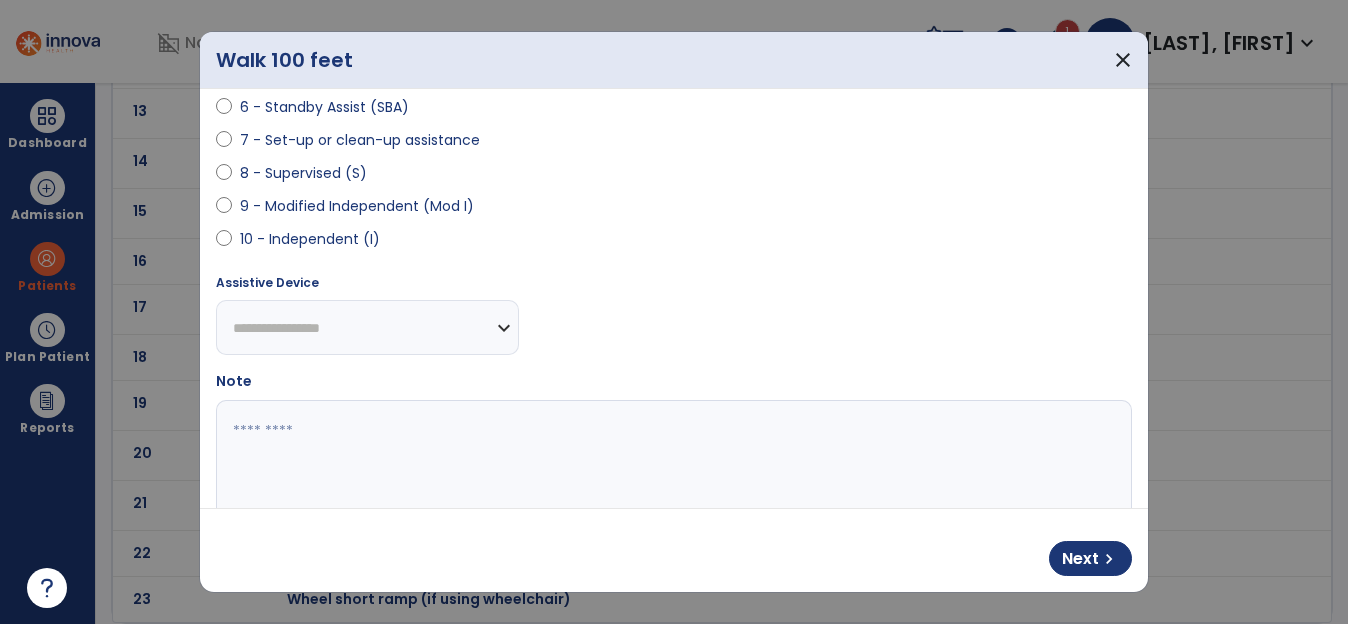 click on "**********" at bounding box center [367, 327] 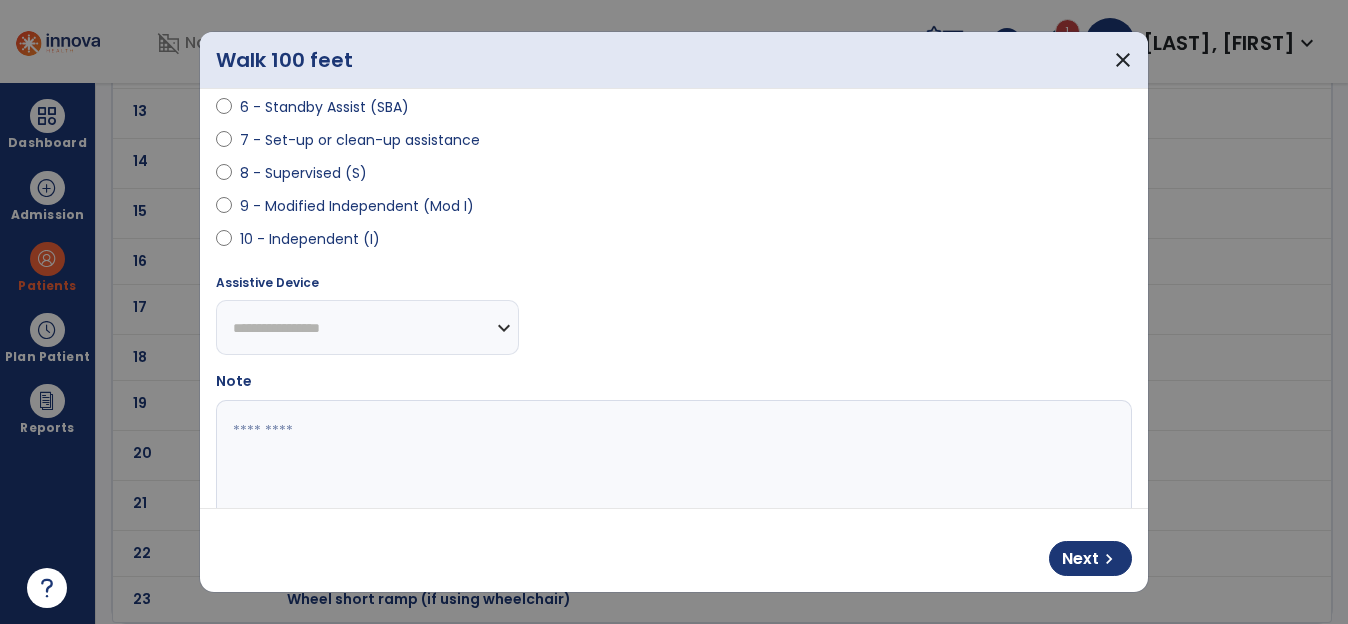 select on "**********" 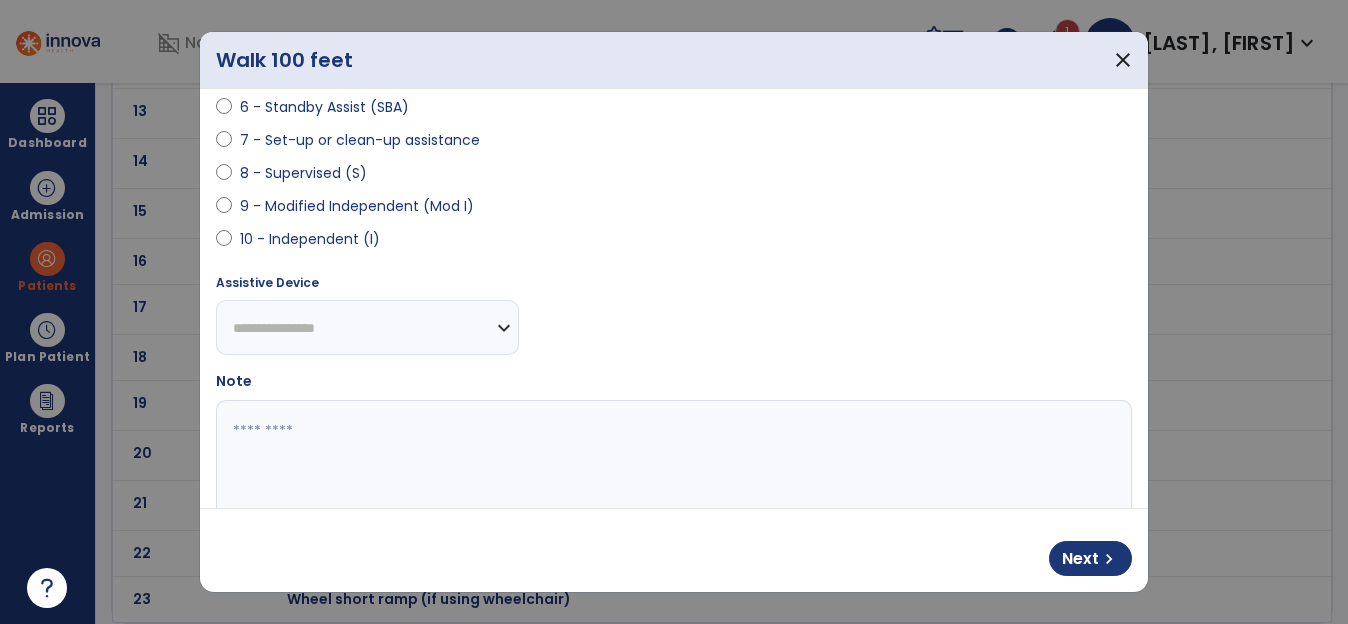 click on "**********" at bounding box center [367, 327] 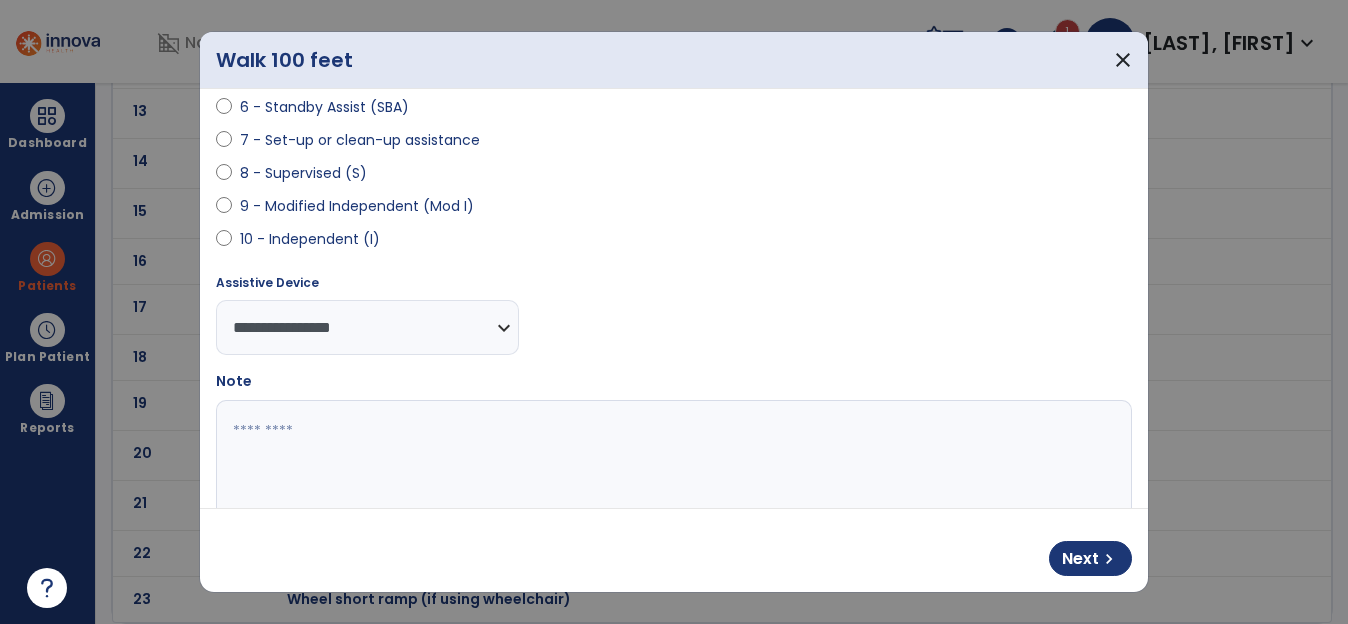 click at bounding box center (671, 475) 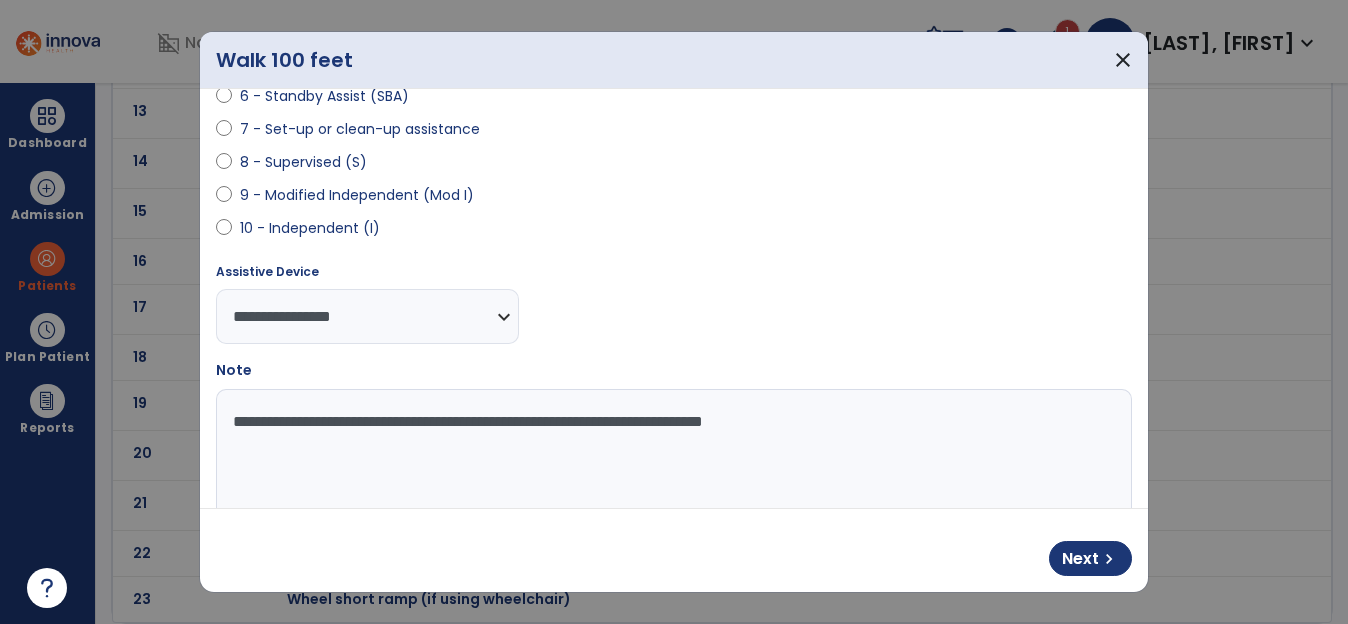 scroll, scrollTop: 474, scrollLeft: 0, axis: vertical 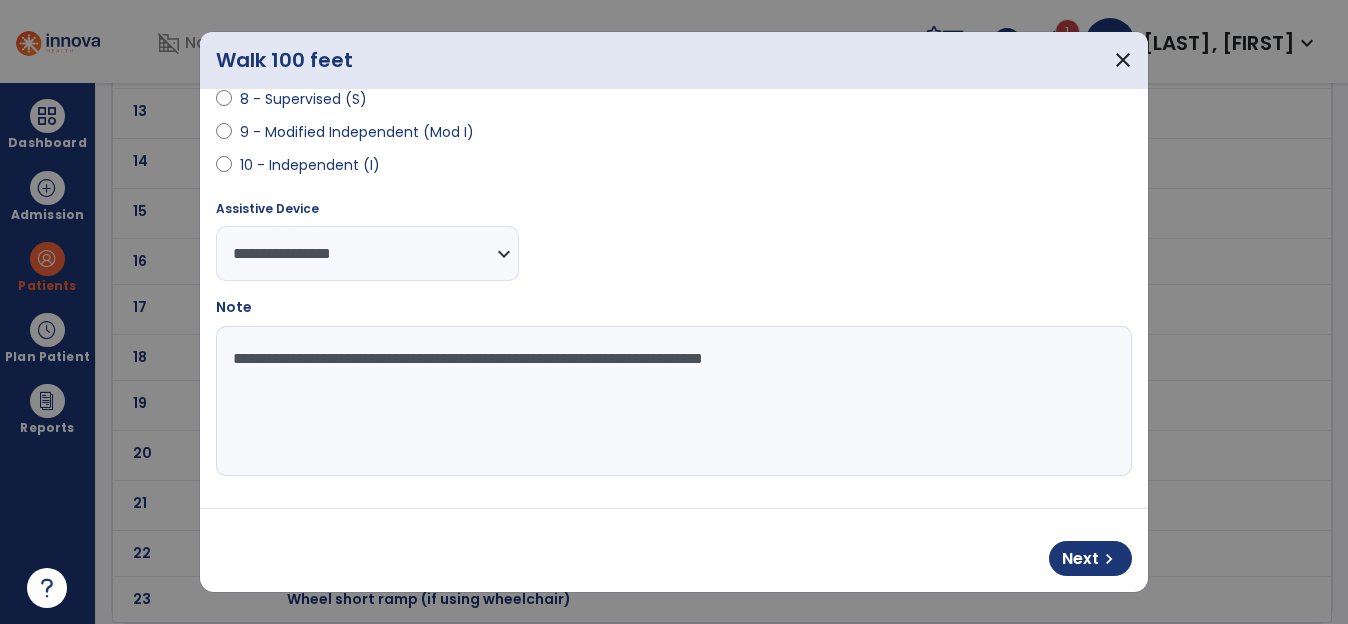 drag, startPoint x: 874, startPoint y: 376, endPoint x: 207, endPoint y: 351, distance: 667.4683 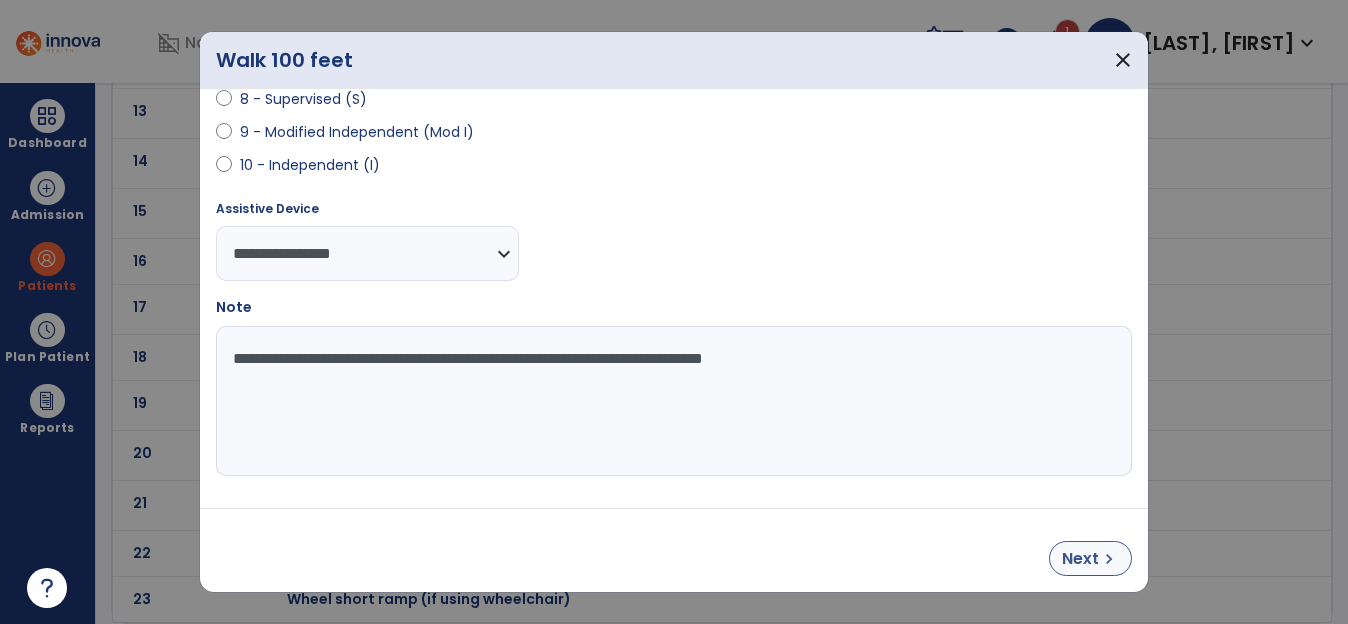 type on "**********" 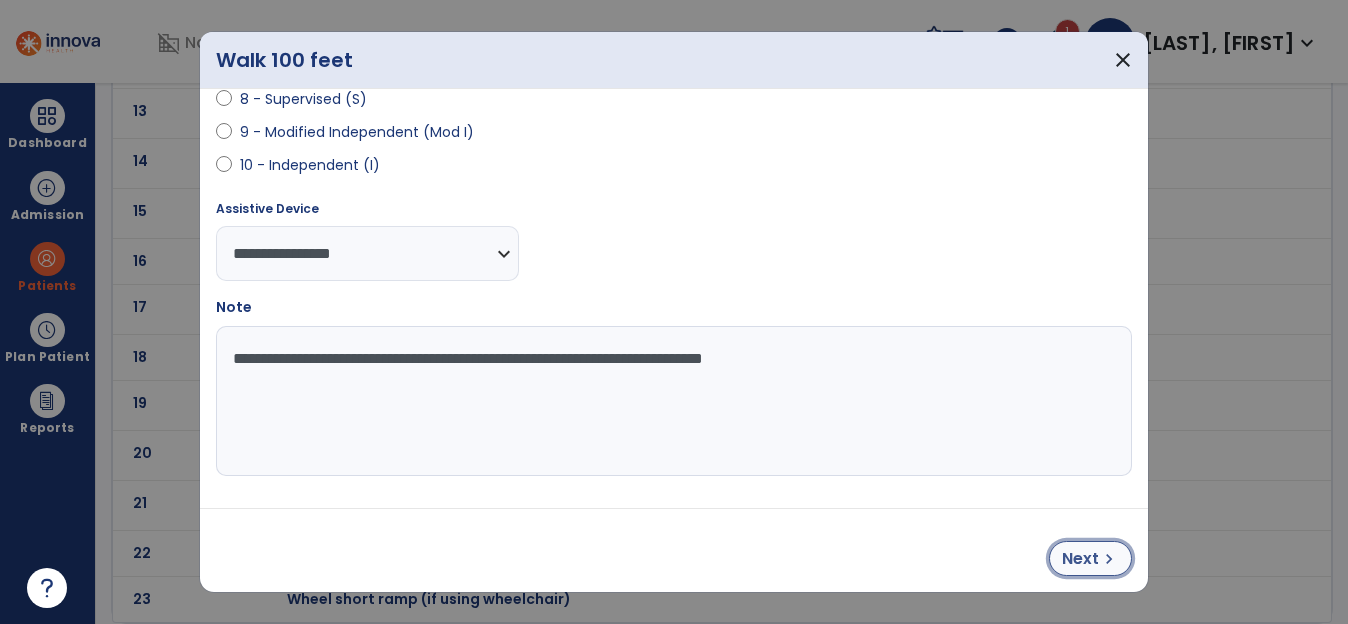 click on "Next" at bounding box center [1080, 559] 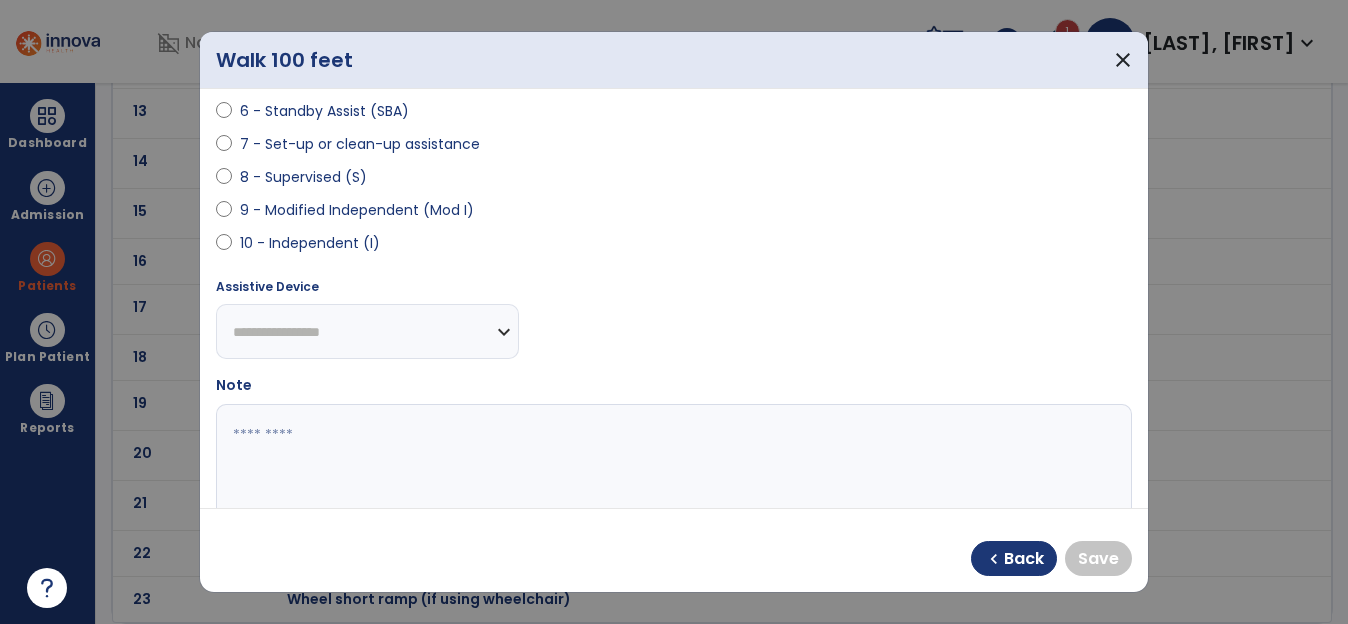 scroll, scrollTop: 374, scrollLeft: 0, axis: vertical 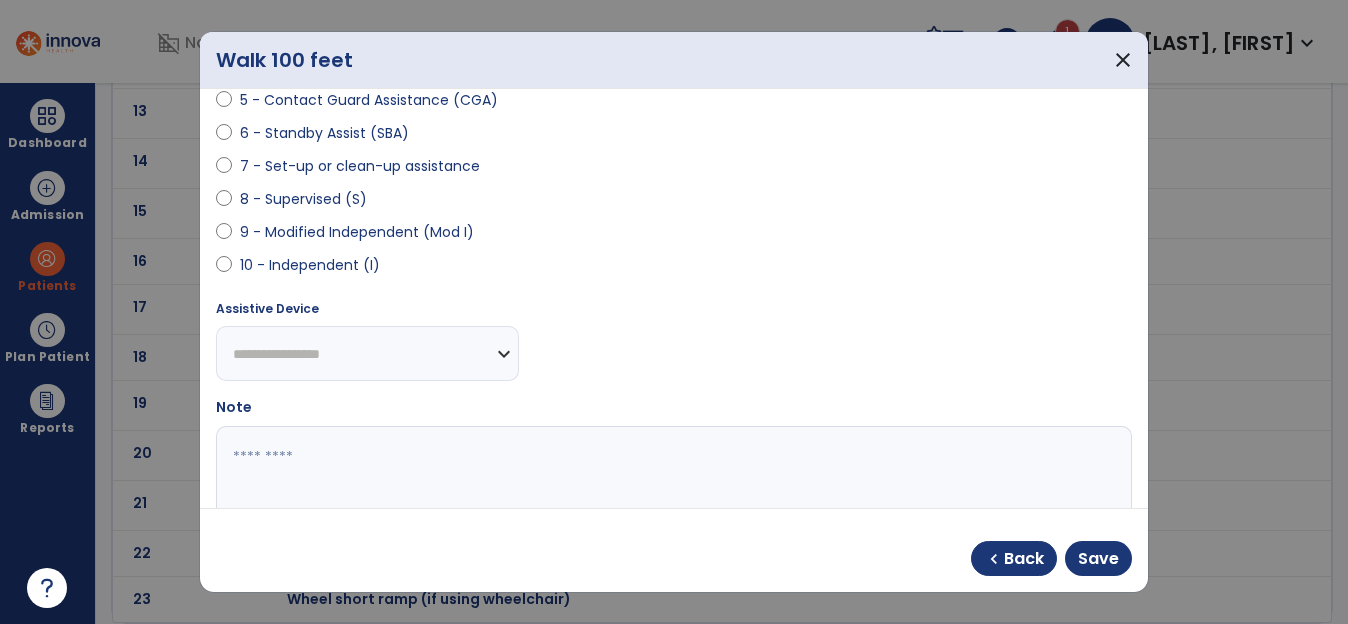 click on "**********" at bounding box center (367, 353) 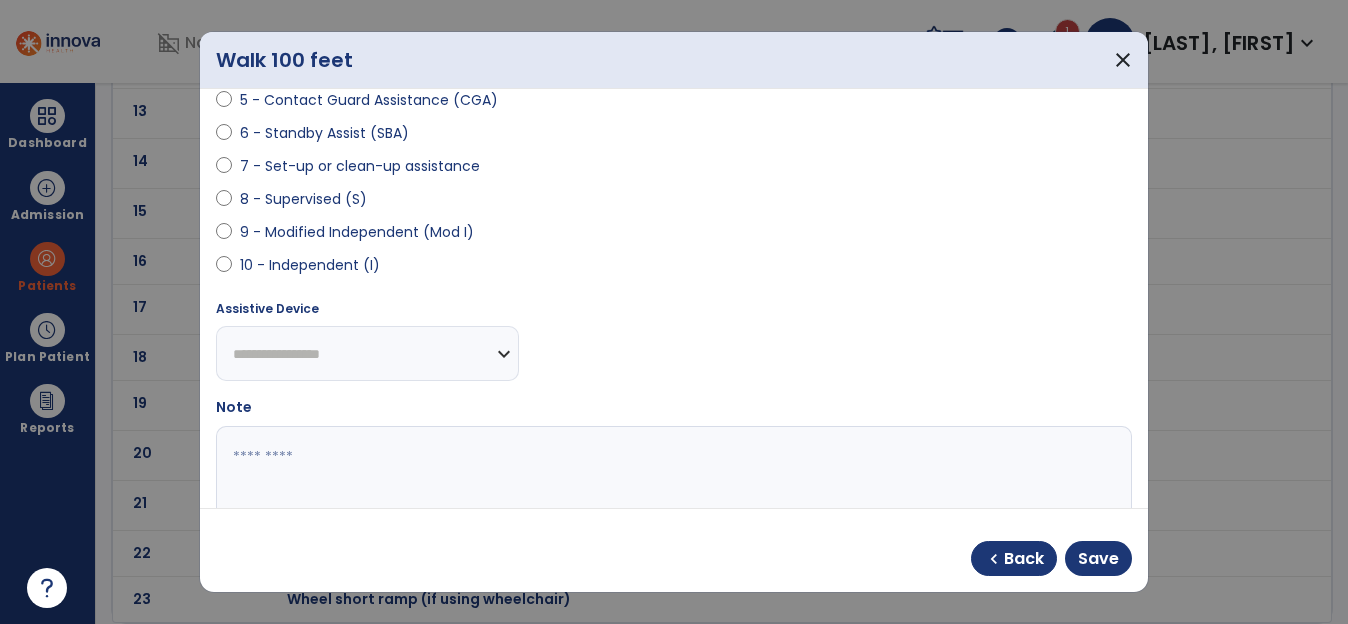 select on "**********" 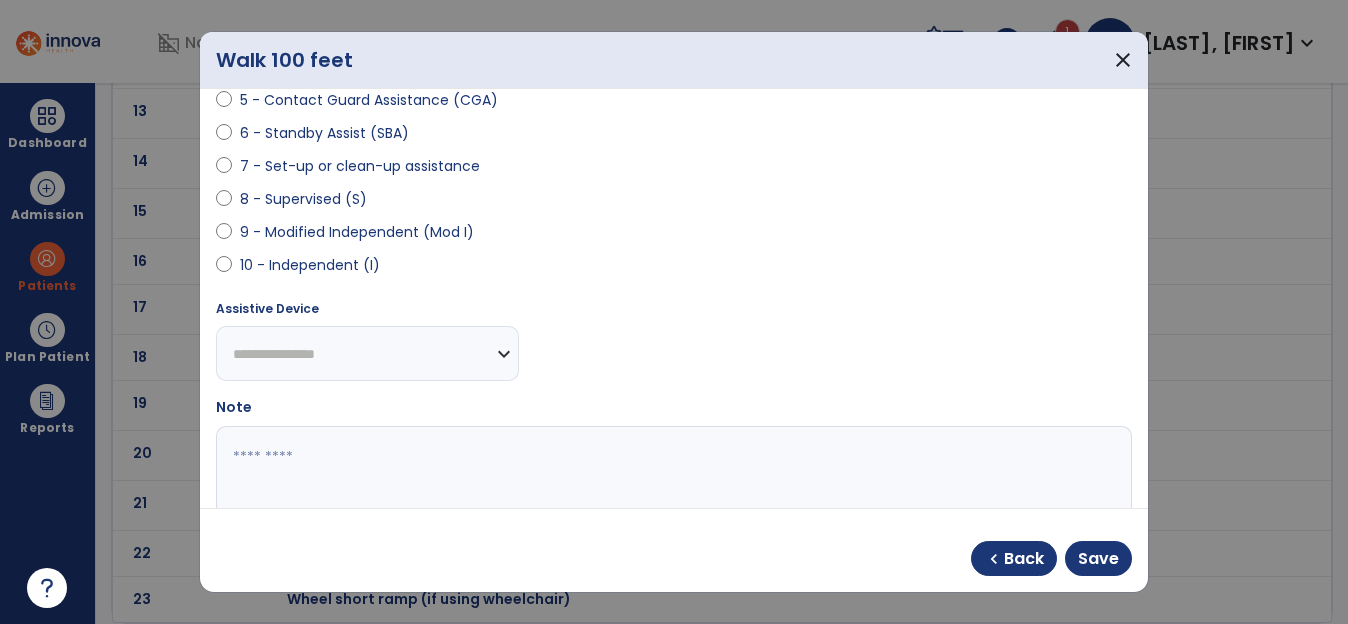 click on "**********" at bounding box center (367, 353) 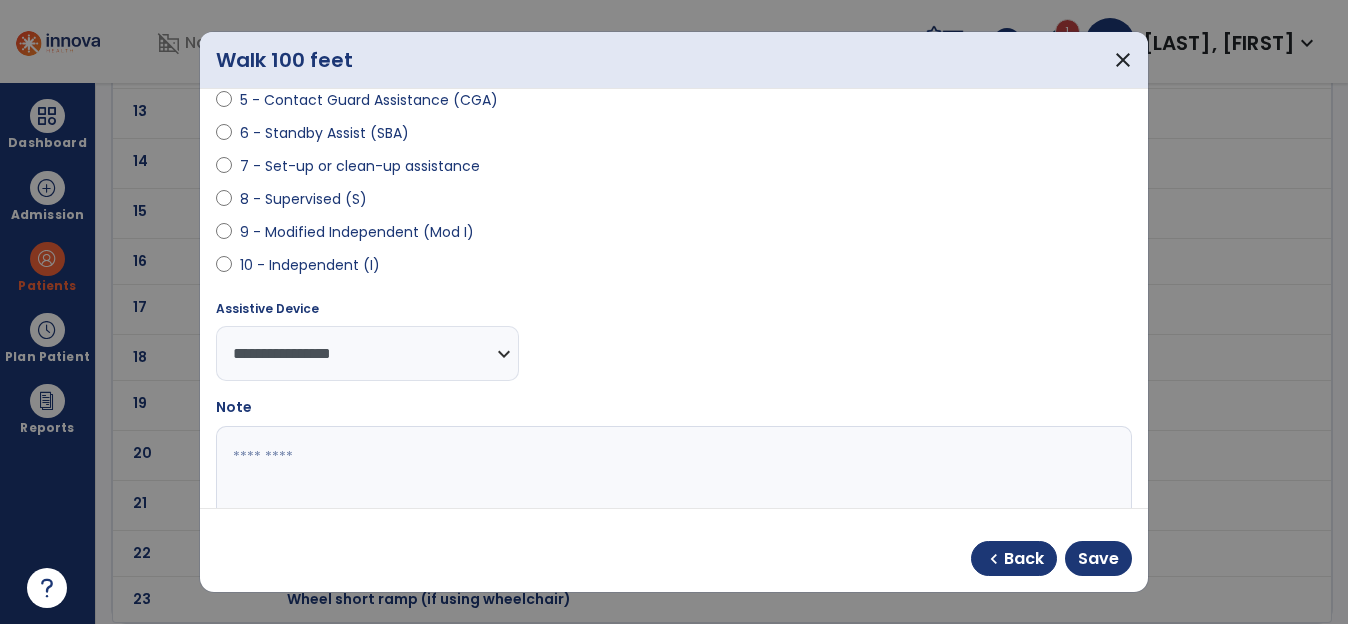 click at bounding box center [671, 501] 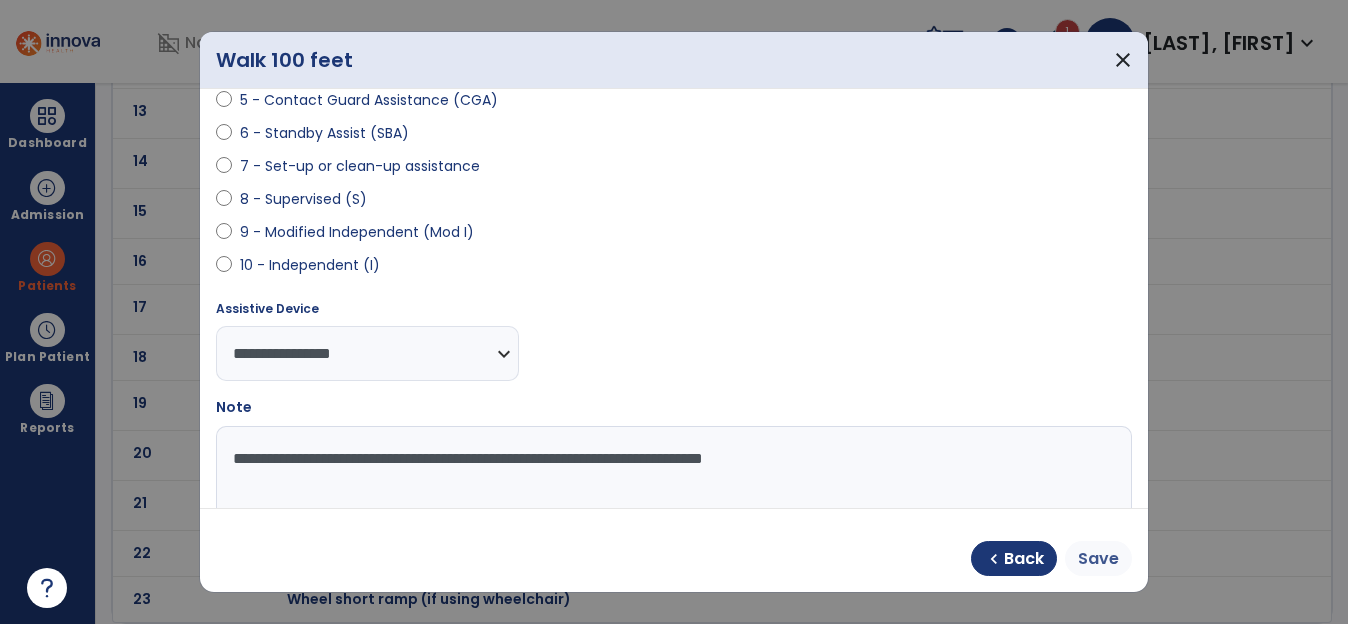 type on "**********" 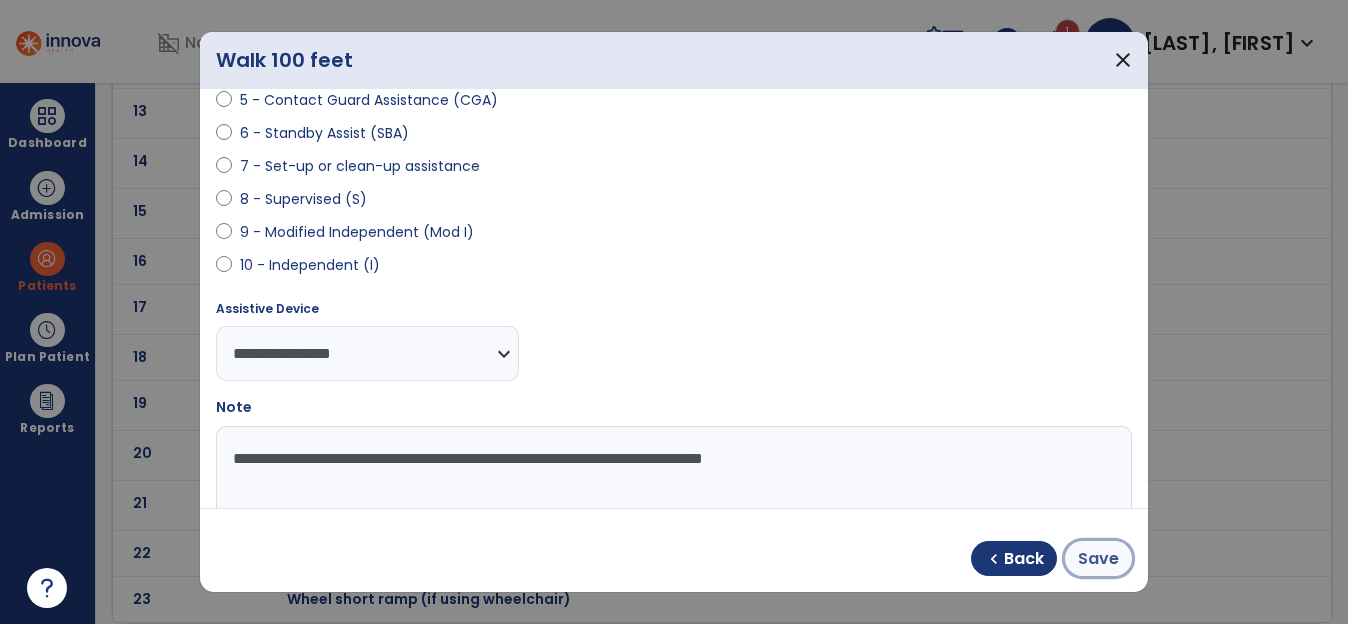 click on "Save" at bounding box center [1098, 559] 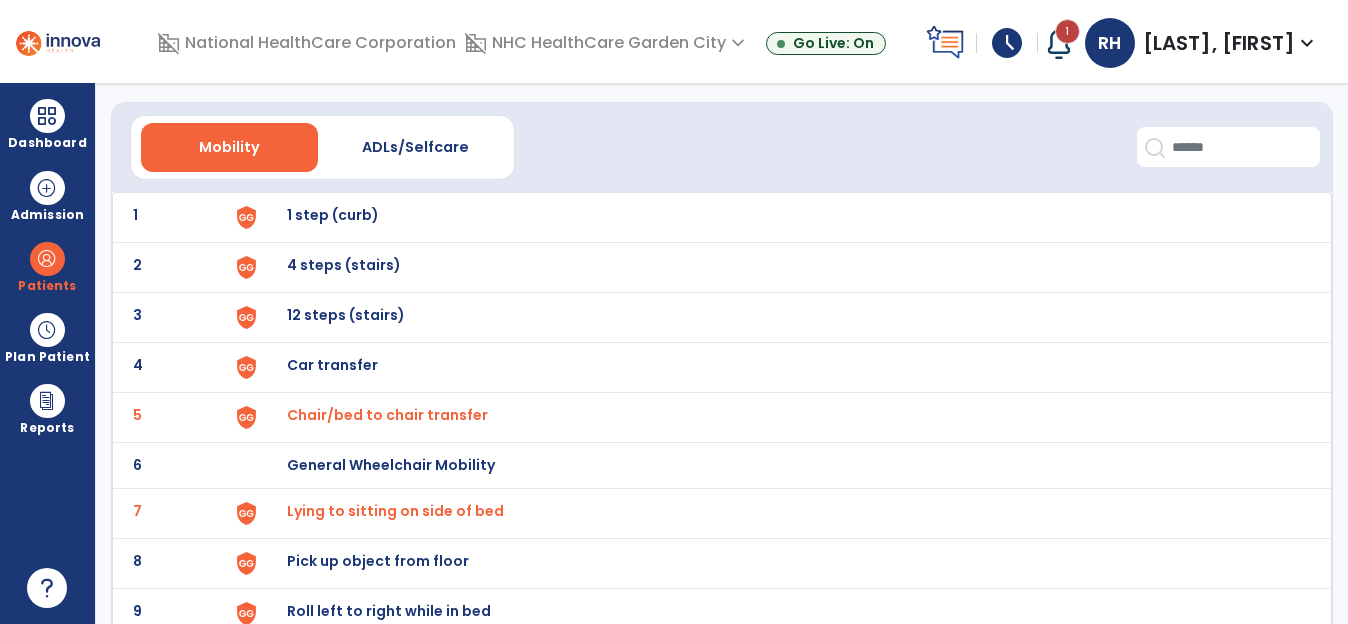 scroll, scrollTop: 0, scrollLeft: 0, axis: both 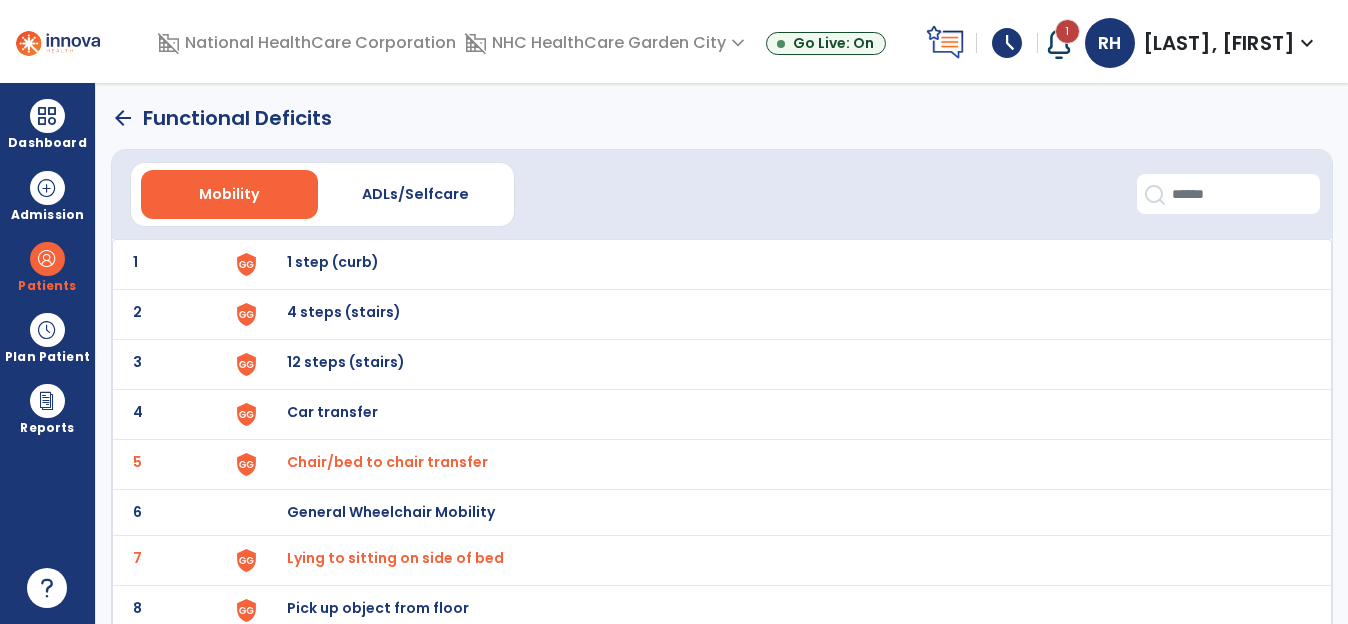 click on "arrow_back" 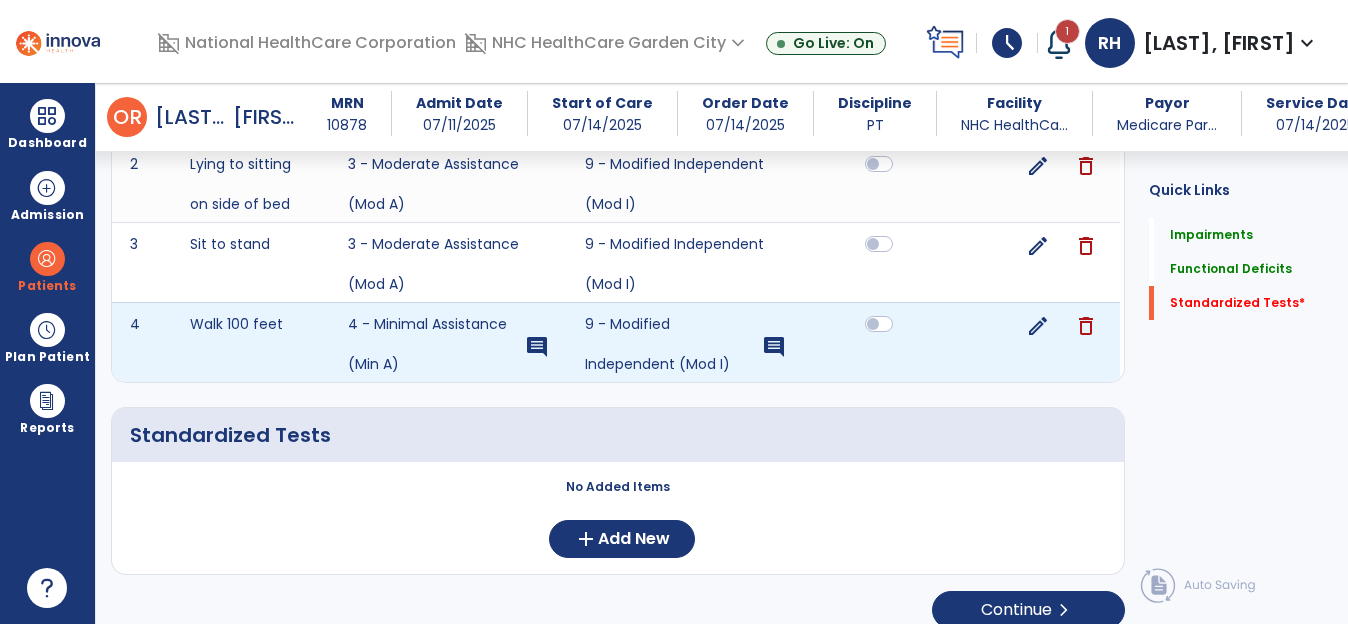 scroll, scrollTop: 582, scrollLeft: 0, axis: vertical 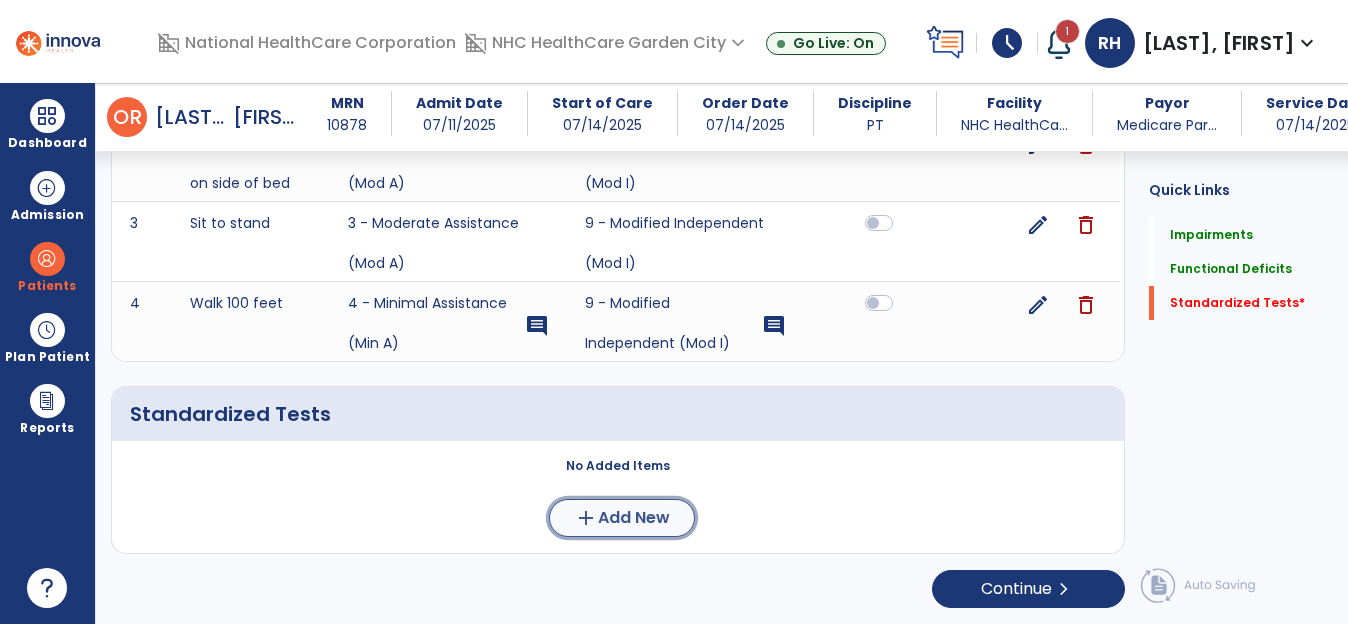 click on "Add New" 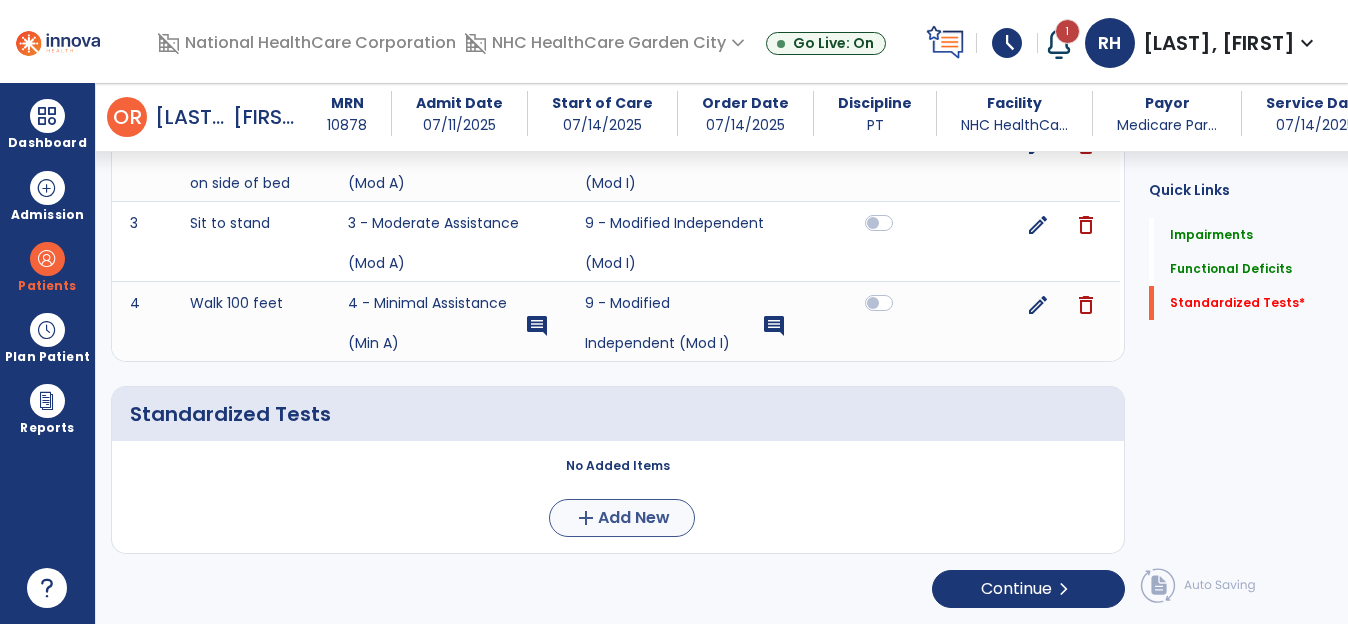 scroll, scrollTop: 0, scrollLeft: 0, axis: both 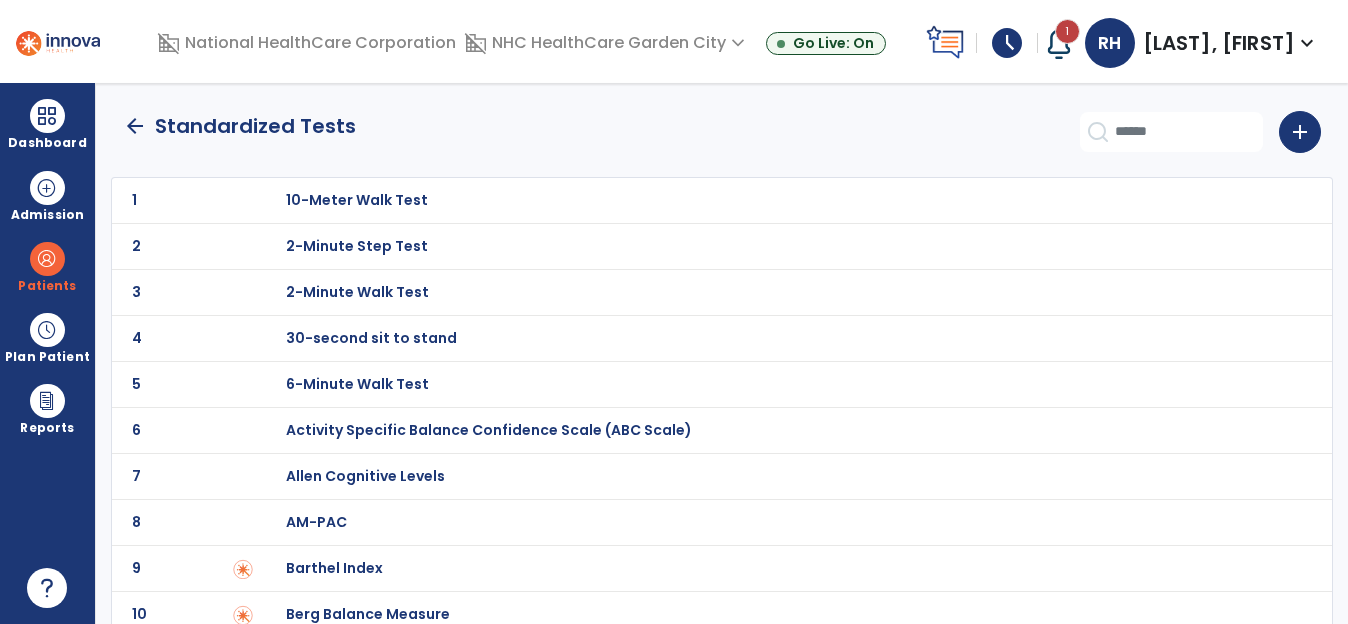 click on "30-second sit to stand" at bounding box center [357, 200] 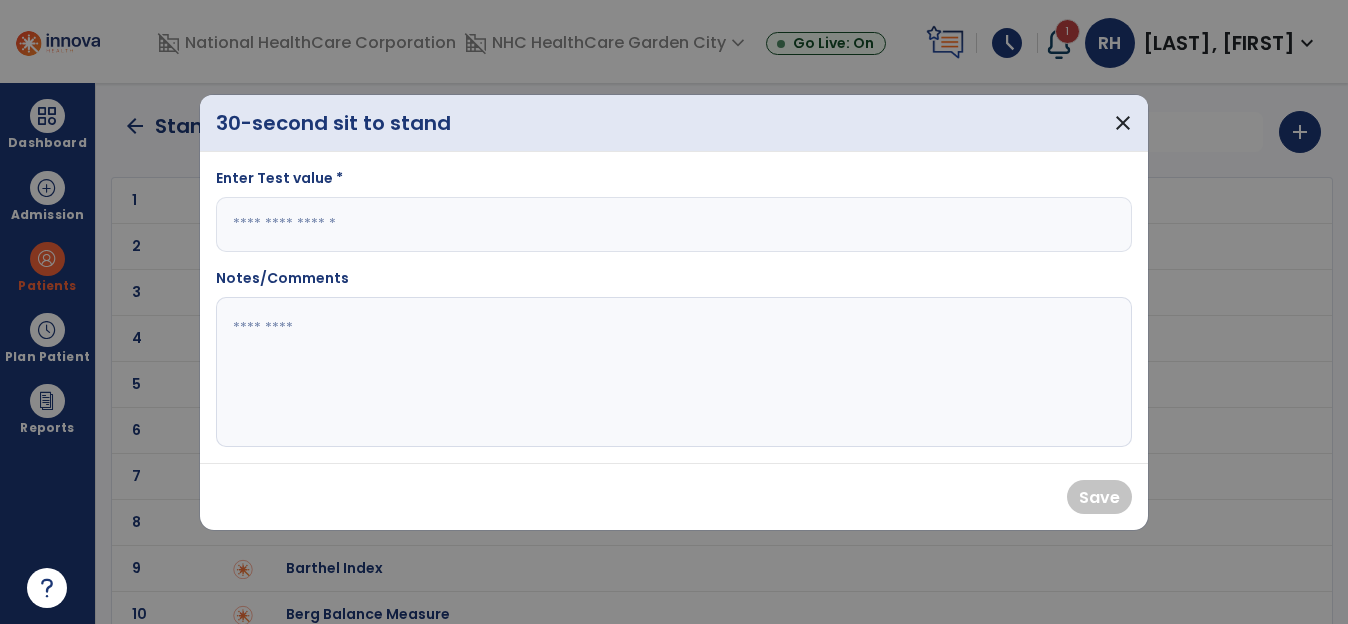 click at bounding box center [674, 224] 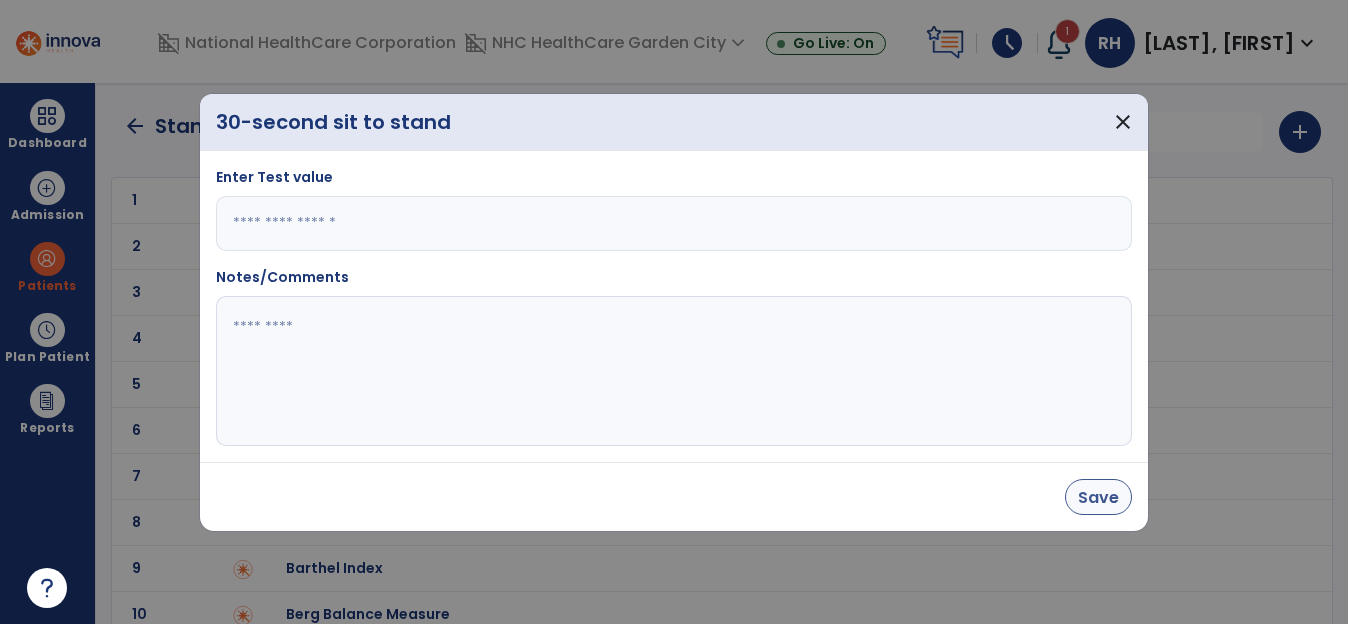 type on "*" 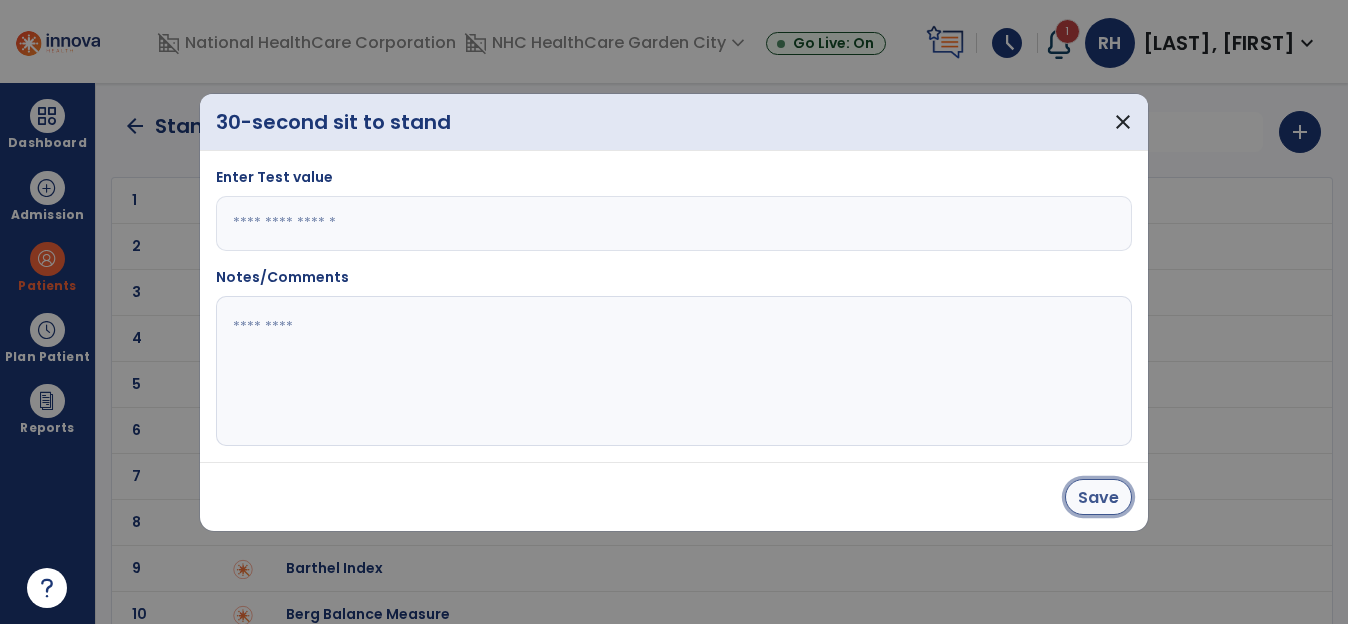 click on "Save" at bounding box center [1098, 497] 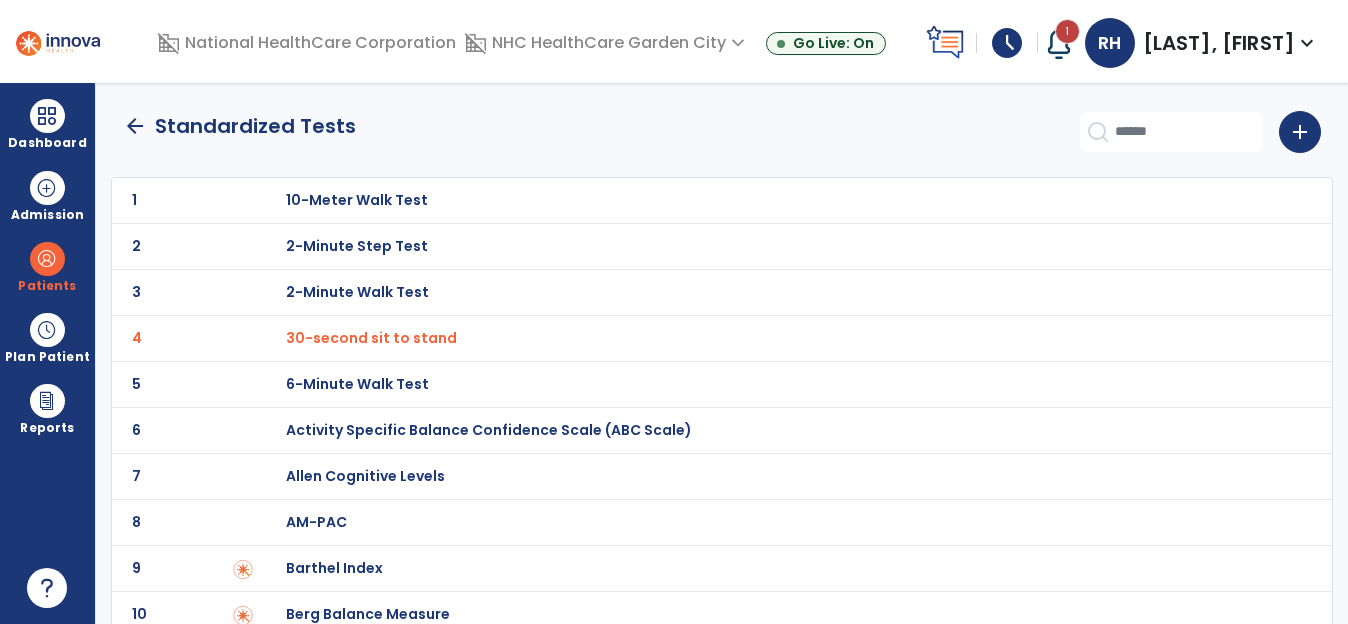 click on "arrow_back" 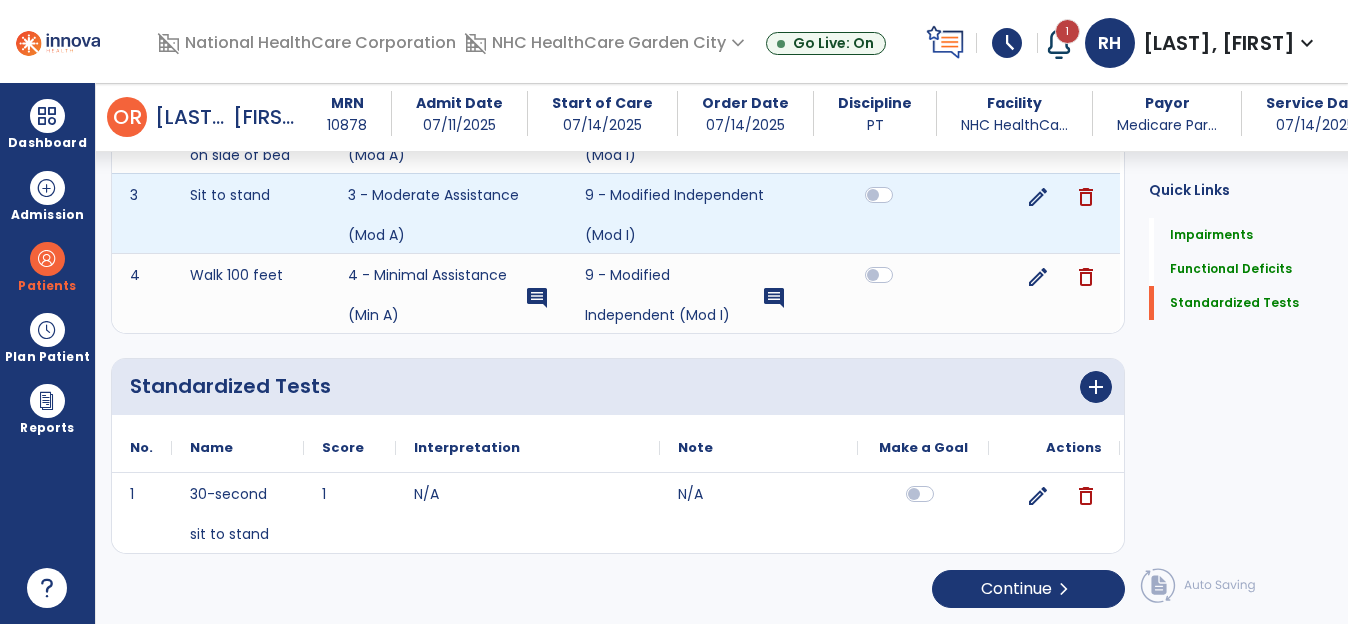 scroll, scrollTop: 310, scrollLeft: 0, axis: vertical 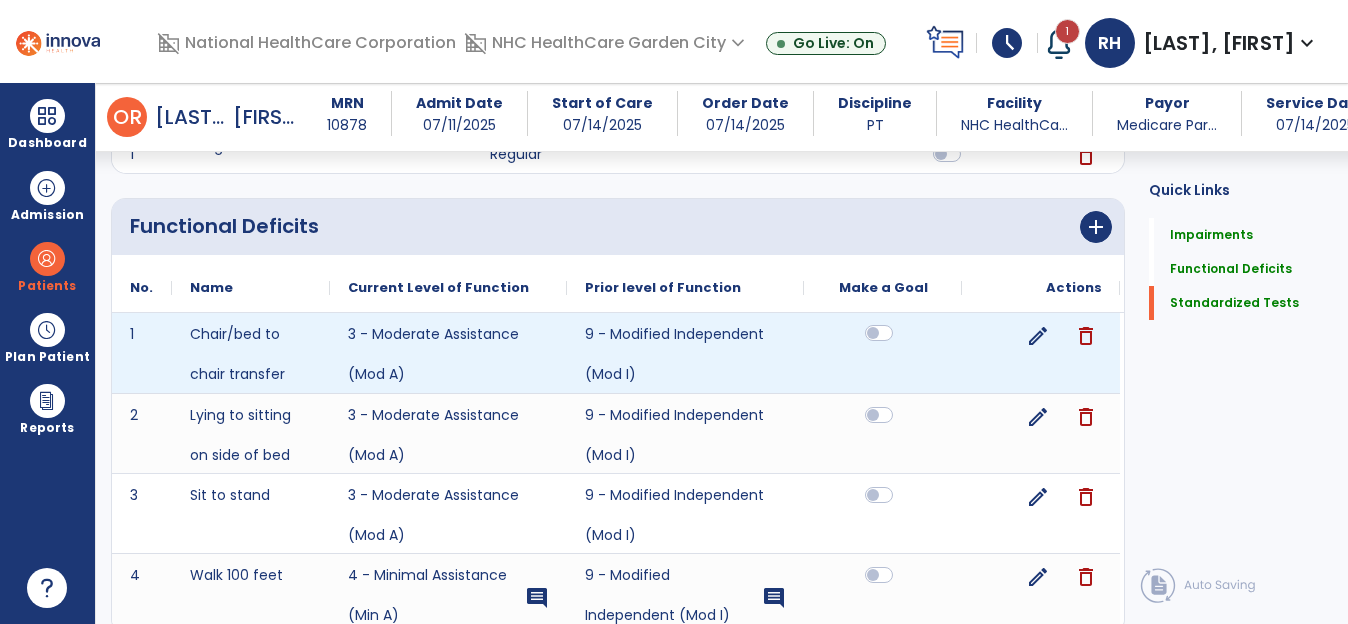 click 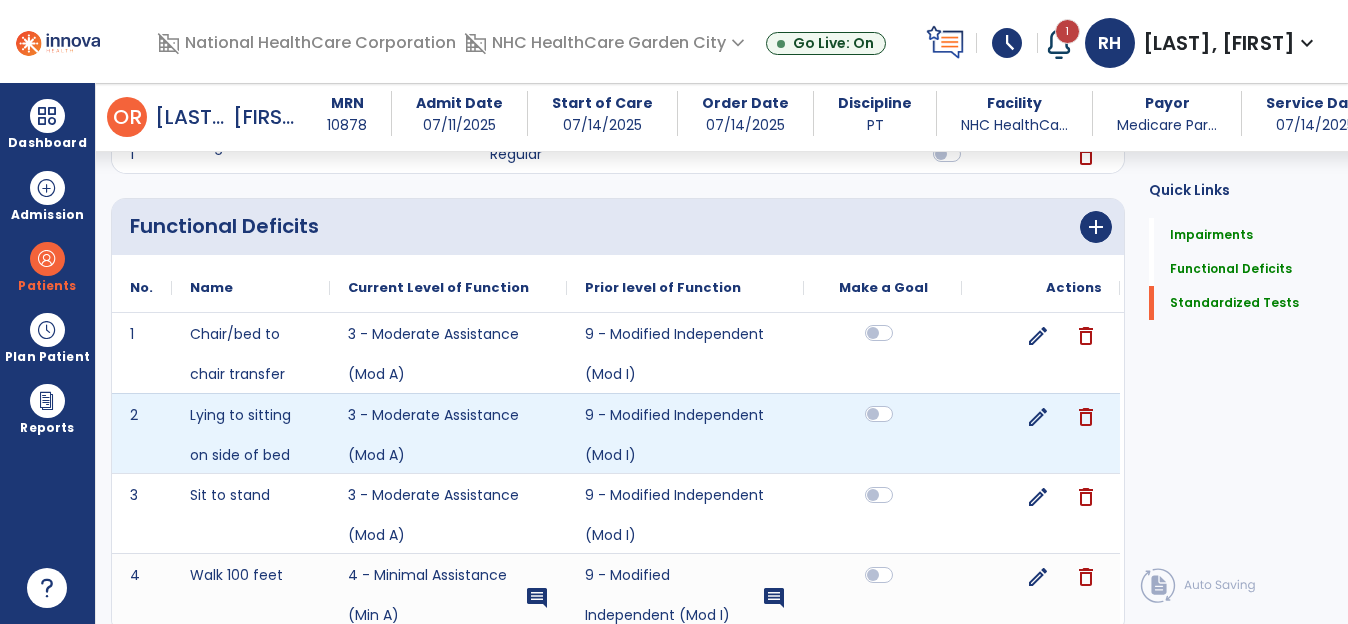 click 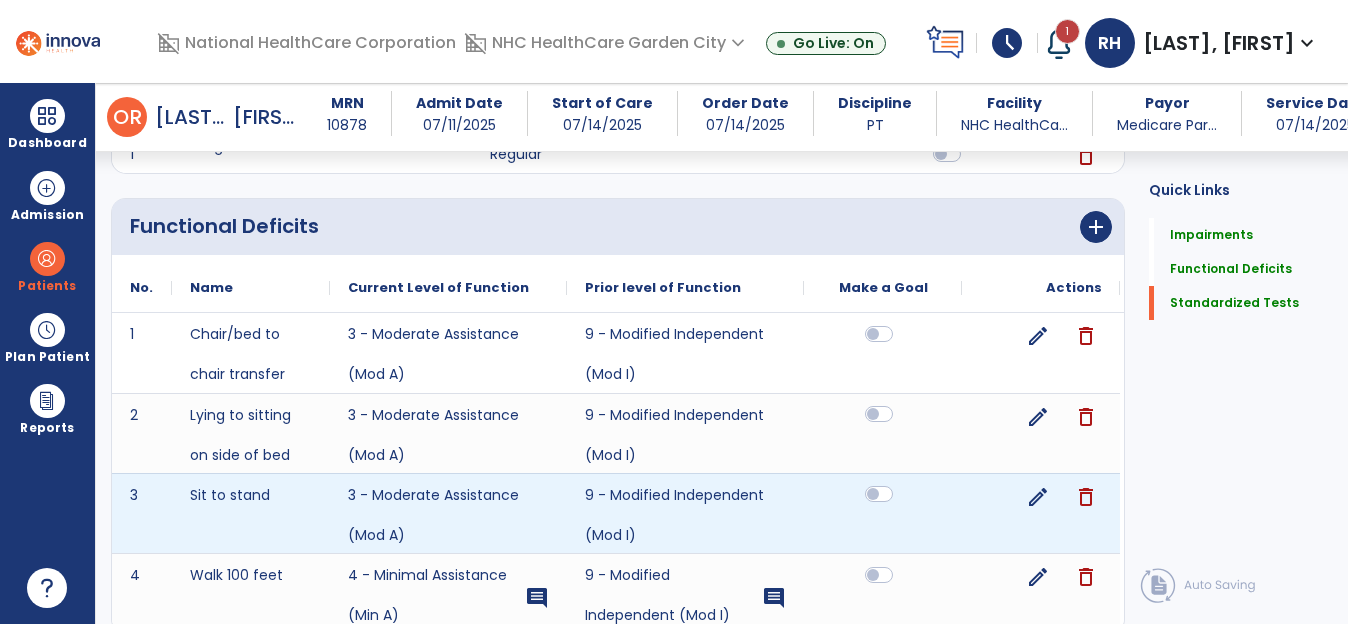 click 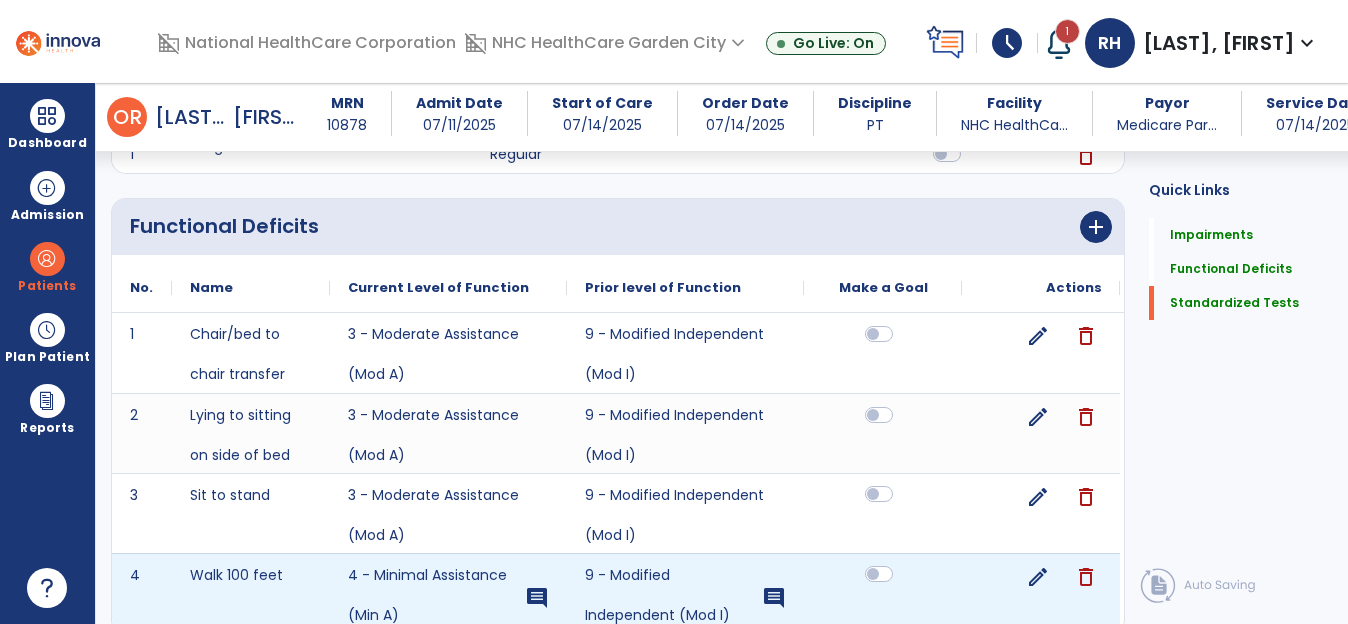 click 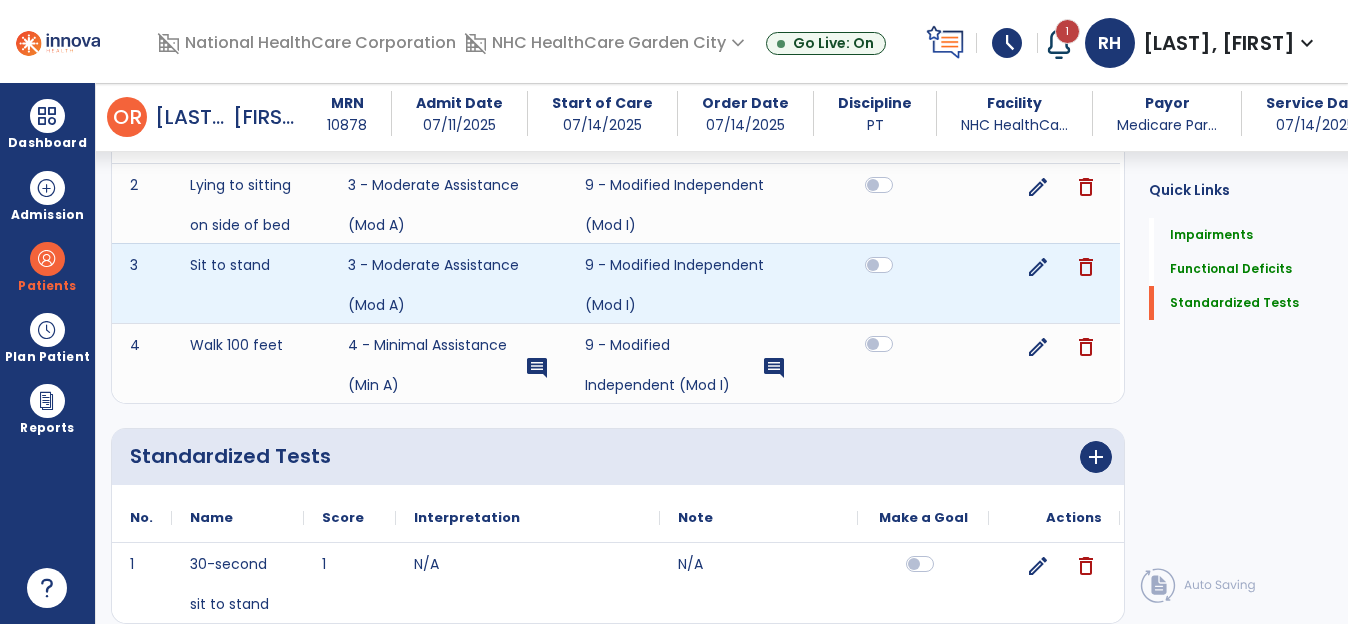 scroll, scrollTop: 610, scrollLeft: 0, axis: vertical 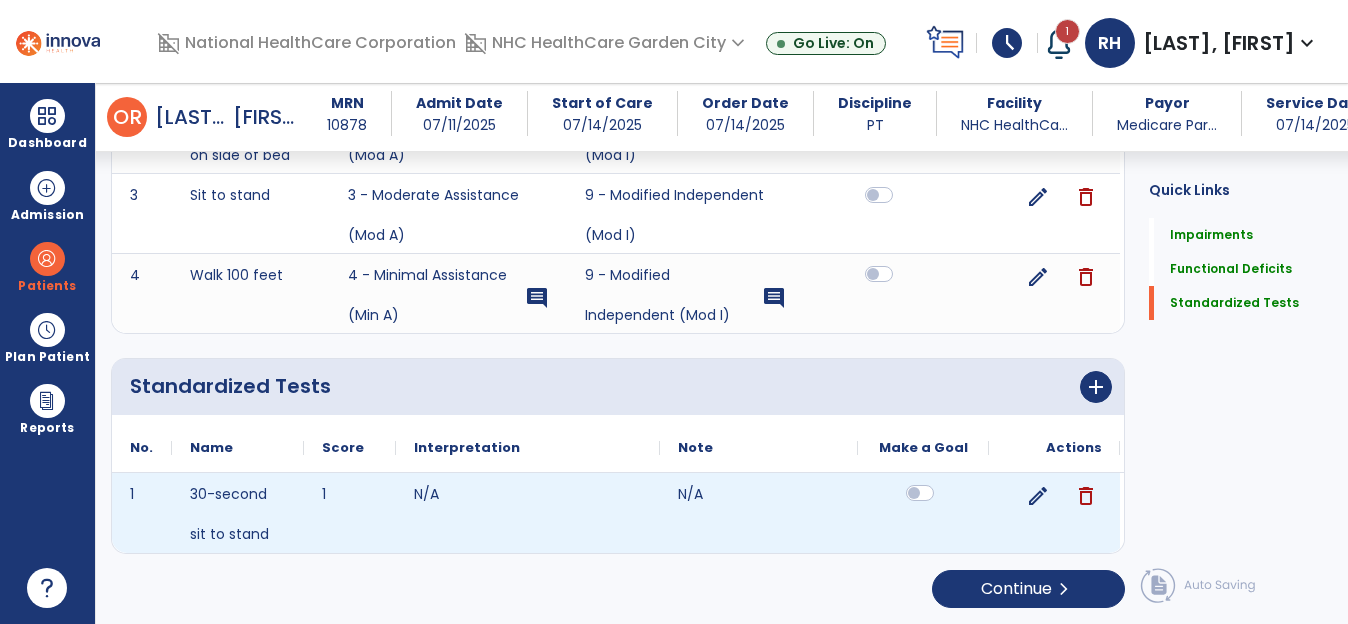click 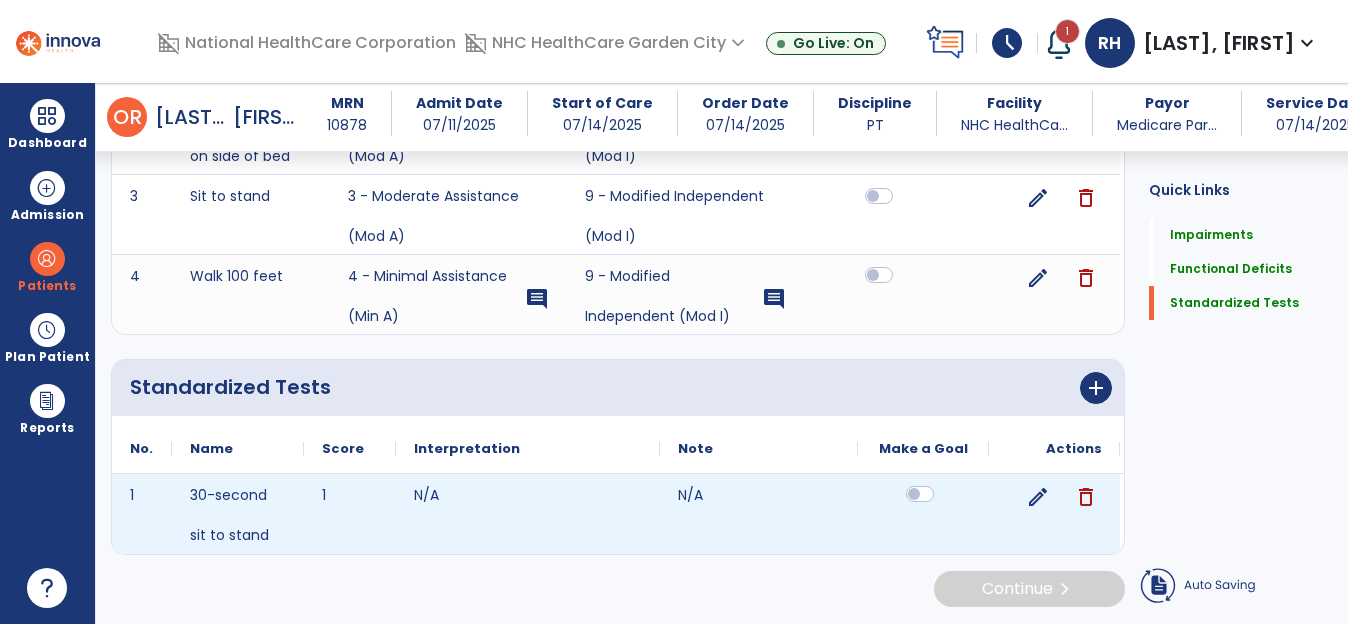scroll, scrollTop: 610, scrollLeft: 0, axis: vertical 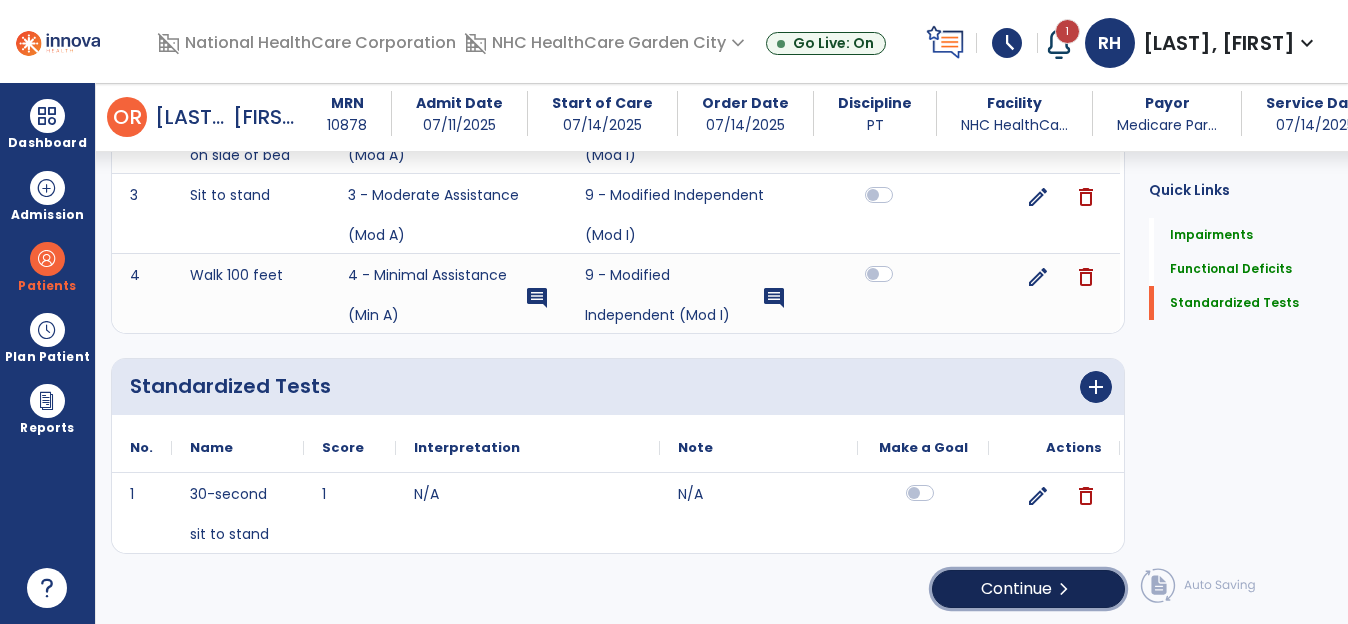 click on "Continue  chevron_right" 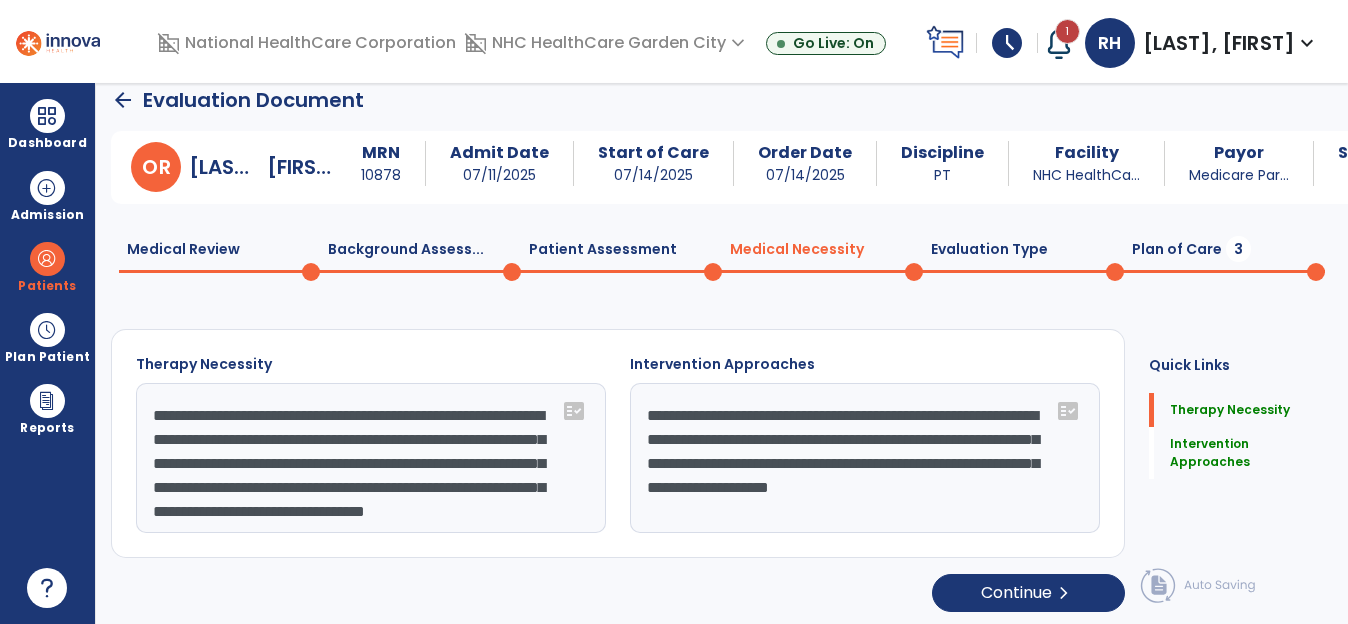 scroll, scrollTop: 22, scrollLeft: 0, axis: vertical 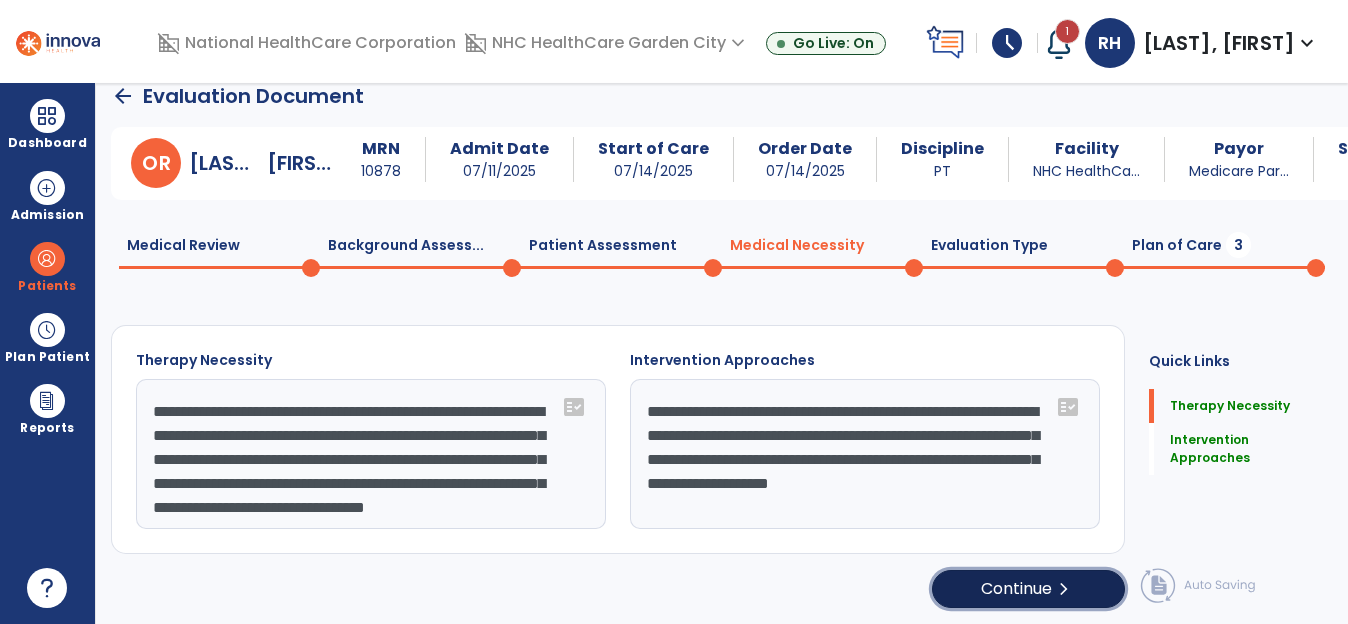 click on "Continue  chevron_right" 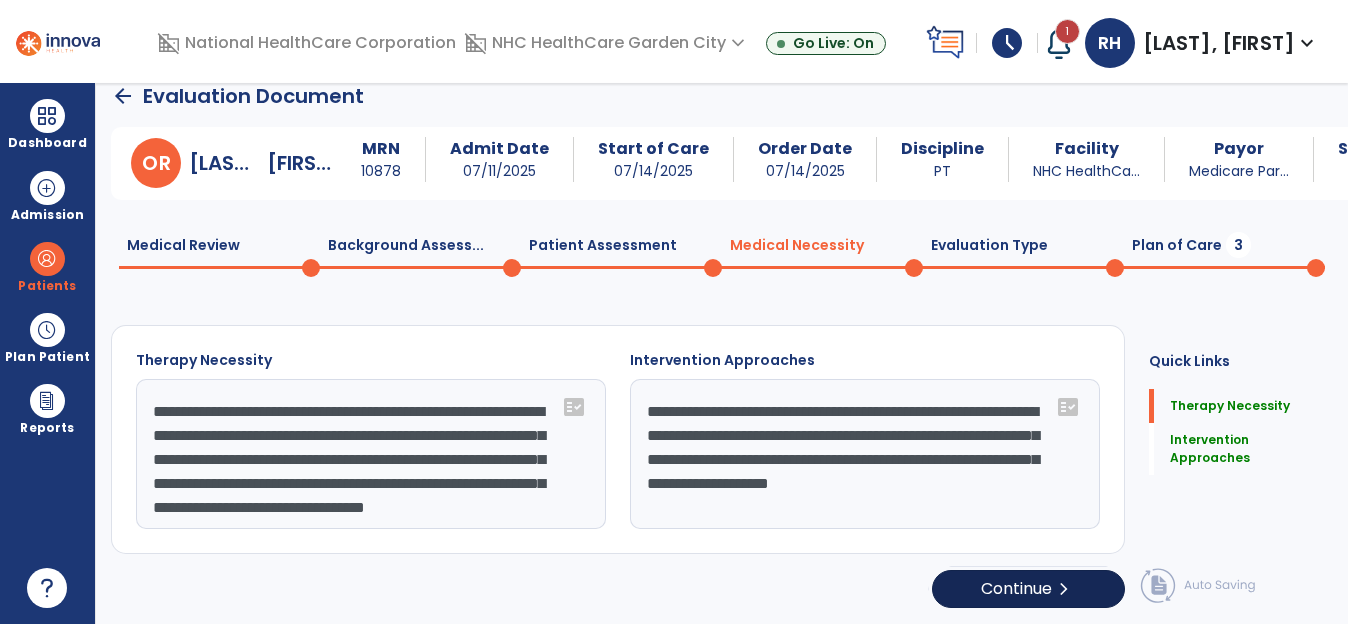 select on "**********" 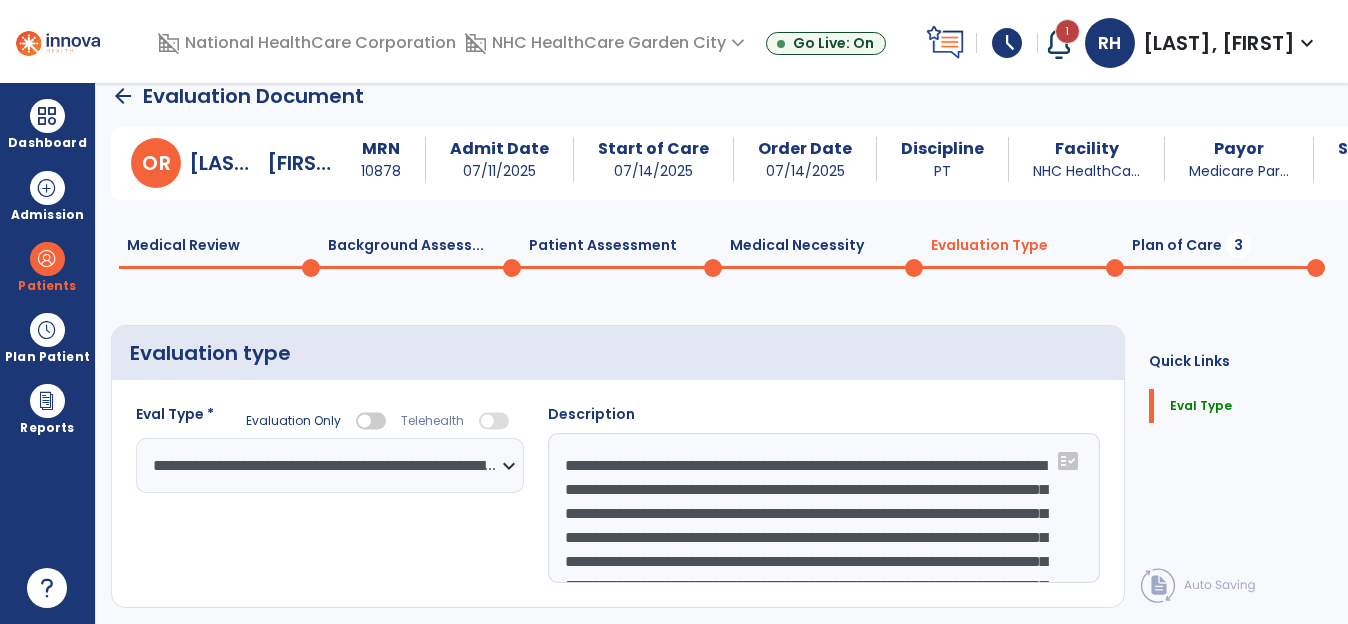 scroll, scrollTop: 144, scrollLeft: 0, axis: vertical 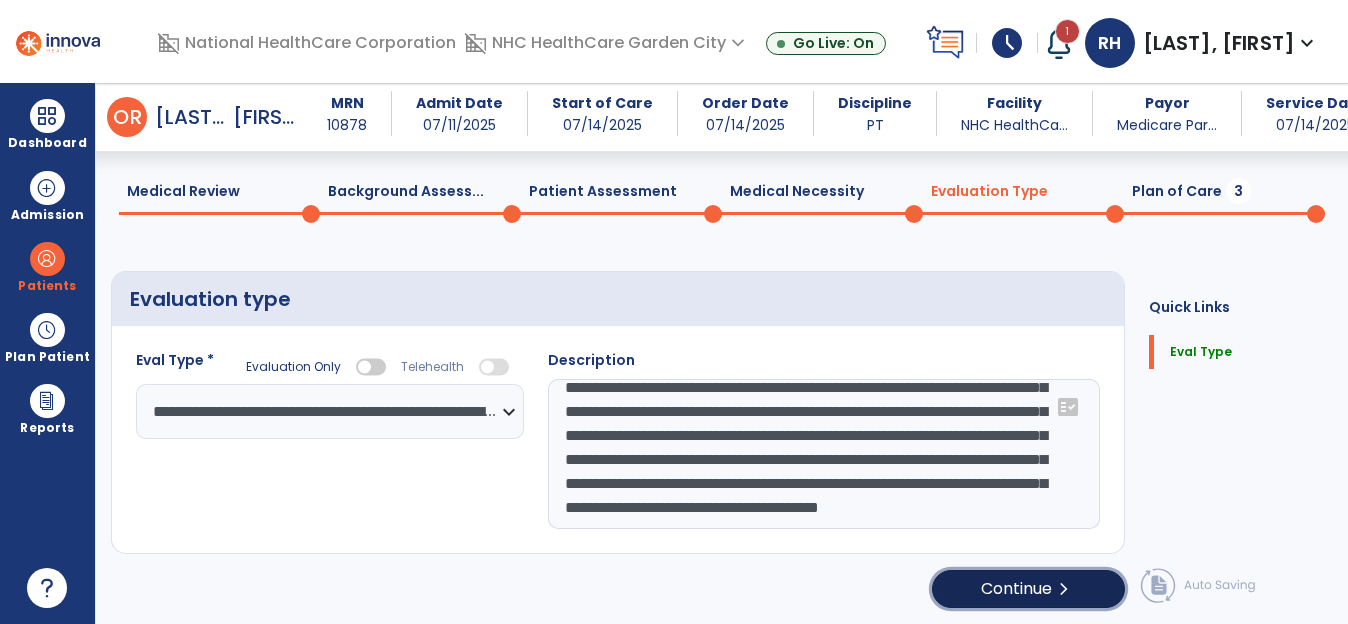 click on "Continue  chevron_right" 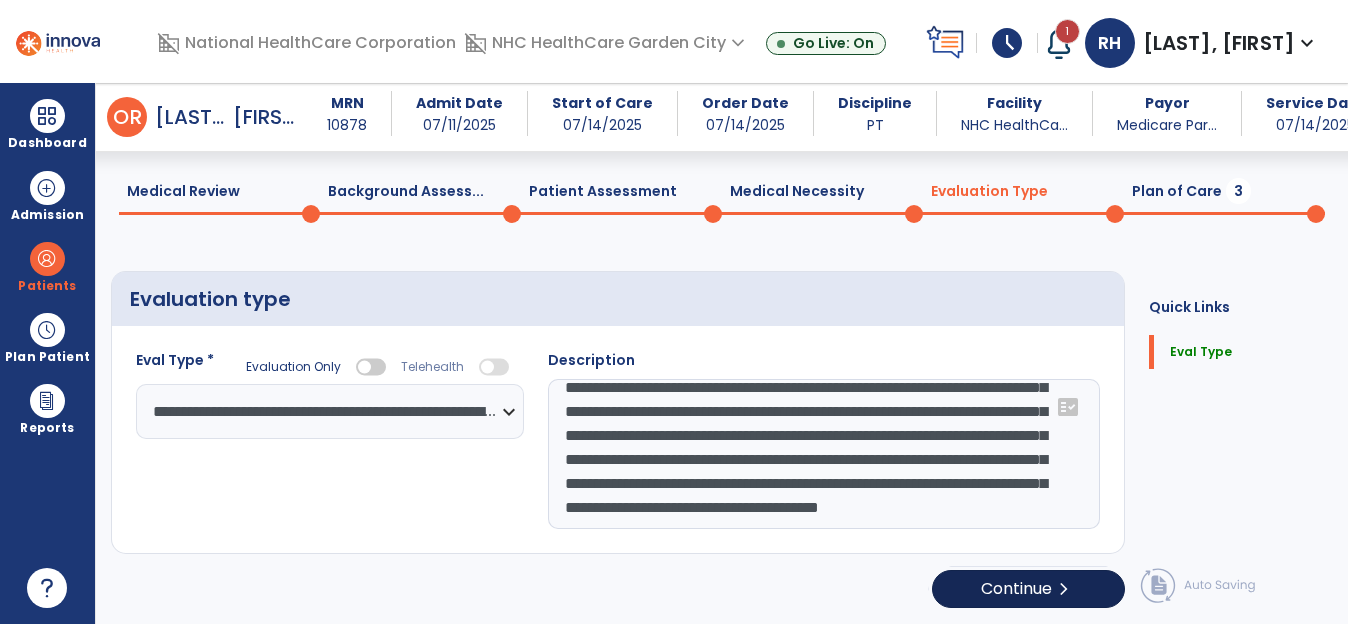 select on "**" 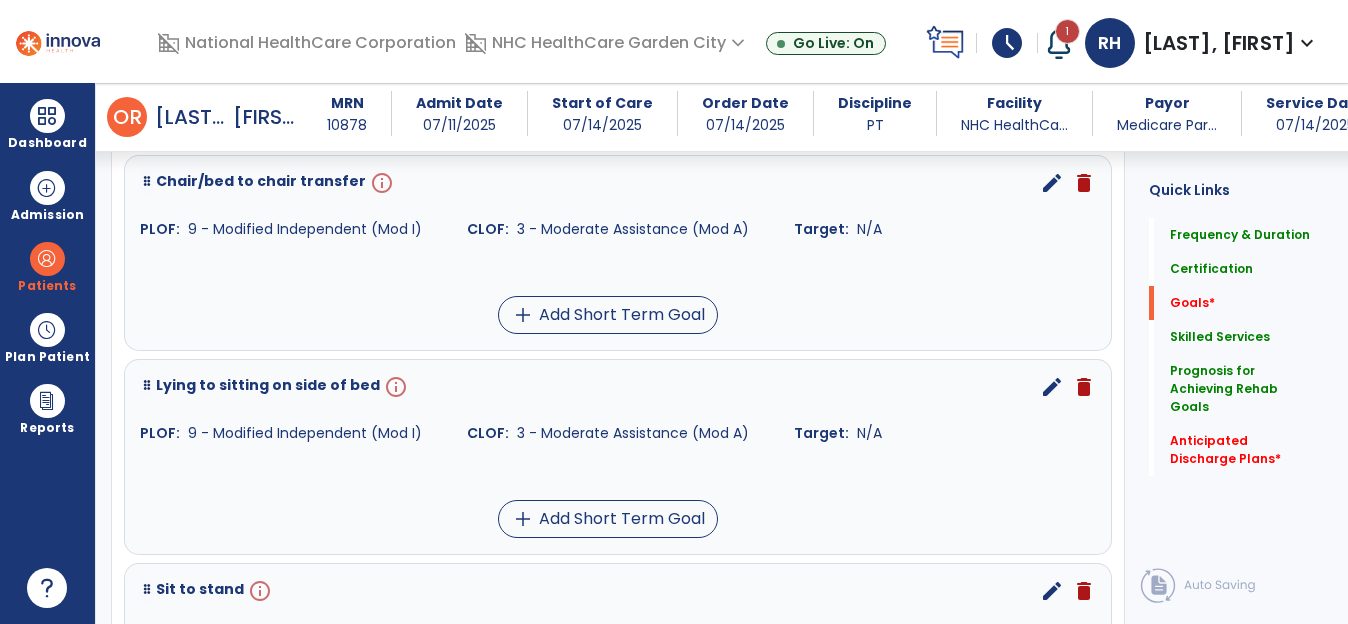 scroll, scrollTop: 557, scrollLeft: 0, axis: vertical 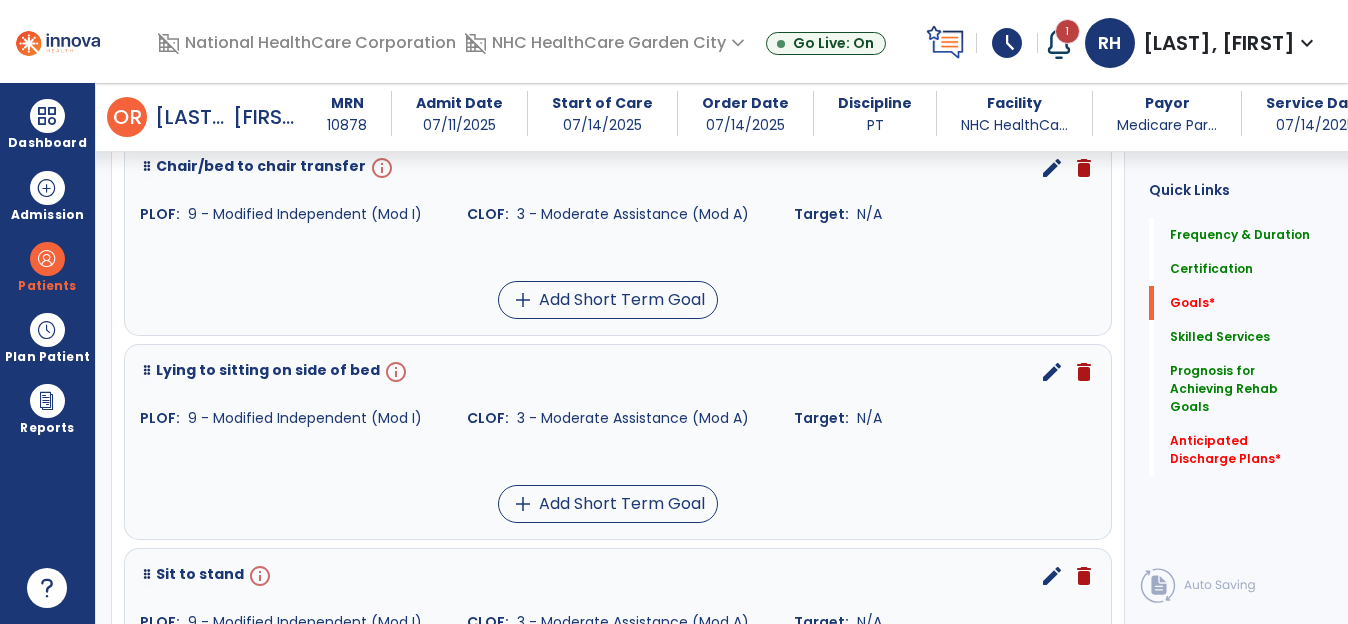 click on "edit" at bounding box center (1052, 168) 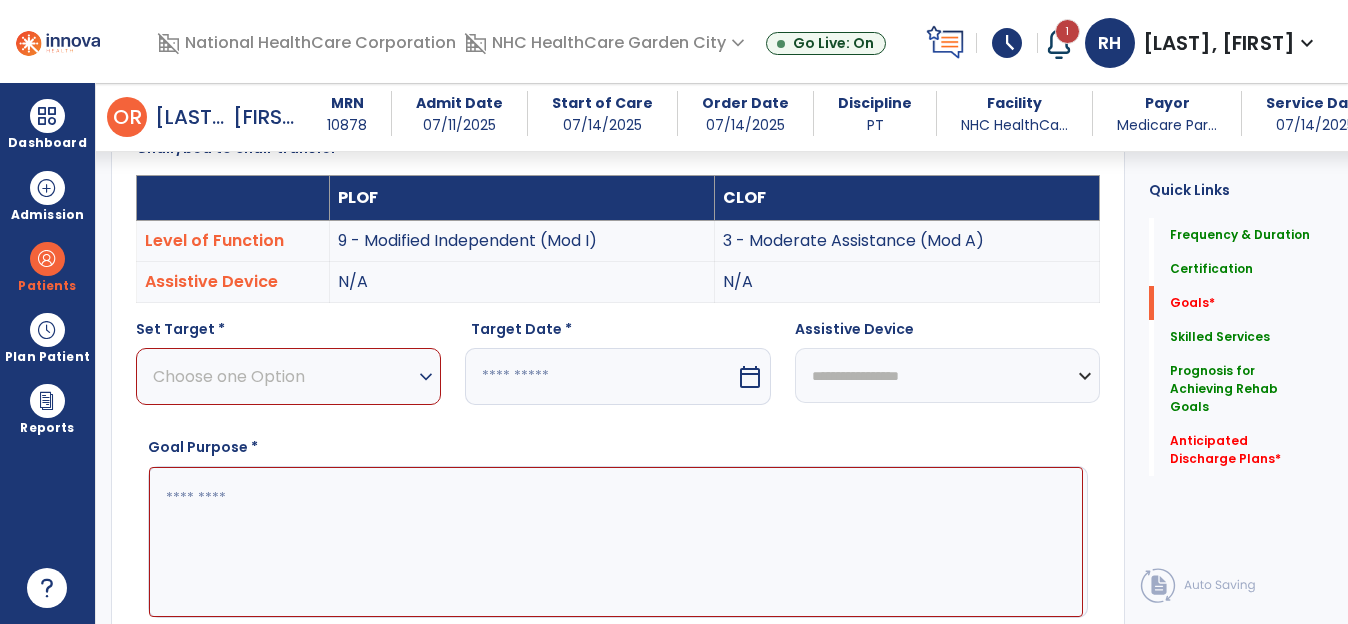 scroll, scrollTop: 535, scrollLeft: 0, axis: vertical 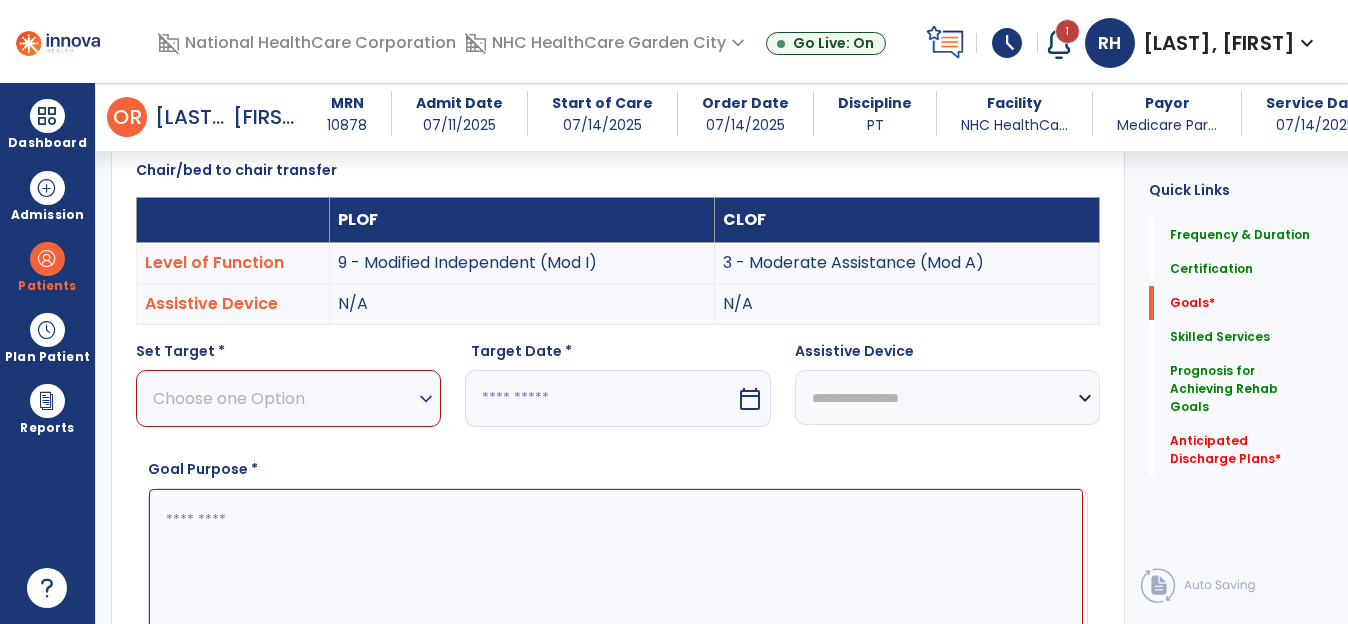 click on "expand_more" at bounding box center [426, 399] 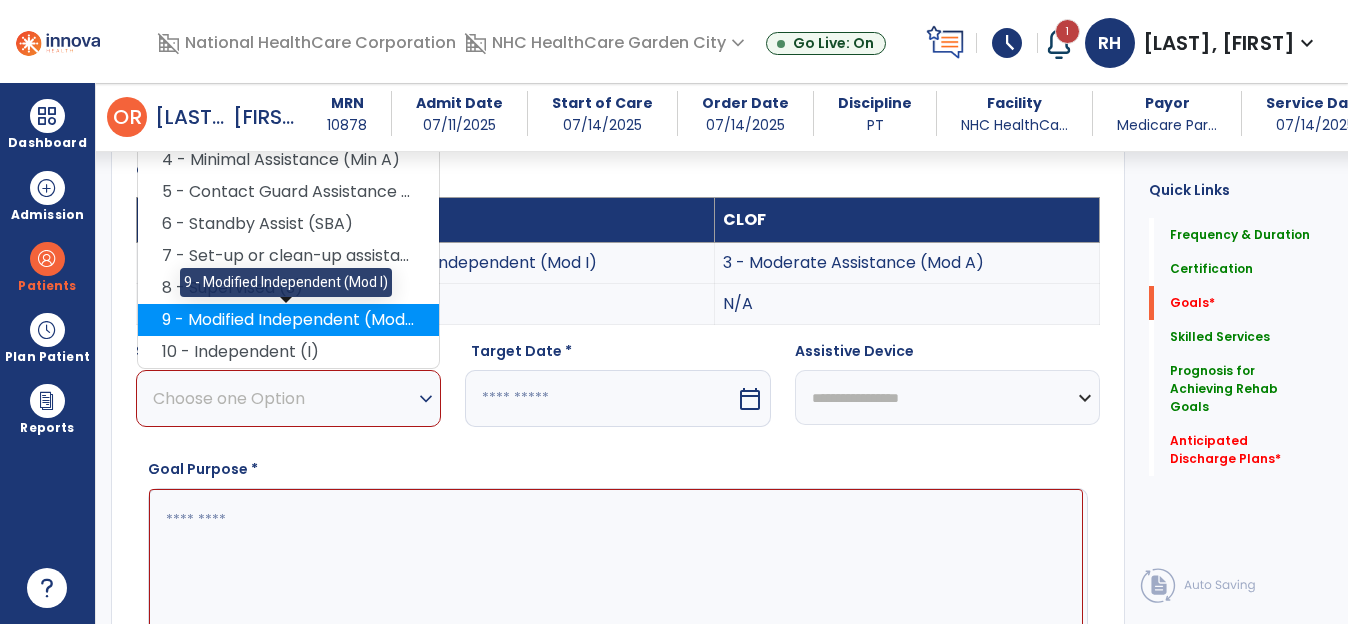 click on "9 - Modified Independent (Mod I)" at bounding box center [288, 320] 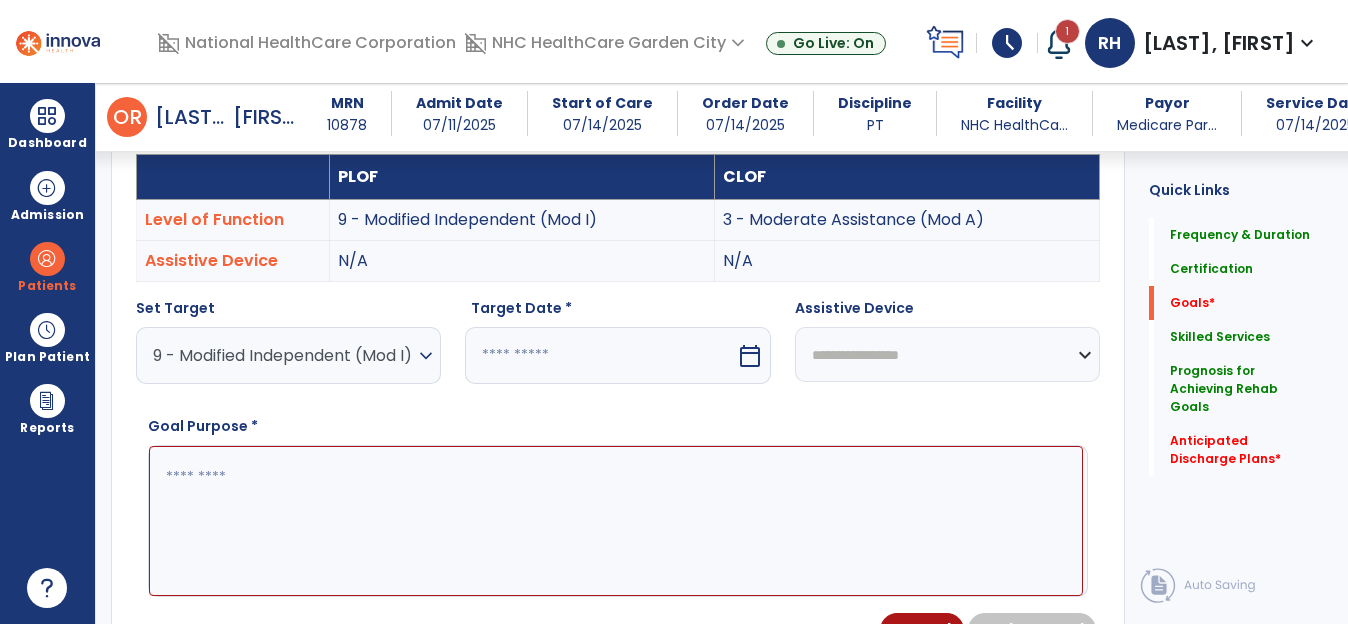 scroll, scrollTop: 635, scrollLeft: 0, axis: vertical 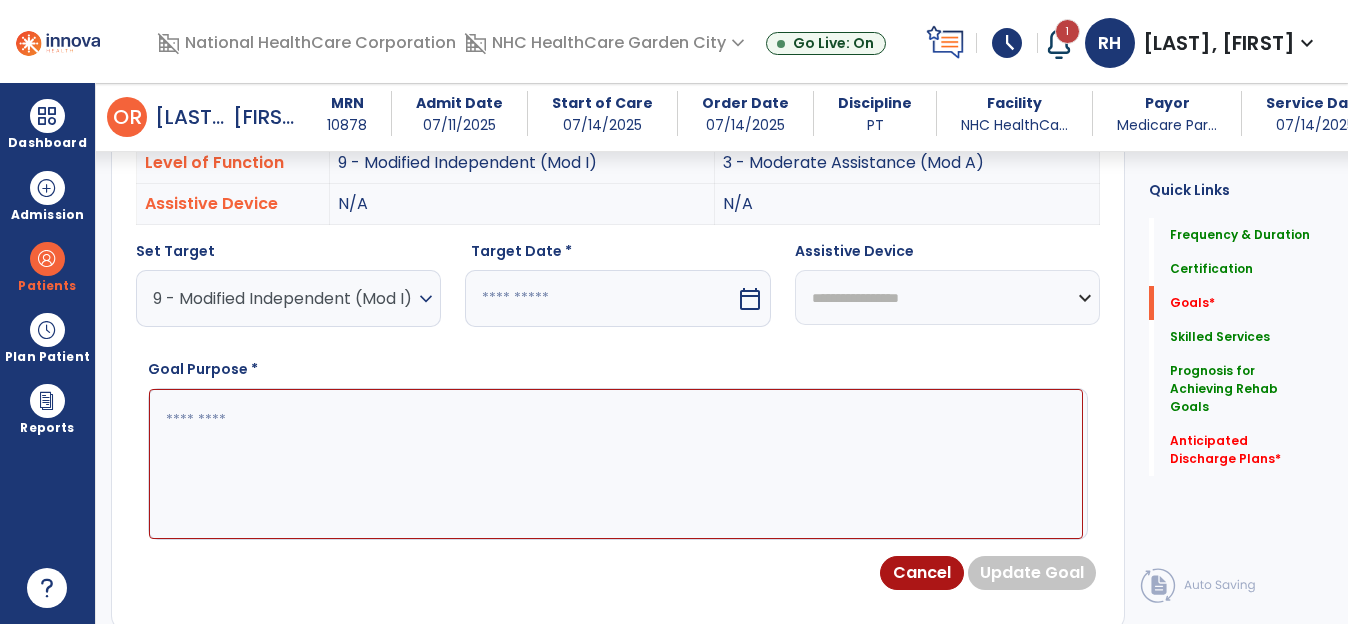 click on "calendar_today" at bounding box center (750, 299) 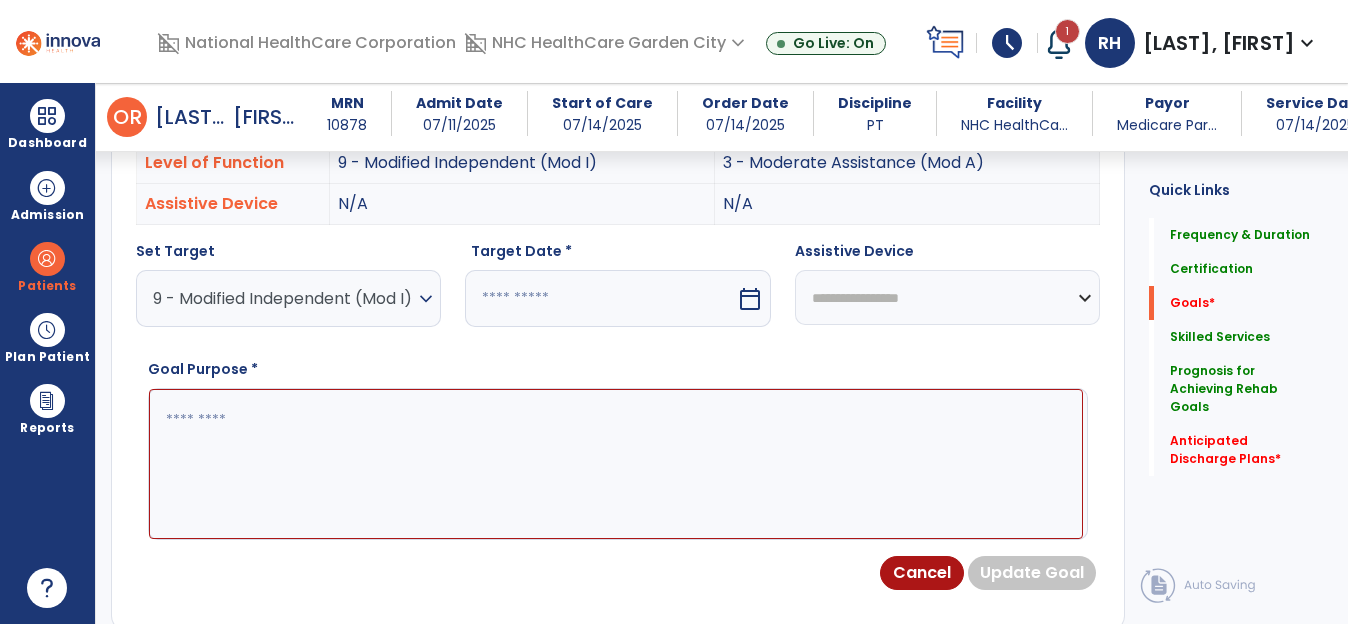 select on "*" 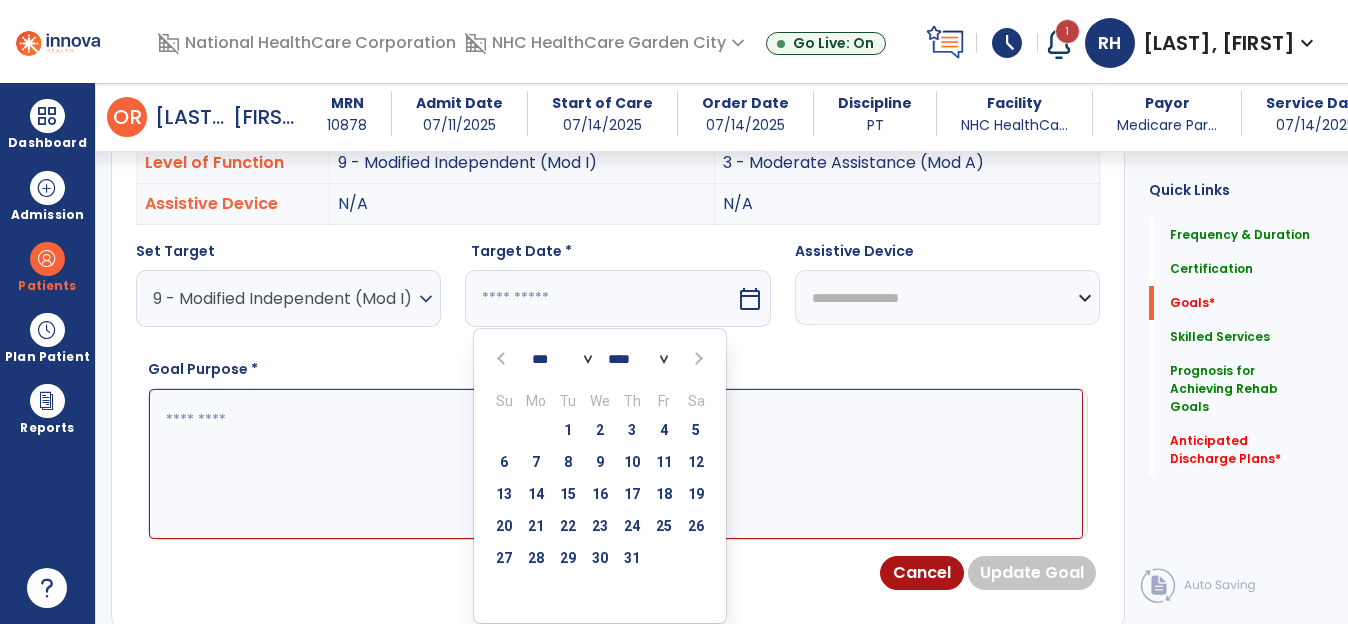 click at bounding box center [697, 359] 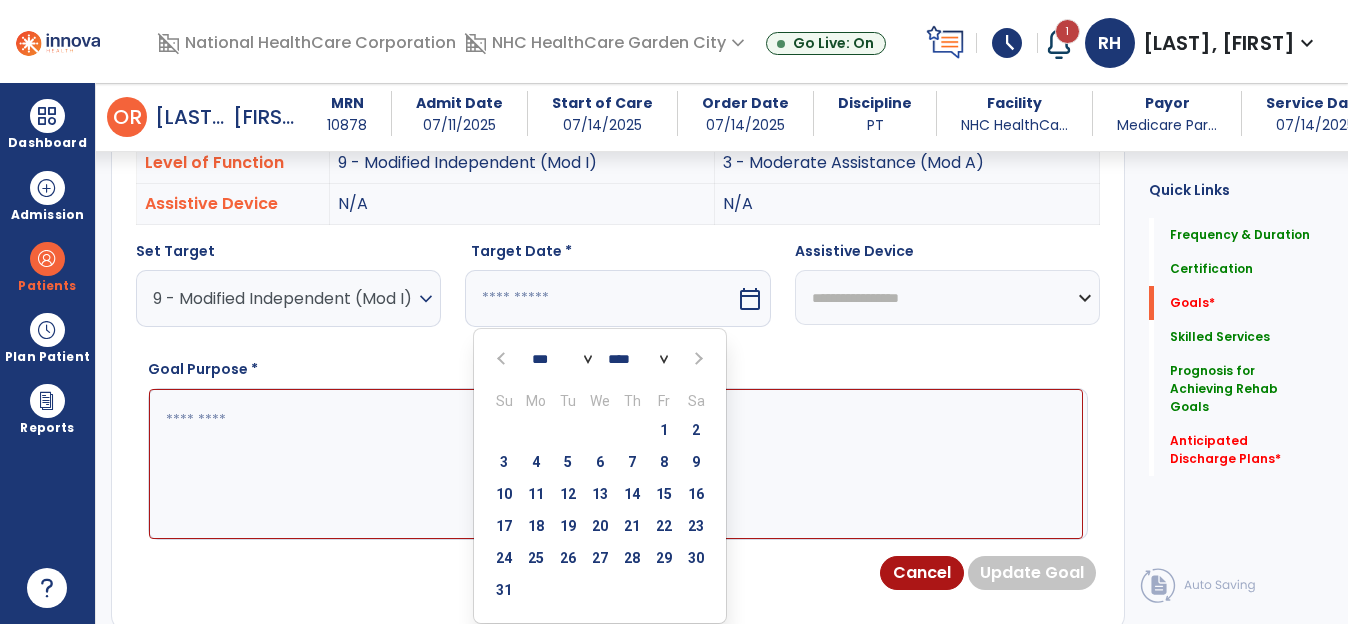 click at bounding box center (697, 359) 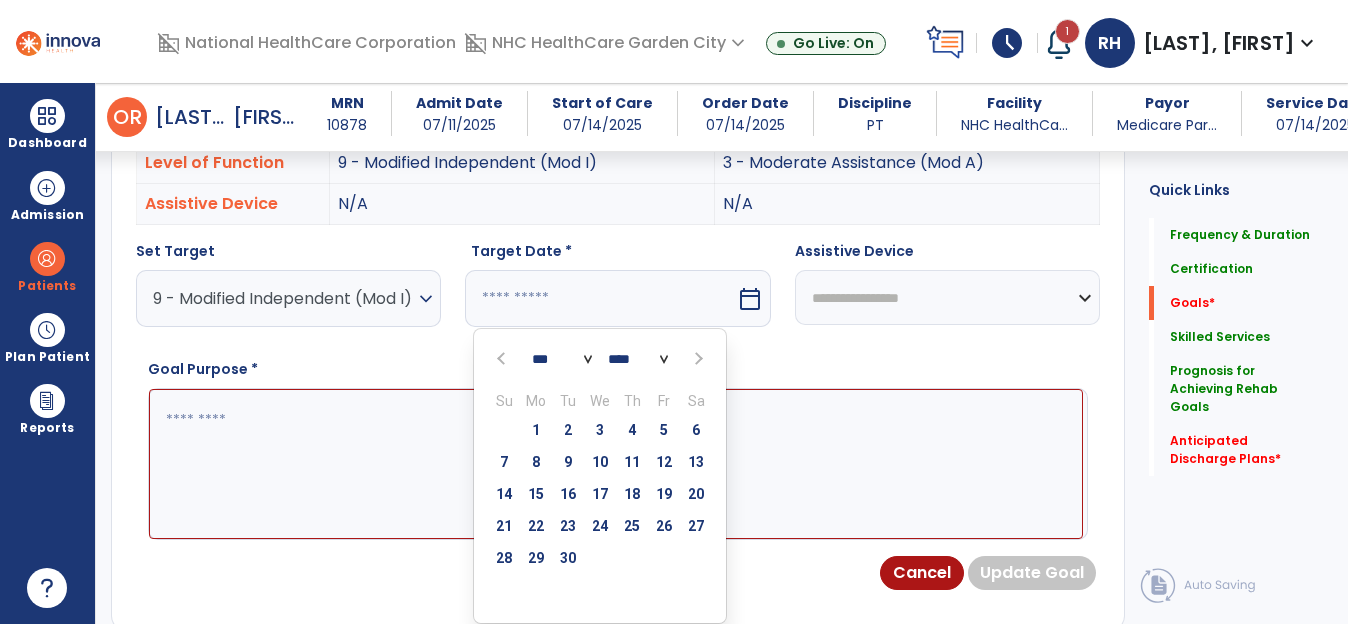 click at bounding box center (697, 359) 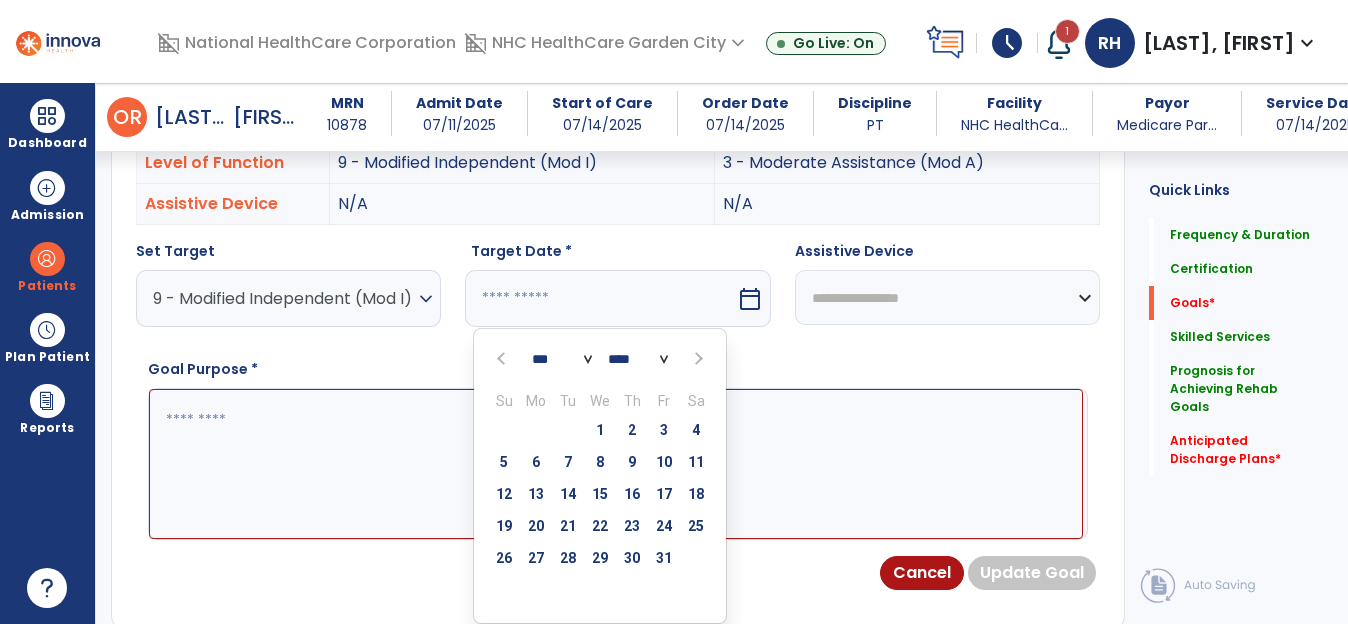 click on "3" at bounding box center [664, 430] 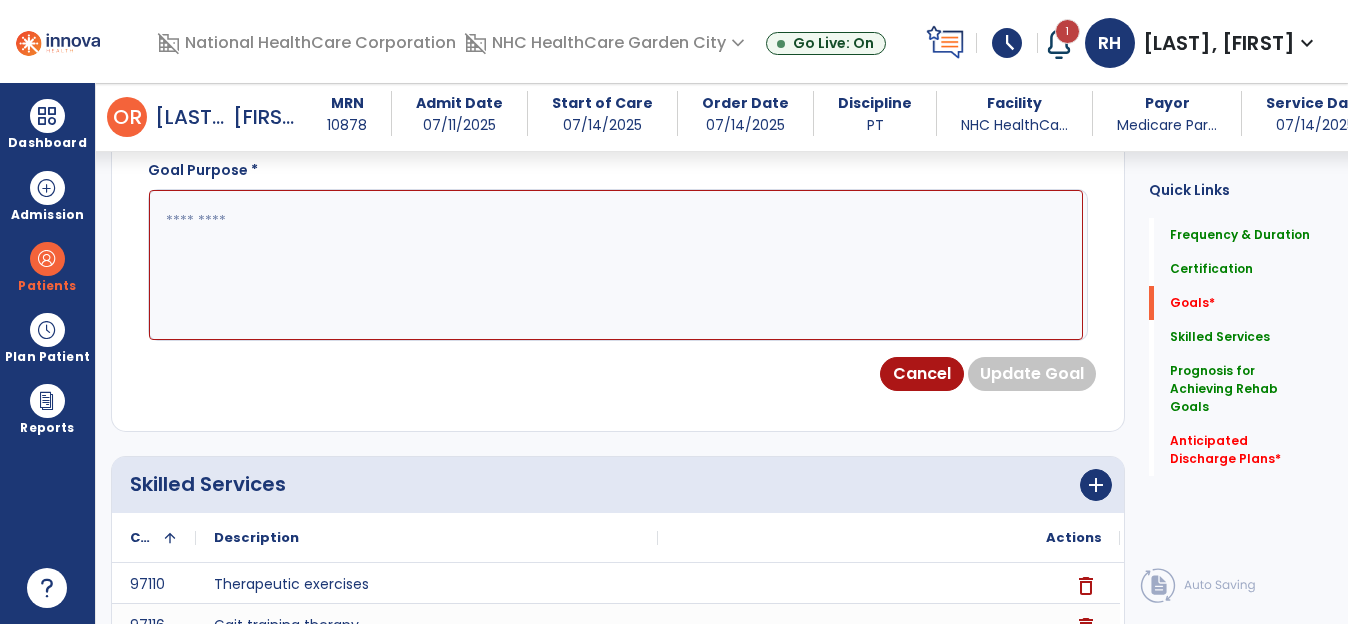 scroll, scrollTop: 835, scrollLeft: 0, axis: vertical 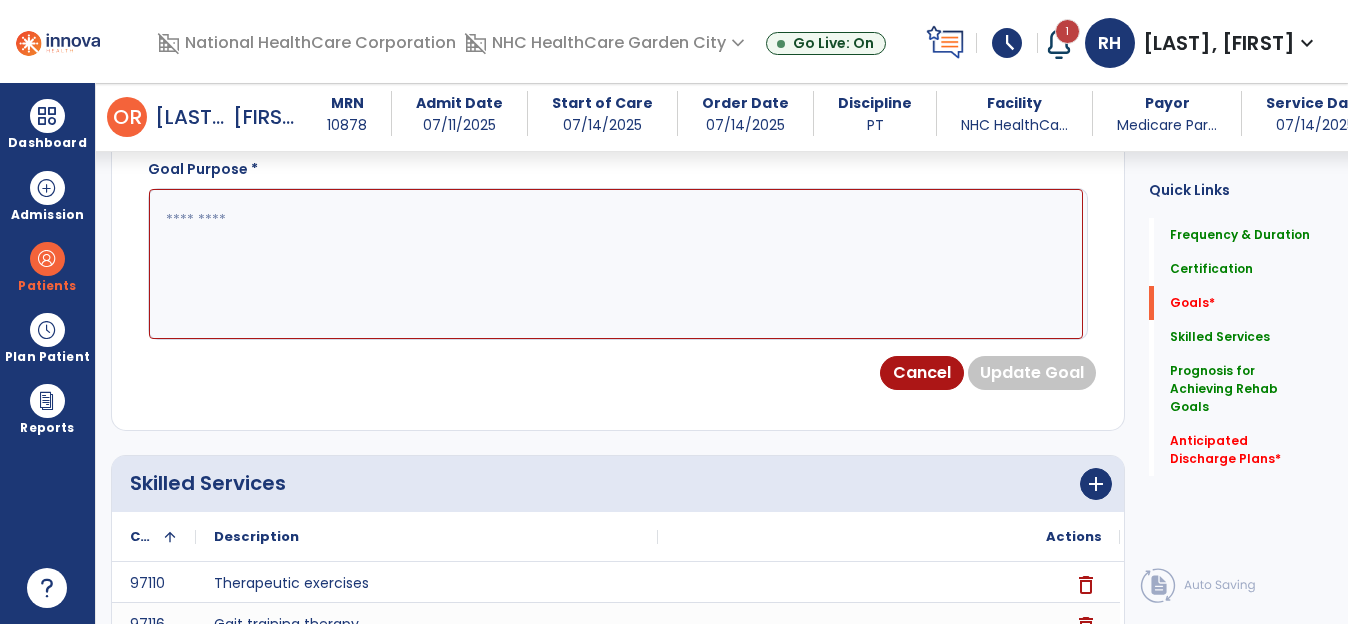 drag, startPoint x: 188, startPoint y: 233, endPoint x: 261, endPoint y: 373, distance: 157.8892 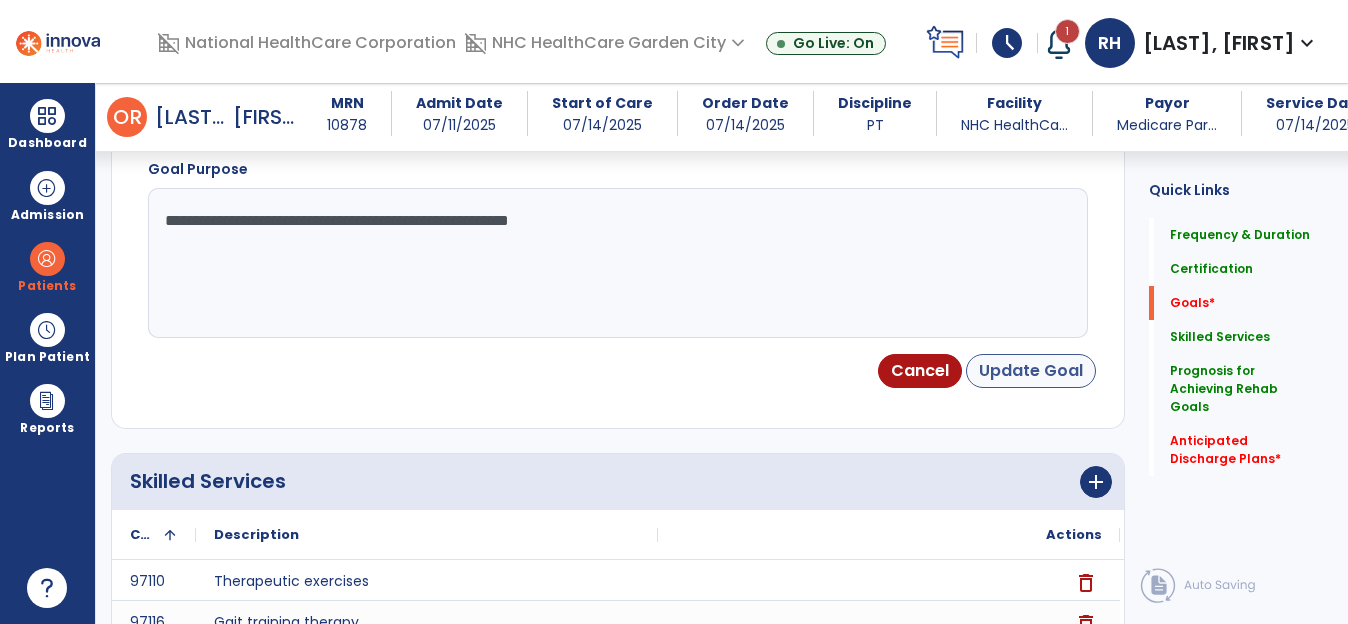 type on "**********" 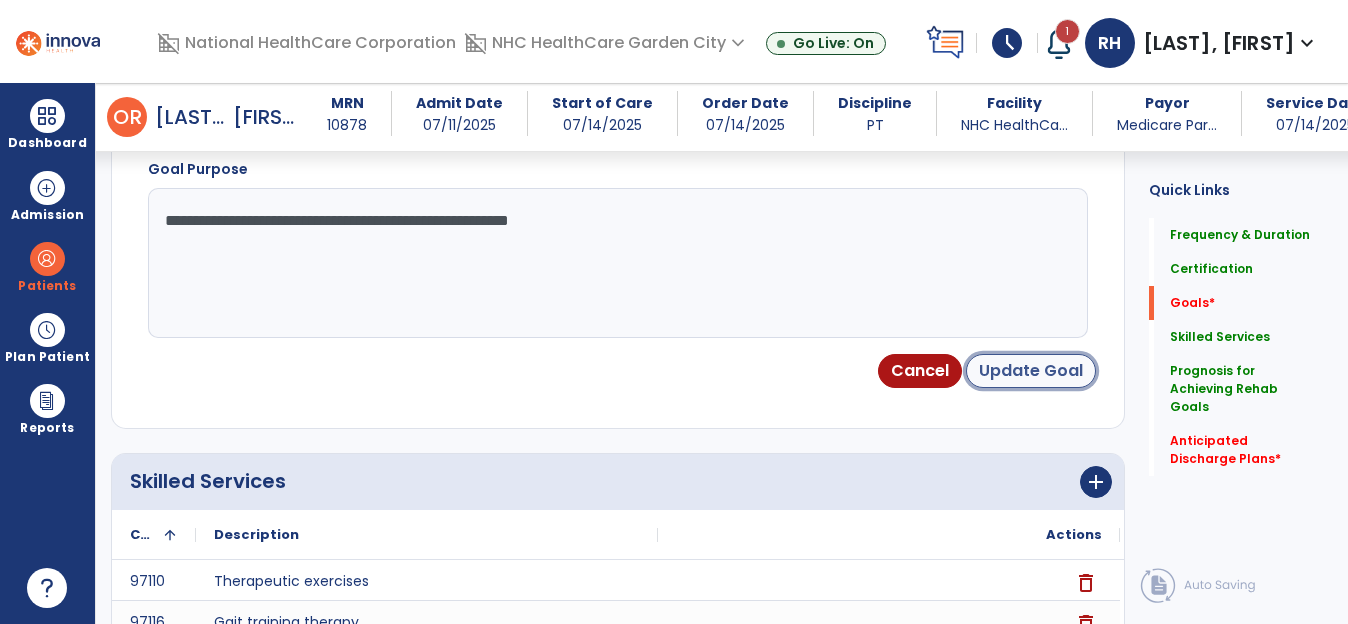 click on "Update Goal" at bounding box center [1031, 371] 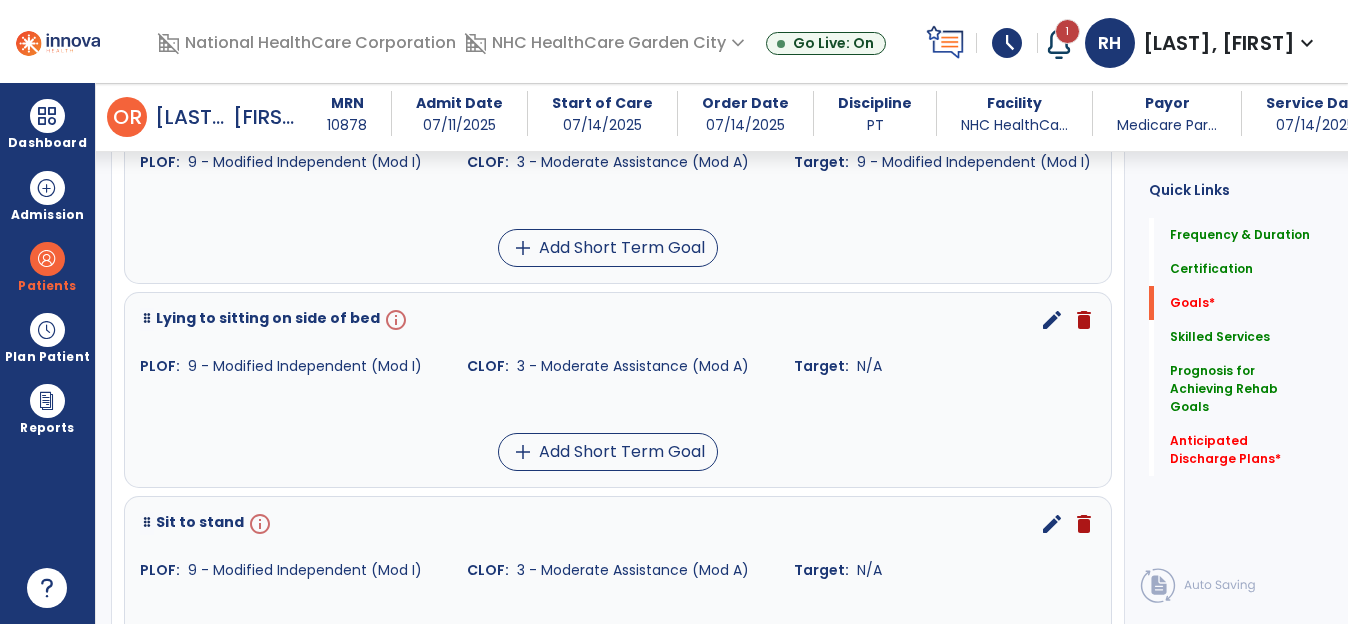 scroll, scrollTop: 645, scrollLeft: 0, axis: vertical 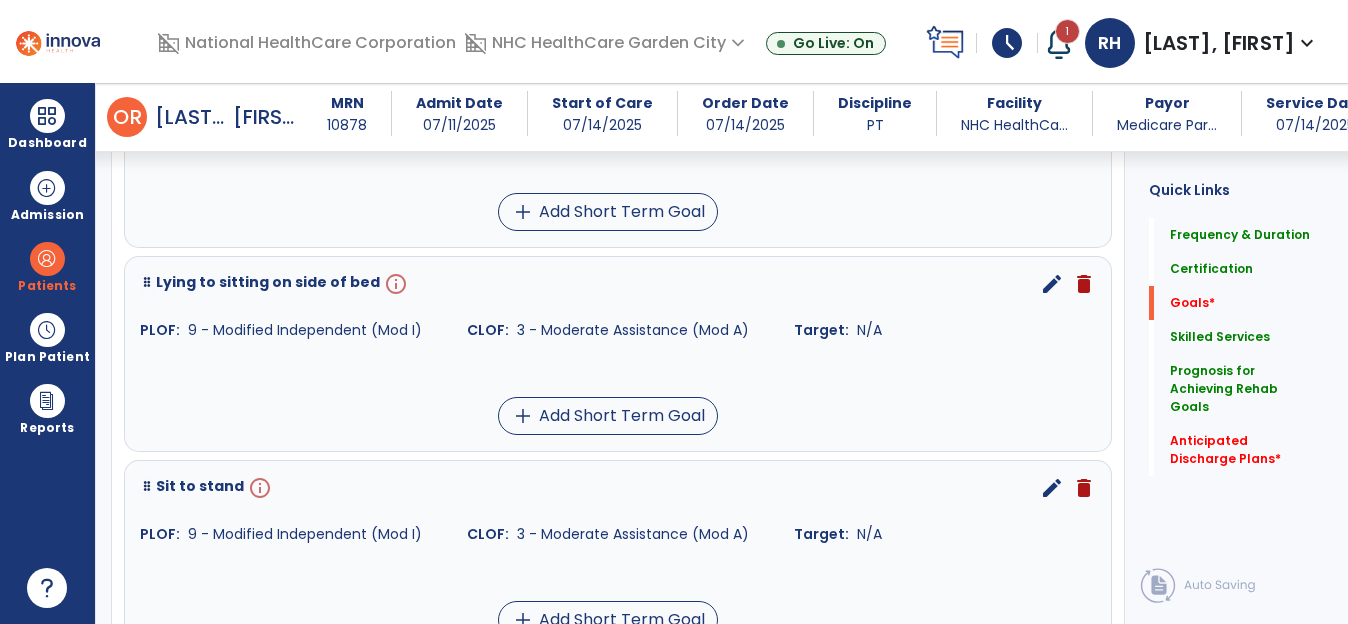 click on "edit" at bounding box center [1052, 284] 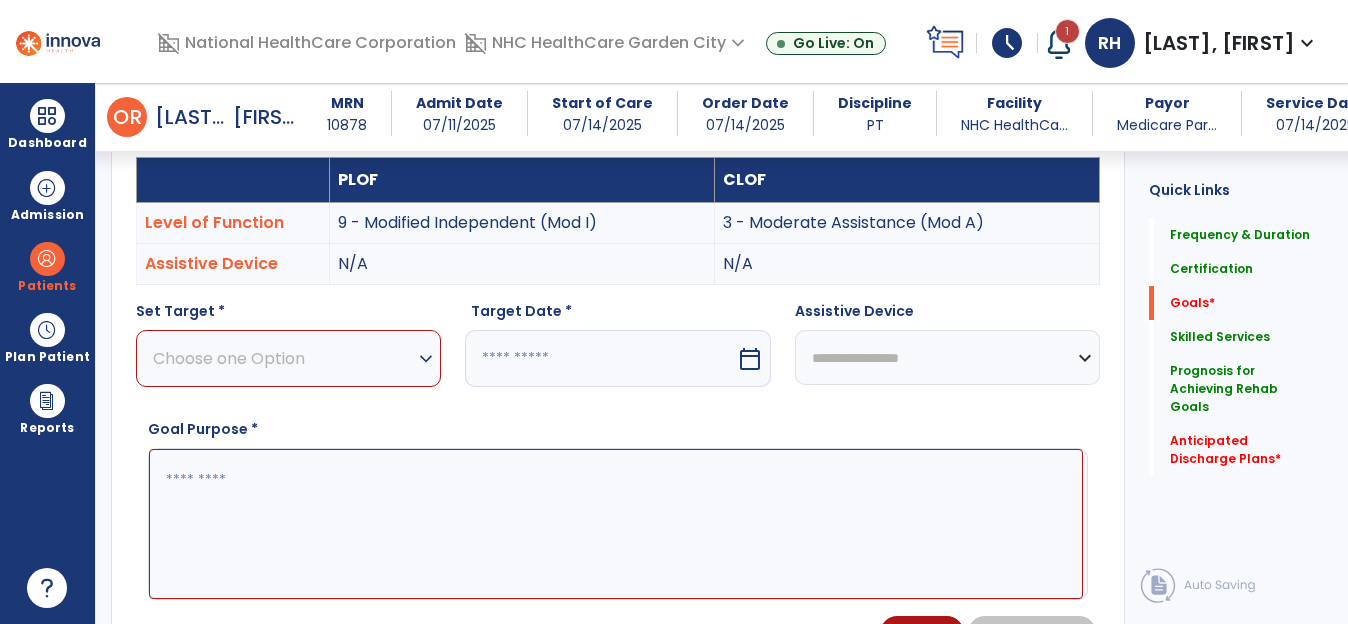 scroll, scrollTop: 535, scrollLeft: 0, axis: vertical 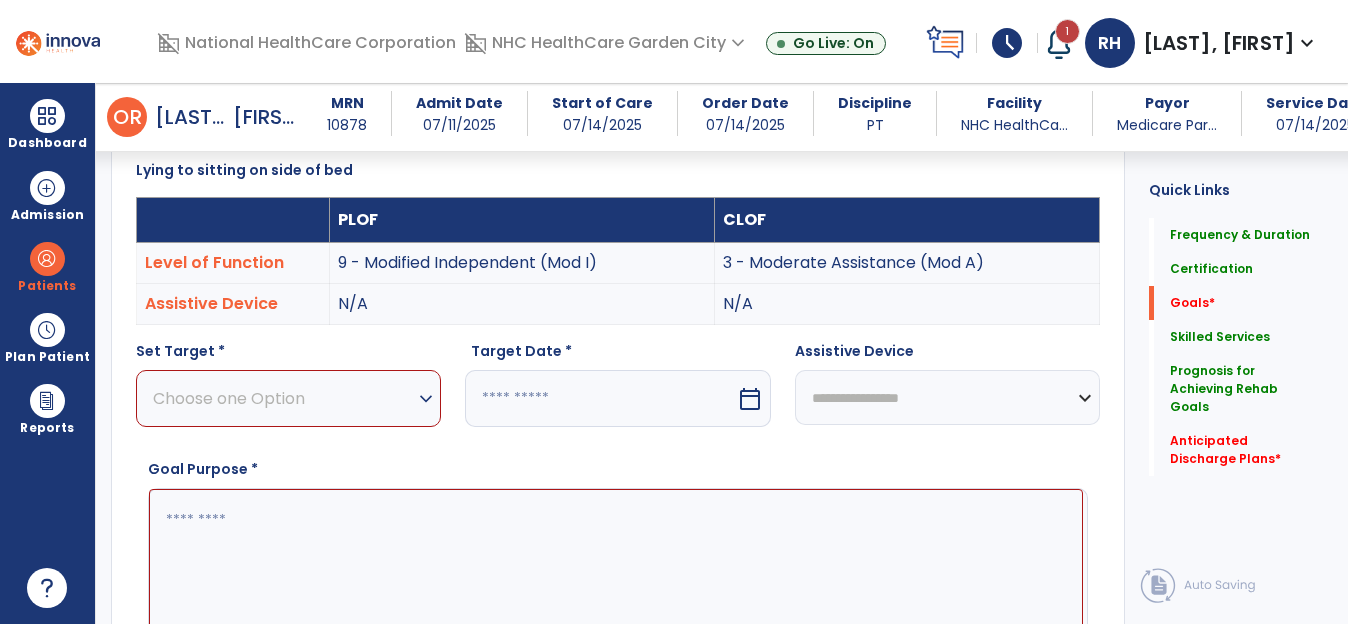 click on "expand_more" at bounding box center [426, 399] 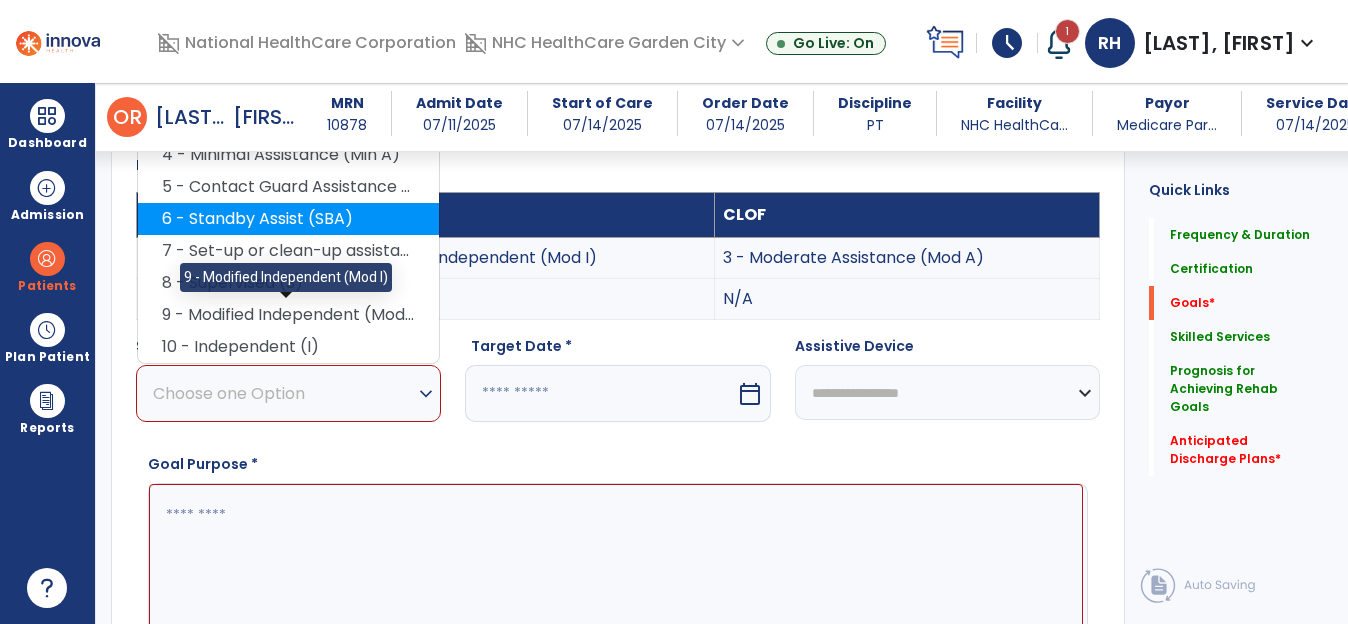 scroll, scrollTop: 535, scrollLeft: 0, axis: vertical 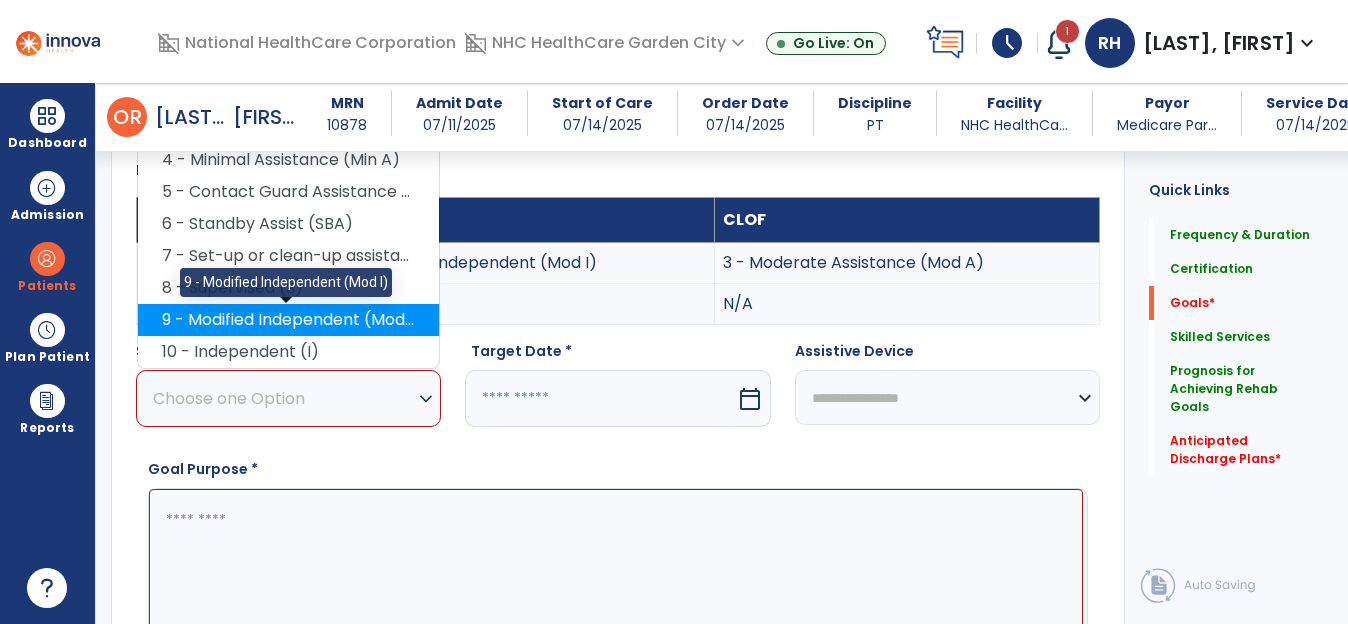 click on "9 - Modified Independent (Mod I)" at bounding box center (288, 320) 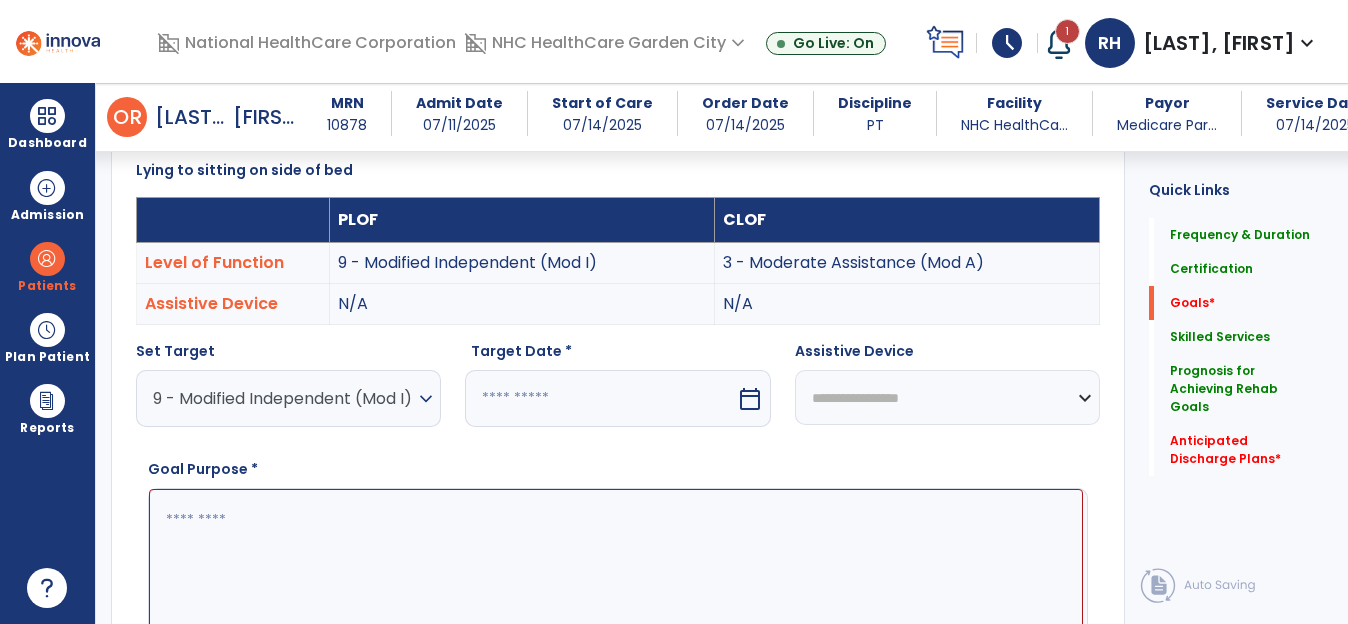click on "calendar_today" at bounding box center [750, 399] 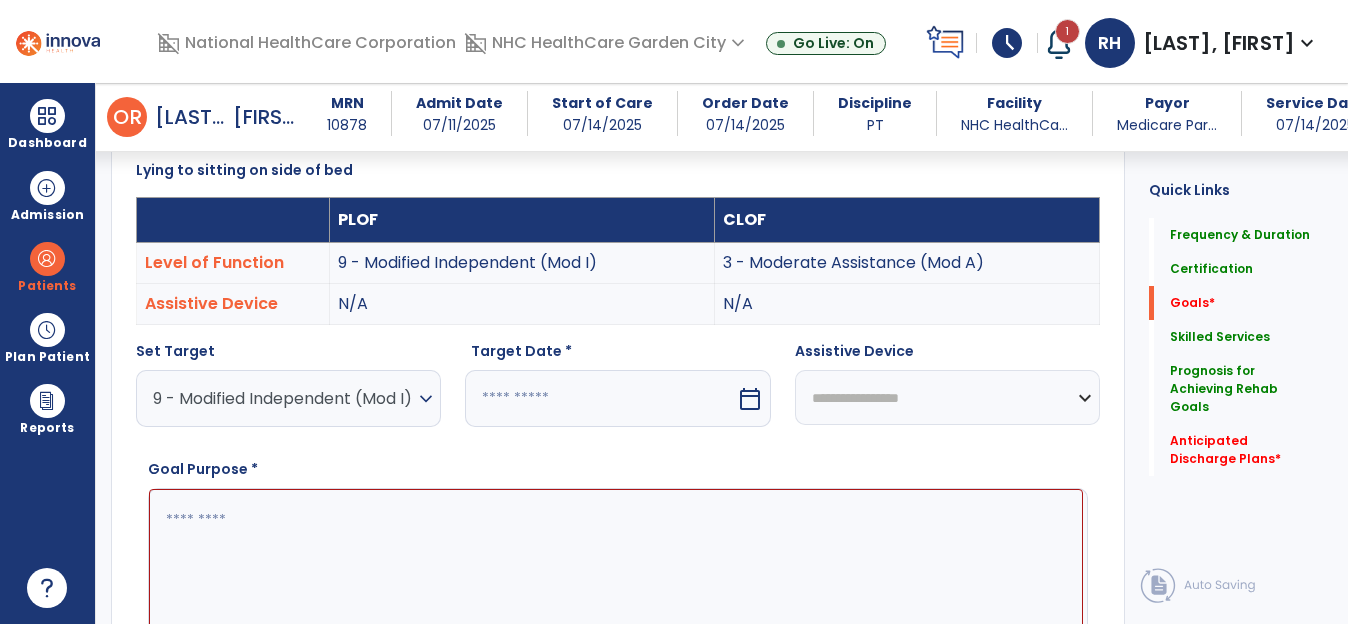select on "*" 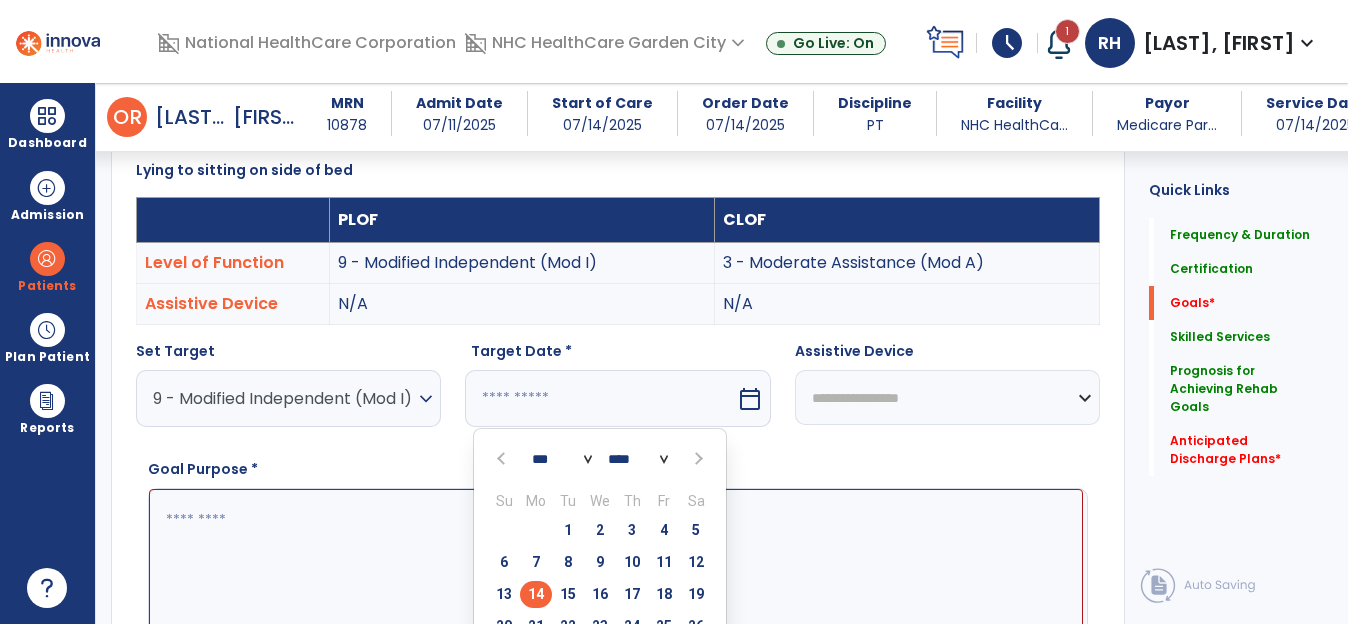 click at bounding box center (697, 459) 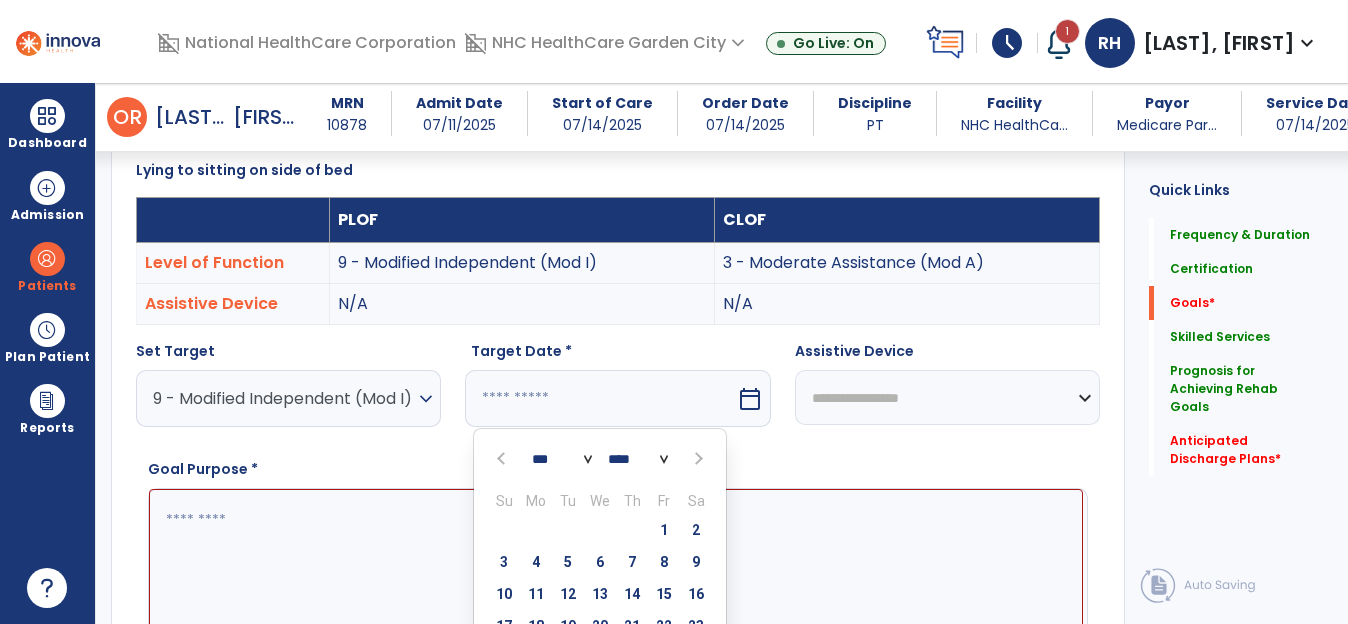 click at bounding box center (697, 459) 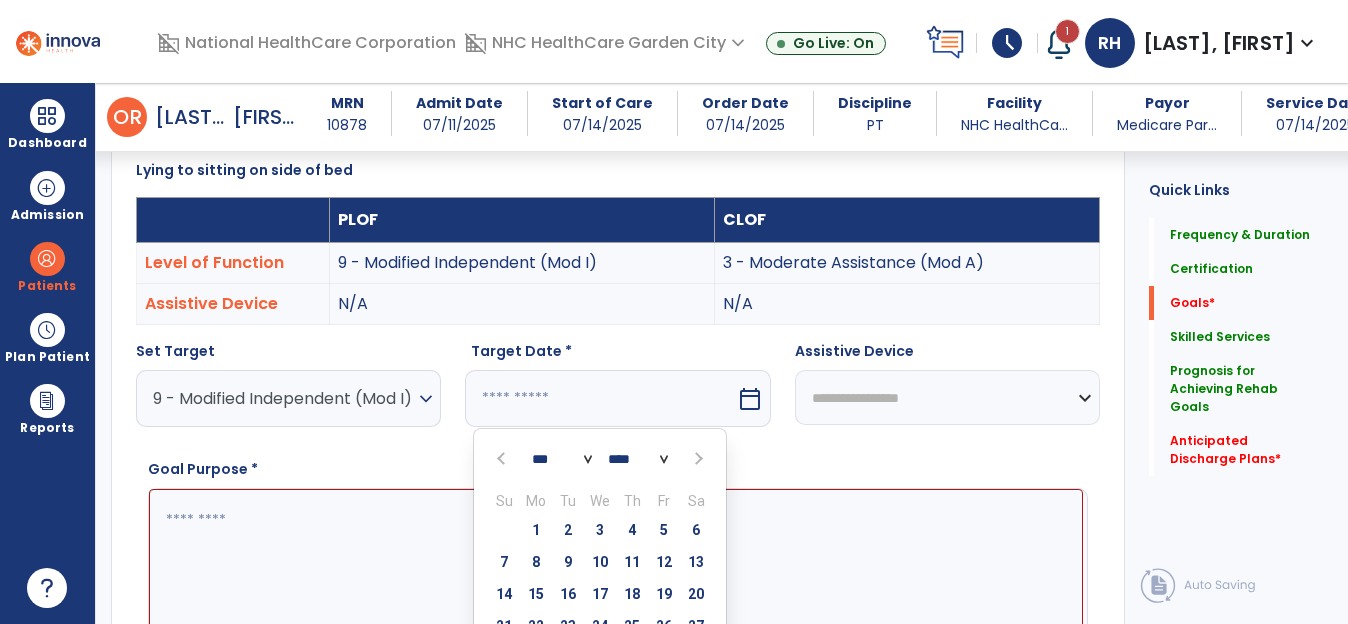 click at bounding box center [697, 459] 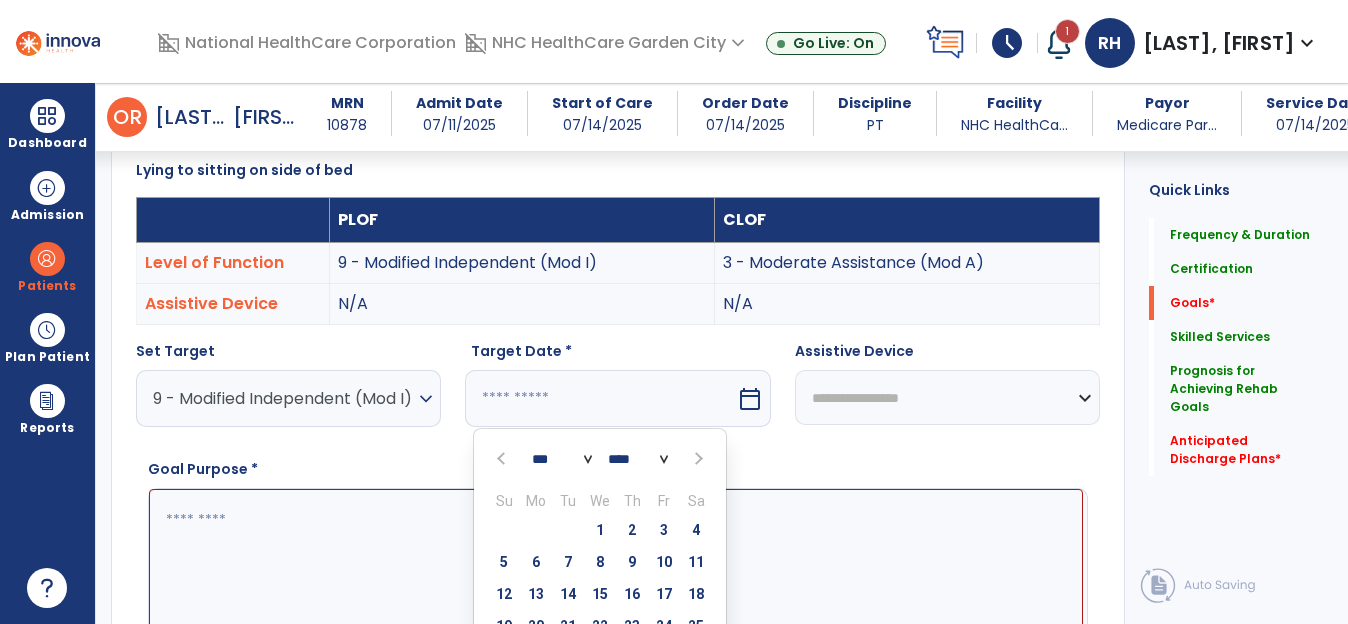 select on "**" 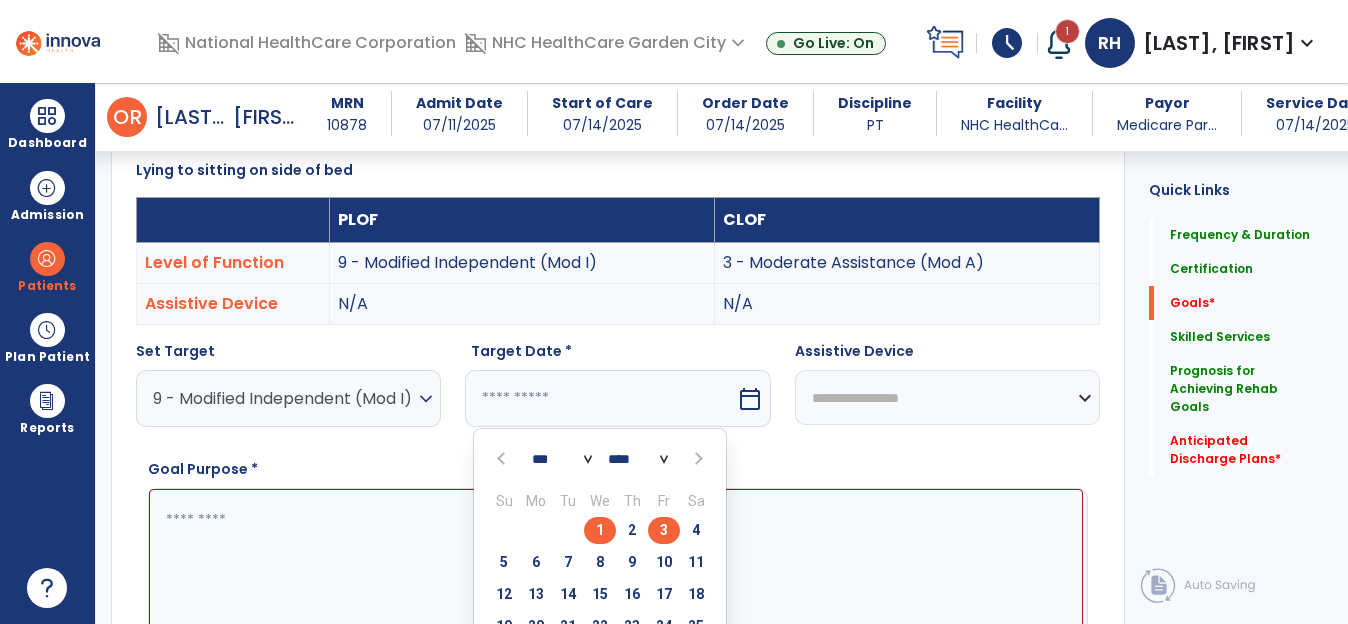 click on "3" at bounding box center [664, 530] 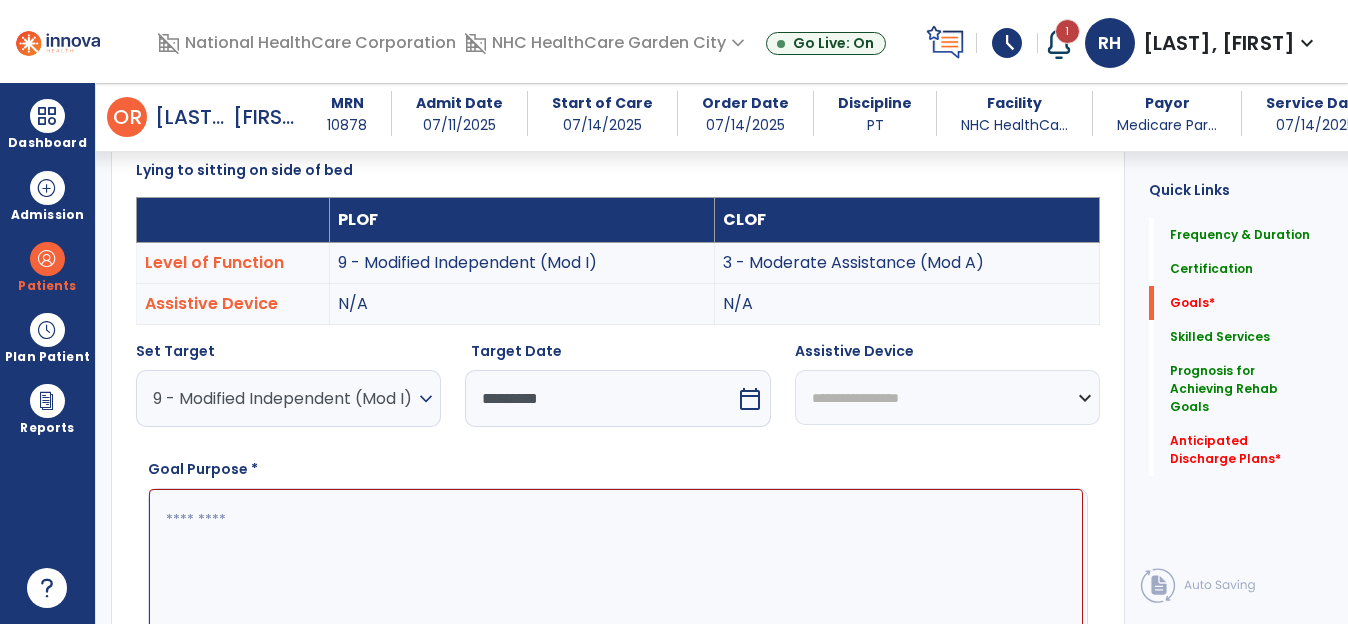 click at bounding box center [616, 564] 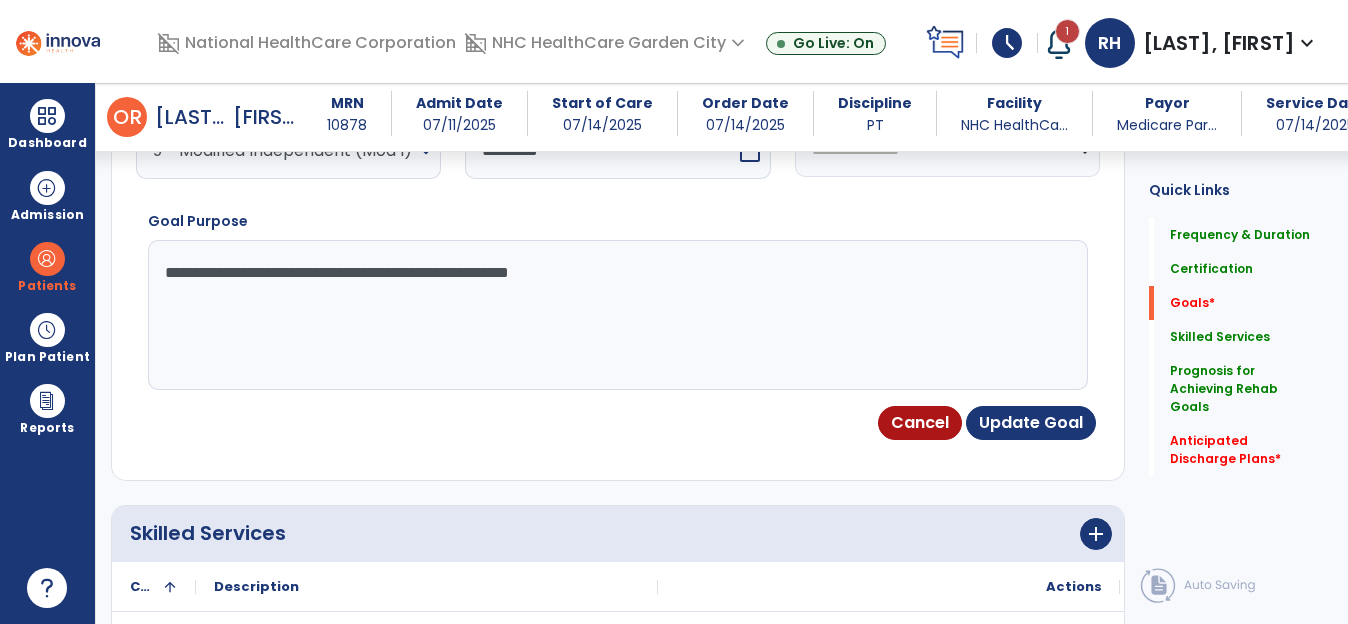 scroll, scrollTop: 835, scrollLeft: 0, axis: vertical 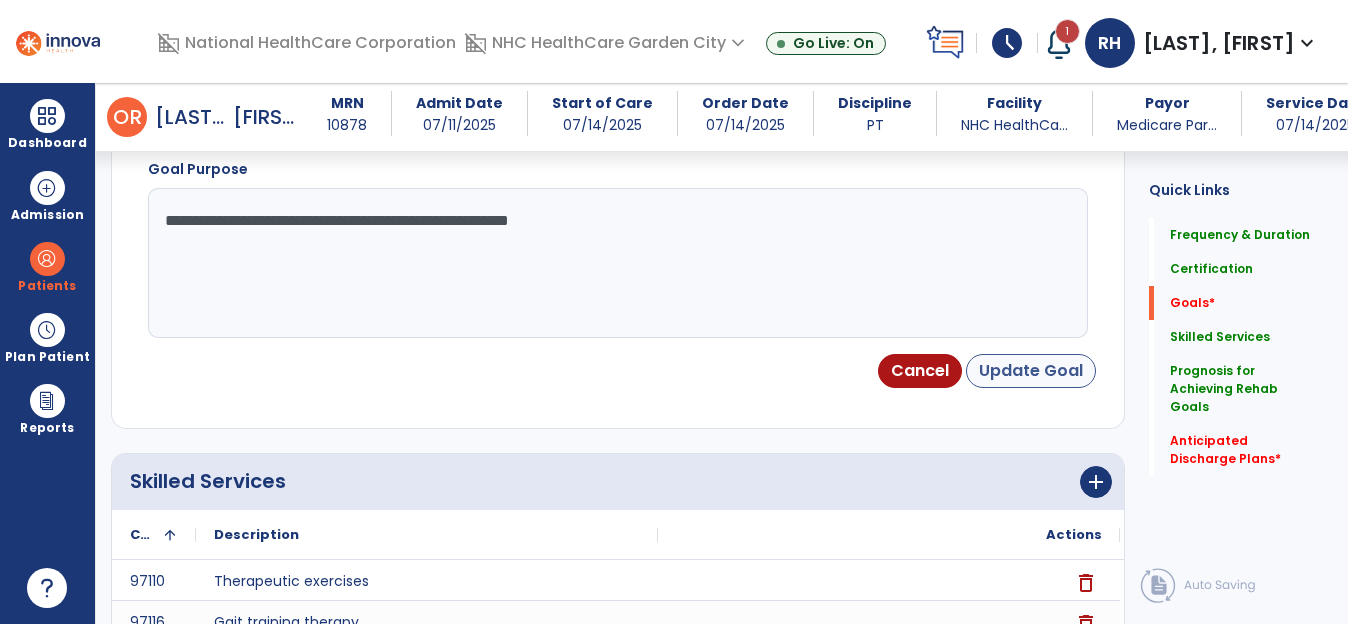 type on "**********" 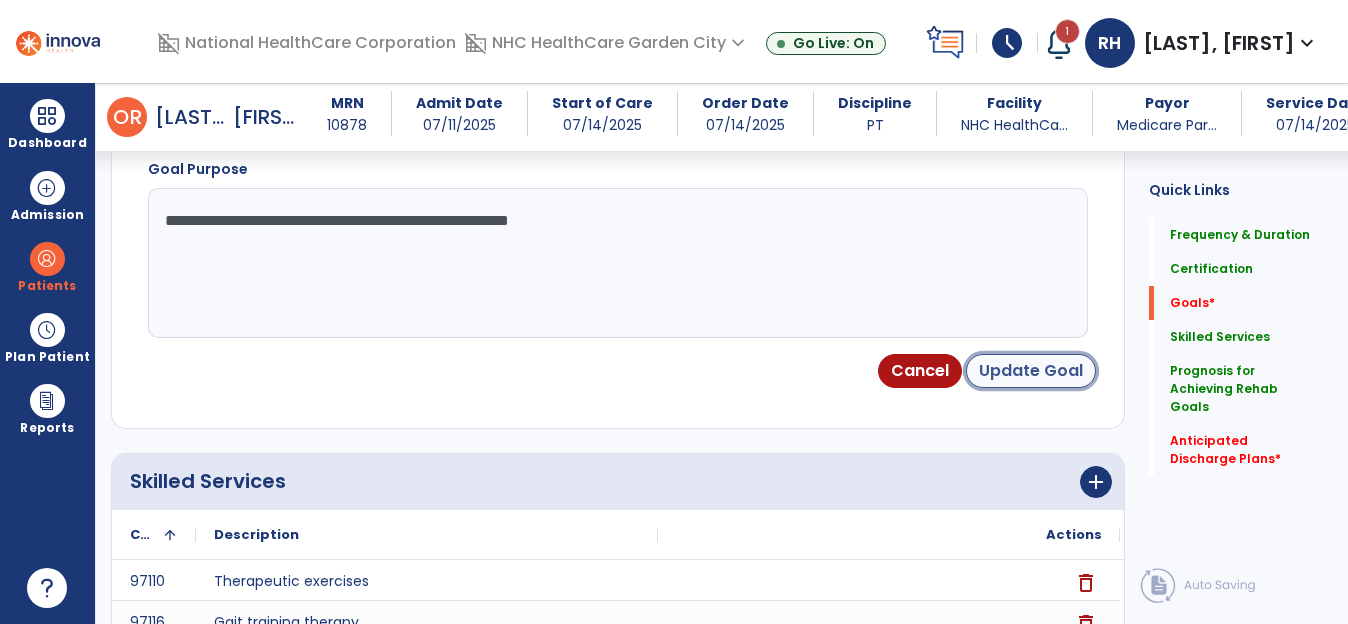 click on "Update Goal" at bounding box center [1031, 371] 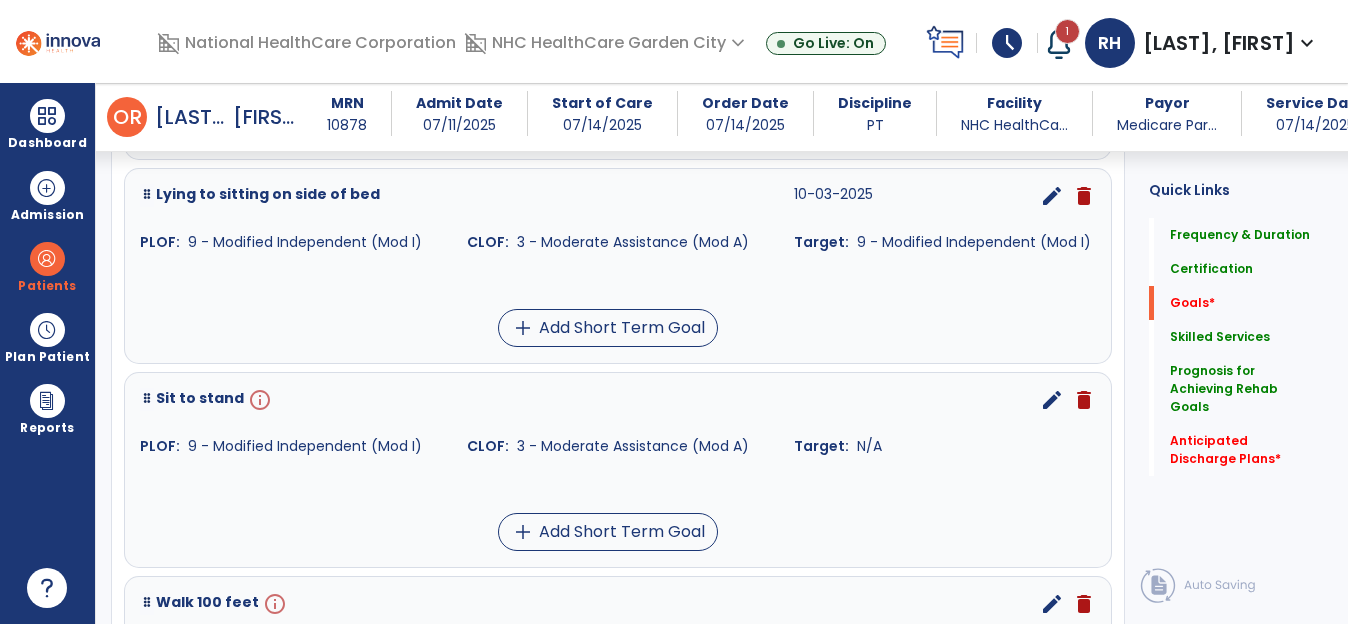 scroll, scrollTop: 745, scrollLeft: 0, axis: vertical 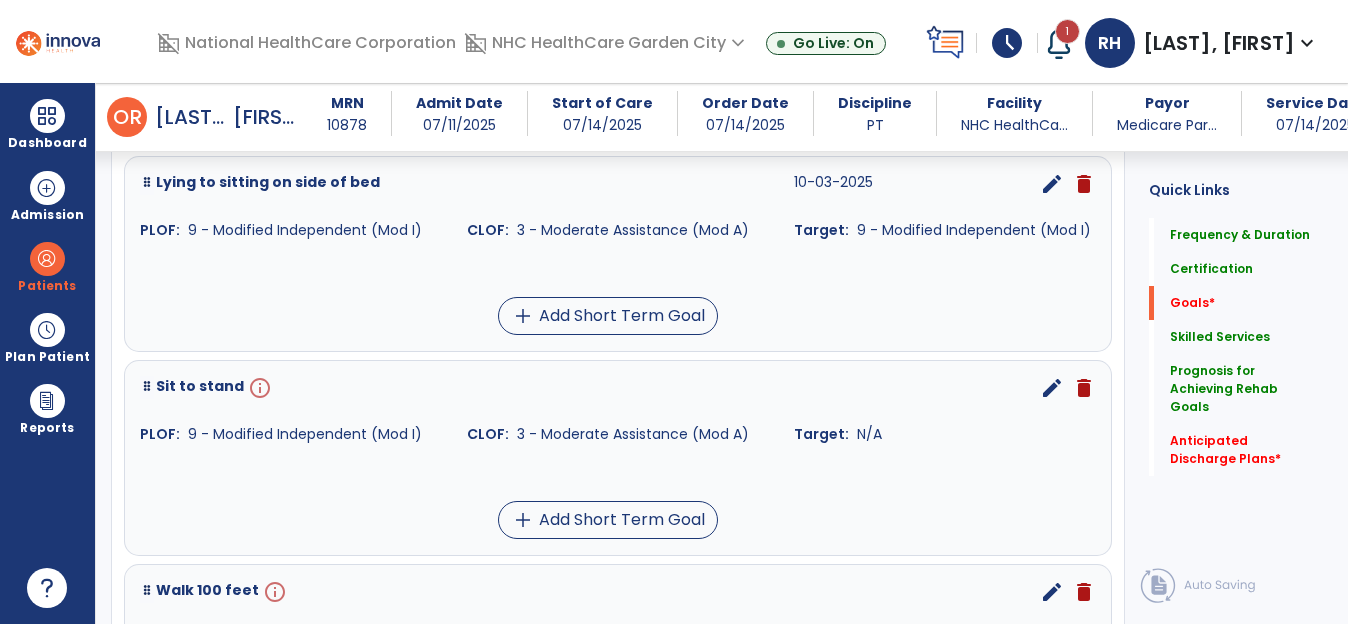 click on "edit" at bounding box center [1052, 388] 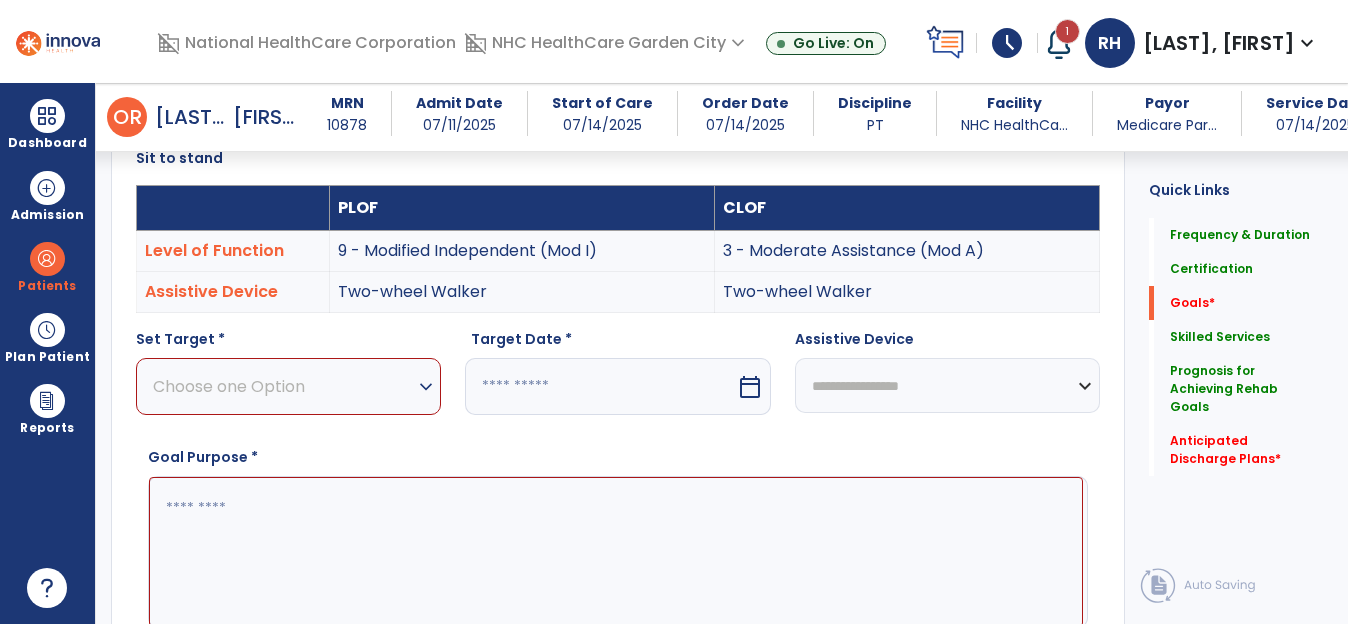 scroll, scrollTop: 535, scrollLeft: 0, axis: vertical 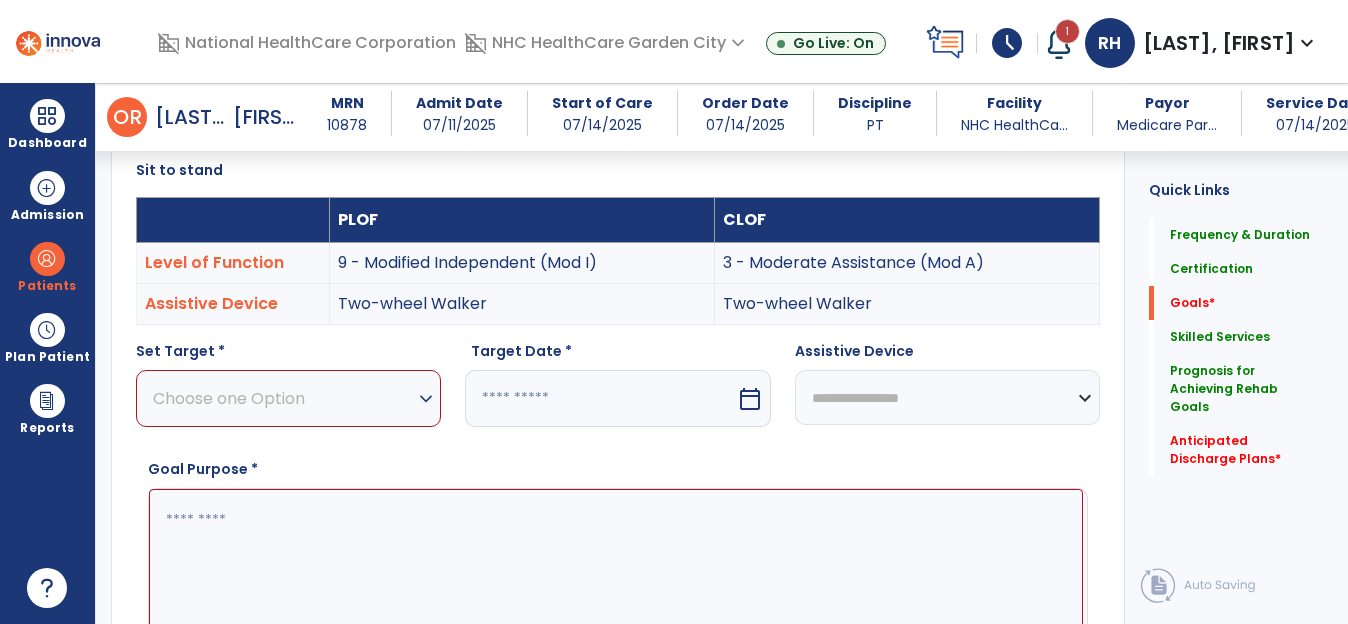 click on "expand_more" at bounding box center [426, 399] 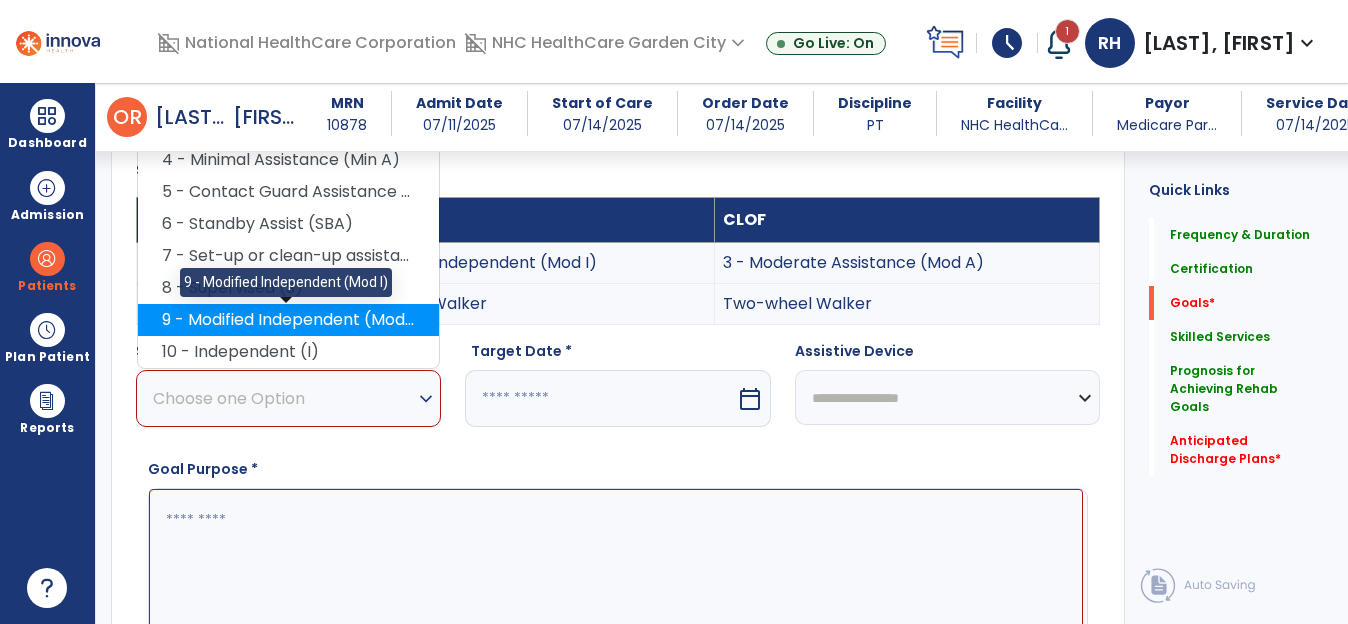 click on "9 - Modified Independent (Mod I)" at bounding box center (288, 320) 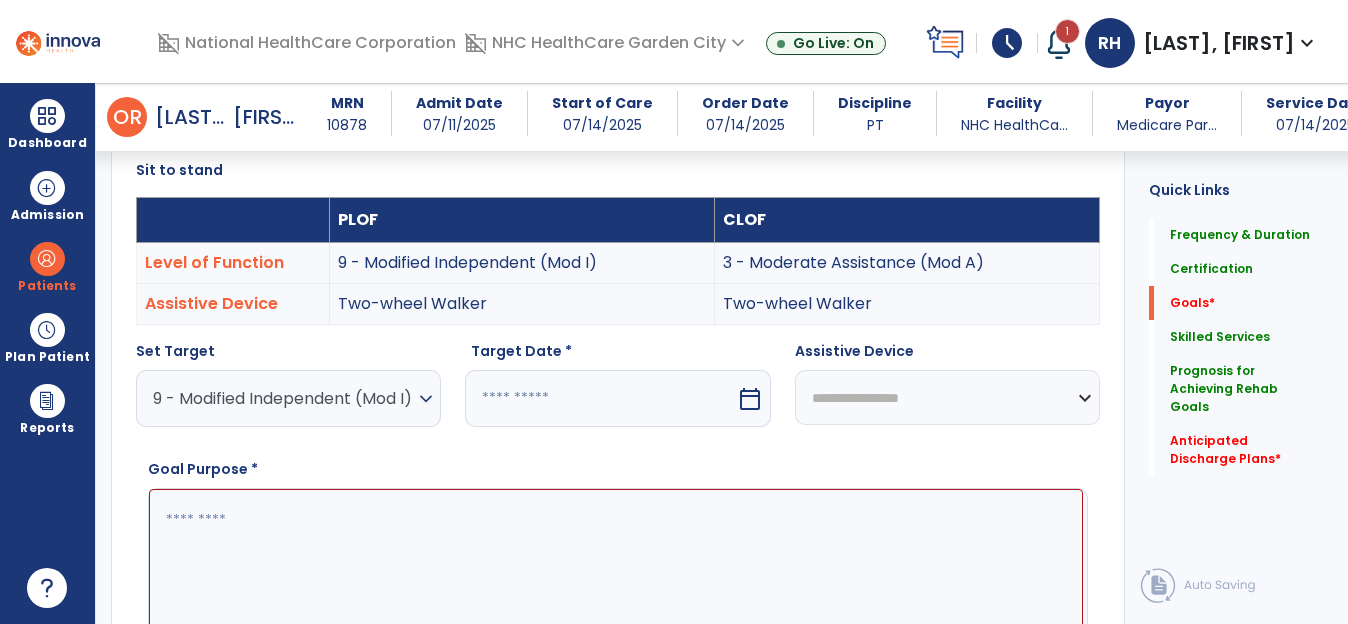 click on "calendar_today" at bounding box center (750, 399) 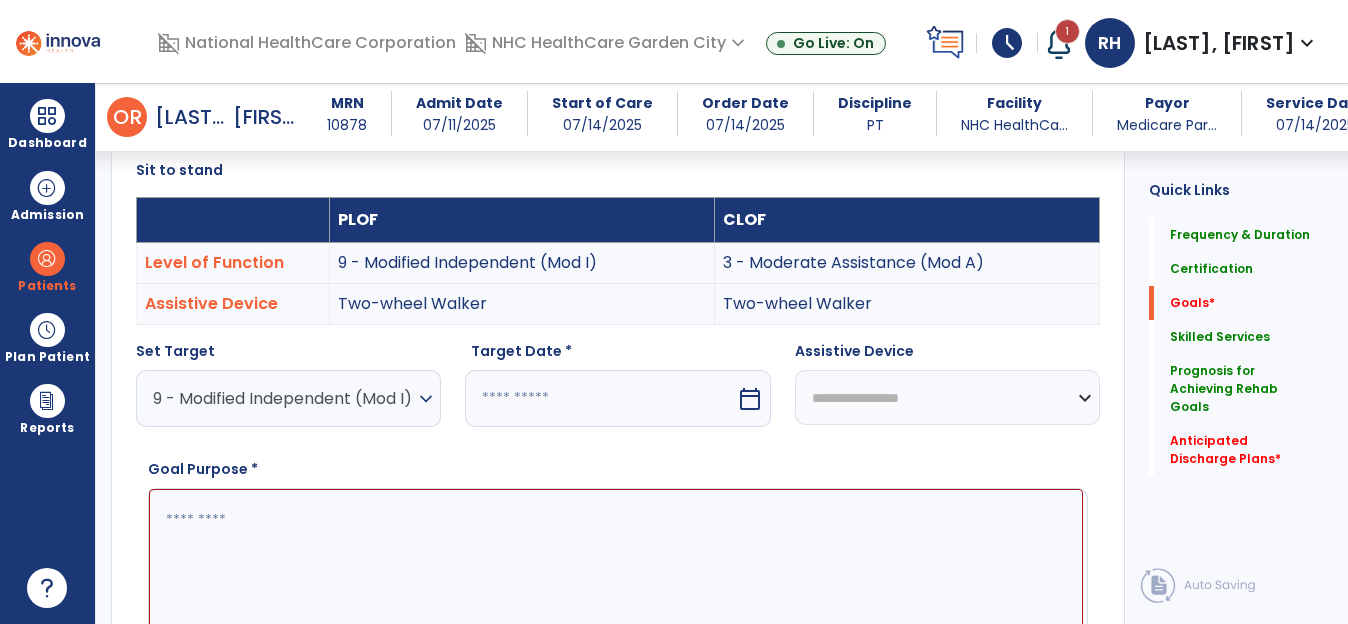 select on "*" 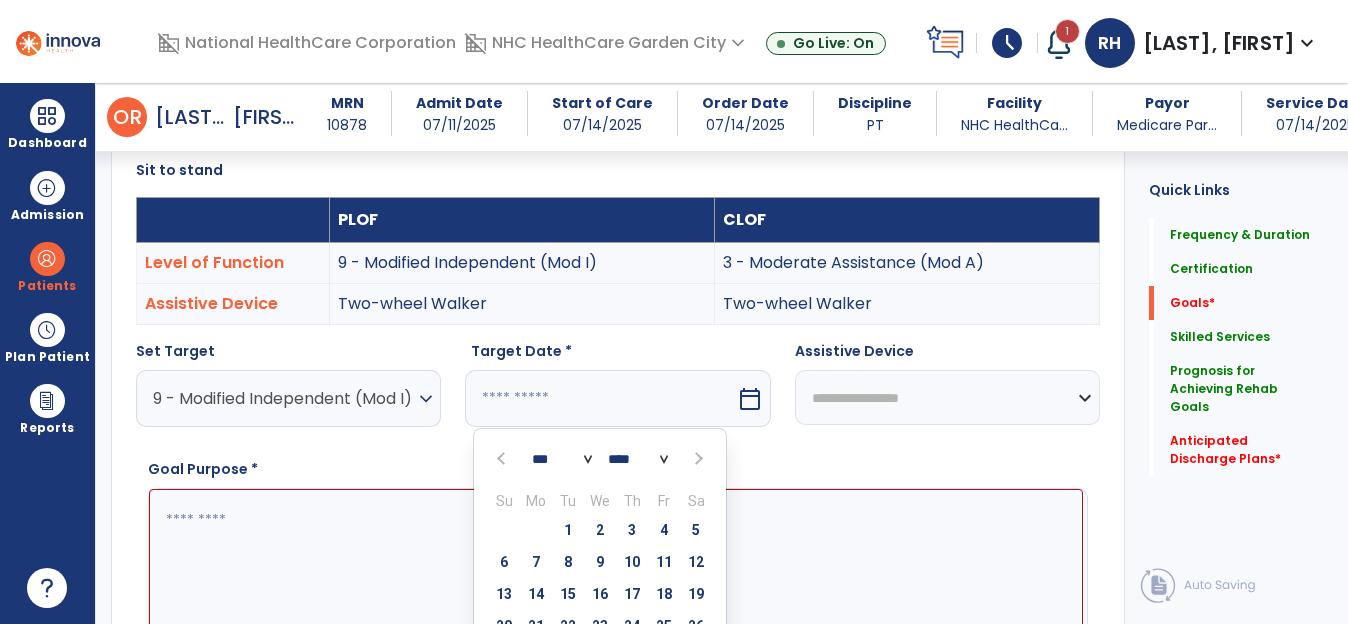 click at bounding box center [697, 459] 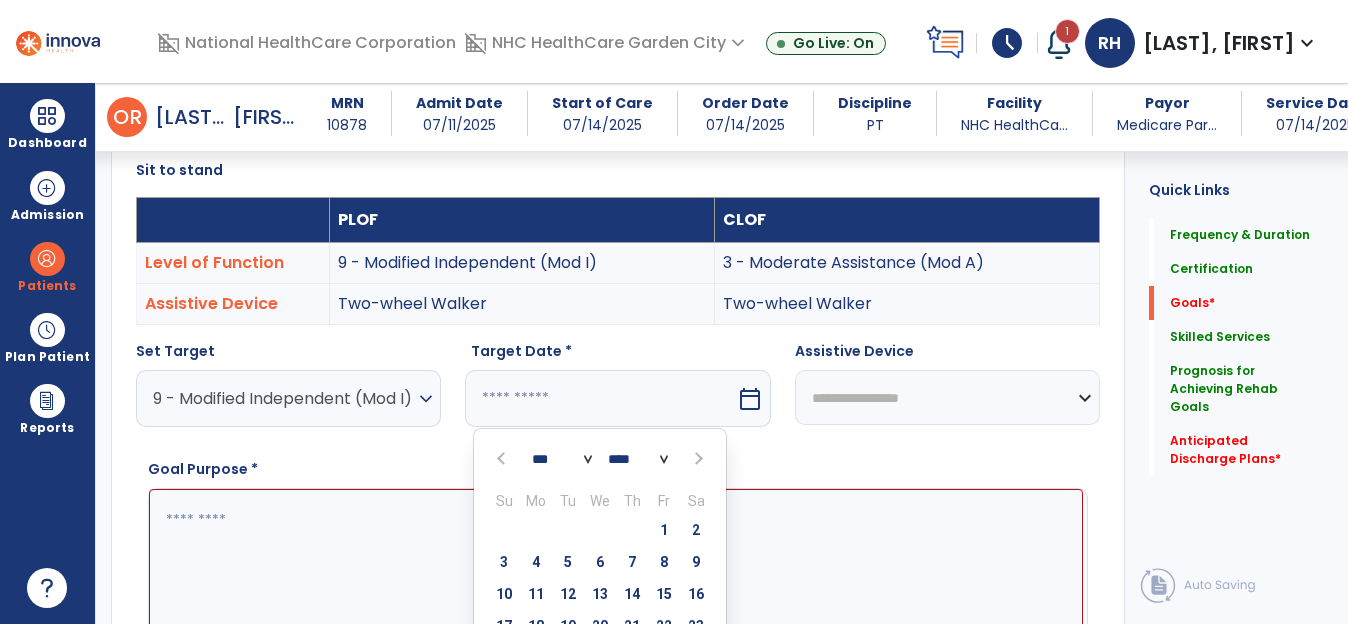click at bounding box center (697, 459) 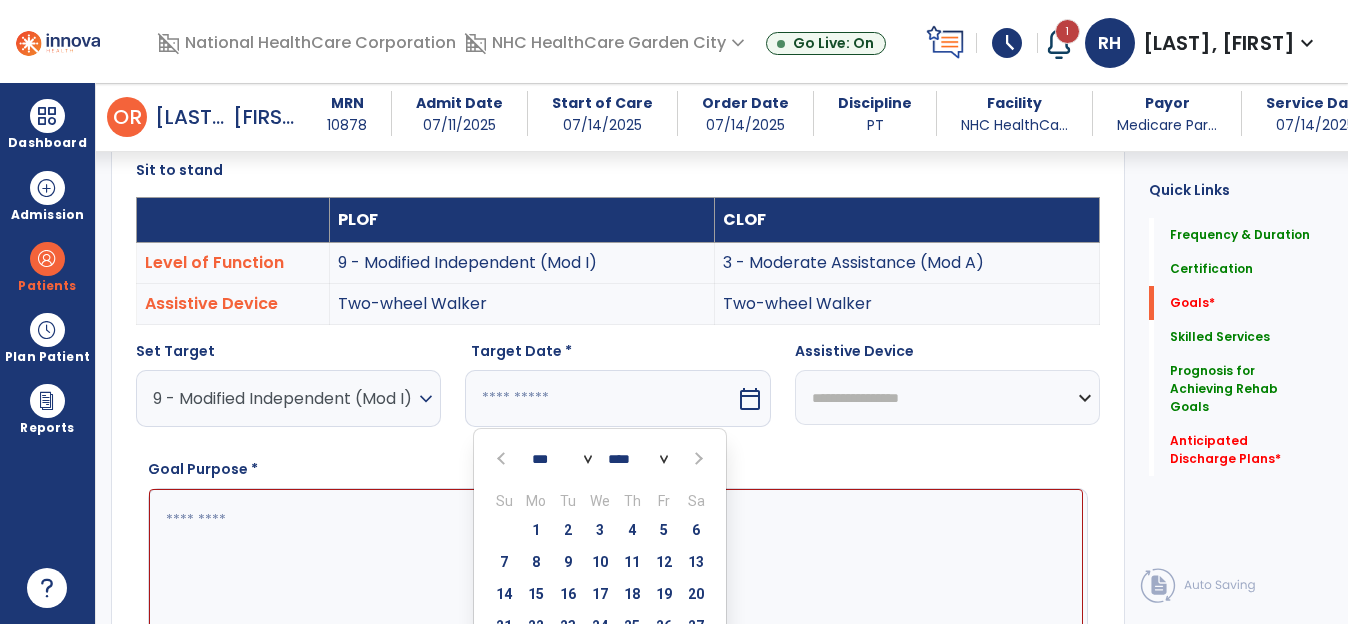 click at bounding box center (697, 459) 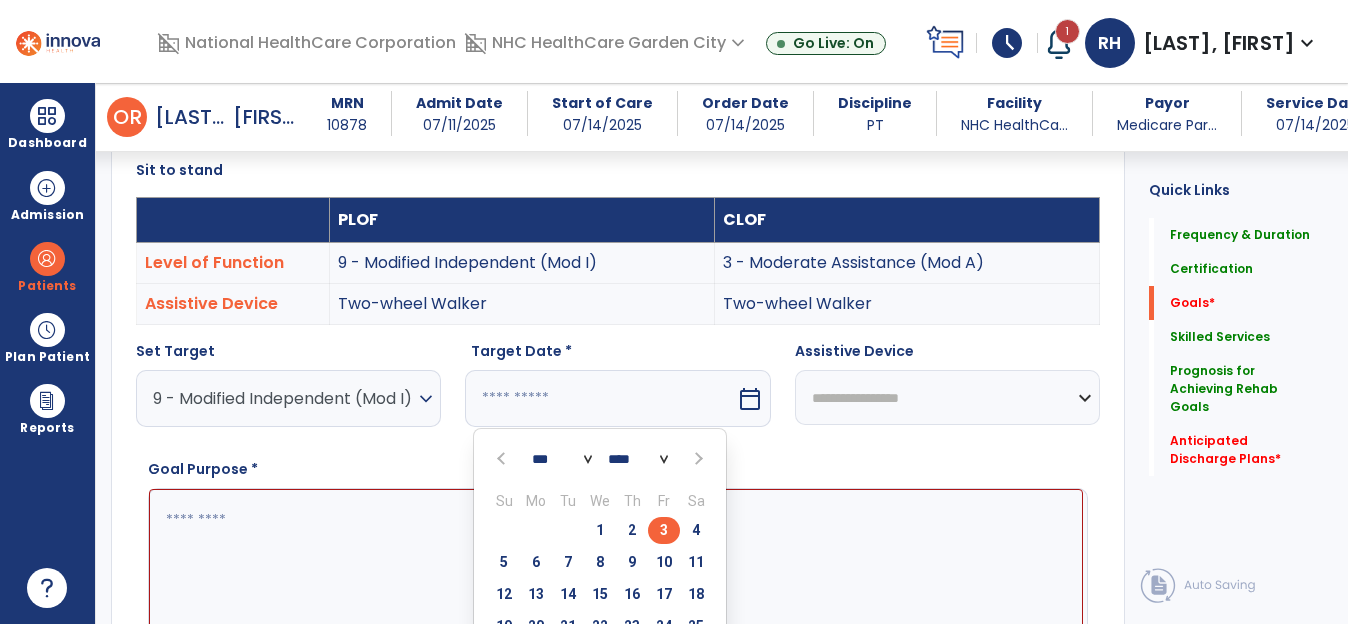 click on "3" at bounding box center (664, 530) 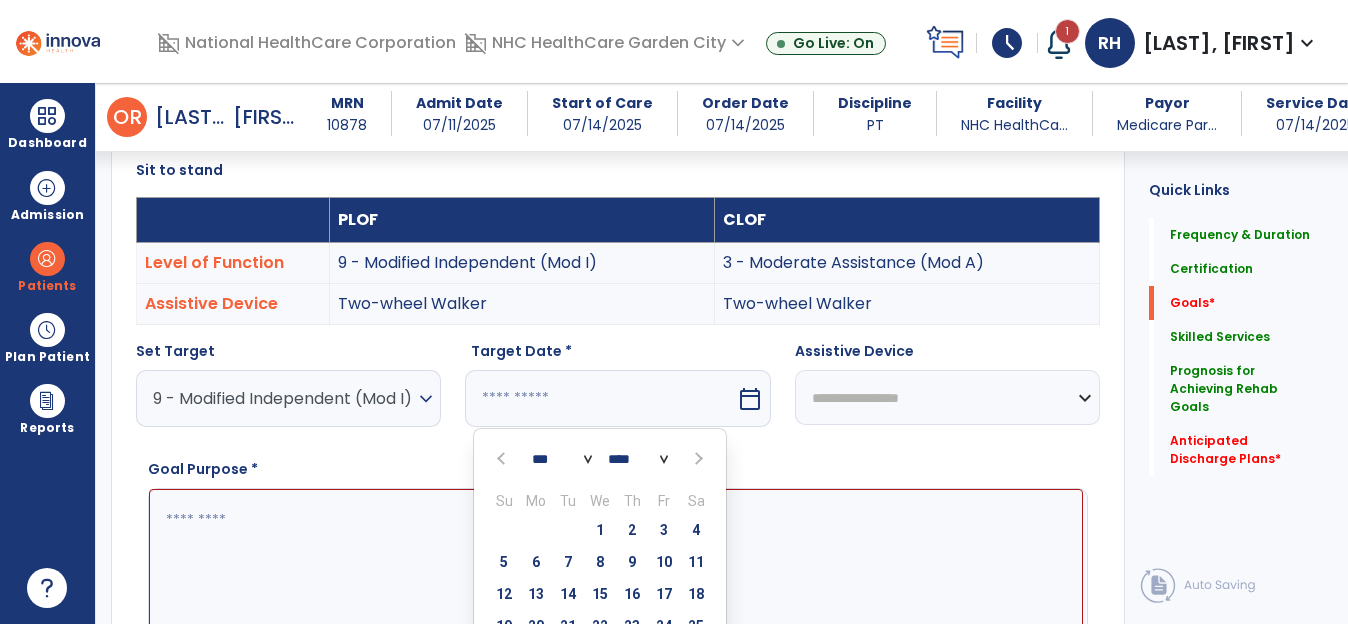 type on "*********" 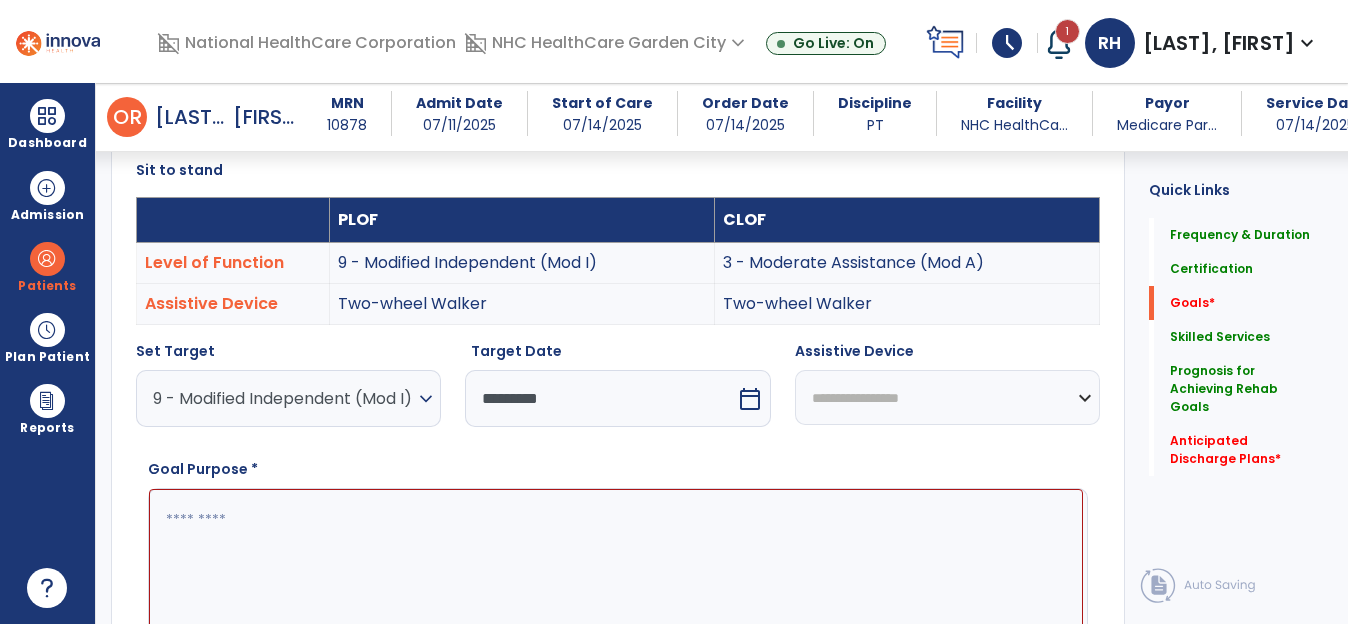 click on "**********" at bounding box center (947, 397) 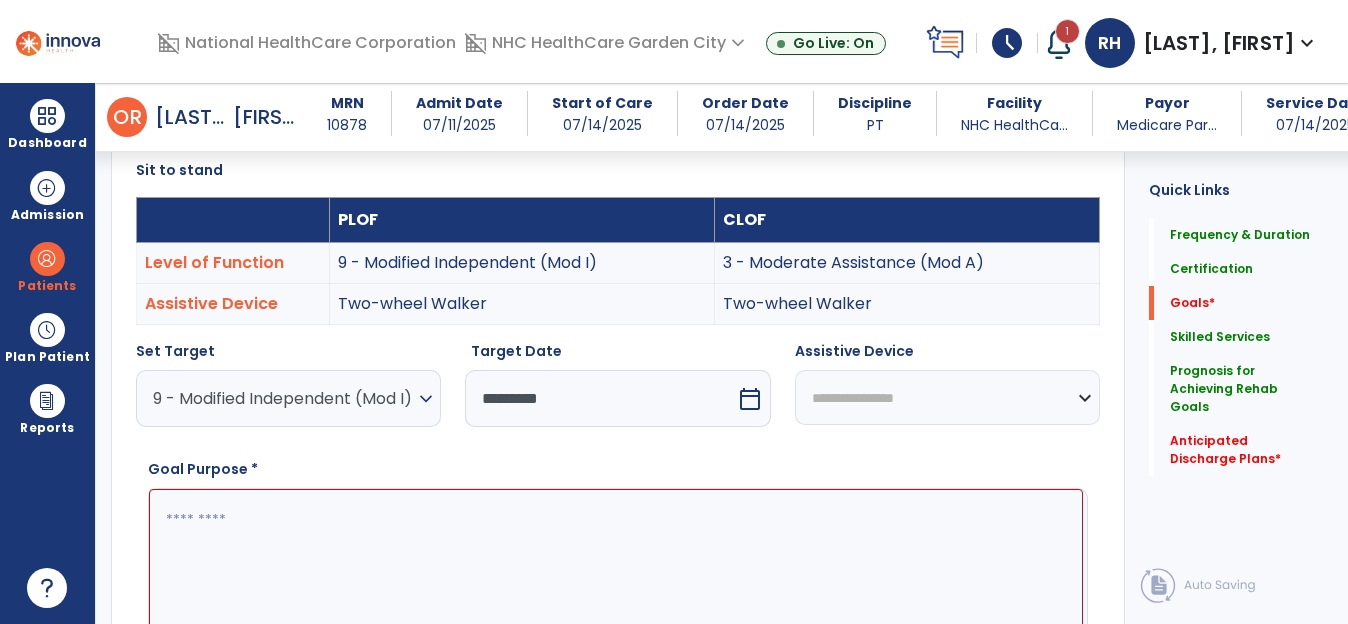 click on "**********" at bounding box center [947, 397] 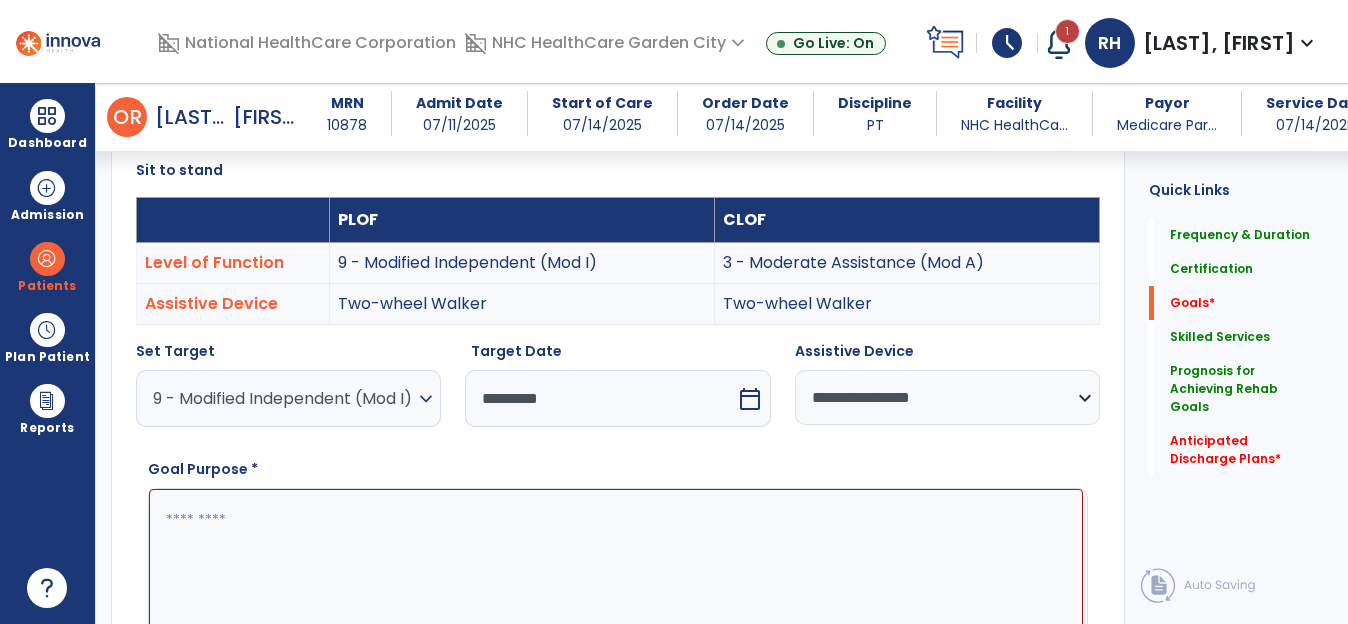 click at bounding box center [616, 564] 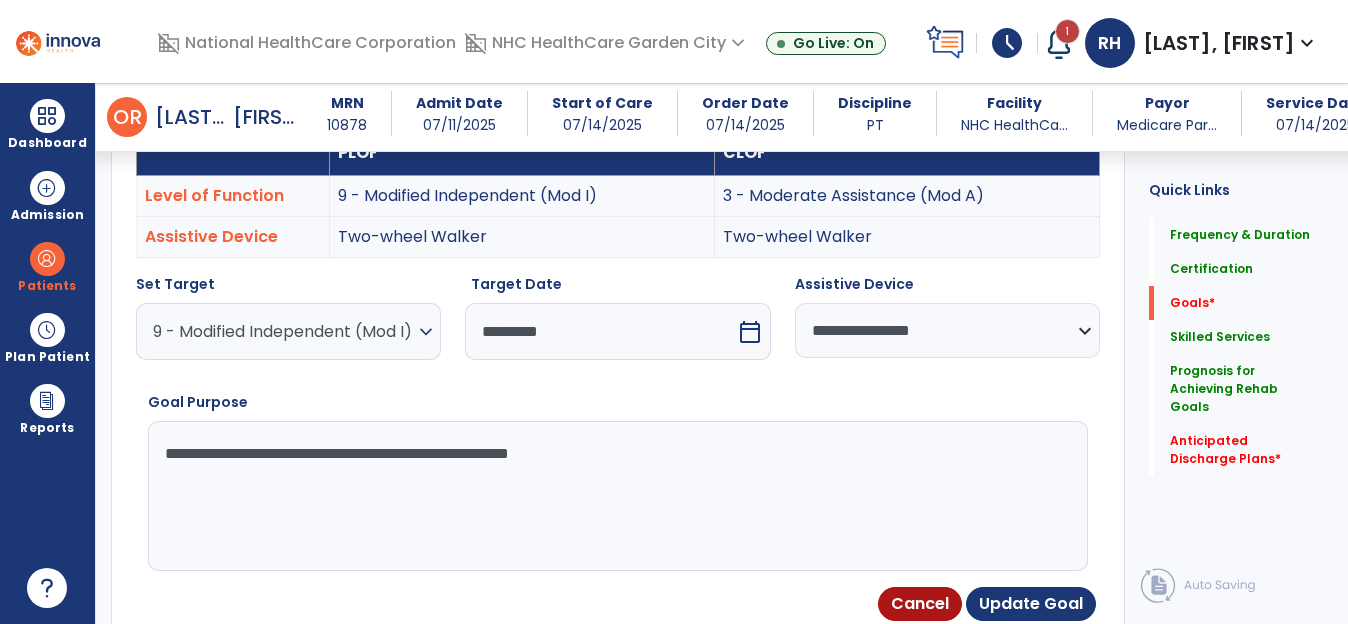 scroll, scrollTop: 635, scrollLeft: 0, axis: vertical 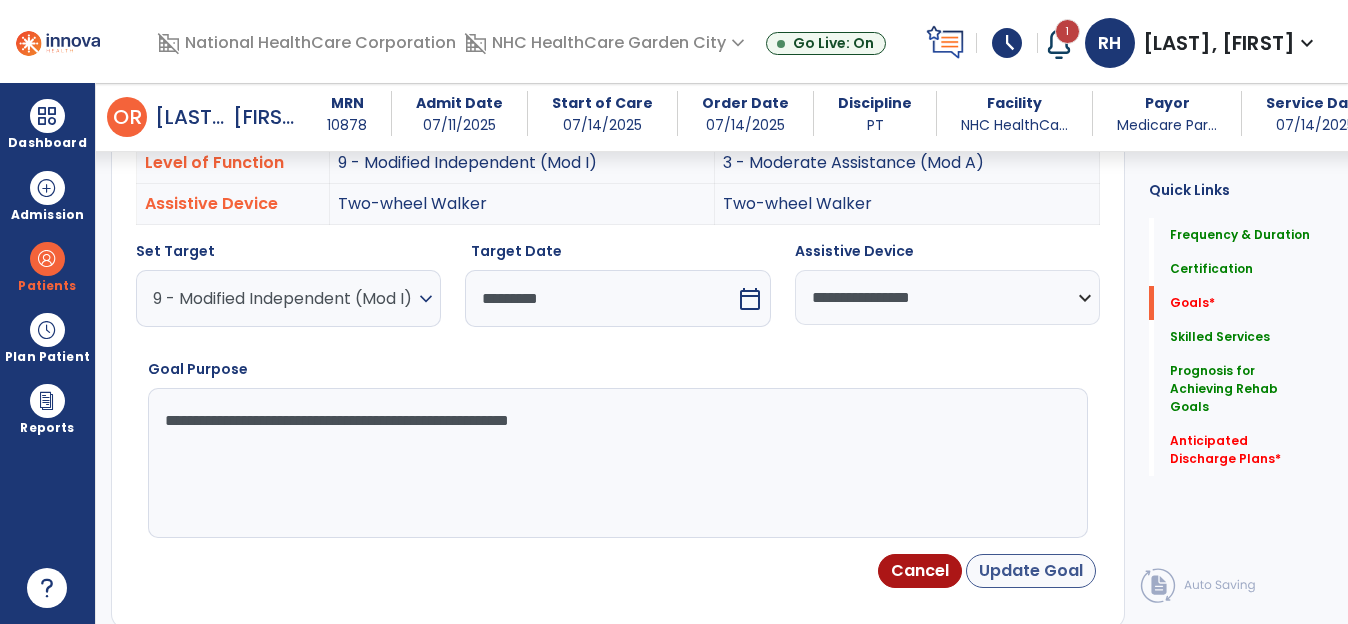 type on "**********" 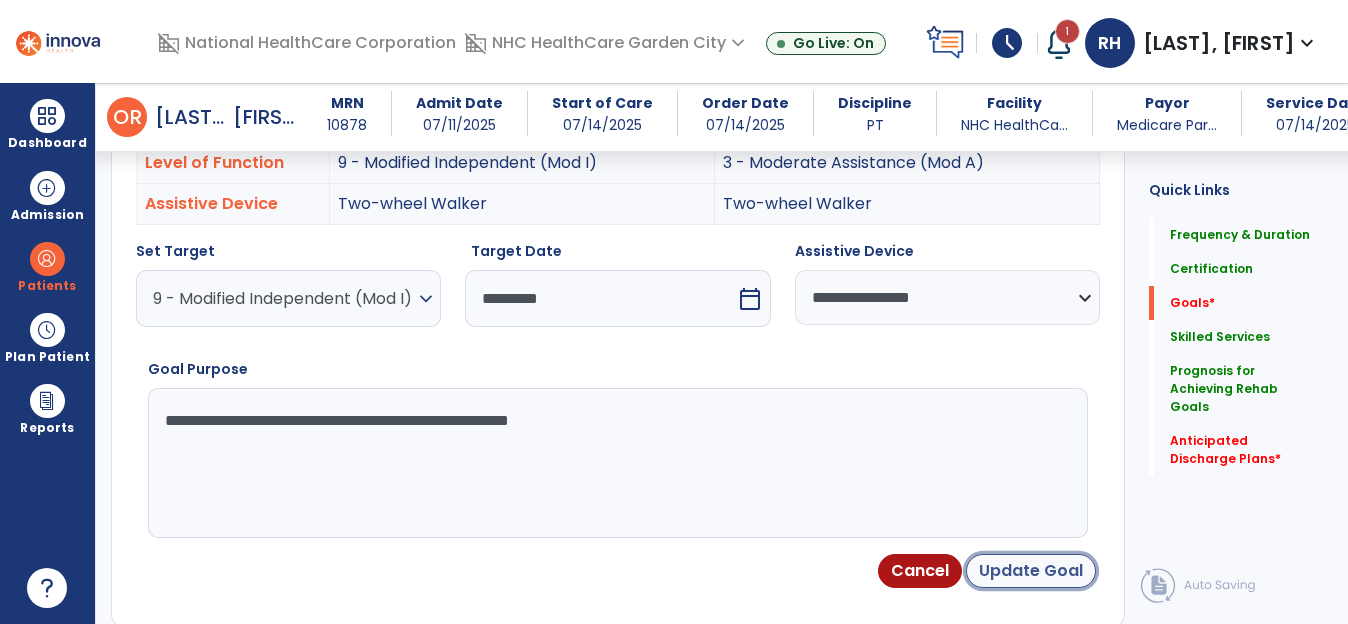 click on "Update Goal" at bounding box center [1031, 571] 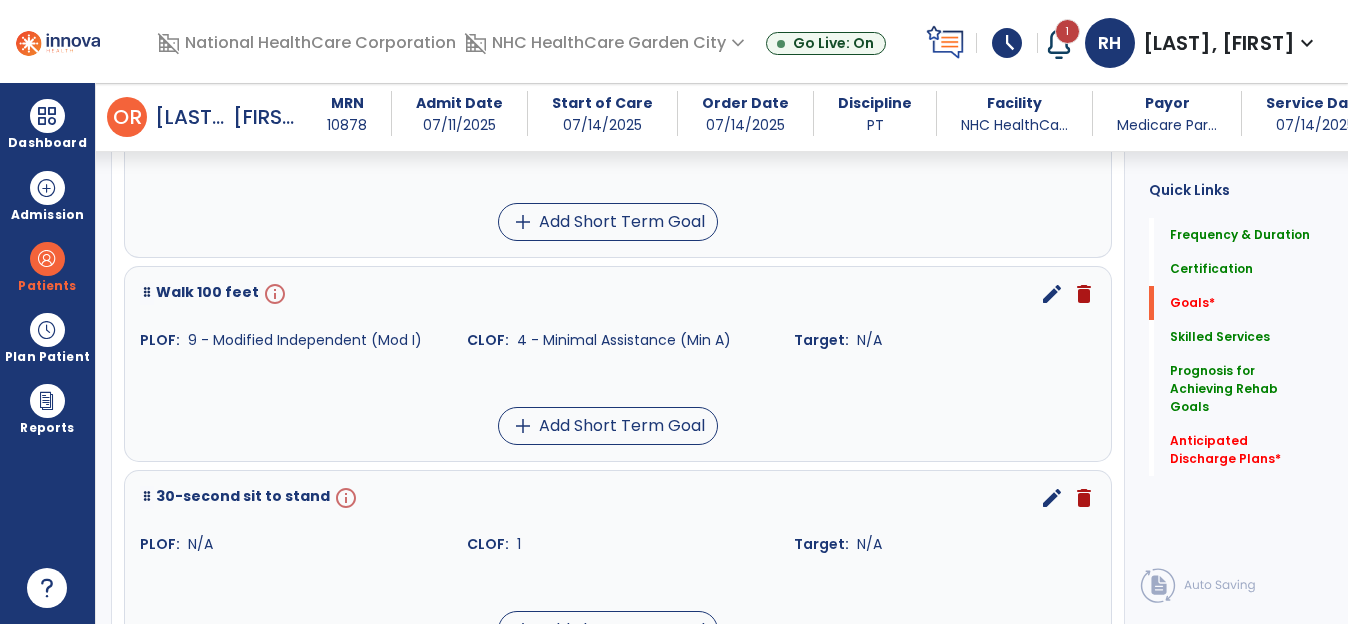scroll, scrollTop: 1037, scrollLeft: 0, axis: vertical 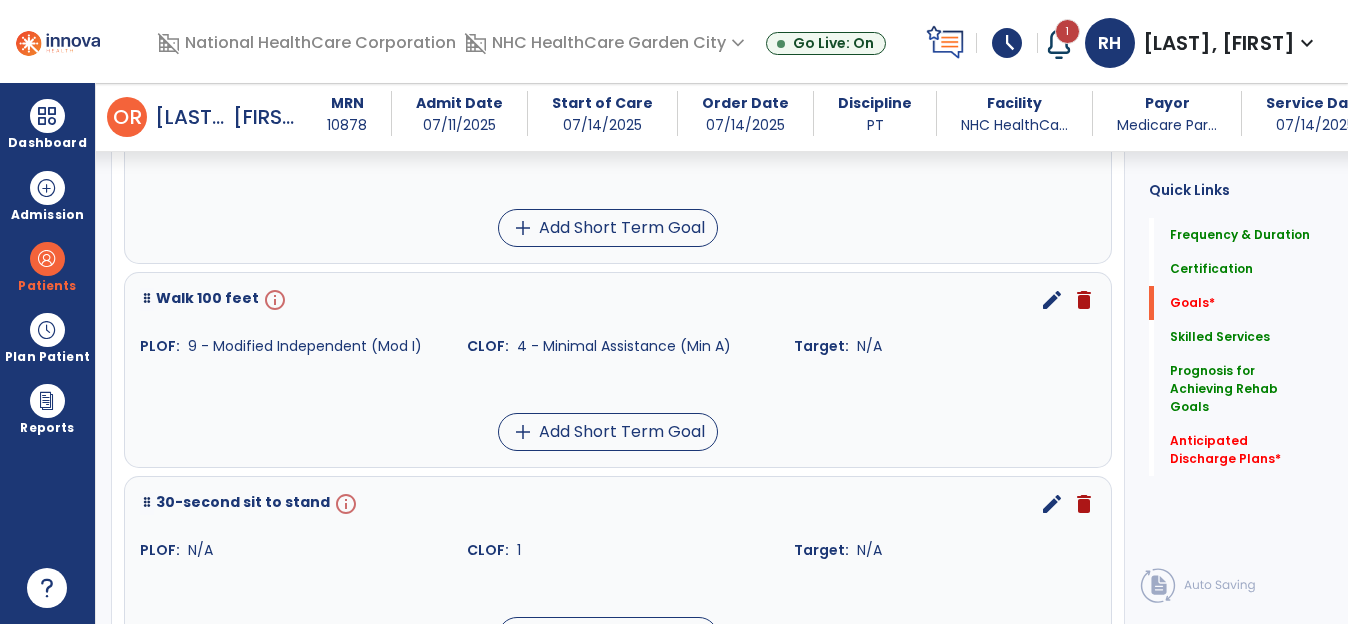 click on "edit" at bounding box center [1052, 300] 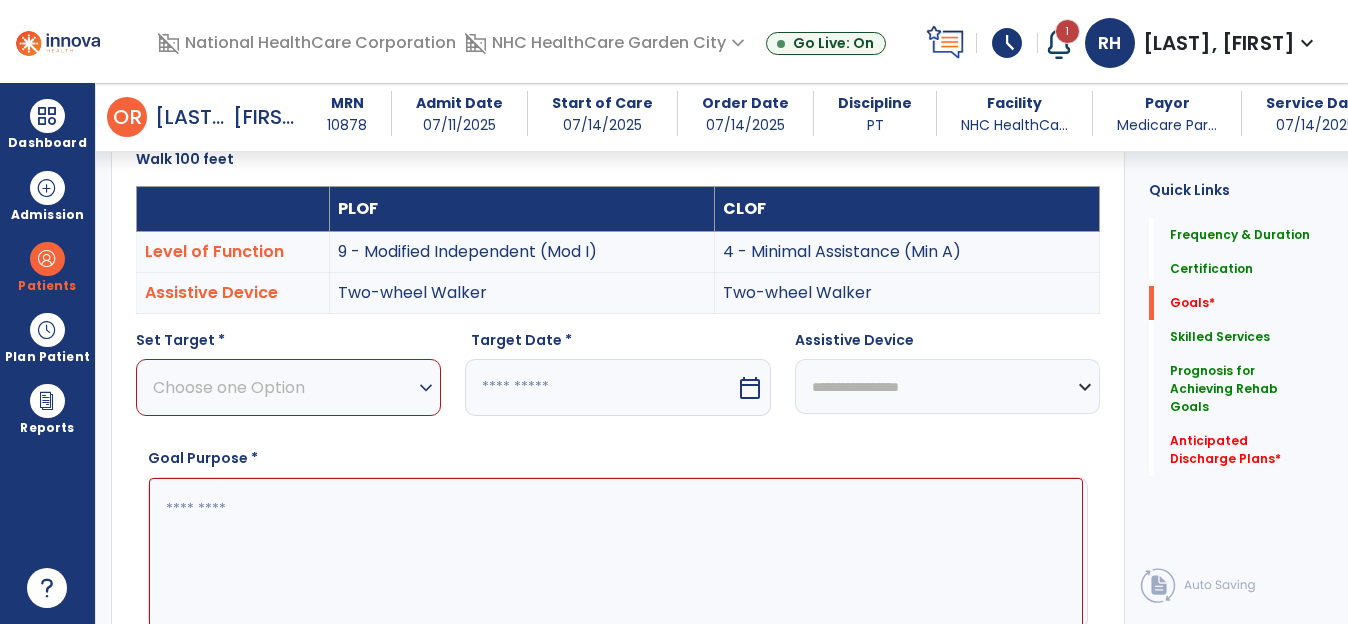scroll, scrollTop: 535, scrollLeft: 0, axis: vertical 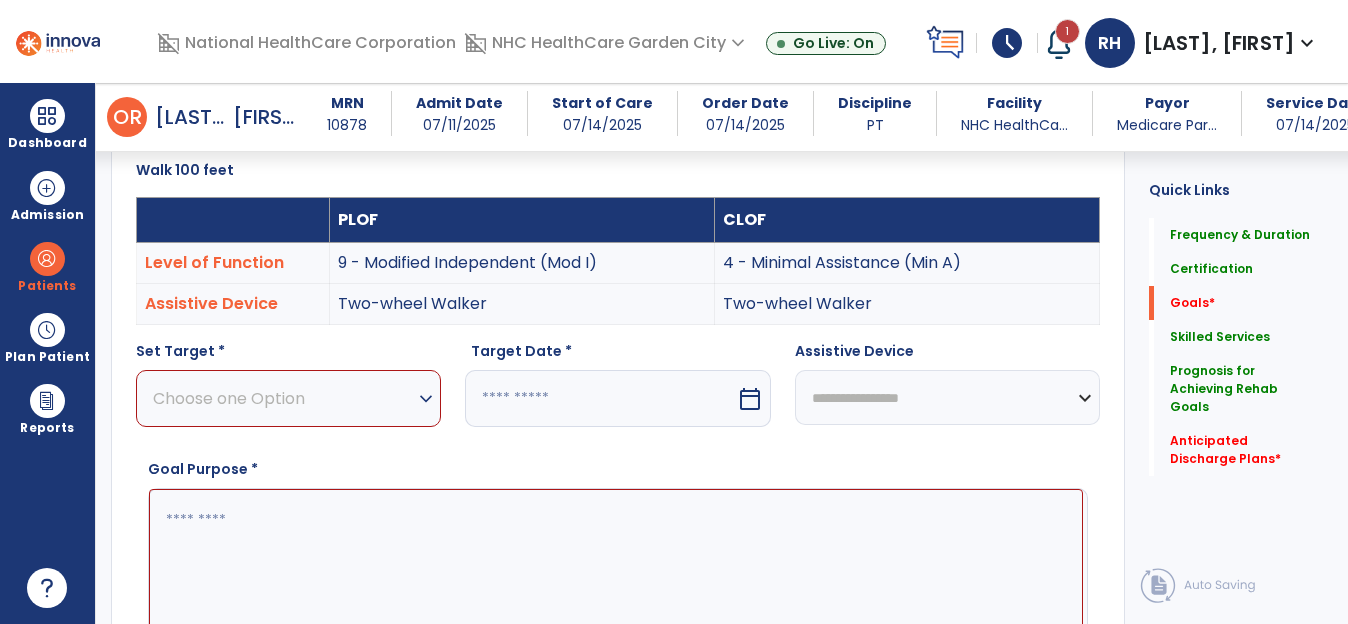 click on "expand_more" at bounding box center (426, 399) 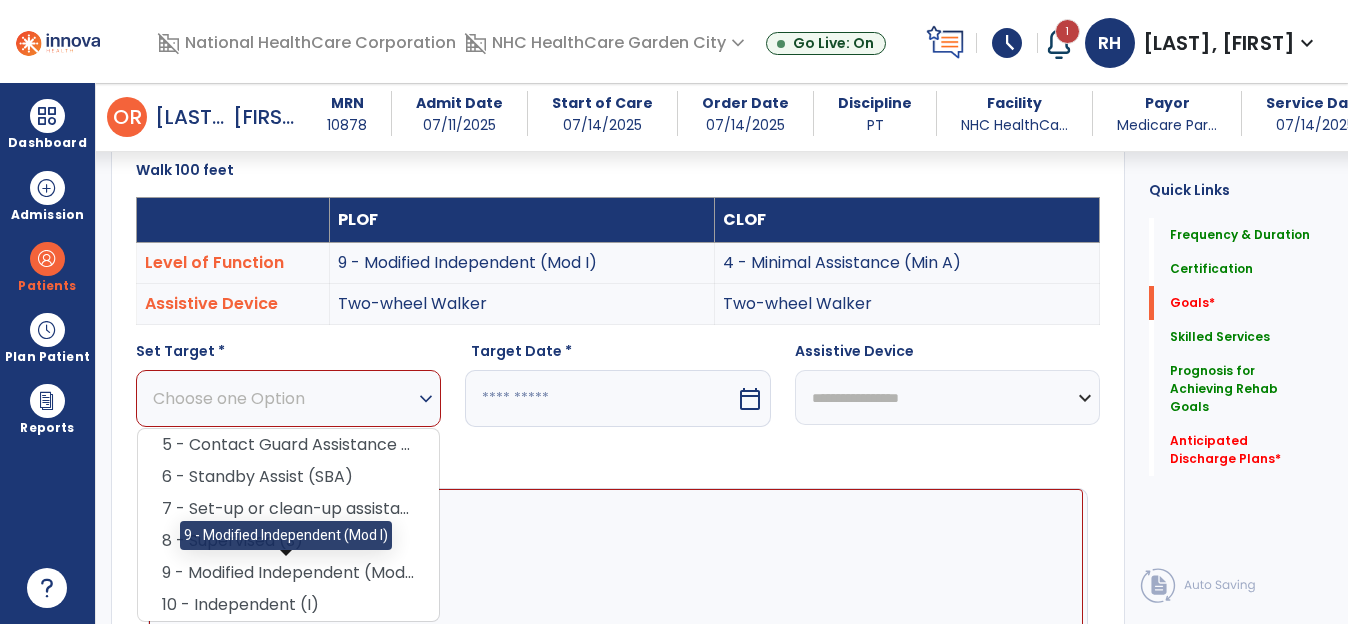 click on "9 - Modified Independent (Mod I)" at bounding box center [288, 573] 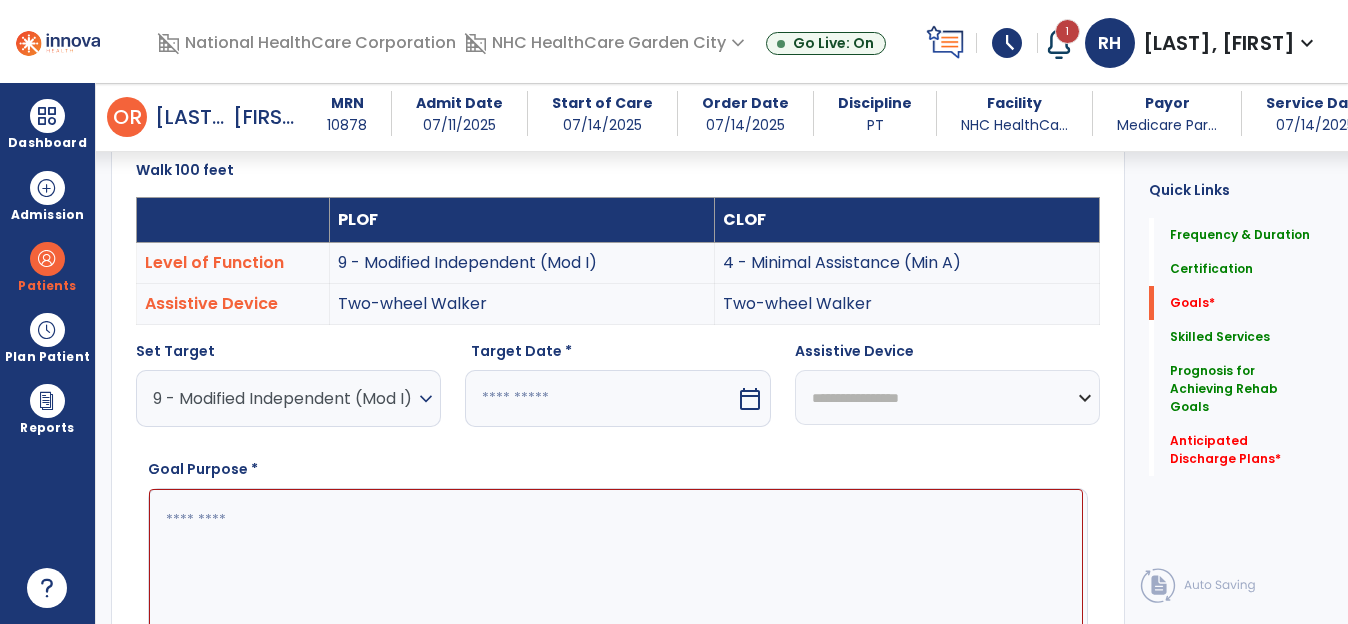 click on "calendar_today" at bounding box center [750, 399] 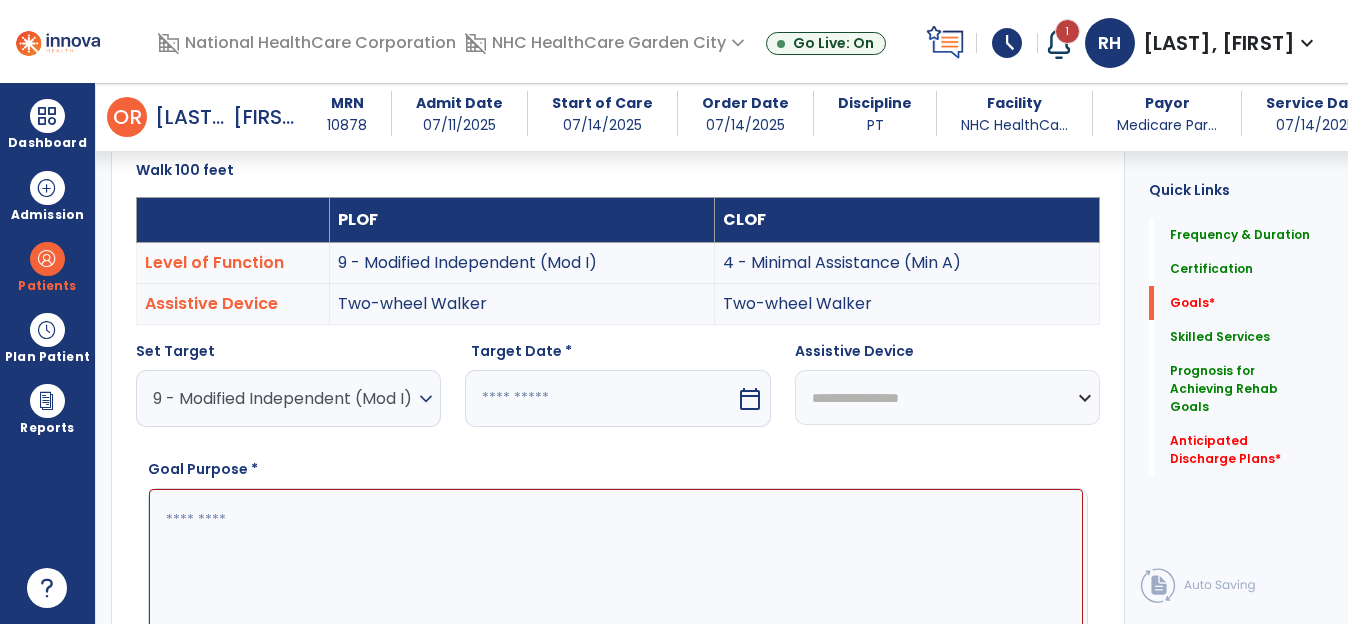 select on "*" 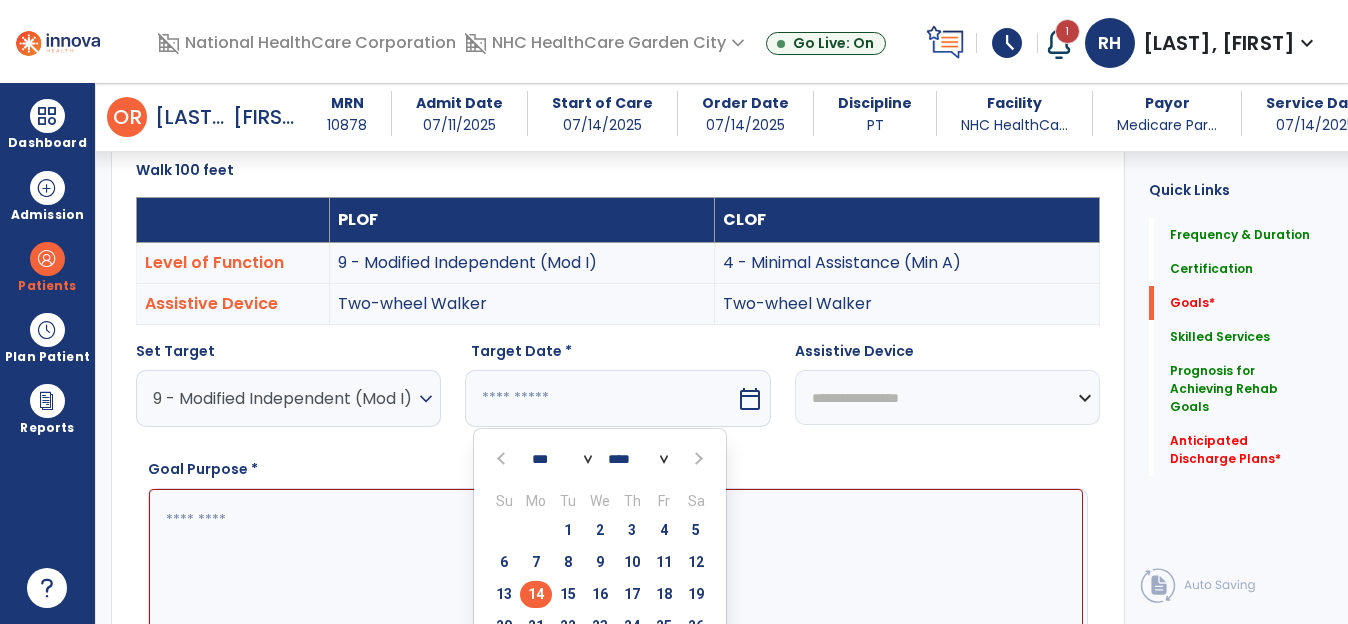 click at bounding box center (697, 459) 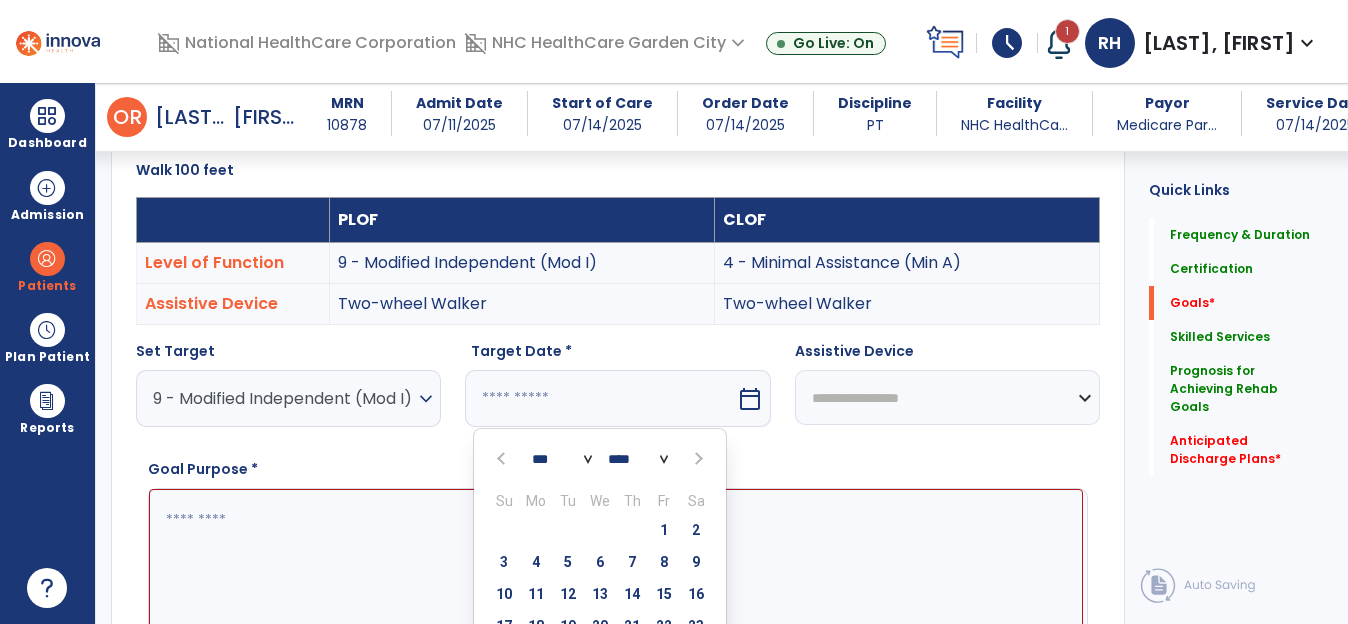 click at bounding box center (697, 459) 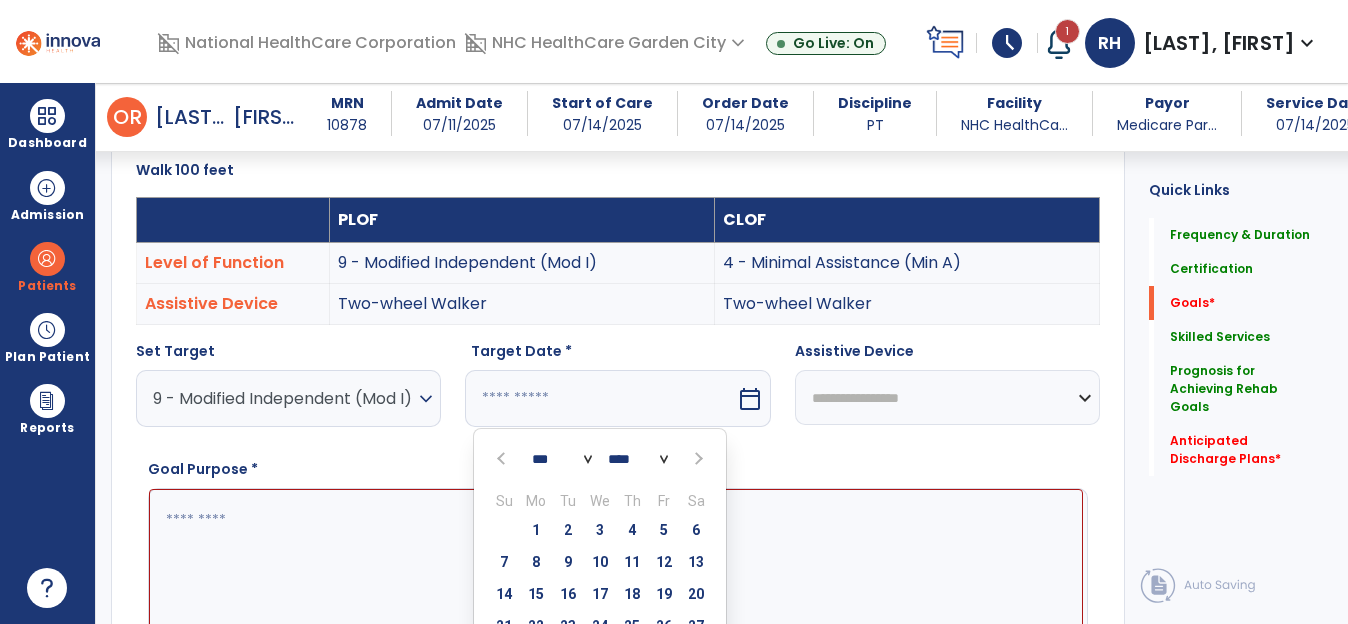 click at bounding box center (697, 459) 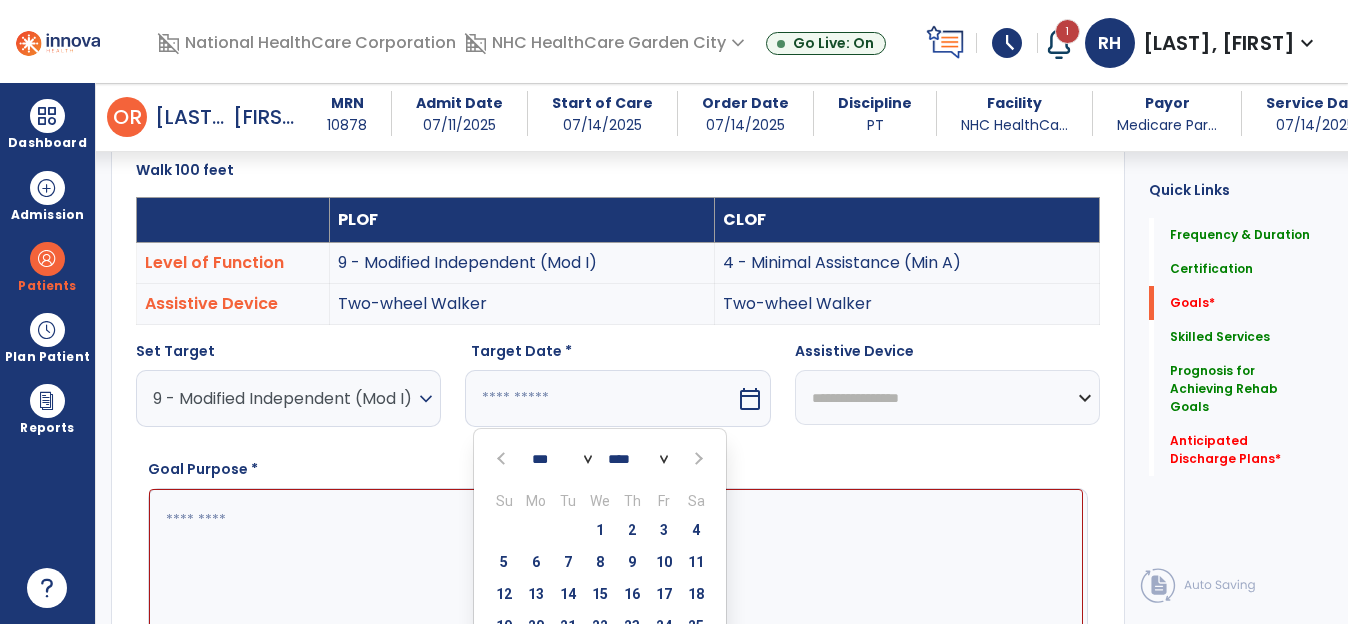 click on "3" at bounding box center [664, 530] 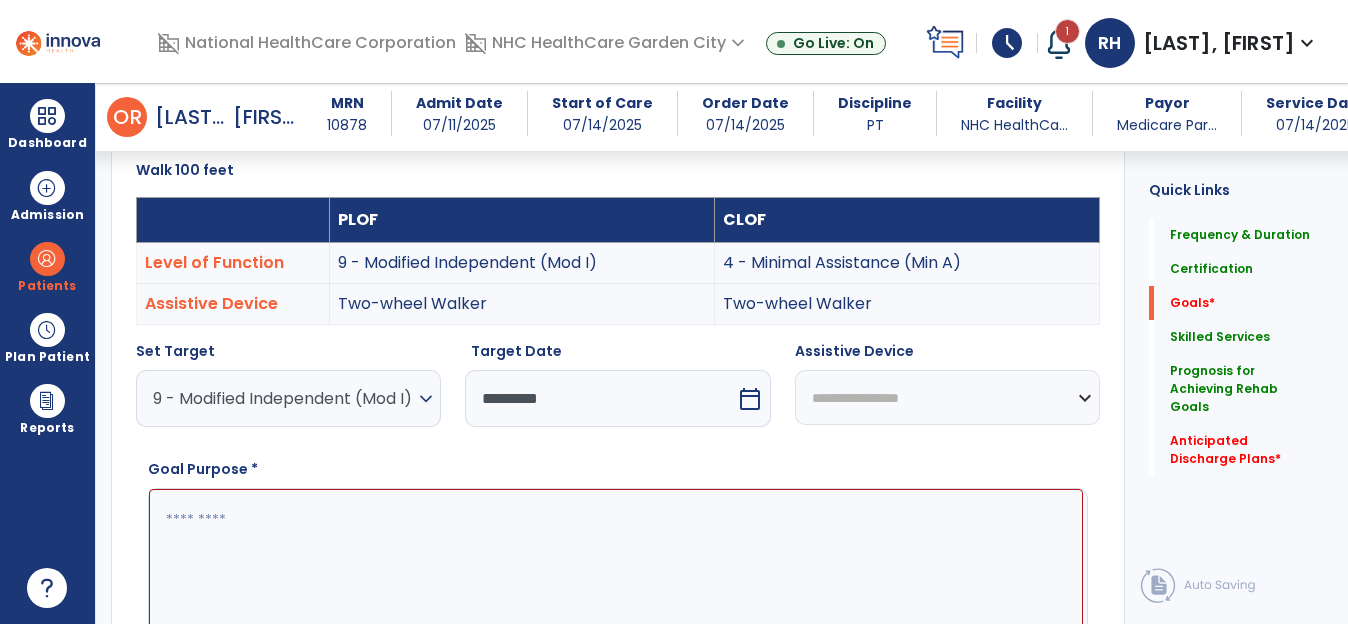 click on "**********" at bounding box center (947, 397) 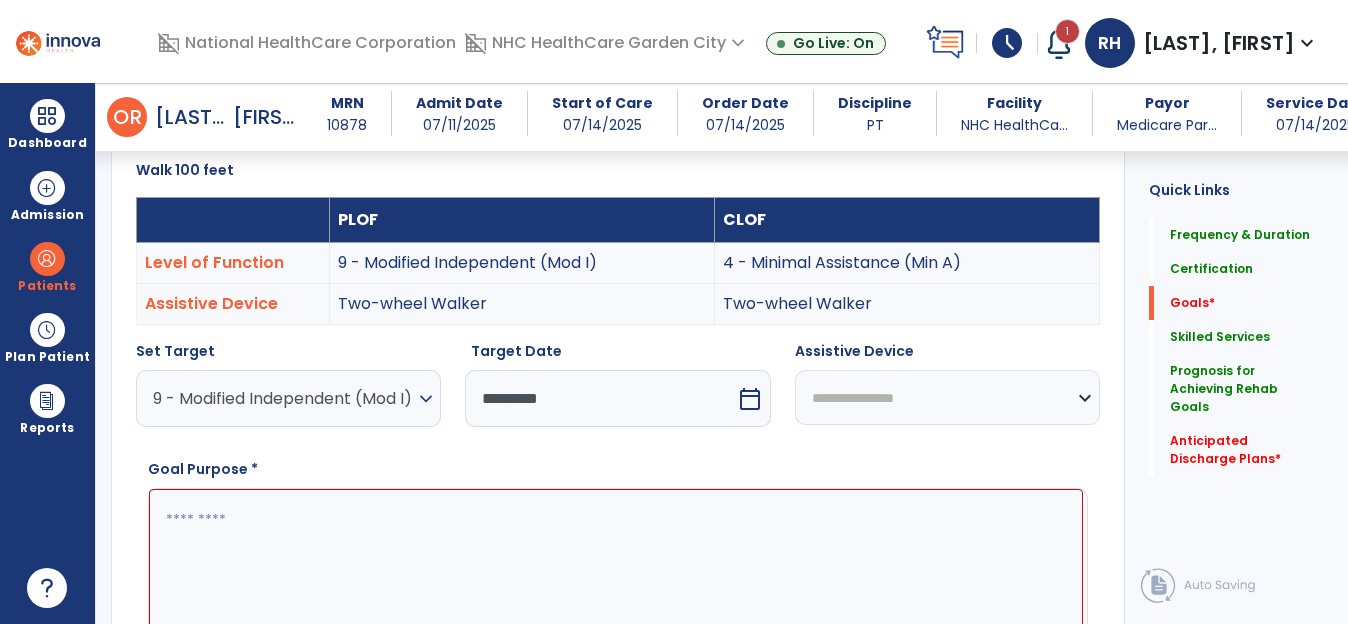 click on "**********" at bounding box center (947, 397) 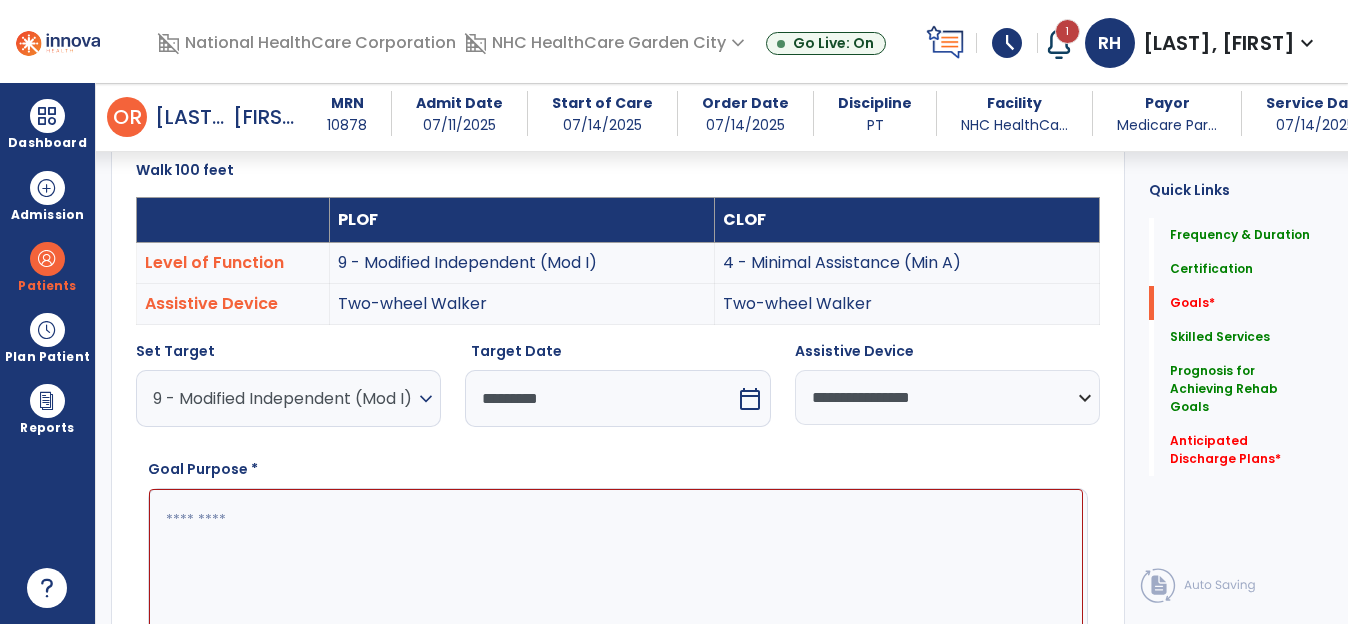 click at bounding box center (616, 564) 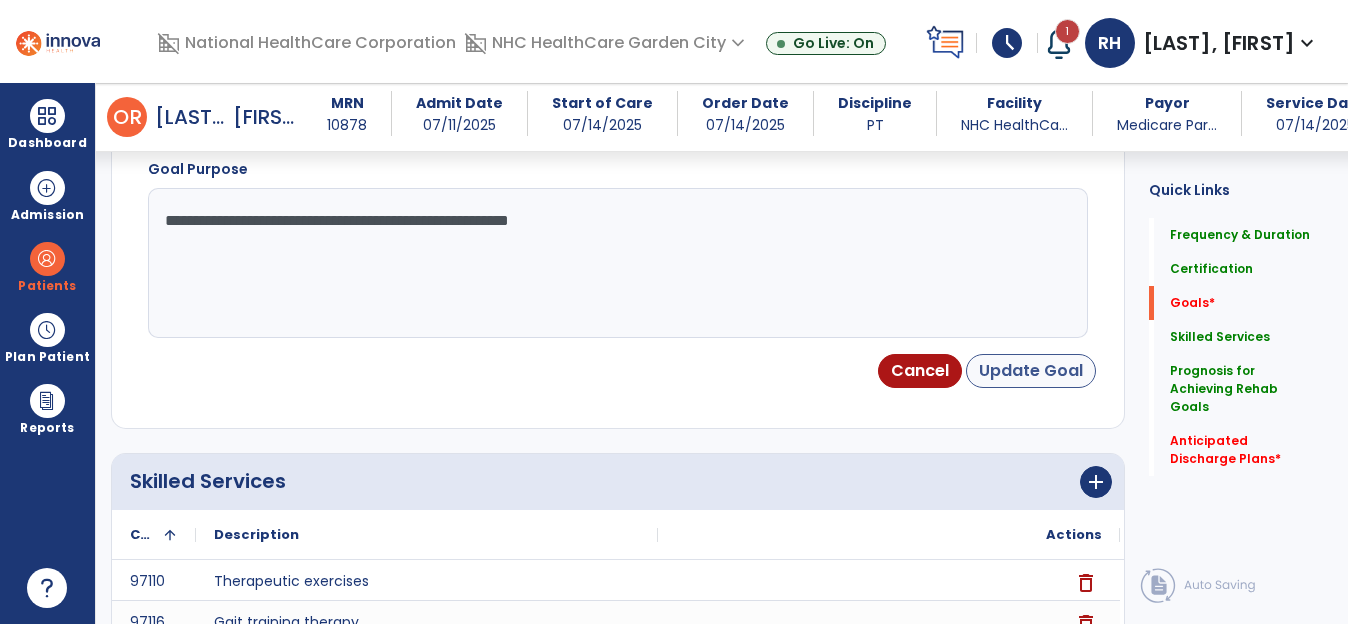 type on "**********" 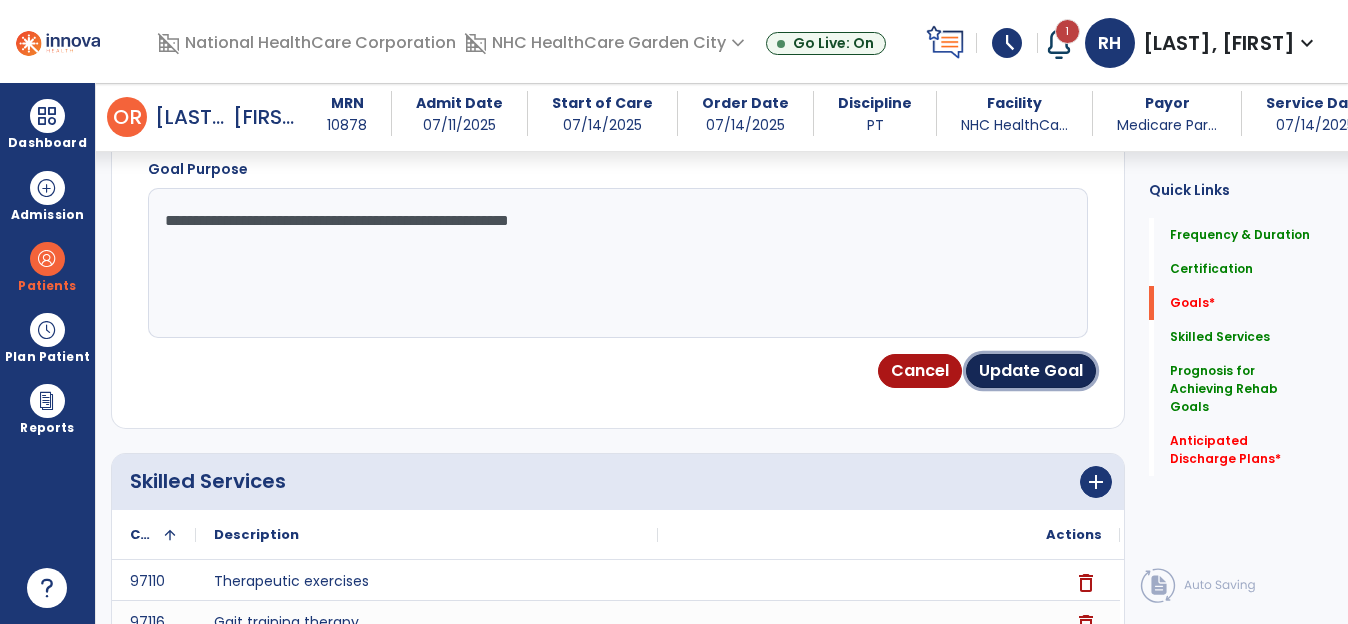 click on "Update Goal" at bounding box center [1031, 371] 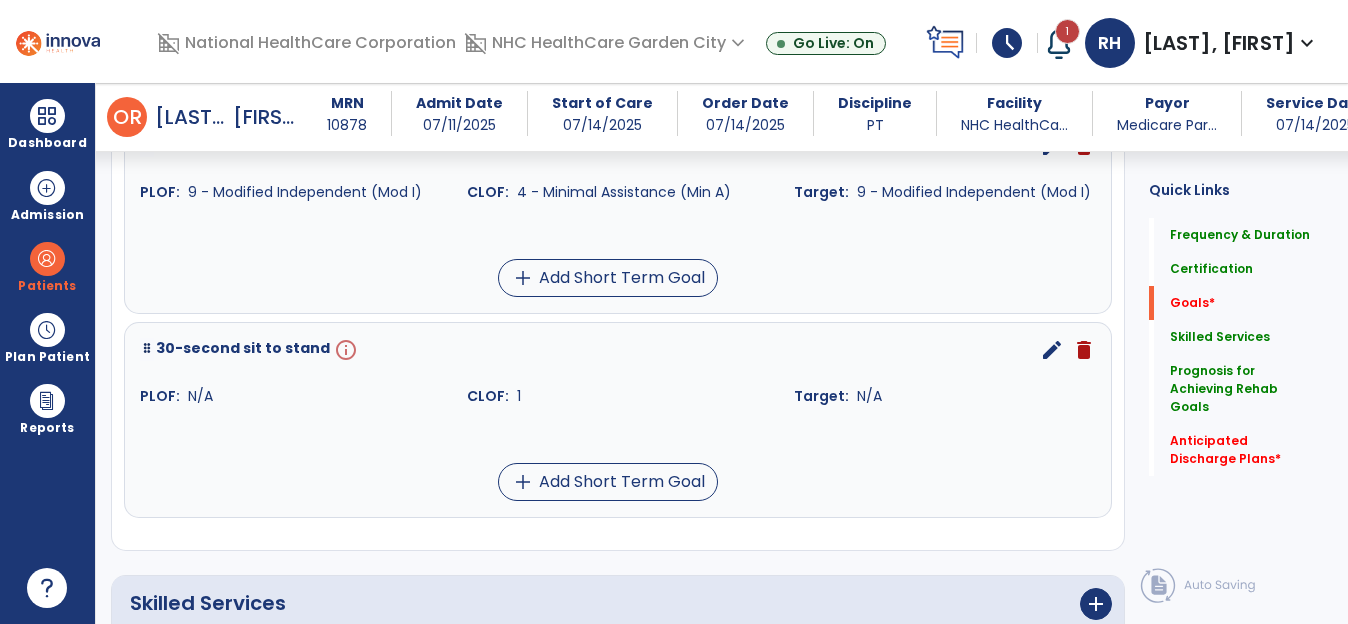 scroll, scrollTop: 1245, scrollLeft: 0, axis: vertical 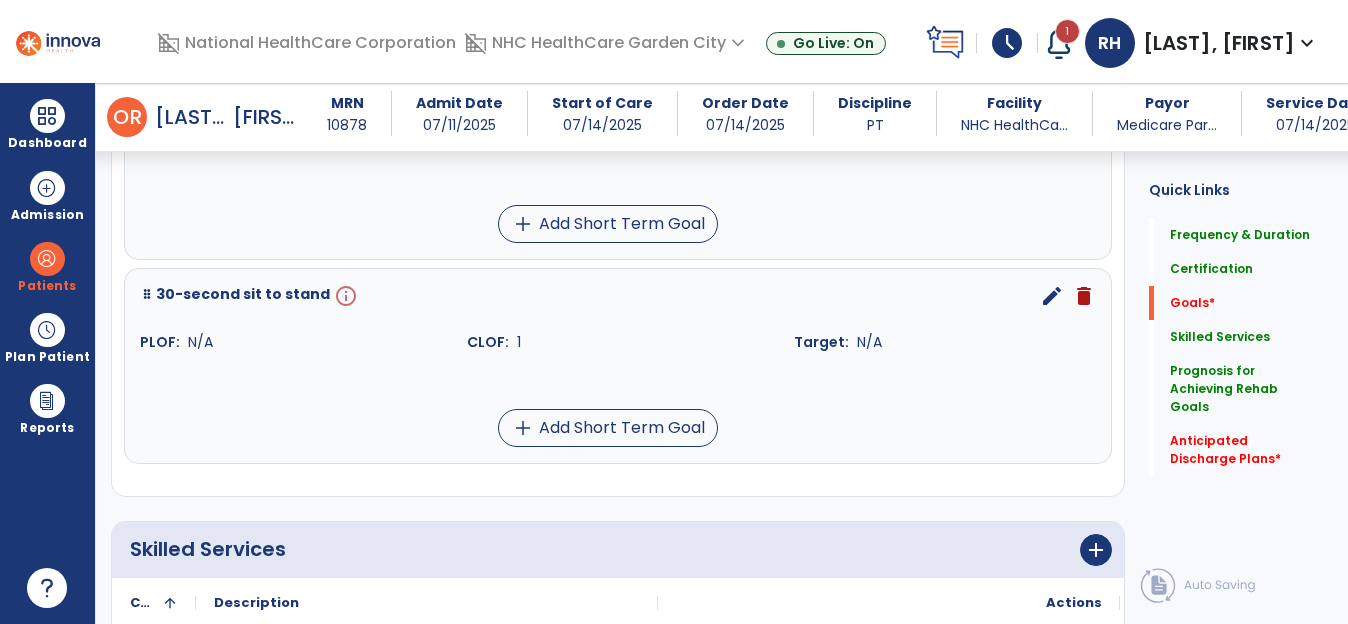 click on "edit" at bounding box center [1052, 296] 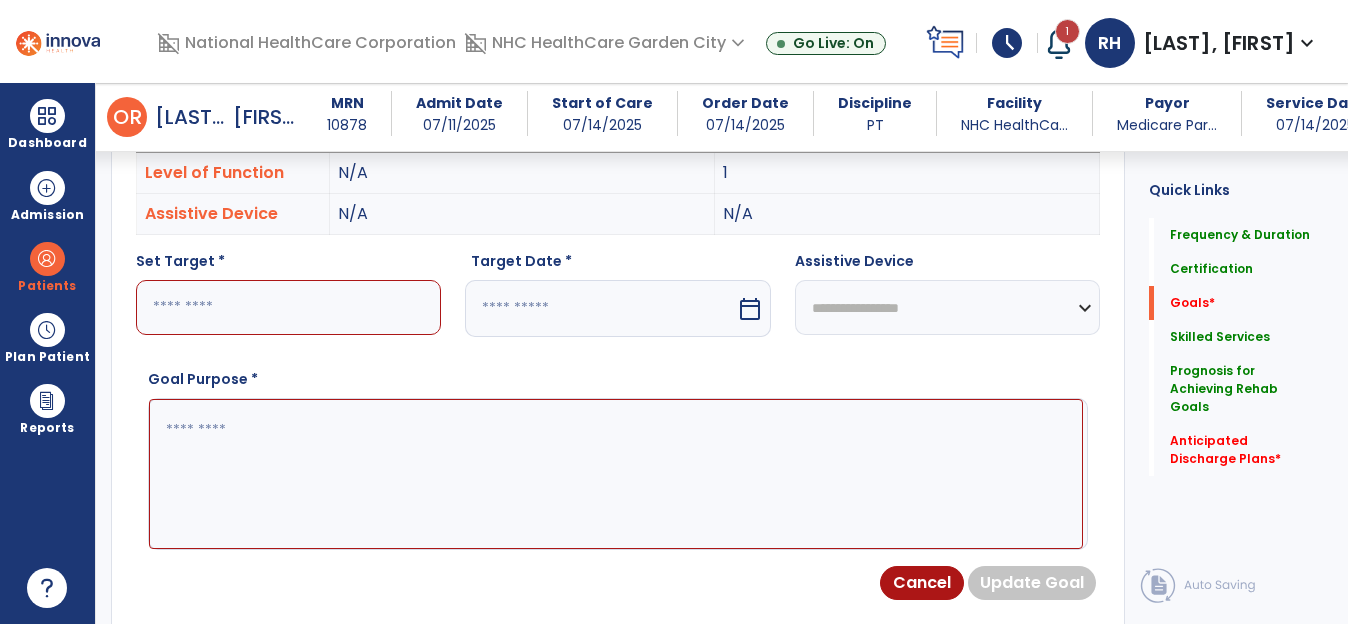 scroll, scrollTop: 535, scrollLeft: 0, axis: vertical 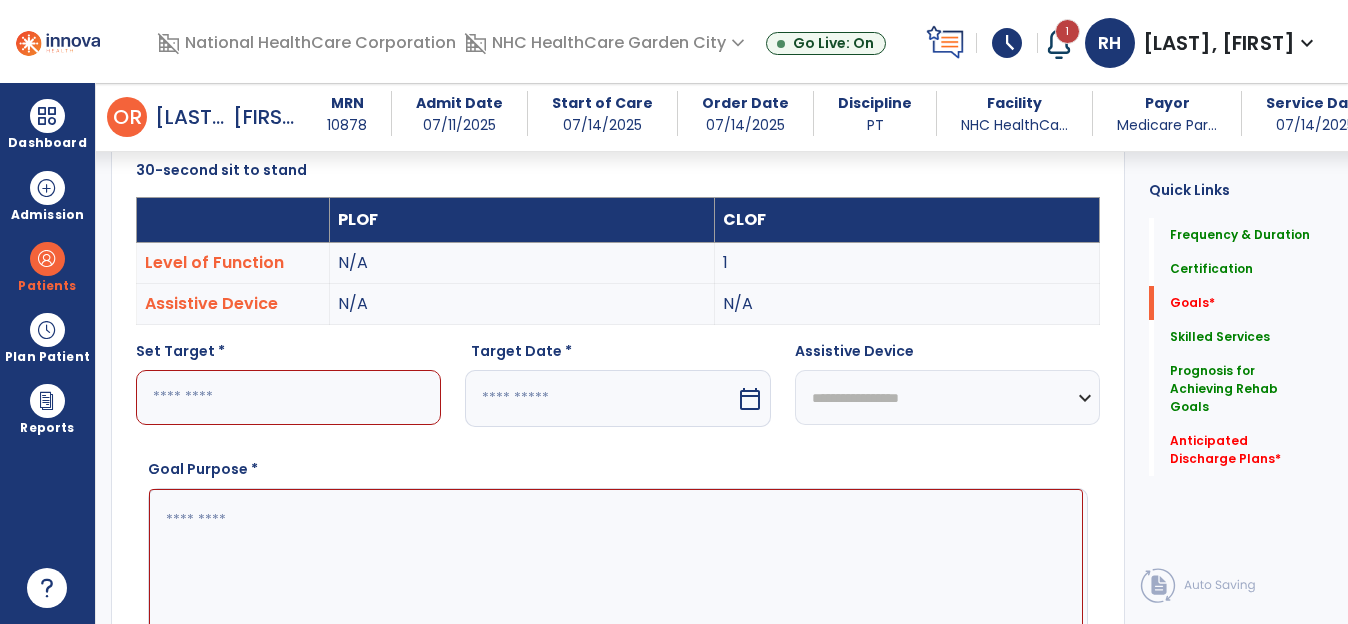 click at bounding box center [288, 397] 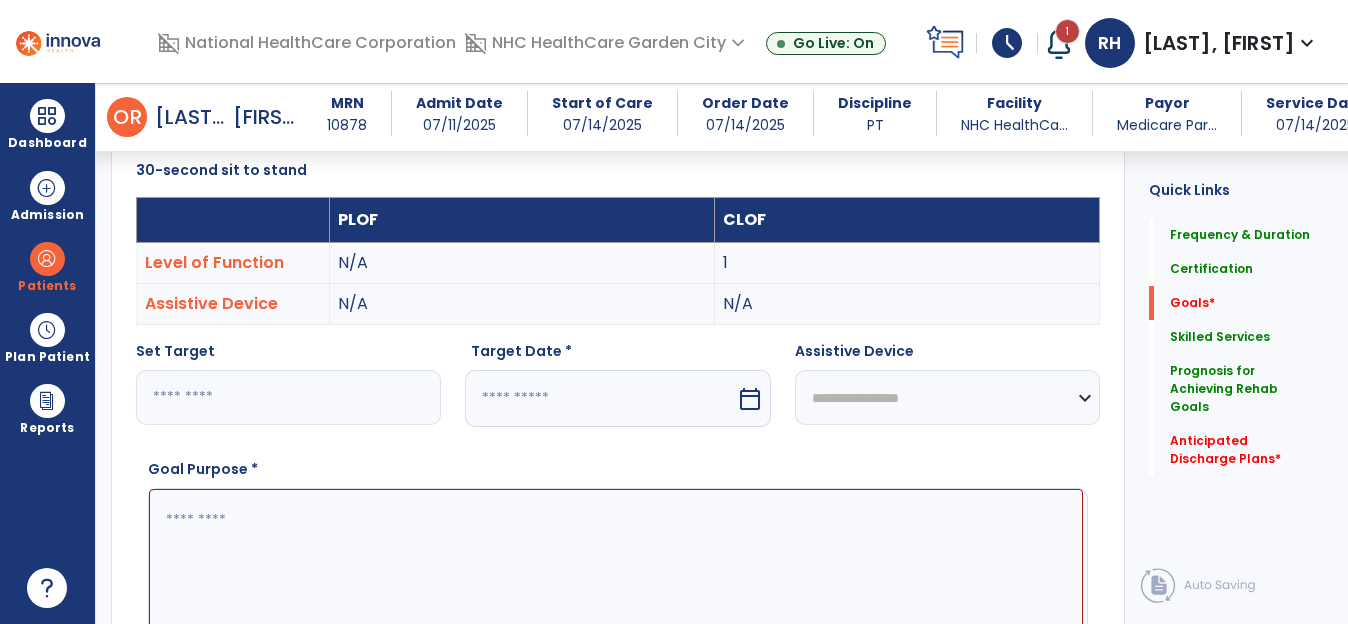 type on "*" 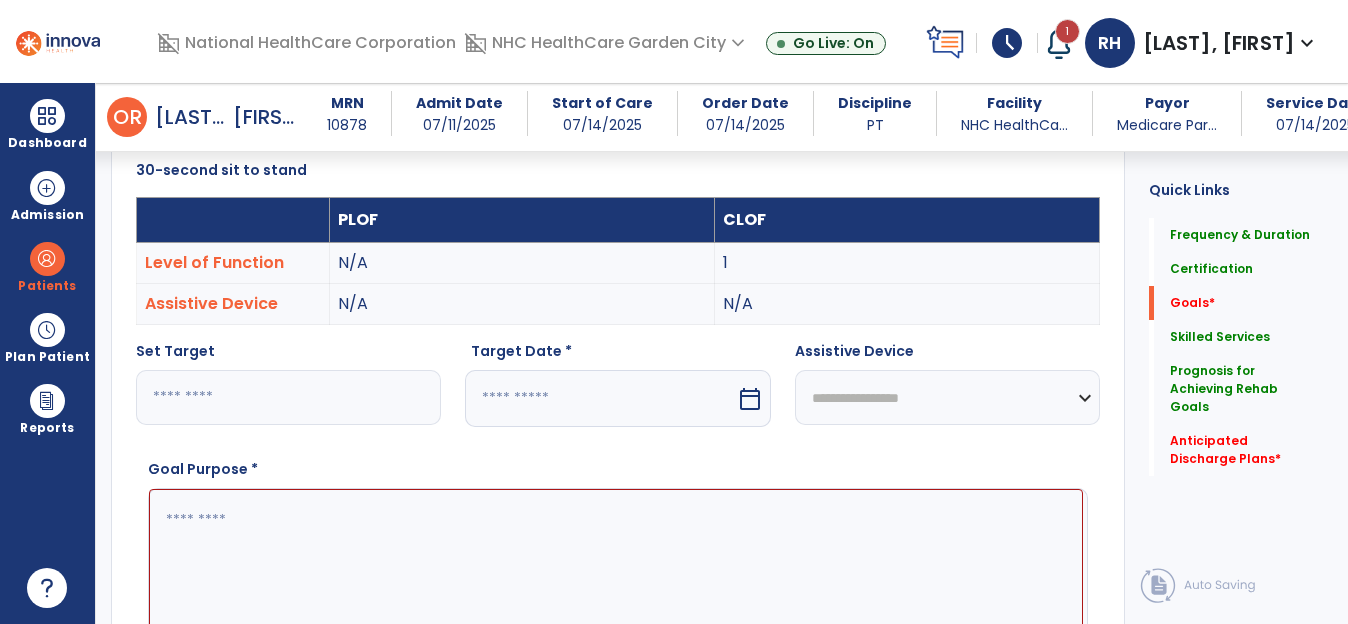 click on "calendar_today" at bounding box center (750, 399) 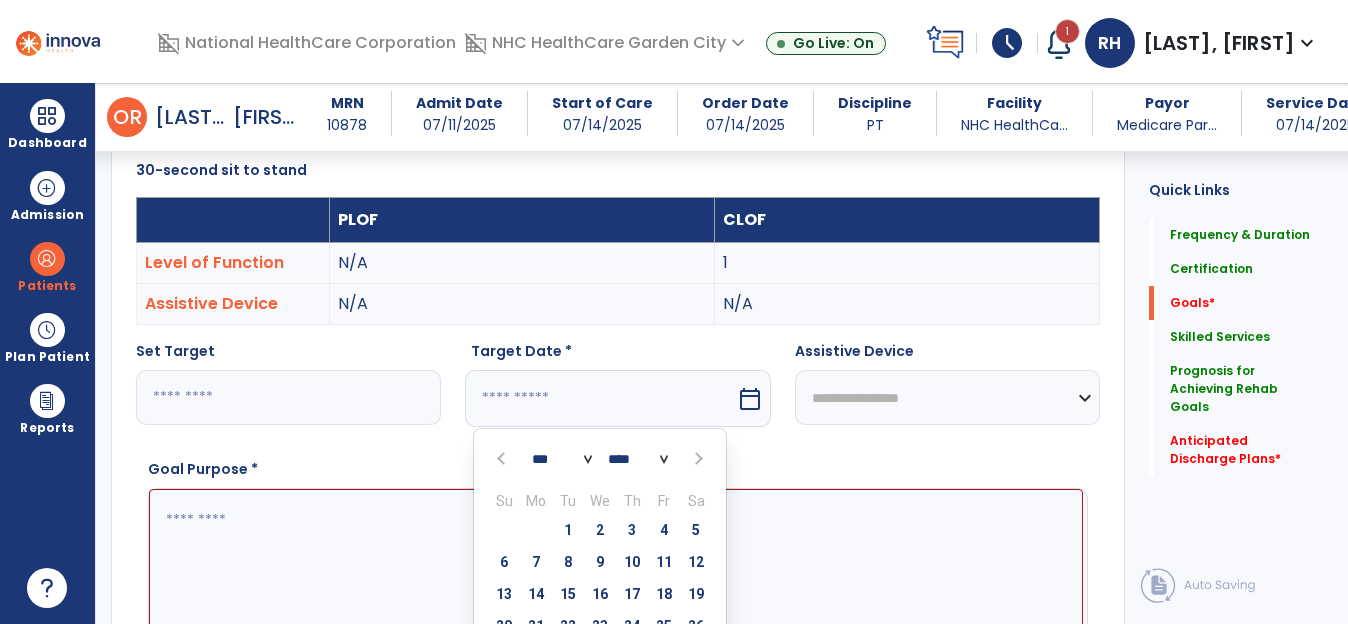 click at bounding box center (697, 459) 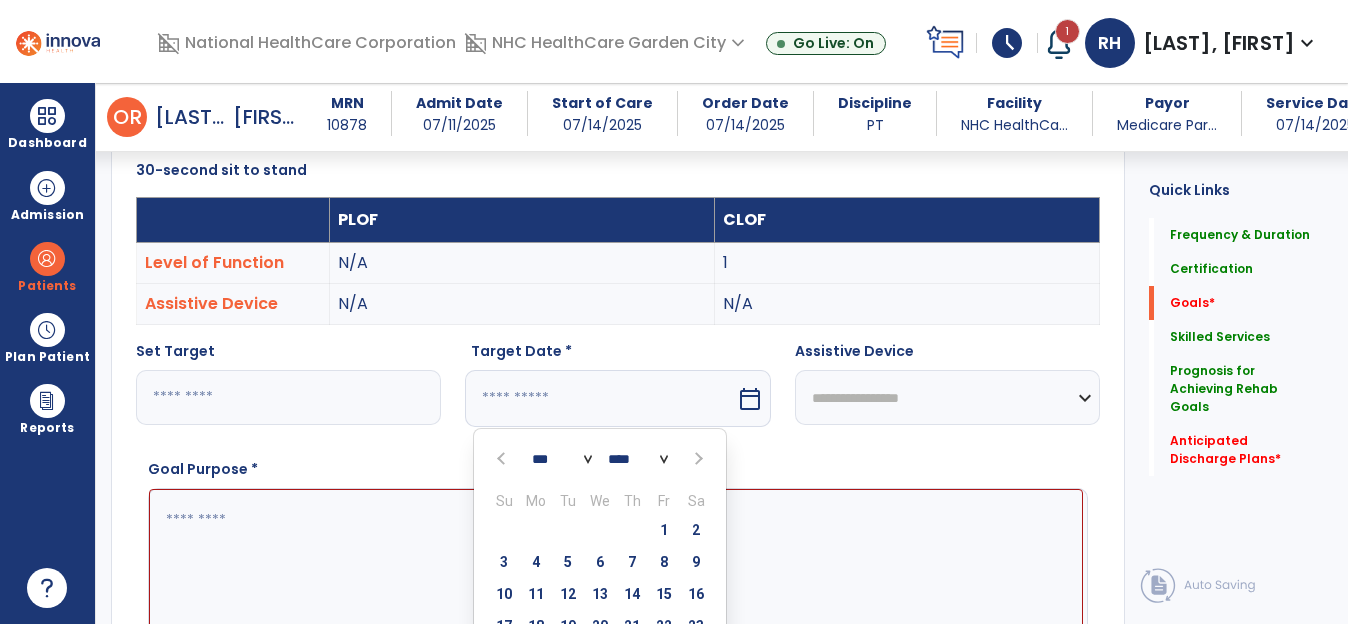 click at bounding box center (697, 459) 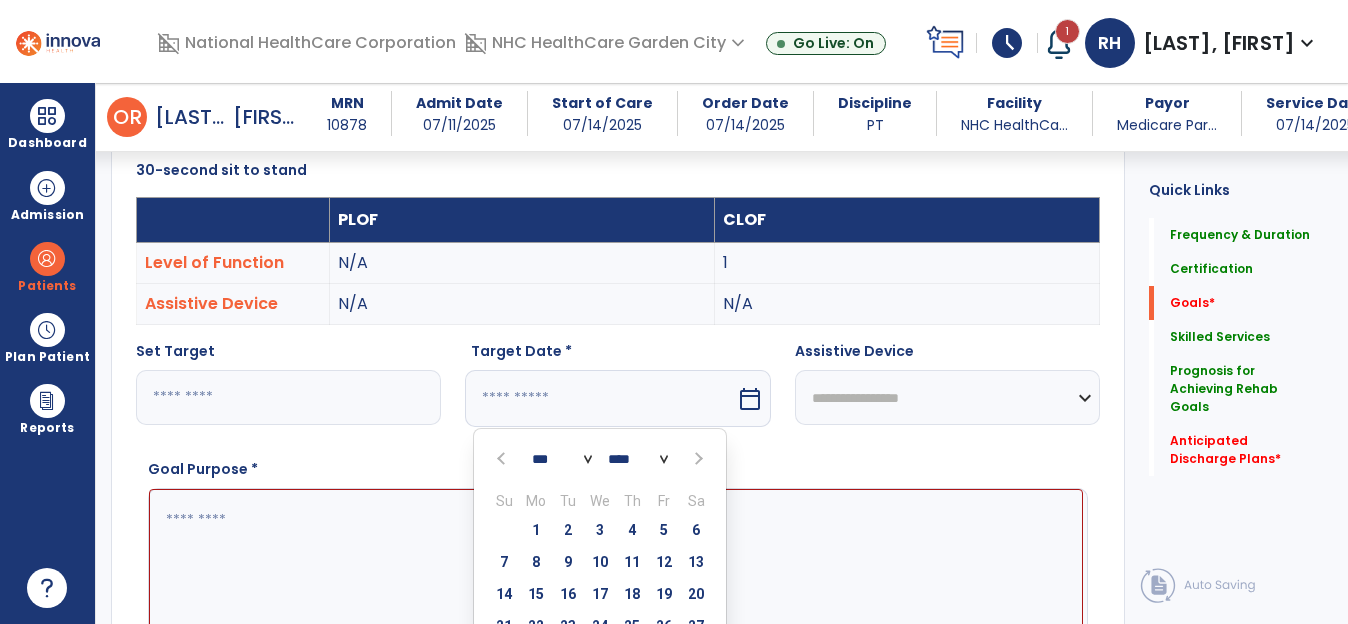 click at bounding box center (697, 459) 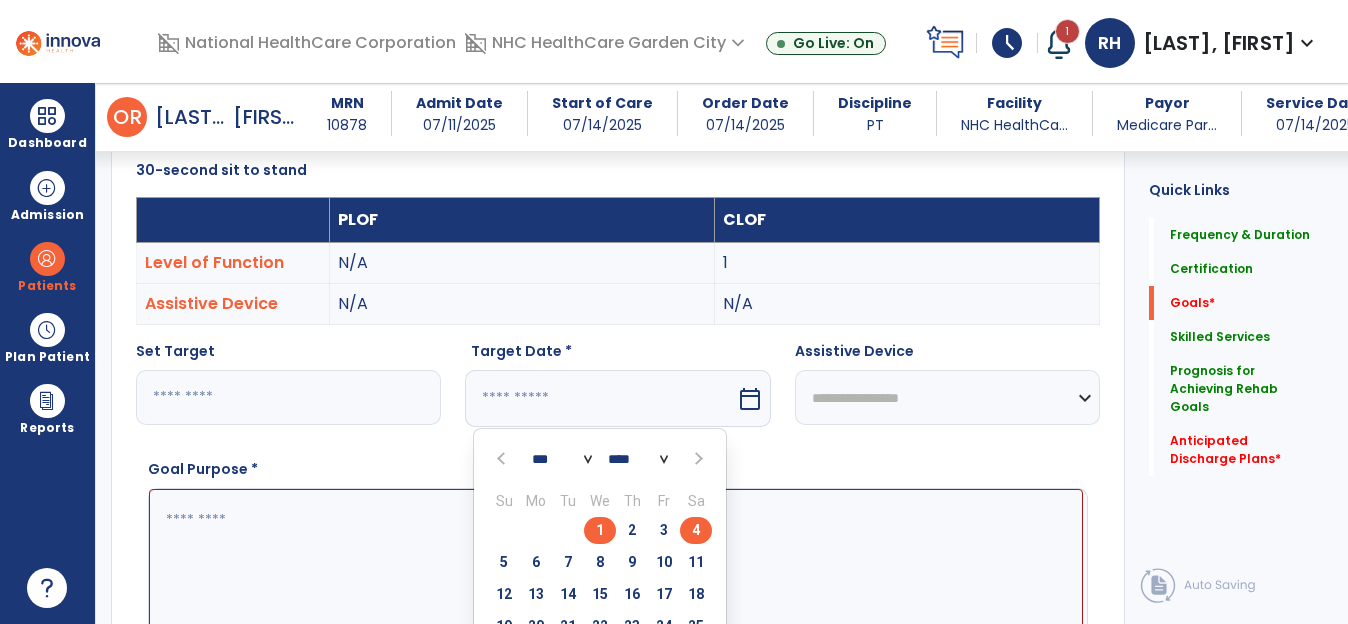 click on "4" at bounding box center [696, 530] 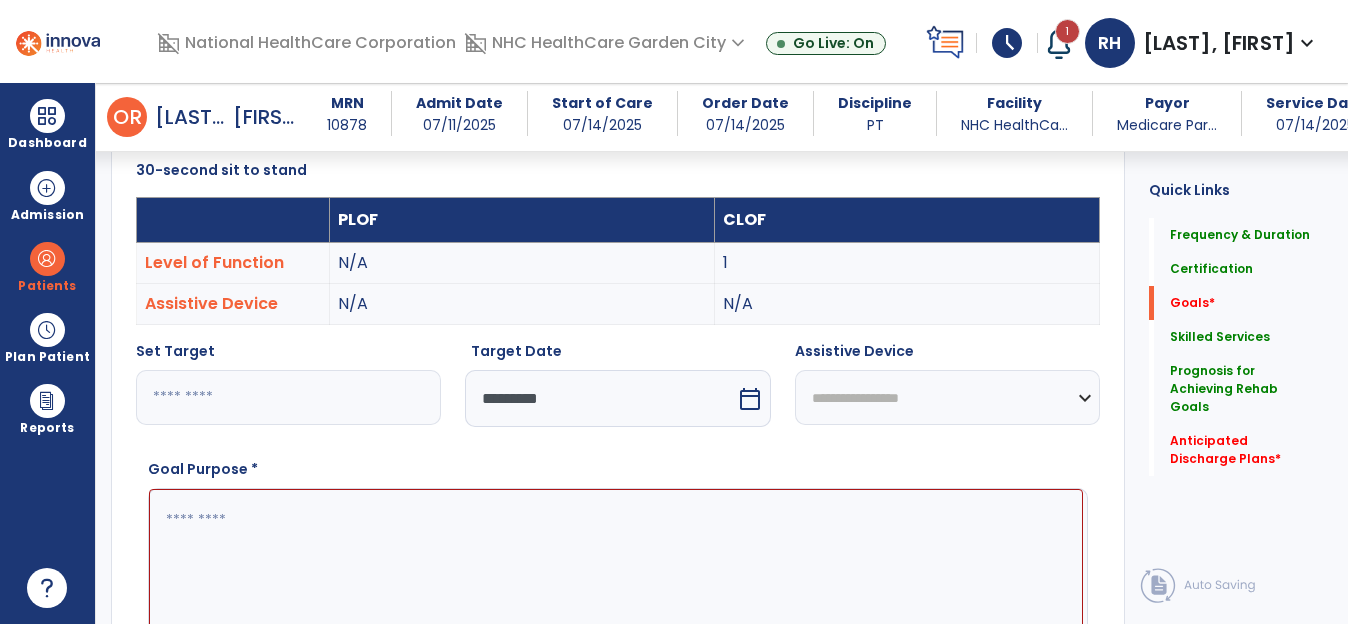 click on "**********" at bounding box center (947, 397) 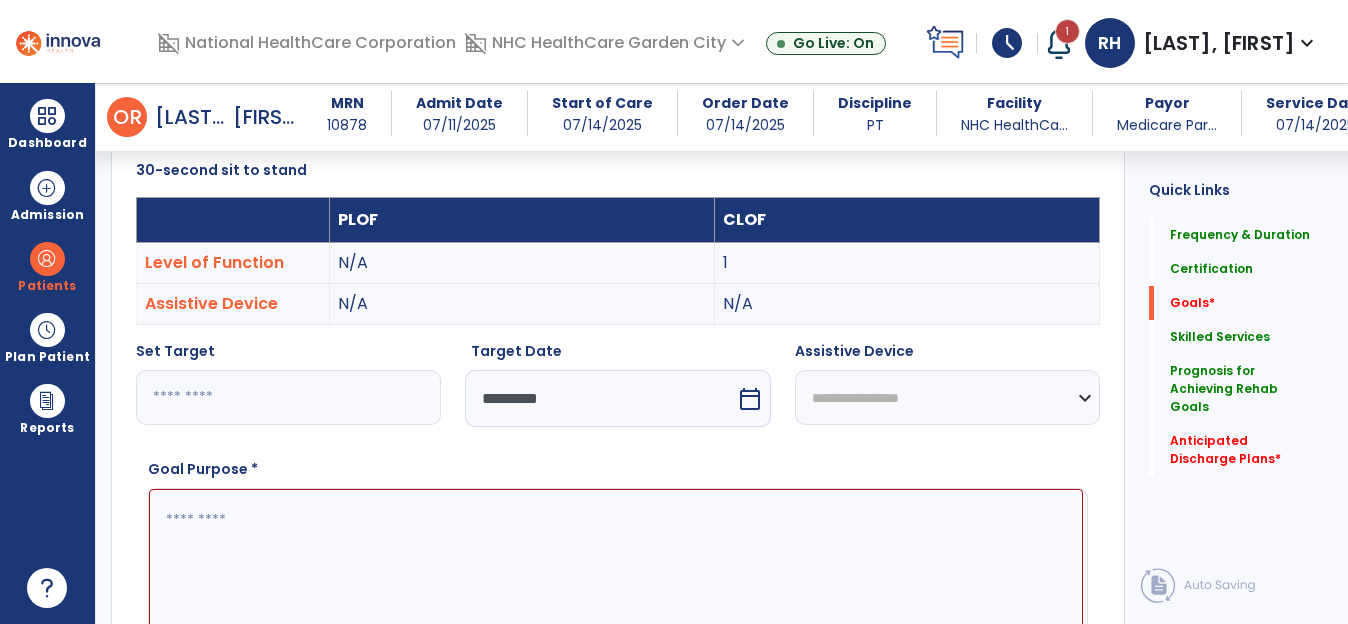 select on "**********" 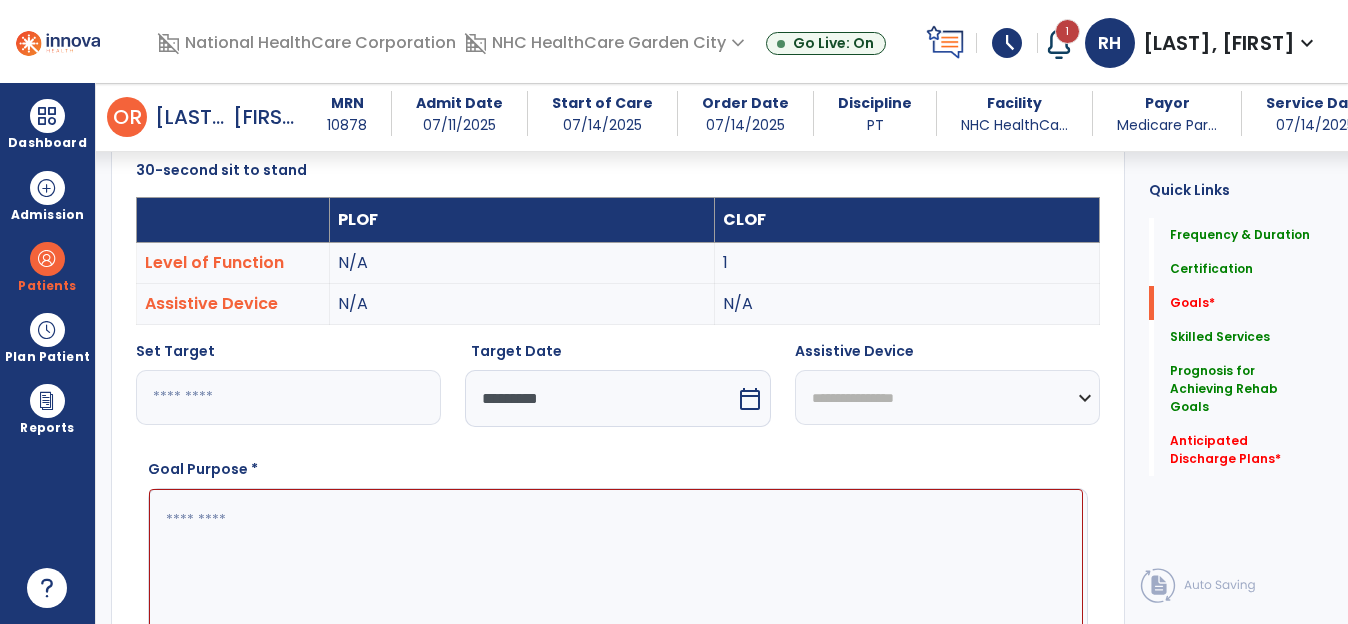 click on "**********" at bounding box center (947, 397) 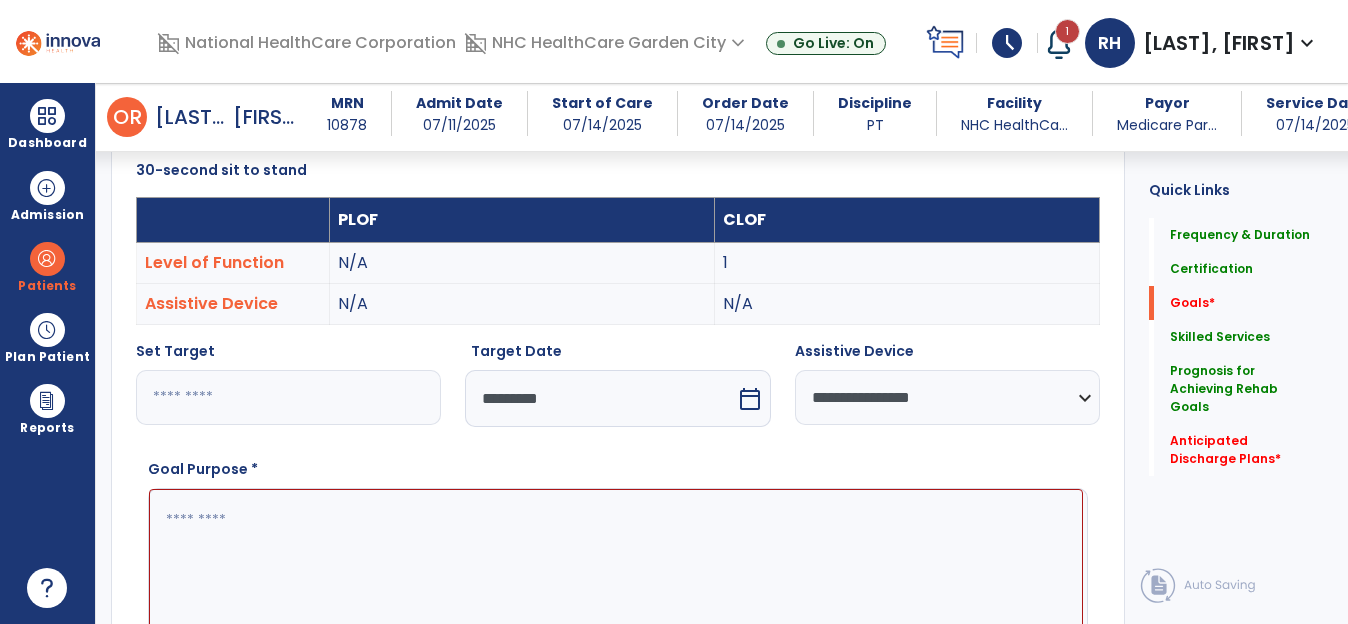 click at bounding box center (616, 564) 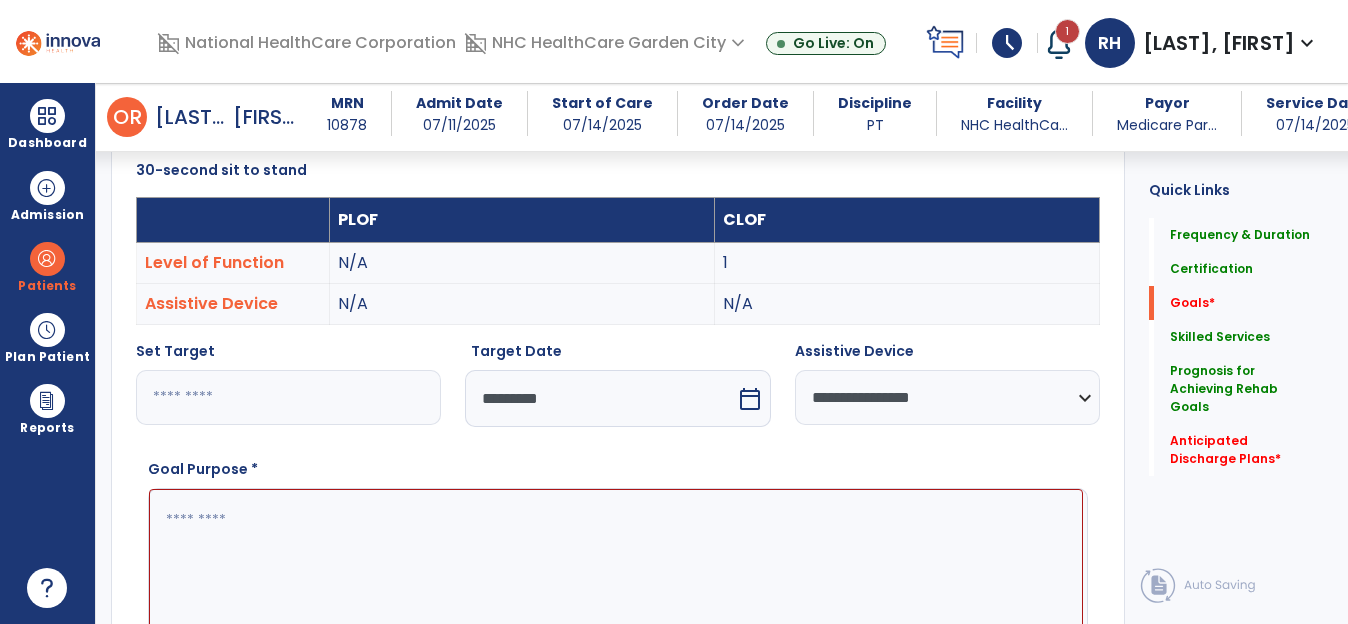 paste on "**********" 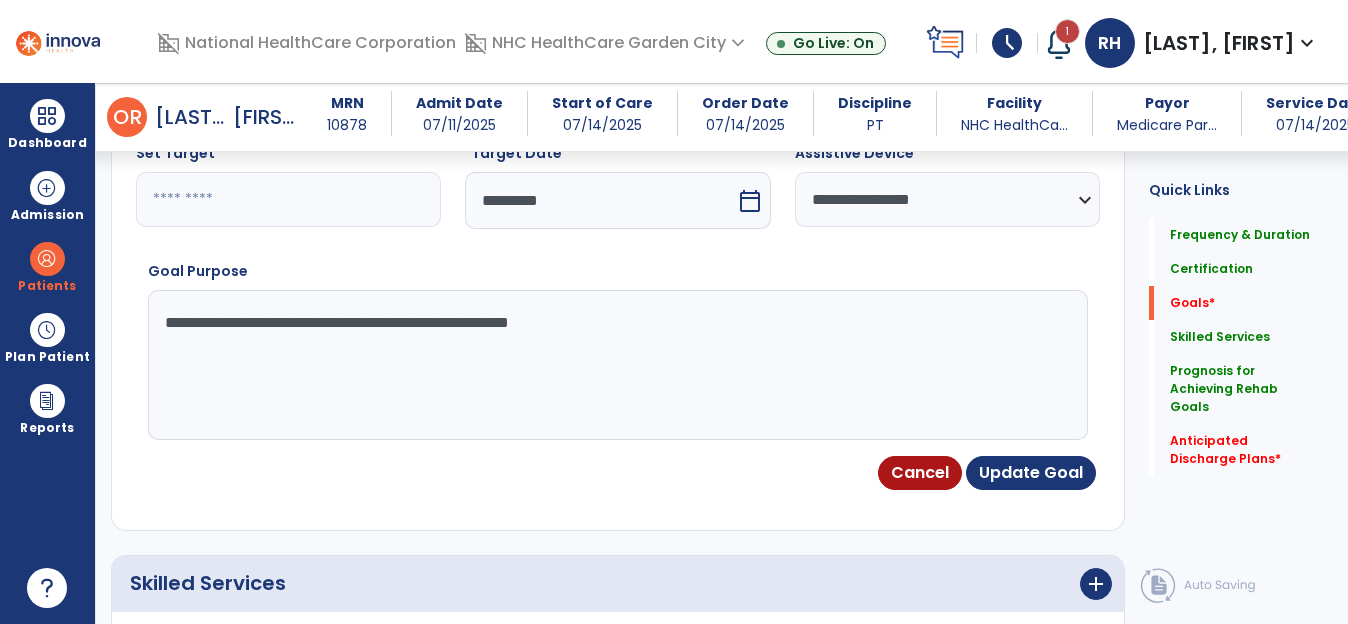 scroll, scrollTop: 735, scrollLeft: 0, axis: vertical 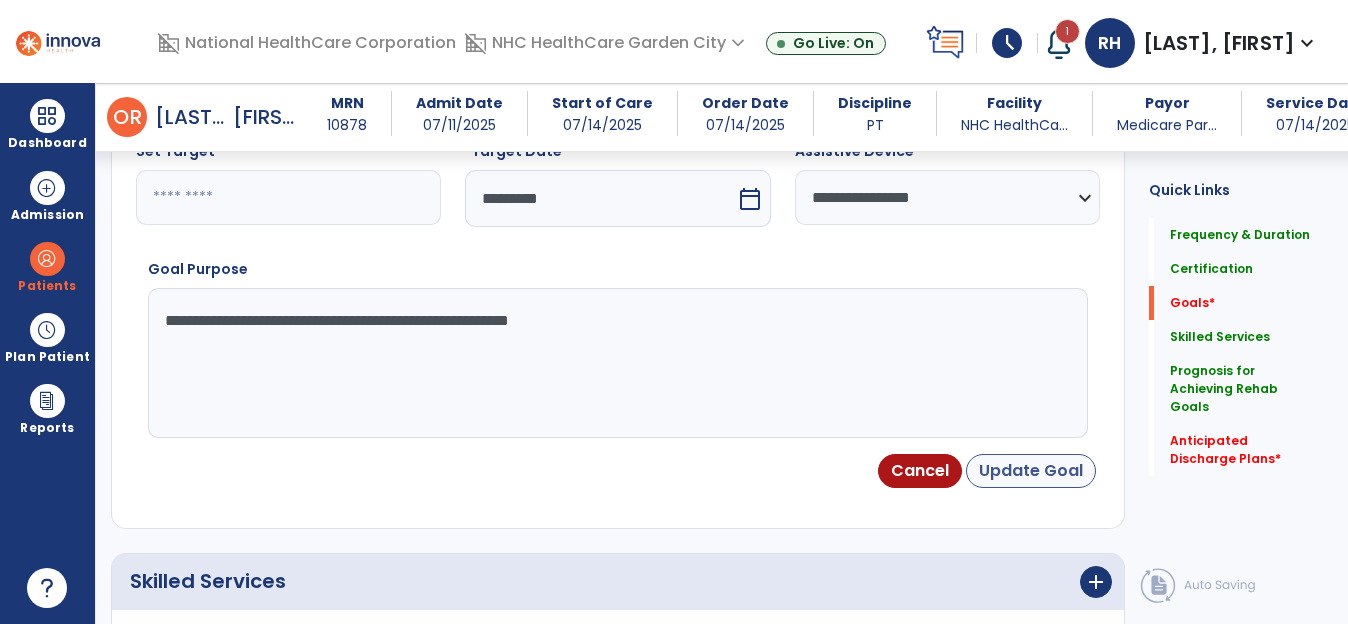 type on "**********" 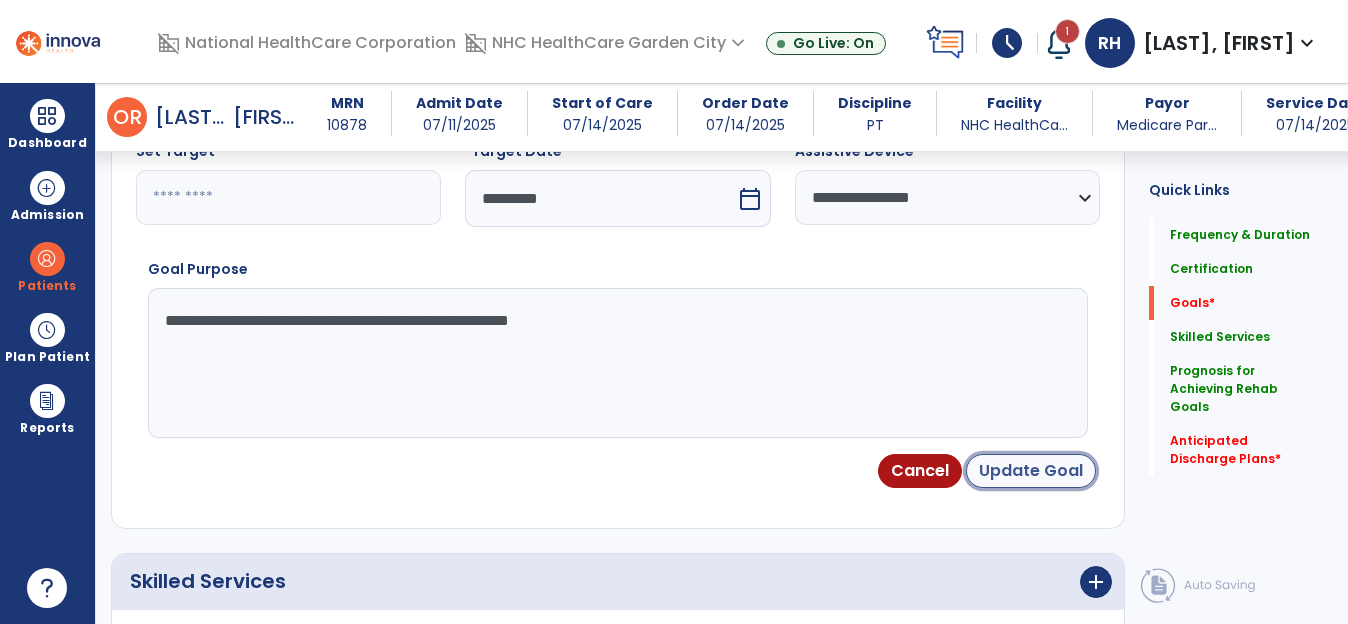 click on "Update Goal" at bounding box center (1031, 471) 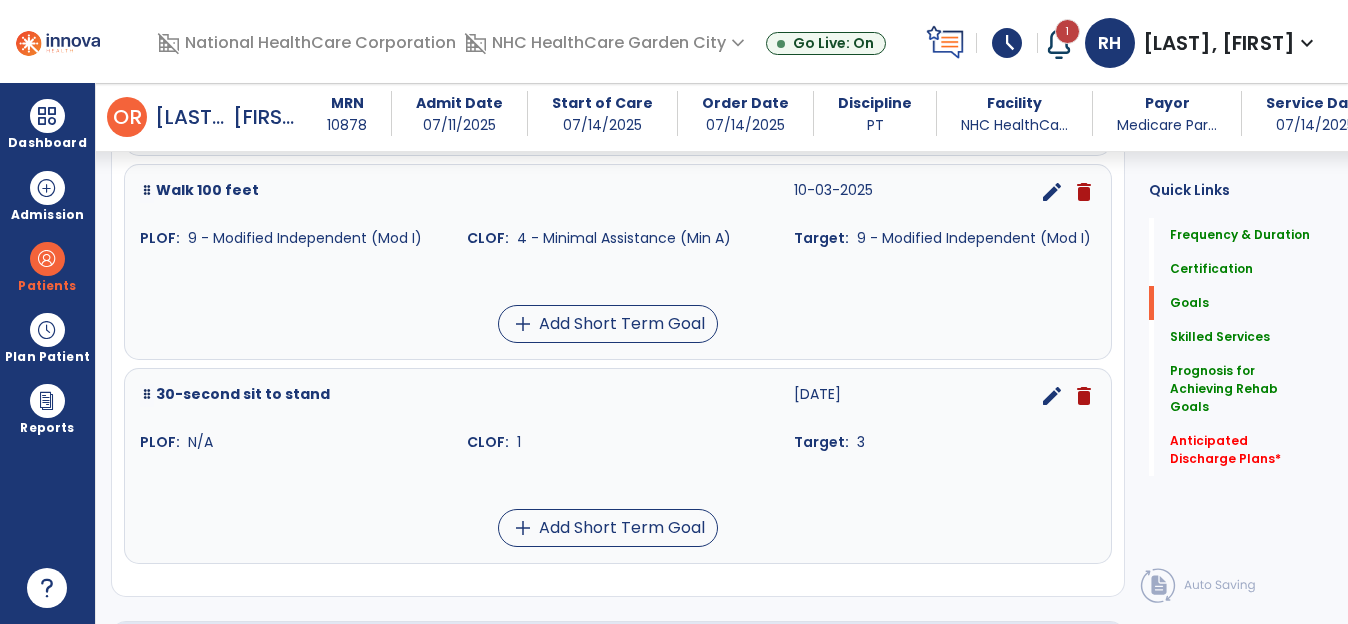 scroll, scrollTop: 1045, scrollLeft: 0, axis: vertical 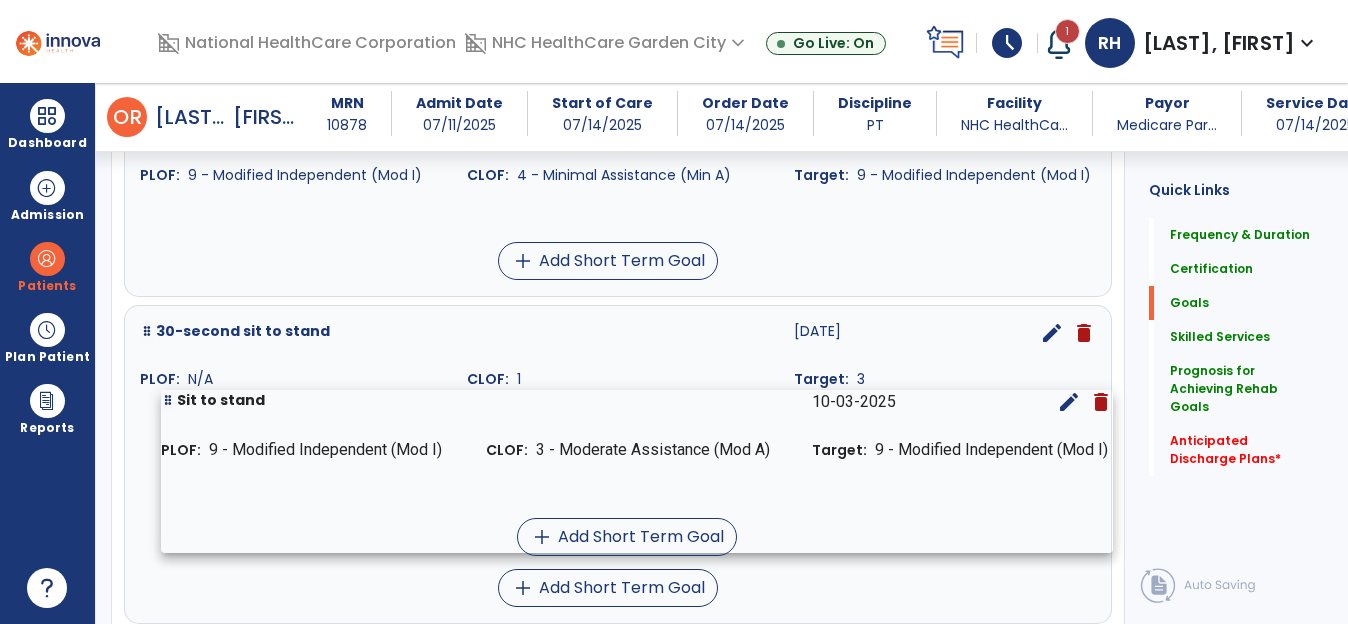 drag, startPoint x: 419, startPoint y: 188, endPoint x: 440, endPoint y: 501, distance: 313.70367 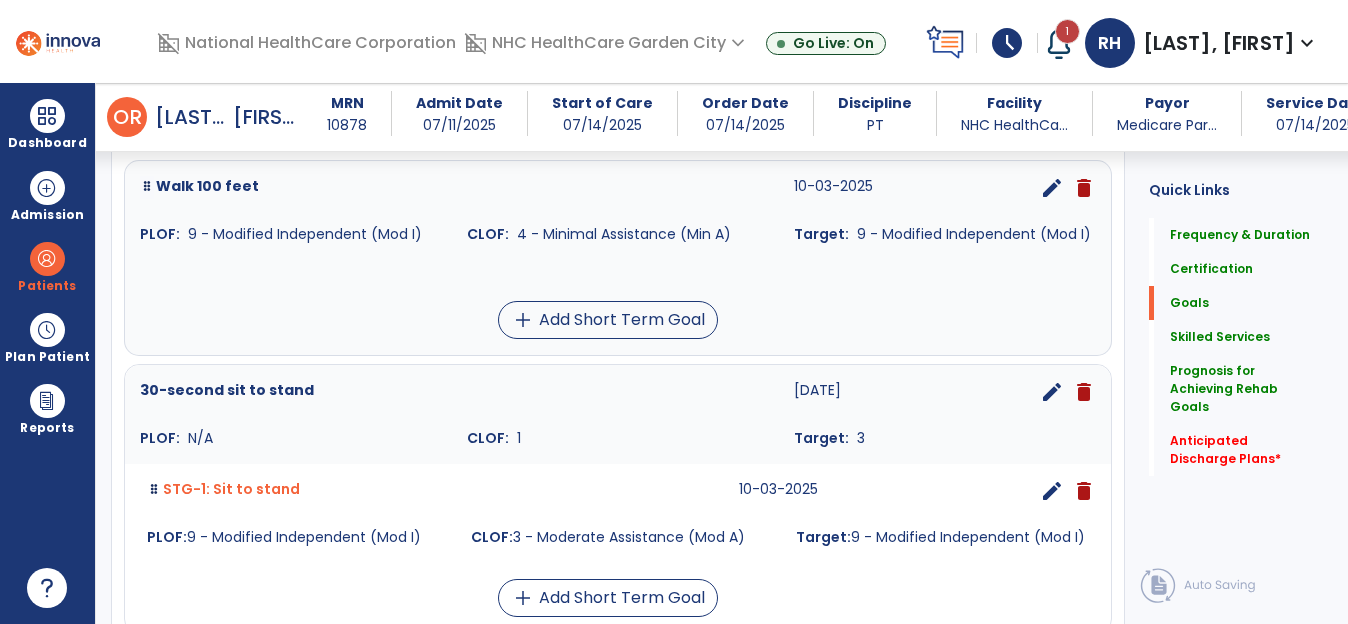 scroll, scrollTop: 845, scrollLeft: 0, axis: vertical 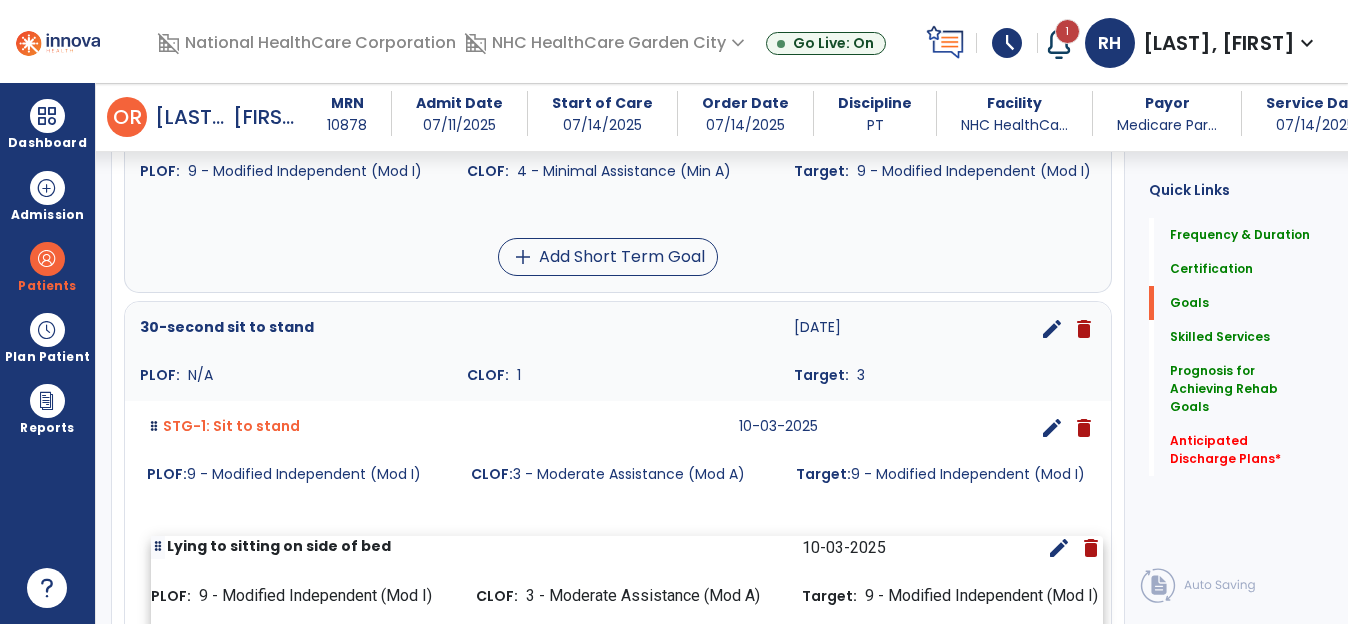 drag, startPoint x: 353, startPoint y: 205, endPoint x: 364, endPoint y: 640, distance: 435.13907 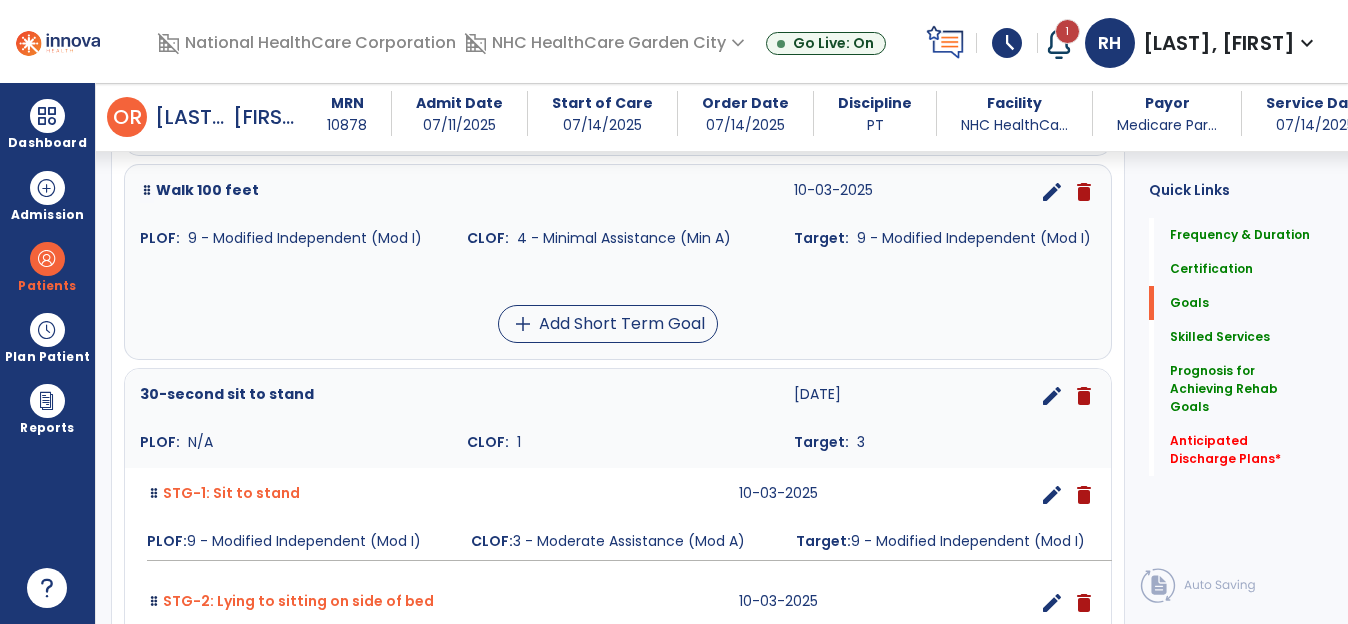 scroll, scrollTop: 704, scrollLeft: 0, axis: vertical 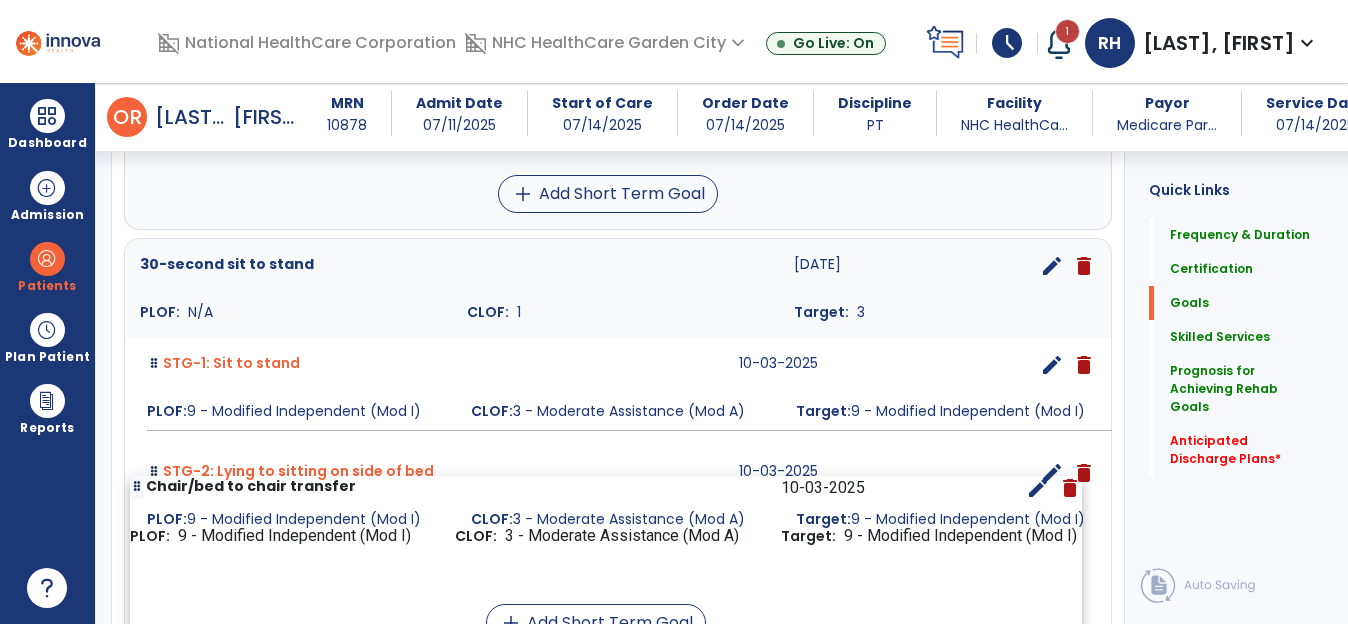 drag, startPoint x: 341, startPoint y: 165, endPoint x: 331, endPoint y: 631, distance: 466.10727 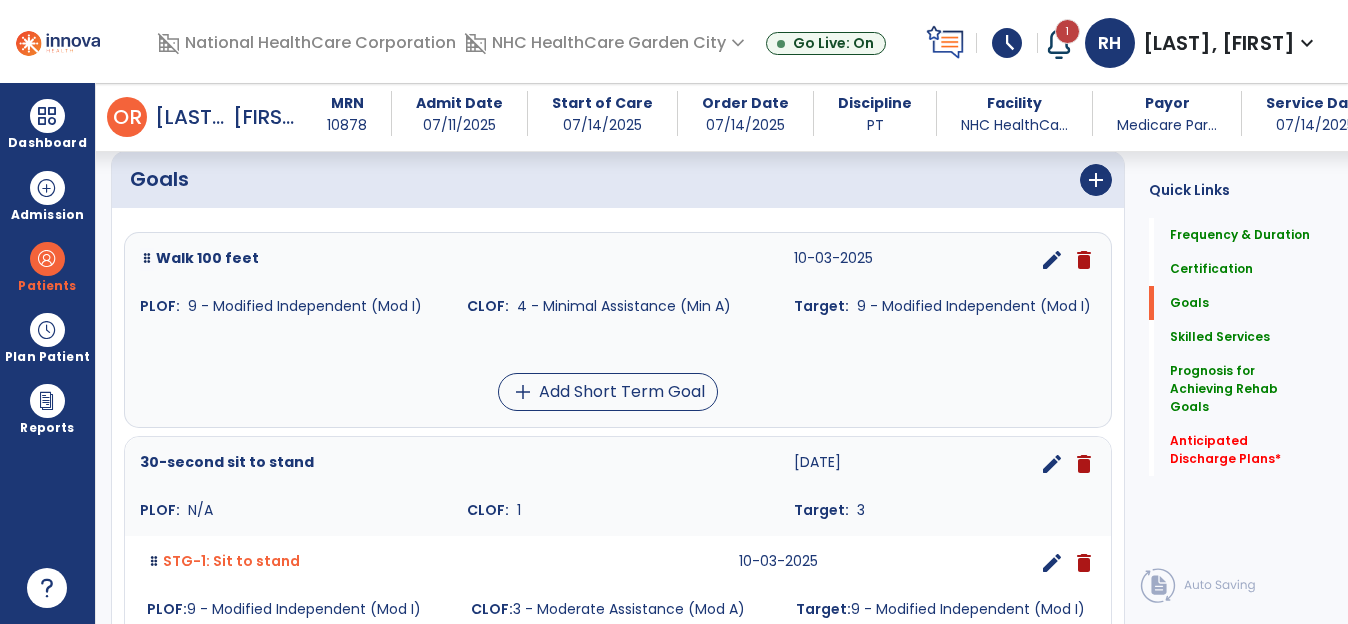 scroll, scrollTop: 463, scrollLeft: 0, axis: vertical 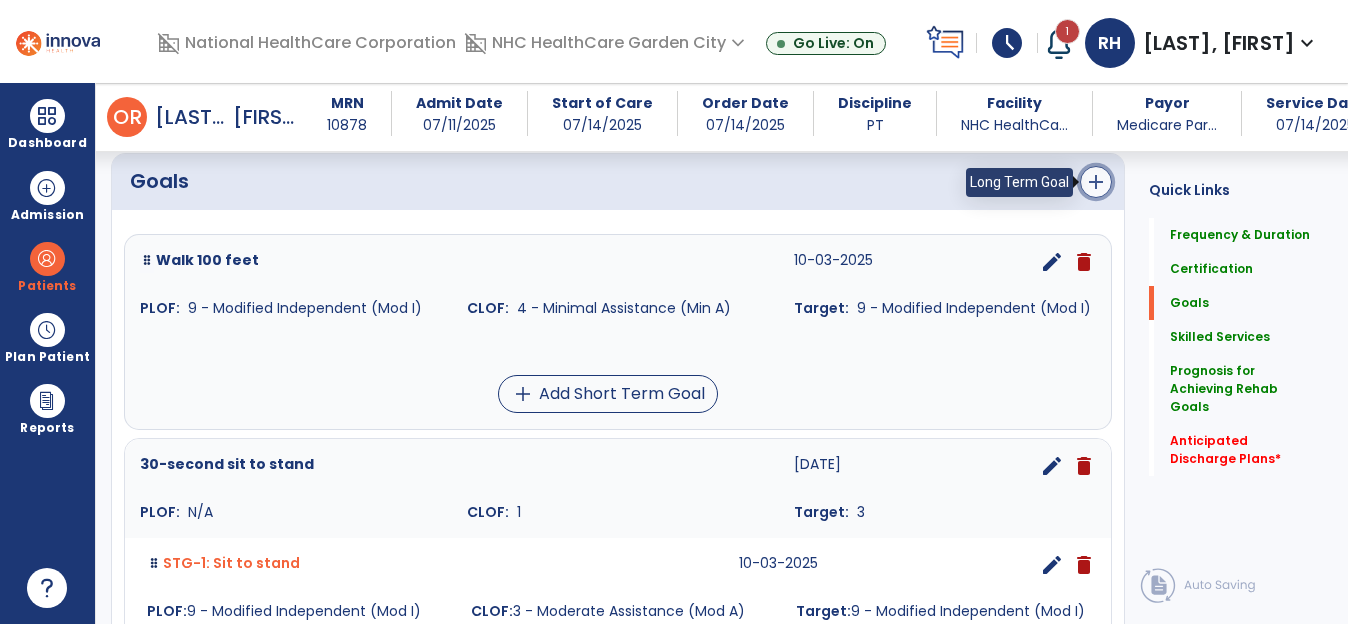click on "add" at bounding box center [1096, 182] 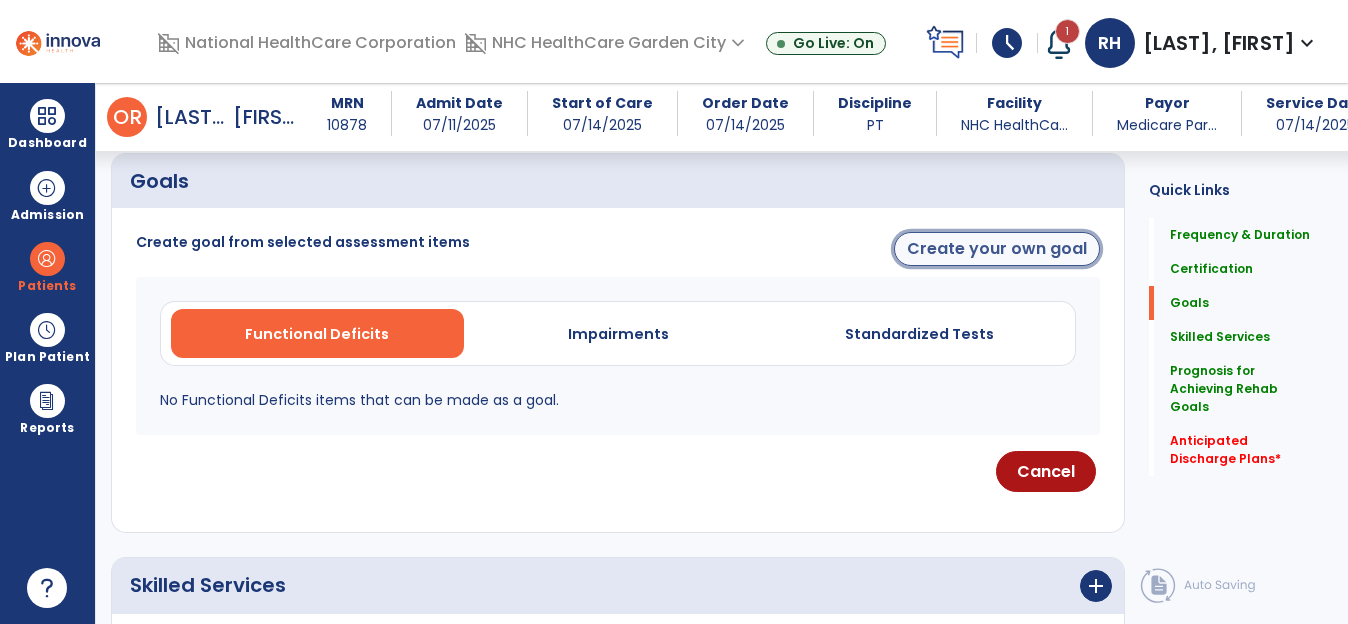 click on "Create your own goal" at bounding box center (997, 249) 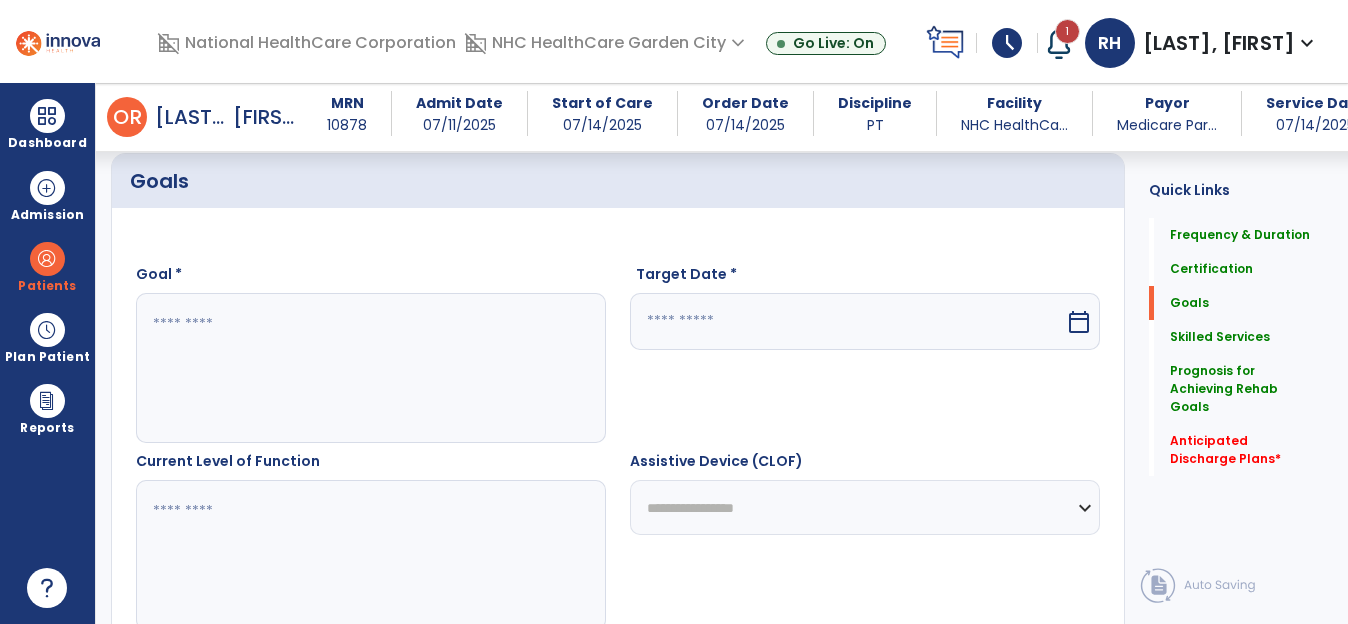 click at bounding box center (370, 368) 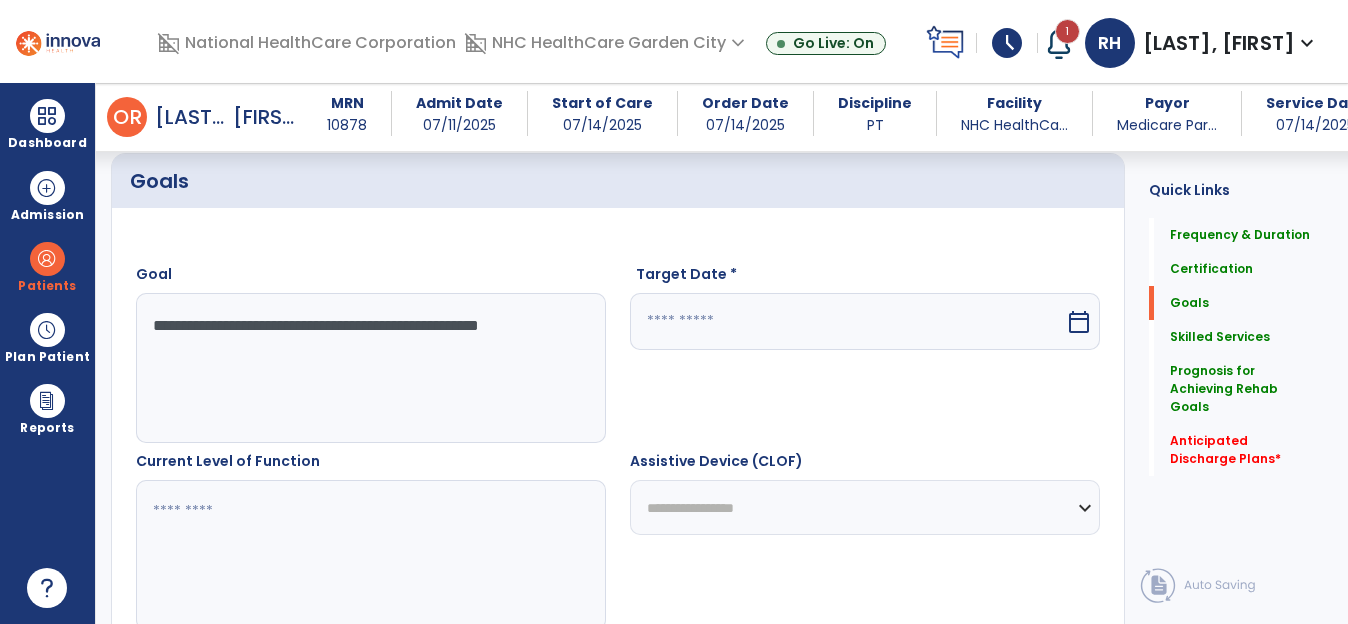 type on "**********" 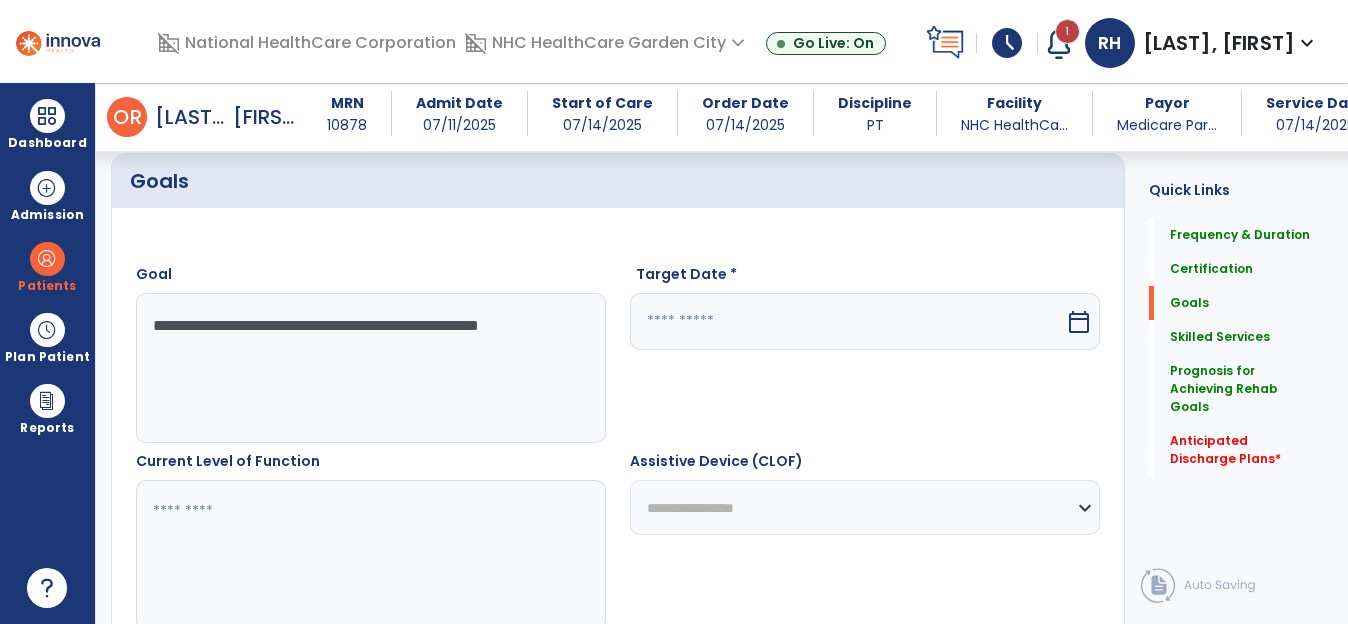 click at bounding box center [370, 555] 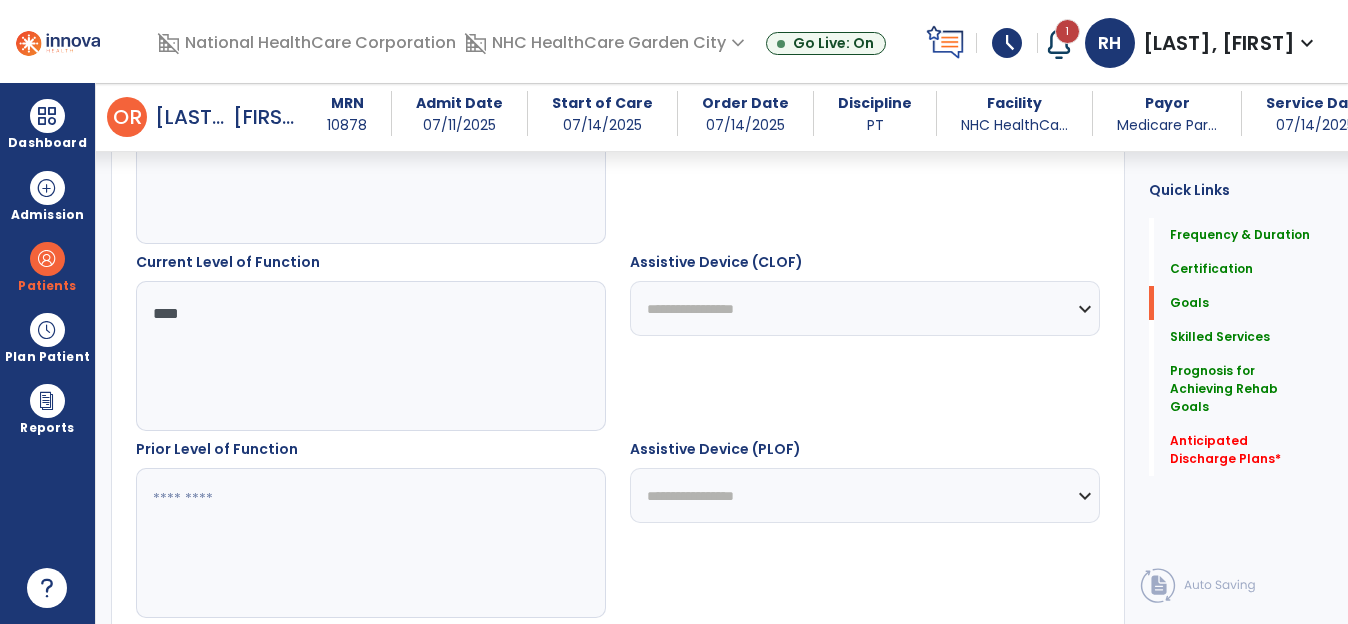scroll, scrollTop: 663, scrollLeft: 0, axis: vertical 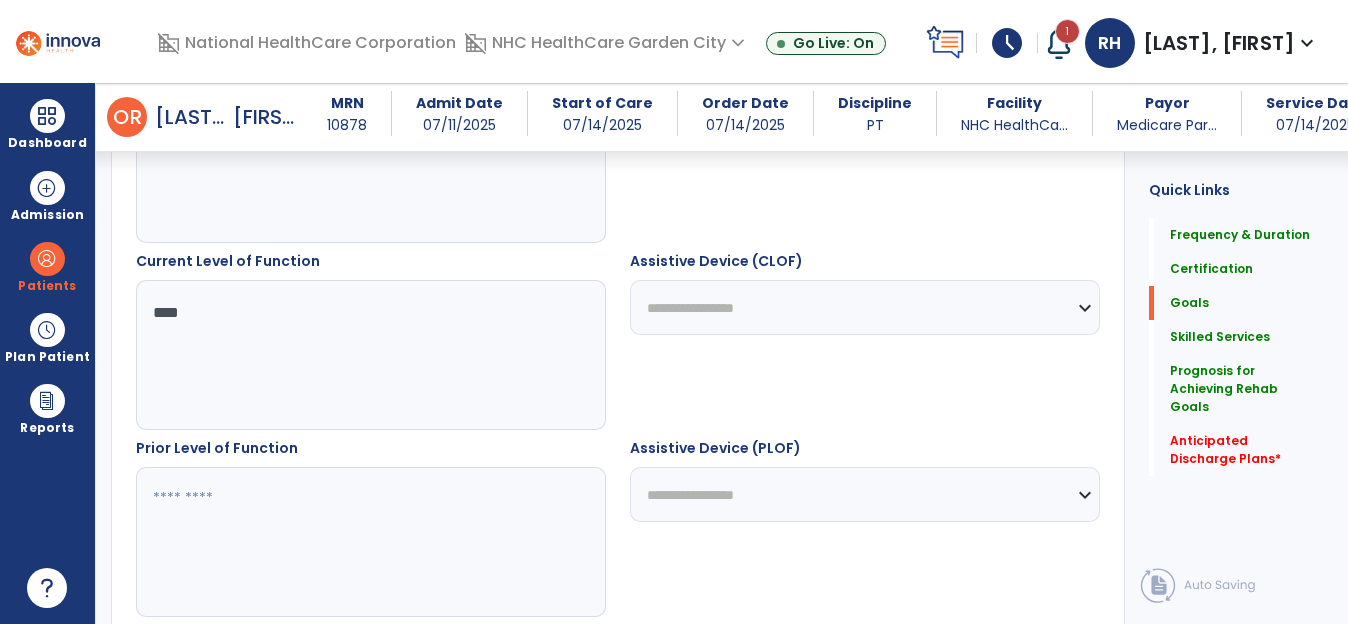 type on "****" 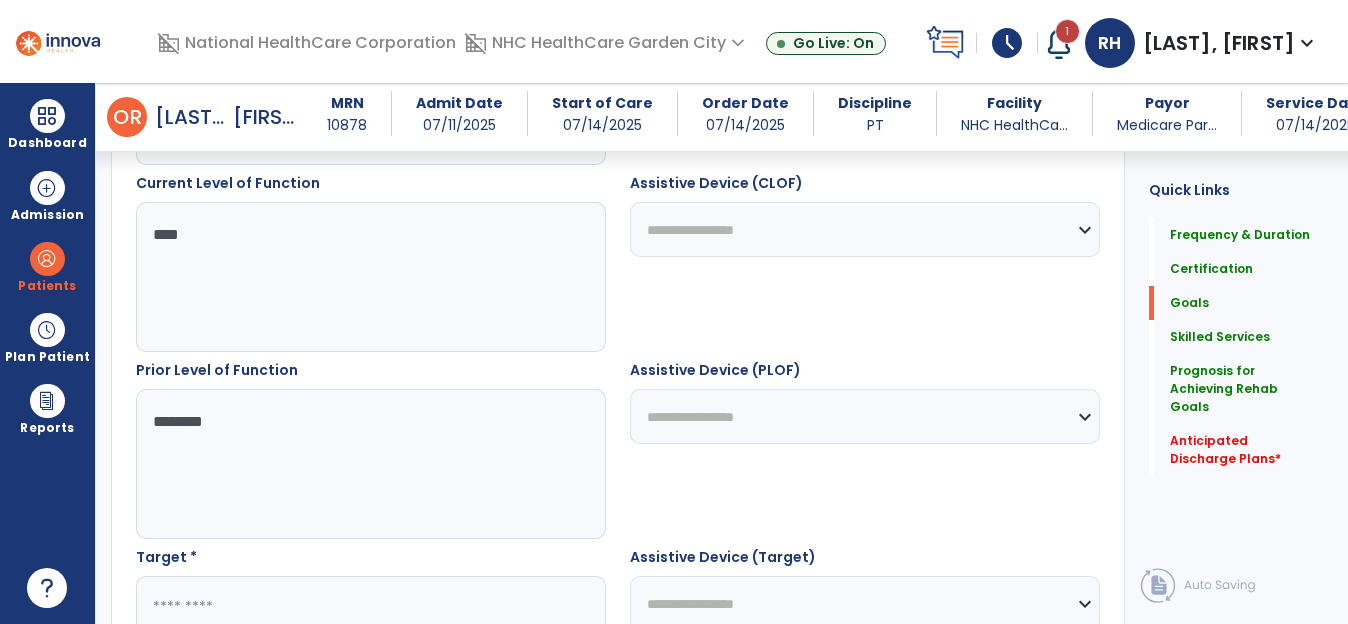 scroll, scrollTop: 863, scrollLeft: 0, axis: vertical 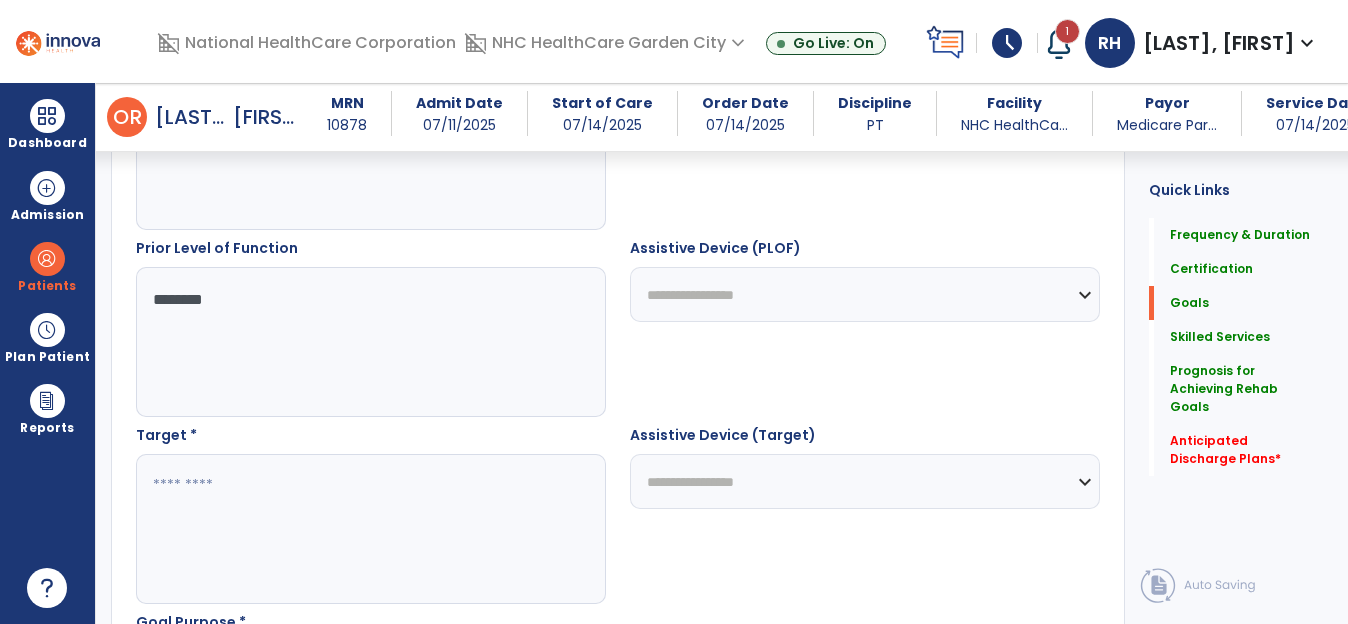 type on "********" 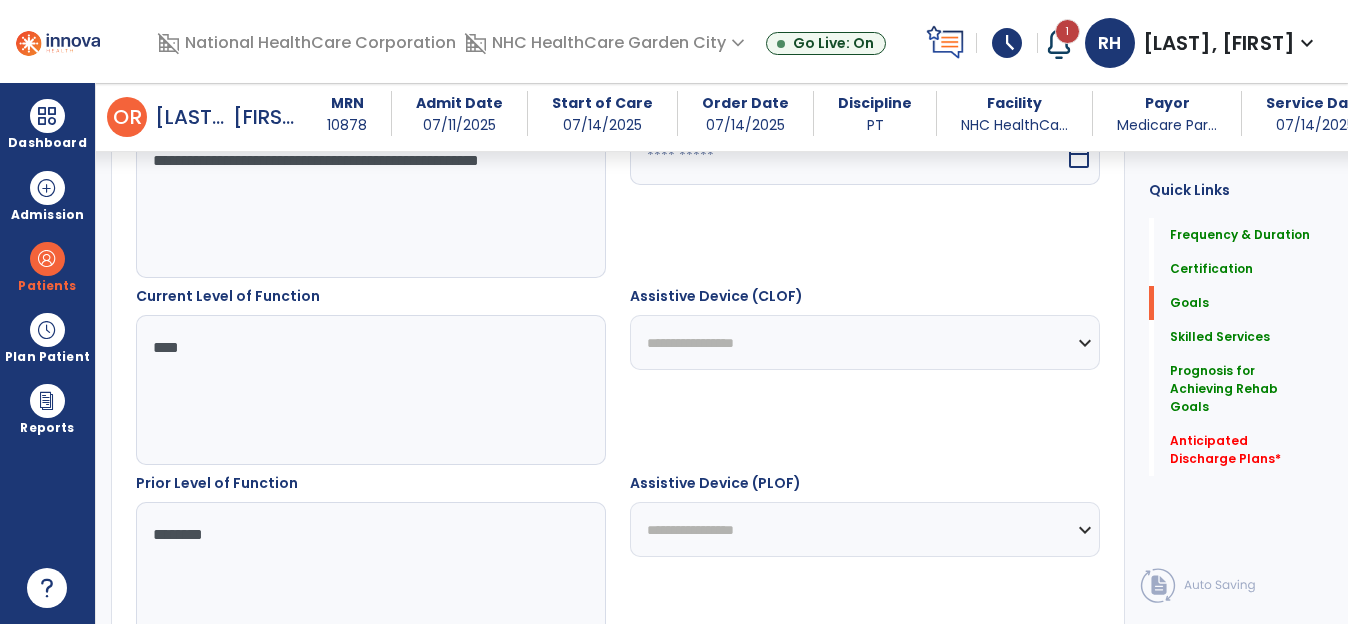 scroll, scrollTop: 763, scrollLeft: 0, axis: vertical 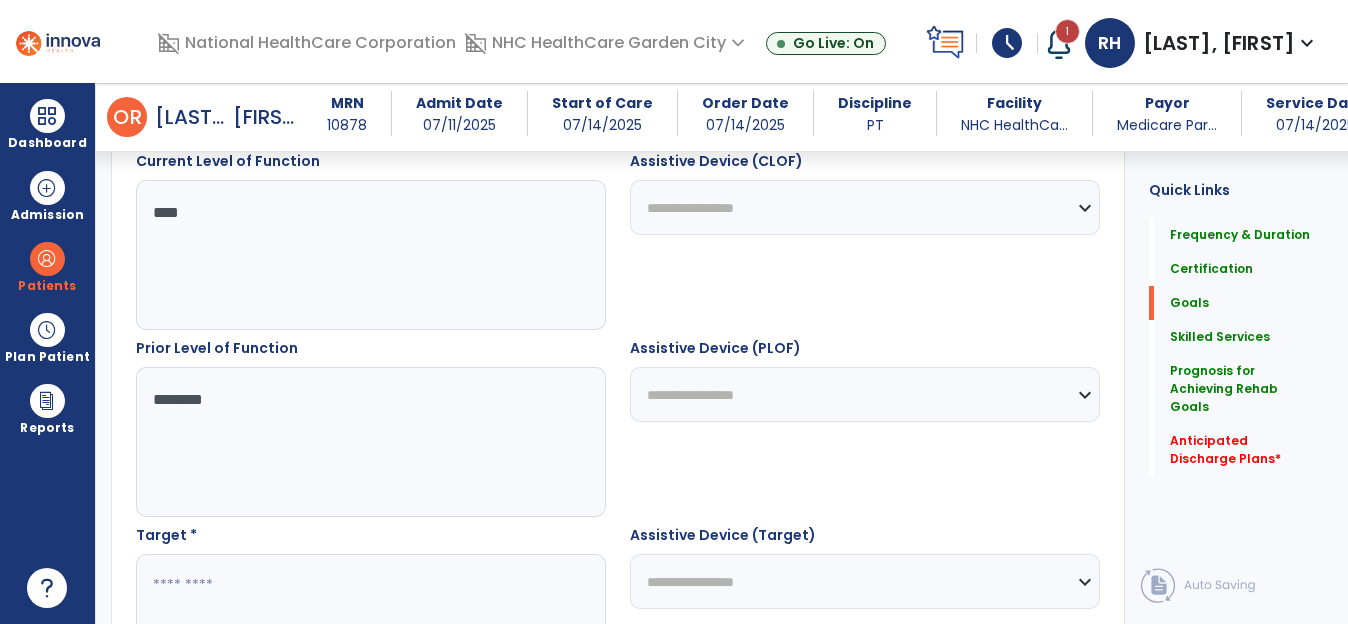 paste on "**********" 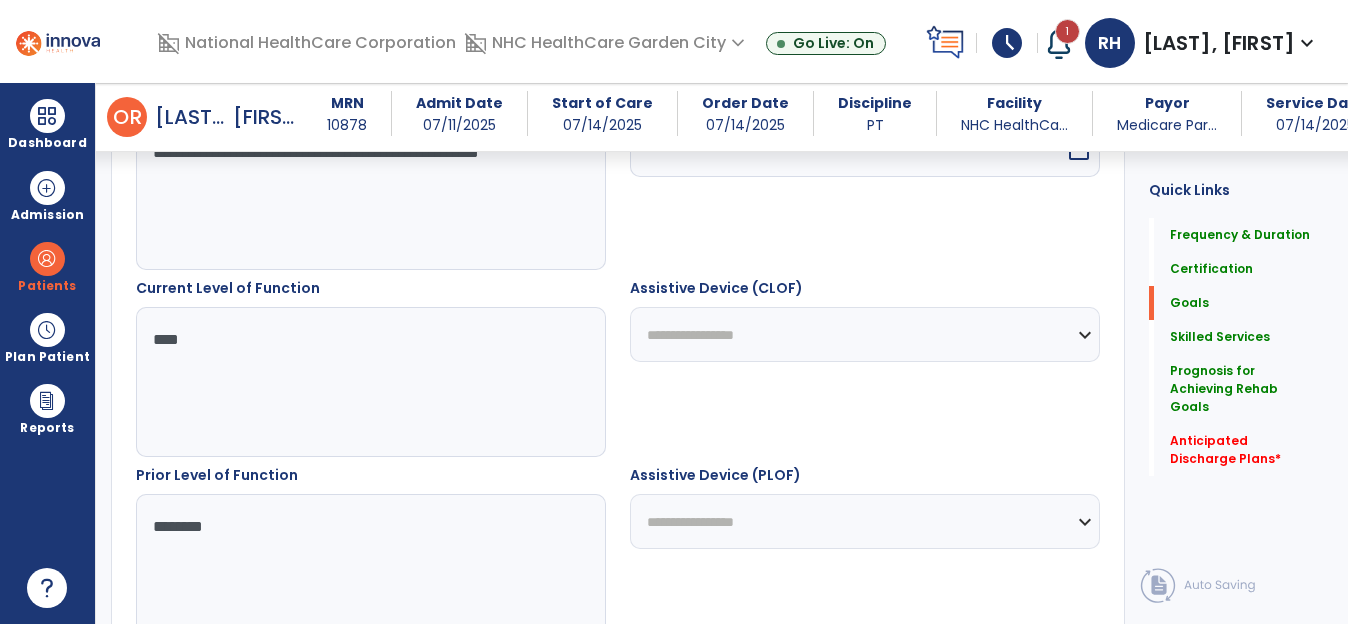 scroll, scrollTop: 463, scrollLeft: 0, axis: vertical 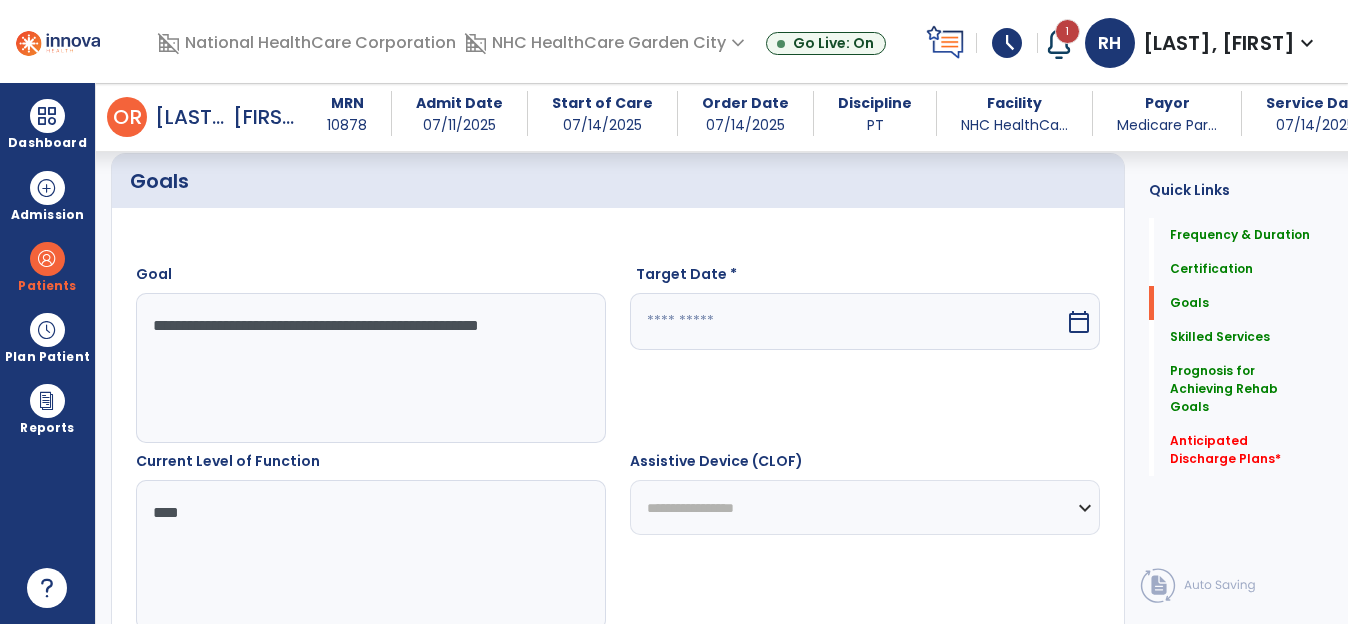 type on "**********" 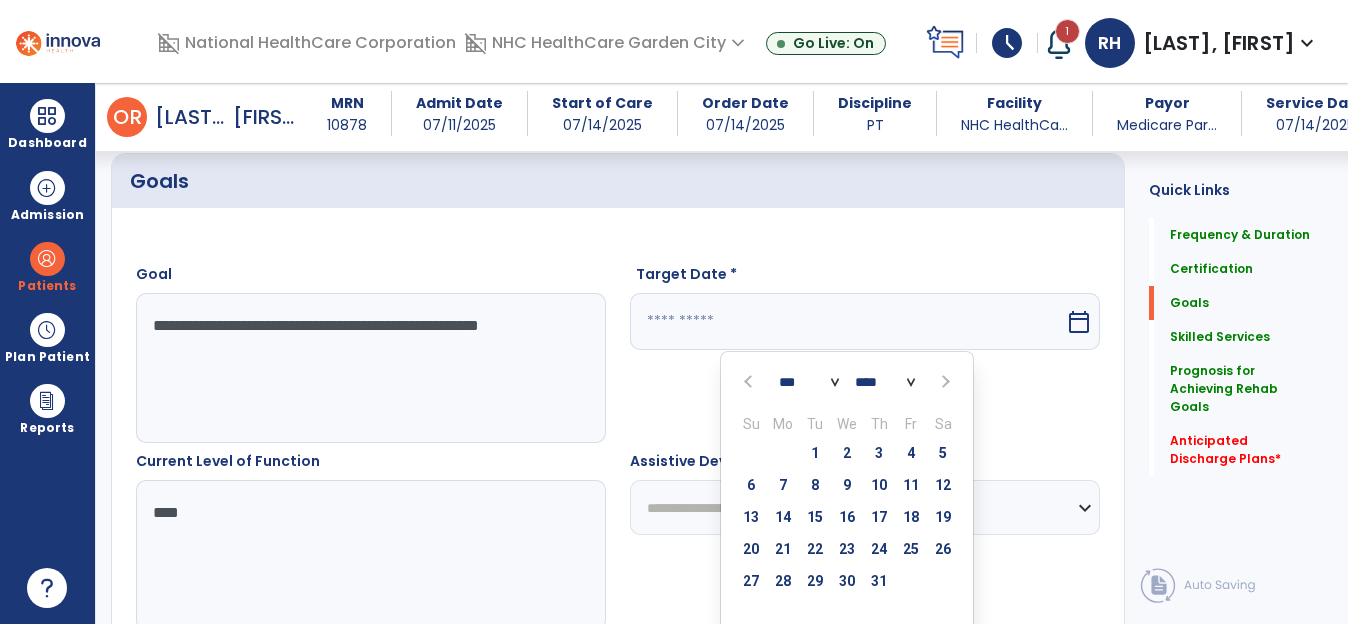 click at bounding box center [943, 382] 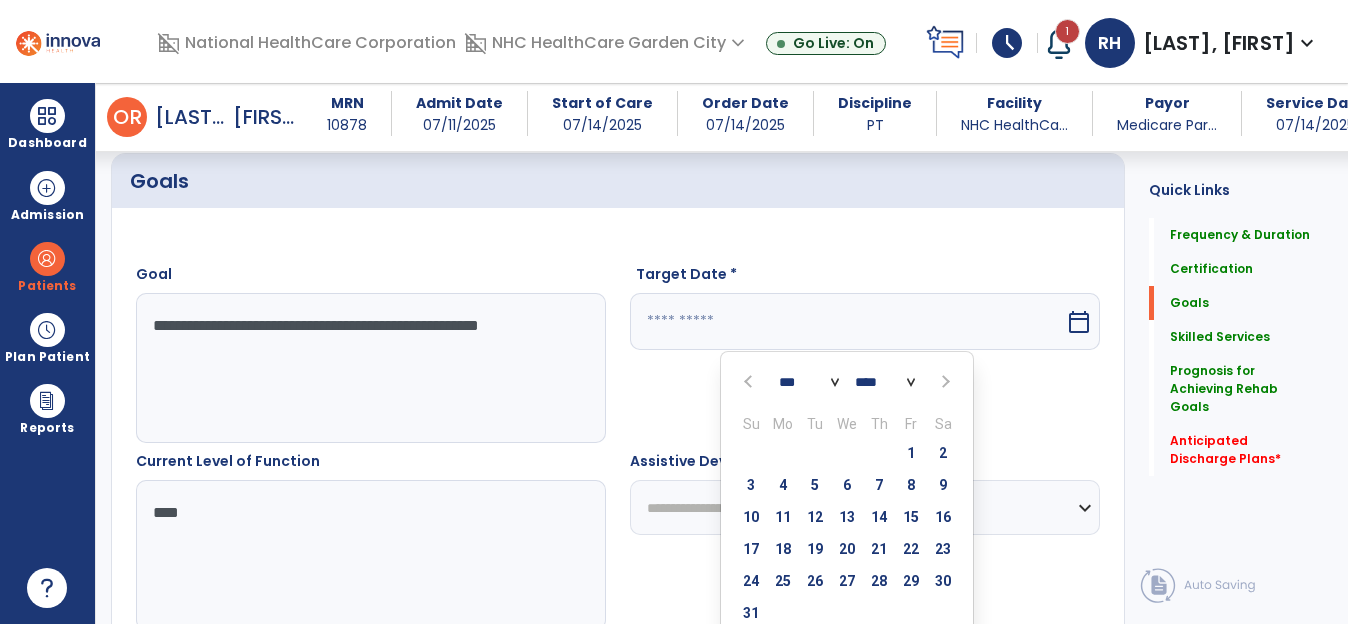 click at bounding box center (943, 382) 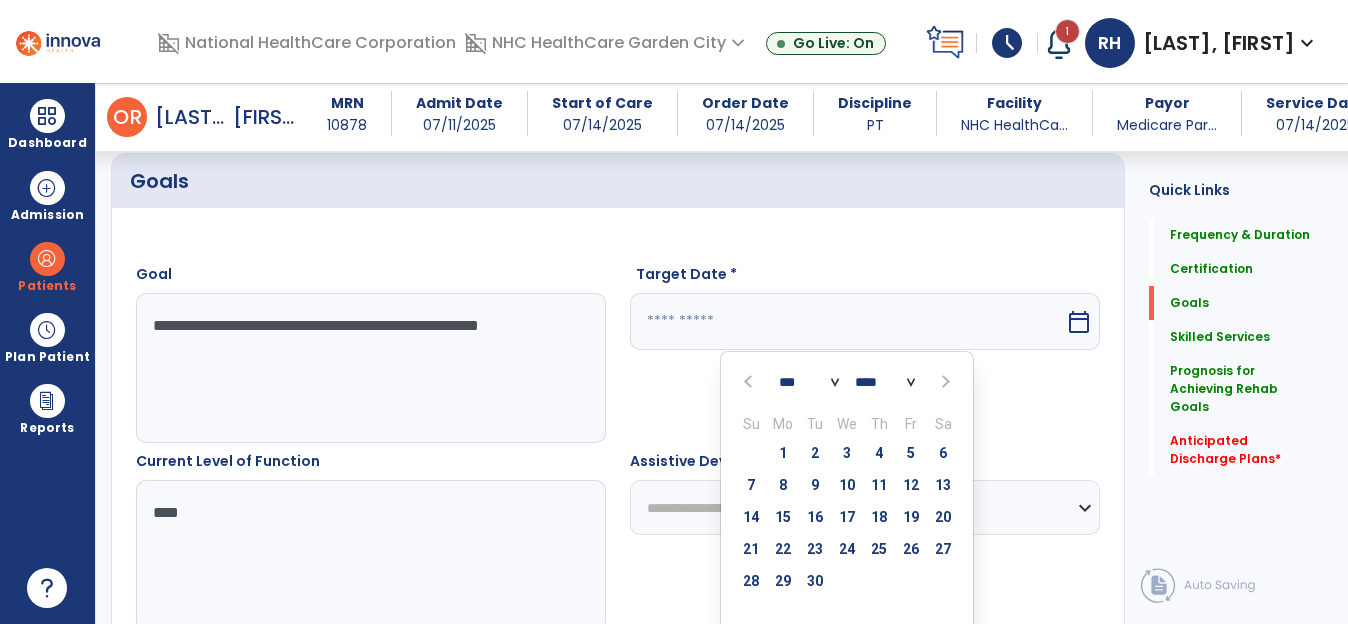 click at bounding box center (943, 382) 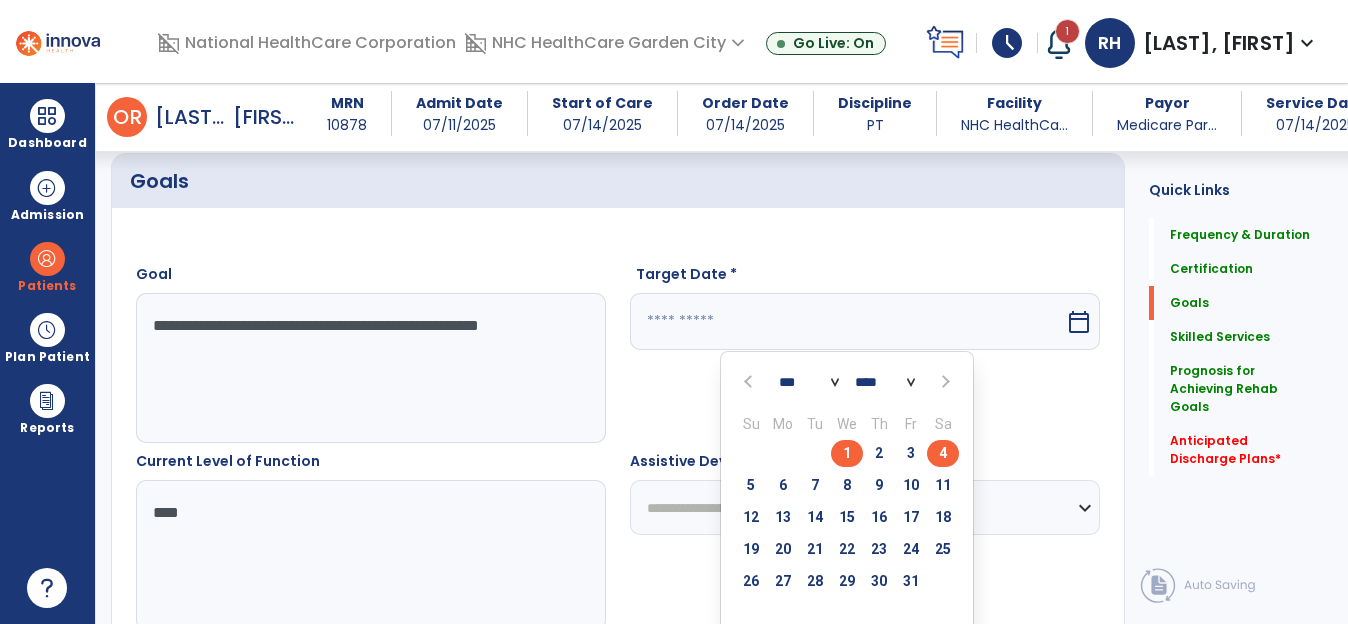 click on "4" at bounding box center [943, 453] 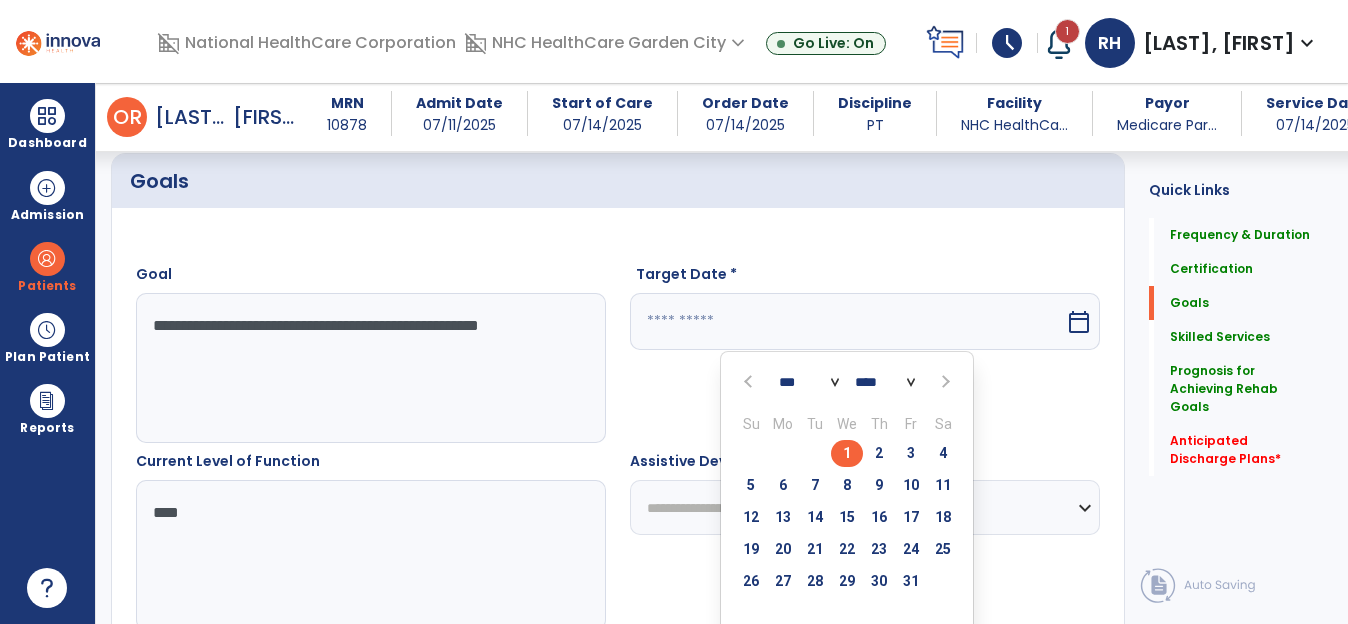 type on "*********" 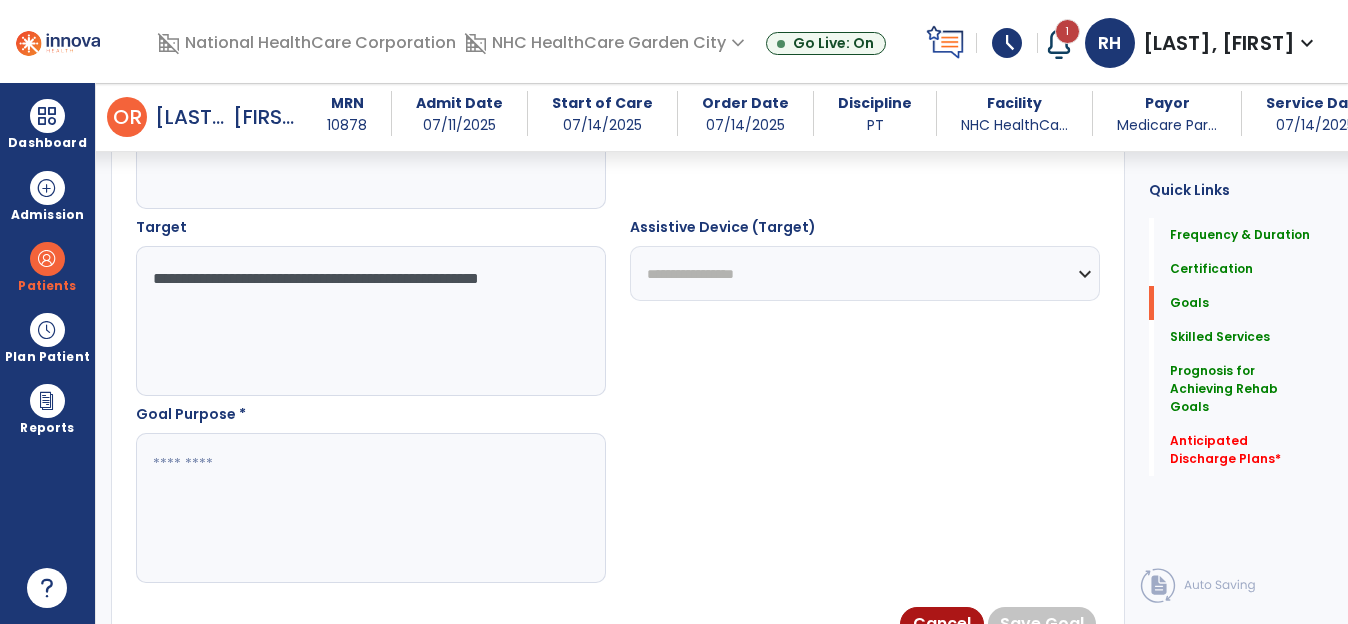scroll, scrollTop: 1063, scrollLeft: 0, axis: vertical 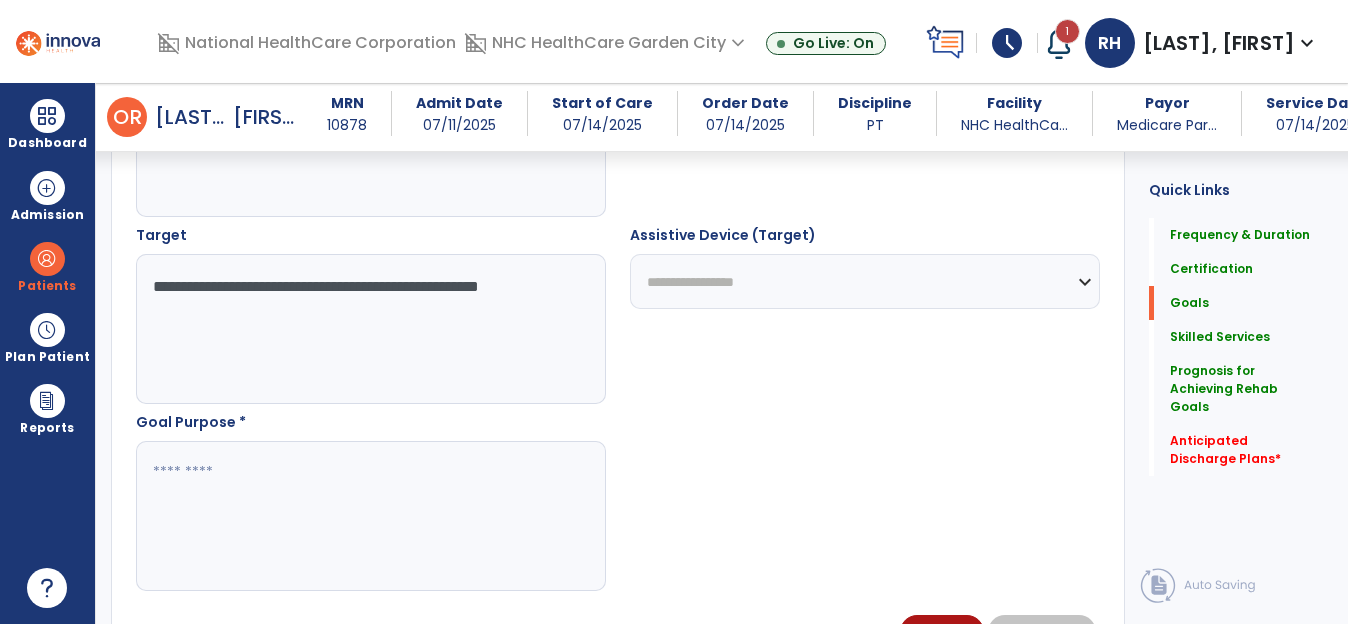 click at bounding box center [370, 516] 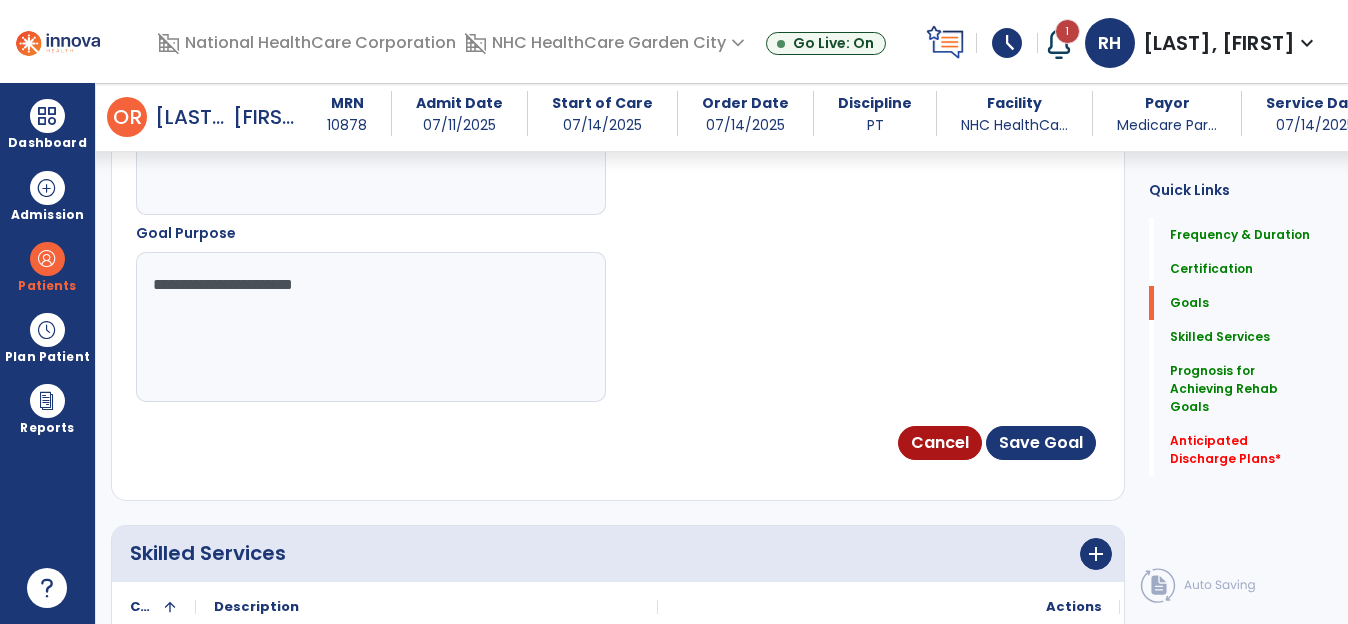 scroll, scrollTop: 1263, scrollLeft: 0, axis: vertical 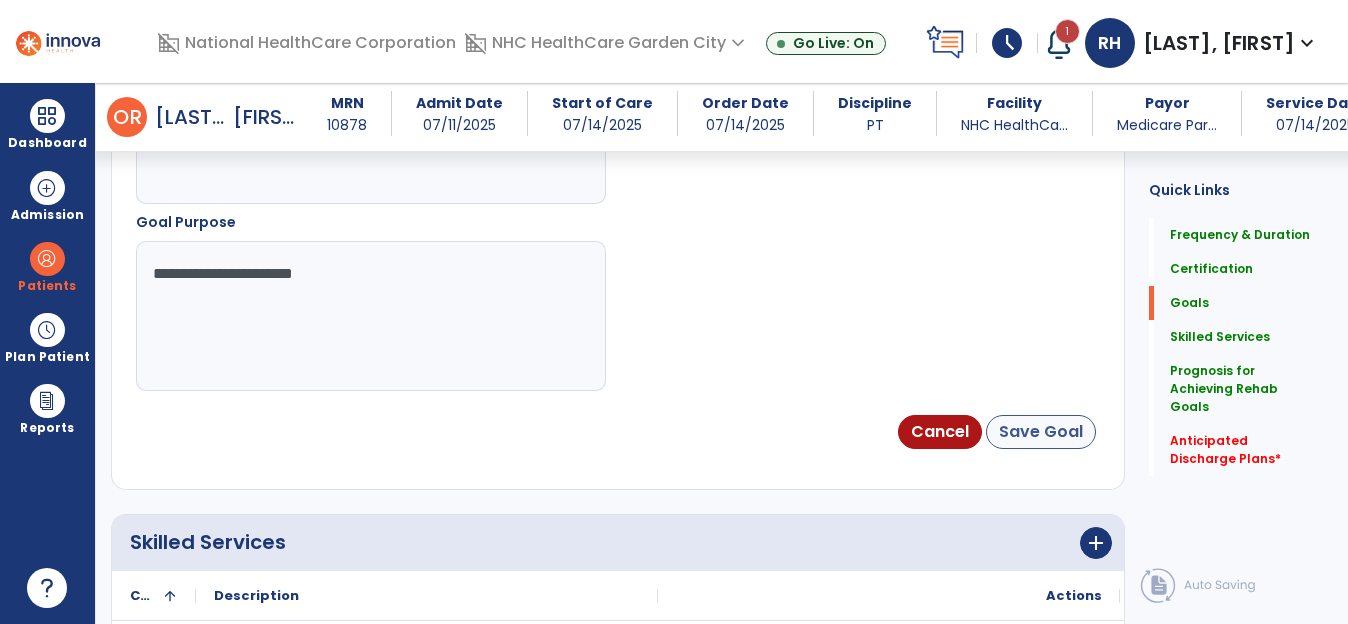 type on "**********" 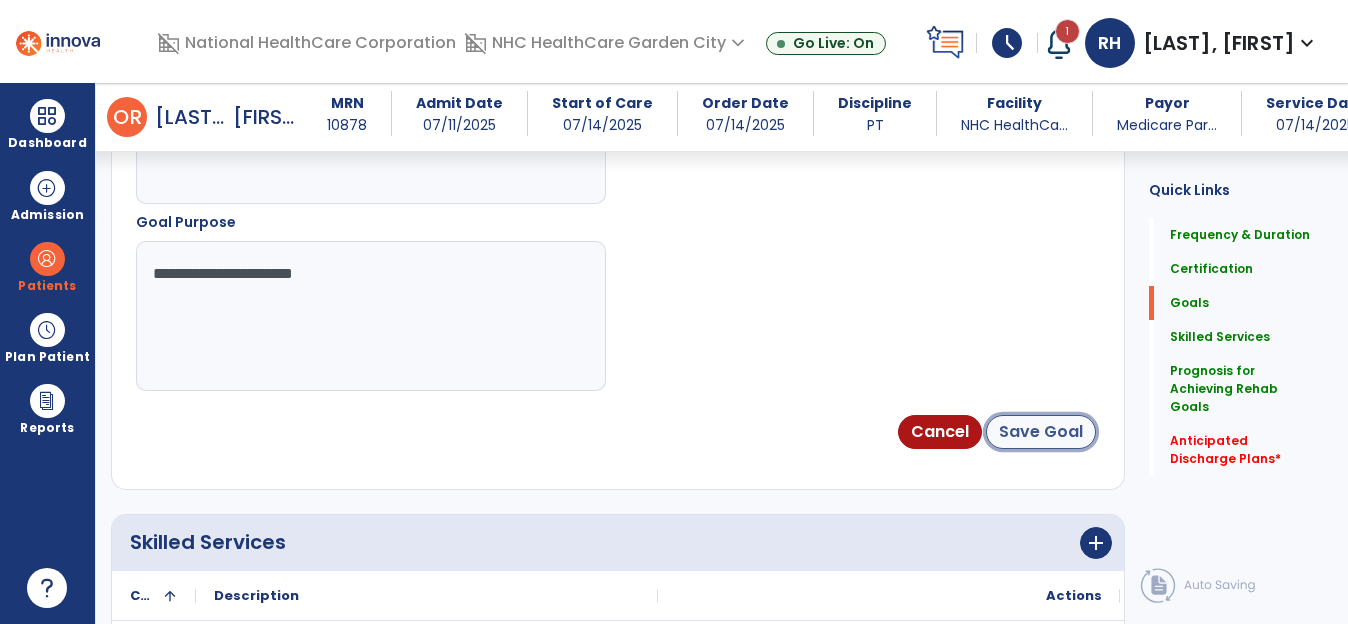 click on "Save Goal" at bounding box center (1041, 432) 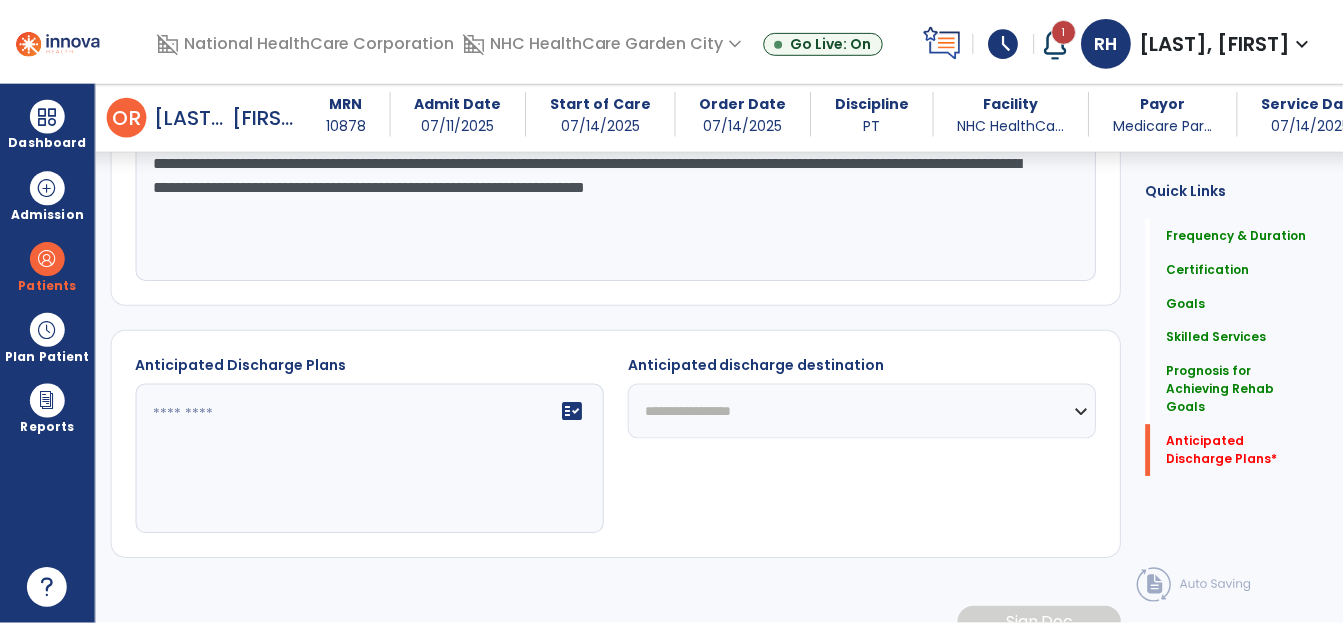 scroll, scrollTop: 2076, scrollLeft: 0, axis: vertical 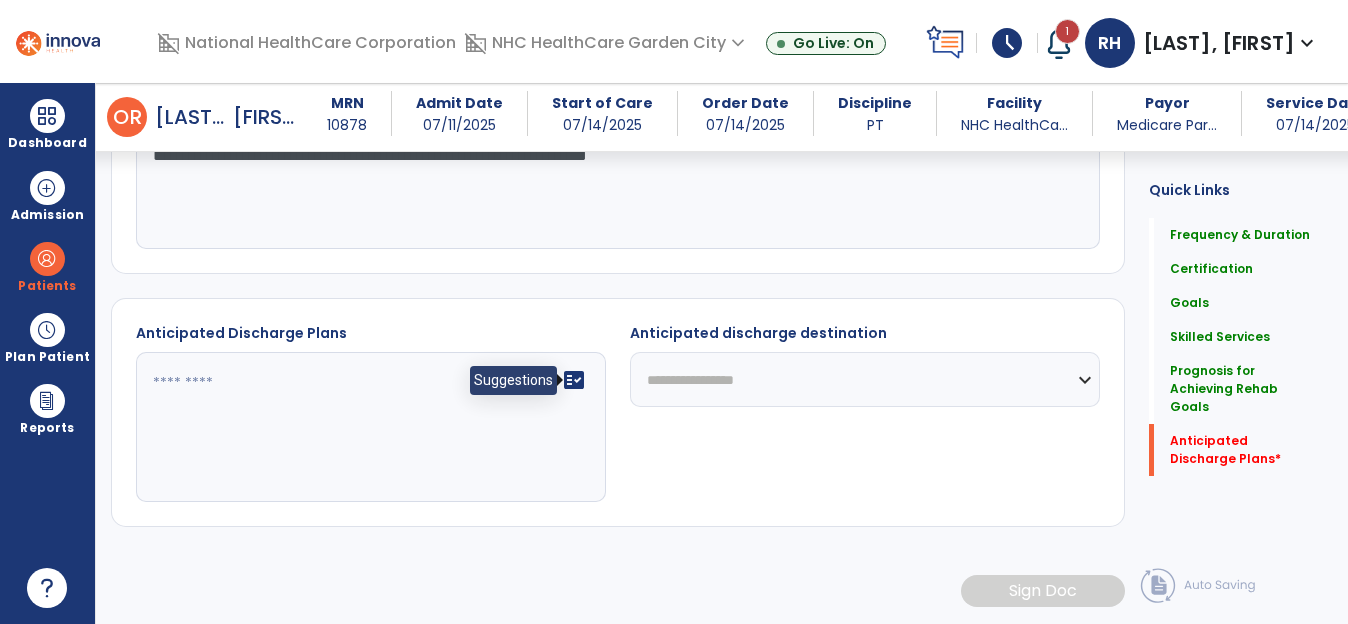 click on "fact_check" 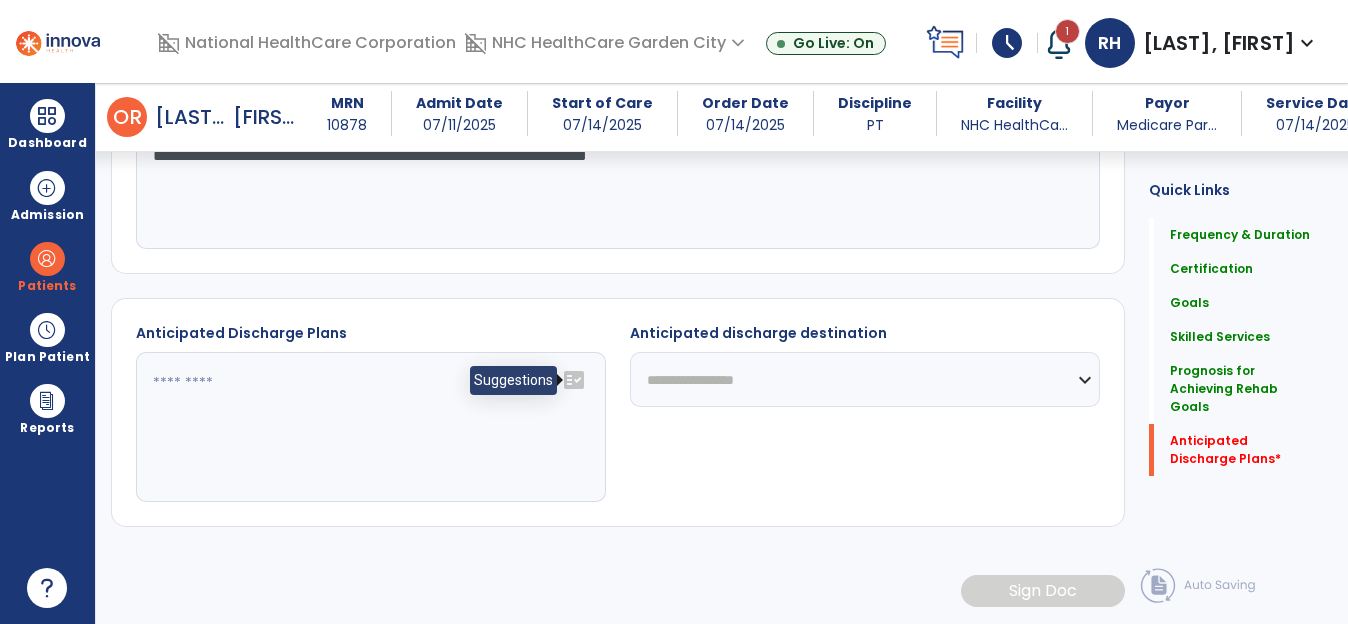 click on "fact_check" 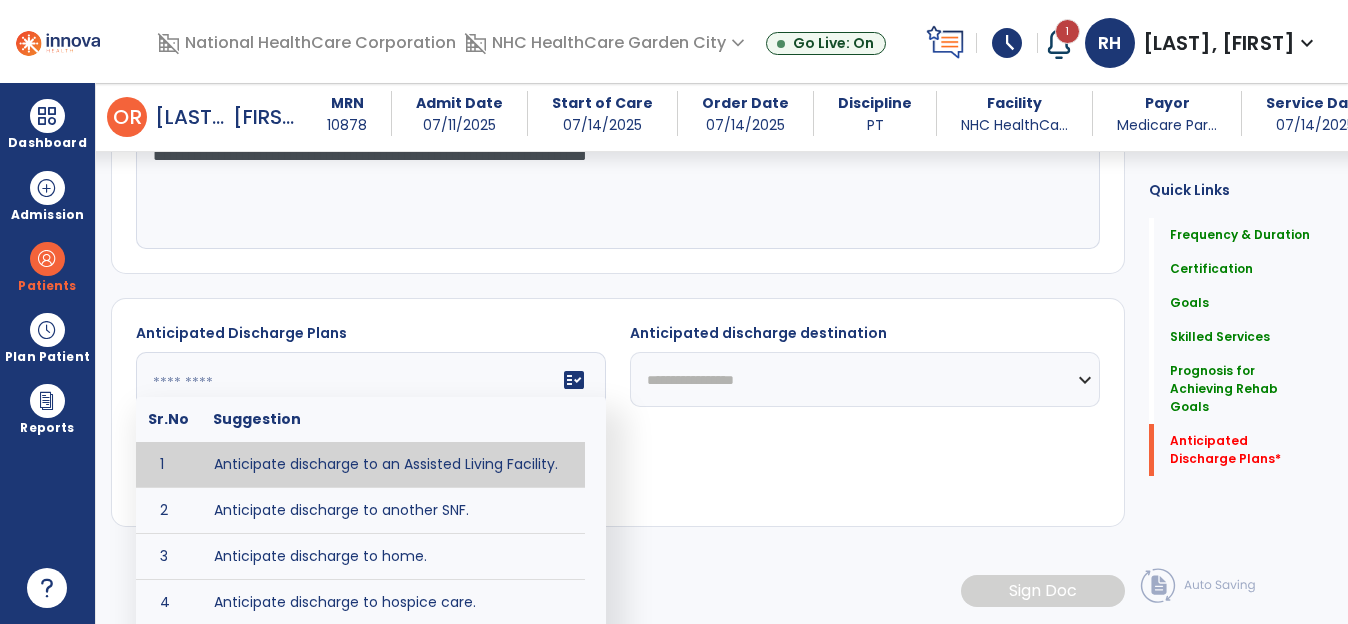 type on "**********" 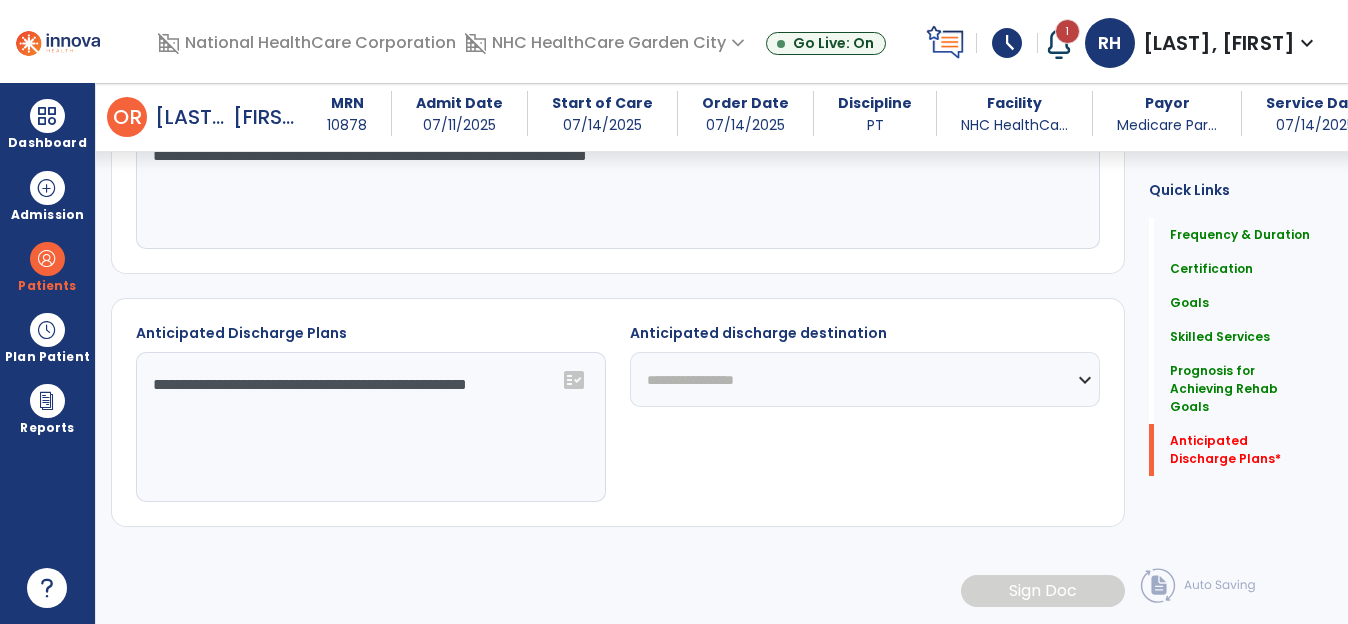 click on "**********" 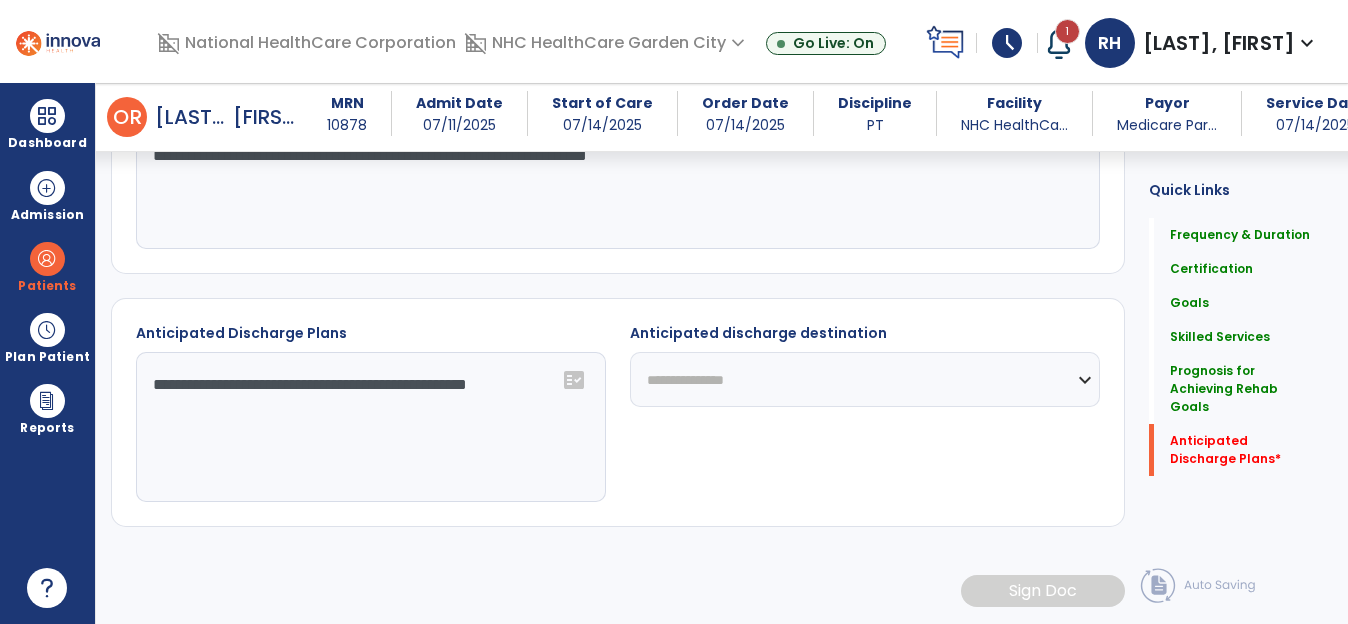 click on "**********" 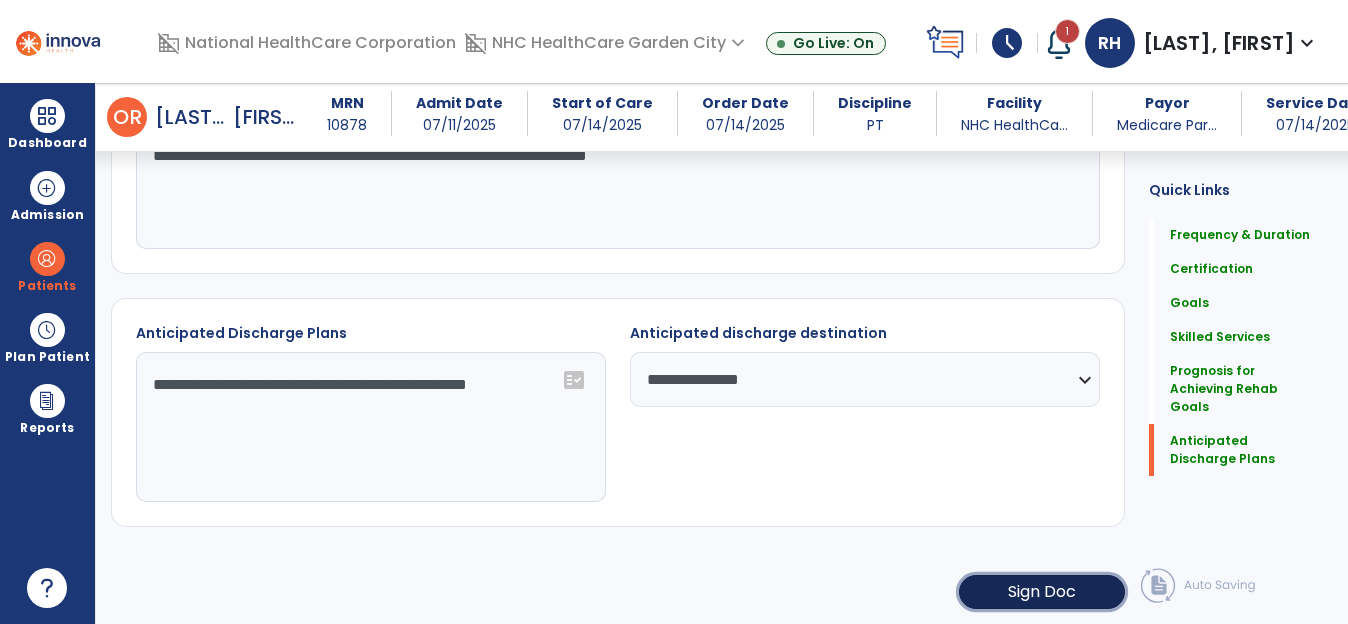 click on "Sign Doc" 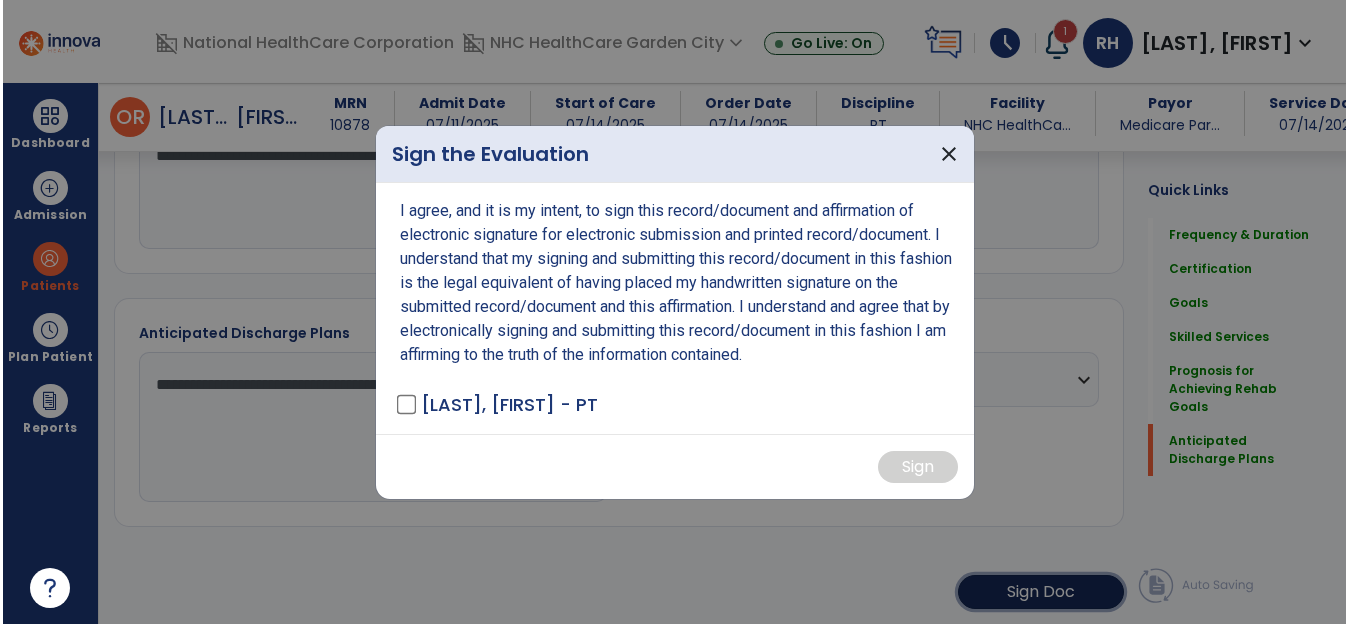 scroll, scrollTop: 2076, scrollLeft: 0, axis: vertical 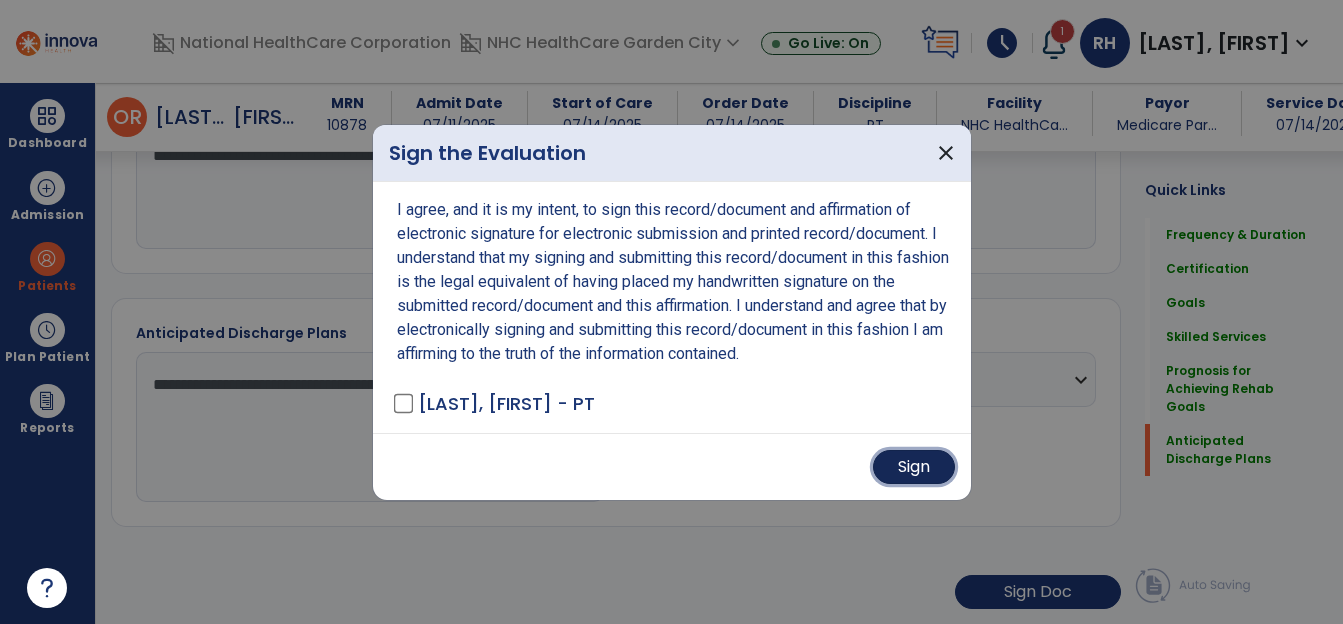 click on "Sign" at bounding box center (914, 467) 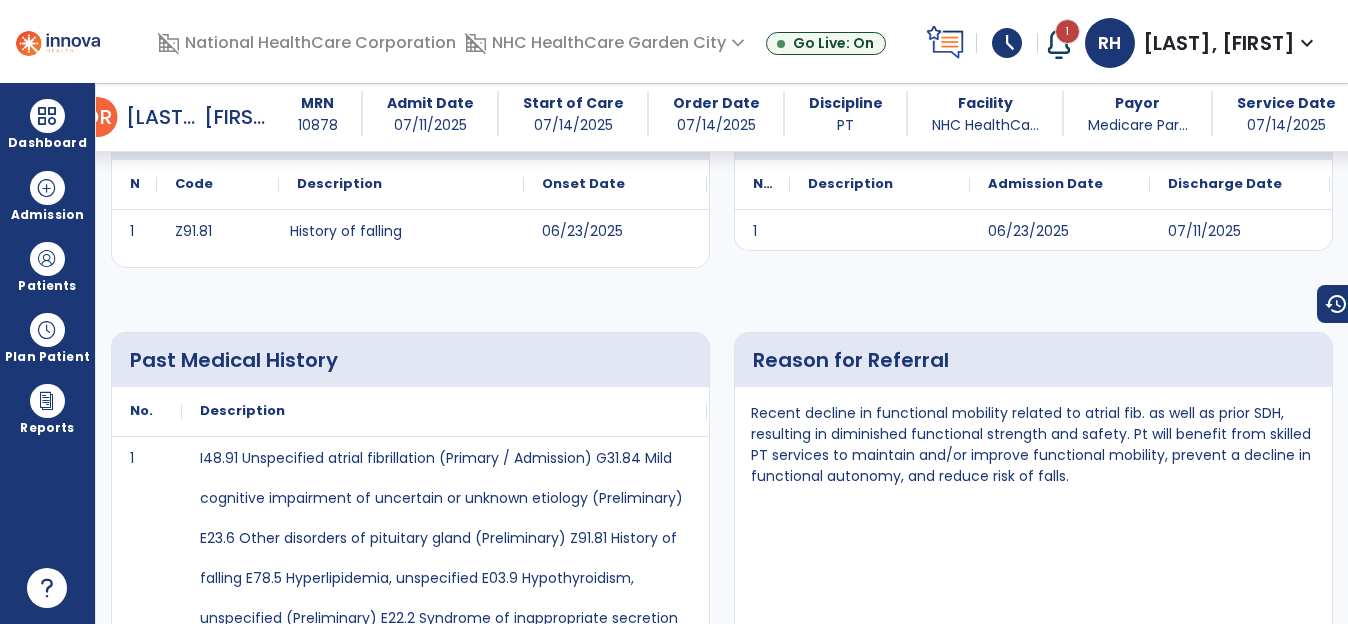 scroll, scrollTop: 379, scrollLeft: 0, axis: vertical 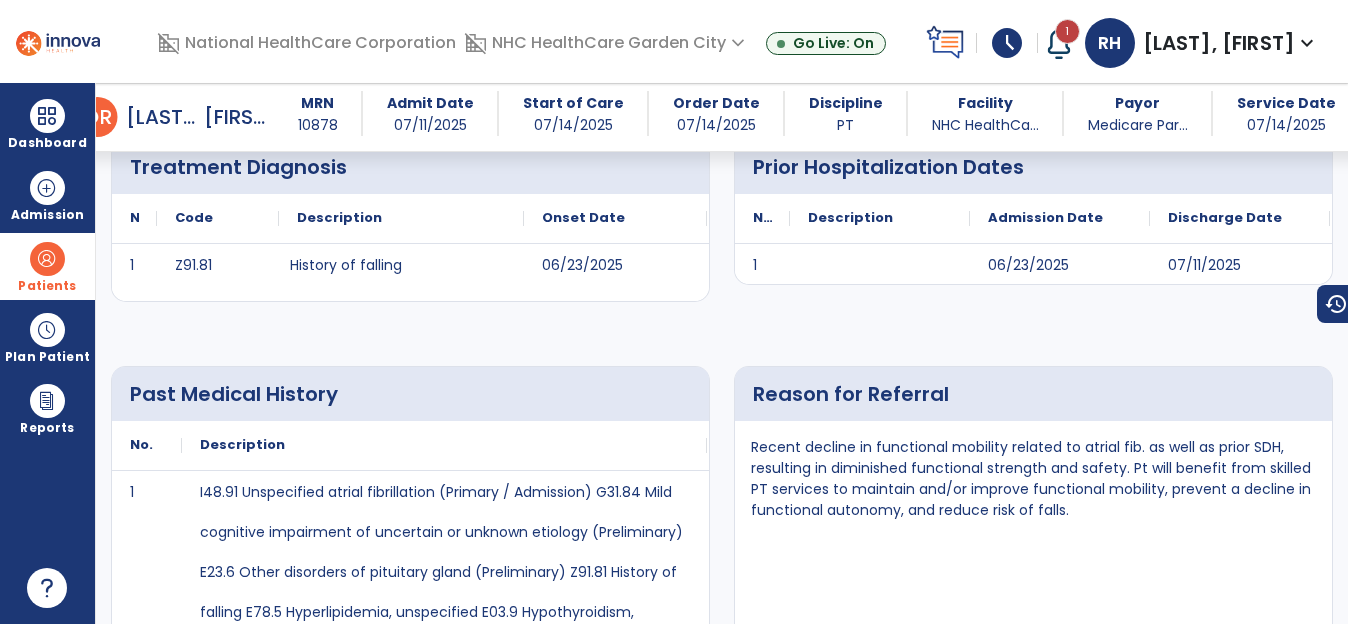 click on "Patients" at bounding box center [47, 266] 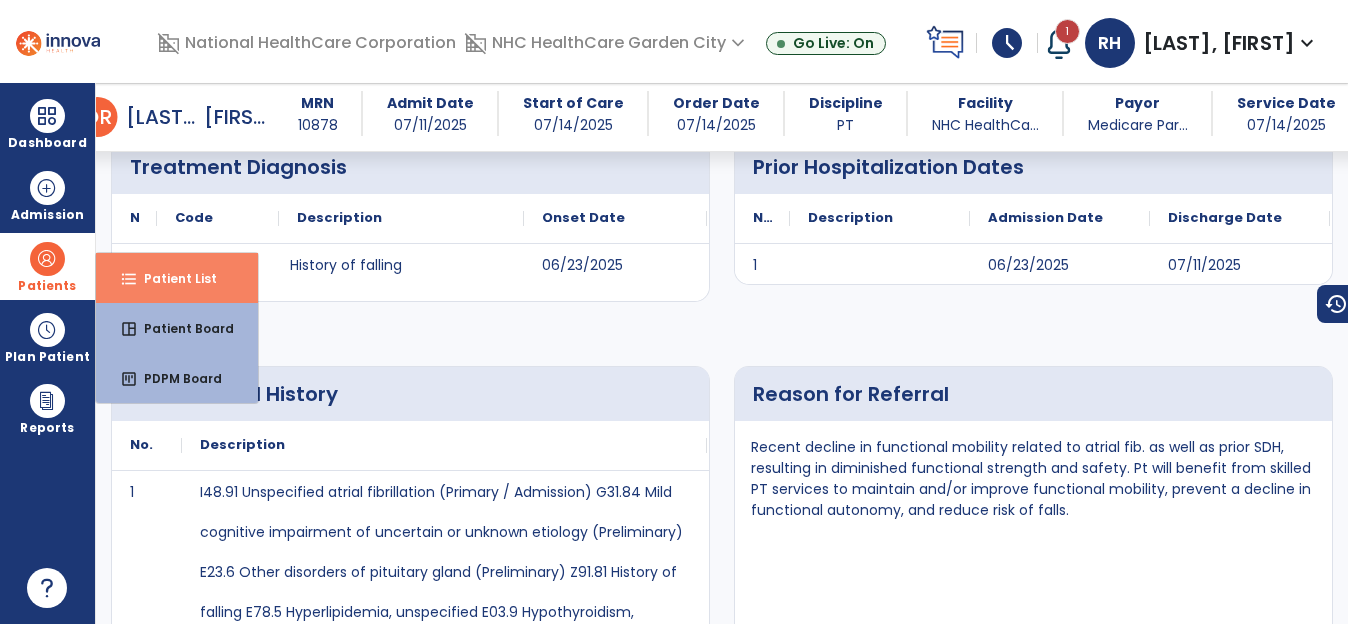 click on "Patient List" at bounding box center [172, 278] 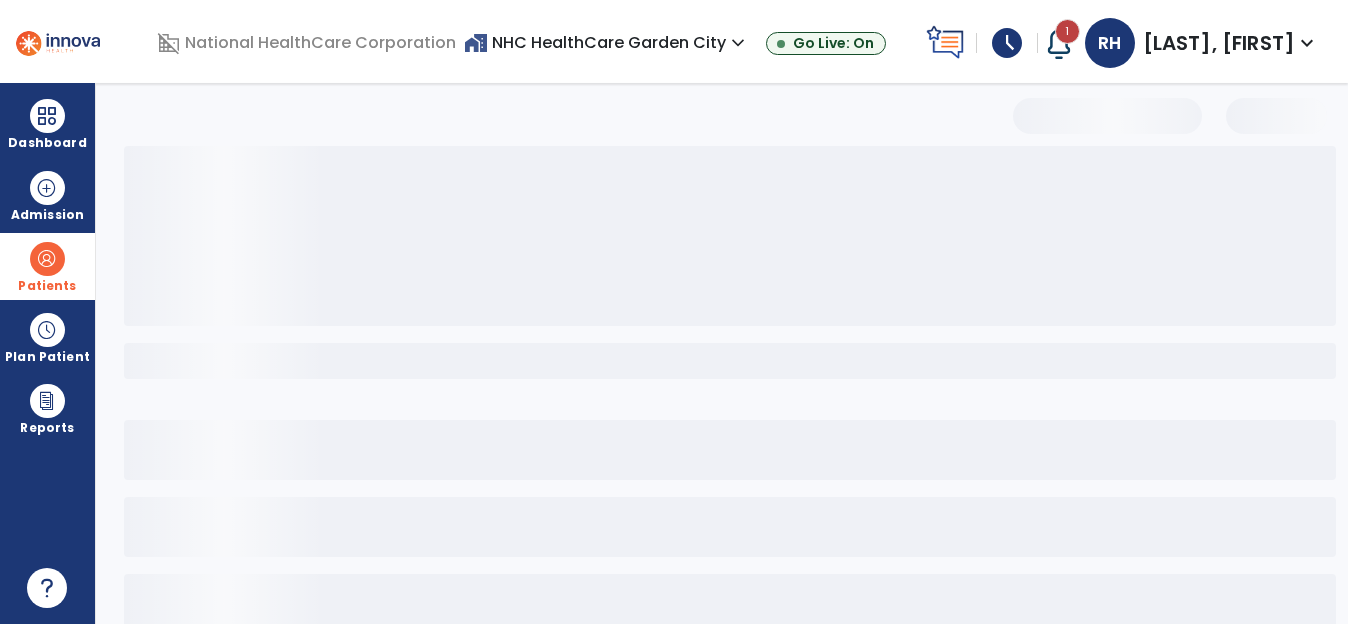 scroll, scrollTop: 119, scrollLeft: 0, axis: vertical 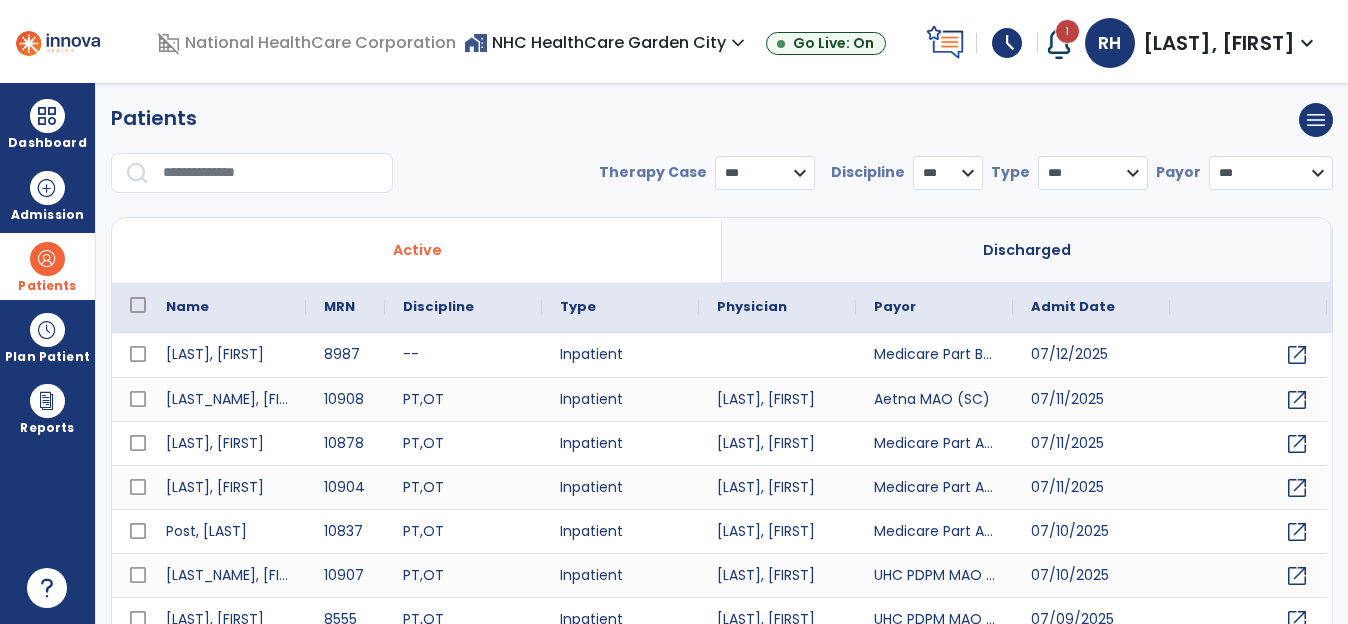 click at bounding box center [271, 173] 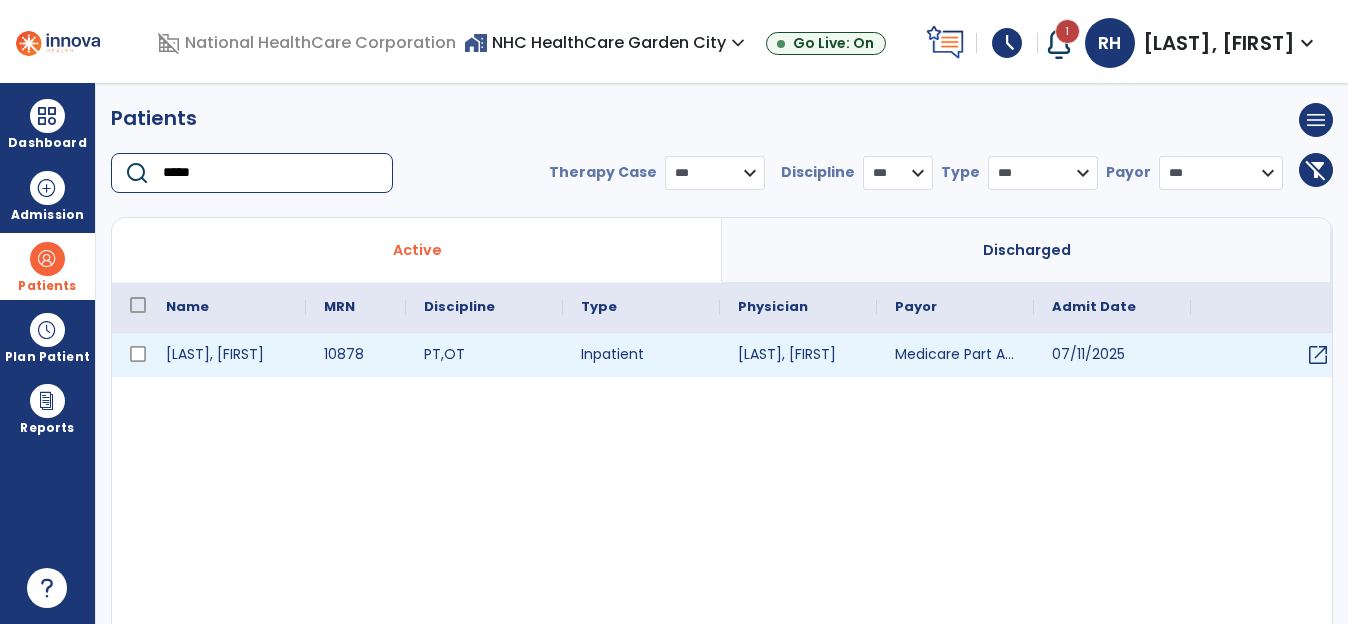 type on "*****" 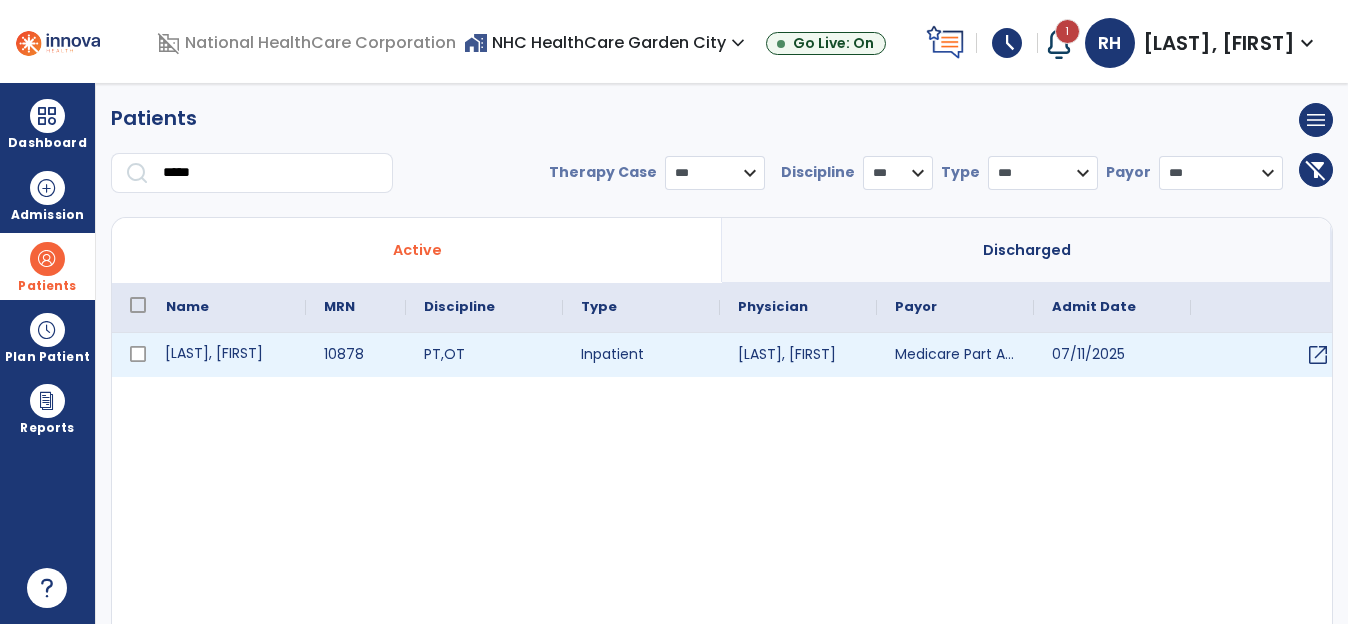 click on "[LAST], [FIRST]" at bounding box center (227, 355) 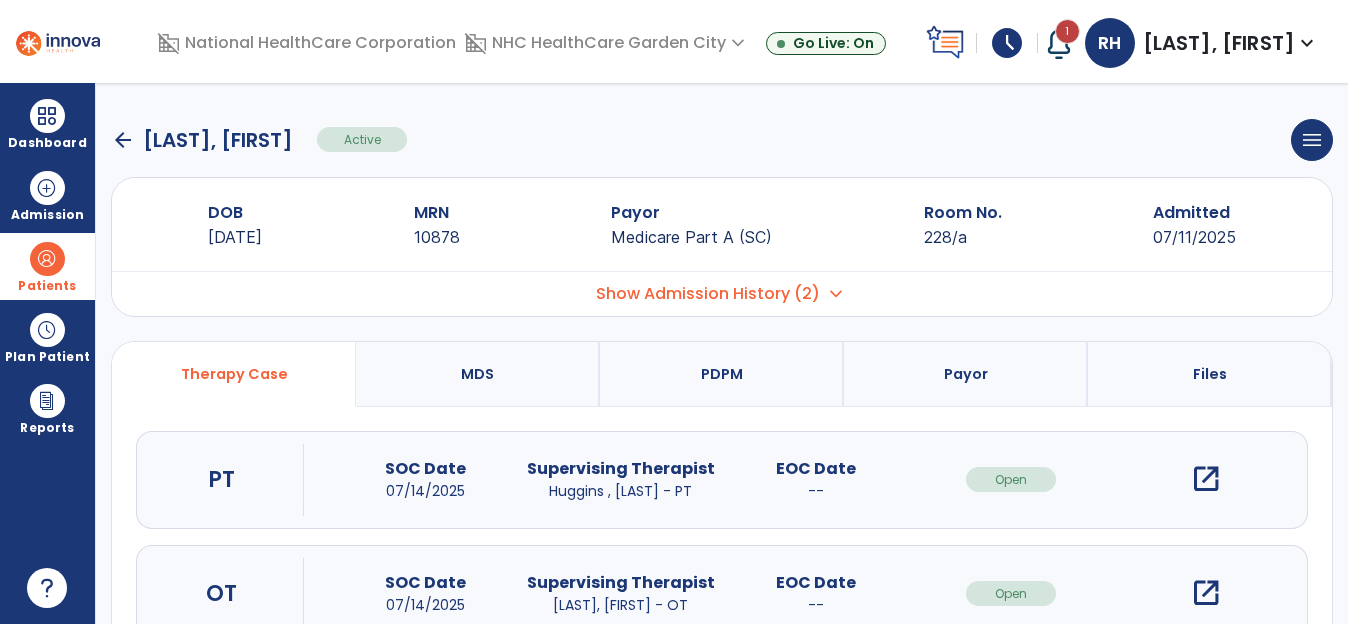 click at bounding box center [47, 259] 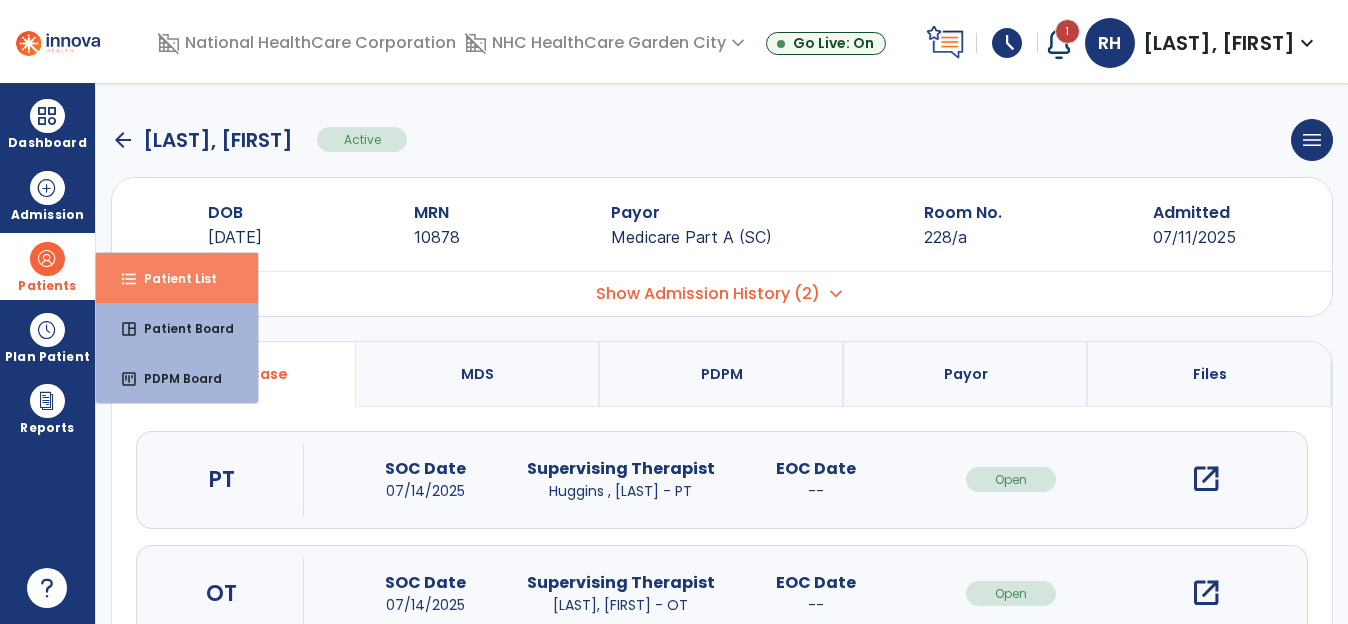click on "Patient List" at bounding box center [172, 278] 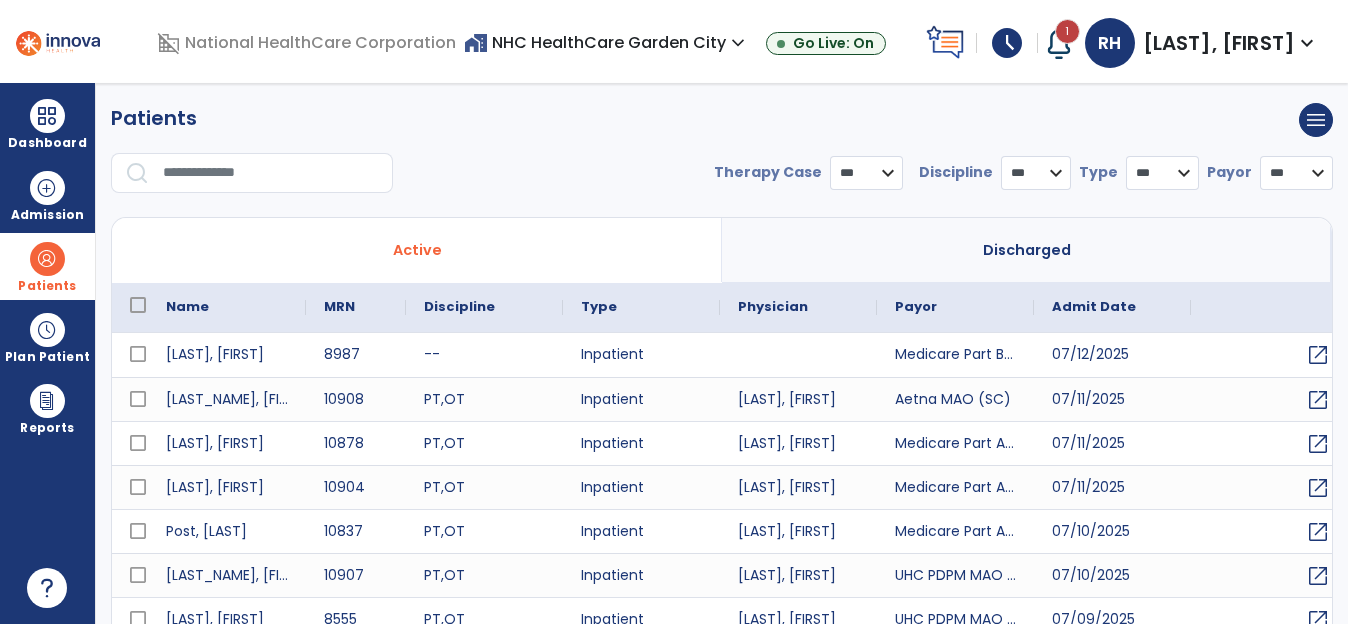 select on "***" 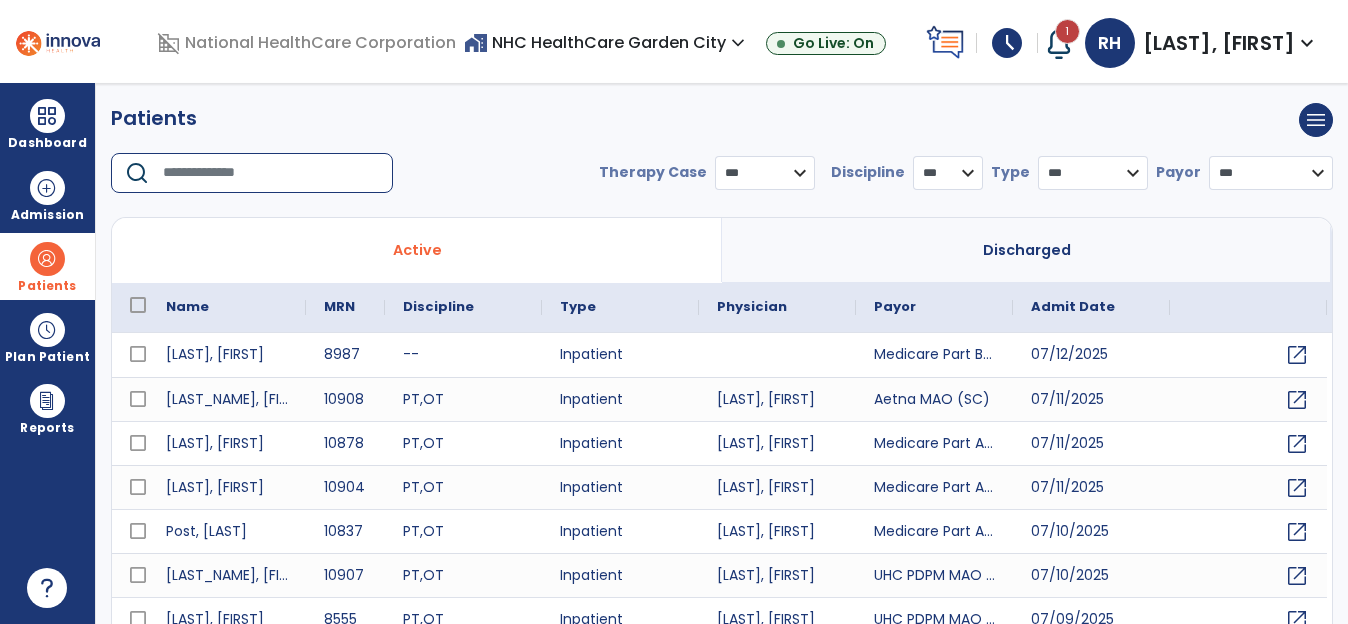 click at bounding box center (271, 173) 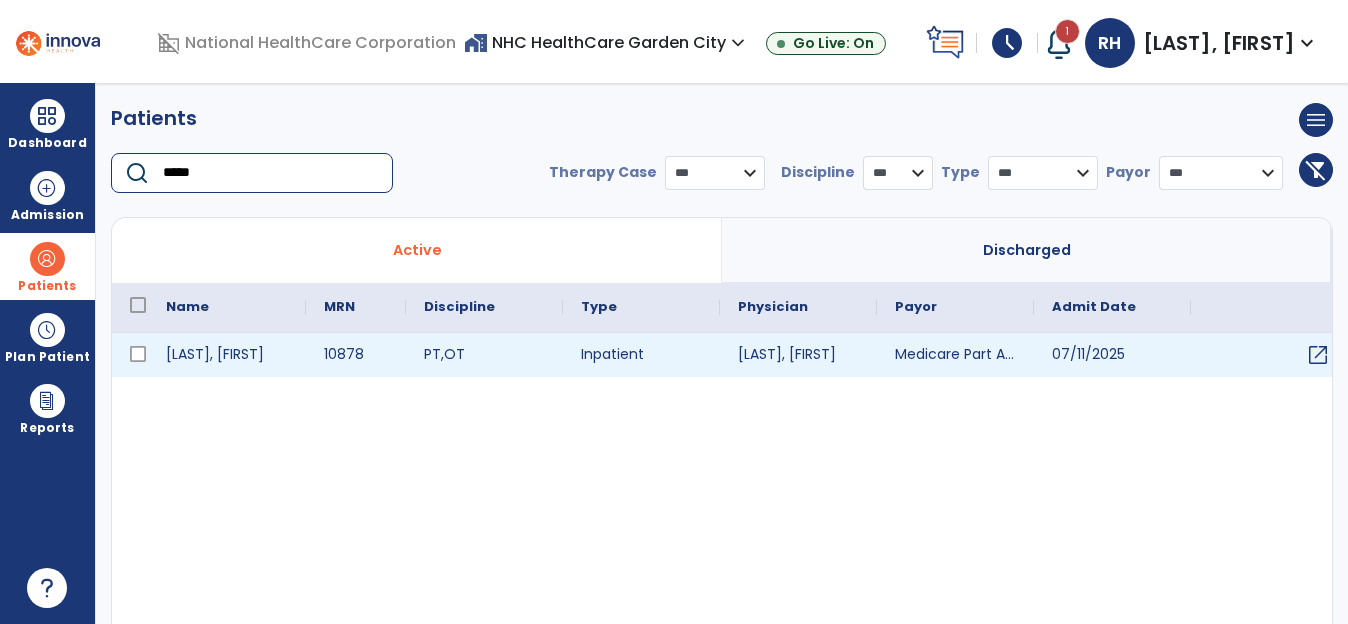 type on "*****" 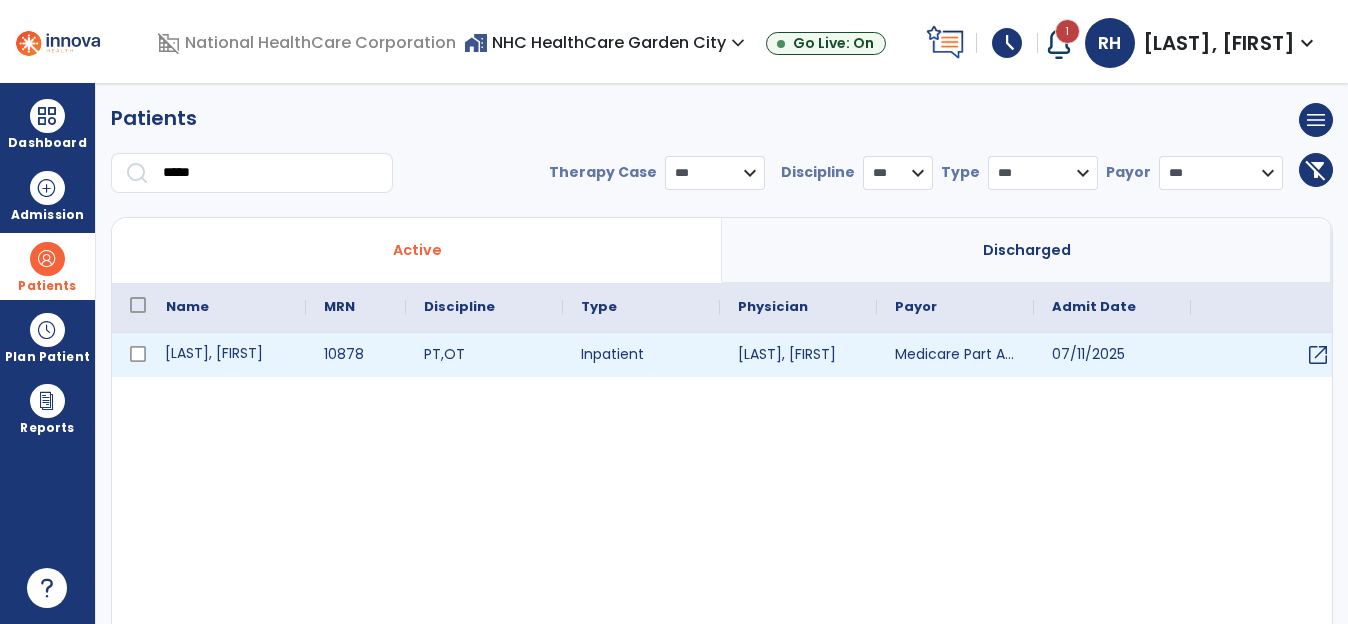 click on "[LAST], [FIRST]" at bounding box center (227, 355) 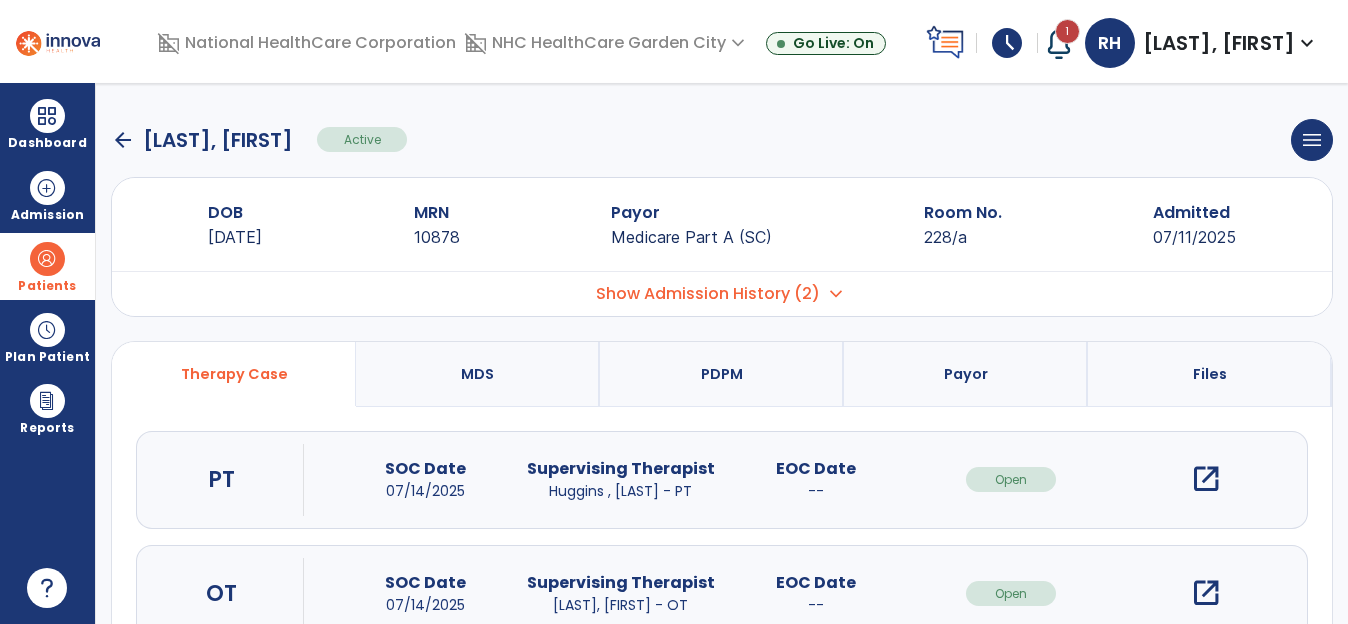 click on "open_in_new" at bounding box center [1206, 479] 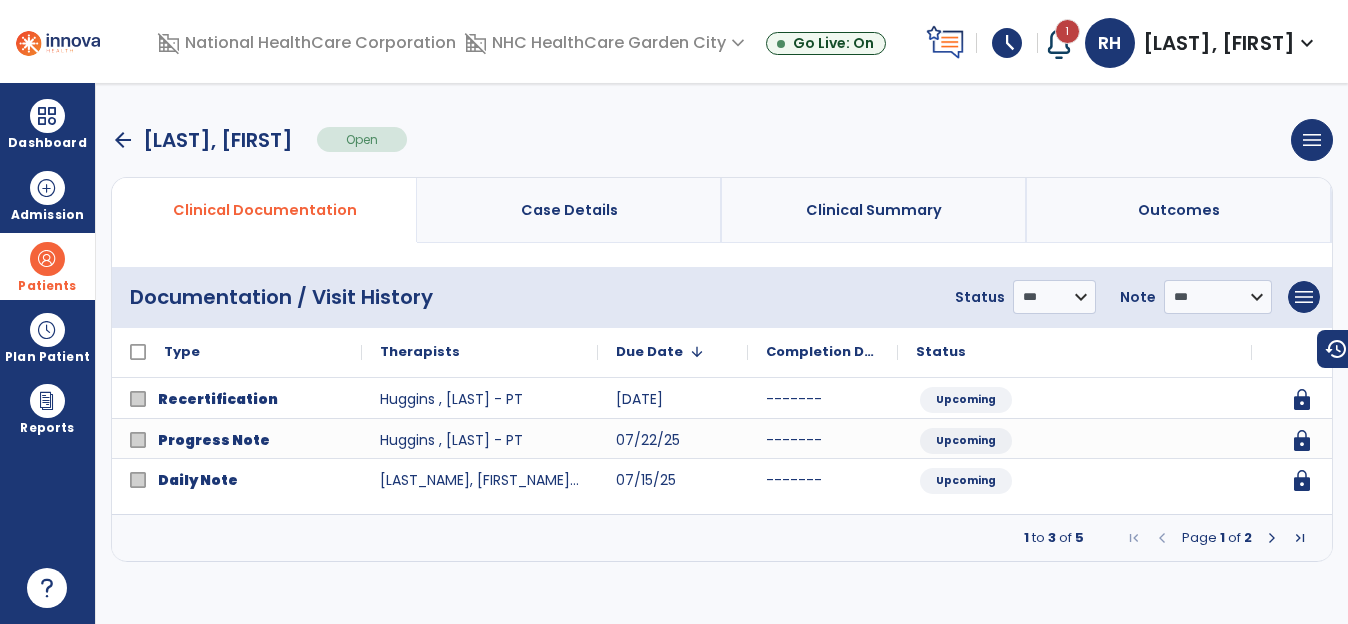 click at bounding box center [1272, 538] 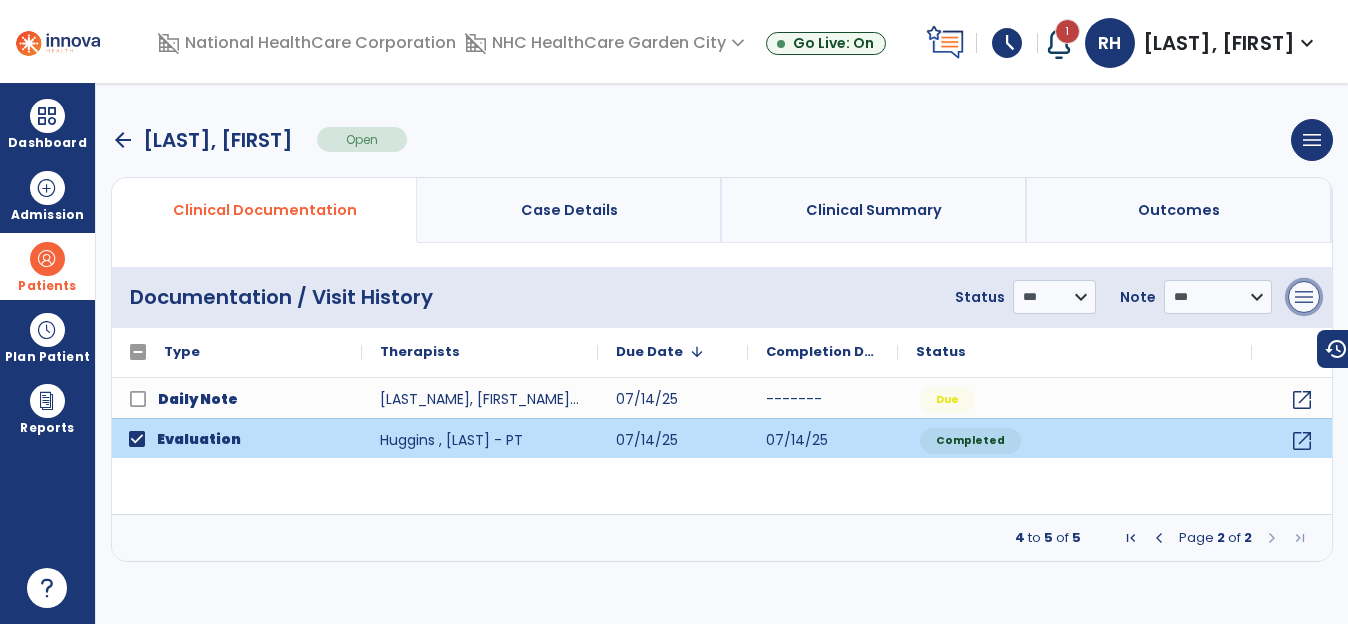 click on "menu" at bounding box center (1304, 297) 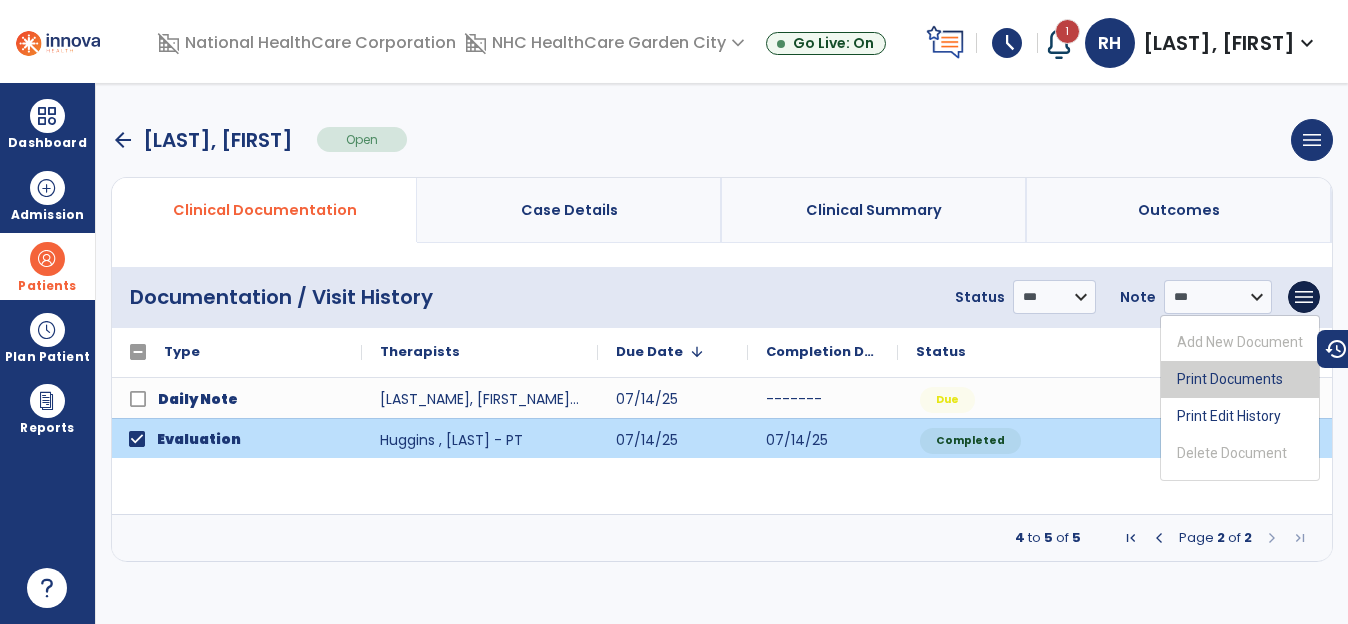 click on "Print Documents" at bounding box center (1240, 379) 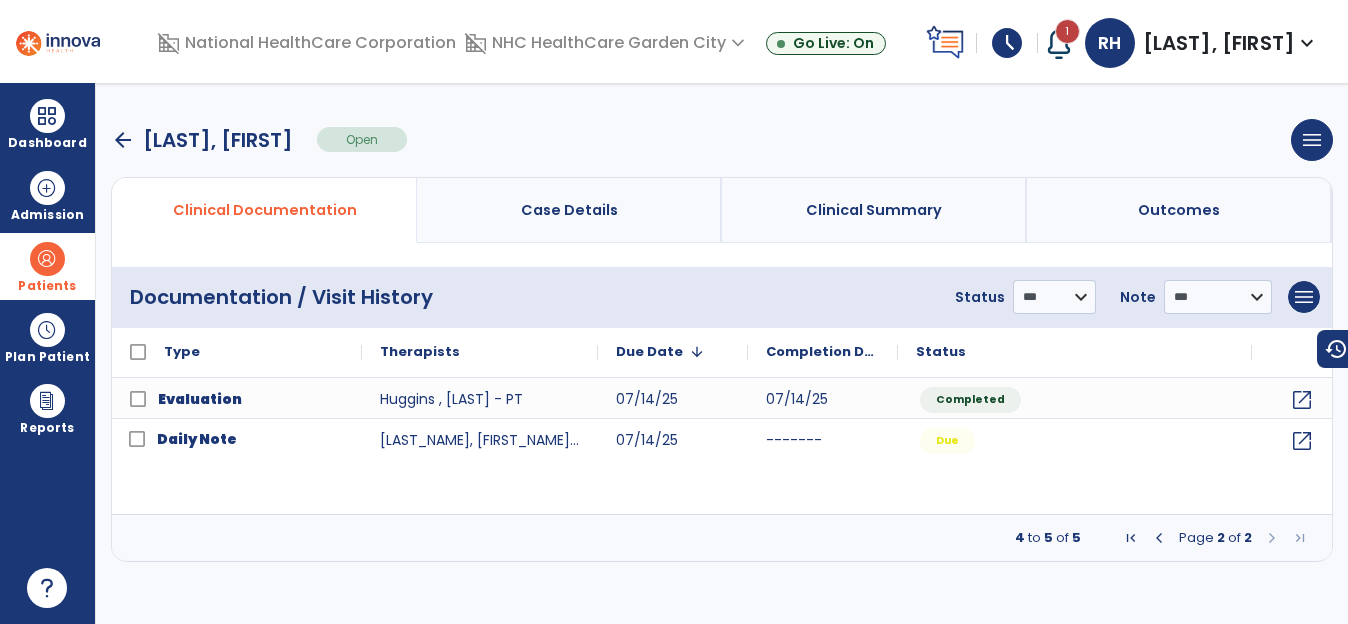 click on "arrow_back" at bounding box center [123, 140] 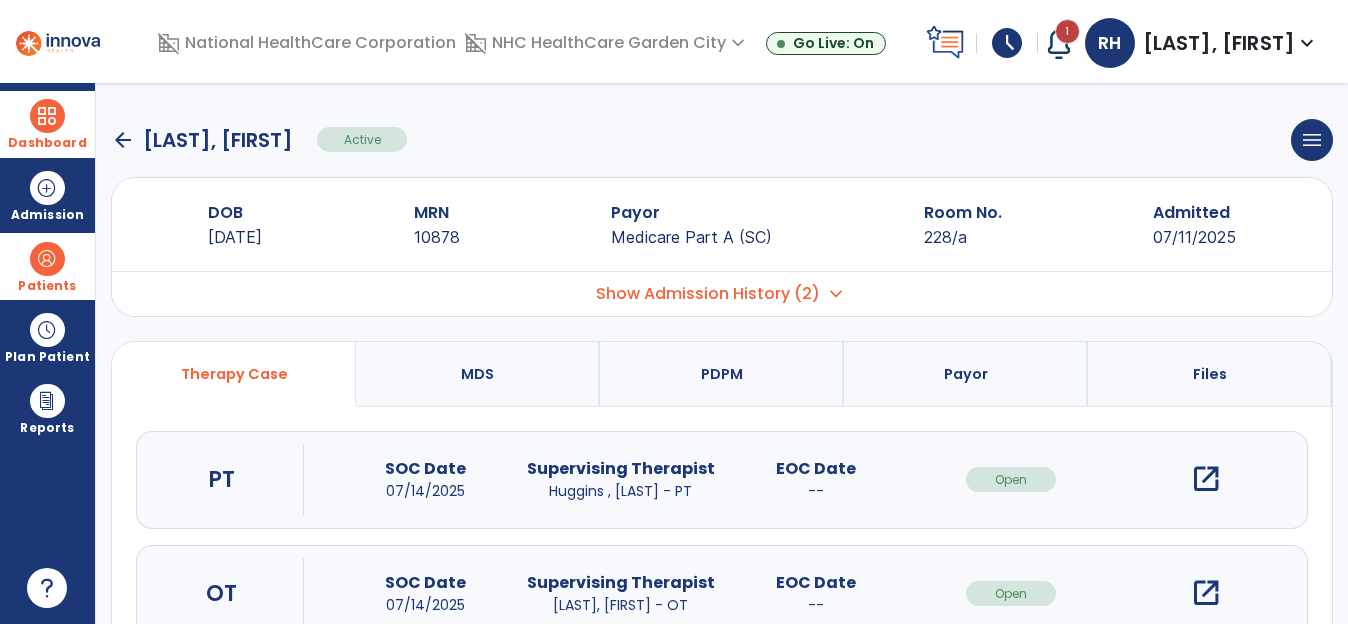 click at bounding box center [47, 116] 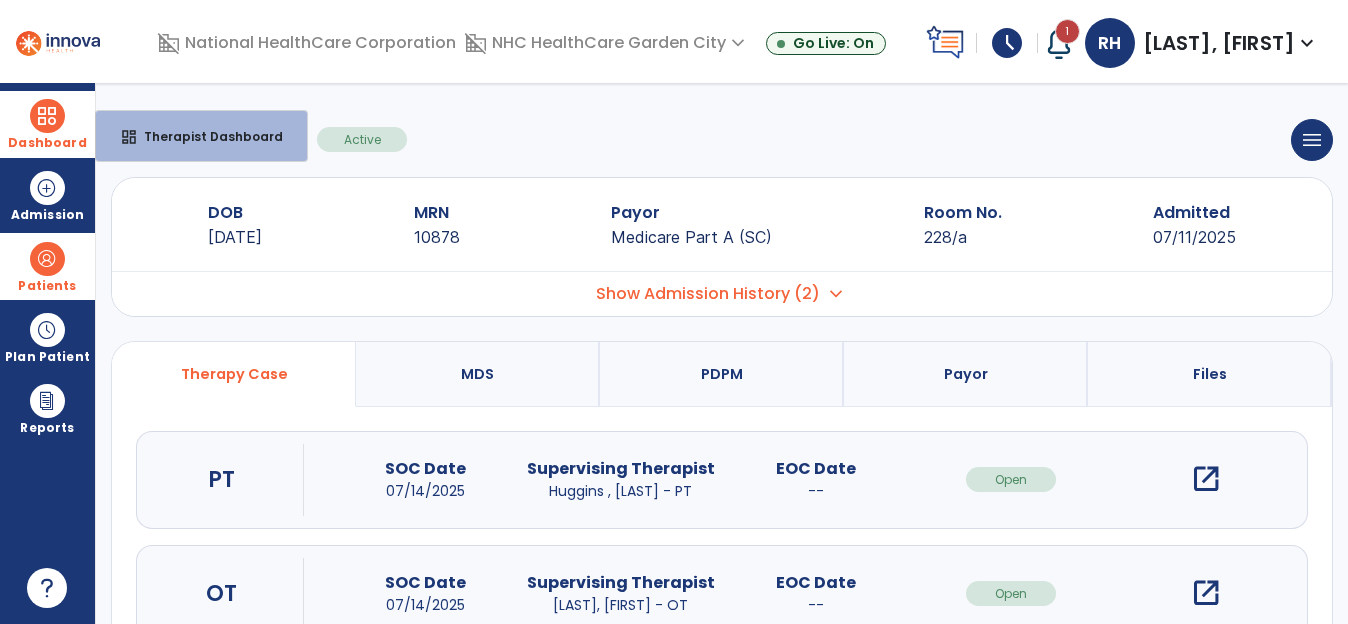 click at bounding box center [47, 116] 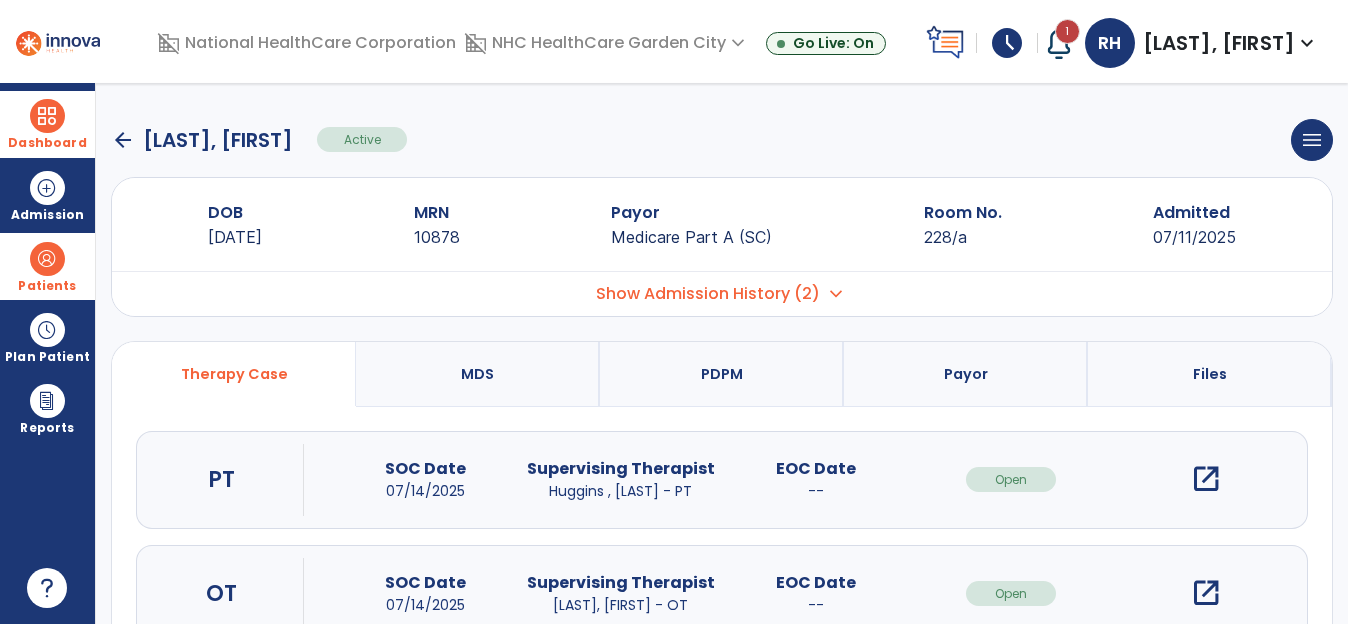 click at bounding box center (47, 116) 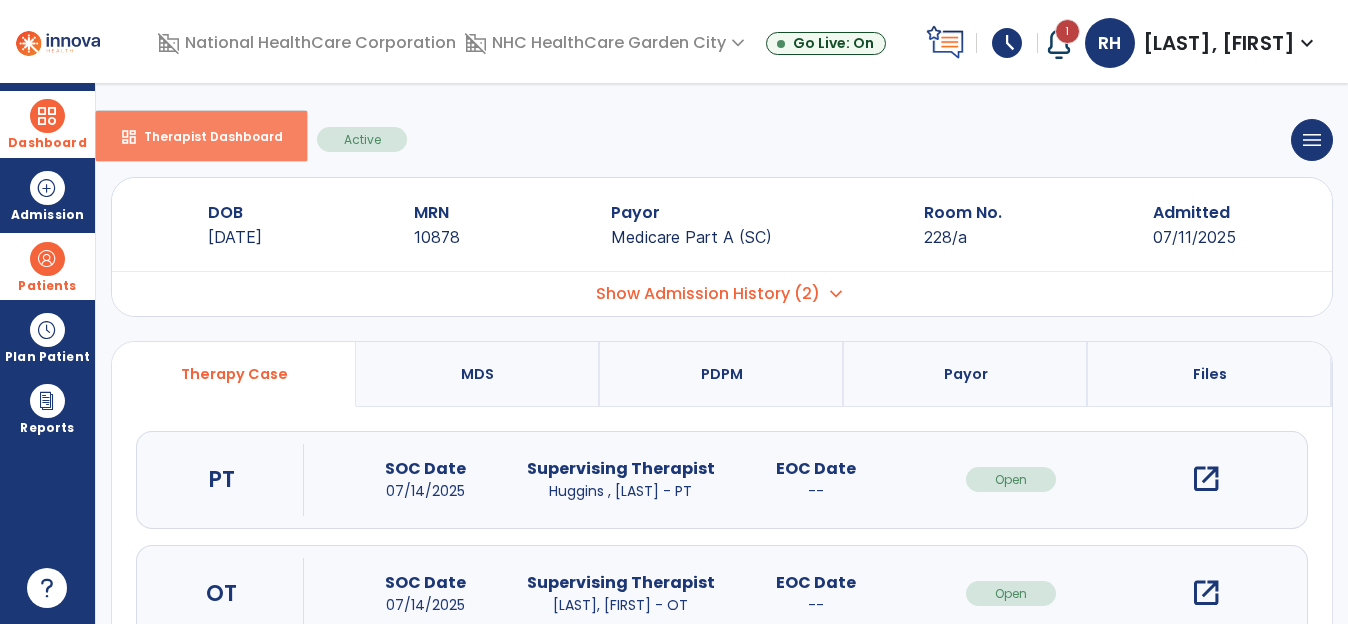 click on "dashboard  Therapist Dashboard" at bounding box center [201, 136] 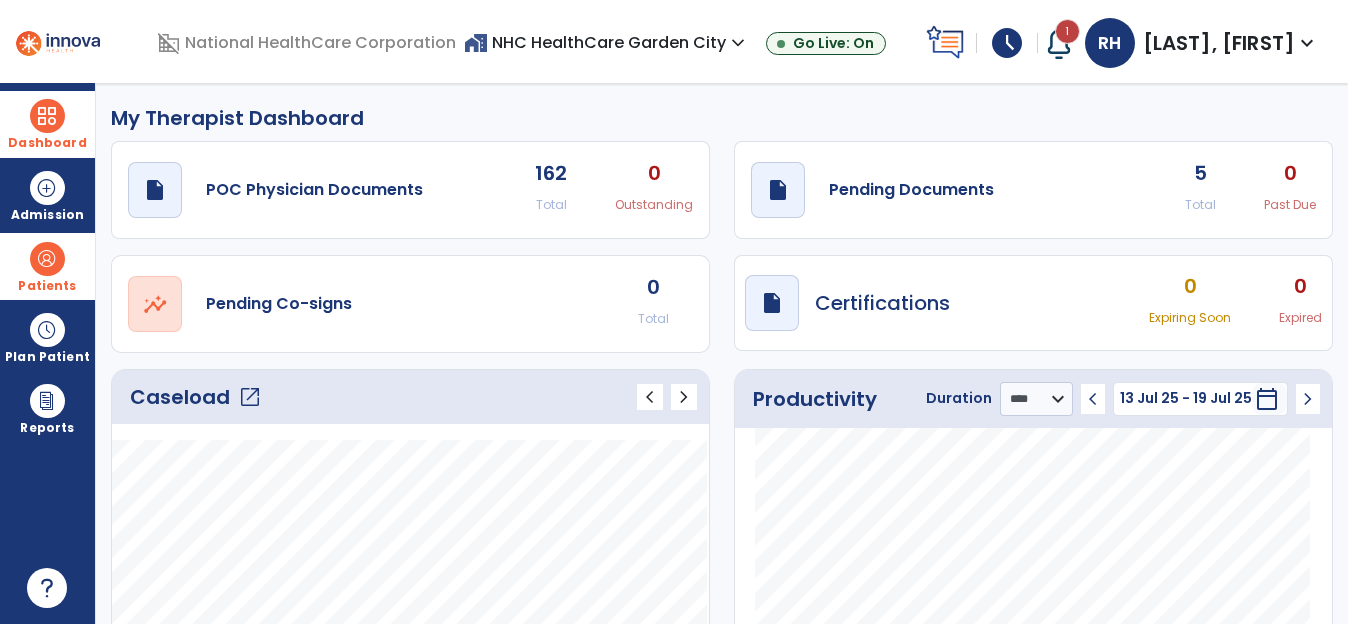 click on "5" 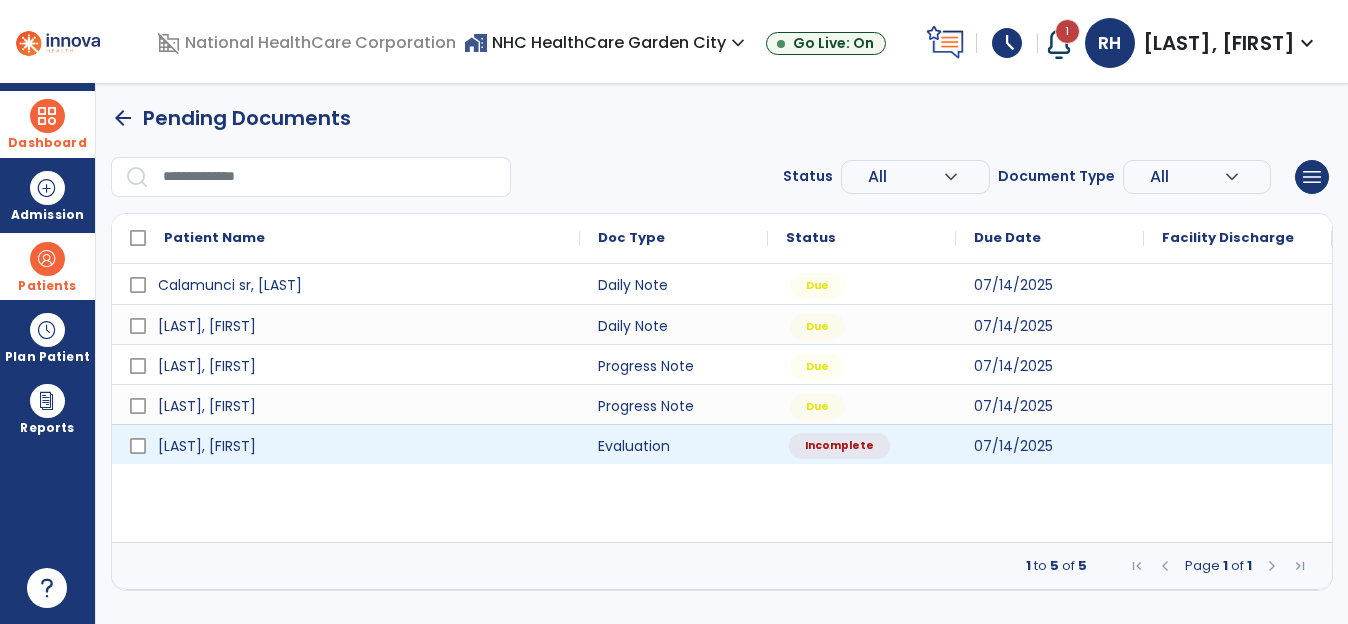 click on "Incomplete" at bounding box center [839, 446] 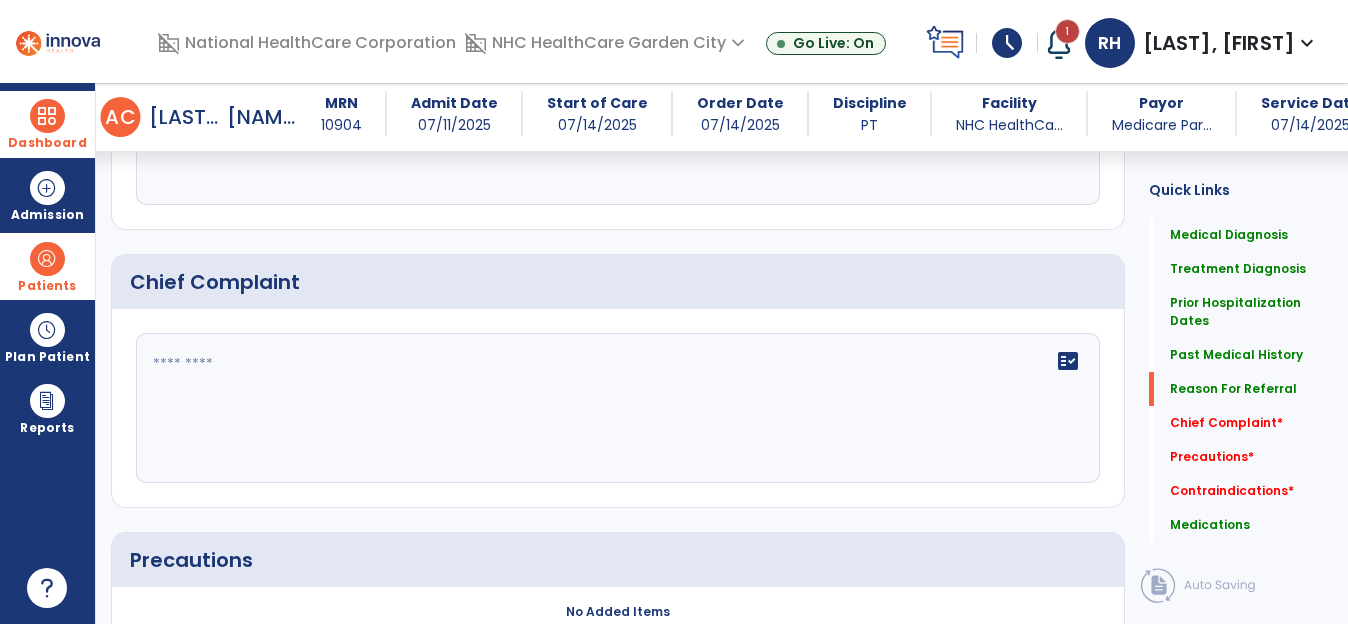 scroll, scrollTop: 1600, scrollLeft: 0, axis: vertical 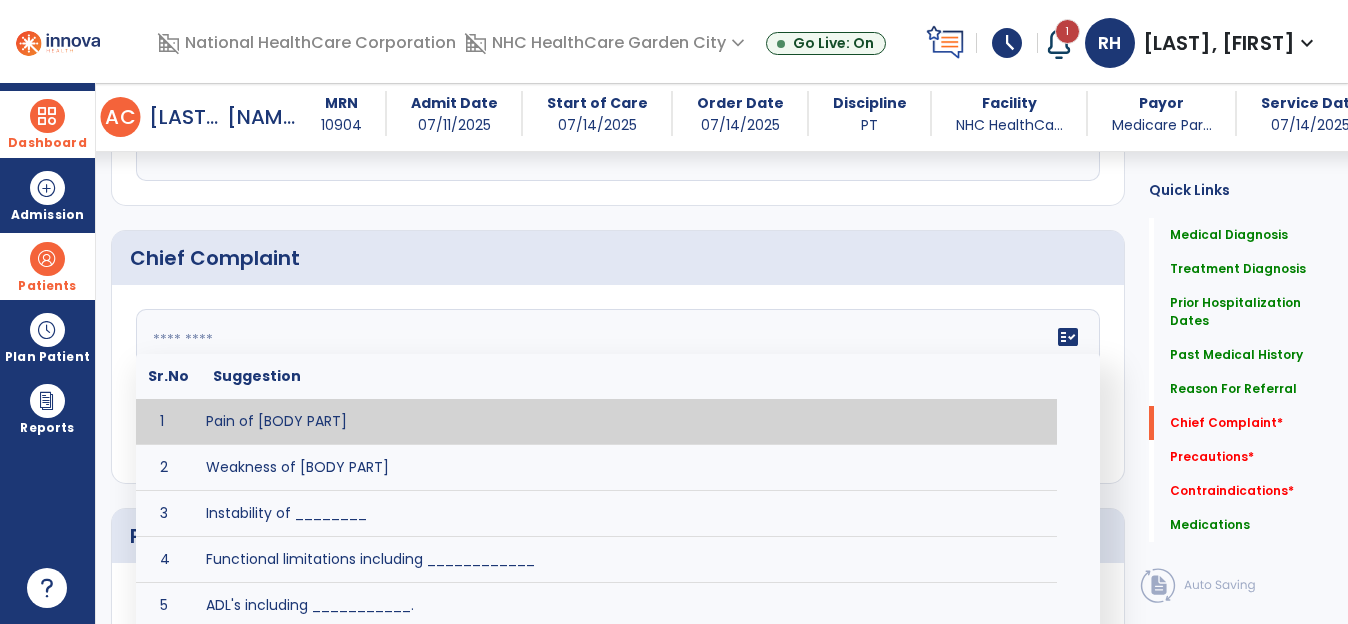 click 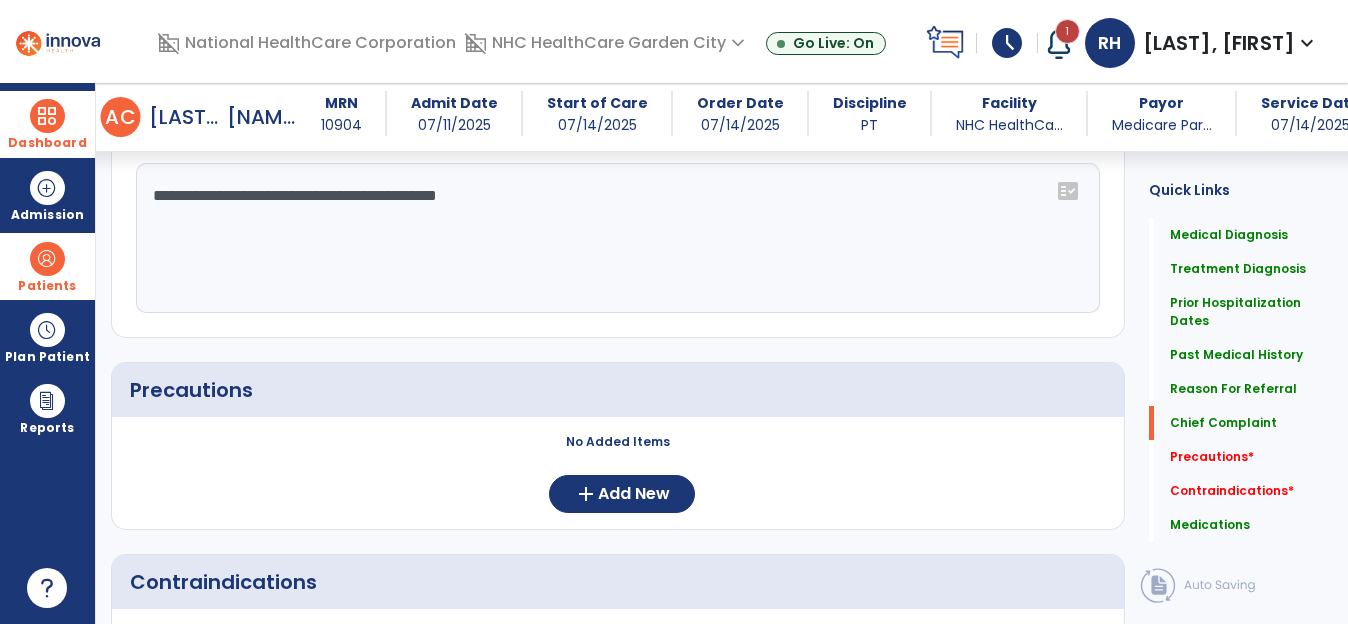 scroll, scrollTop: 1800, scrollLeft: 0, axis: vertical 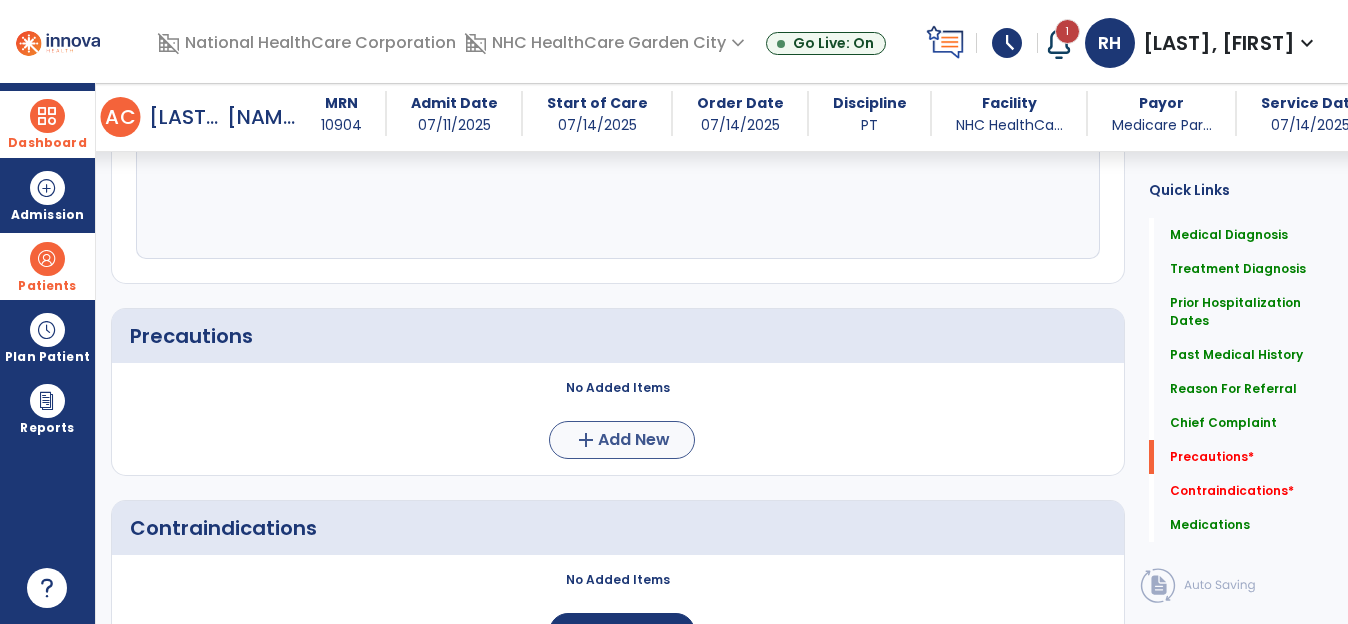 type on "**********" 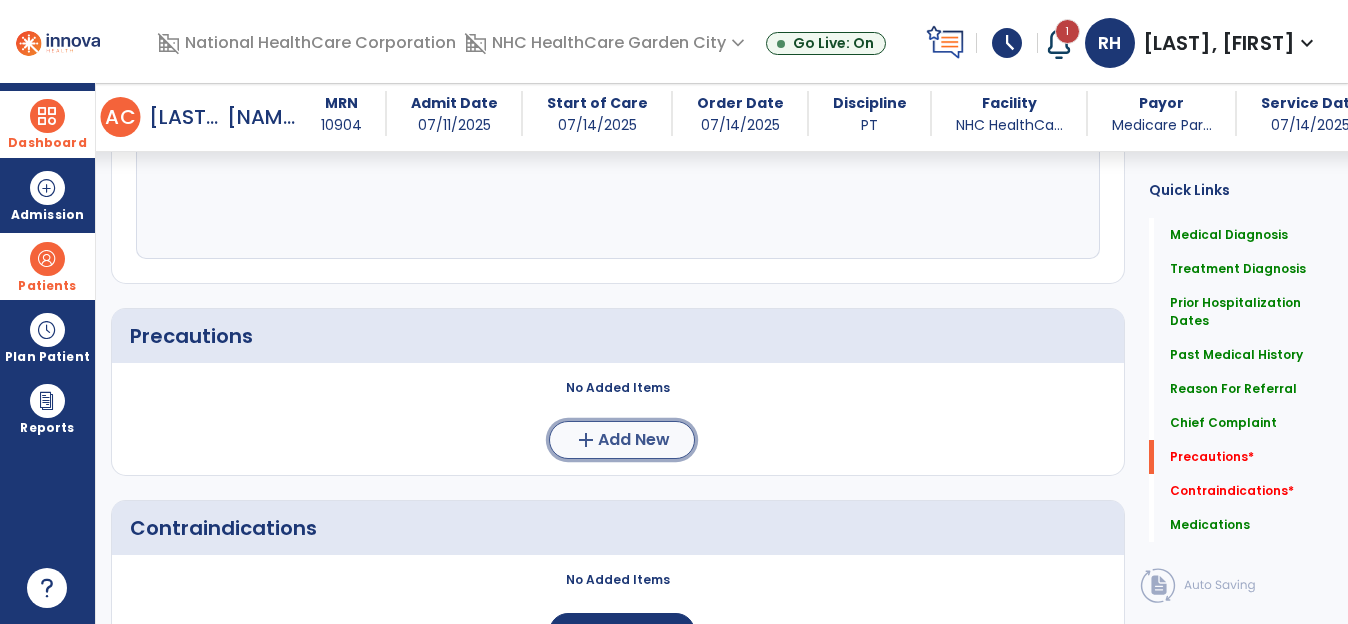 click on "Add New" 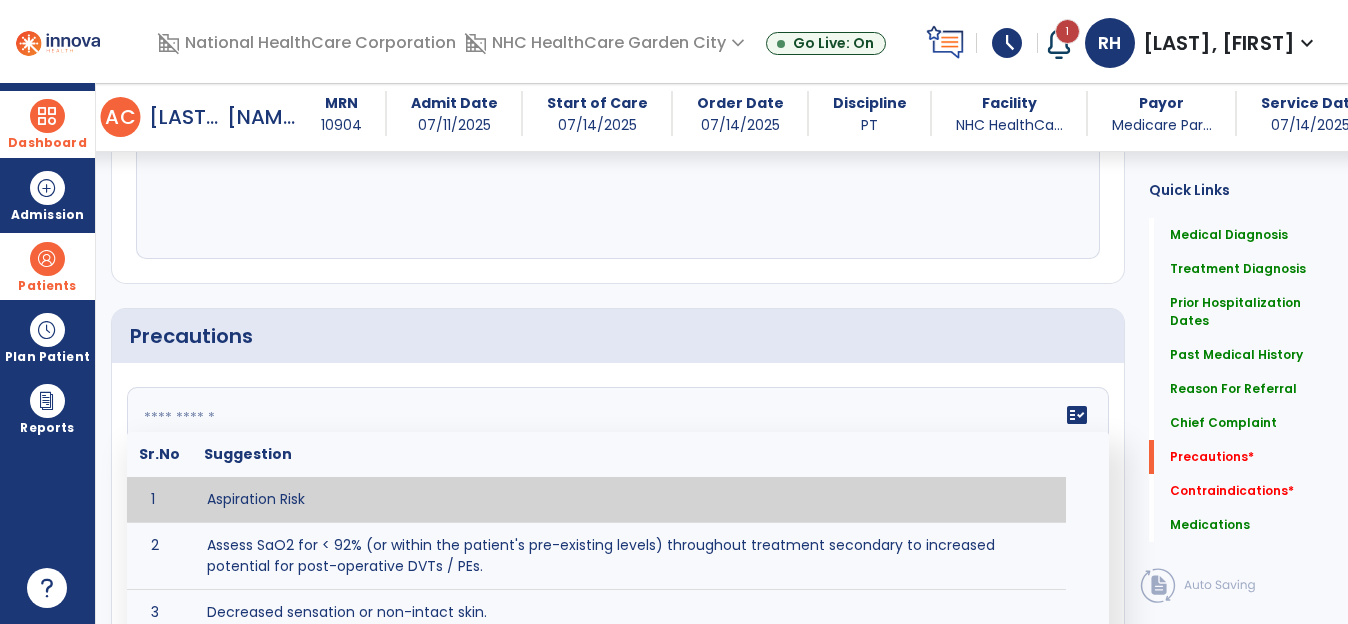 click 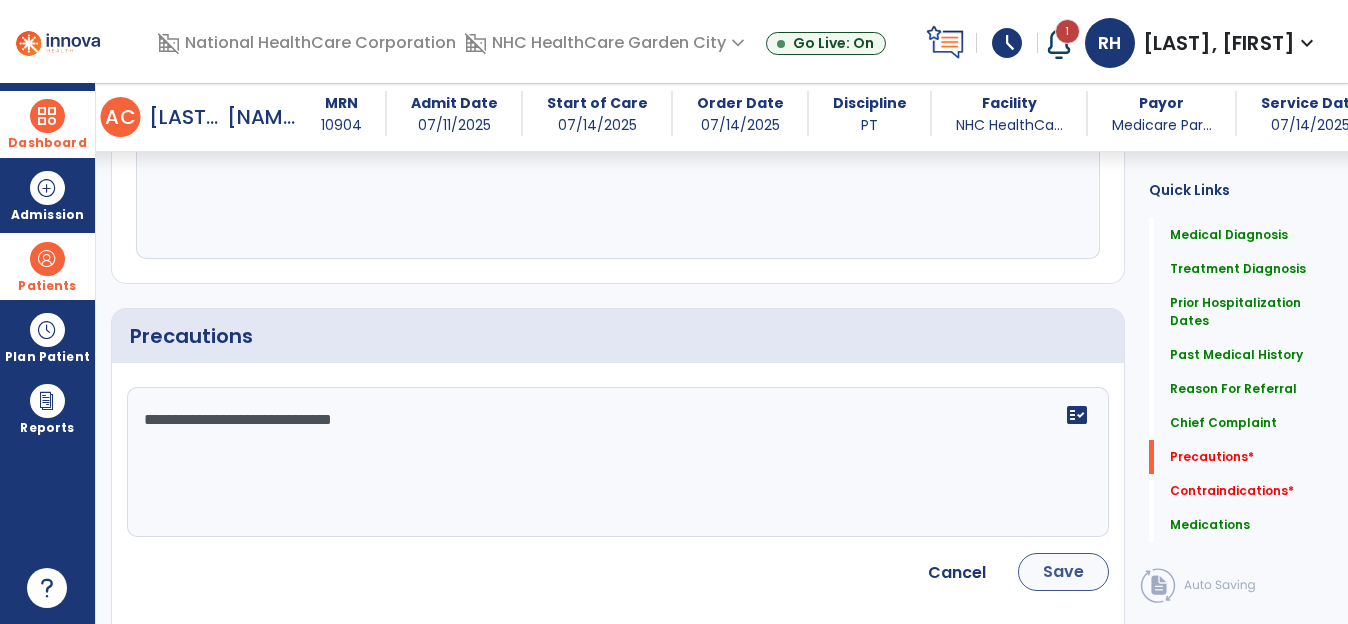 type on "**********" 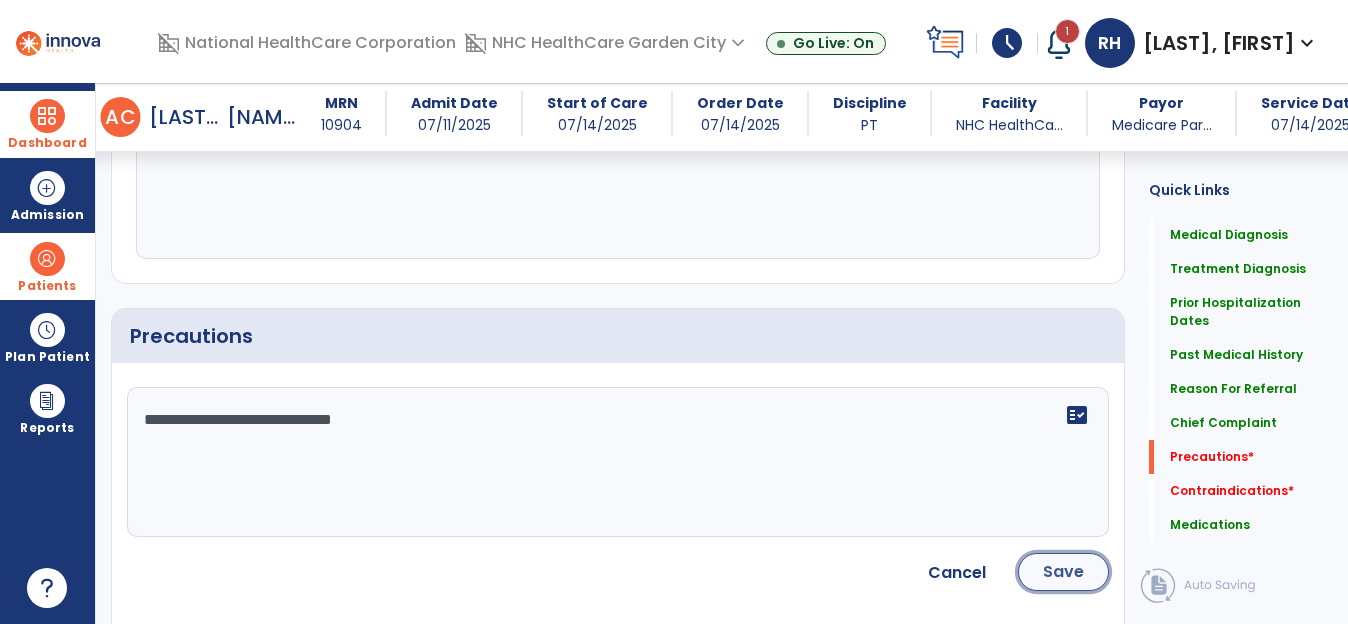click on "Save" 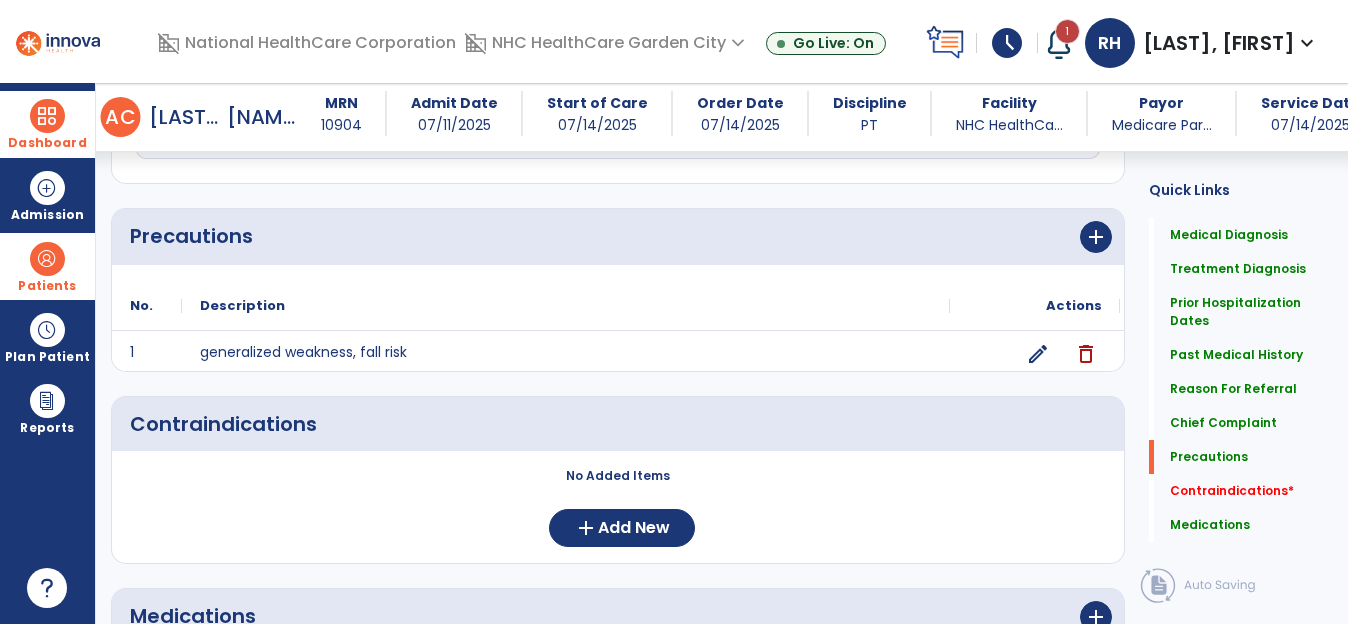scroll, scrollTop: 2000, scrollLeft: 0, axis: vertical 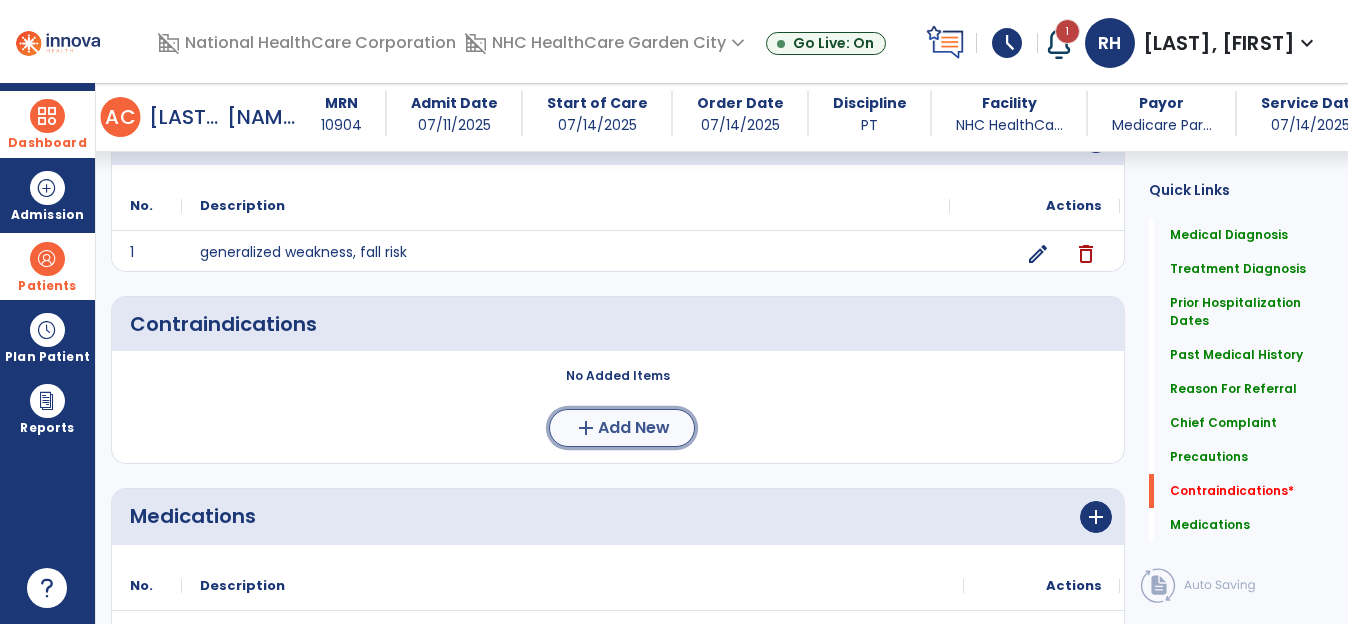 click on "Add New" 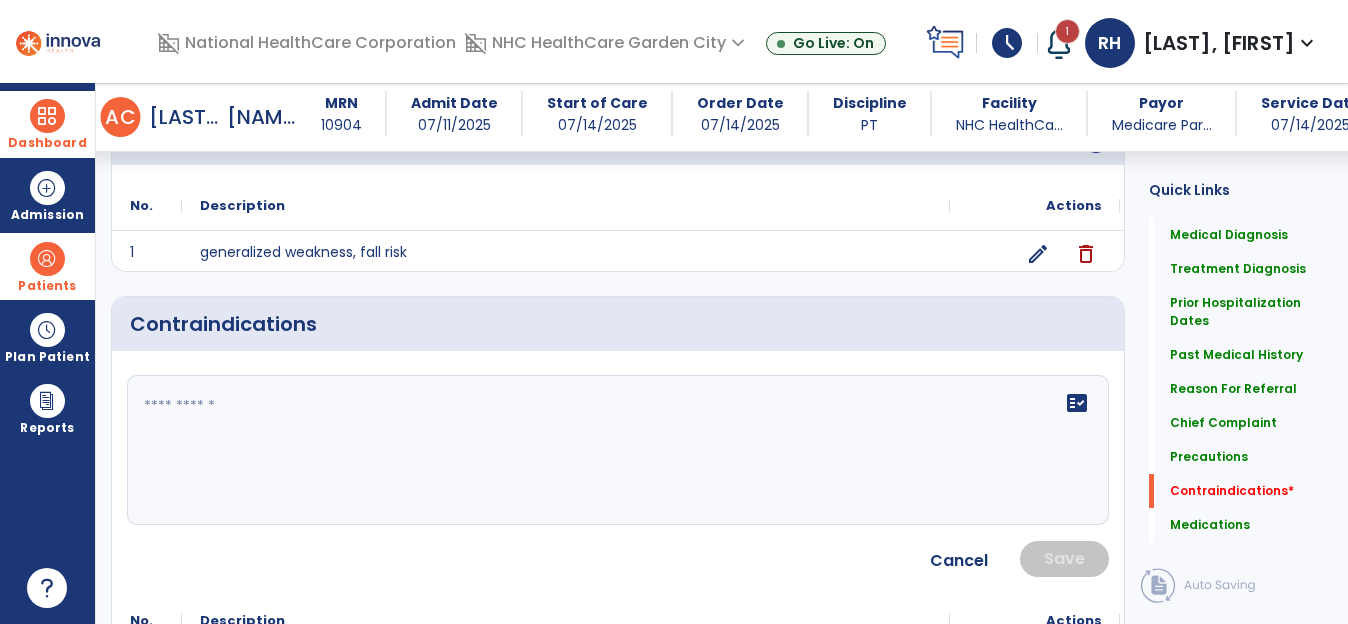 click 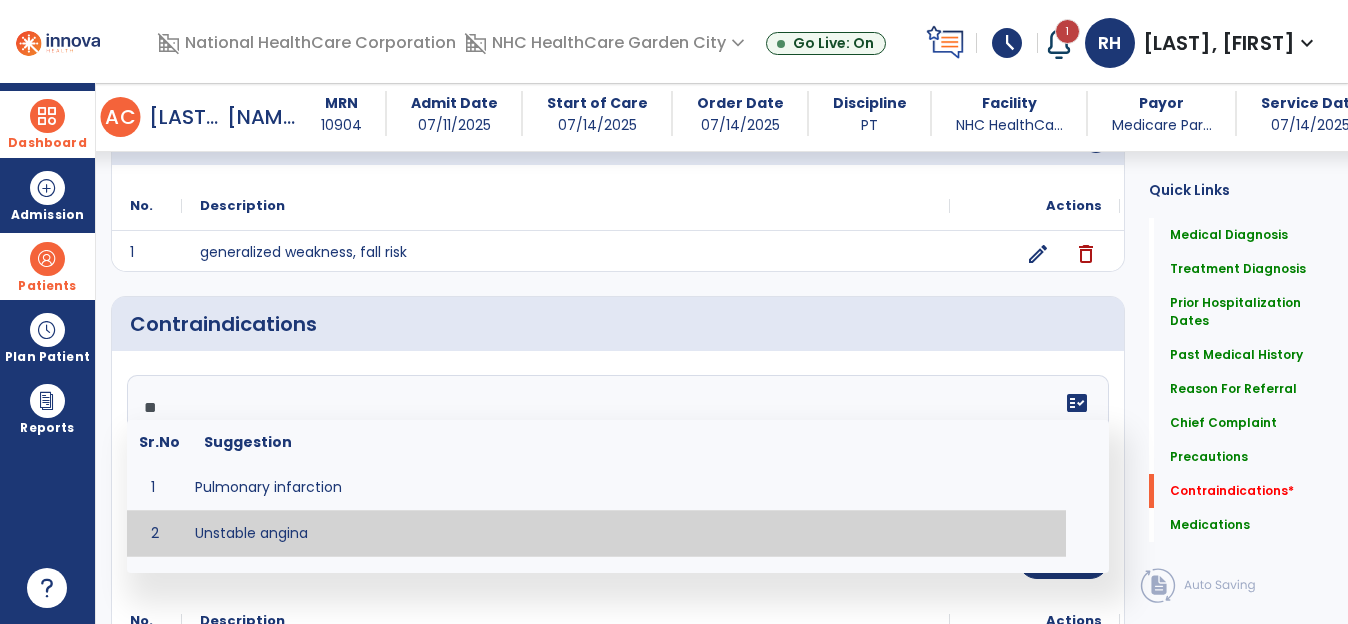 type on "**" 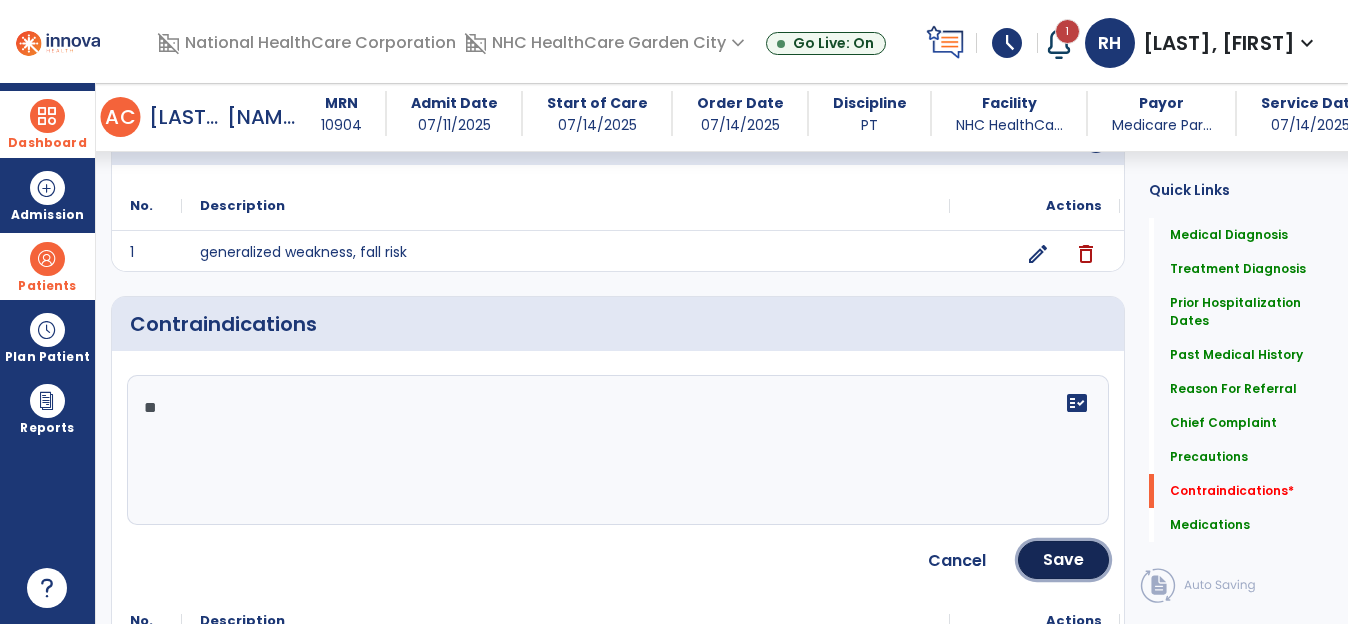 click on "Save" 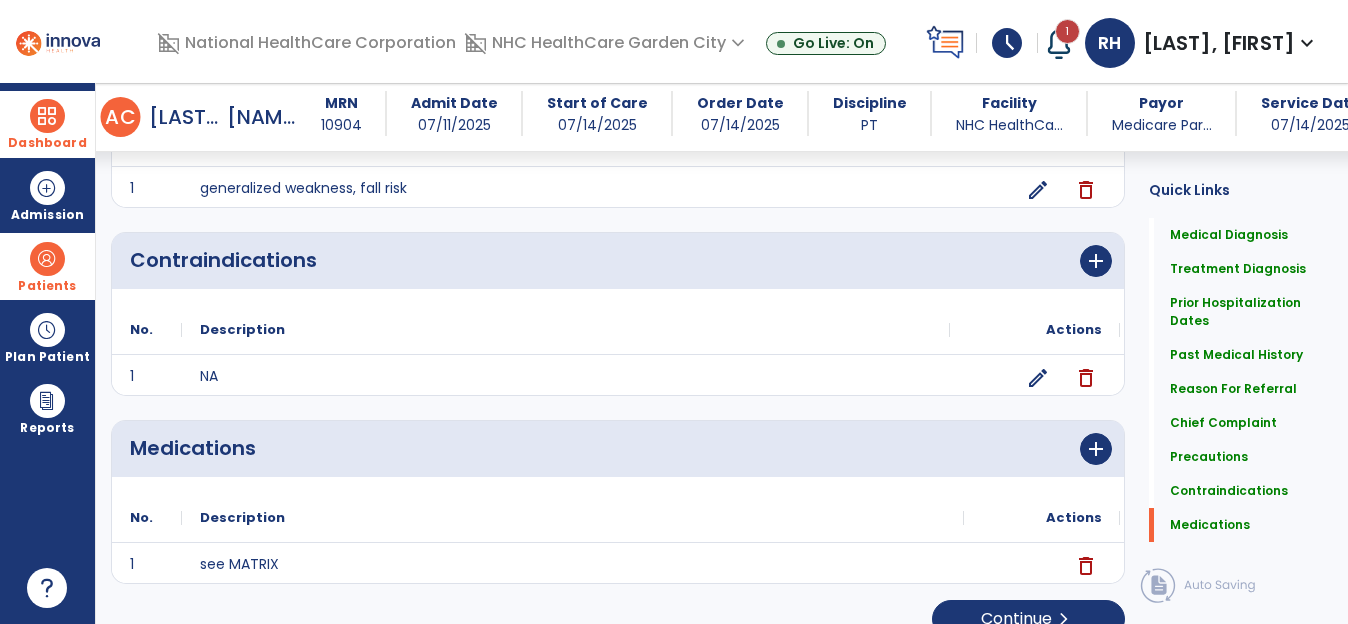 scroll, scrollTop: 2094, scrollLeft: 0, axis: vertical 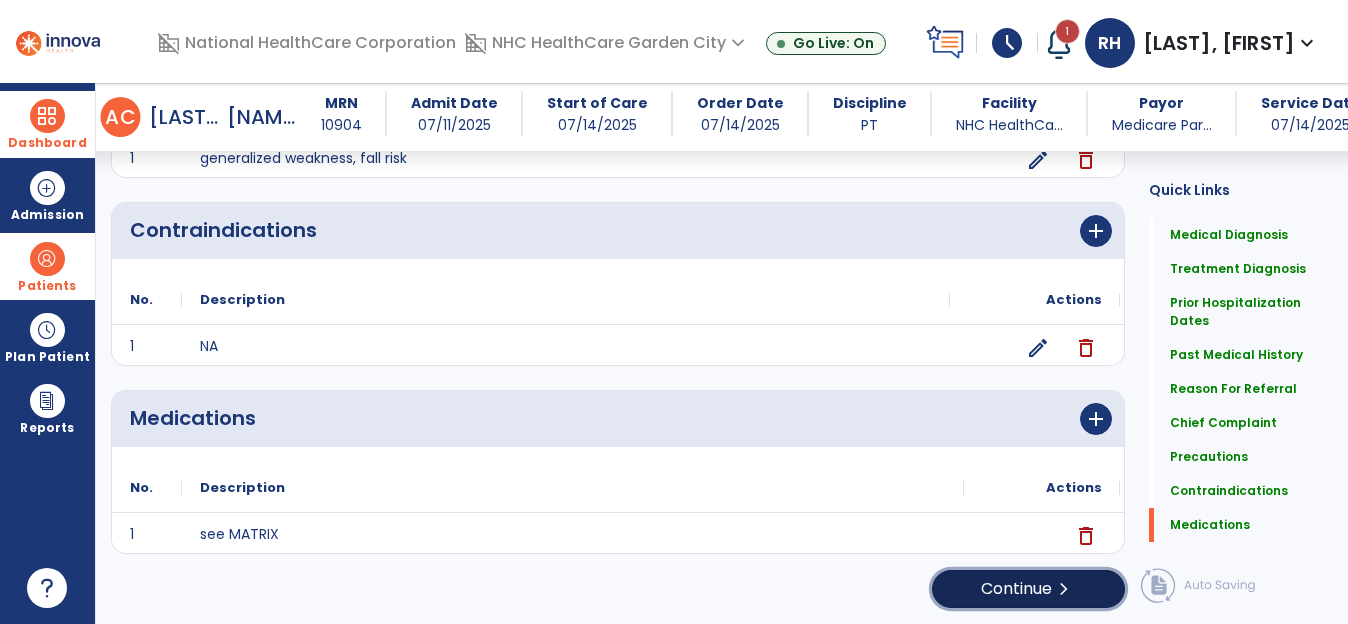 click on "Continue  chevron_right" 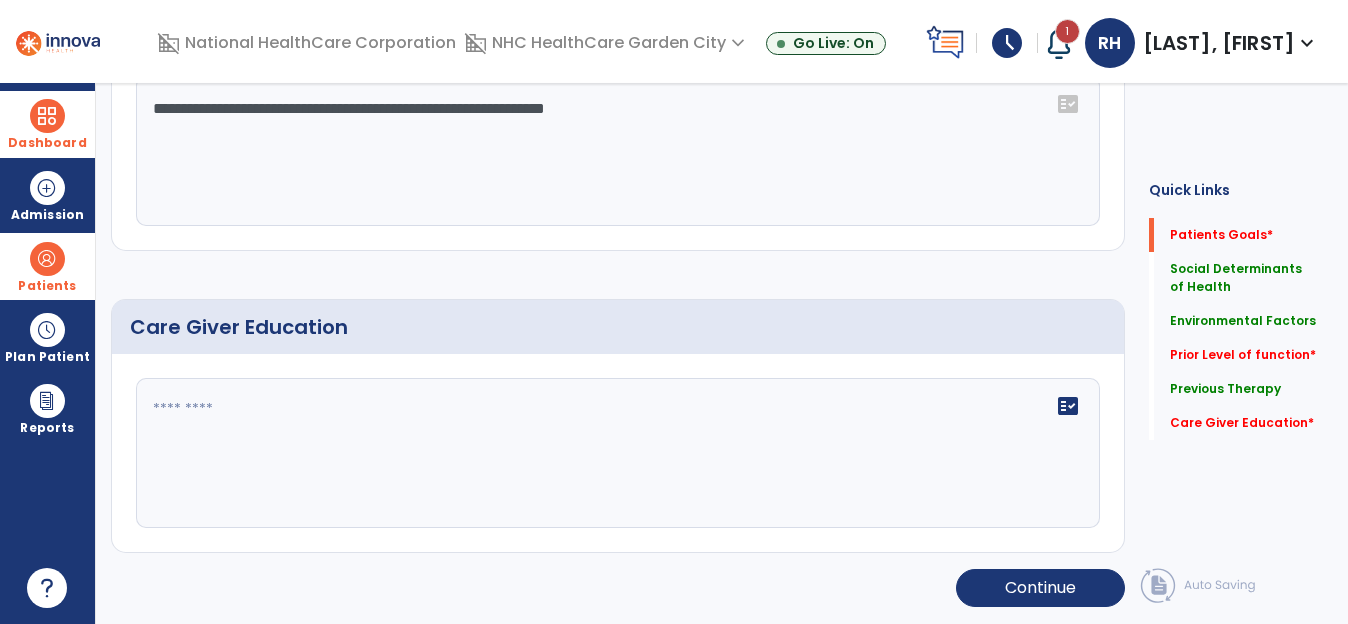 scroll, scrollTop: 0, scrollLeft: 0, axis: both 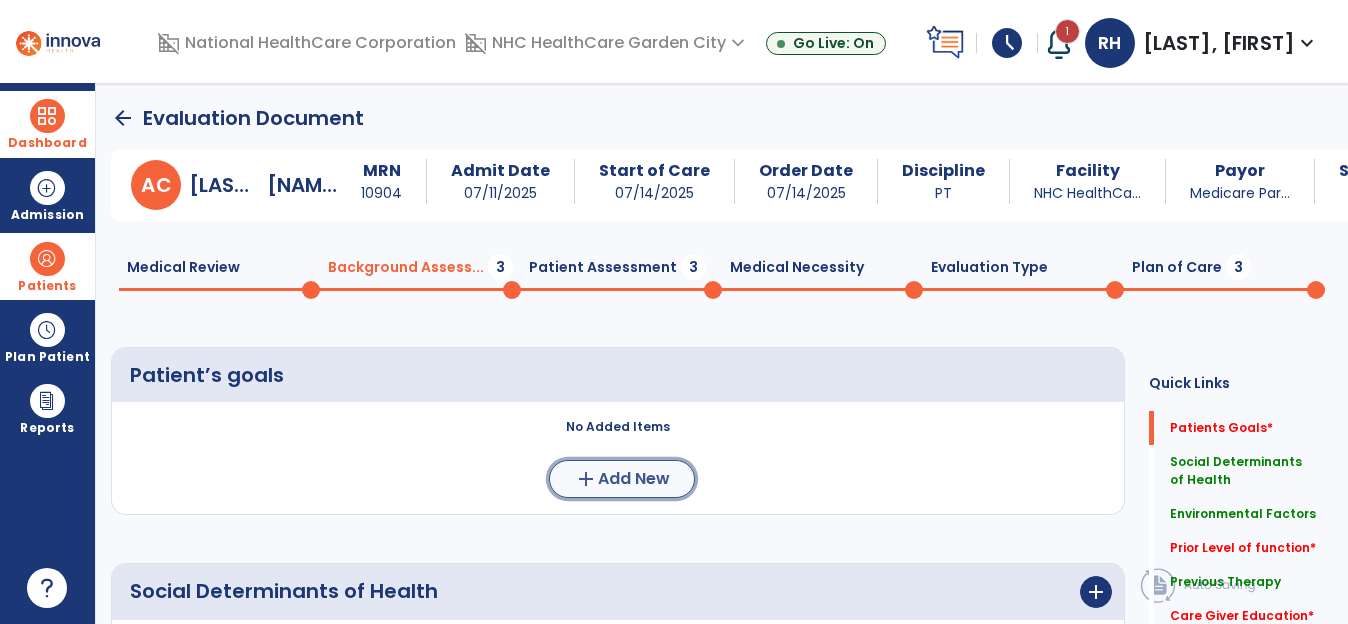 click on "Add New" 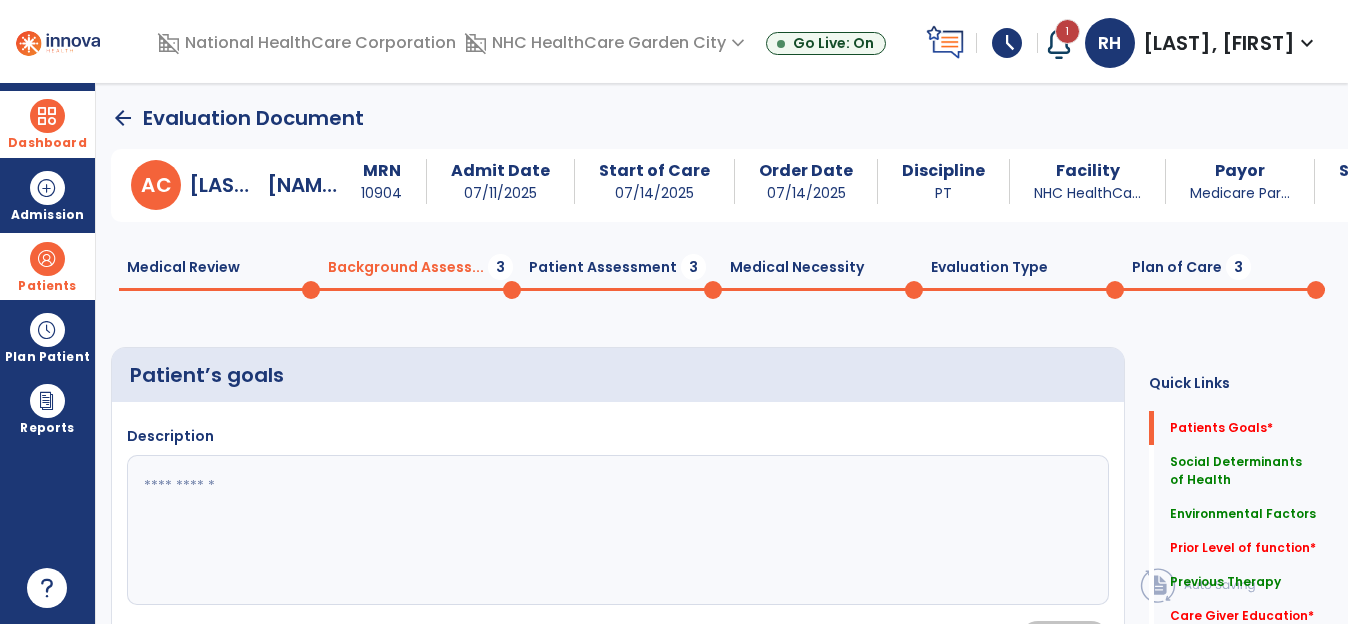 click 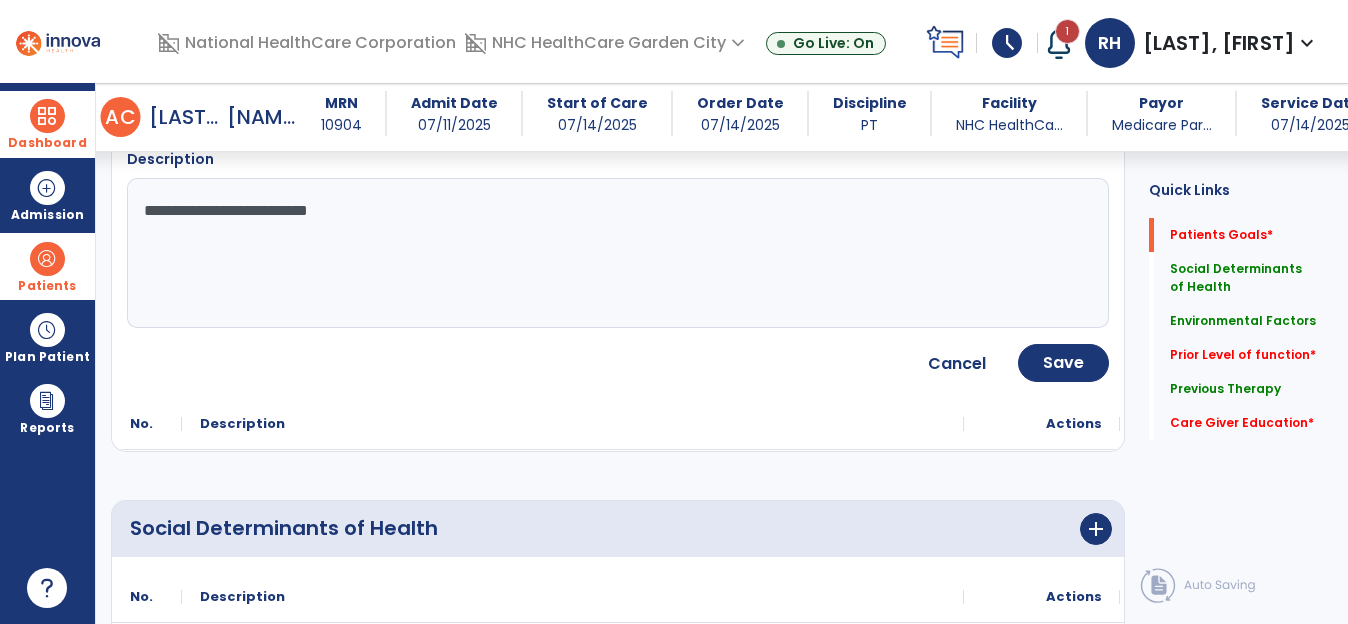 scroll, scrollTop: 300, scrollLeft: 0, axis: vertical 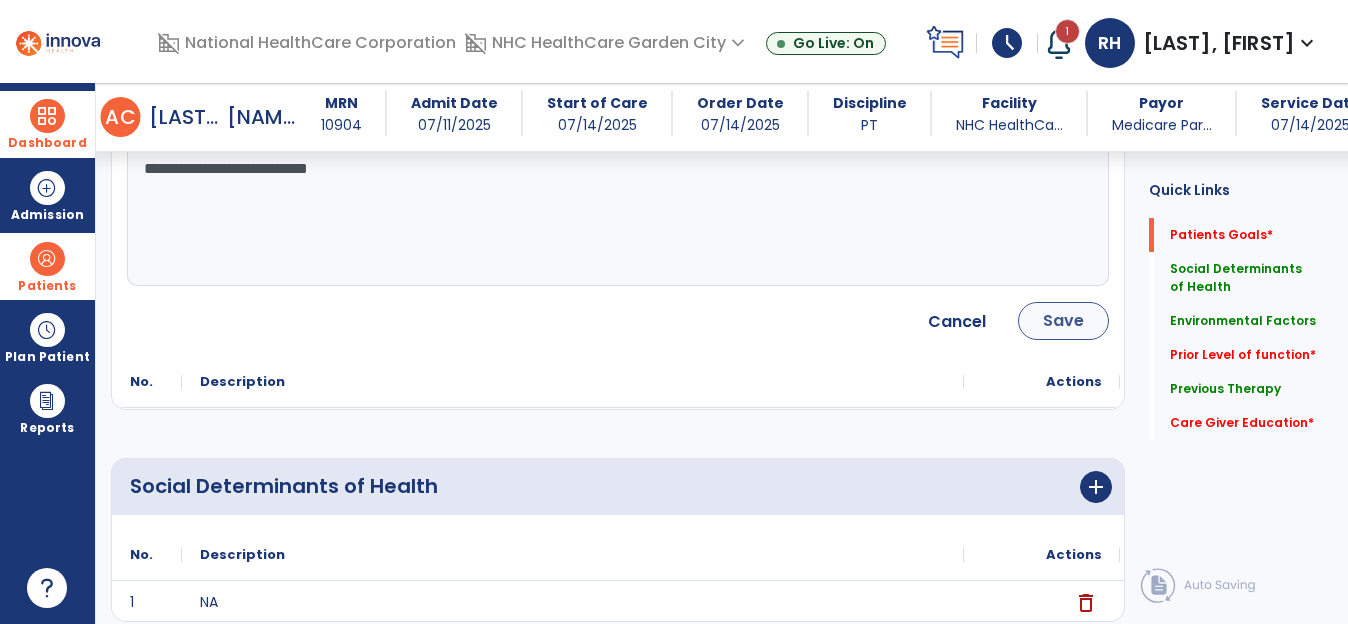 type on "**********" 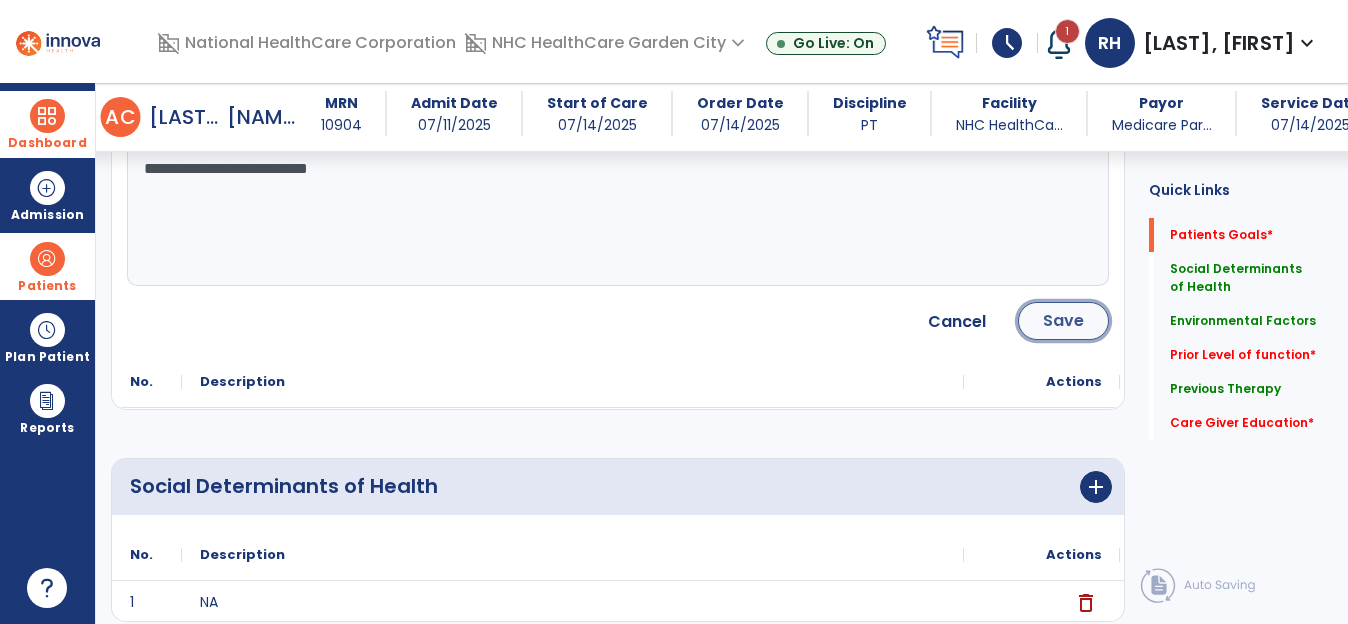 click on "Save" 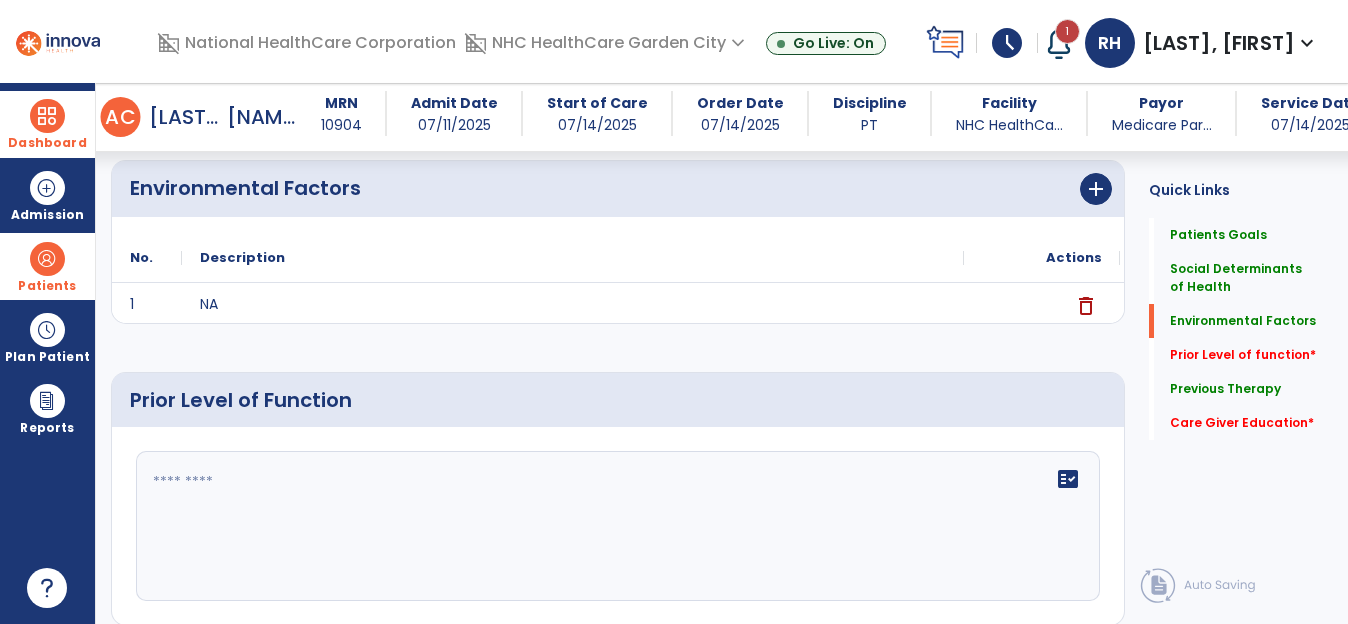 scroll, scrollTop: 600, scrollLeft: 0, axis: vertical 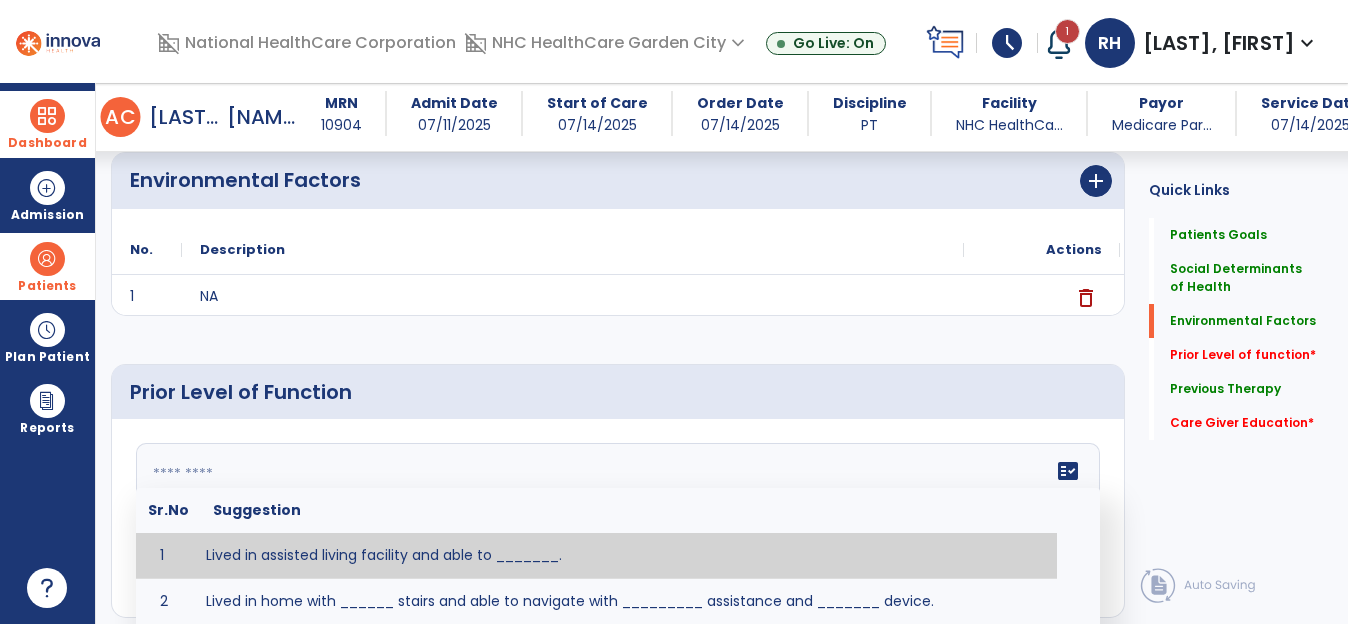 click 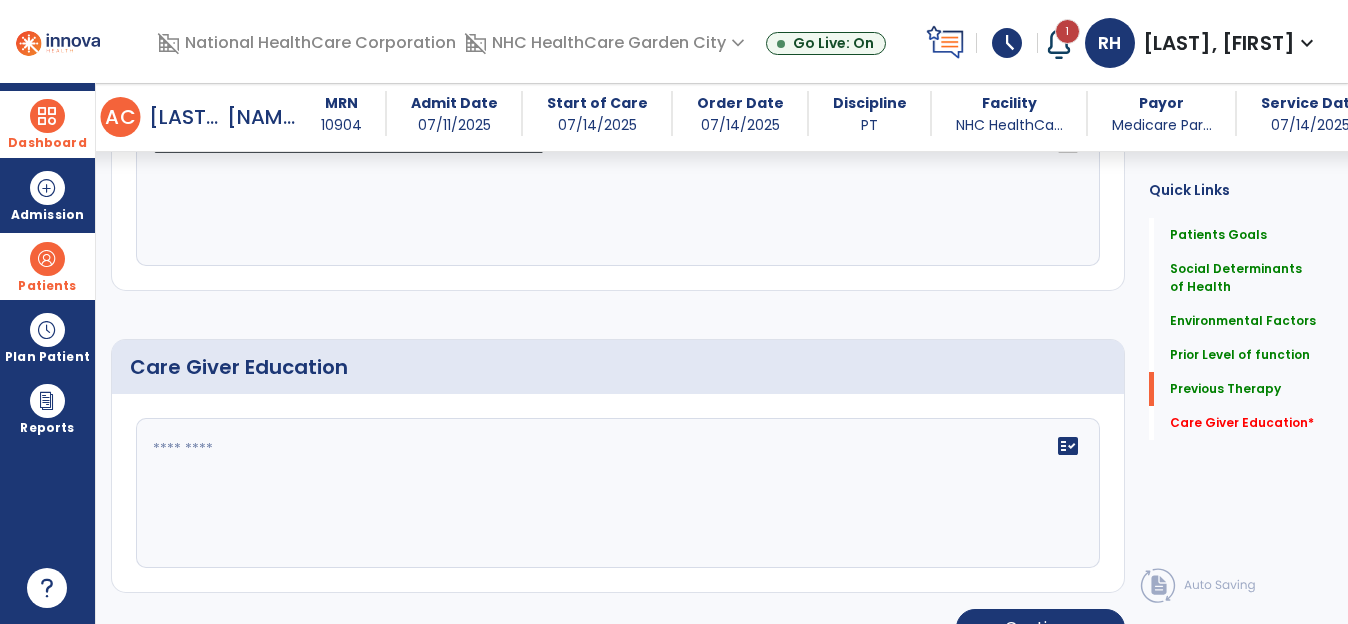 scroll, scrollTop: 1268, scrollLeft: 0, axis: vertical 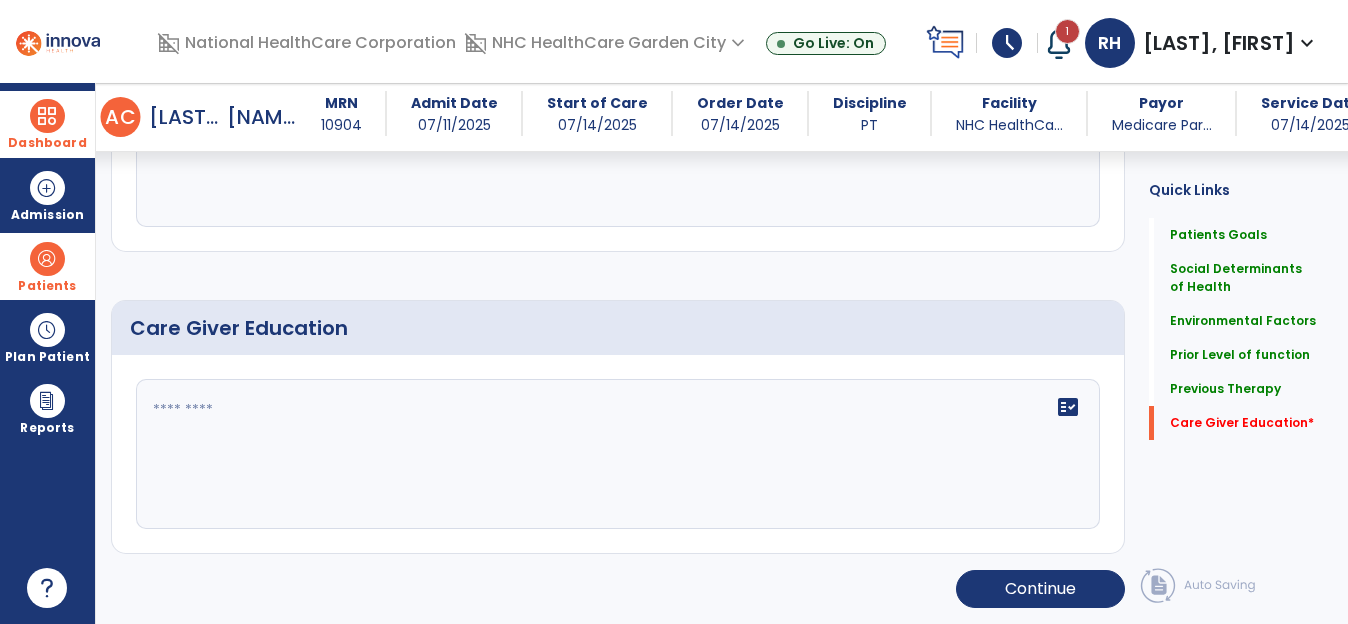 type on "**********" 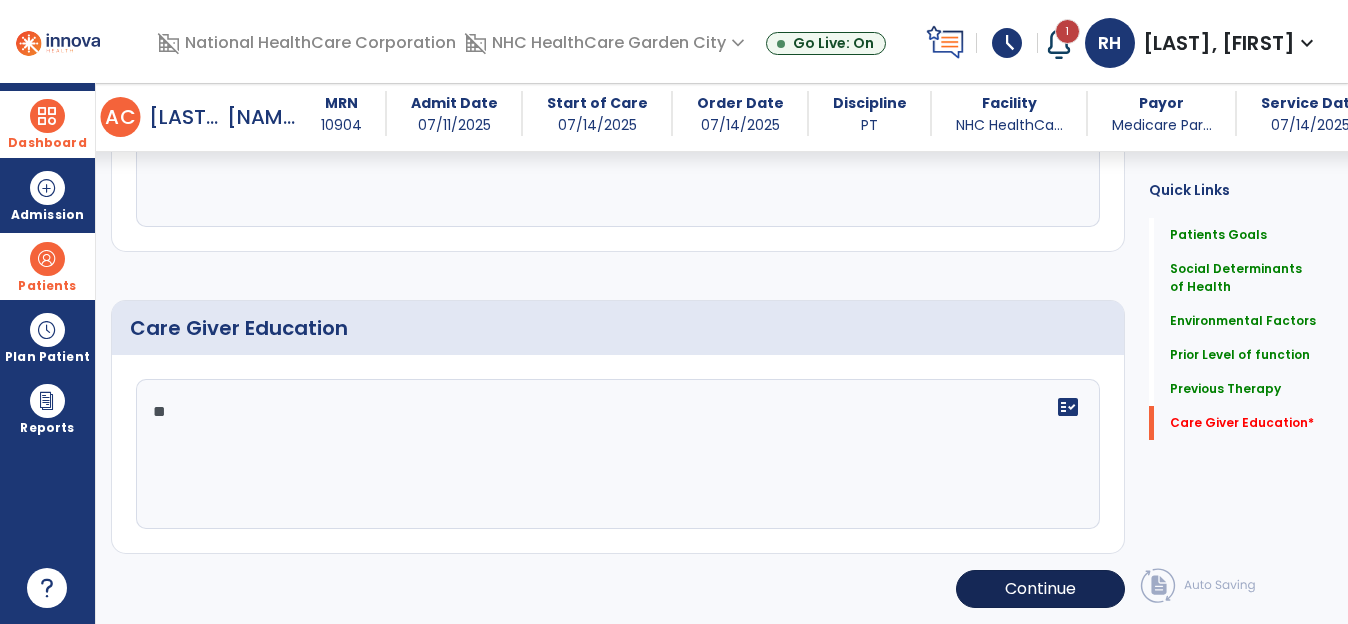 type on "**" 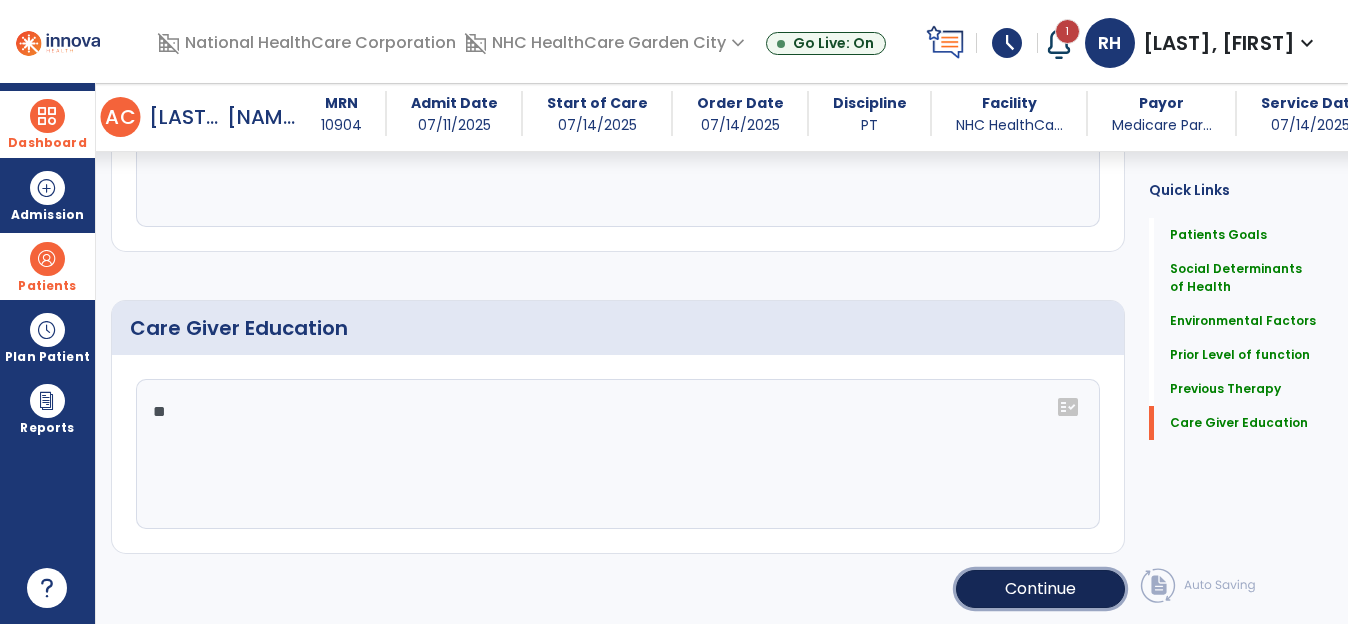 click on "Continue" 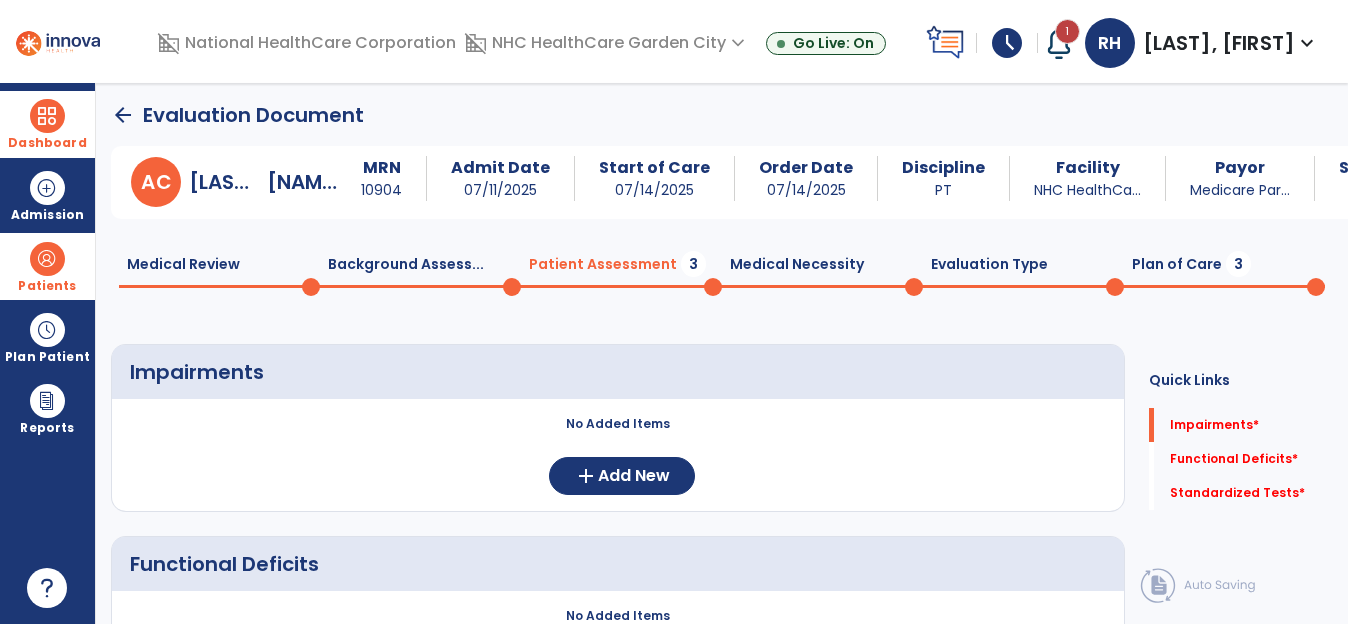 scroll, scrollTop: 0, scrollLeft: 0, axis: both 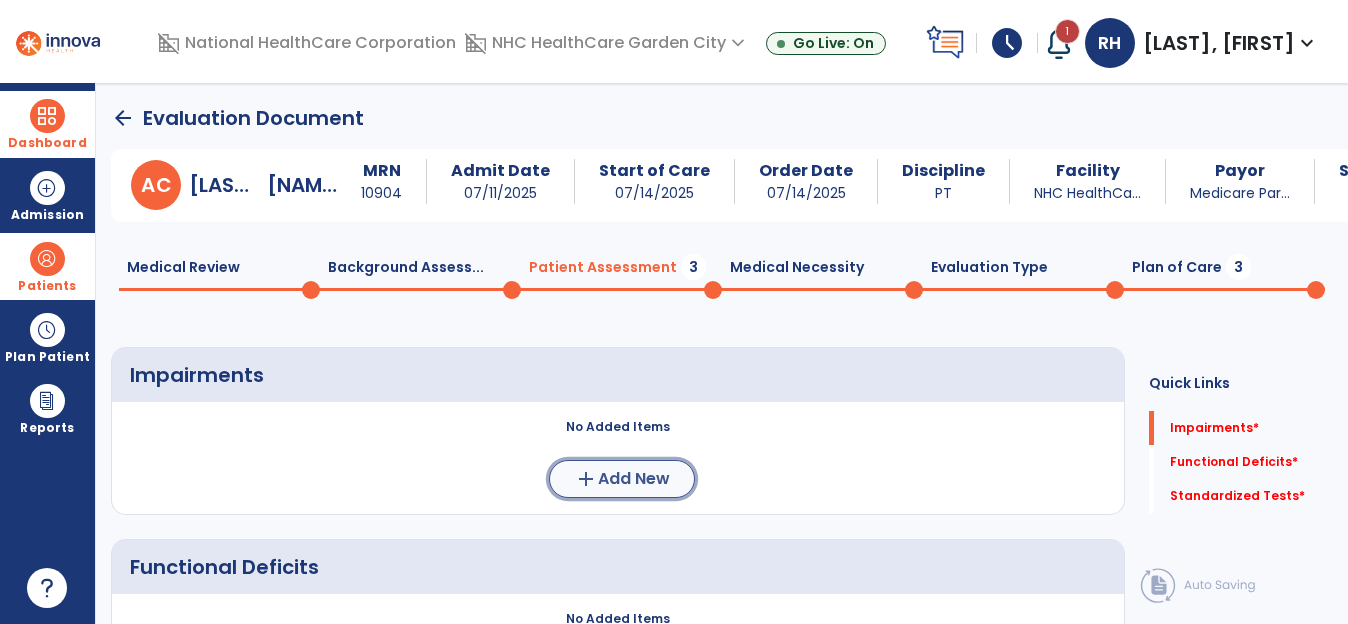 click on "Add New" 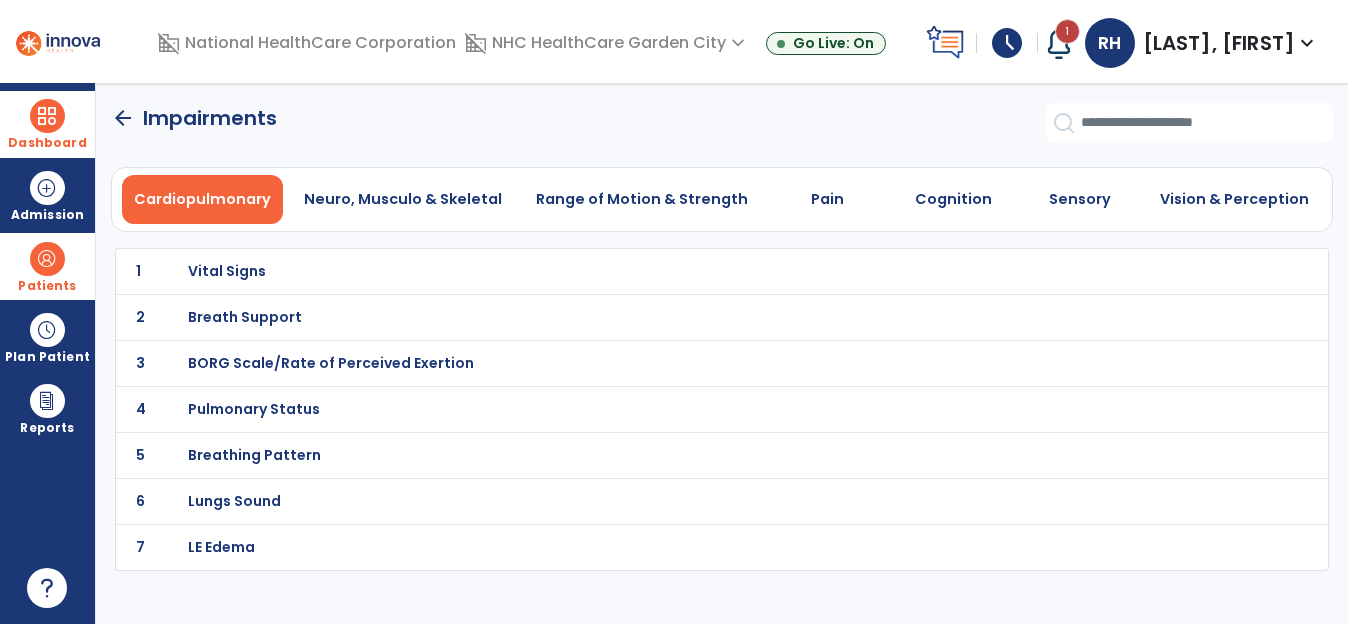 click on "Lungs Sound" at bounding box center (227, 271) 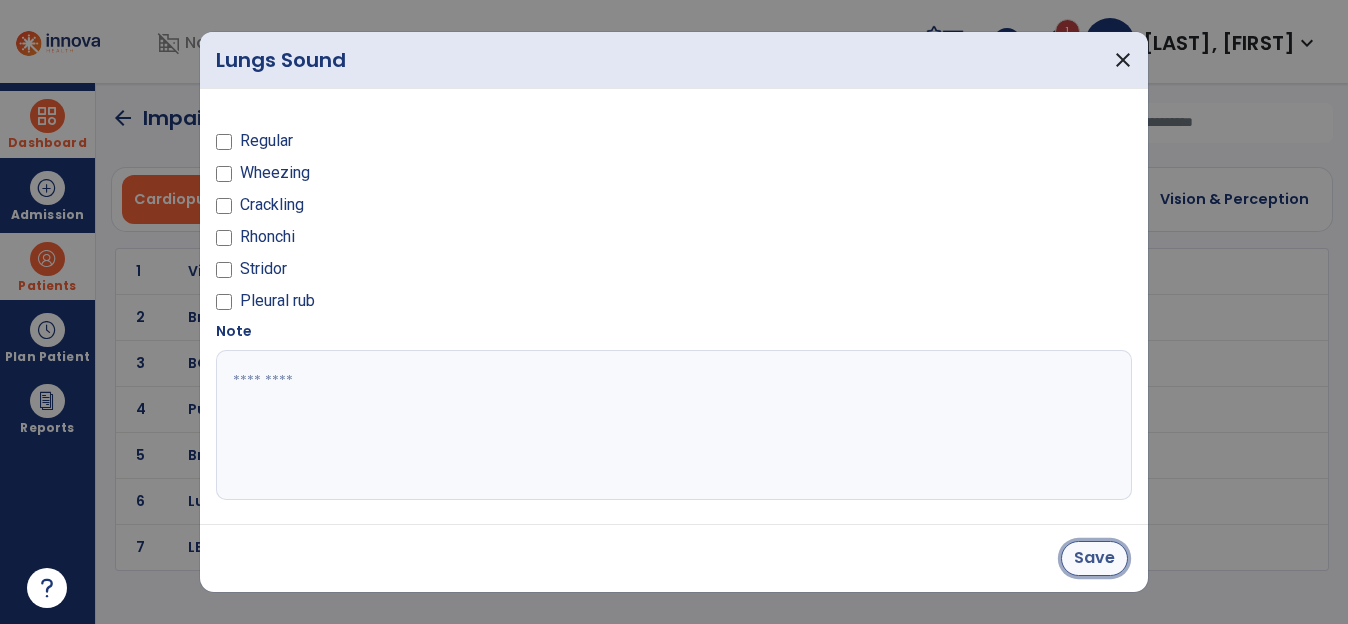 click on "Save" at bounding box center (1094, 558) 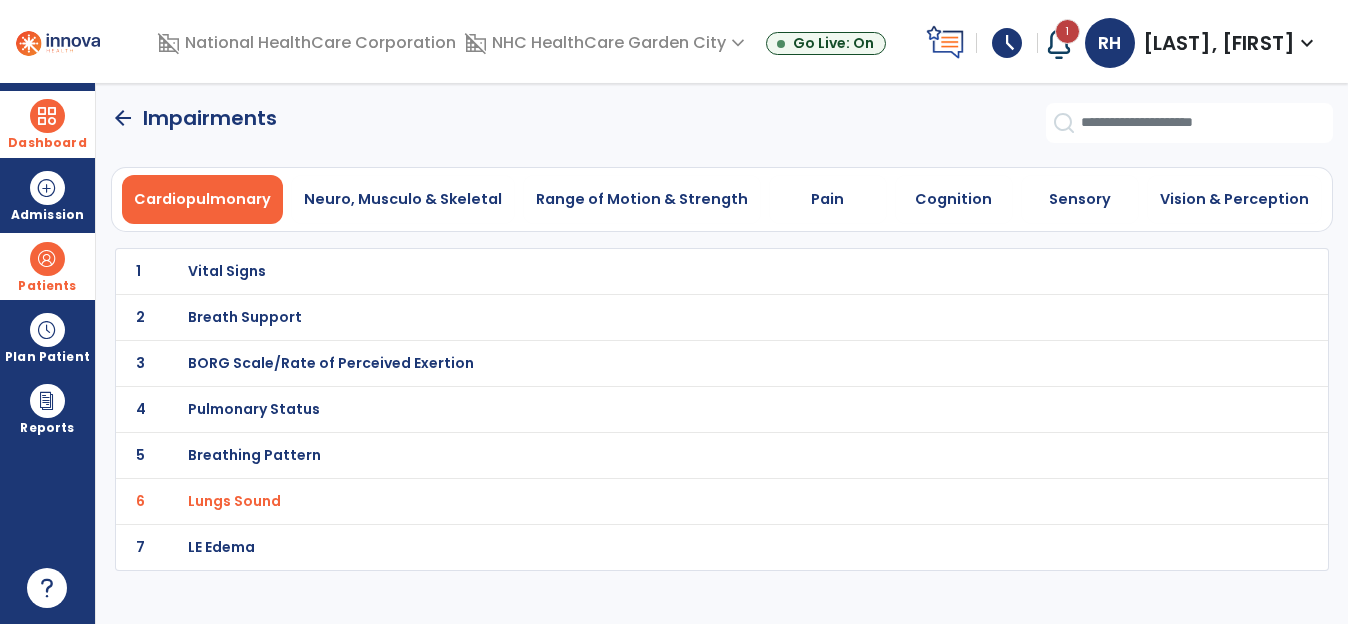 click on "arrow_back" 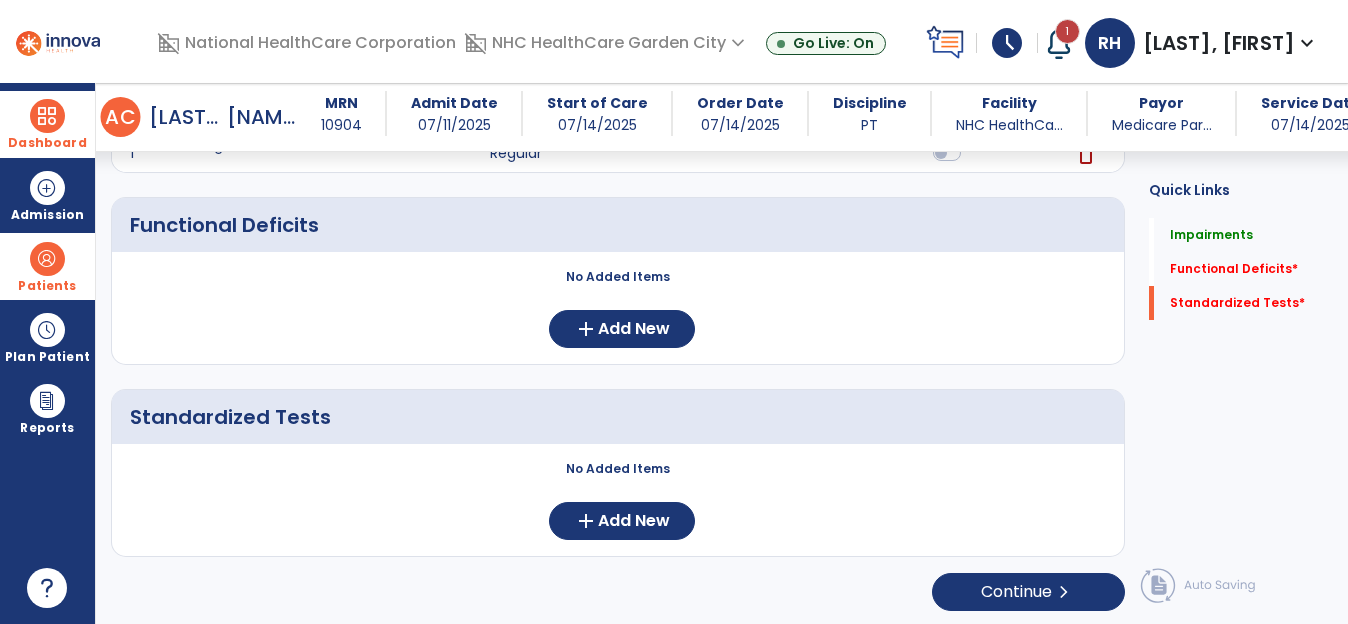 scroll, scrollTop: 314, scrollLeft: 0, axis: vertical 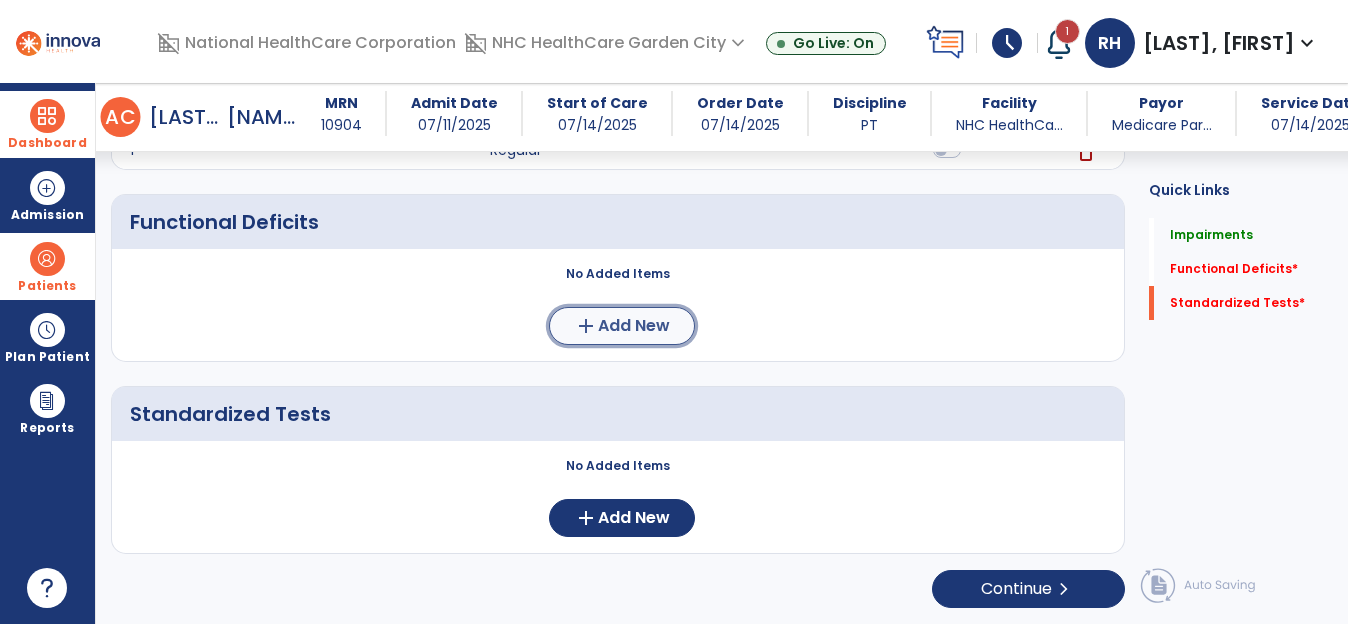 click on "Add New" 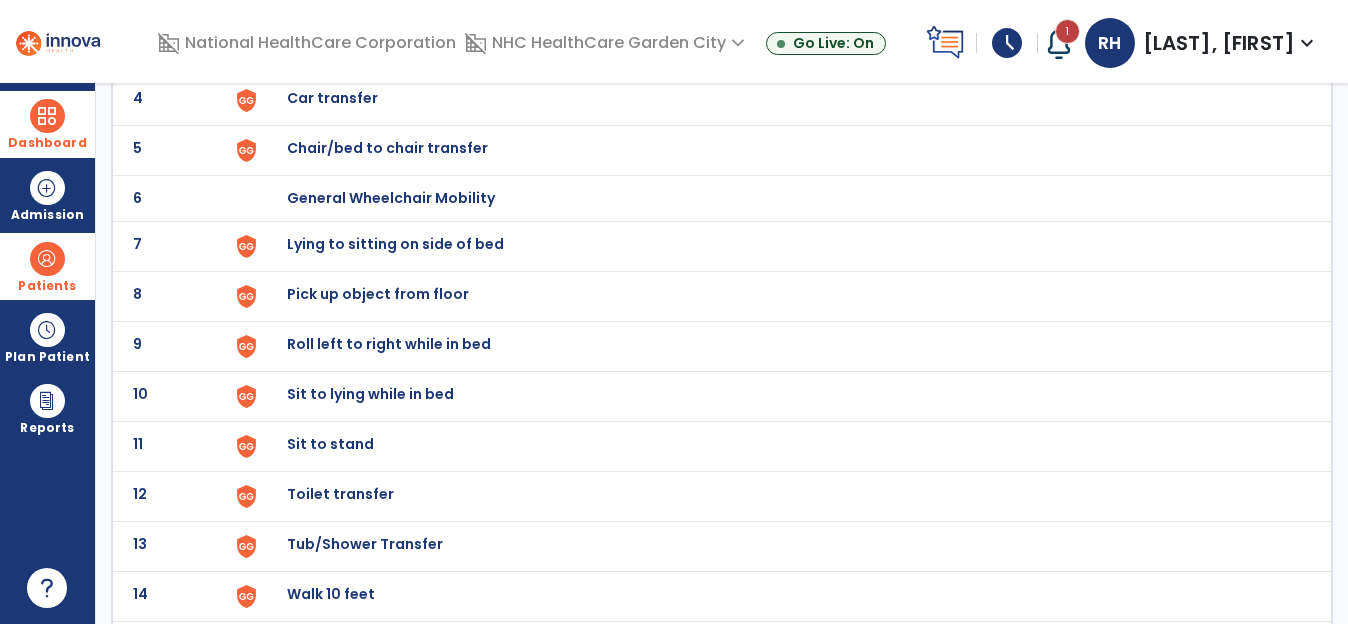 scroll, scrollTop: 0, scrollLeft: 0, axis: both 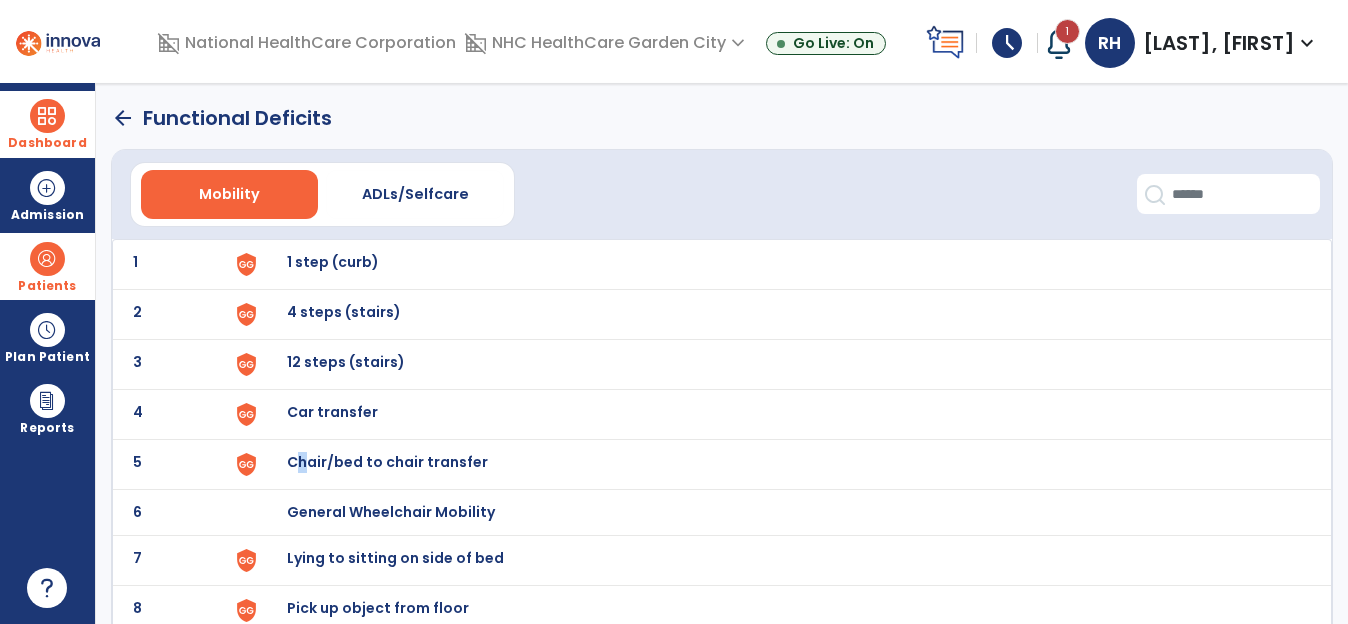 click on "Chair/bed to chair transfer" at bounding box center (333, 262) 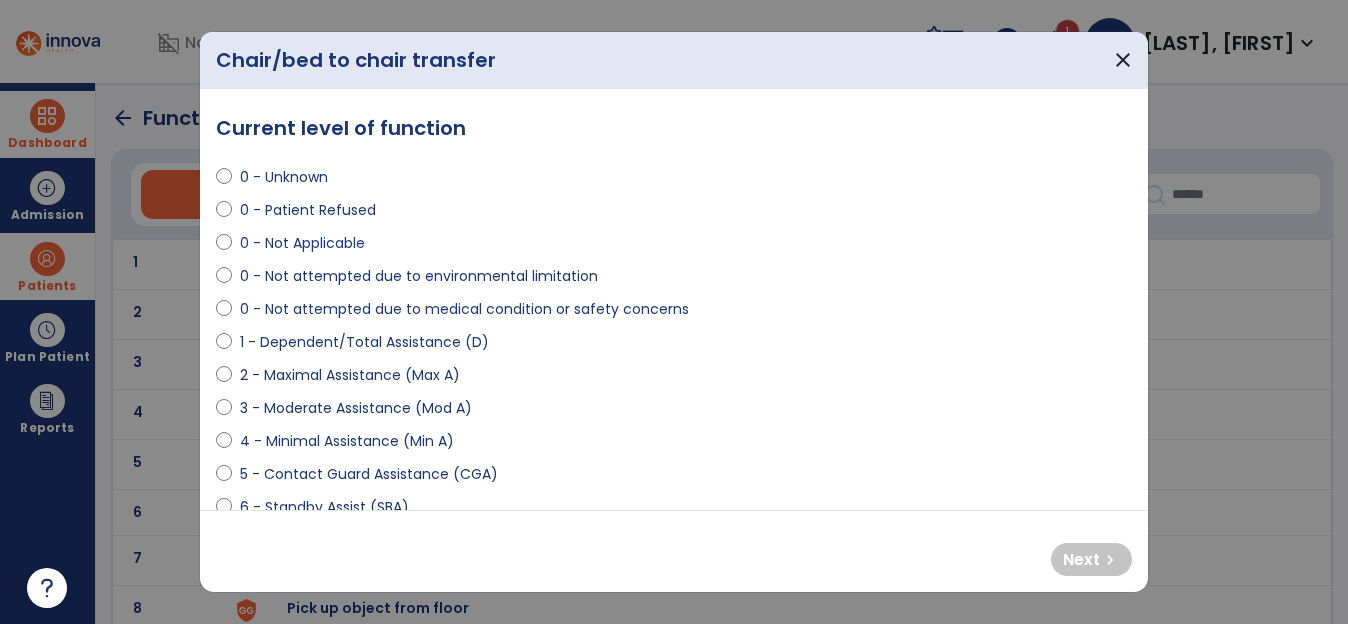 select on "**********" 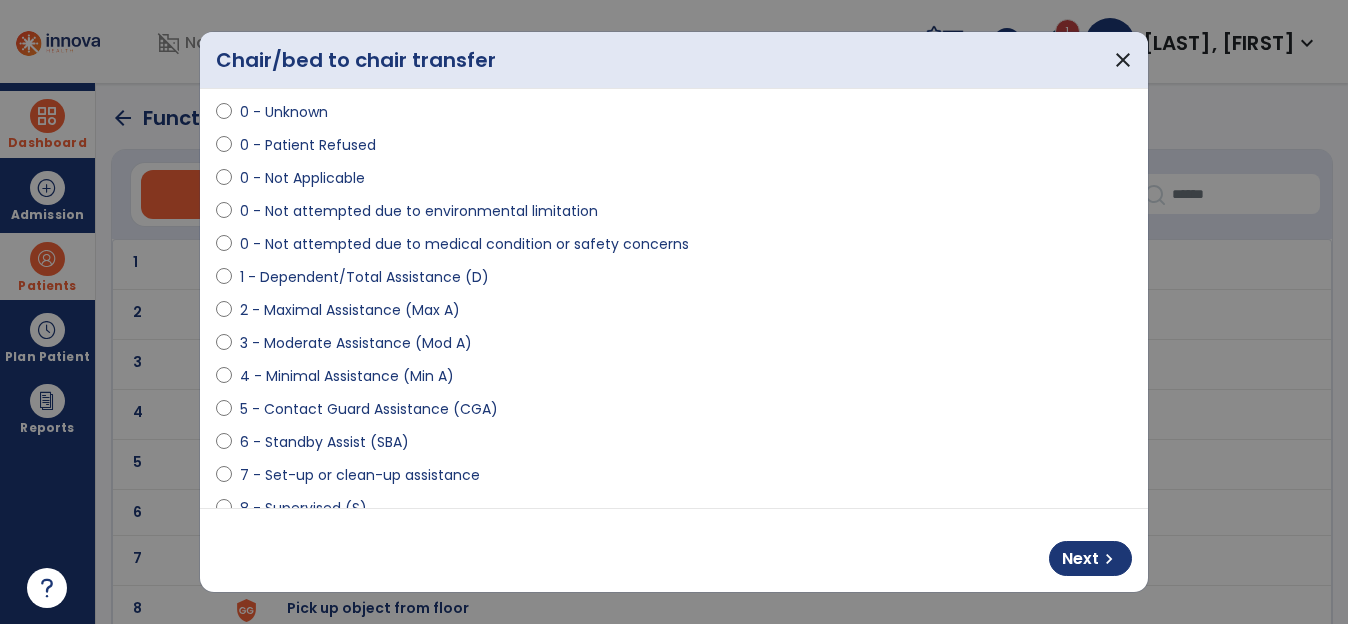 scroll, scrollTop: 100, scrollLeft: 0, axis: vertical 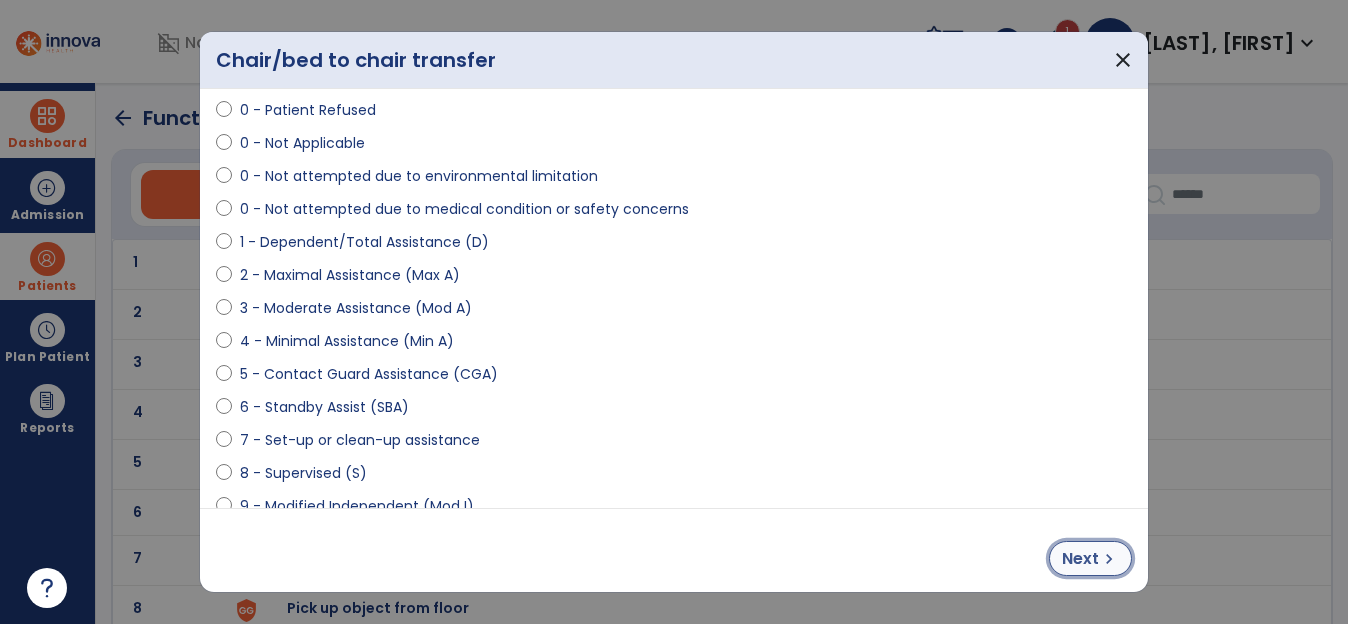 click on "Next" at bounding box center [1080, 559] 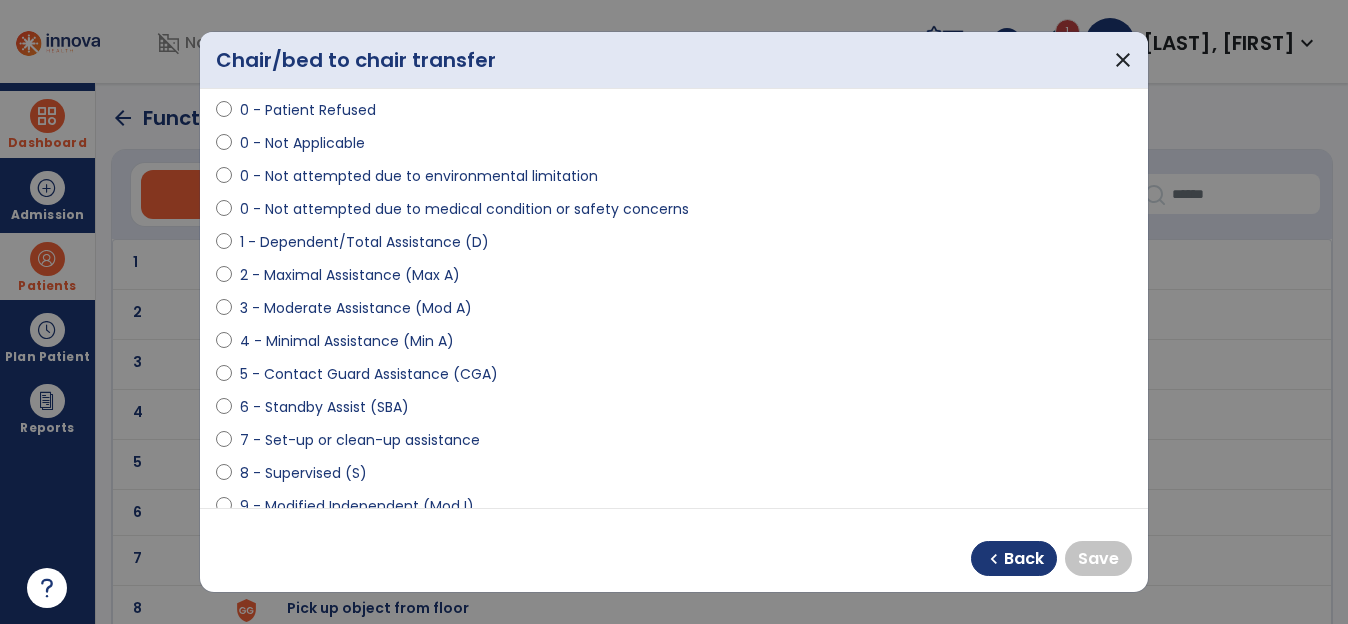 scroll, scrollTop: 200, scrollLeft: 0, axis: vertical 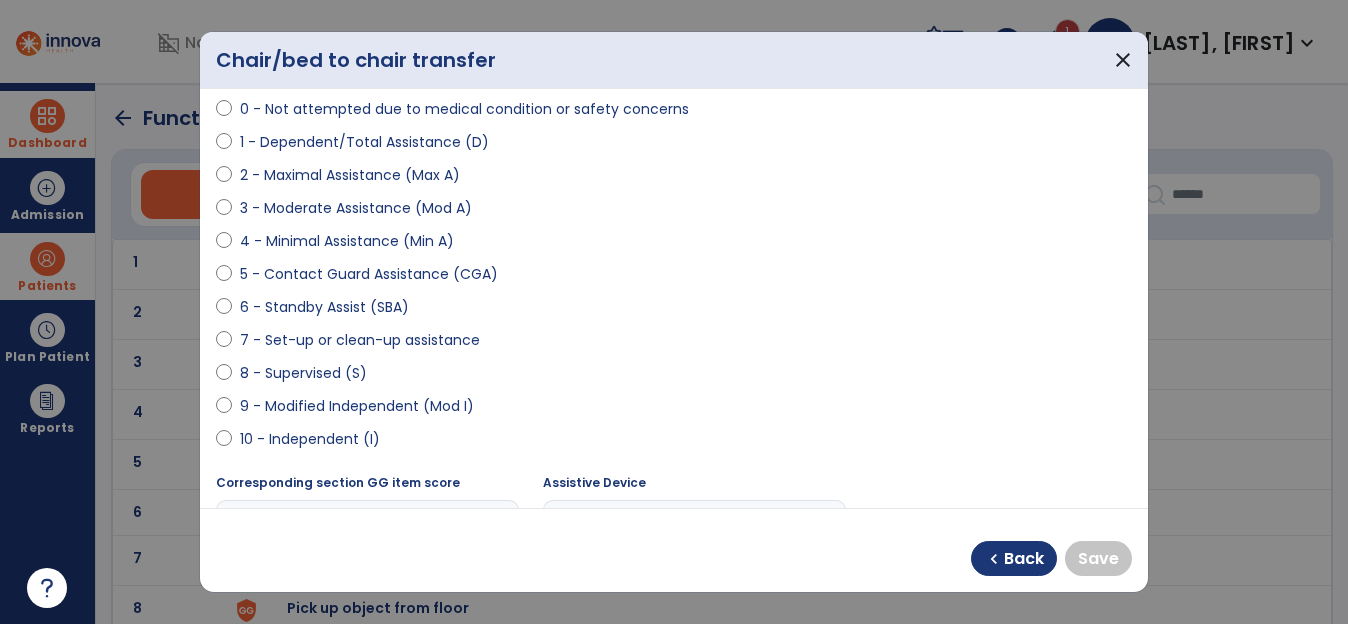 select on "**********" 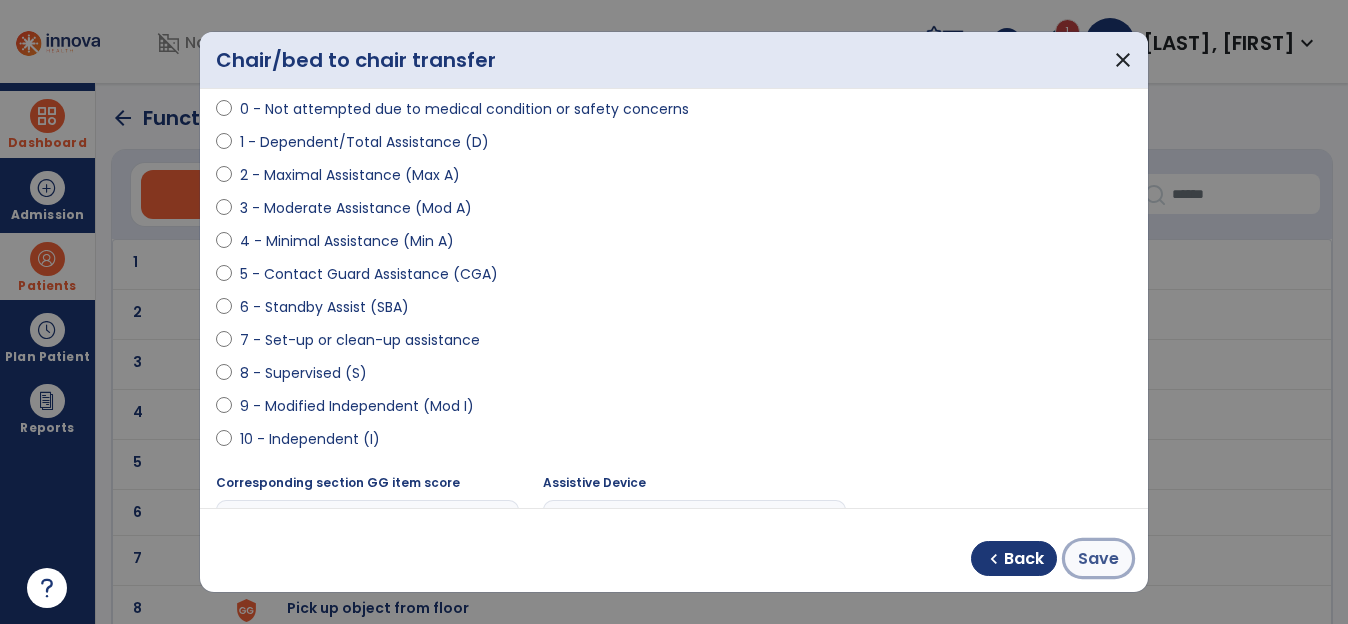 click on "Save" at bounding box center (1098, 559) 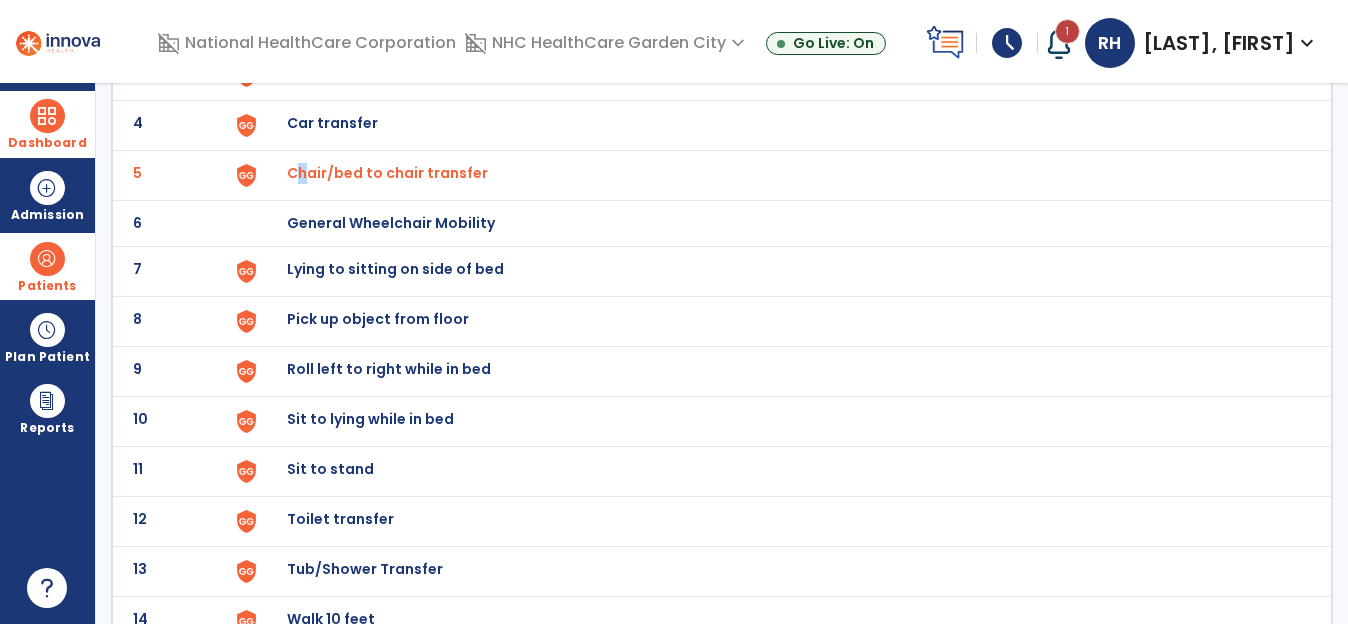 scroll, scrollTop: 300, scrollLeft: 0, axis: vertical 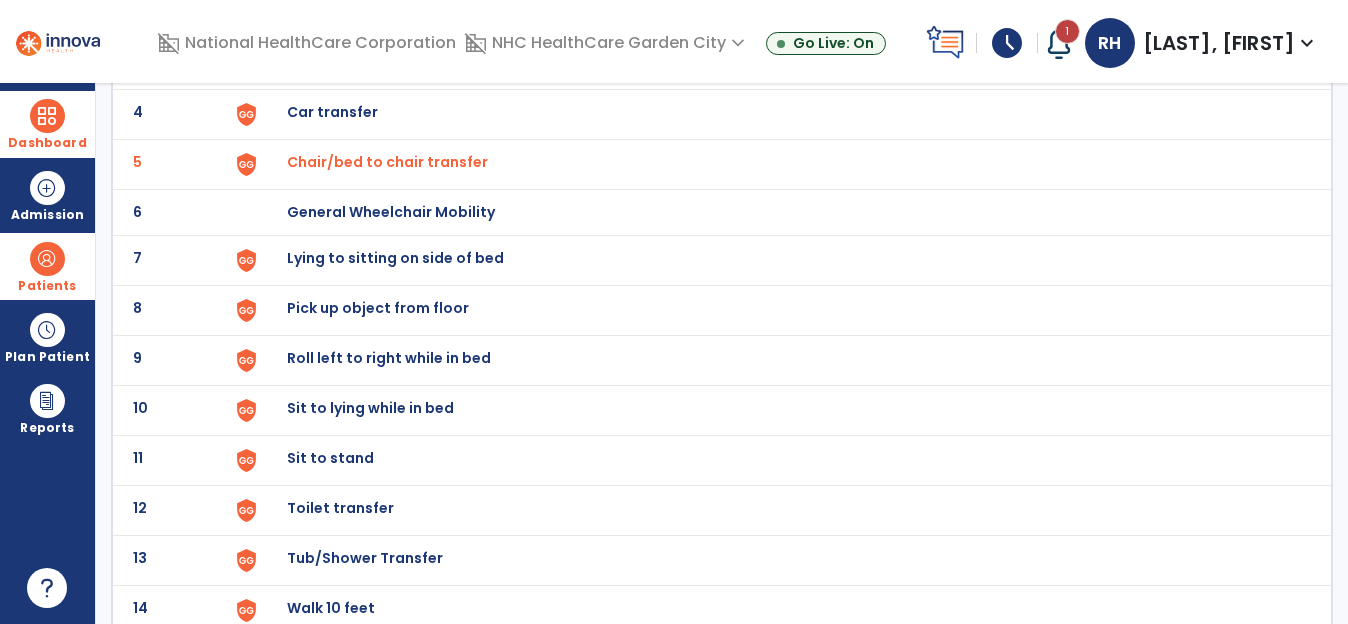 click on "Lying to sitting on side of bed" at bounding box center [333, -38] 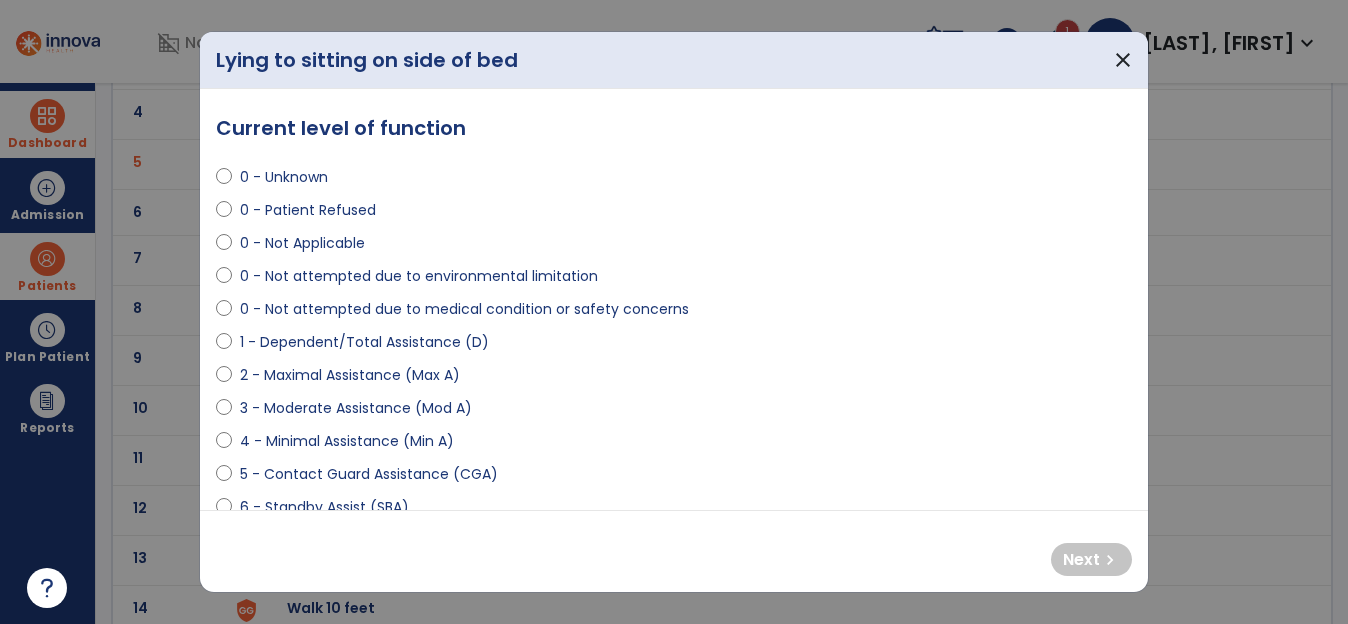 select on "**********" 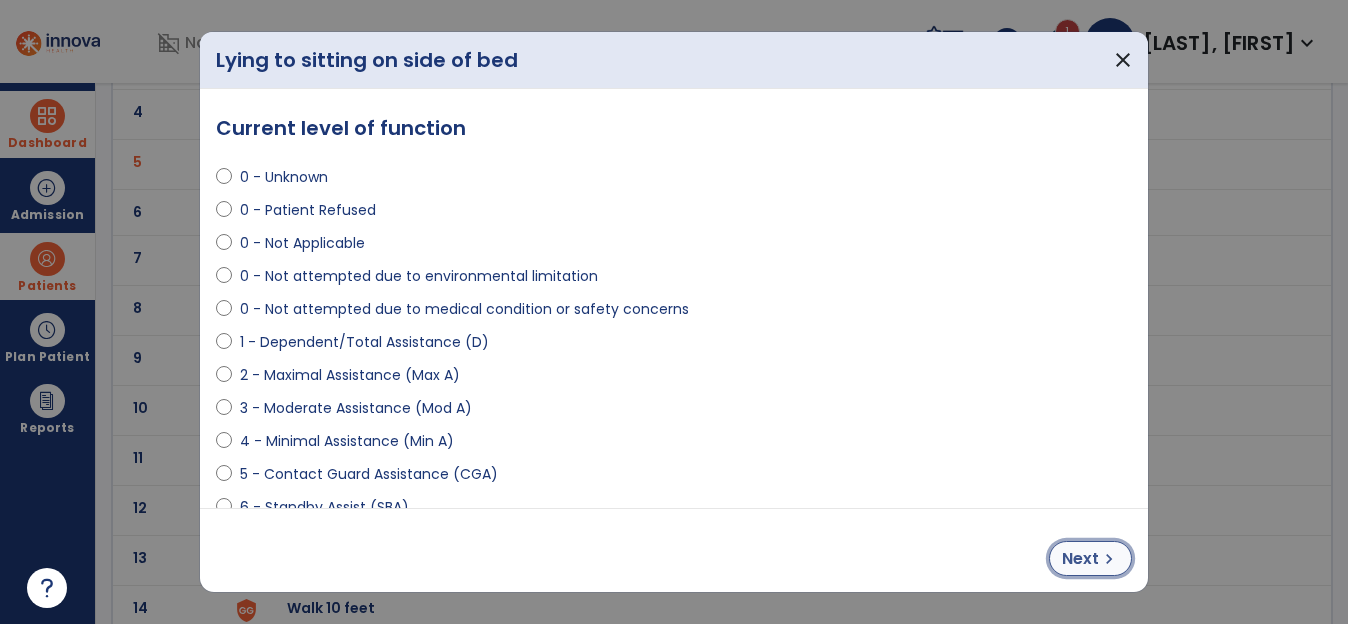 click on "Next" at bounding box center [1080, 559] 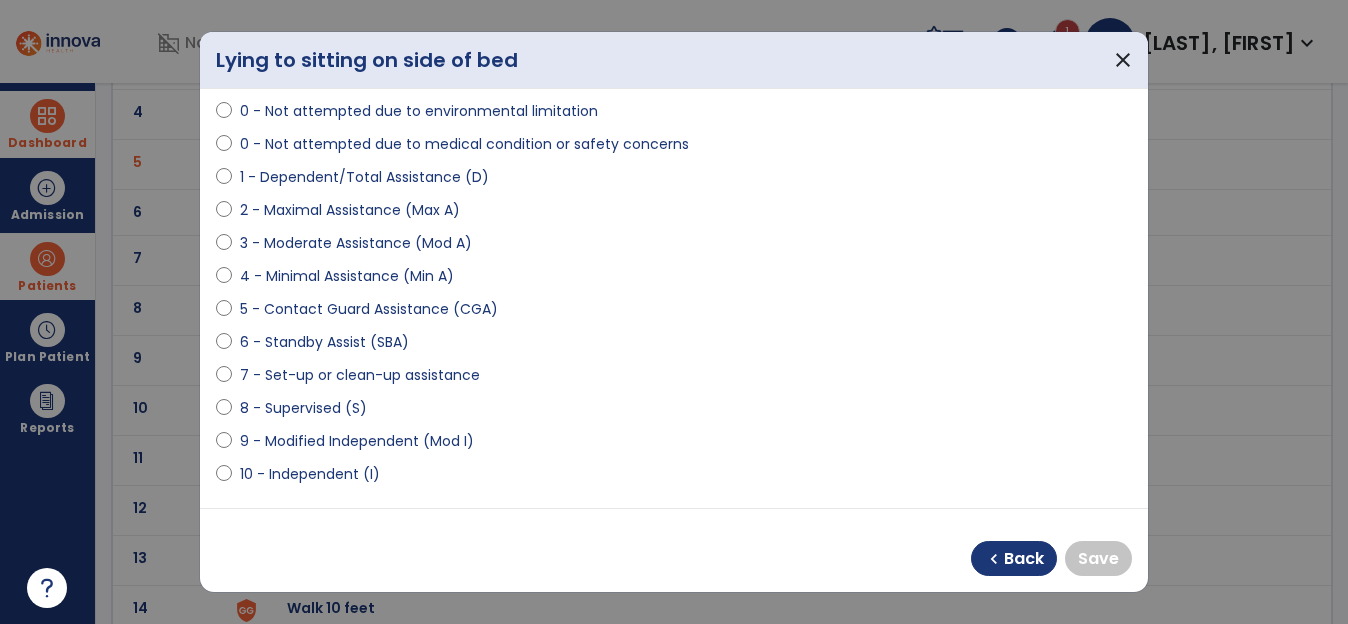 scroll, scrollTop: 200, scrollLeft: 0, axis: vertical 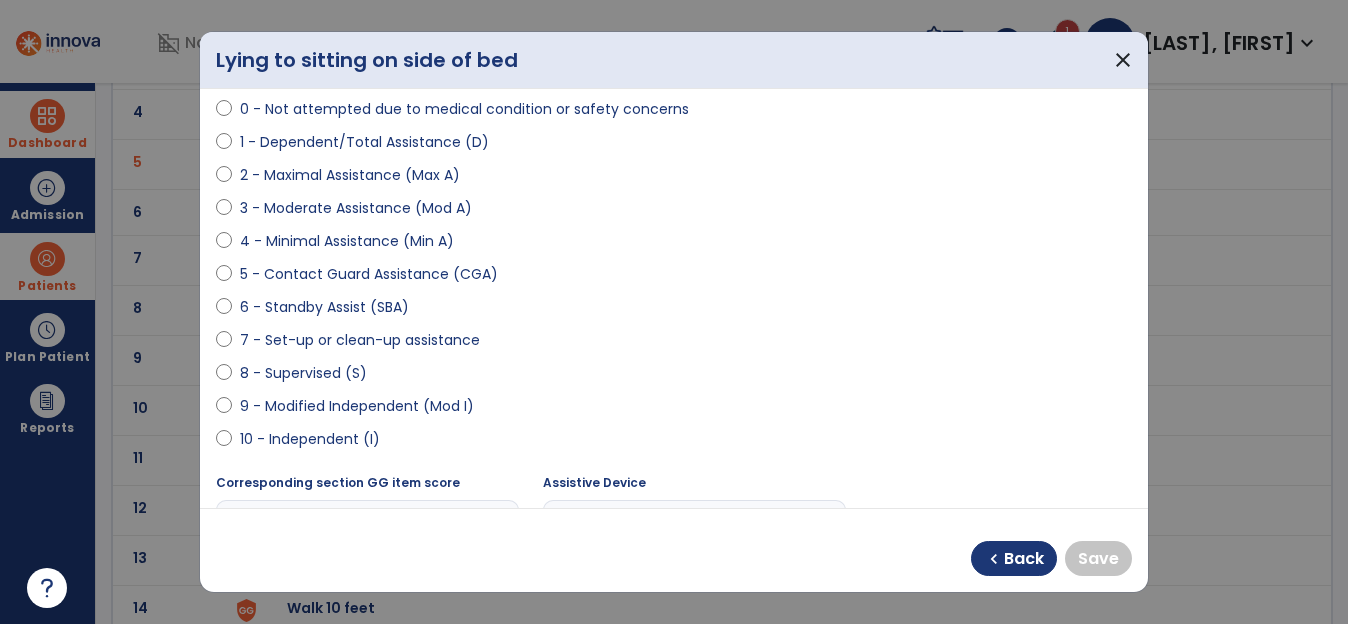 select on "**********" 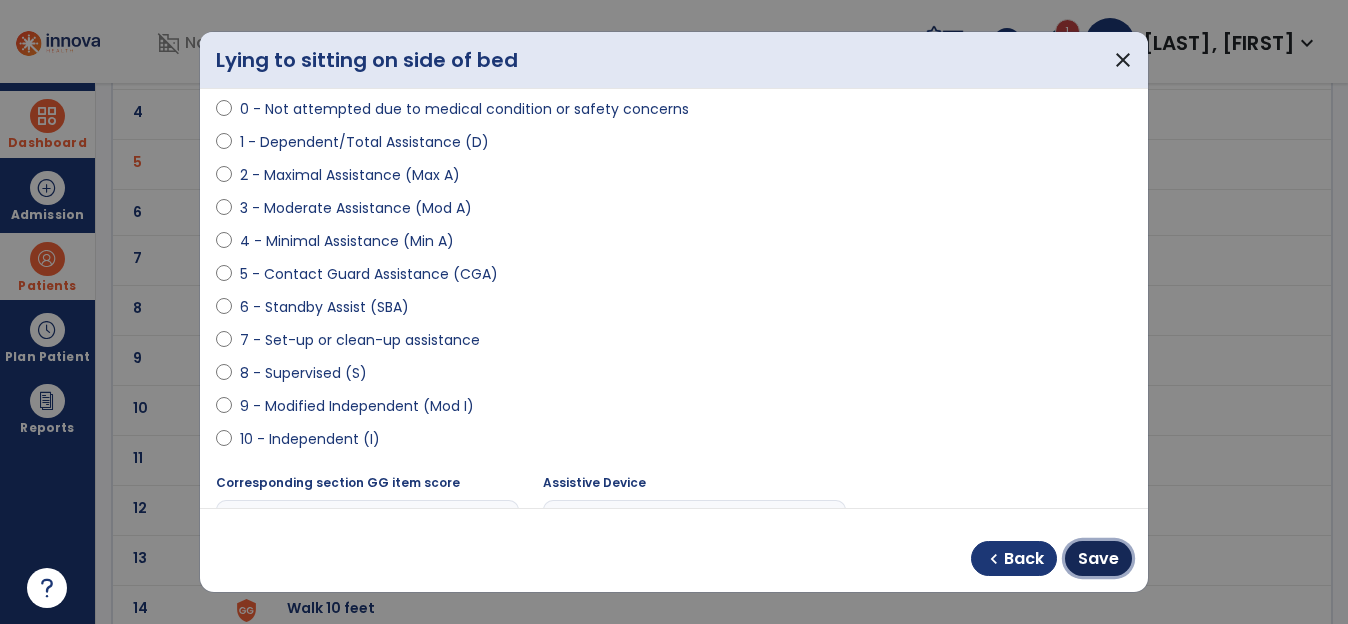 drag, startPoint x: 1106, startPoint y: 557, endPoint x: 1110, endPoint y: 543, distance: 14.56022 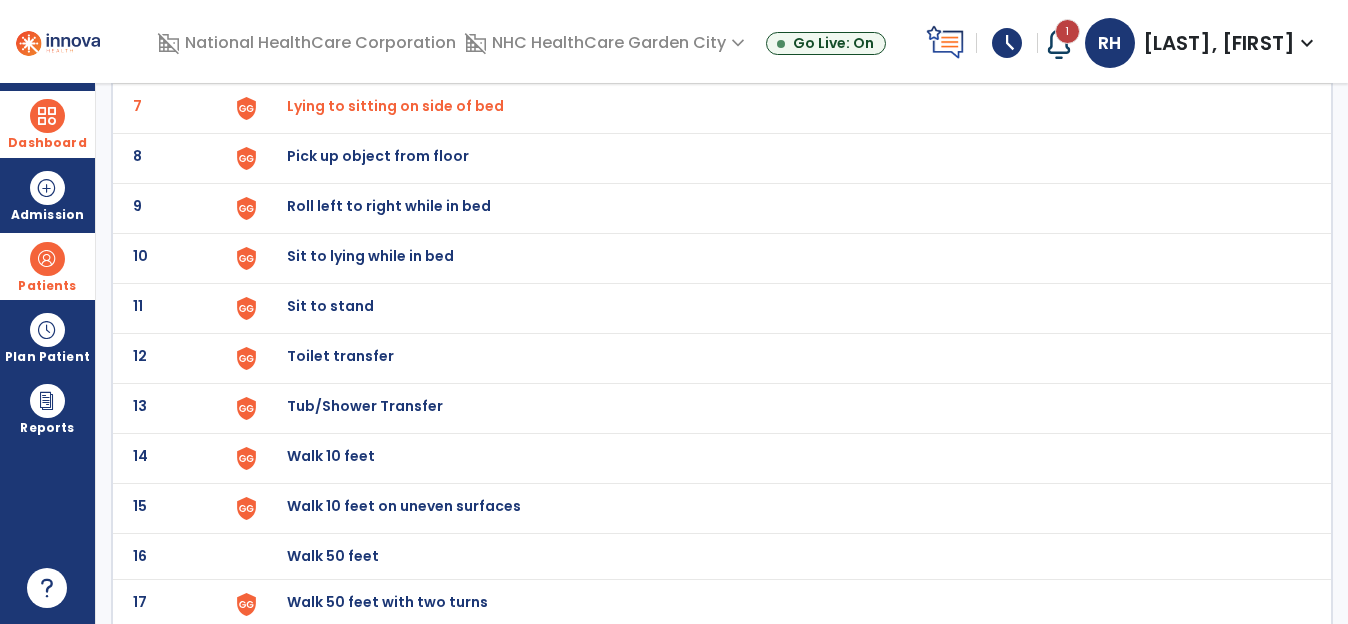 scroll, scrollTop: 500, scrollLeft: 0, axis: vertical 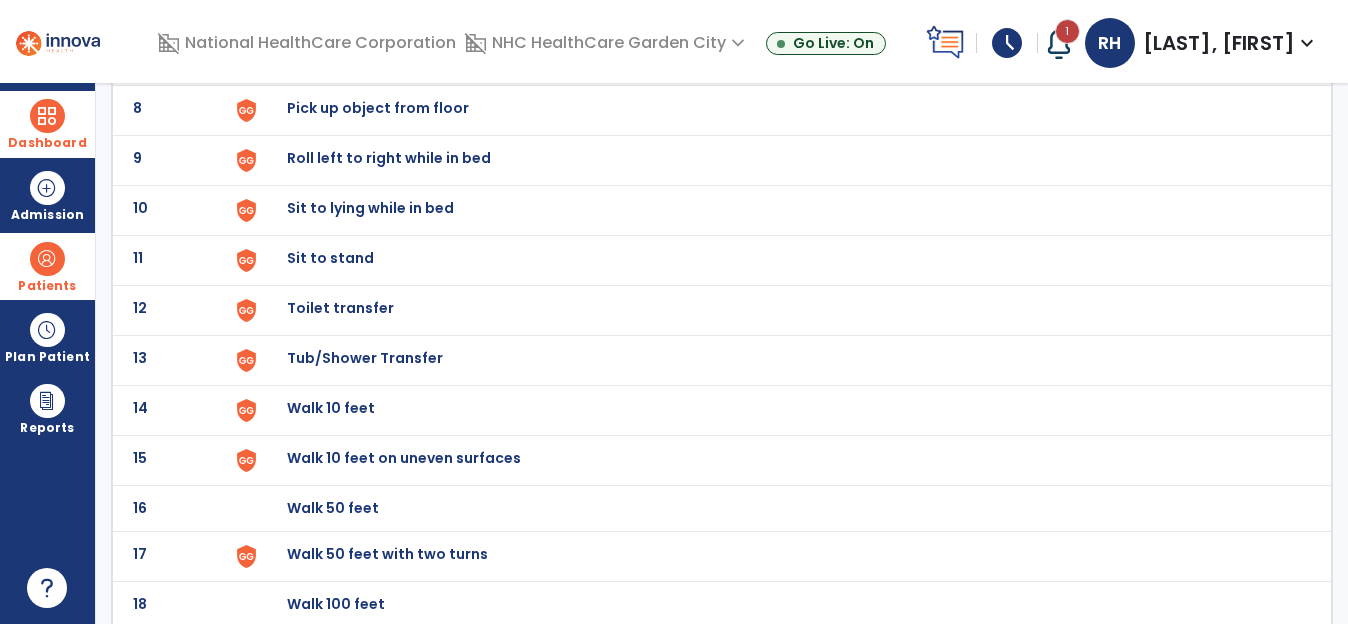 click on "Sit to stand" at bounding box center (333, -238) 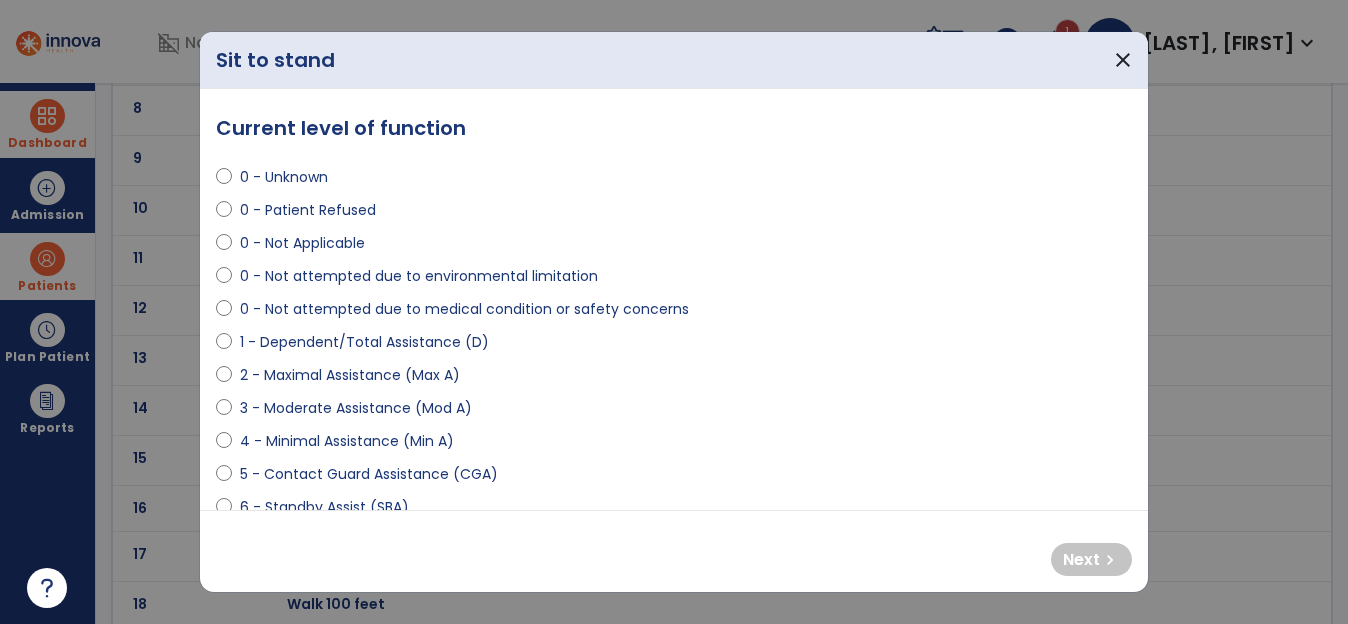 select on "**********" 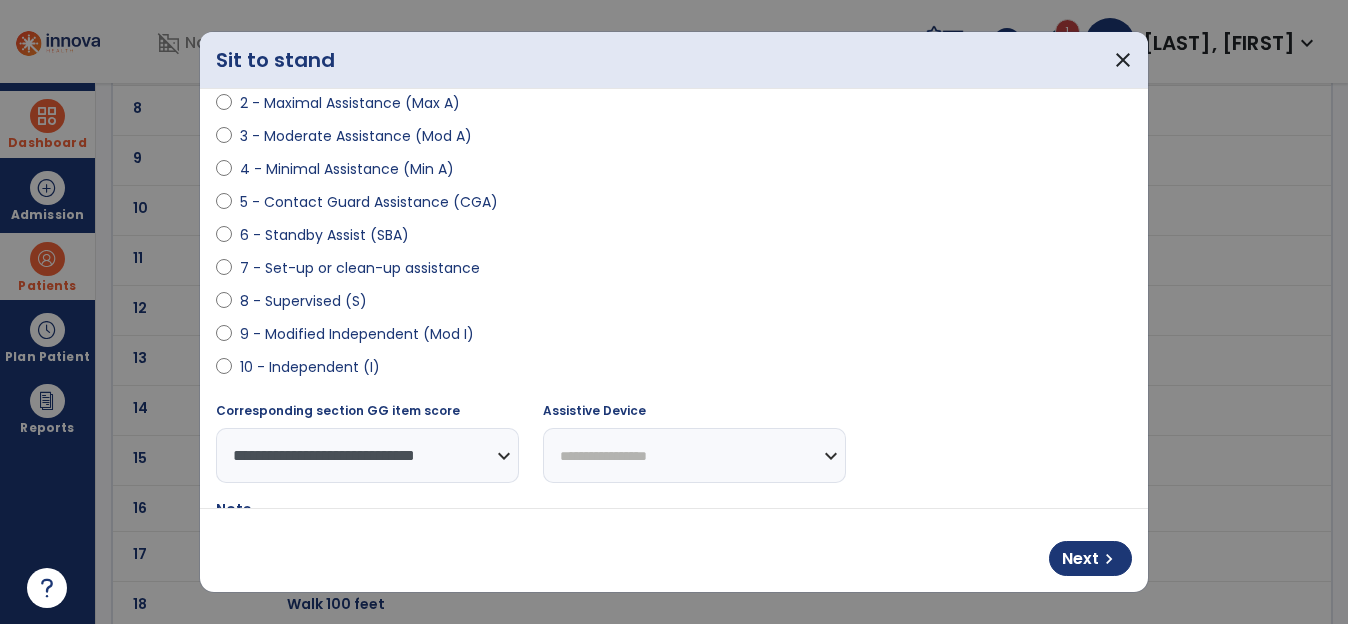 scroll, scrollTop: 300, scrollLeft: 0, axis: vertical 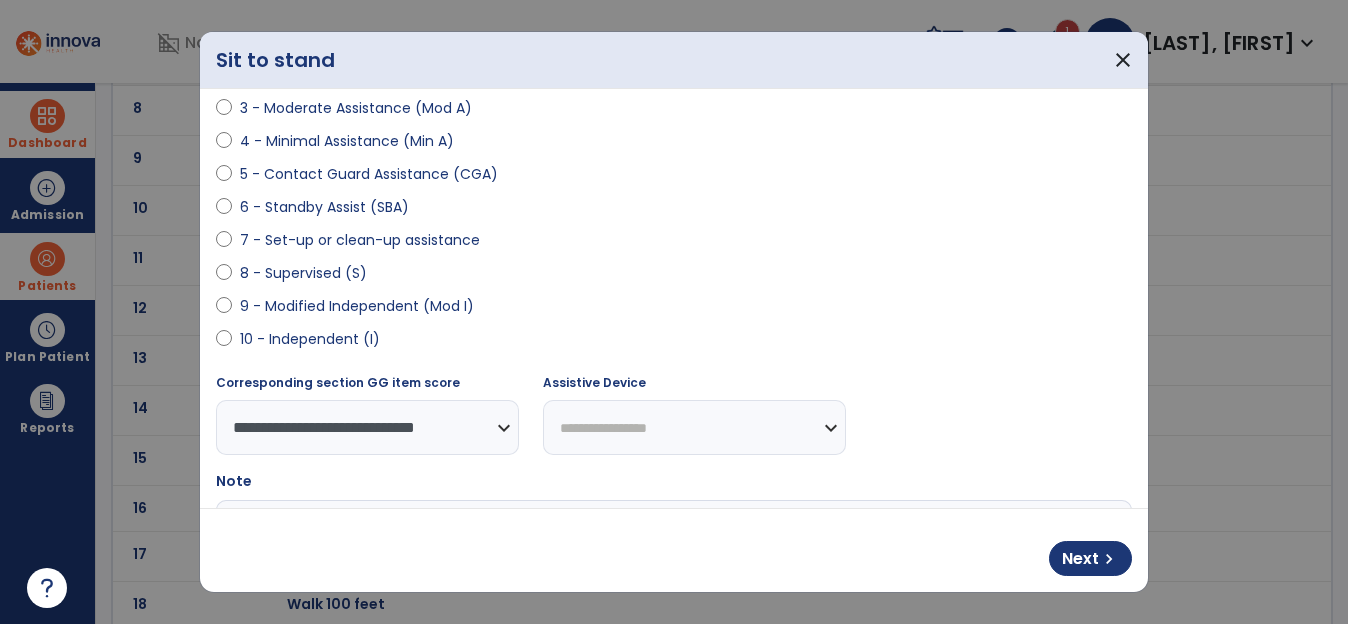 click on "**********" at bounding box center (694, 427) 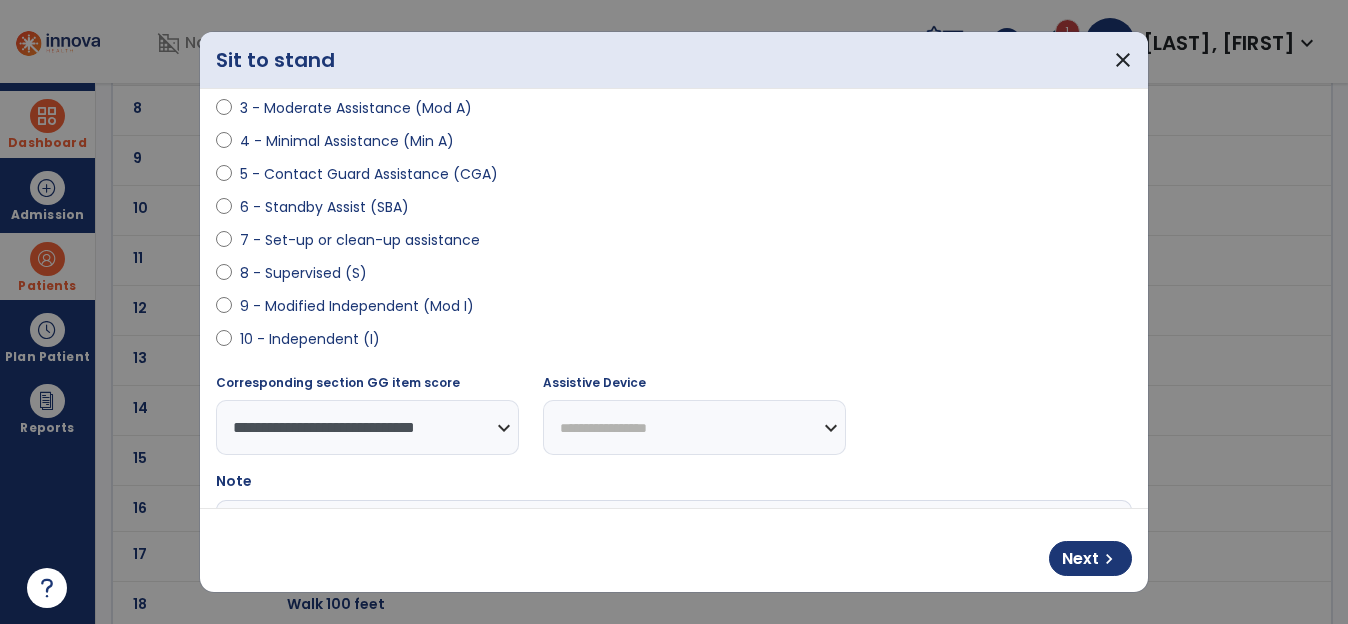 select on "**********" 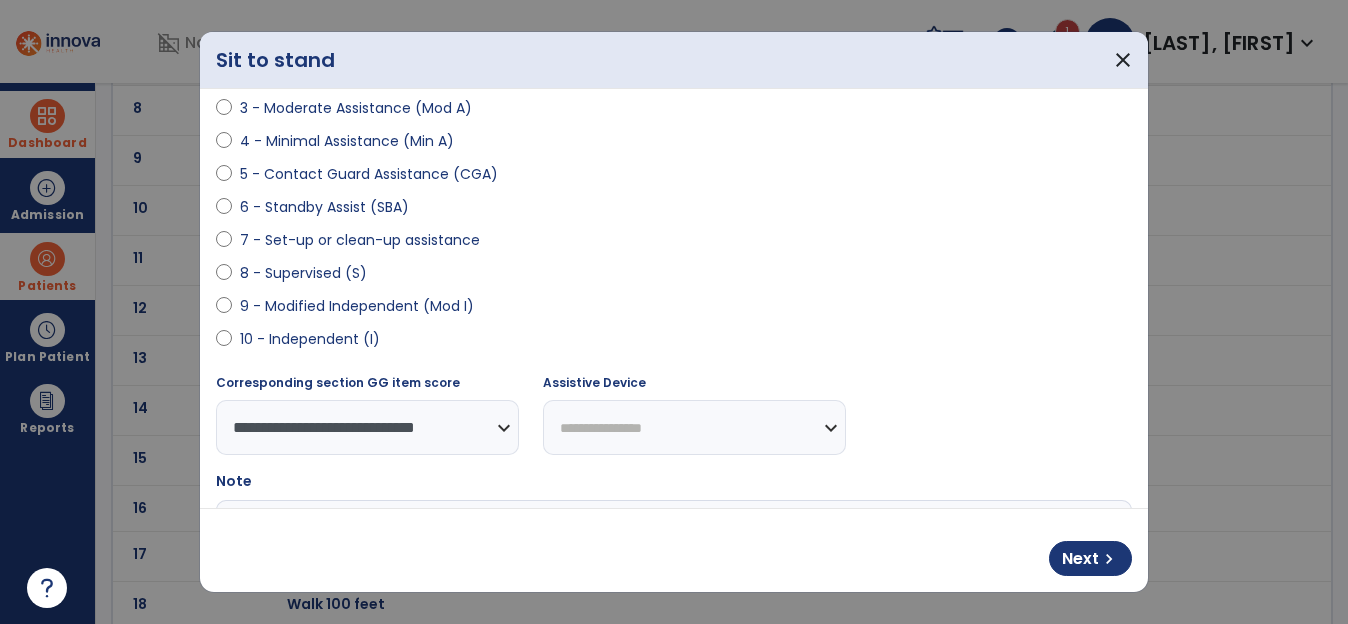 click on "**********" at bounding box center [694, 427] 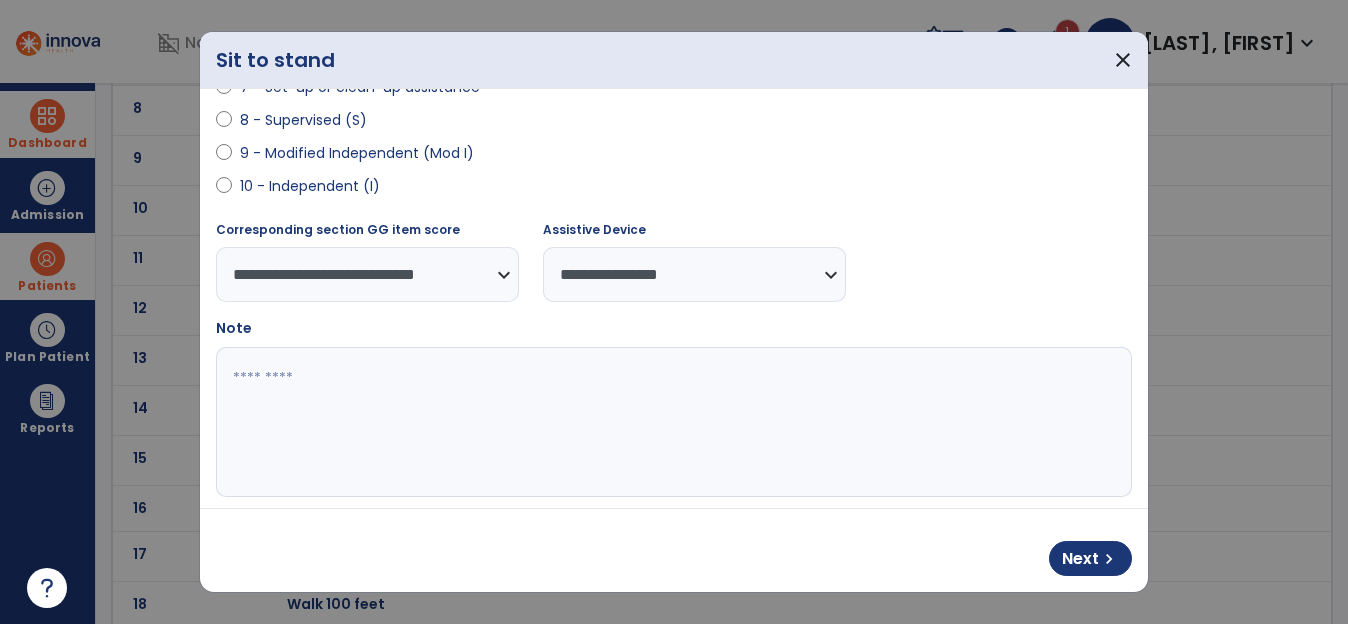 scroll, scrollTop: 474, scrollLeft: 0, axis: vertical 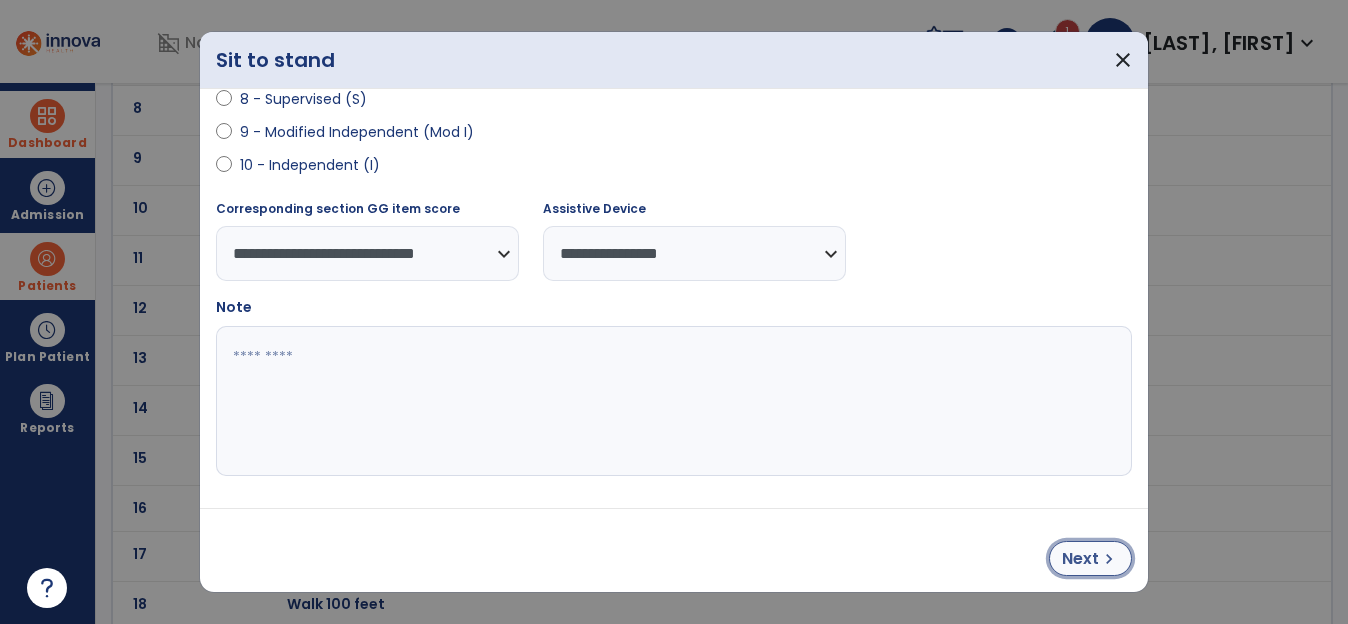 click on "Next" at bounding box center (1080, 559) 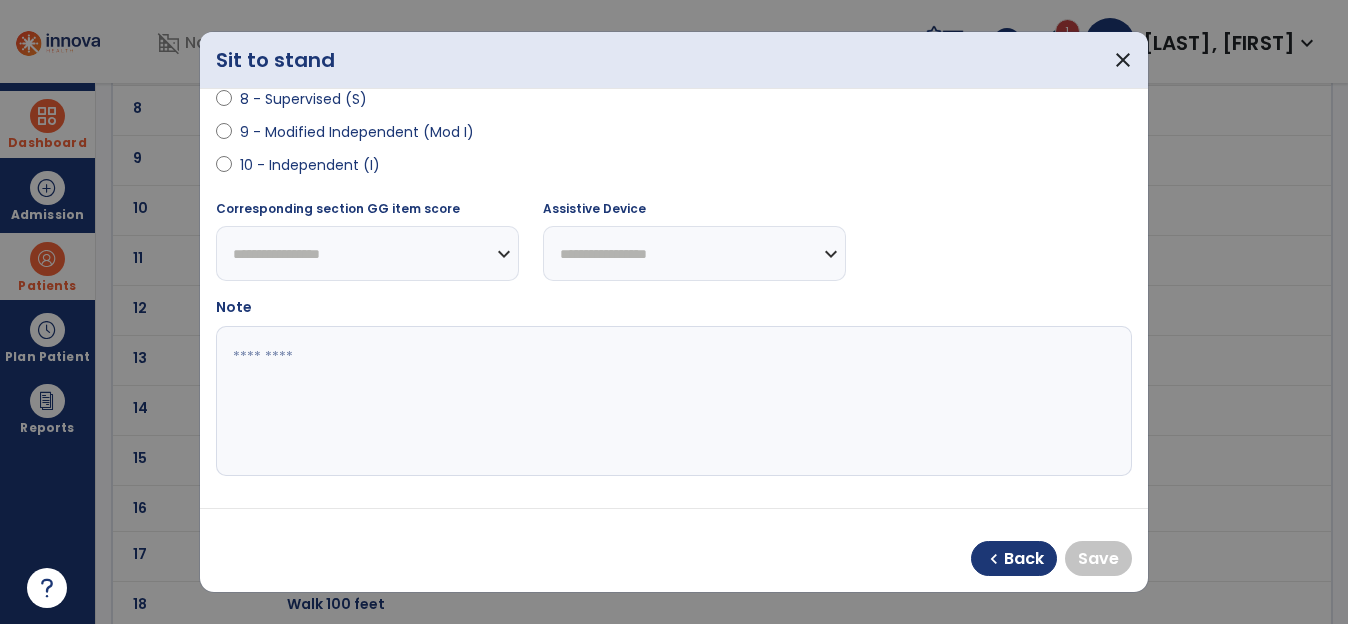 drag, startPoint x: 370, startPoint y: 135, endPoint x: 381, endPoint y: 135, distance: 11 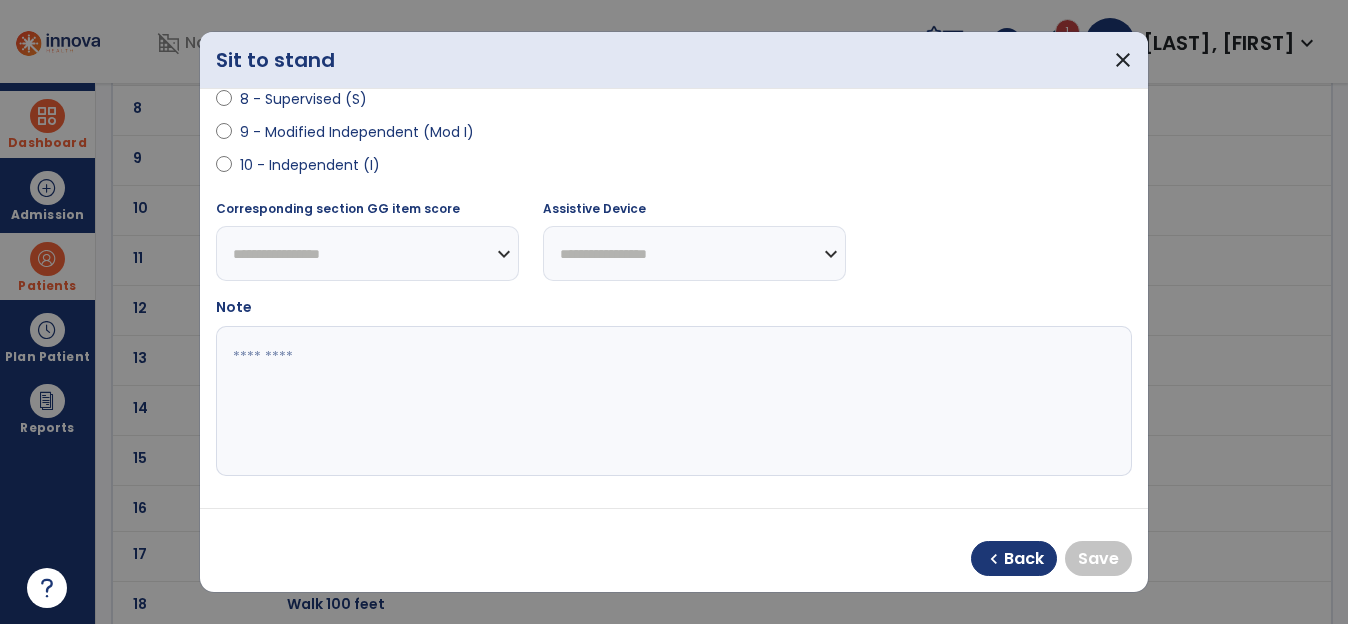 click on "9 - Modified Independent (Mod I)" at bounding box center (357, 132) 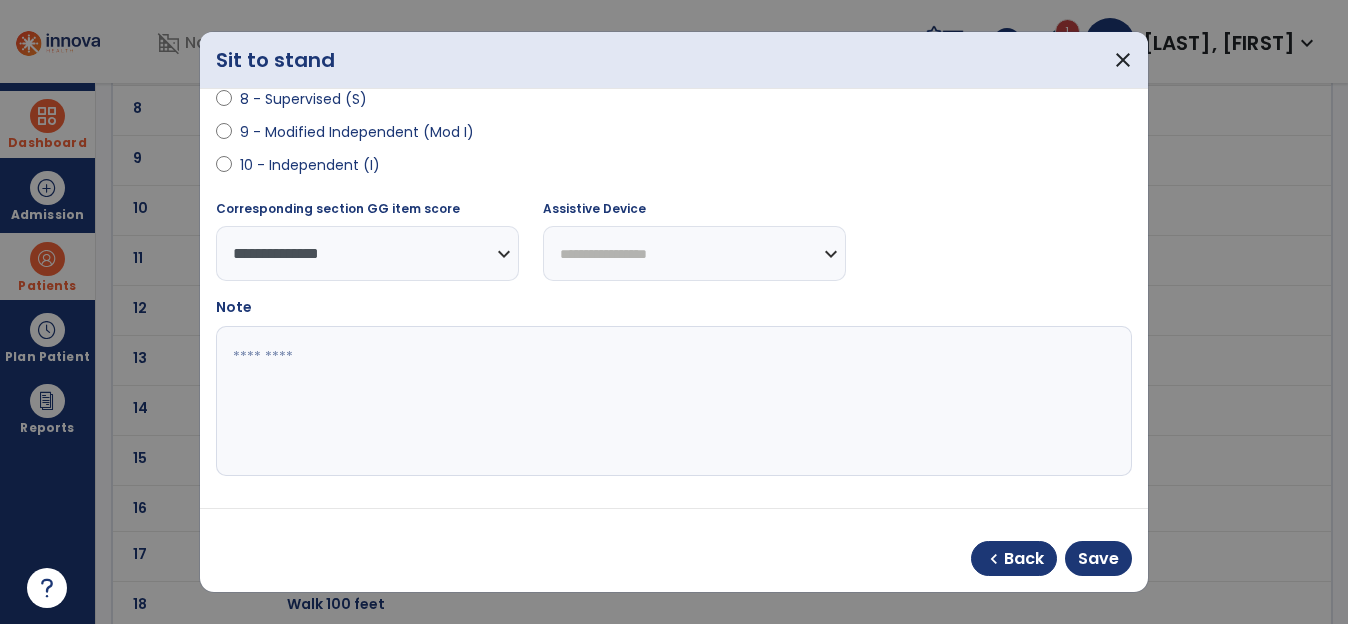click on "**********" at bounding box center (694, 253) 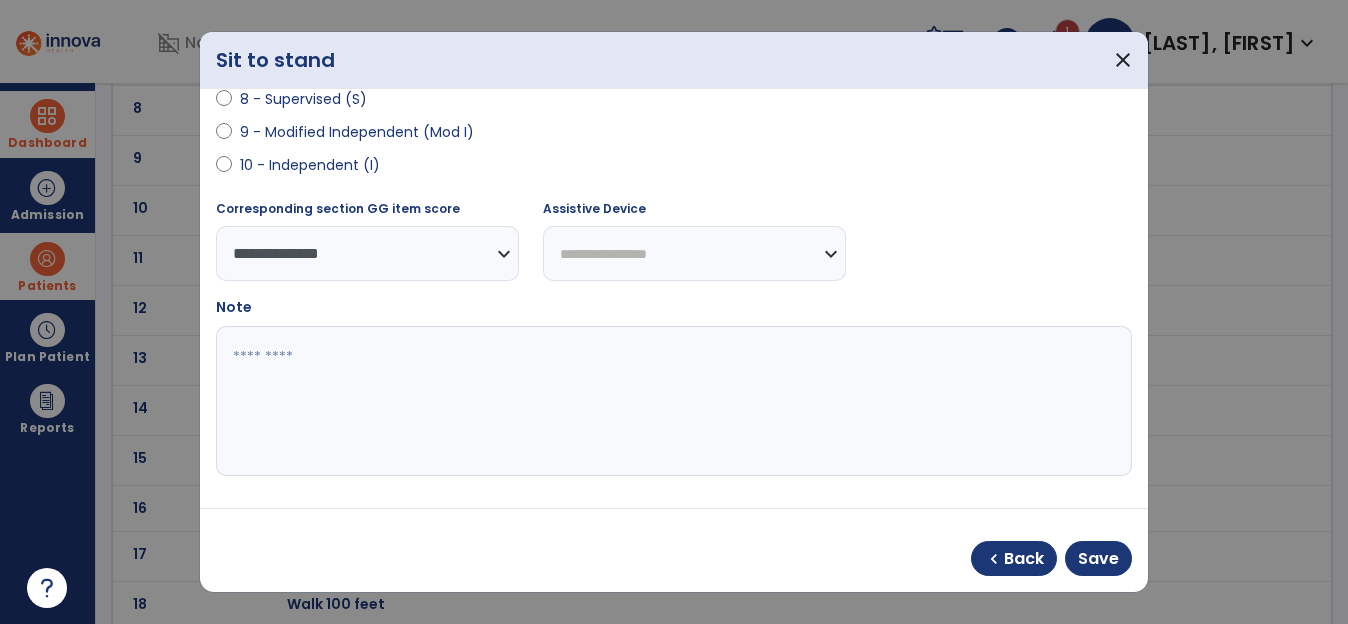 select on "**********" 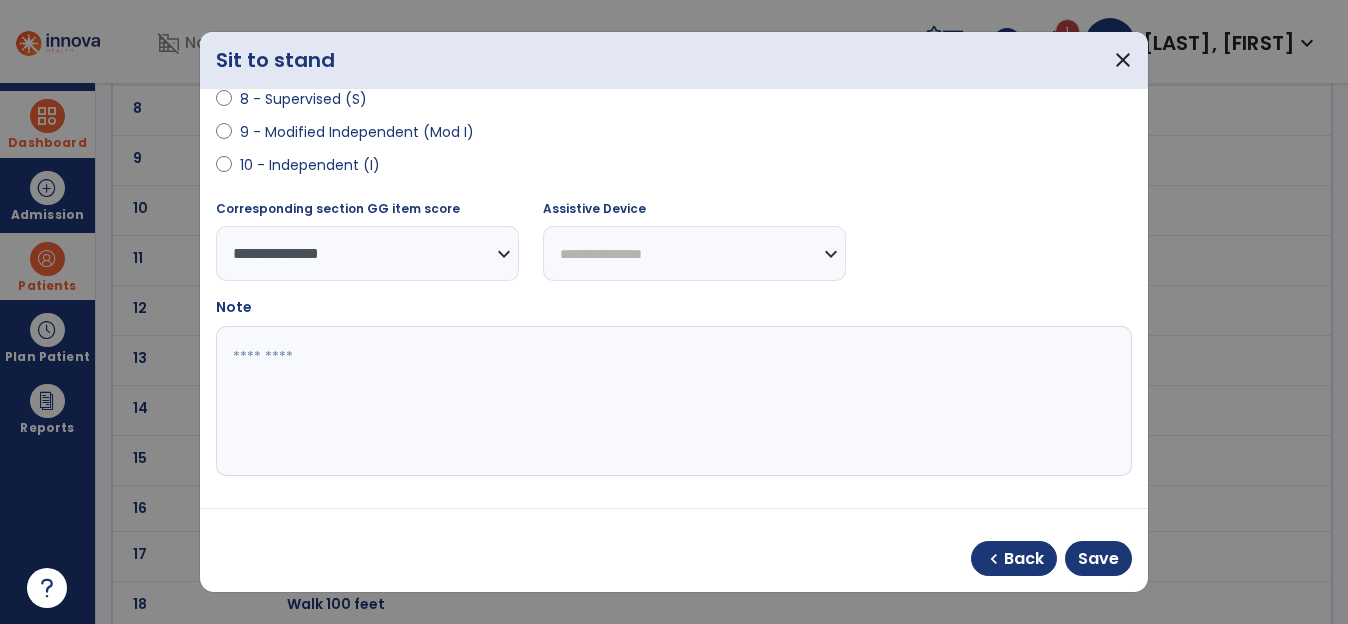 click on "**********" at bounding box center [694, 253] 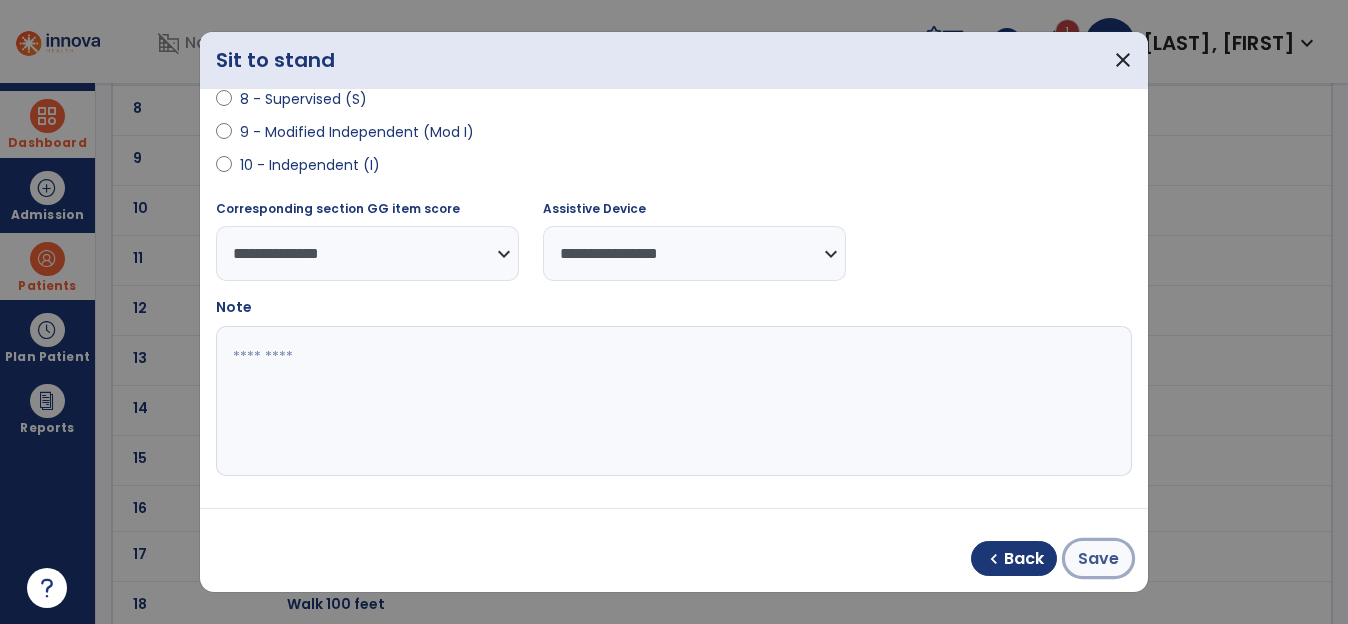 click on "Save" at bounding box center [1098, 559] 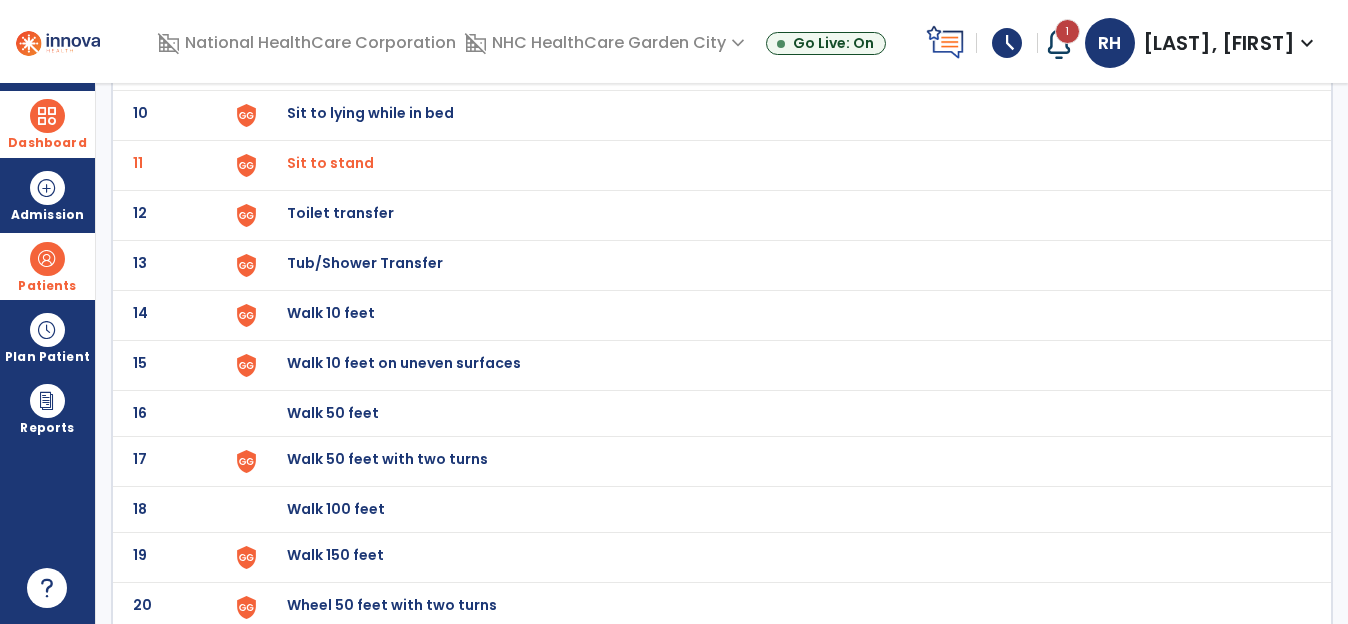 scroll, scrollTop: 700, scrollLeft: 0, axis: vertical 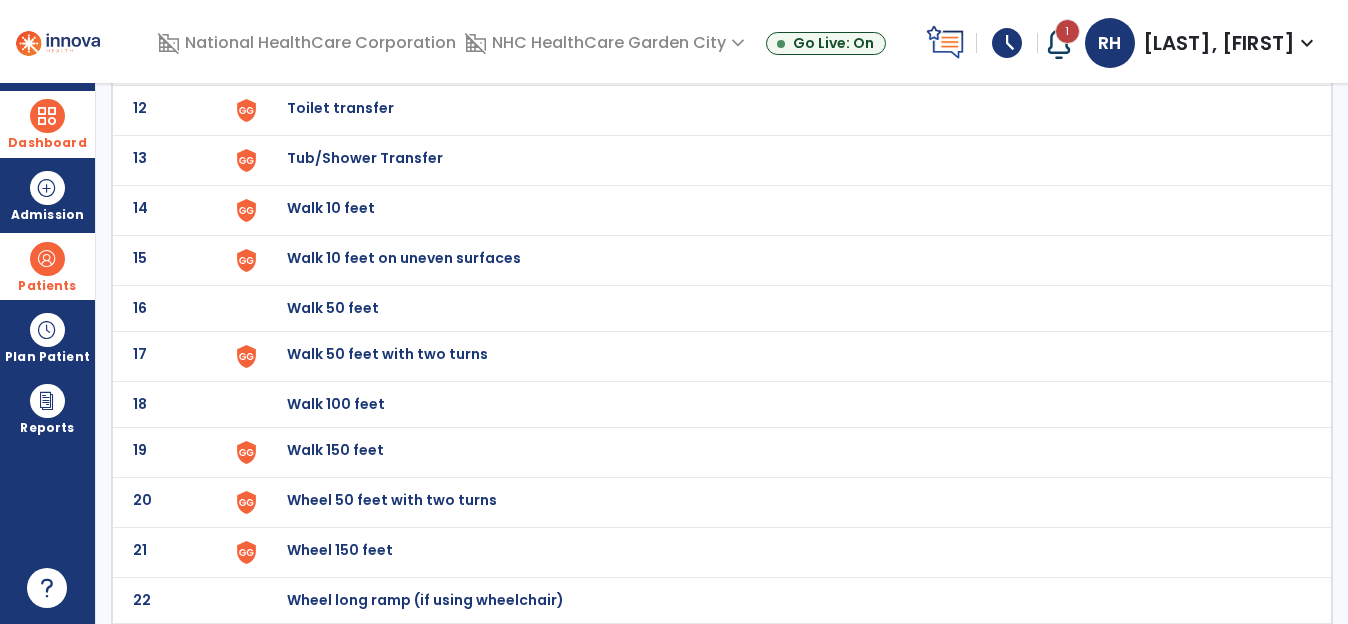 click on "Walk 100 feet" at bounding box center (333, -438) 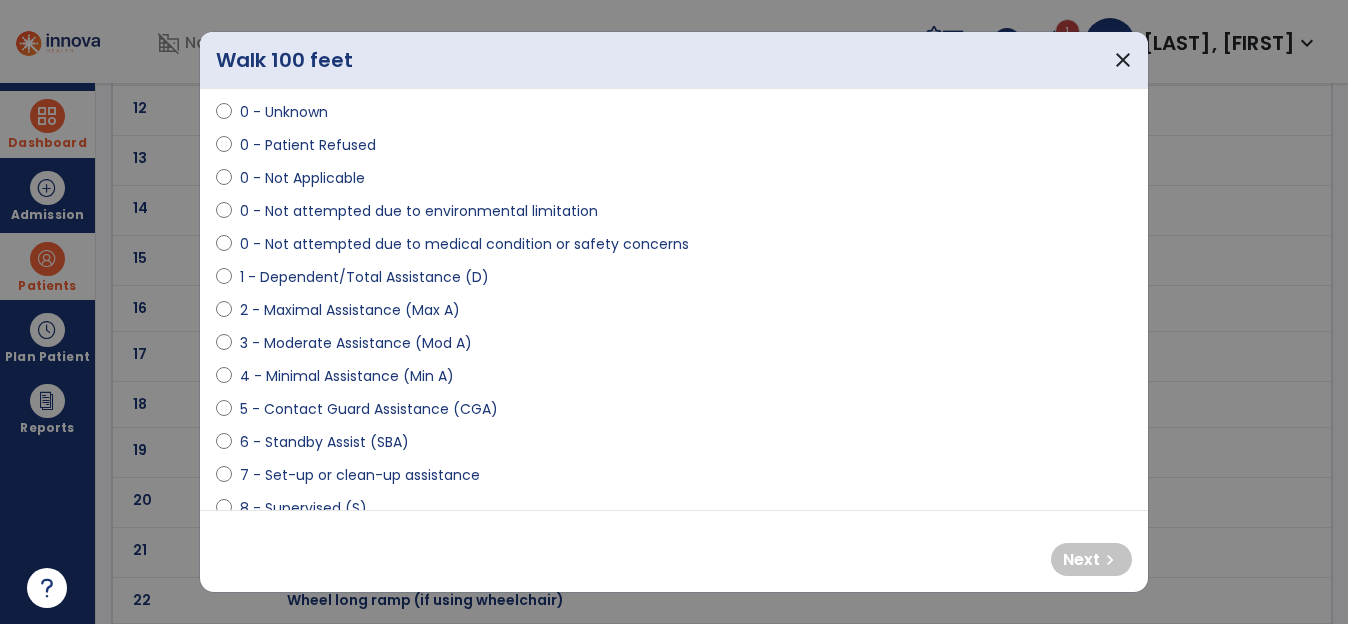 scroll, scrollTop: 100, scrollLeft: 0, axis: vertical 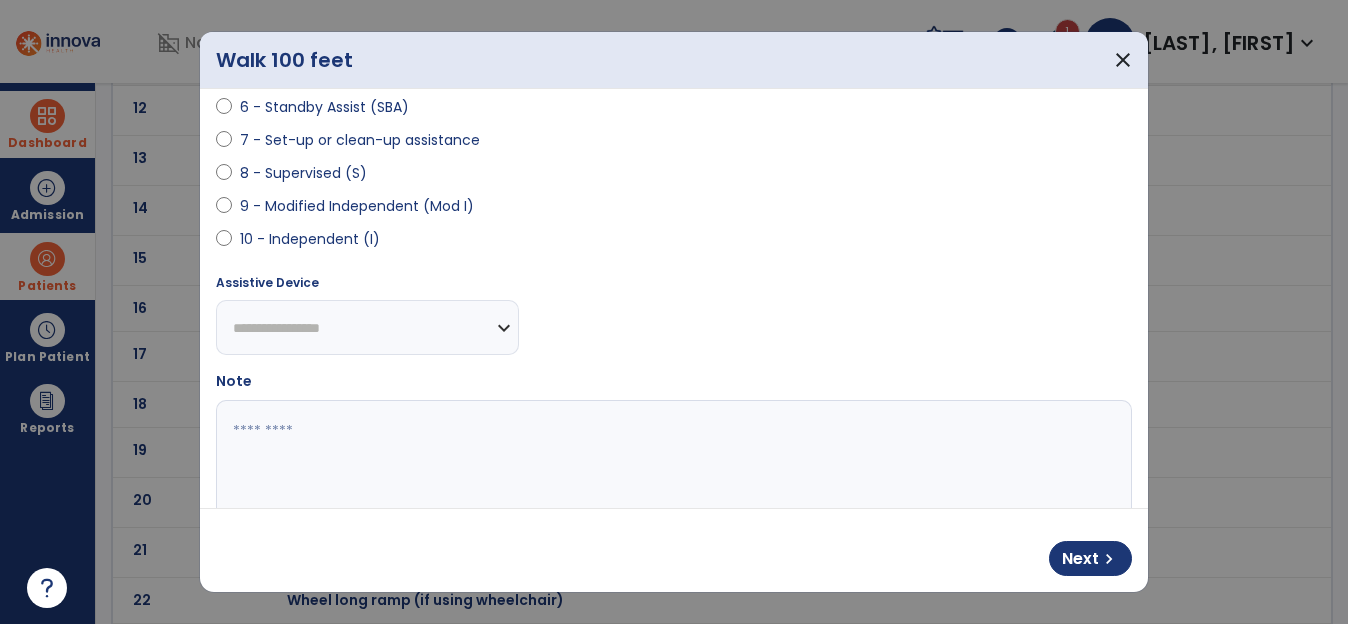 click on "**********" at bounding box center [367, 327] 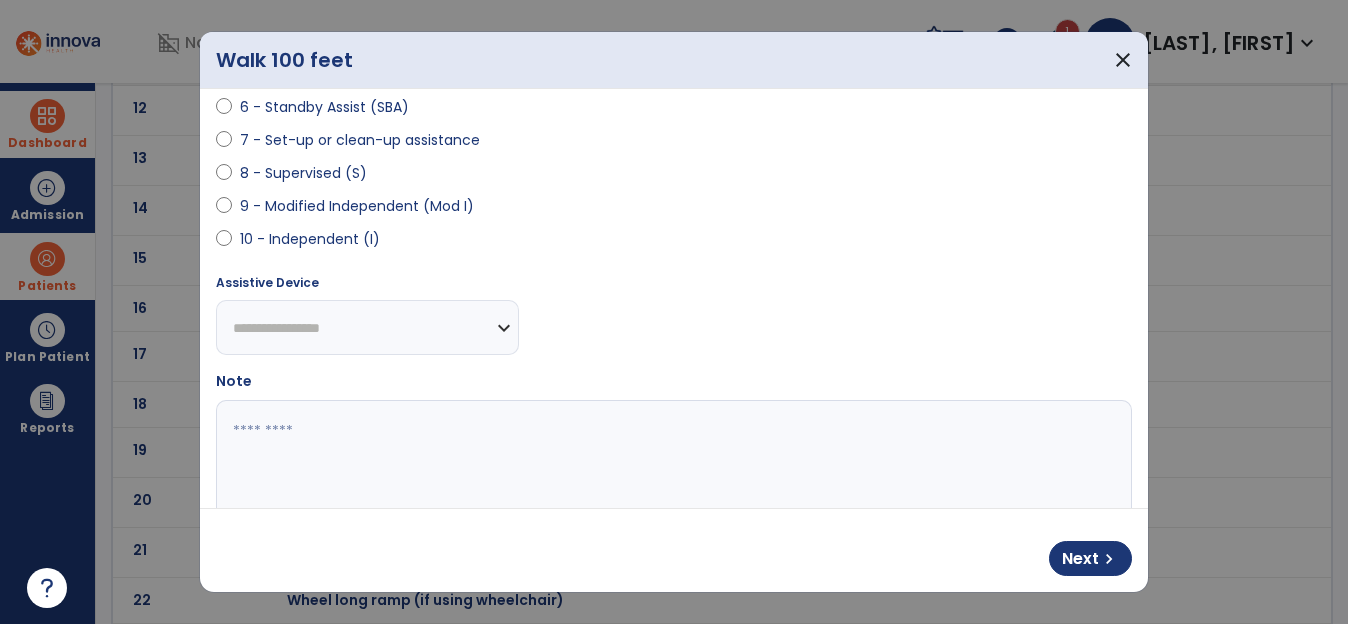 select on "**********" 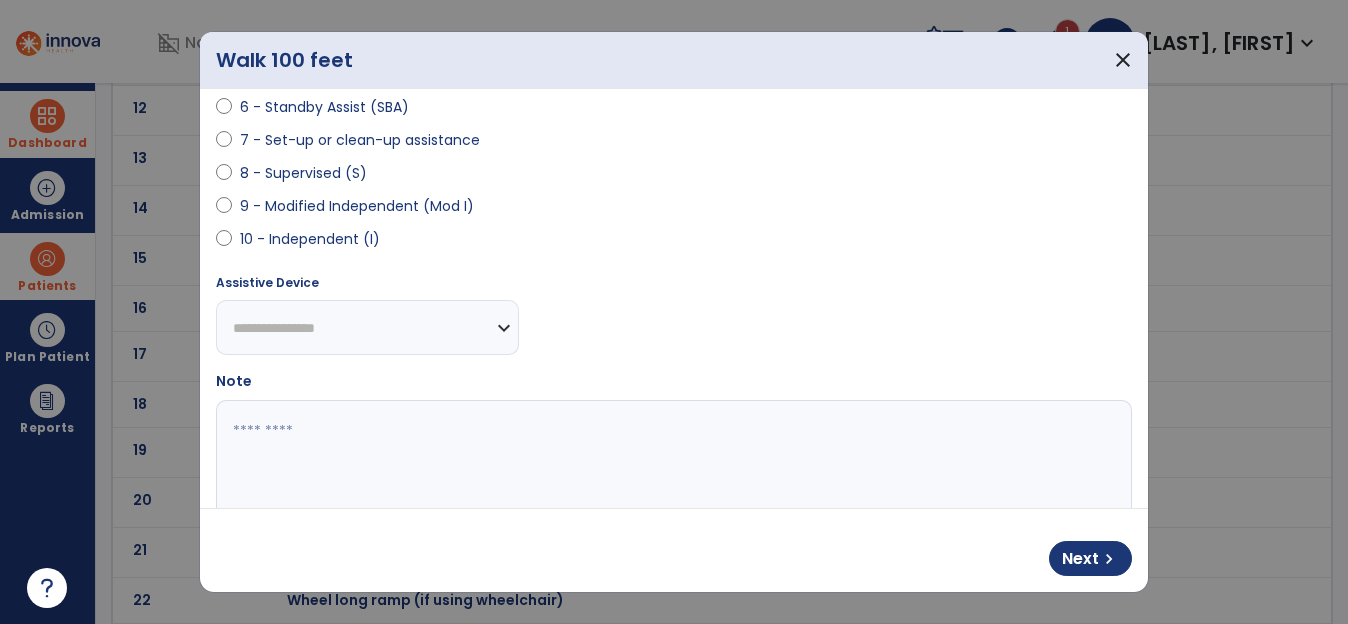 click on "**********" at bounding box center (367, 327) 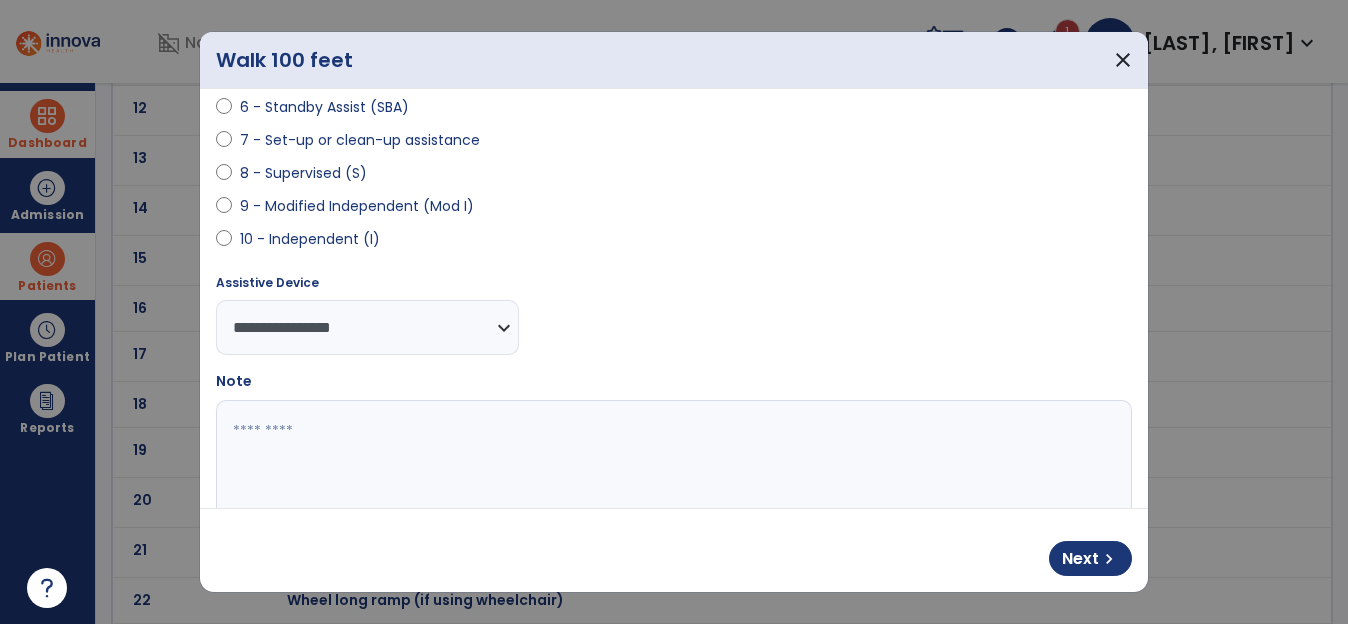 click at bounding box center (671, 475) 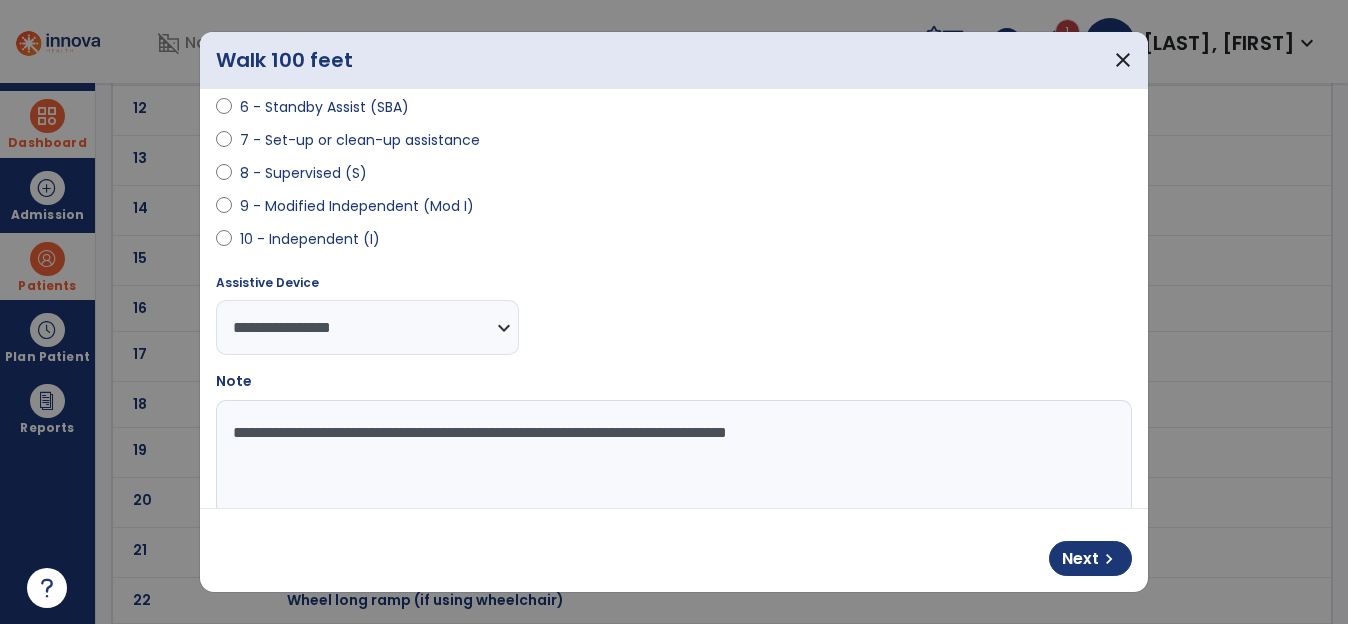 drag, startPoint x: 894, startPoint y: 435, endPoint x: 121, endPoint y: 392, distance: 774.19507 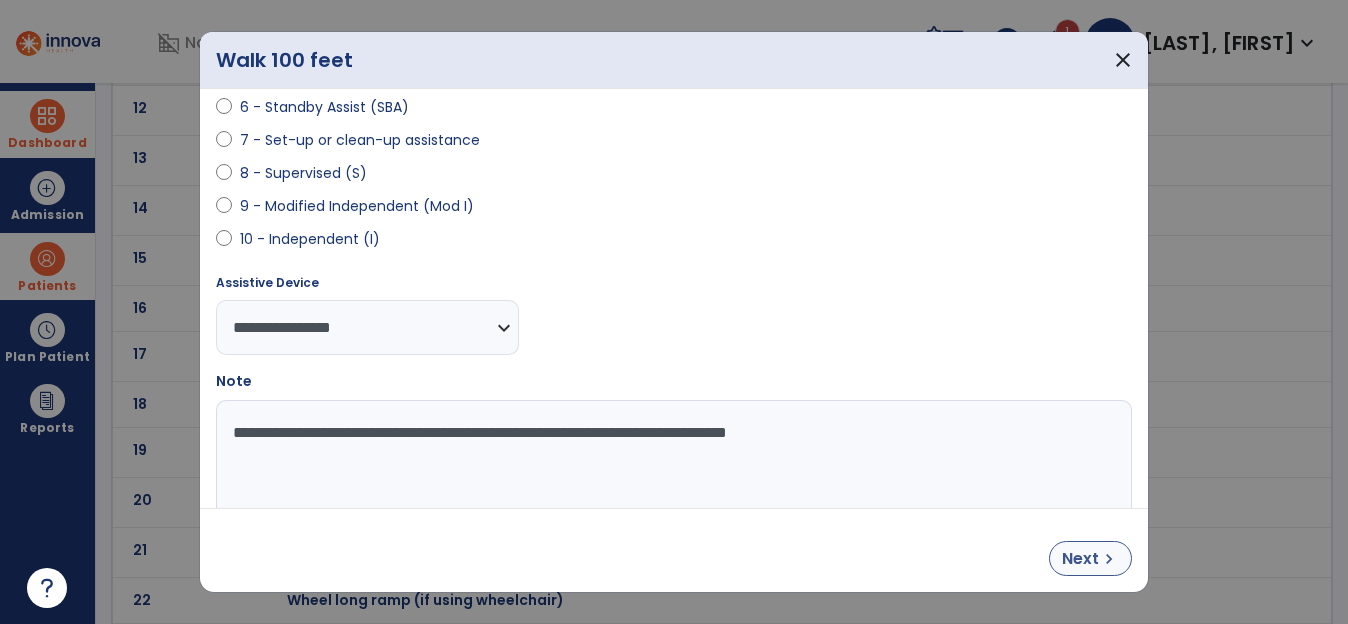 type on "**********" 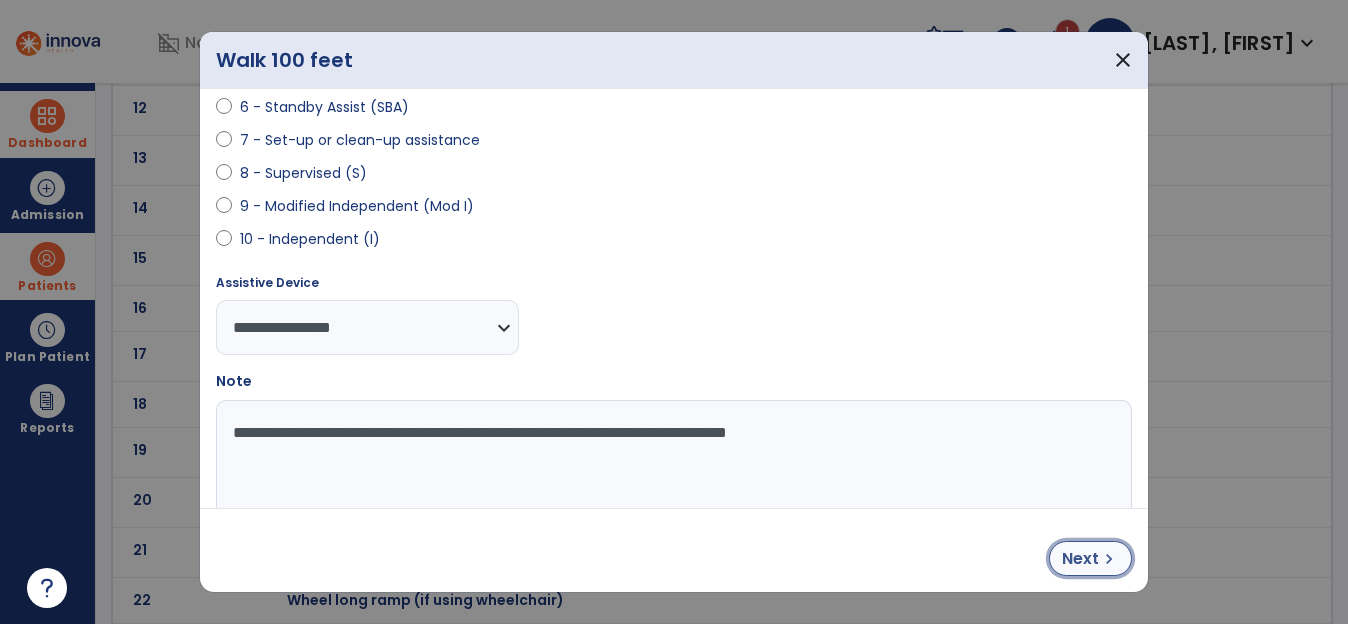 click on "Next" at bounding box center [1080, 559] 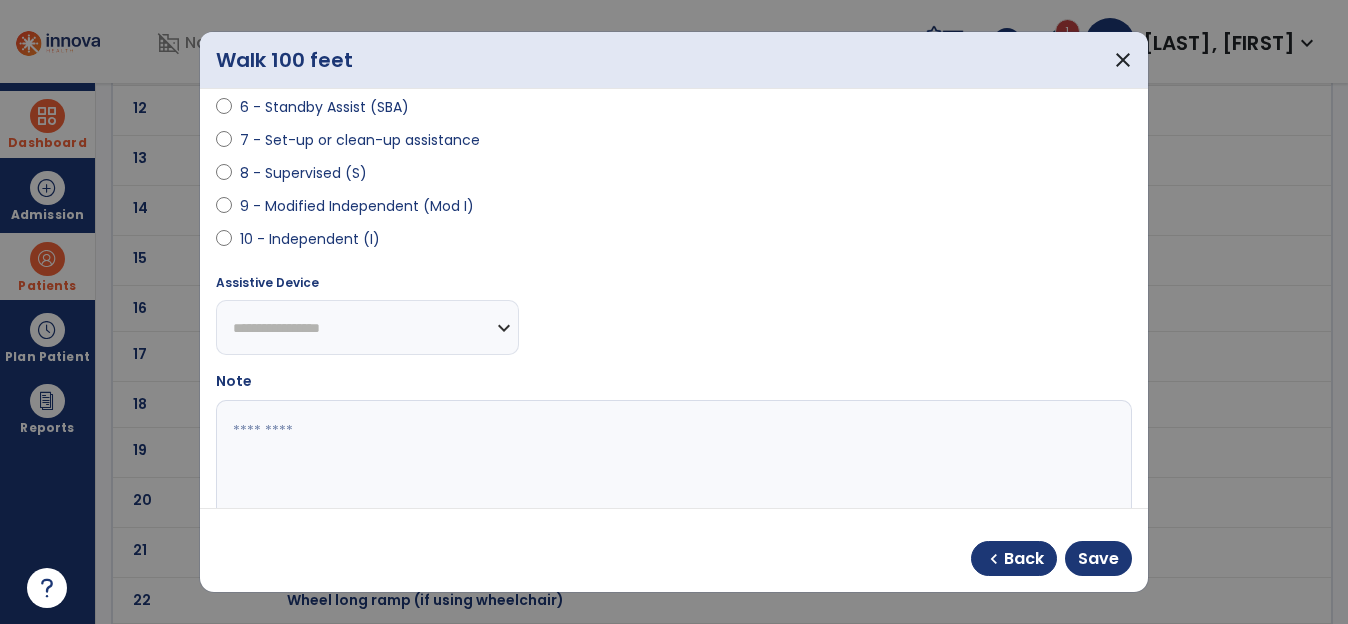 click on "**********" at bounding box center (367, 327) 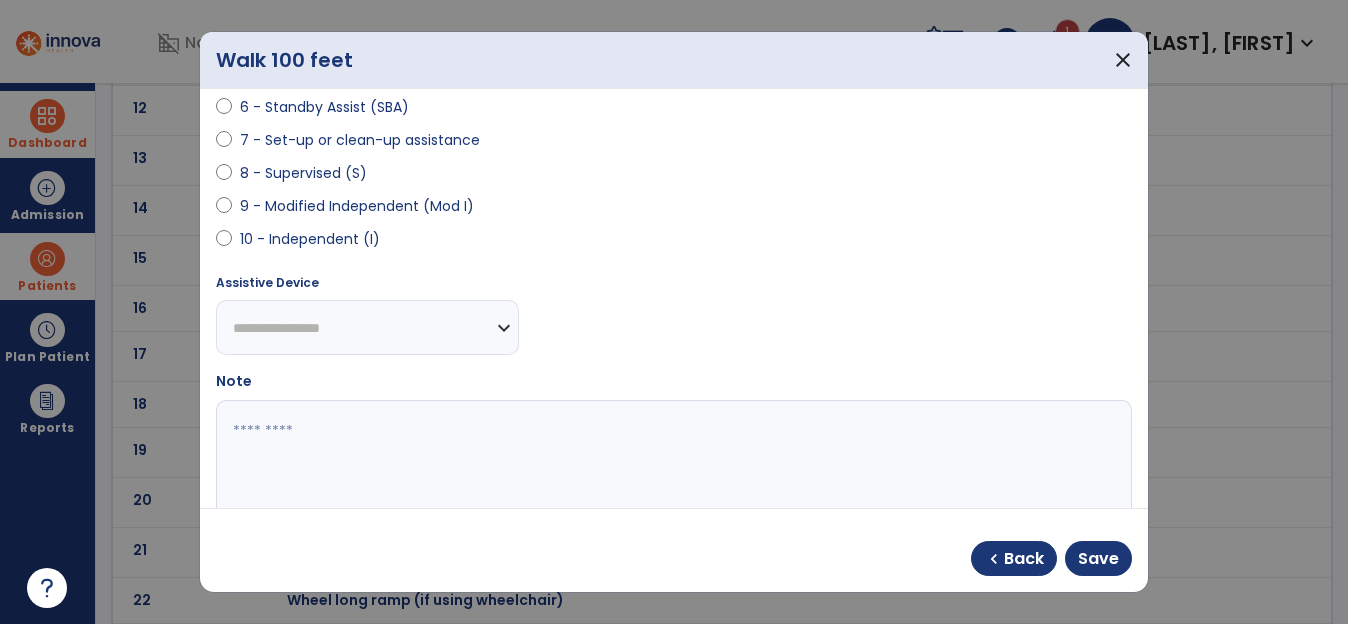 select on "**********" 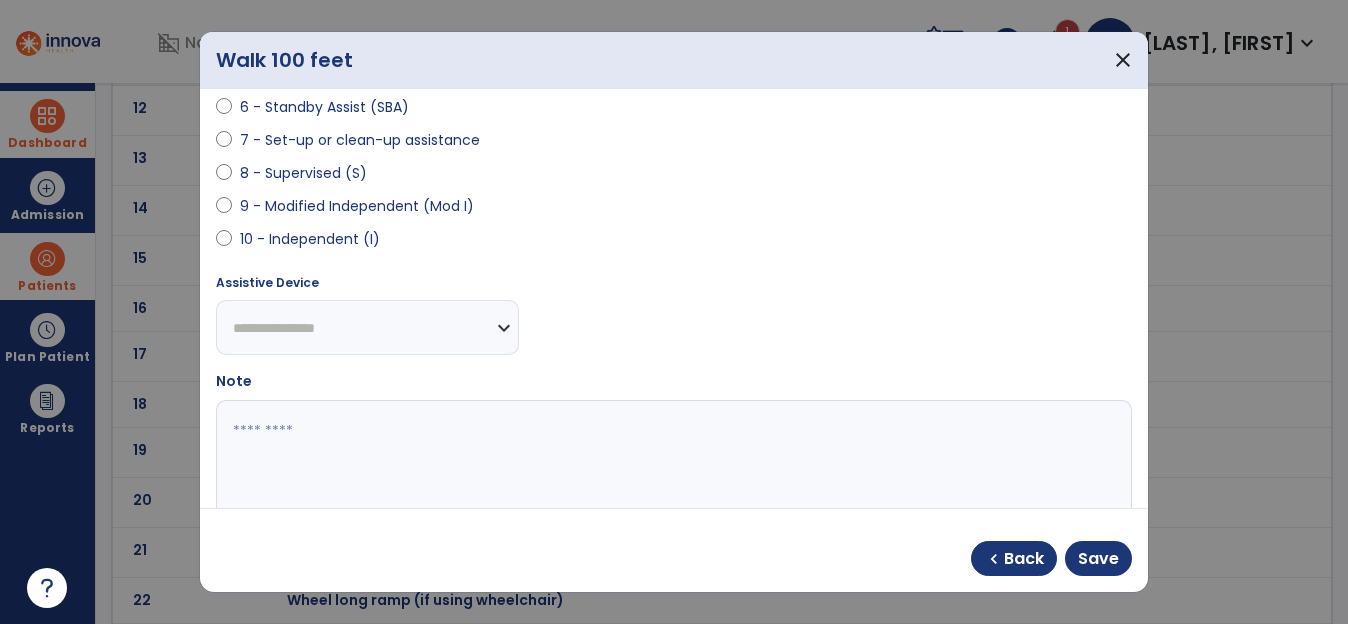 click on "**********" at bounding box center [367, 327] 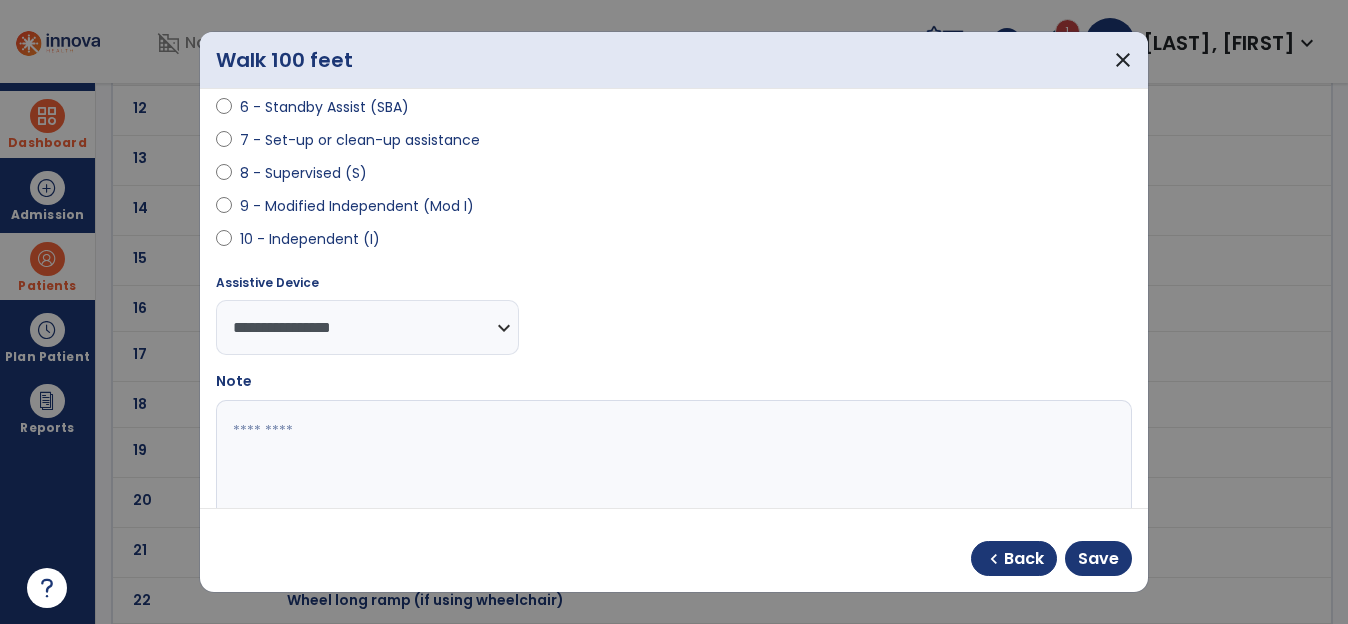 click at bounding box center (671, 475) 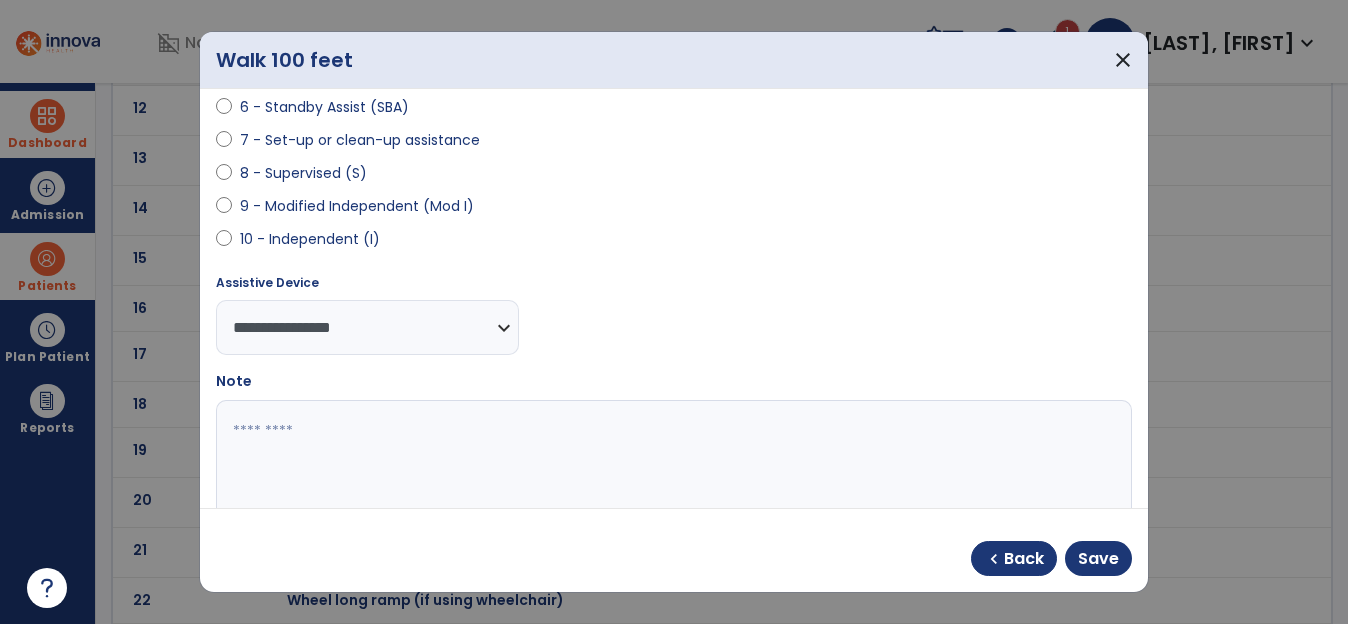 paste on "**********" 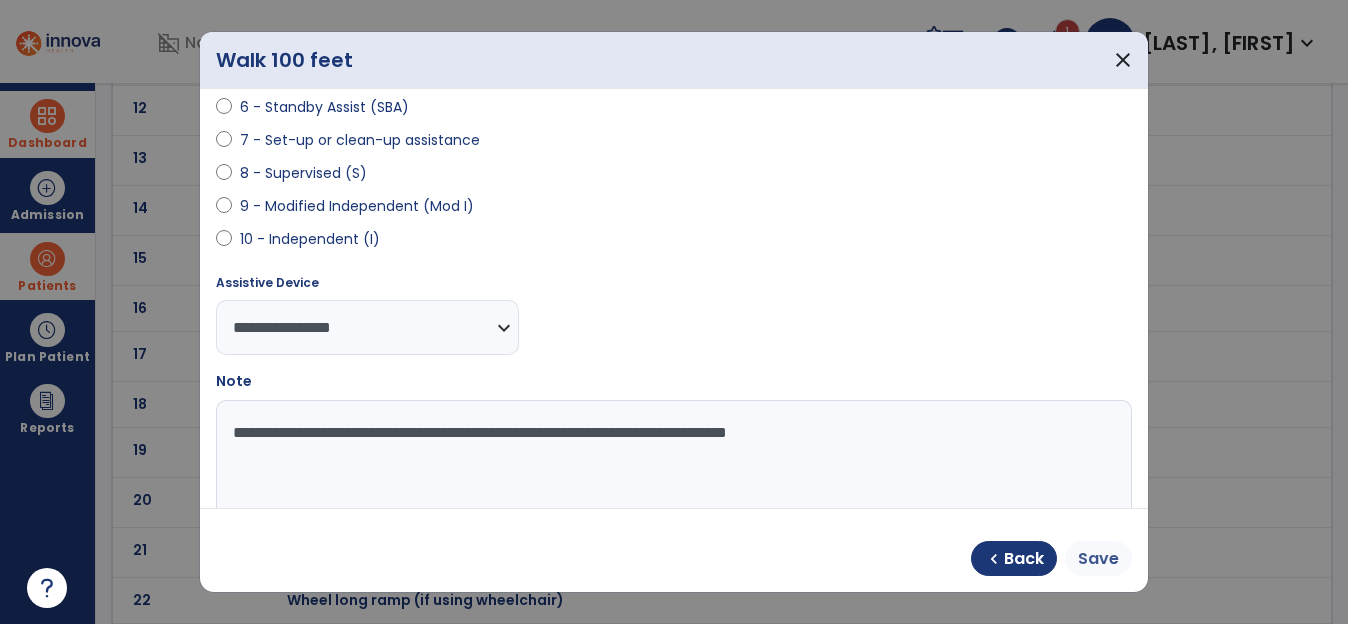 type on "**********" 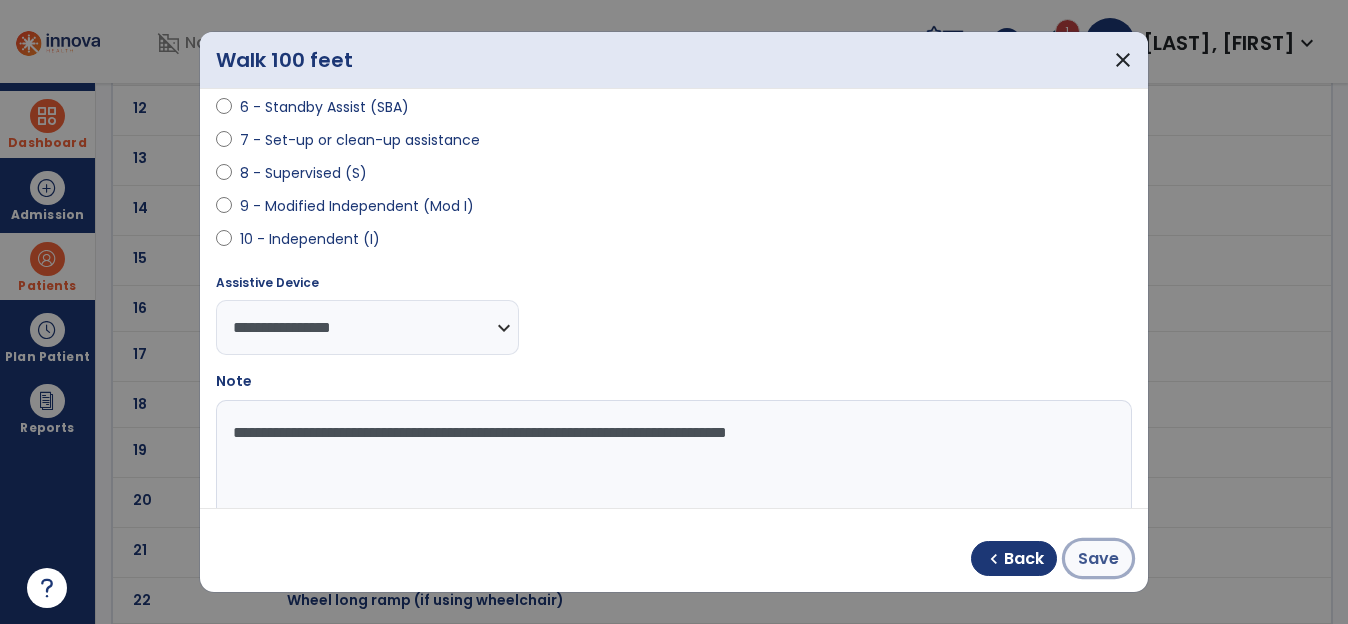 click on "Save" at bounding box center [1098, 559] 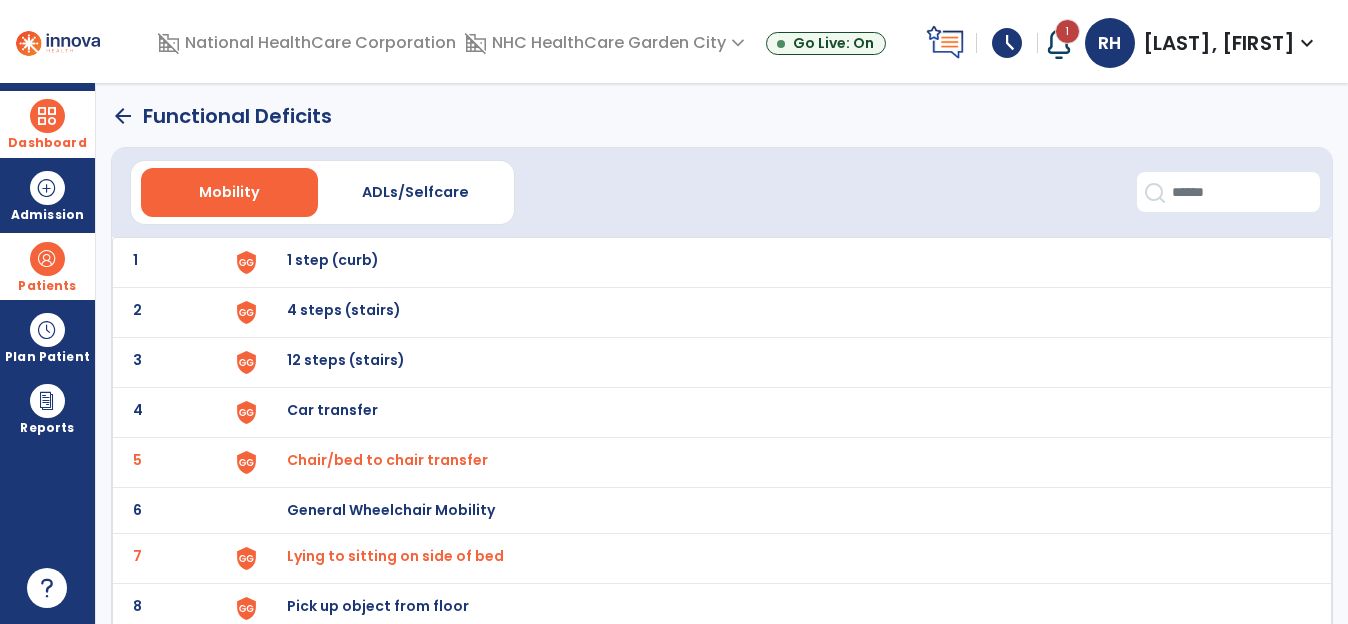 scroll, scrollTop: 0, scrollLeft: 0, axis: both 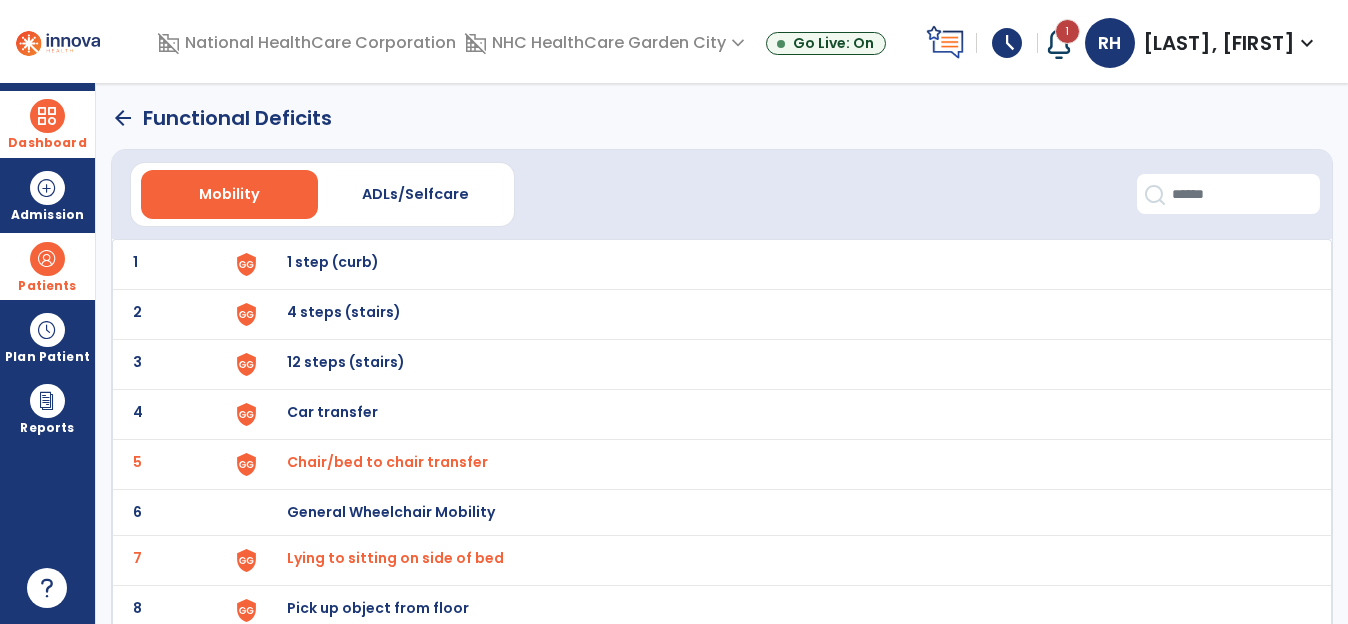 click on "arrow_back" 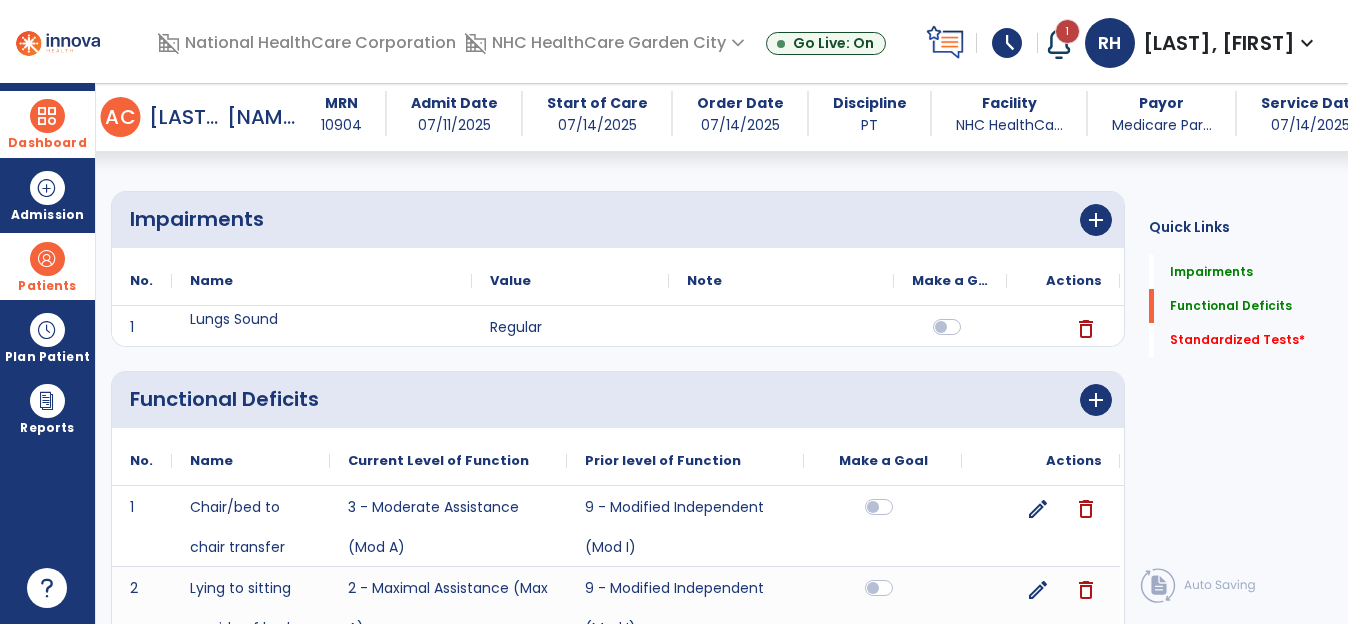 scroll, scrollTop: 420, scrollLeft: 0, axis: vertical 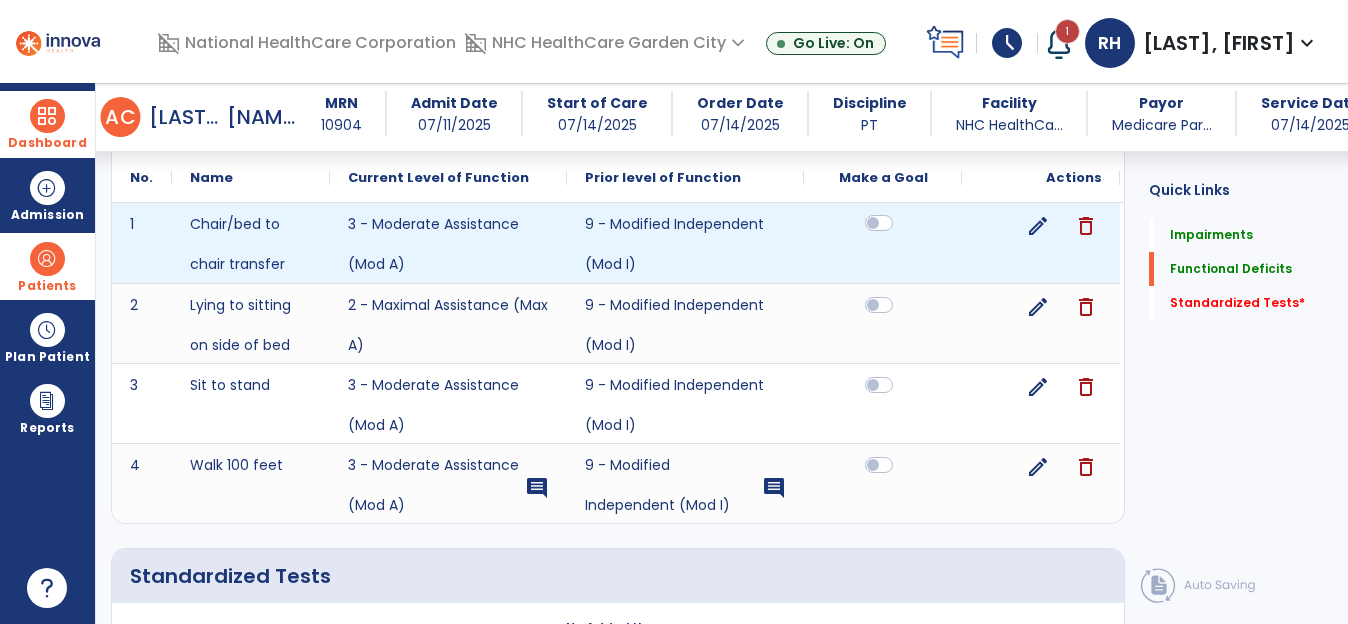 click 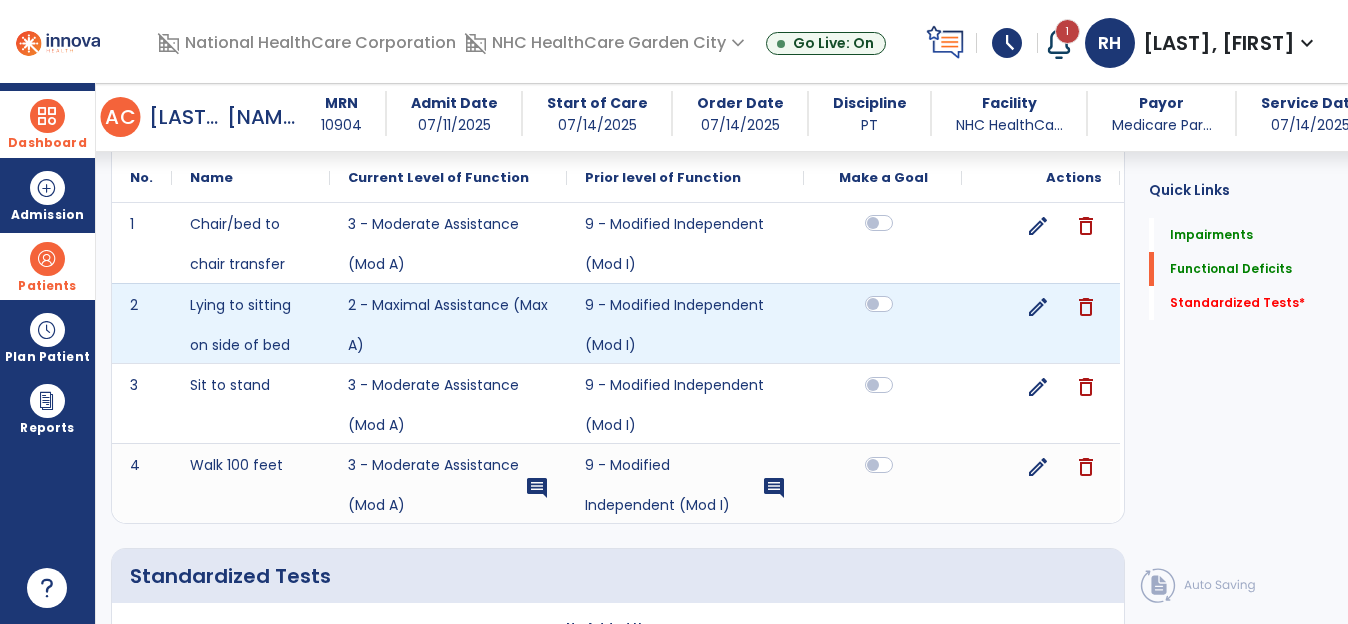 click 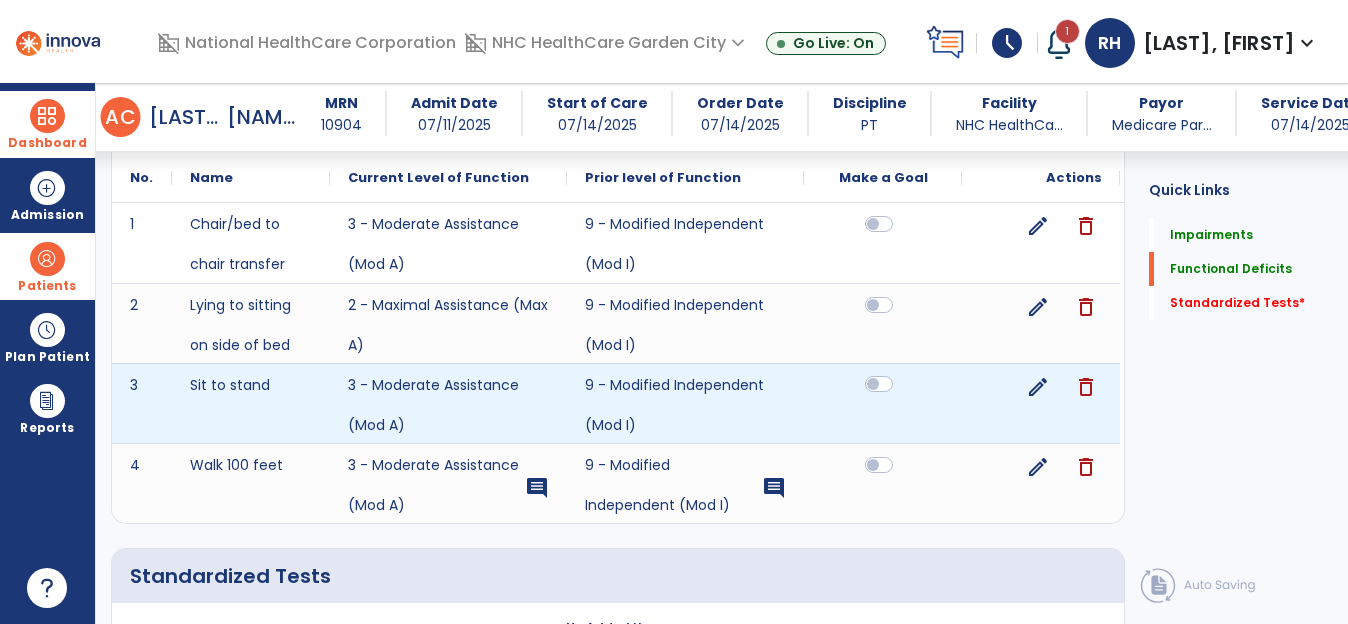 click 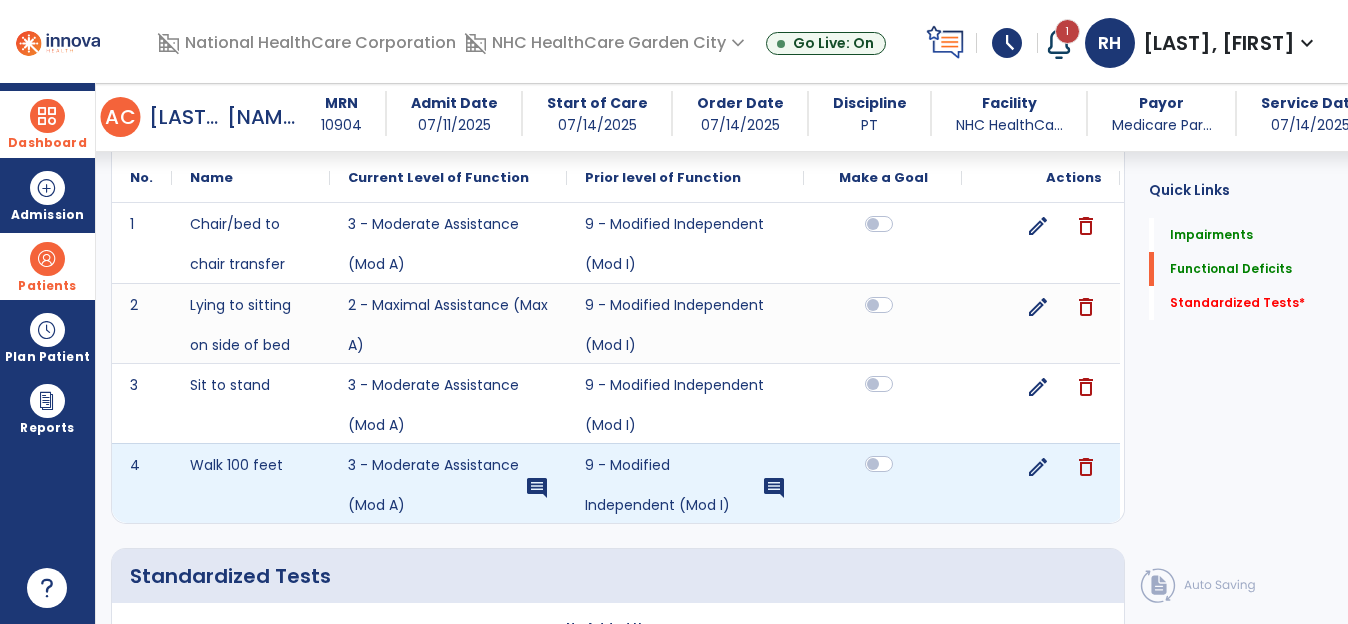click 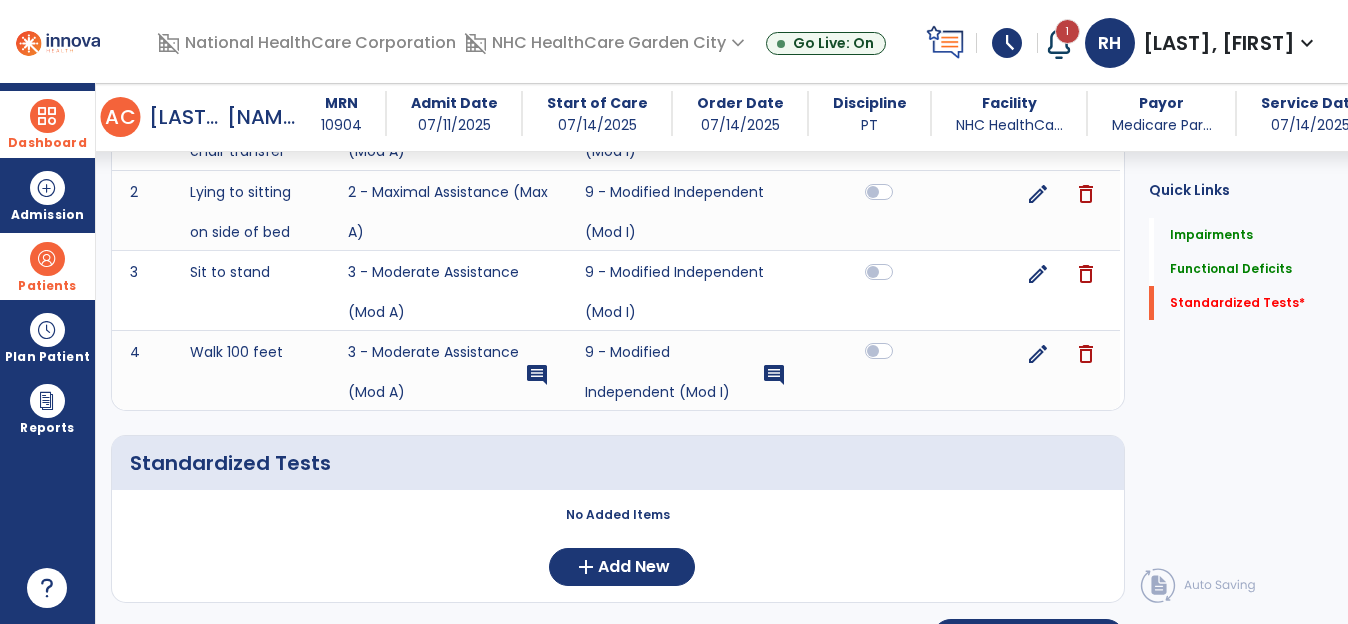 scroll, scrollTop: 582, scrollLeft: 0, axis: vertical 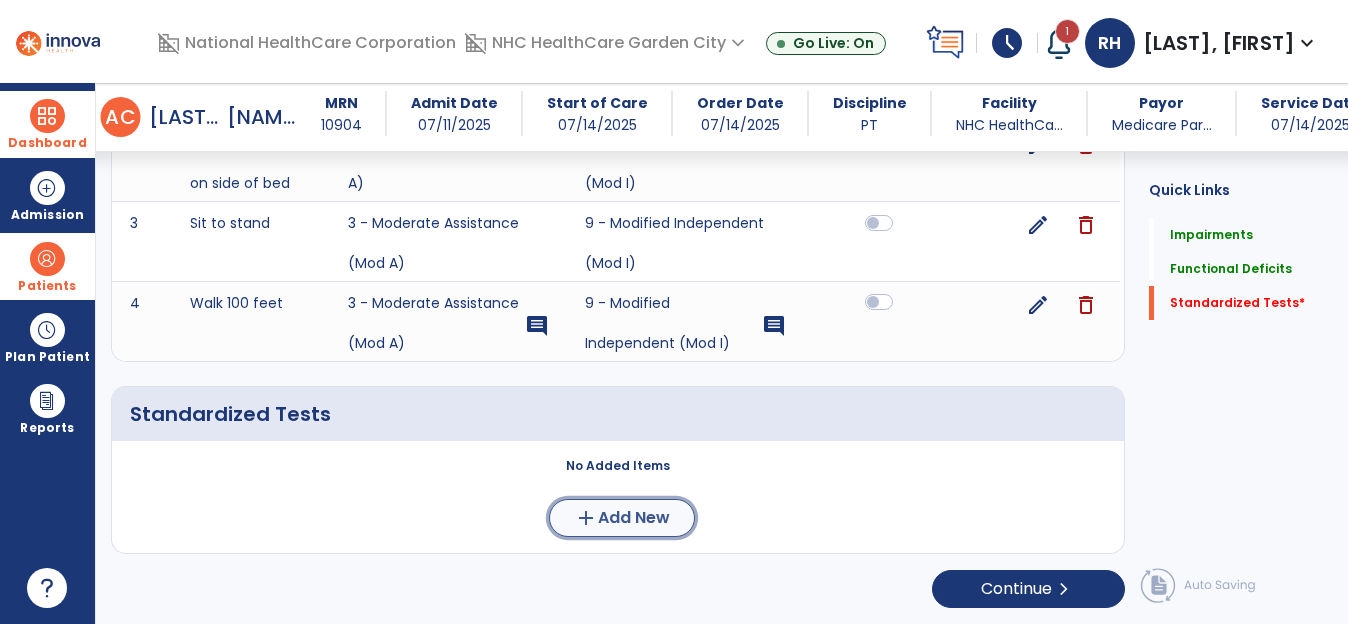 click on "Add New" 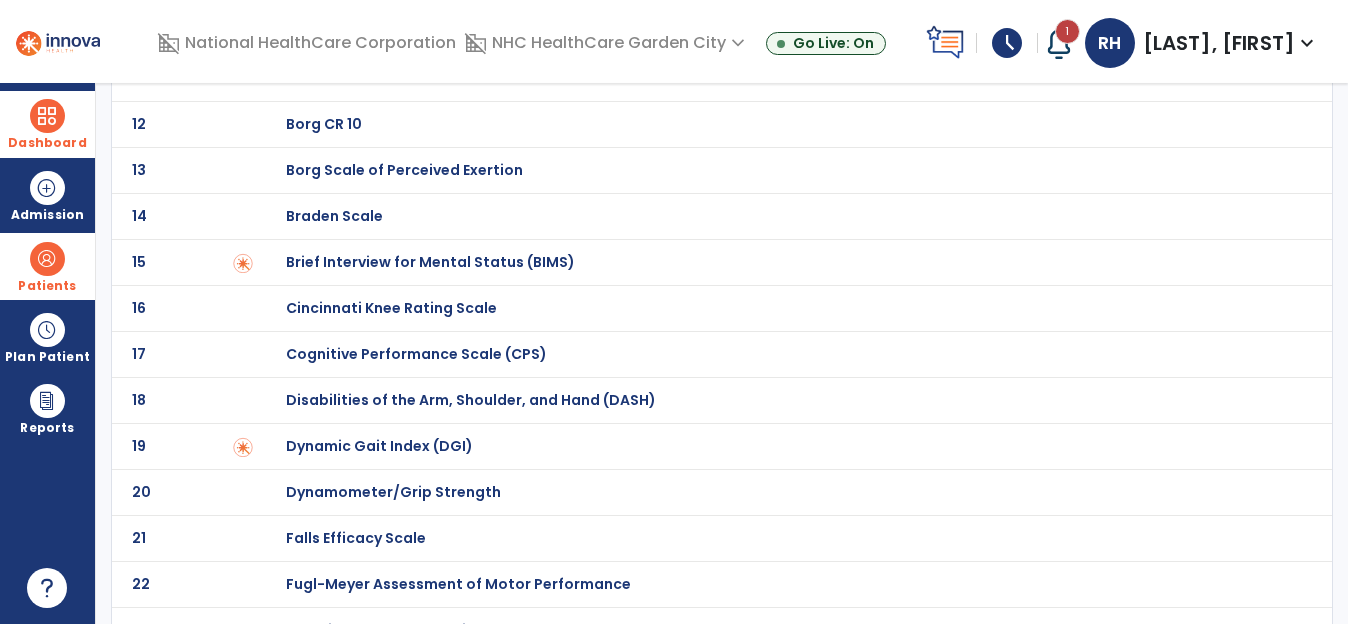 scroll, scrollTop: 0, scrollLeft: 0, axis: both 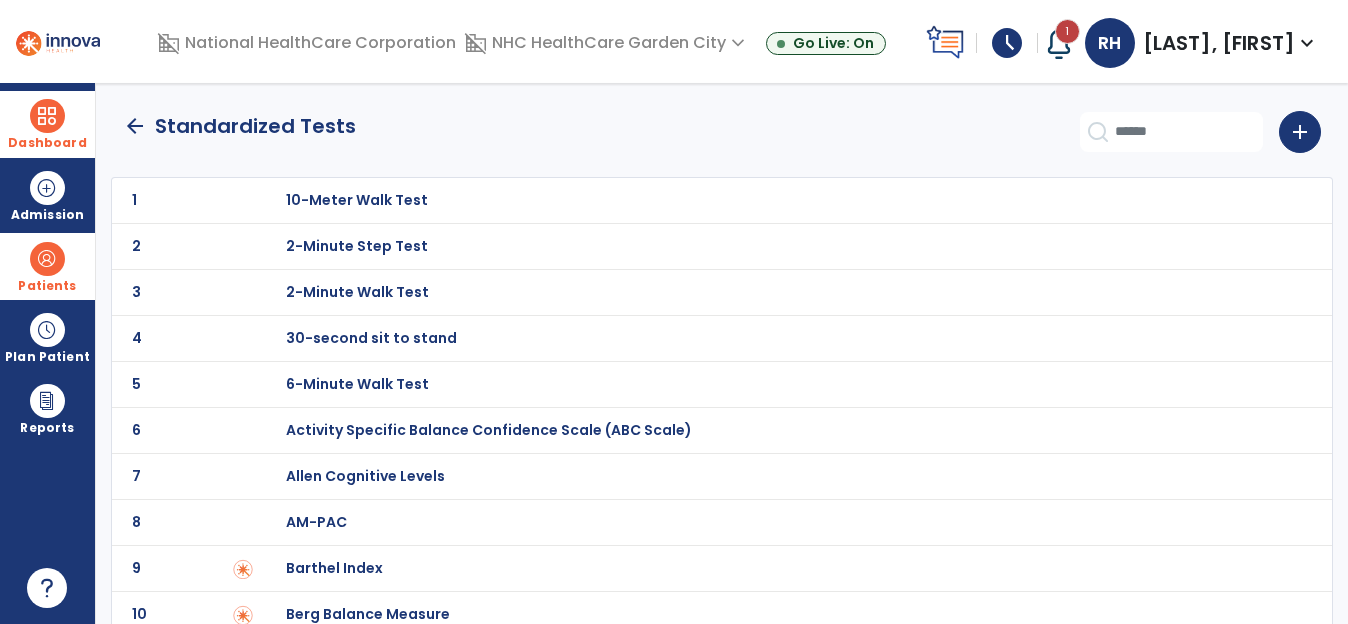click on "30-second sit to stand" at bounding box center [357, 200] 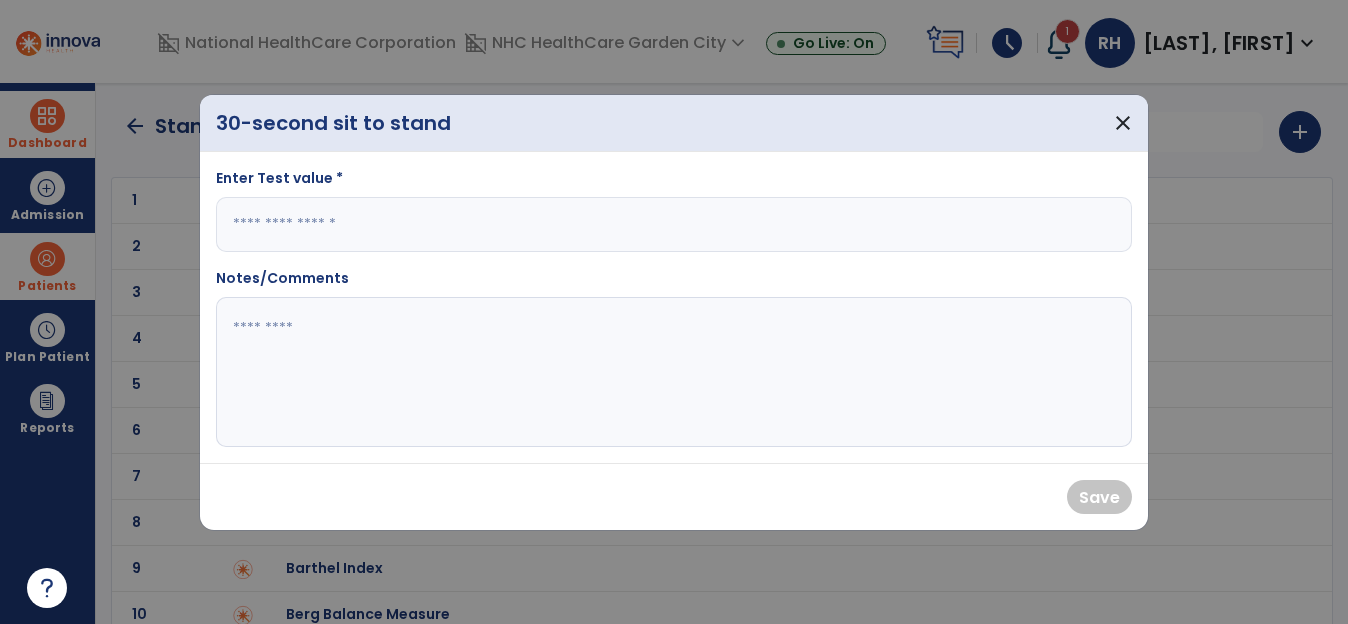 click at bounding box center [674, 224] 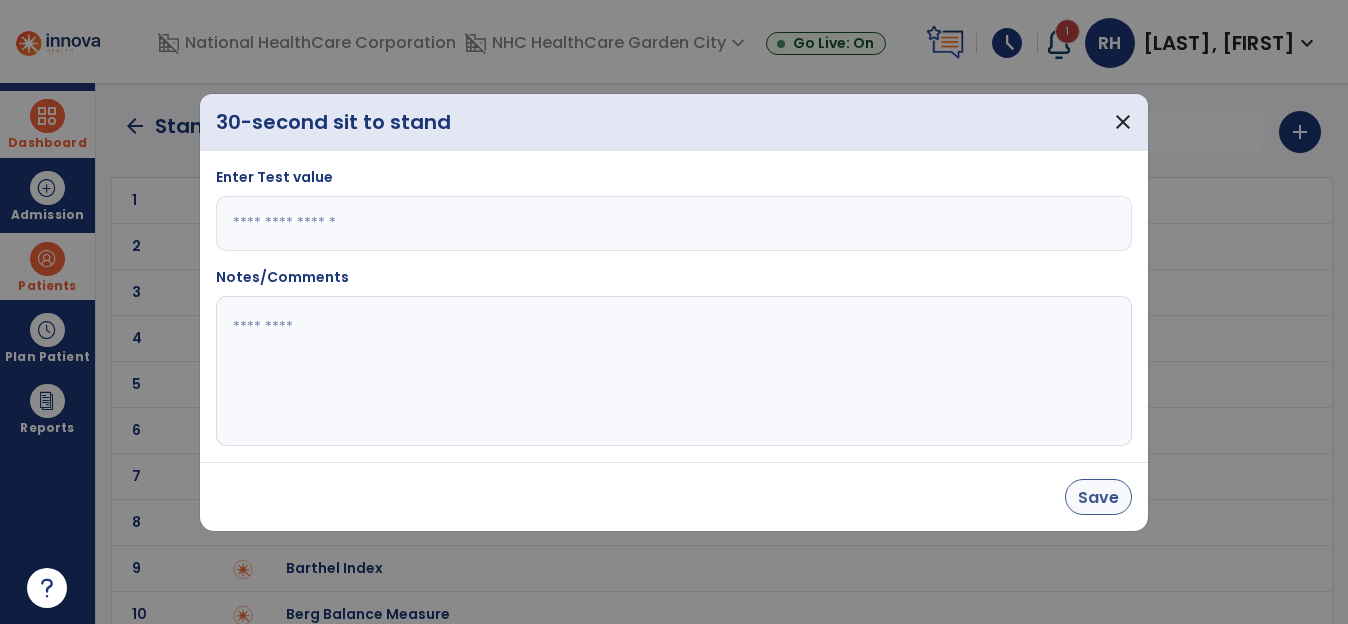 type on "*" 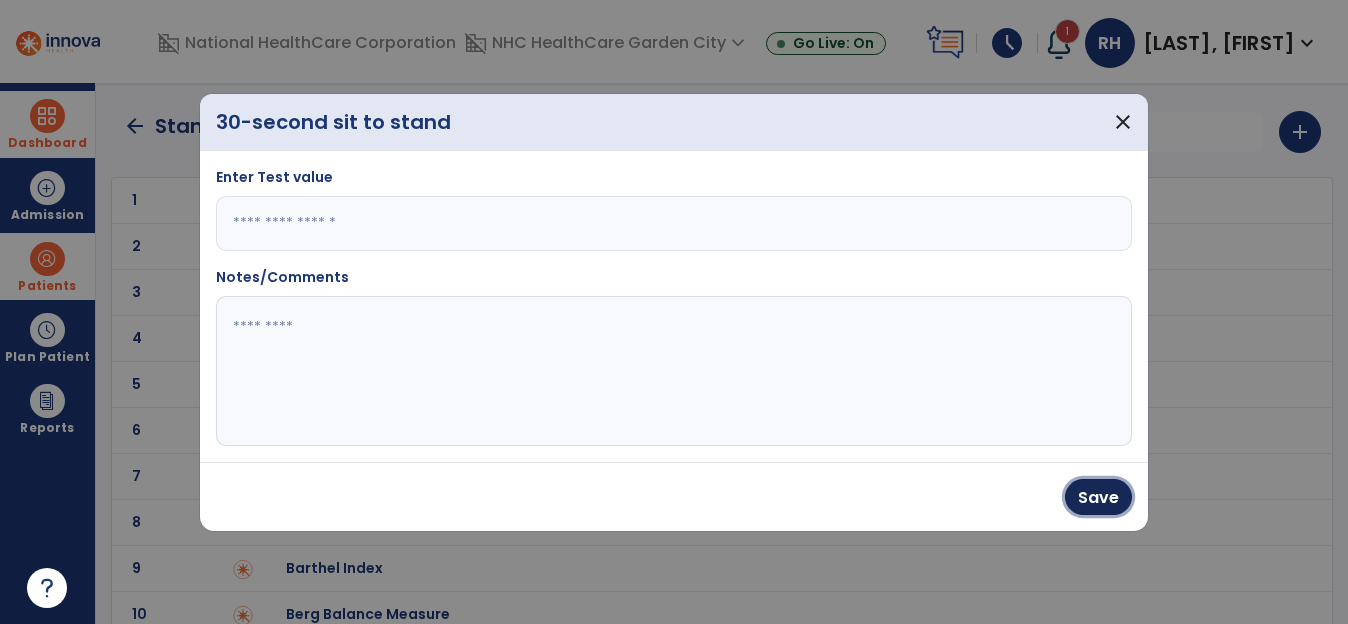 drag, startPoint x: 1109, startPoint y: 495, endPoint x: 1066, endPoint y: 497, distance: 43.046486 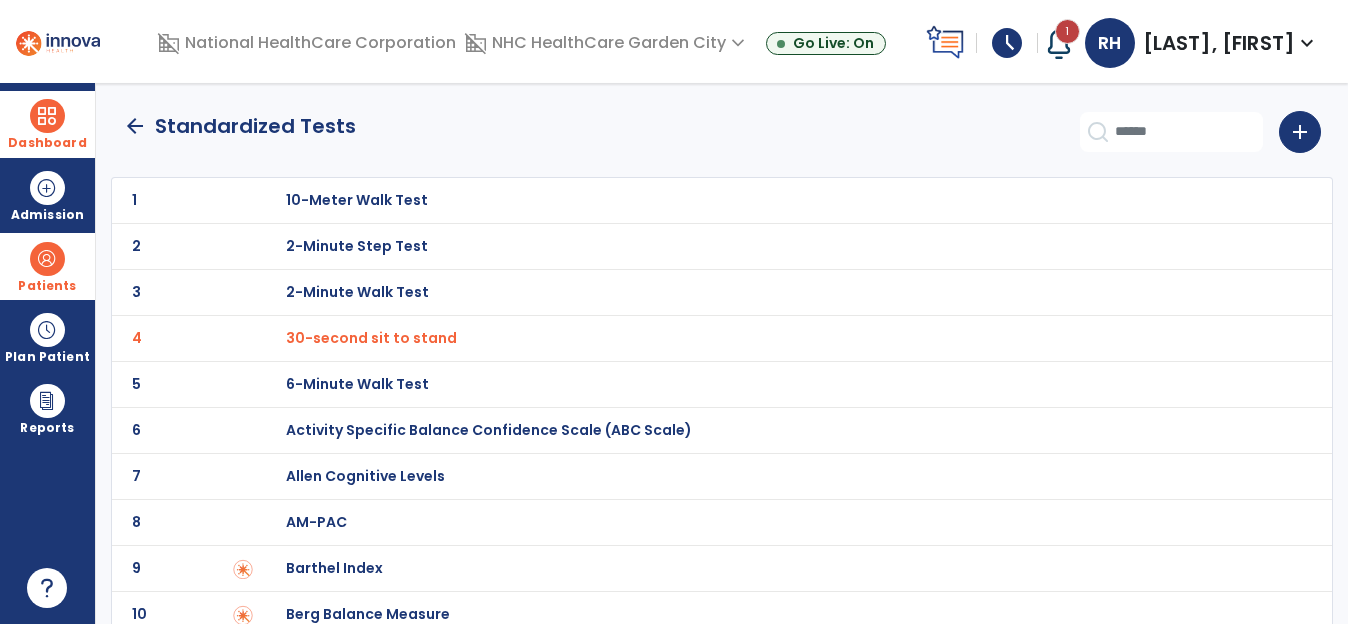 click on "arrow_back" 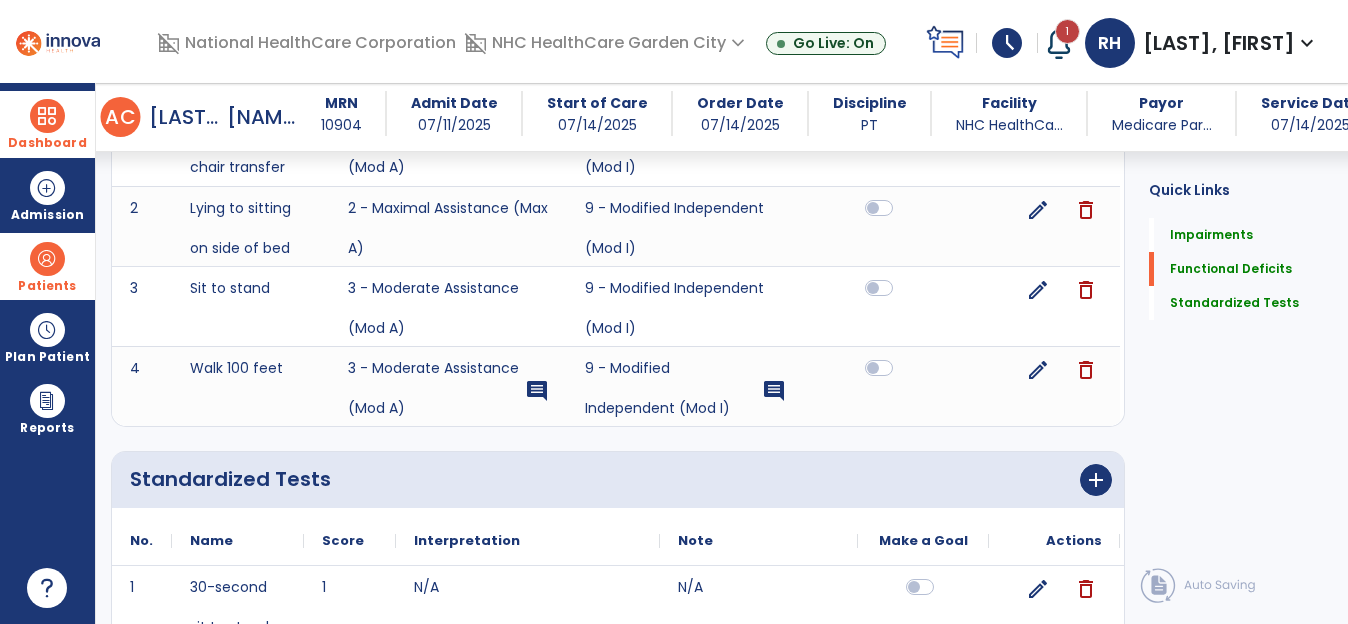 scroll, scrollTop: 610, scrollLeft: 0, axis: vertical 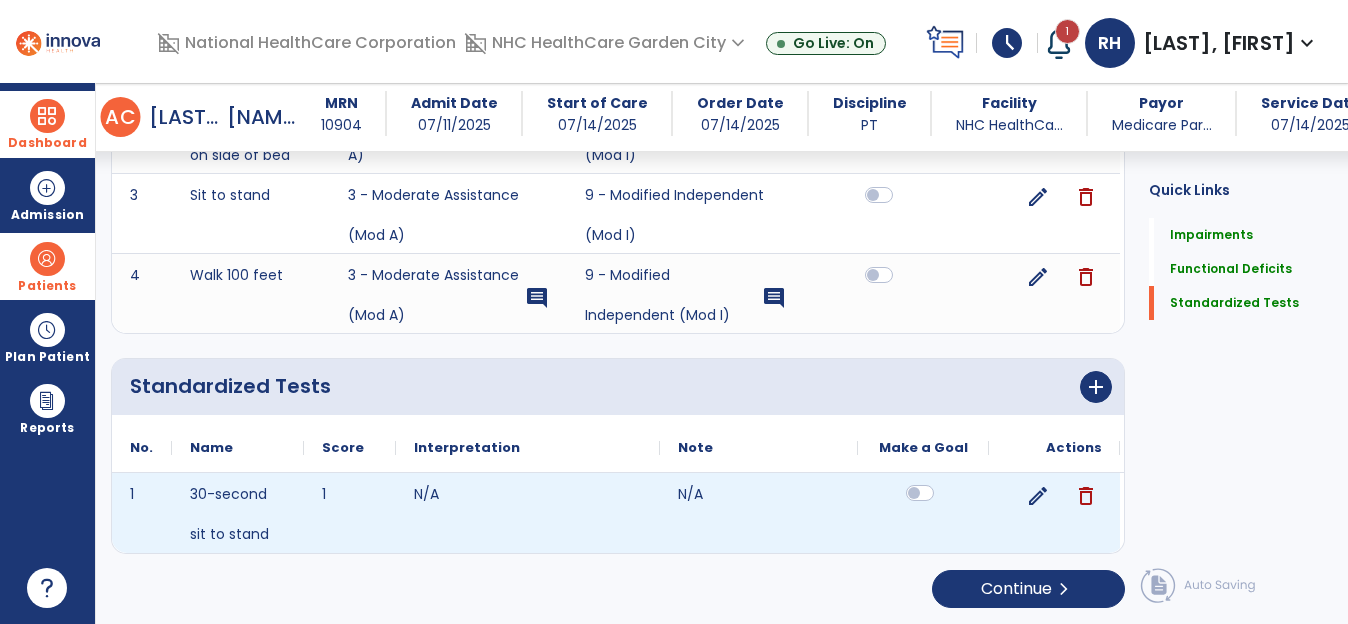 click 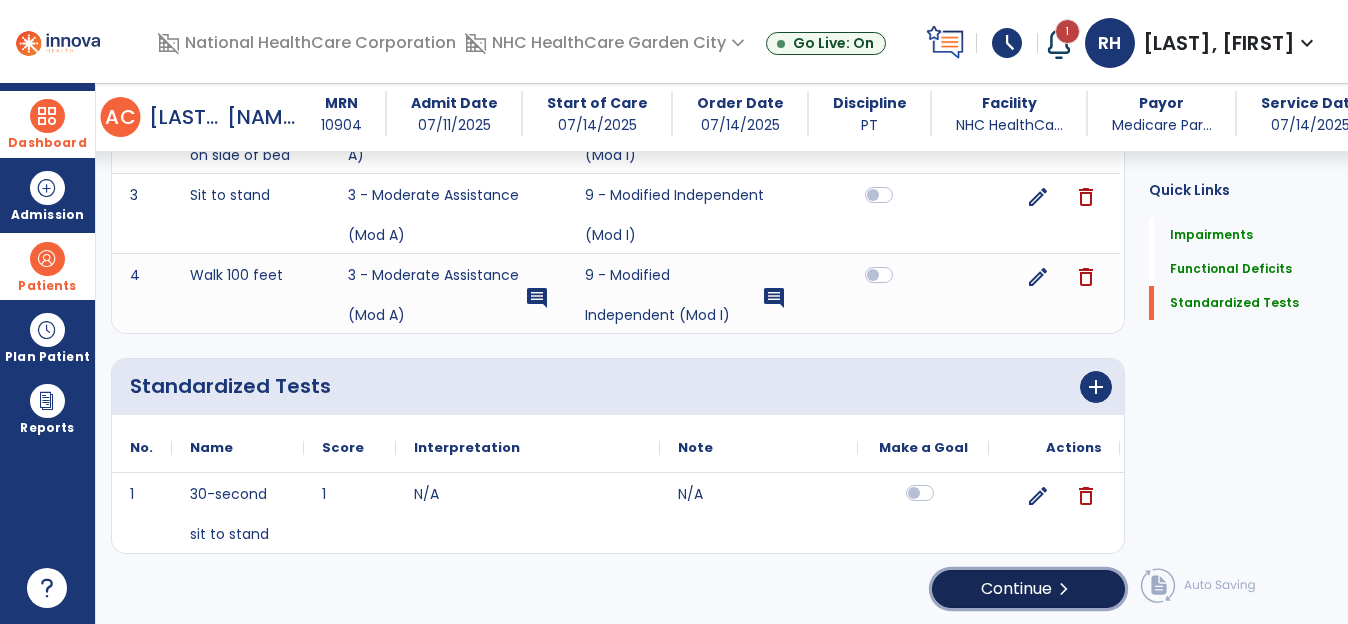 click on "Continue  chevron_right" 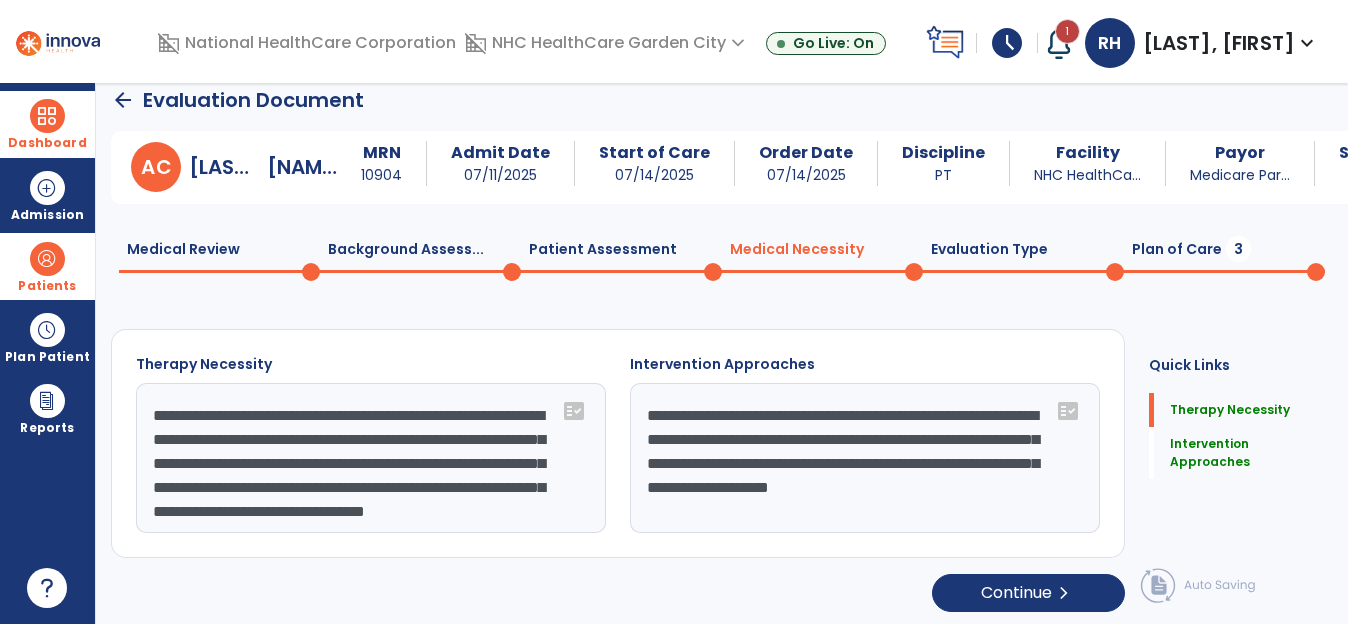 scroll, scrollTop: 22, scrollLeft: 0, axis: vertical 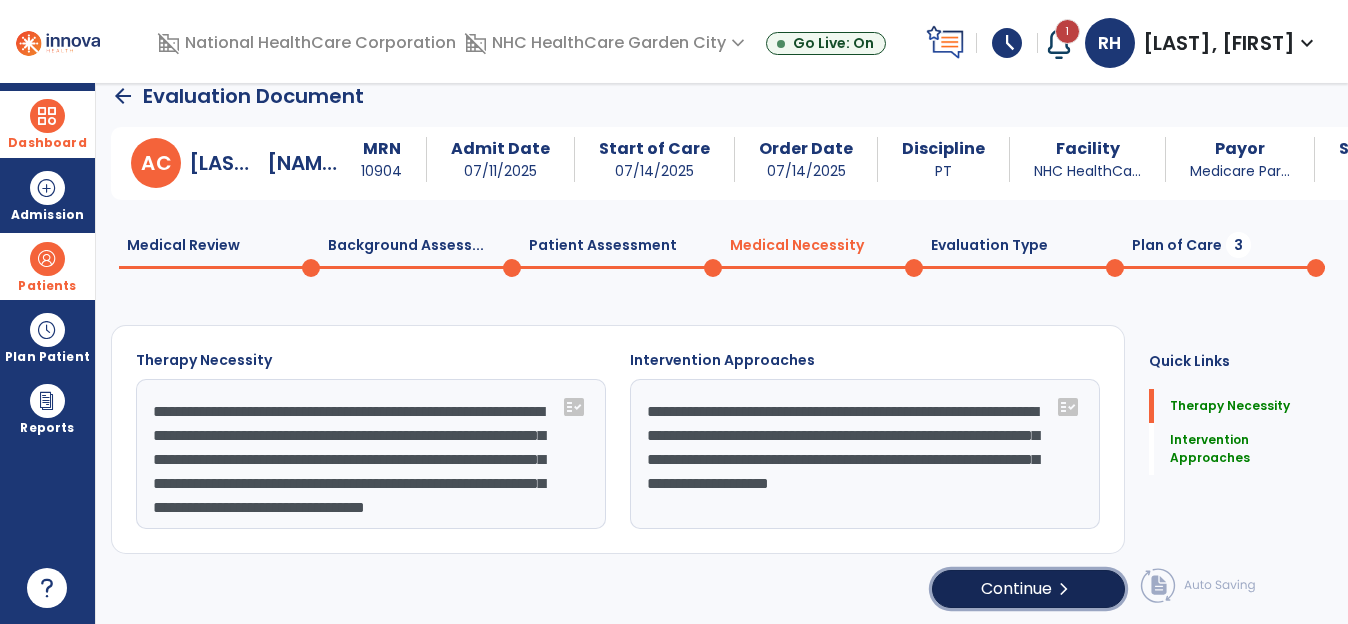 click on "Continue  chevron_right" 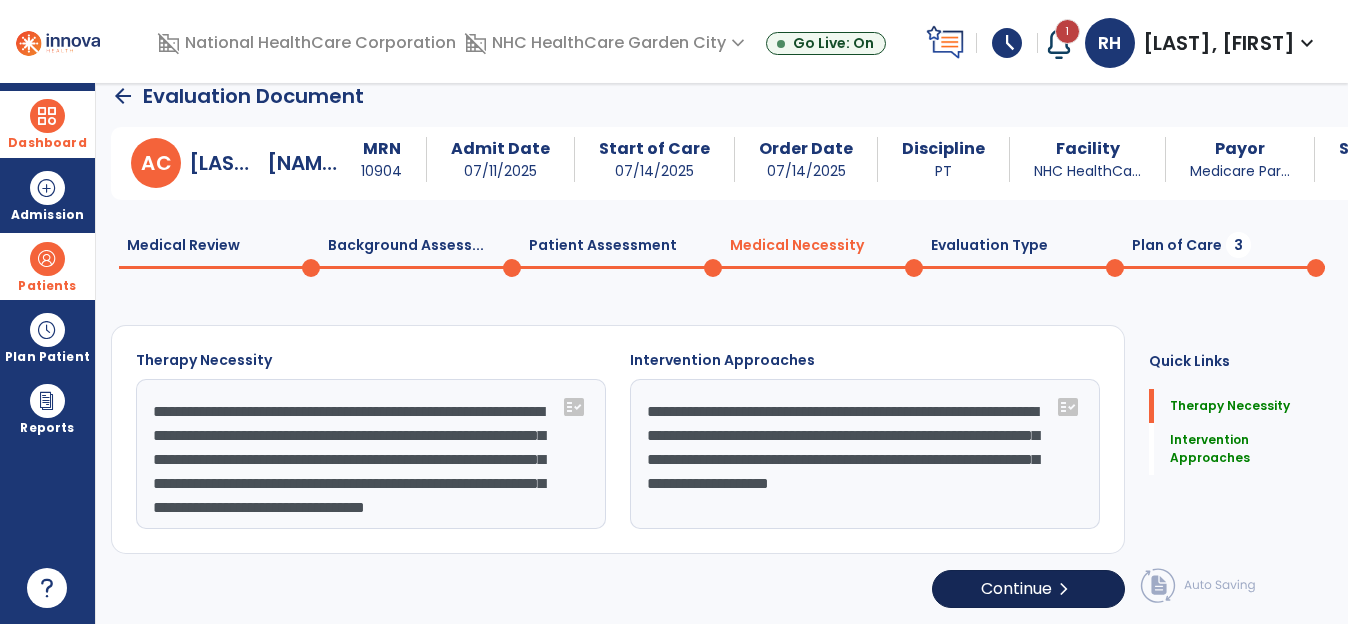 select on "**********" 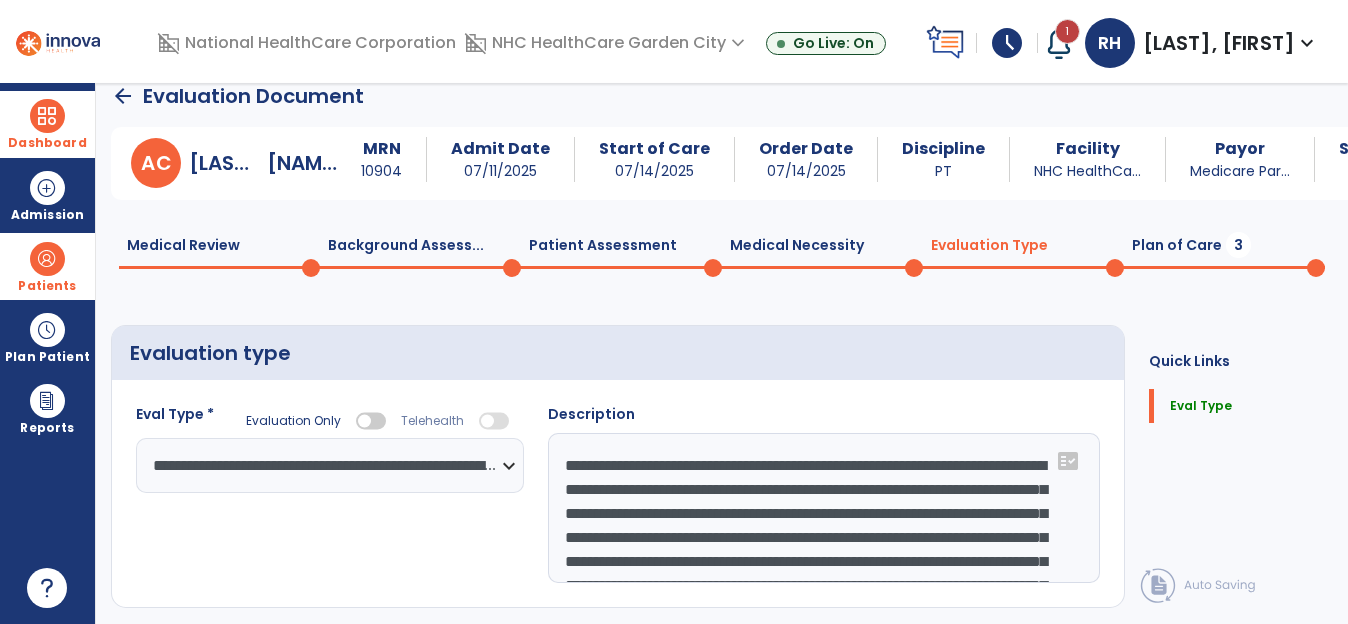 scroll, scrollTop: 63, scrollLeft: 0, axis: vertical 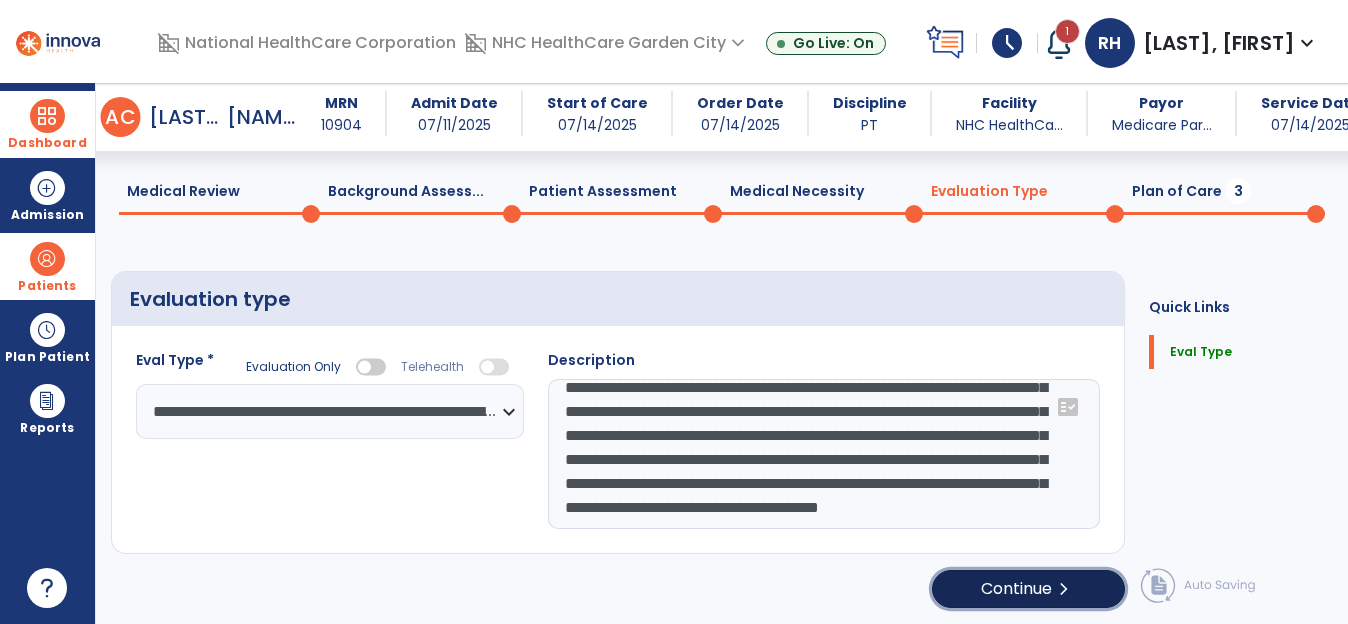 click on "Continue  chevron_right" 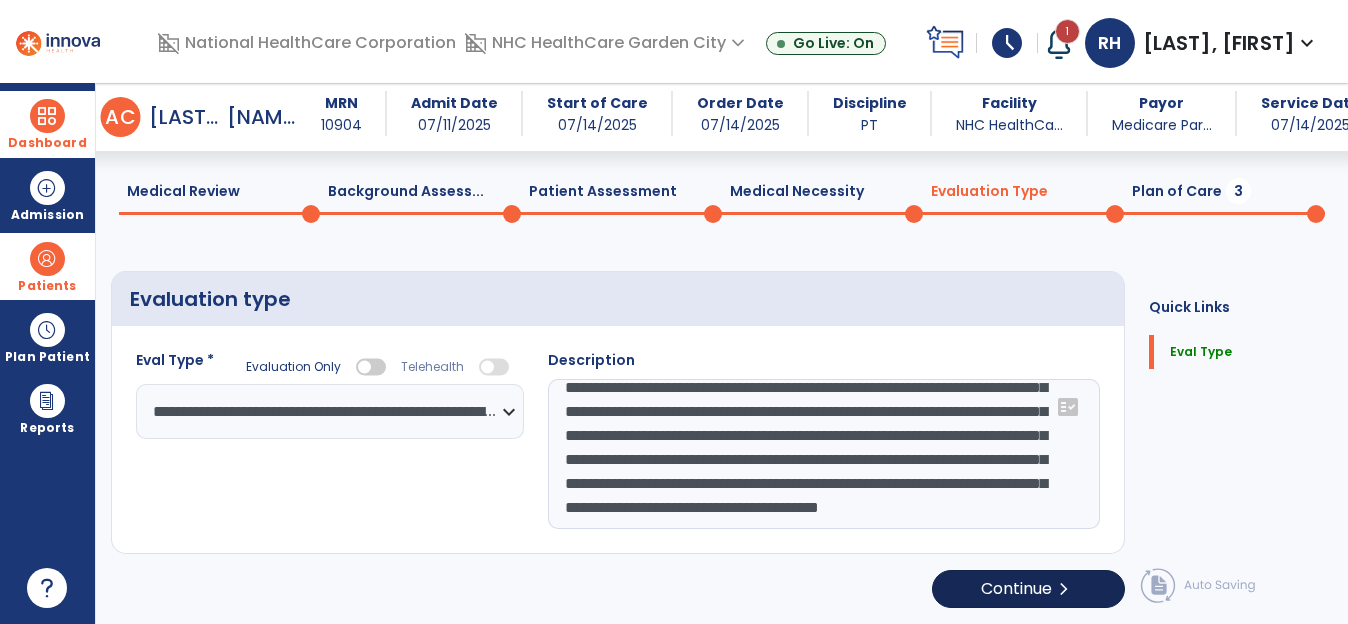 select on "**" 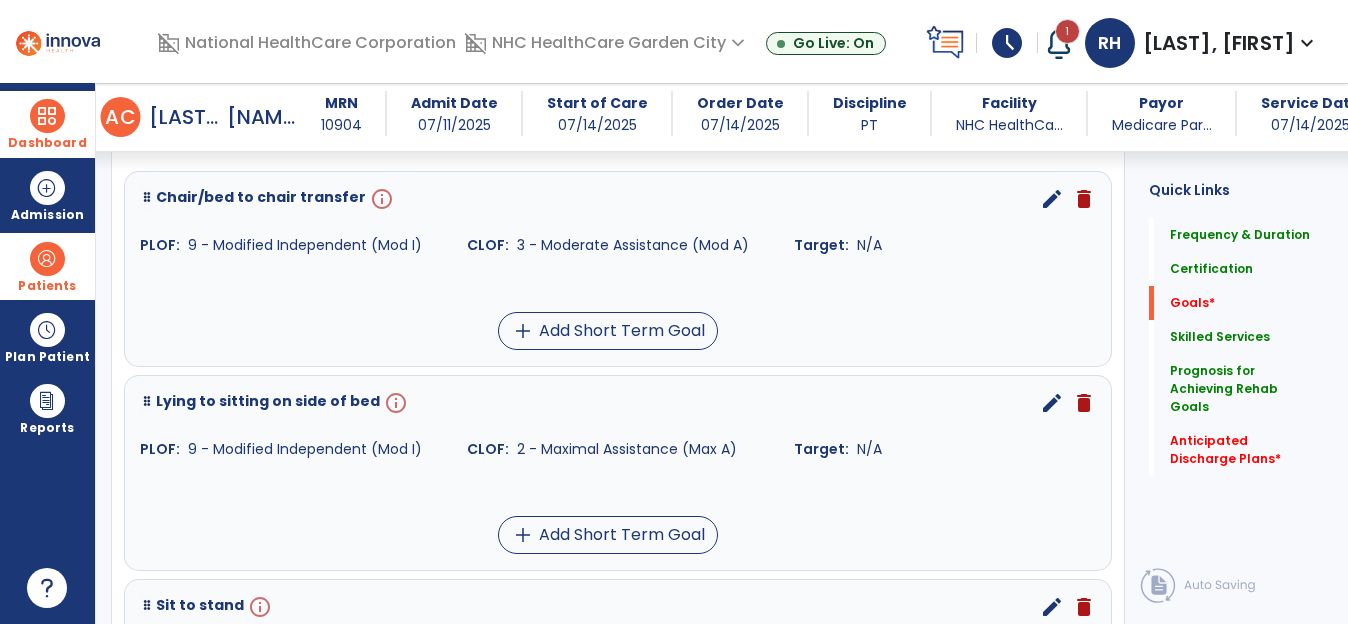scroll, scrollTop: 557, scrollLeft: 0, axis: vertical 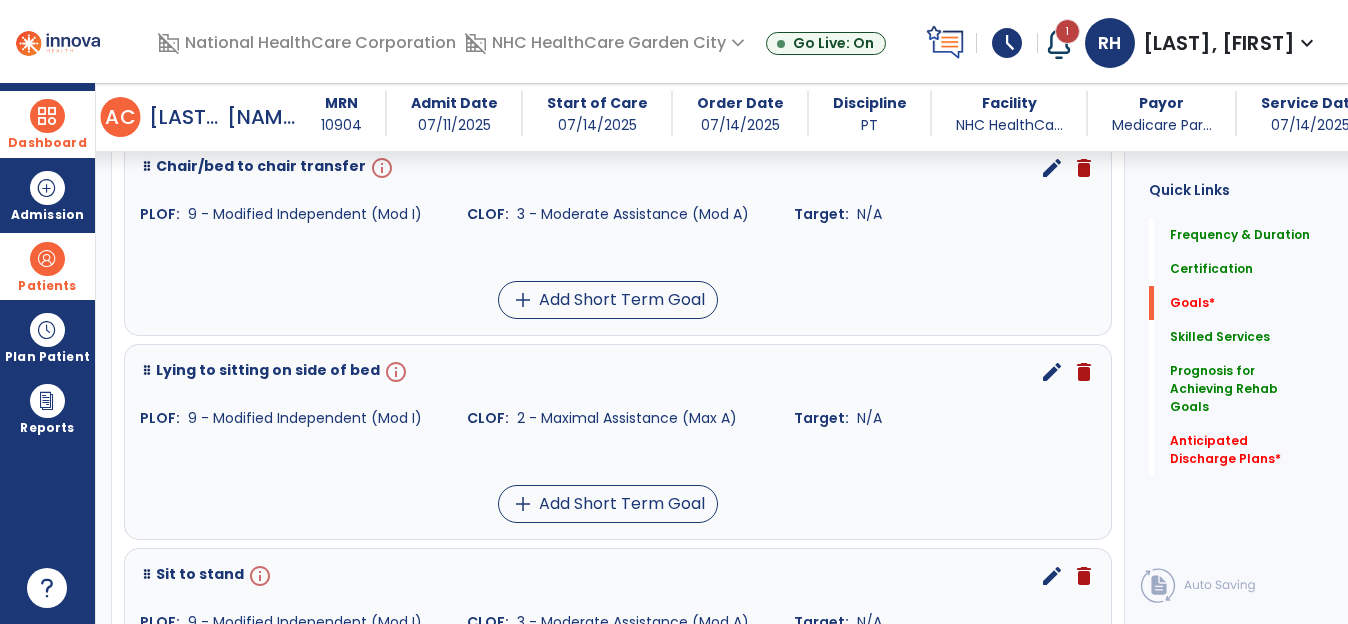 click on "edit" at bounding box center (1052, 168) 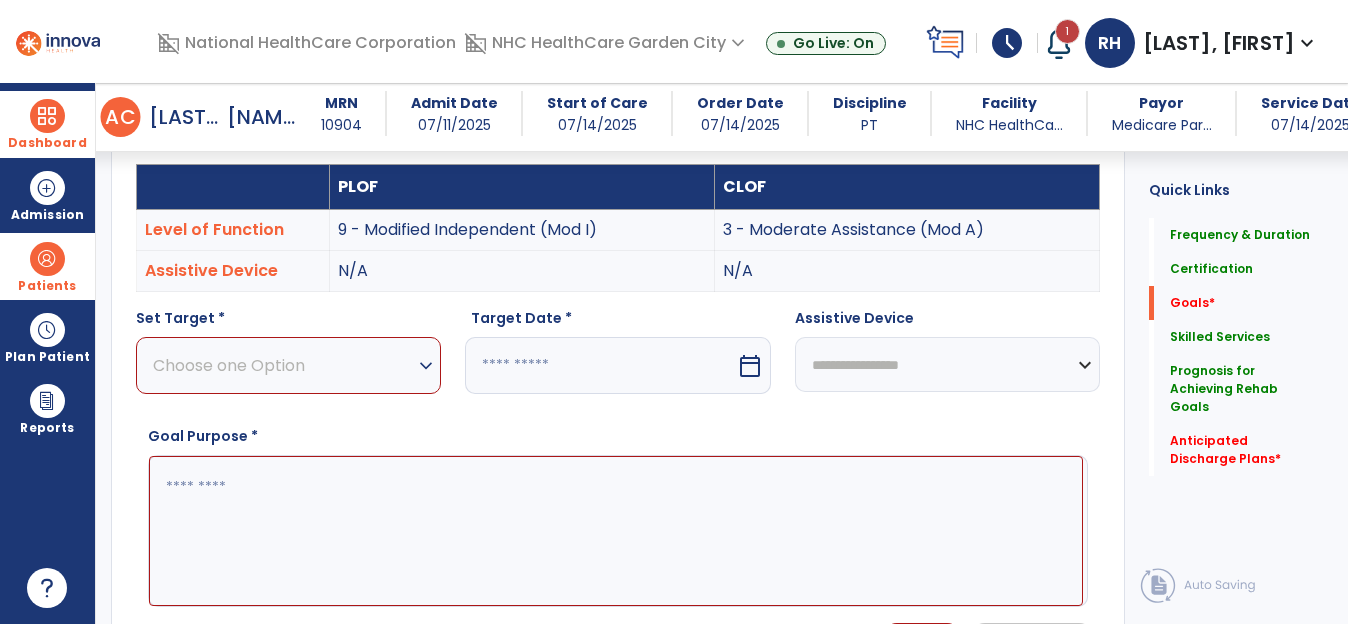 scroll, scrollTop: 535, scrollLeft: 0, axis: vertical 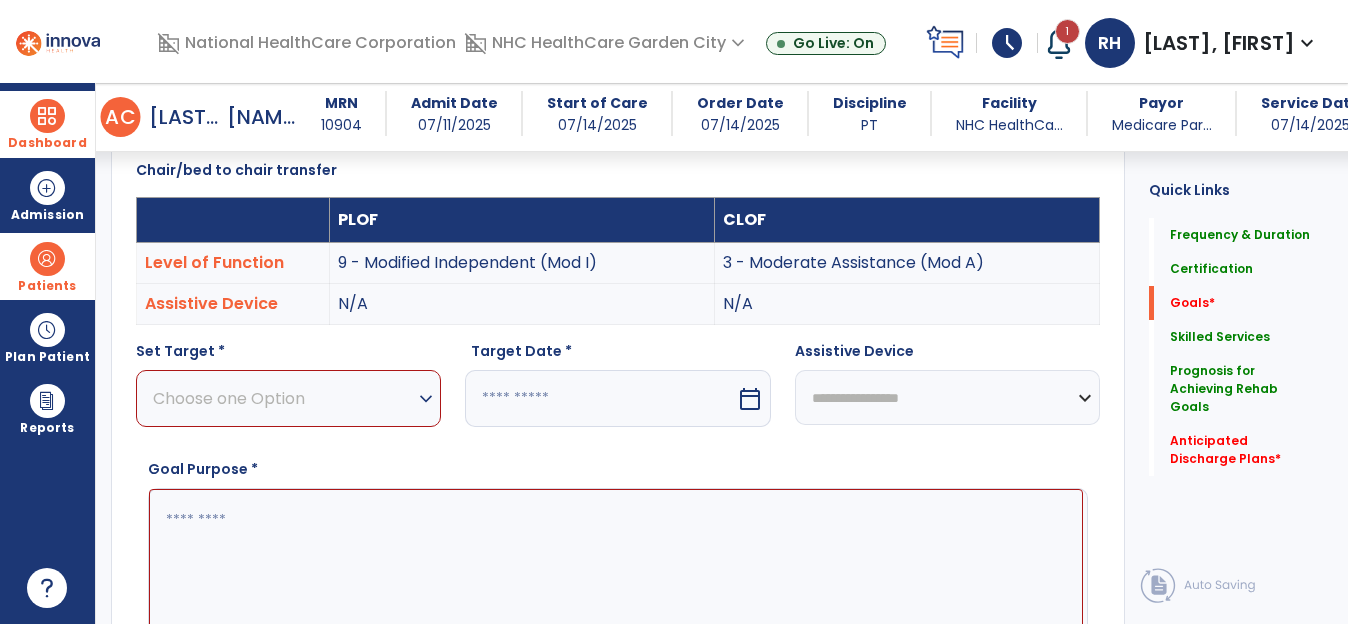 click on "expand_more" at bounding box center (426, 399) 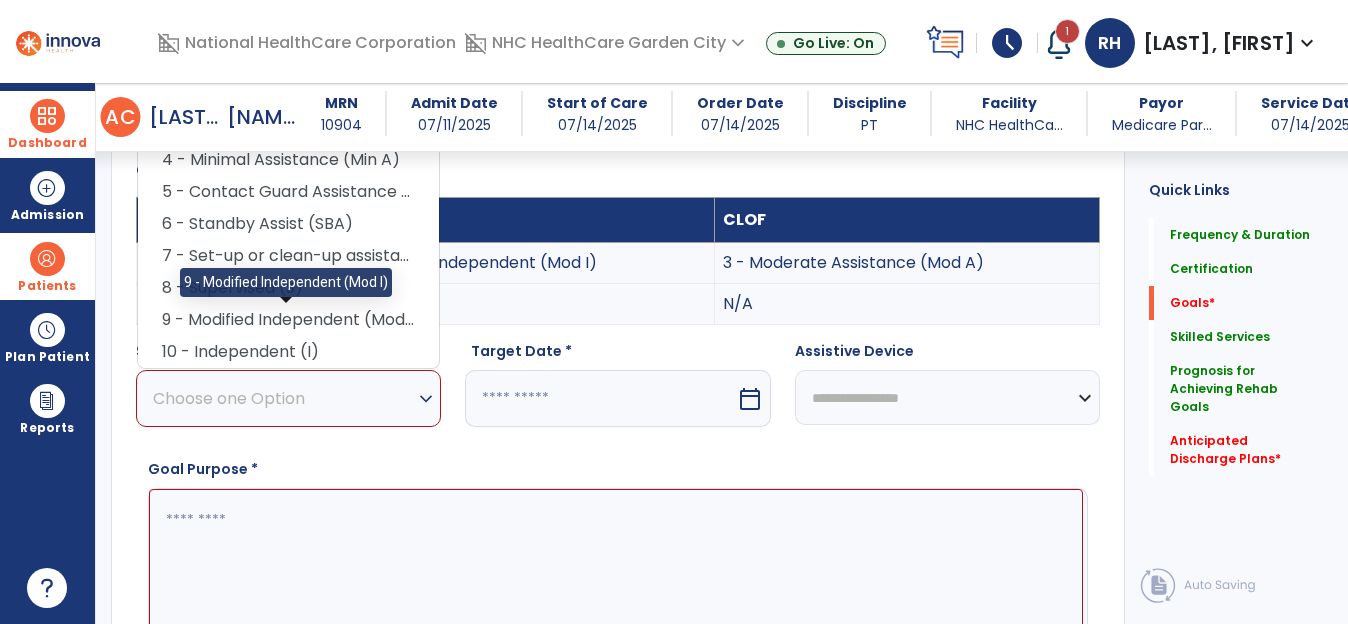 drag, startPoint x: 289, startPoint y: 330, endPoint x: 413, endPoint y: 362, distance: 128.06248 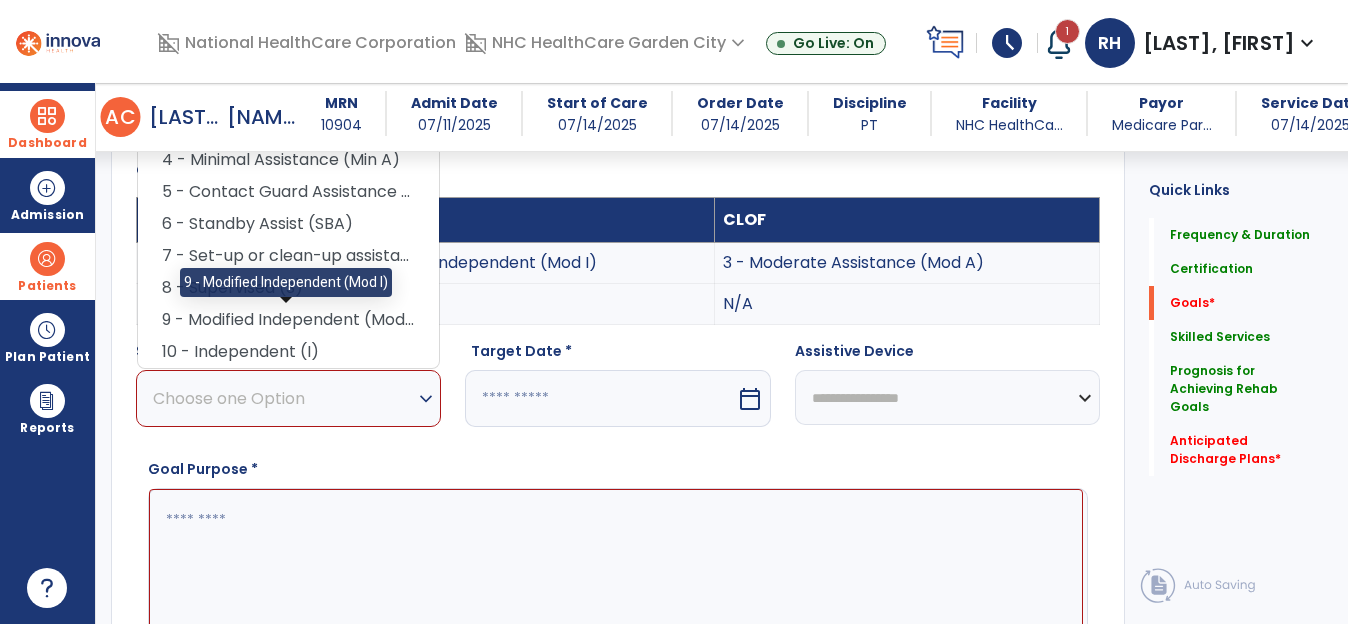 click on "9 - Modified Independent (Mod I)" at bounding box center [288, 320] 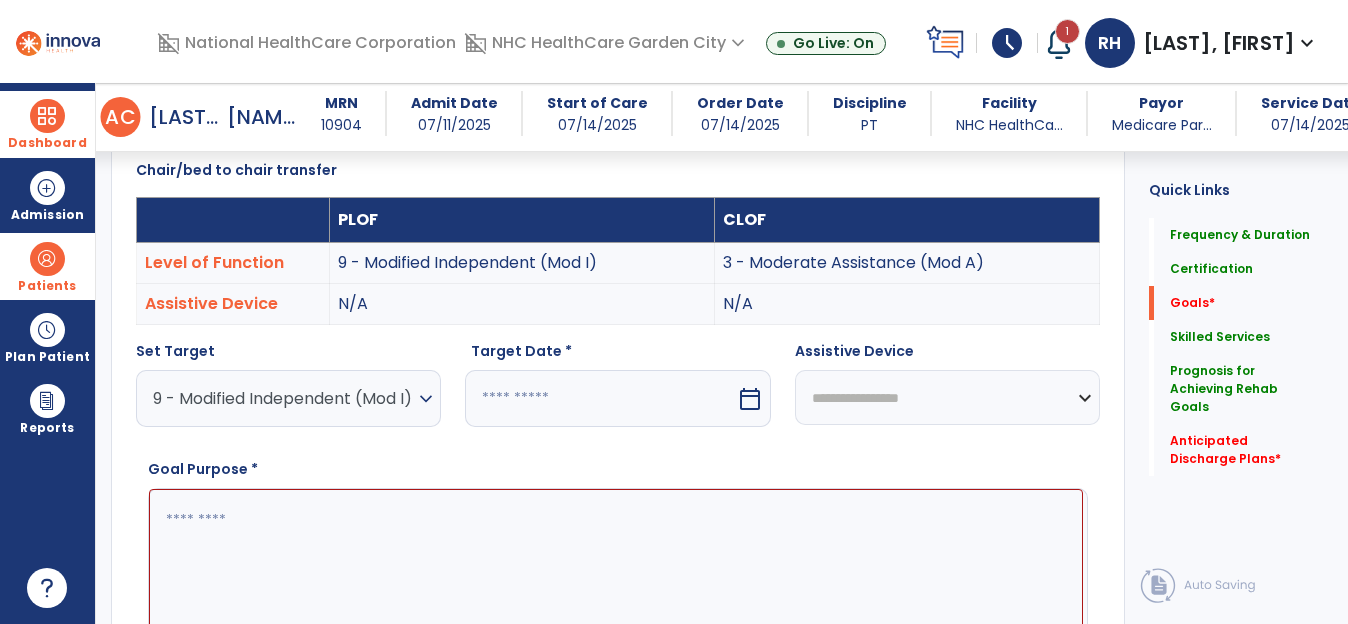 click on "calendar_today" at bounding box center [750, 399] 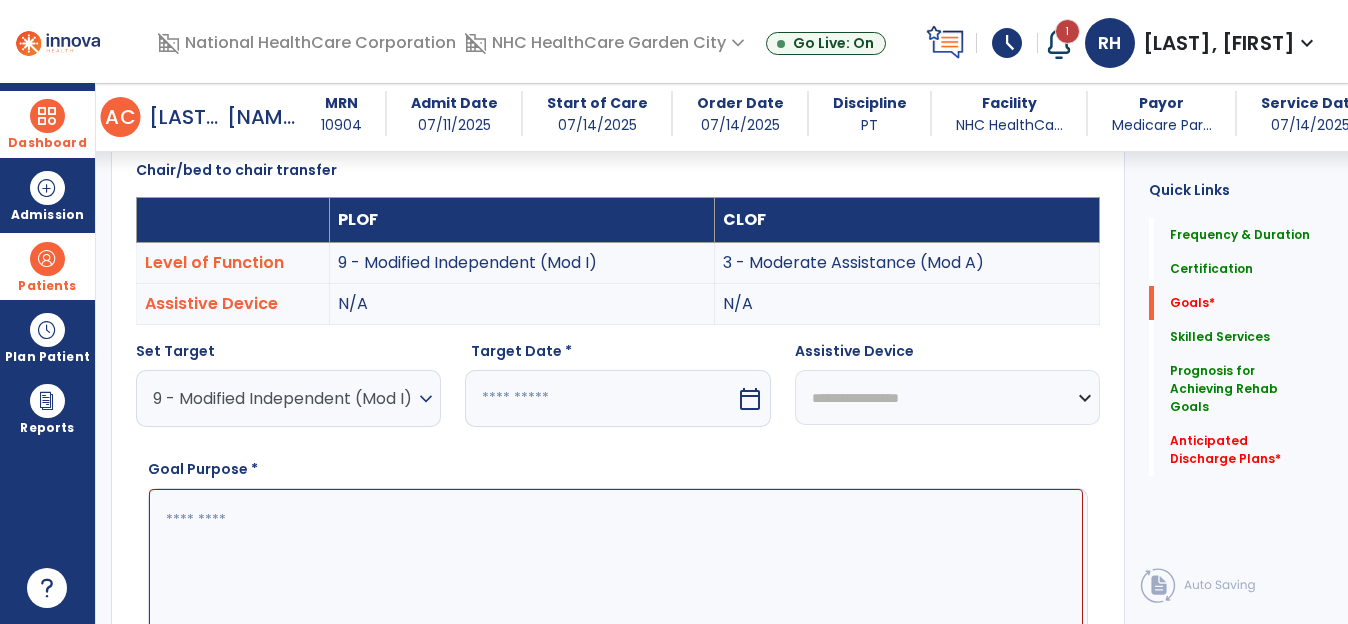 select on "*" 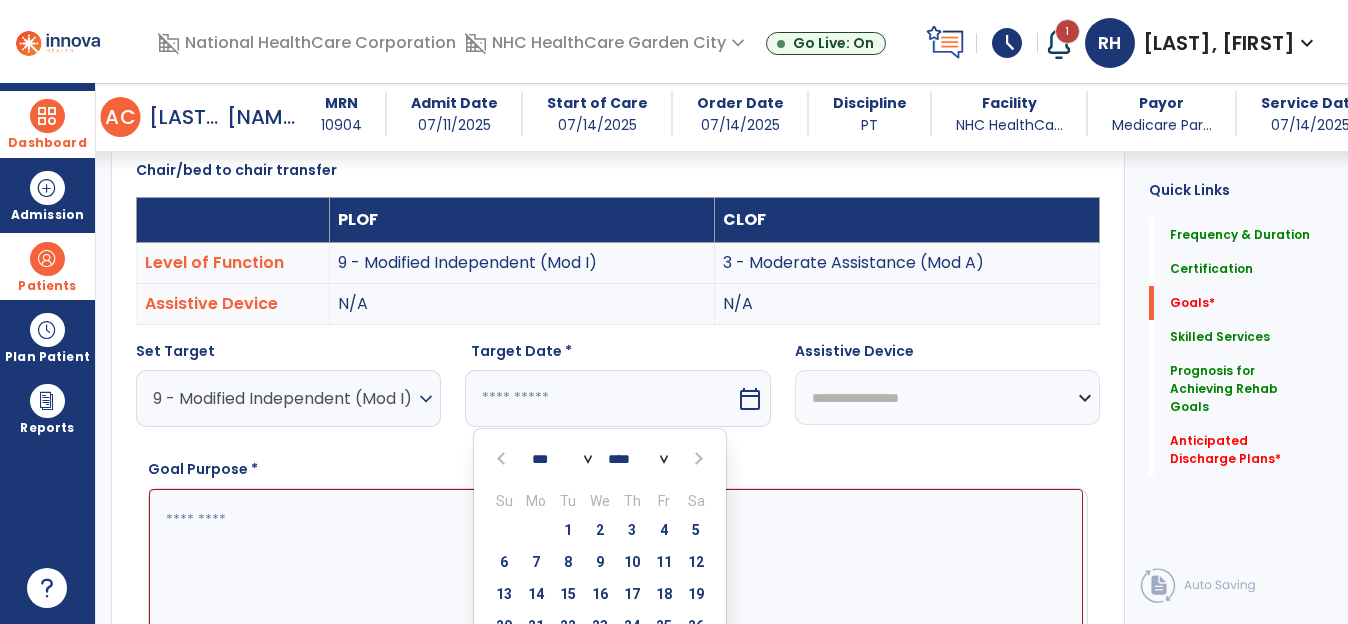 click at bounding box center (697, 459) 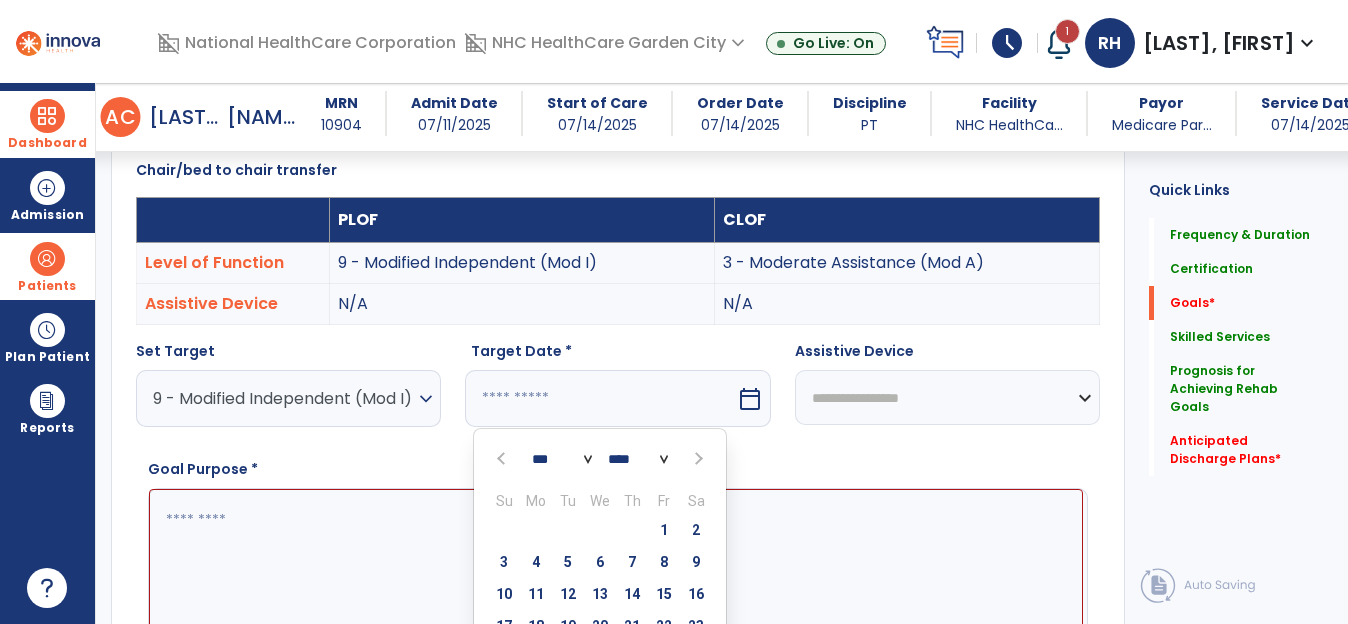 click at bounding box center (697, 459) 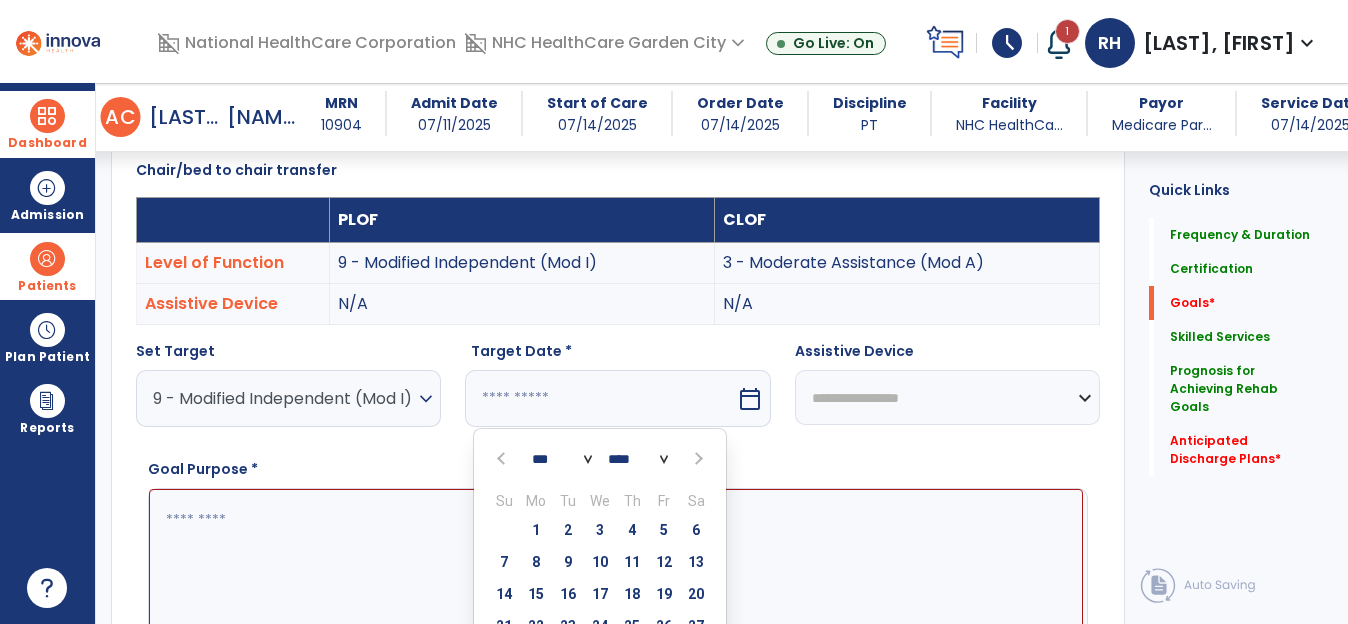 click at bounding box center (698, 459) 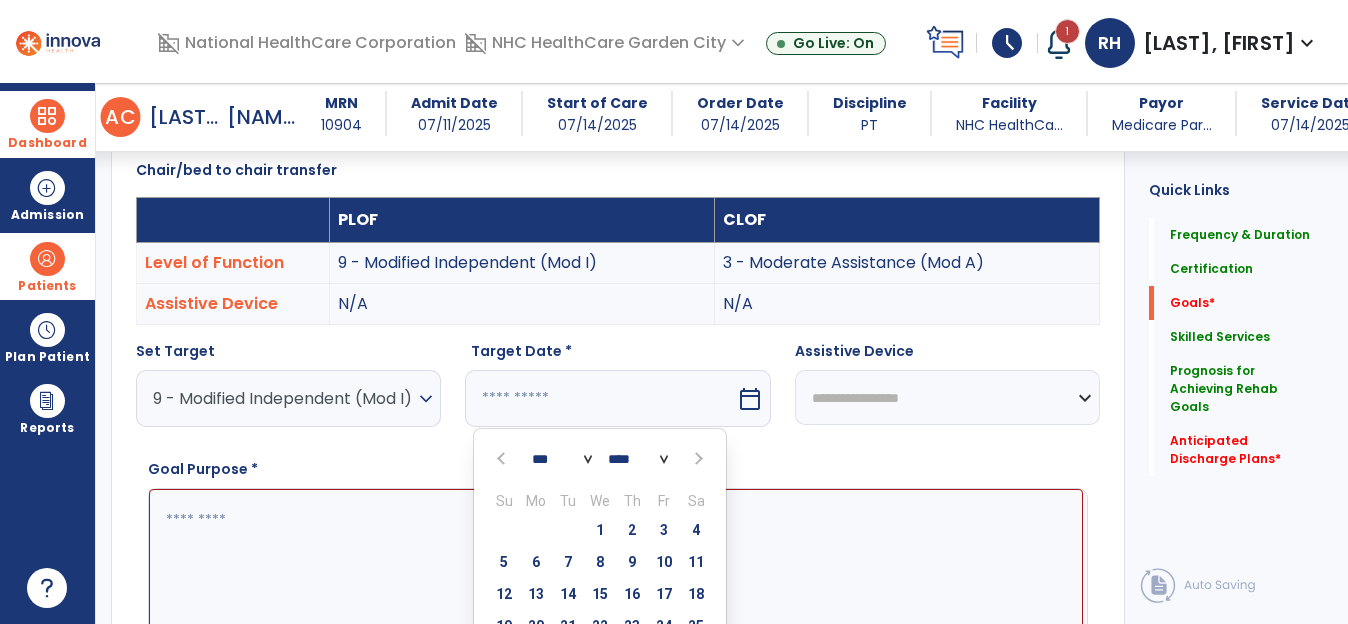 click on "3" at bounding box center (664, 530) 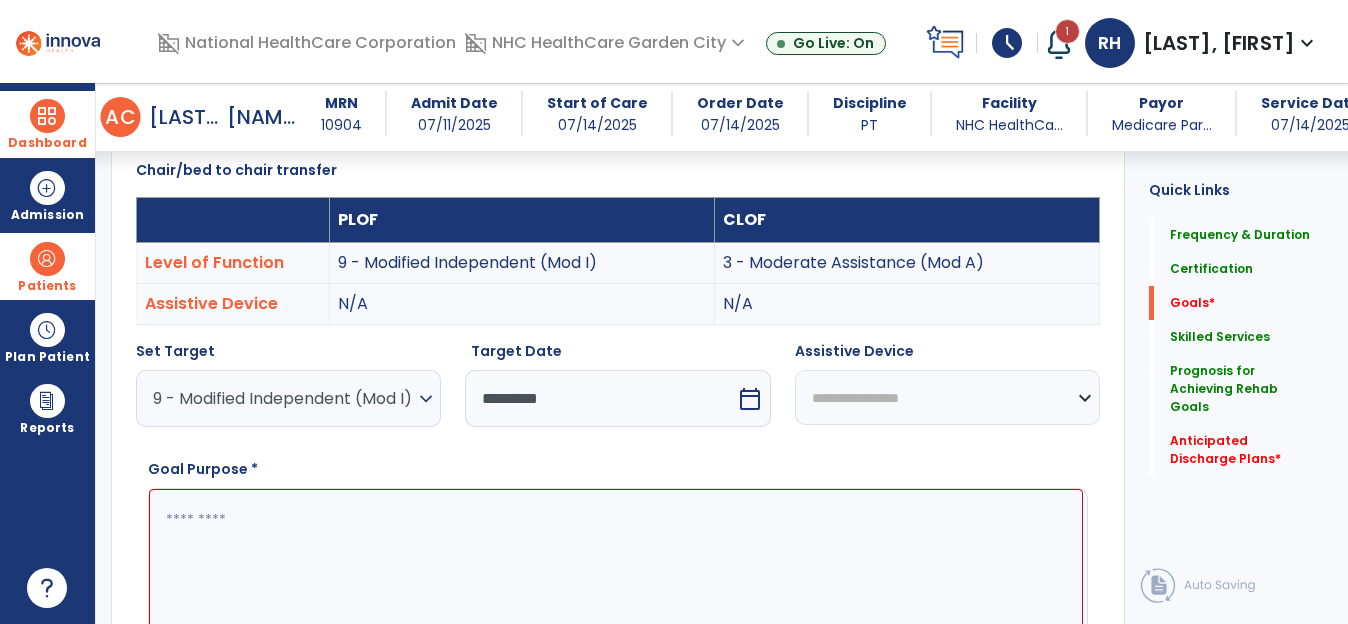 click at bounding box center (616, 564) 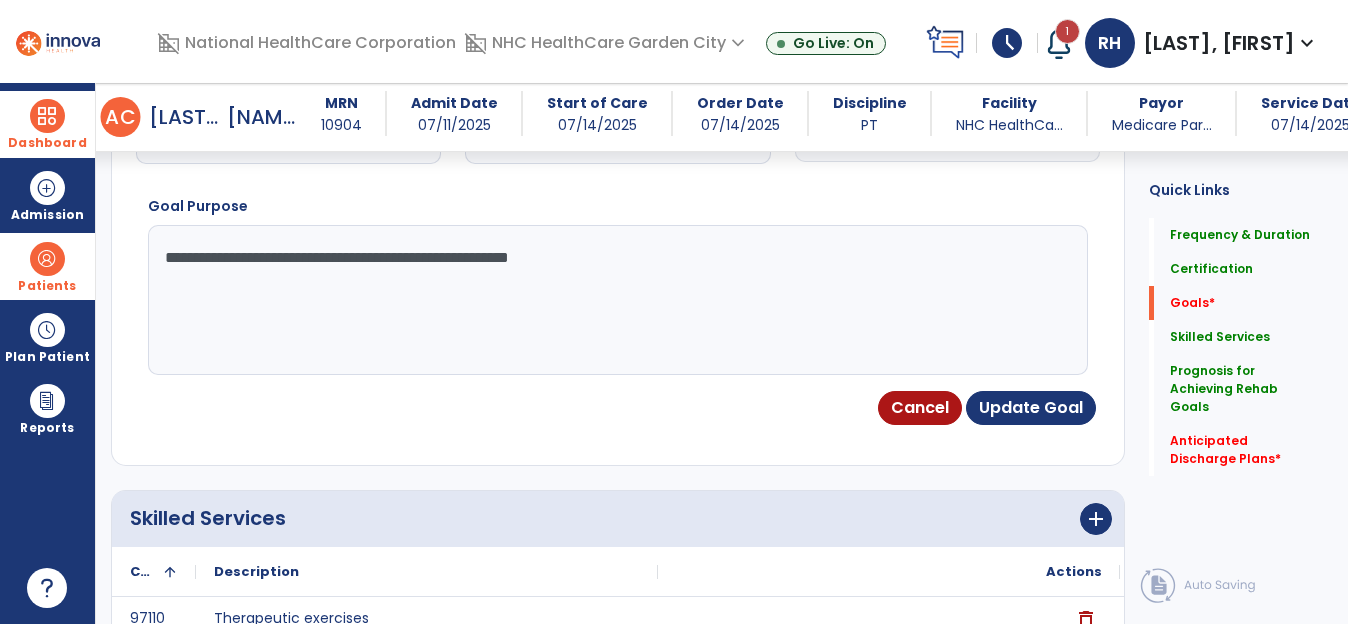 scroll, scrollTop: 935, scrollLeft: 0, axis: vertical 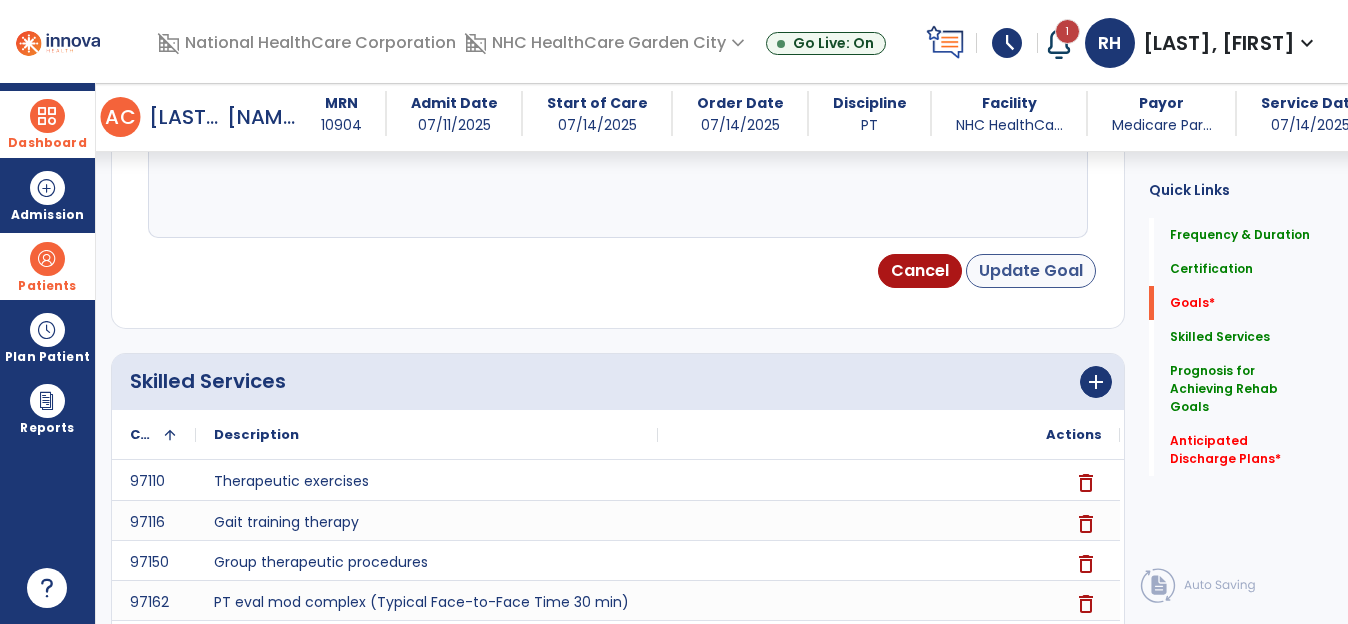 type on "**********" 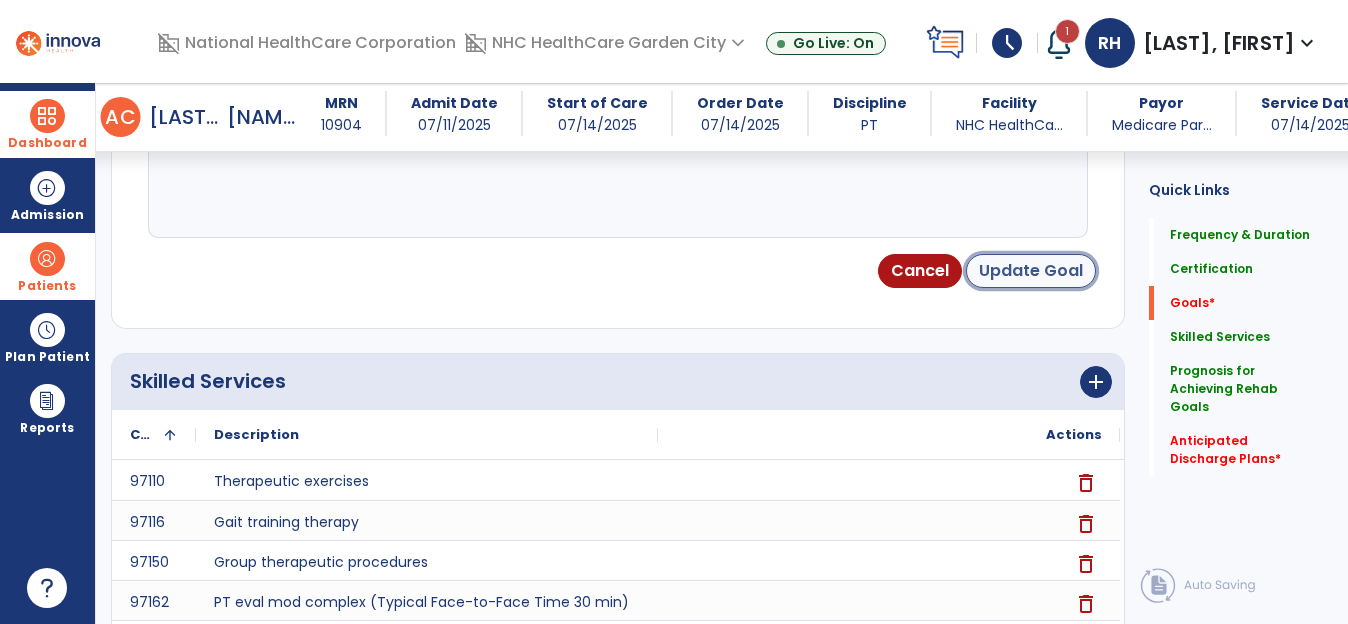 click on "Update Goal" at bounding box center (1031, 271) 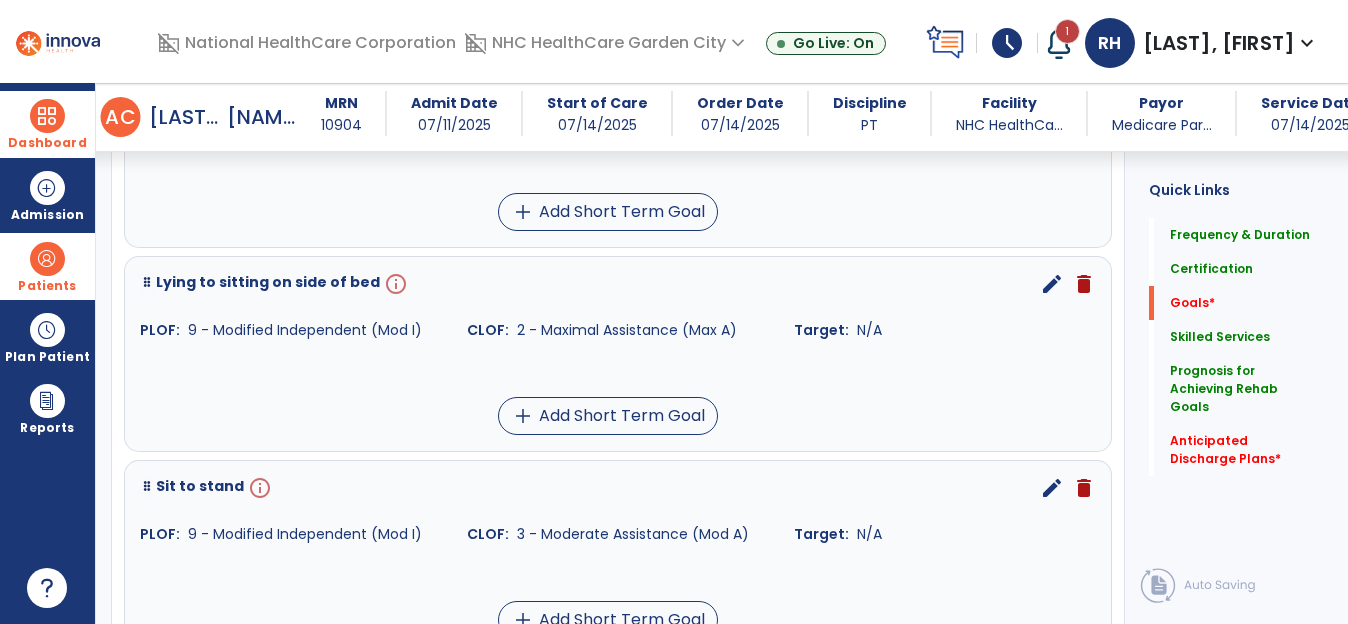 scroll, scrollTop: 745, scrollLeft: 0, axis: vertical 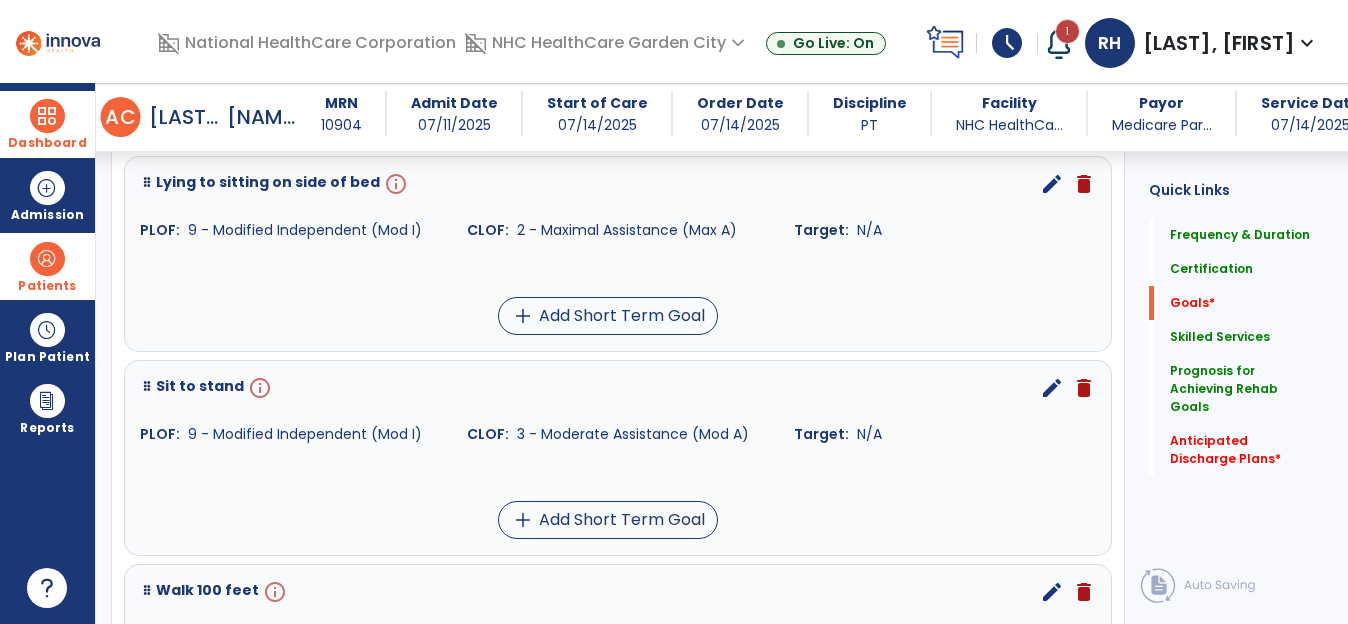 click on "edit" at bounding box center (1052, 184) 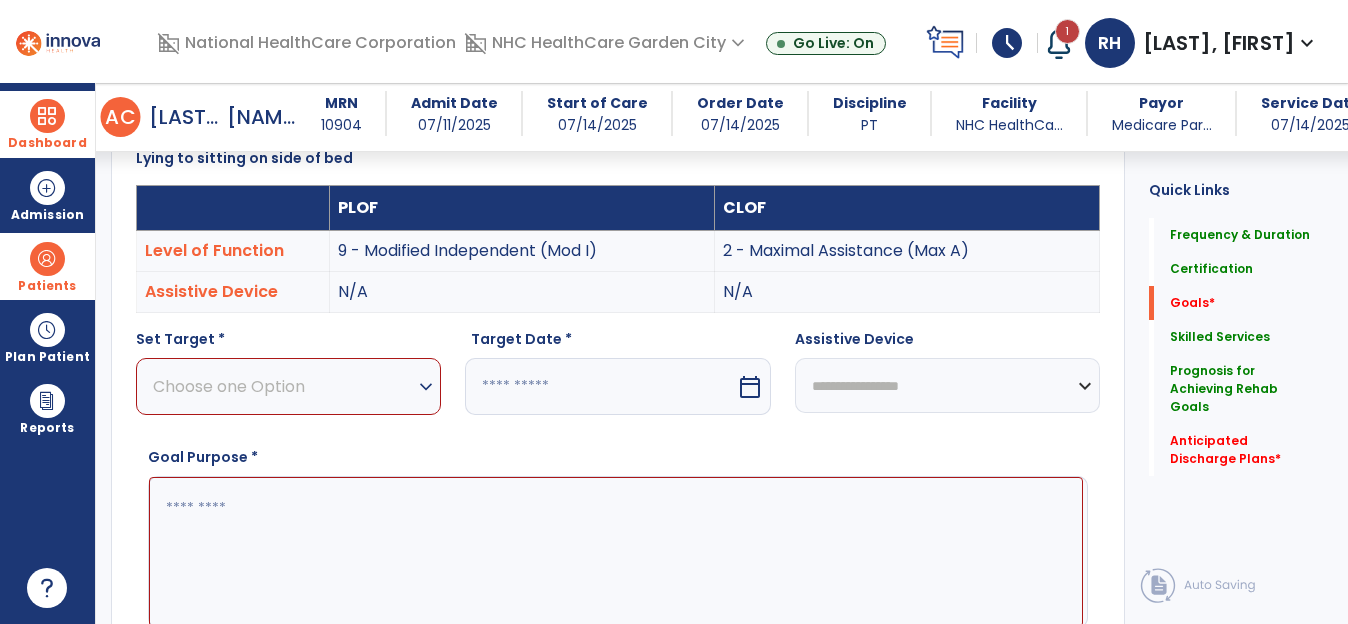 scroll, scrollTop: 535, scrollLeft: 0, axis: vertical 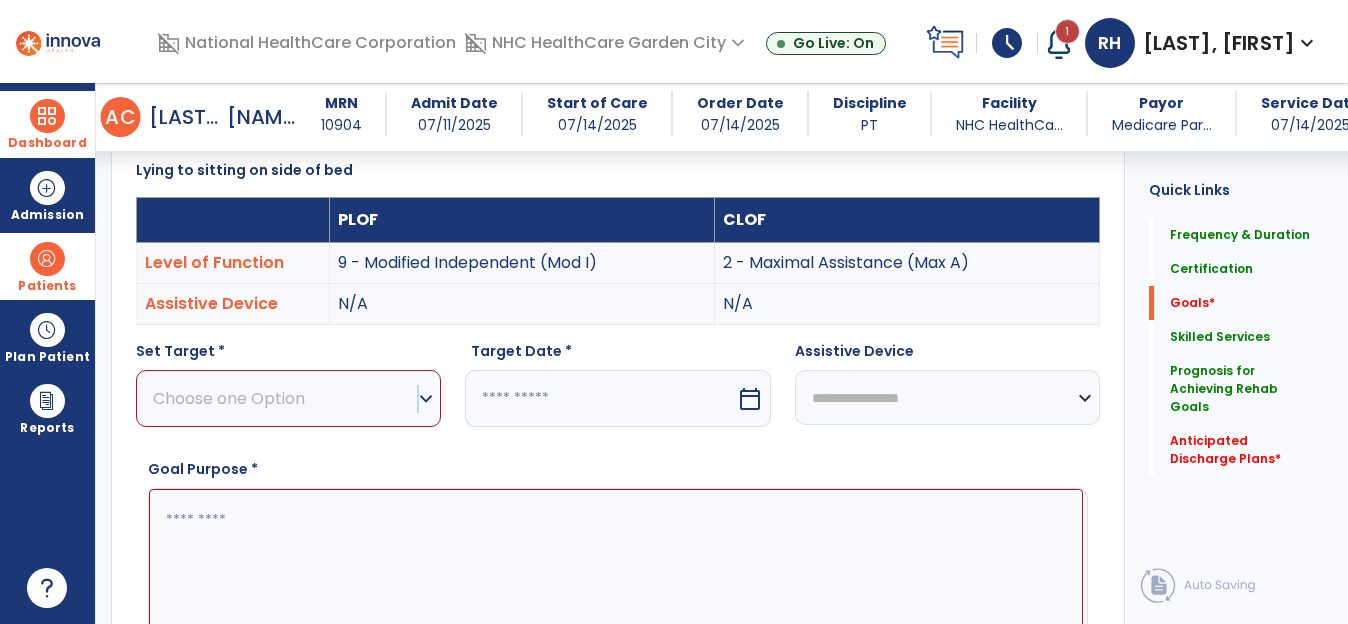 click on "expand_more" at bounding box center [426, 399] 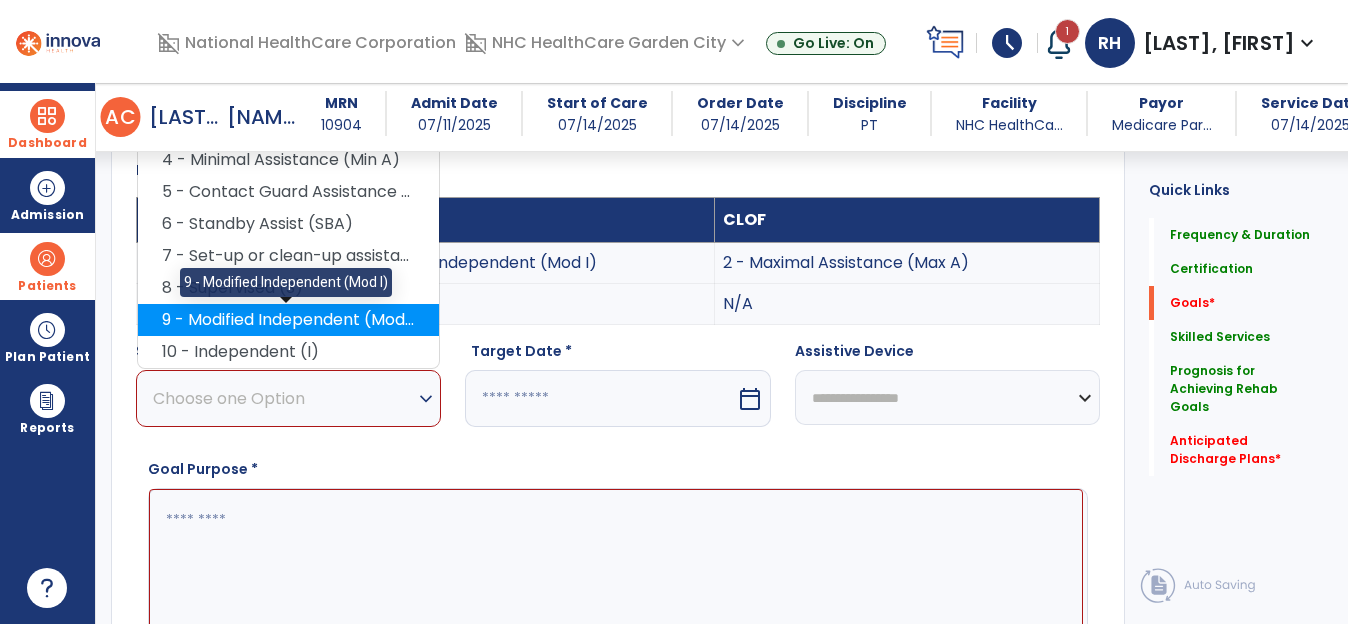 click on "9 - Modified Independent (Mod I)" at bounding box center (288, 320) 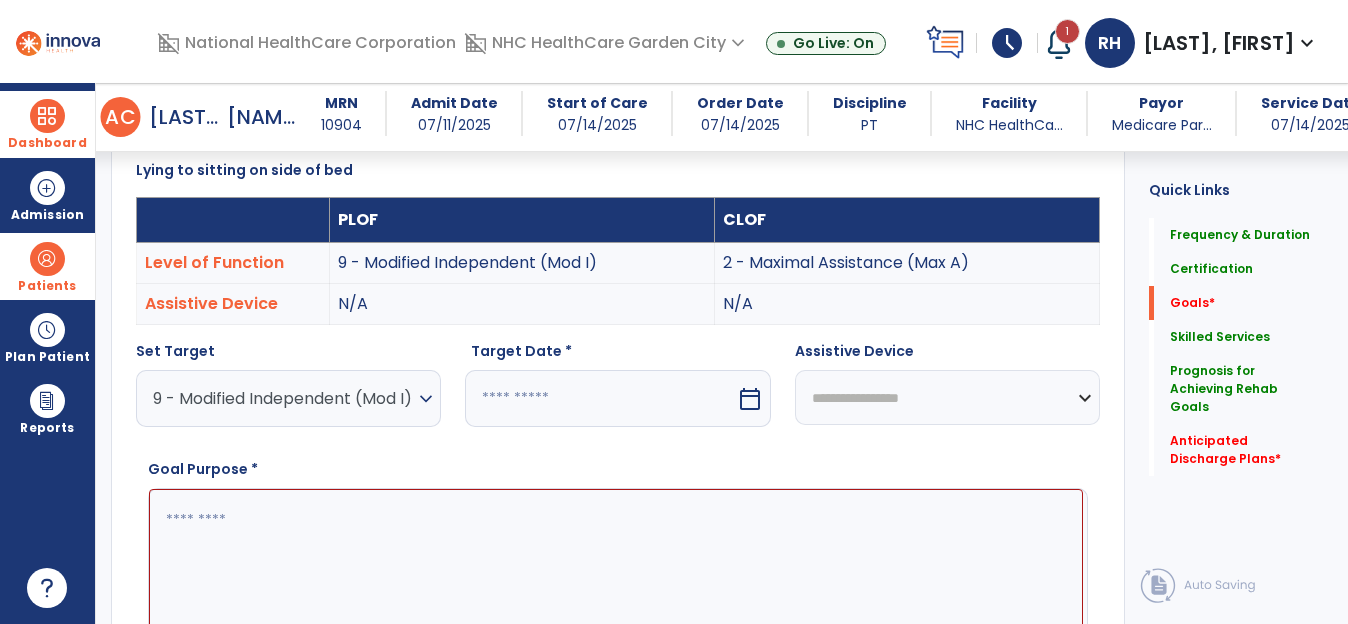 click on "calendar_today" at bounding box center (750, 399) 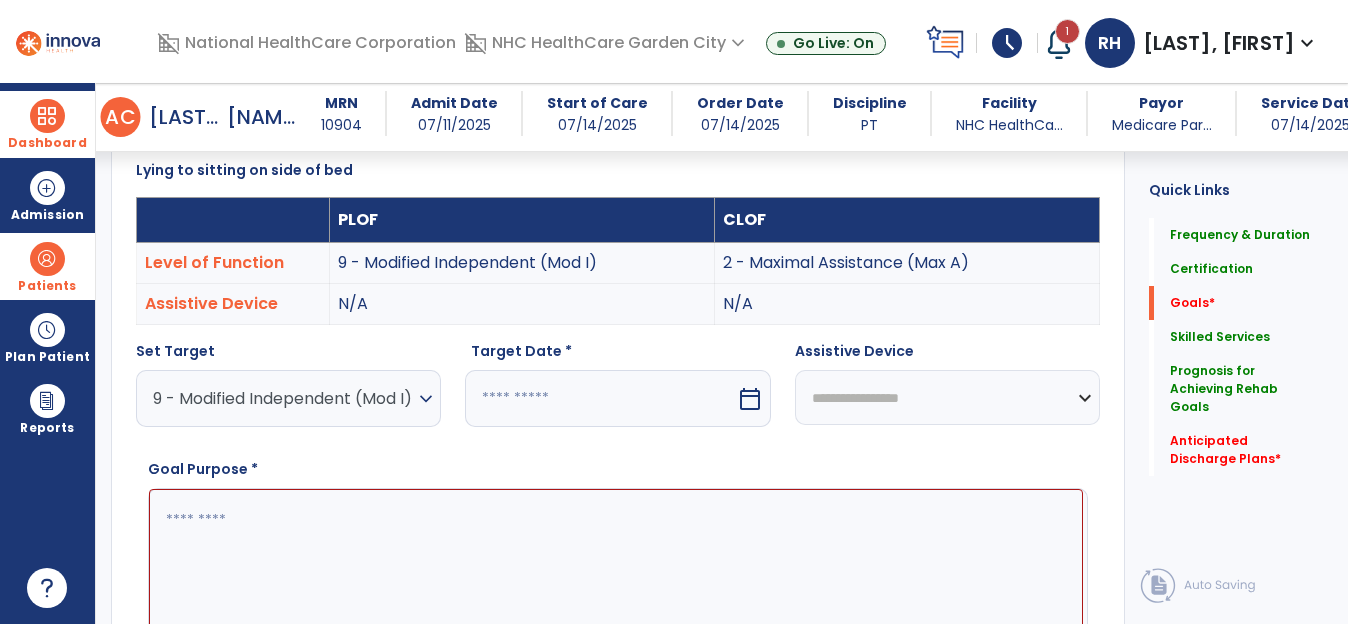 select on "*" 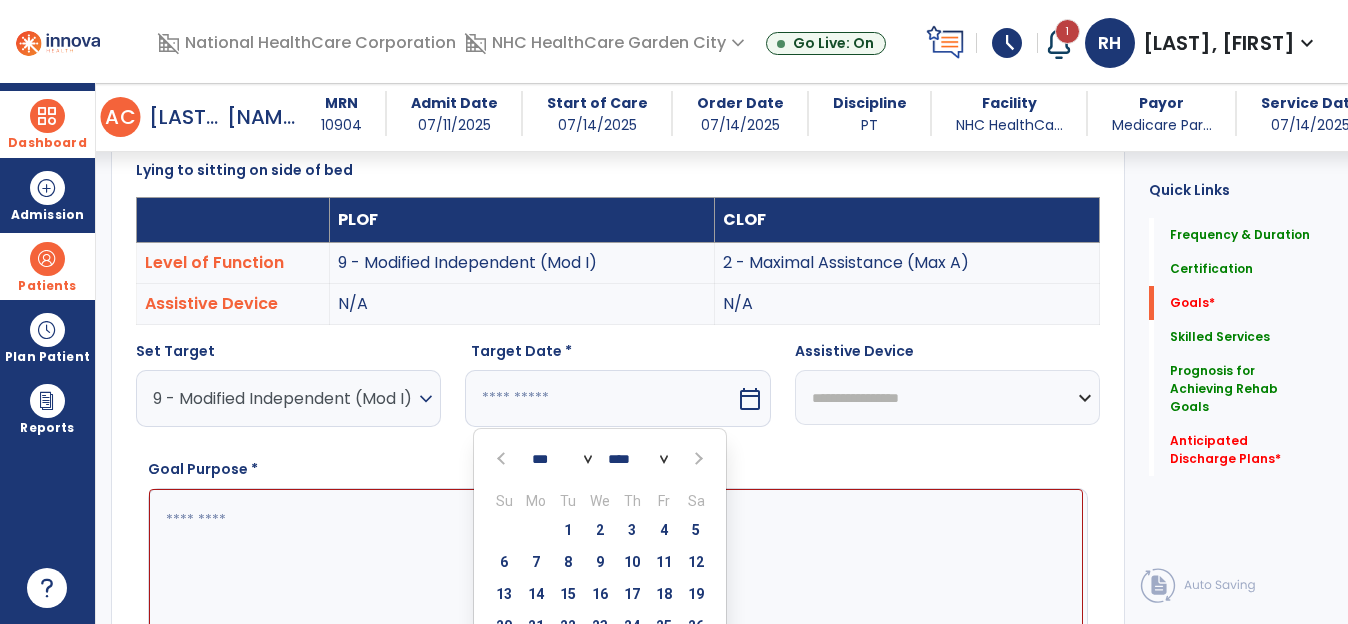 click at bounding box center [698, 459] 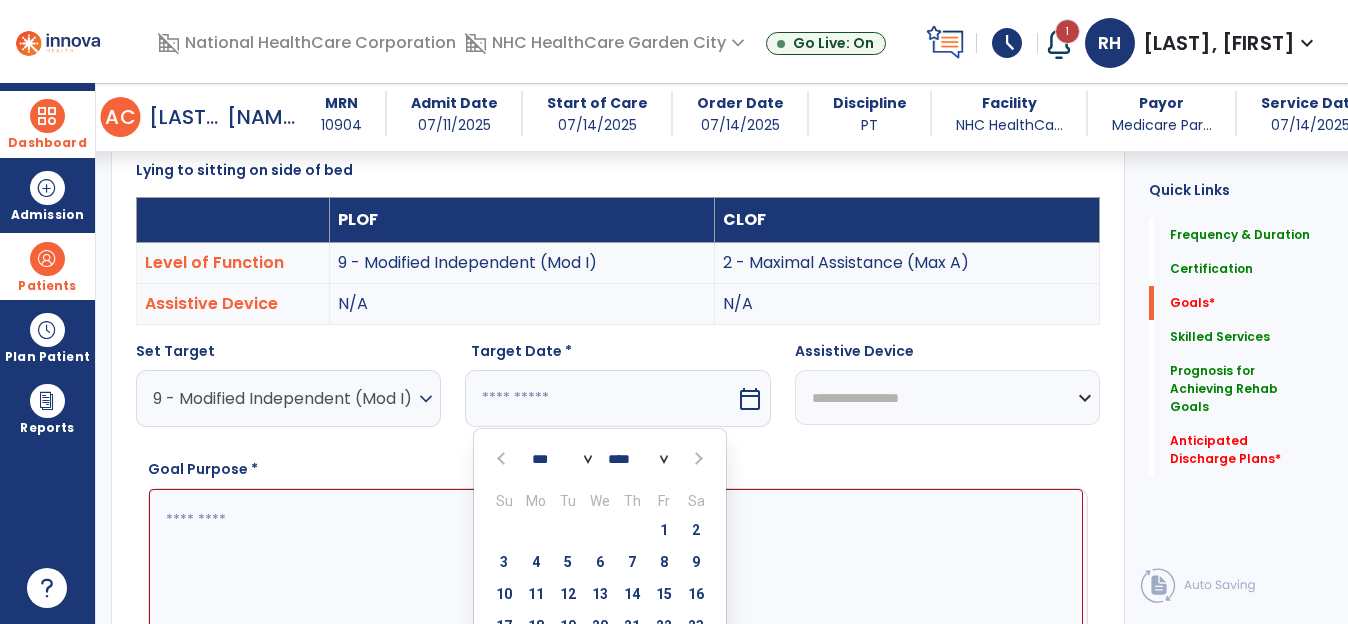 click at bounding box center [698, 459] 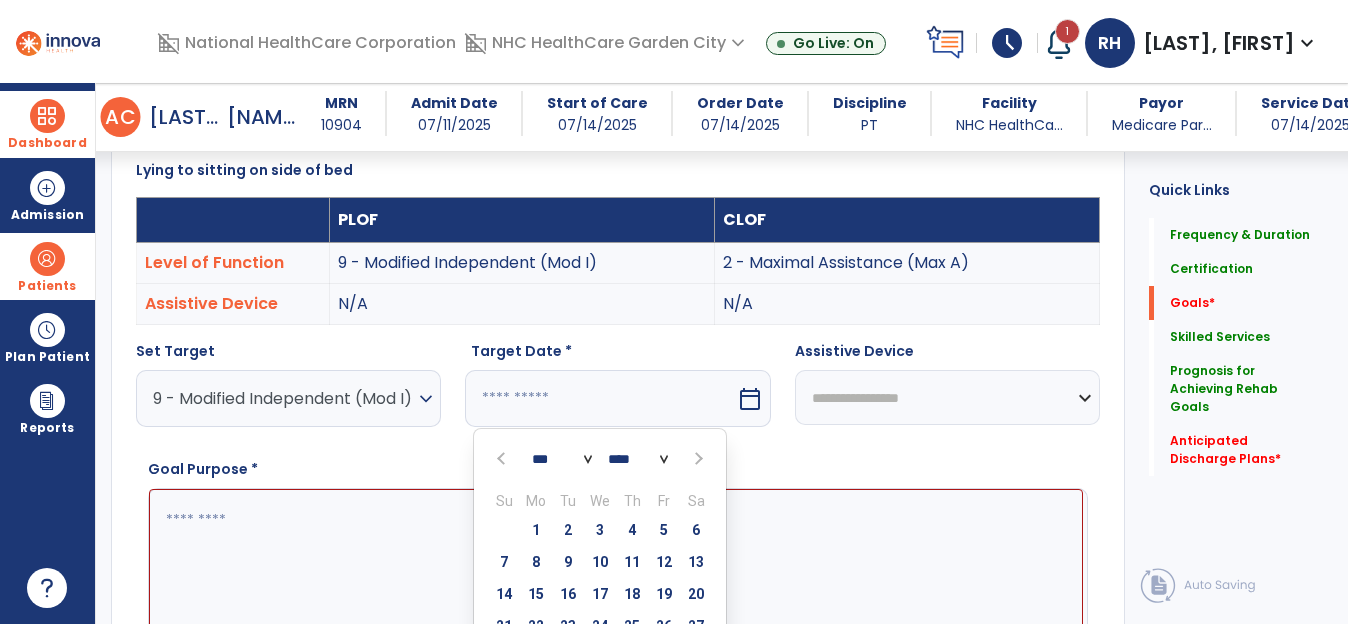 click at bounding box center [698, 459] 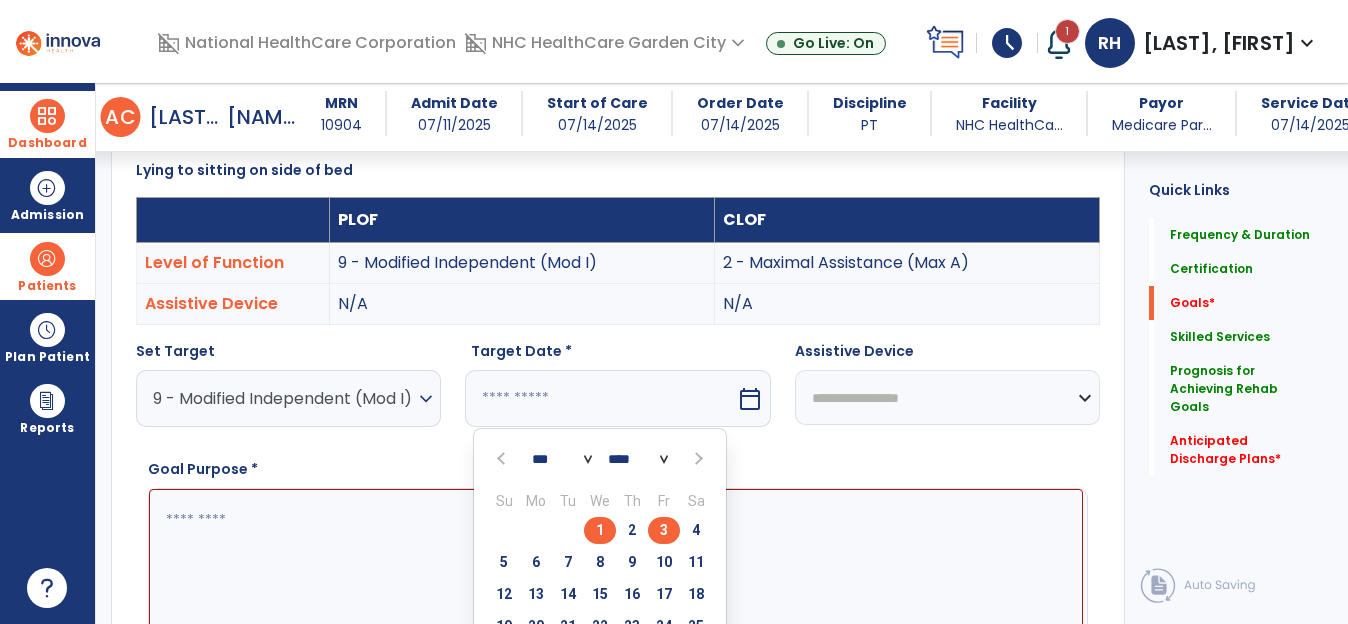 click on "3" at bounding box center (664, 530) 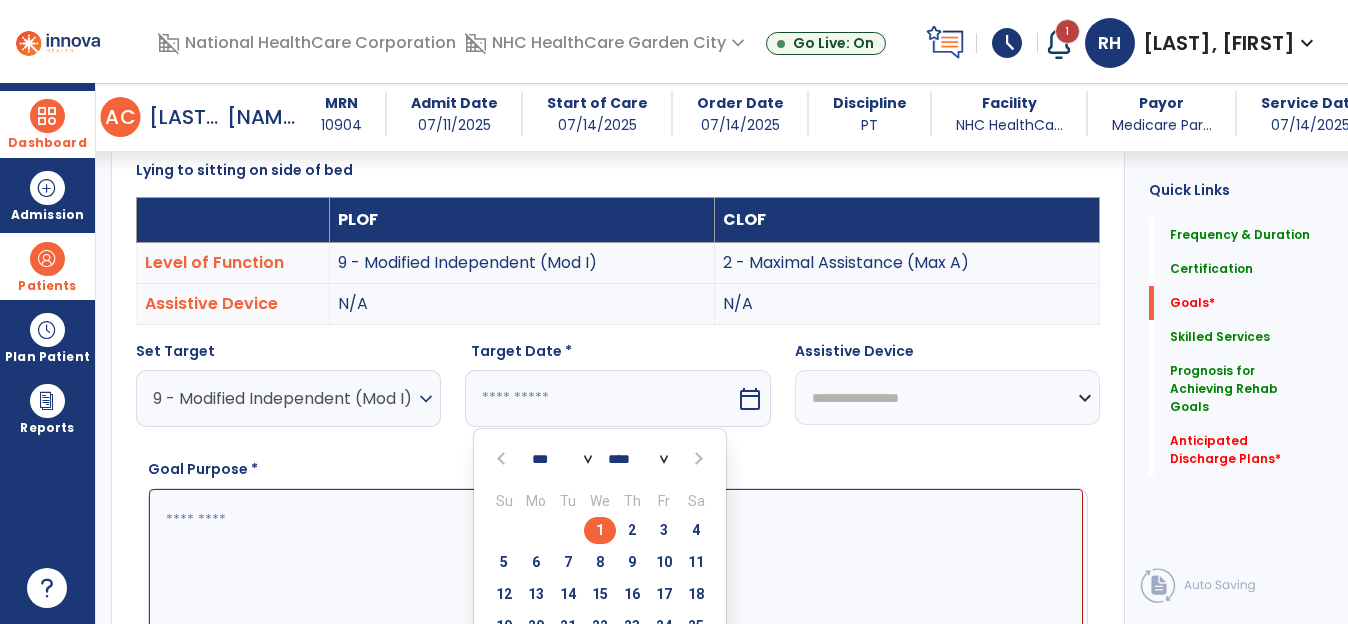 type on "*********" 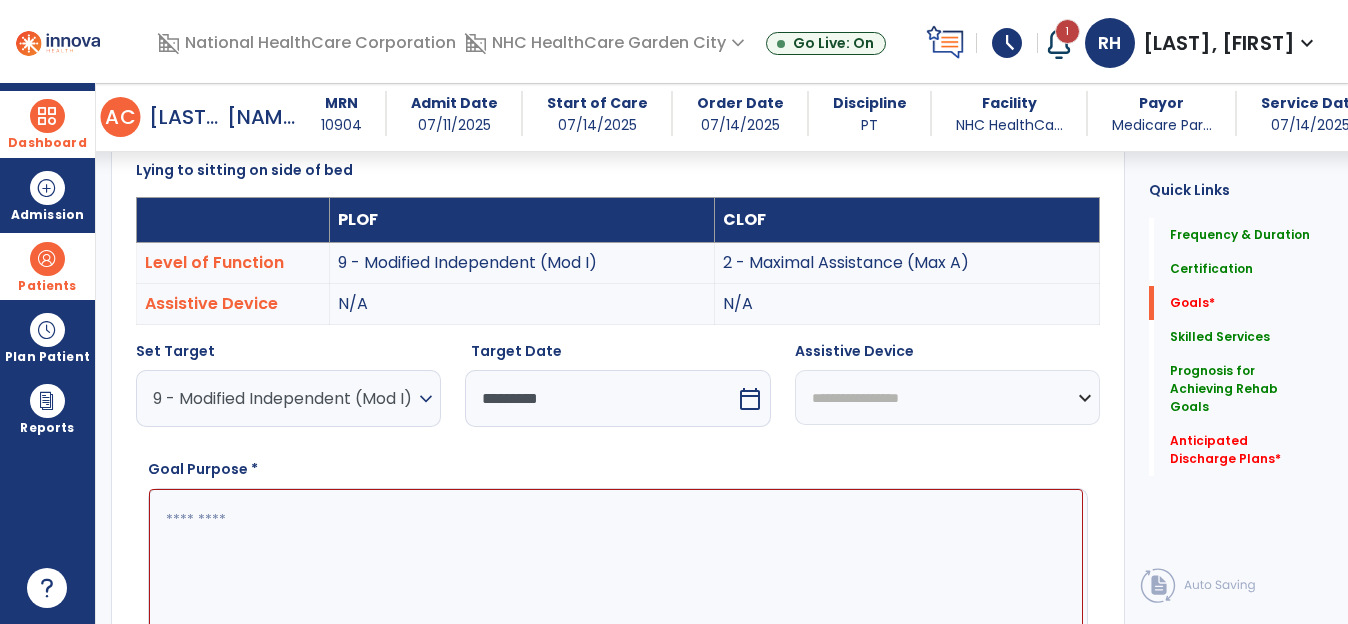 click at bounding box center (616, 564) 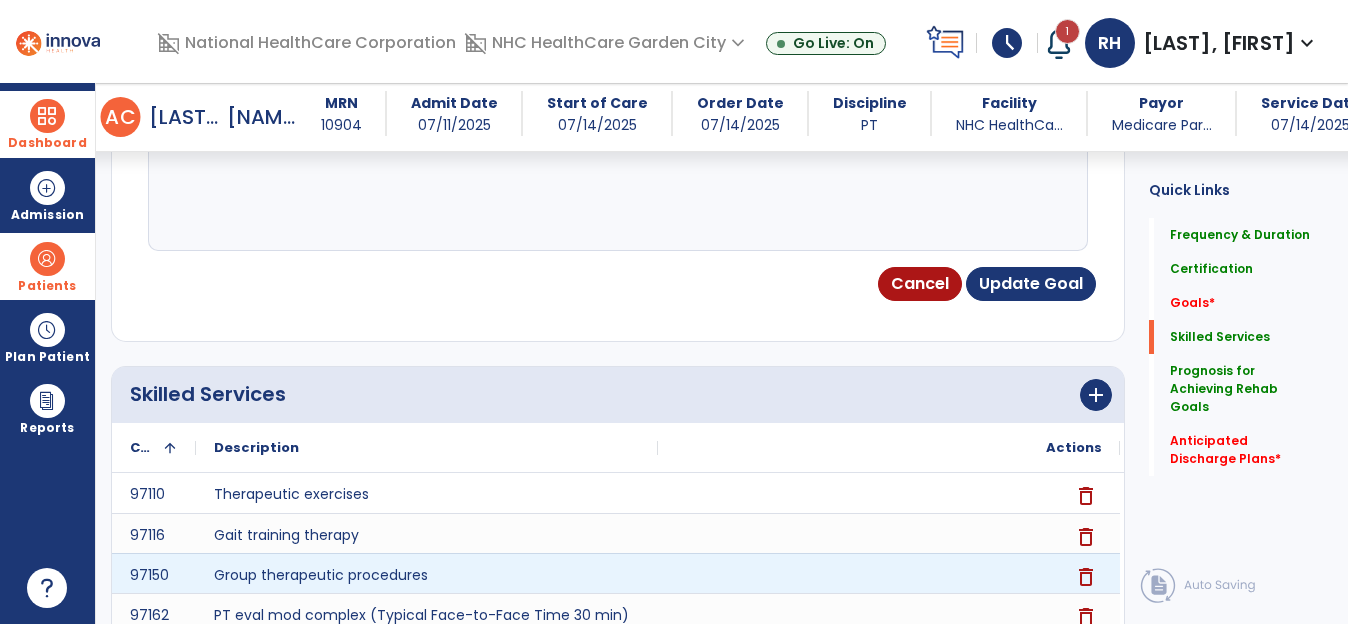 scroll, scrollTop: 1035, scrollLeft: 0, axis: vertical 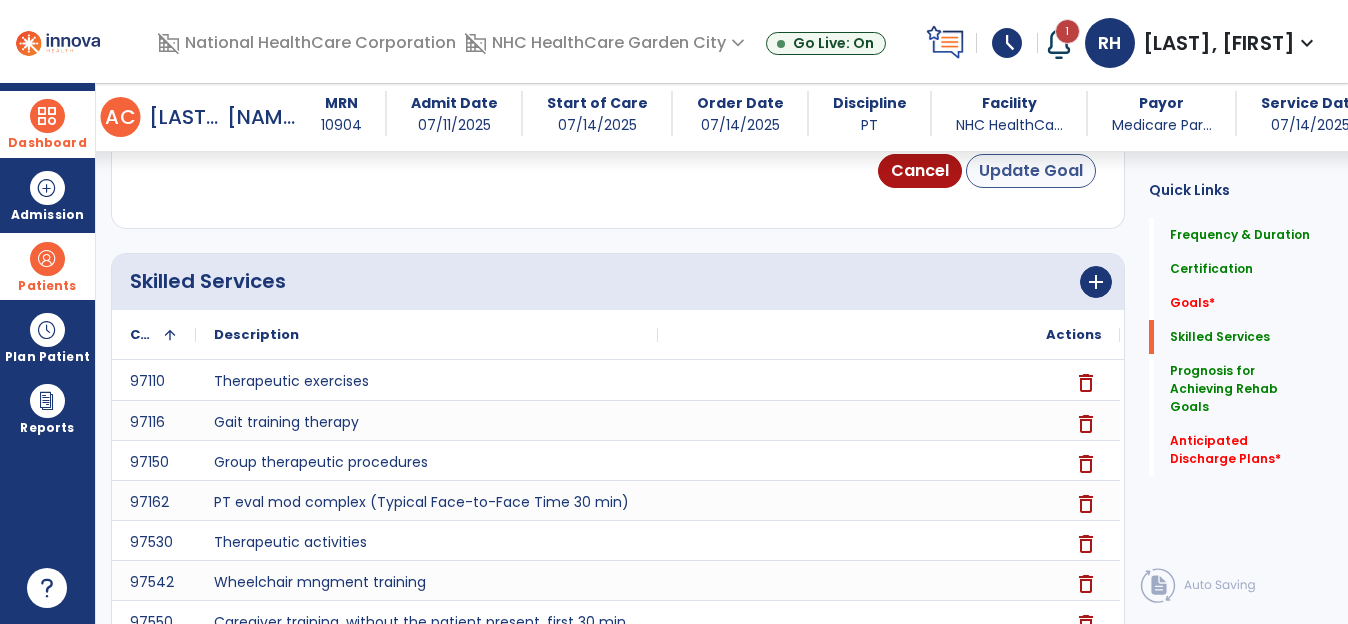 type on "**********" 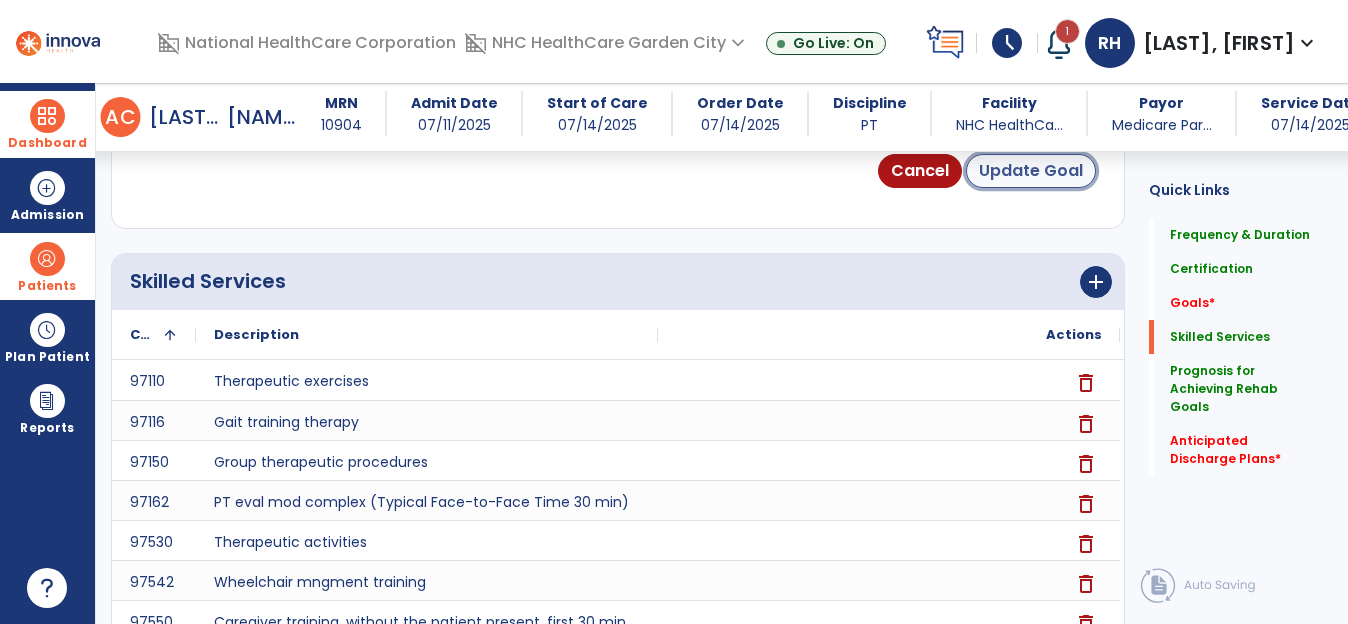 click on "Update Goal" at bounding box center [1031, 171] 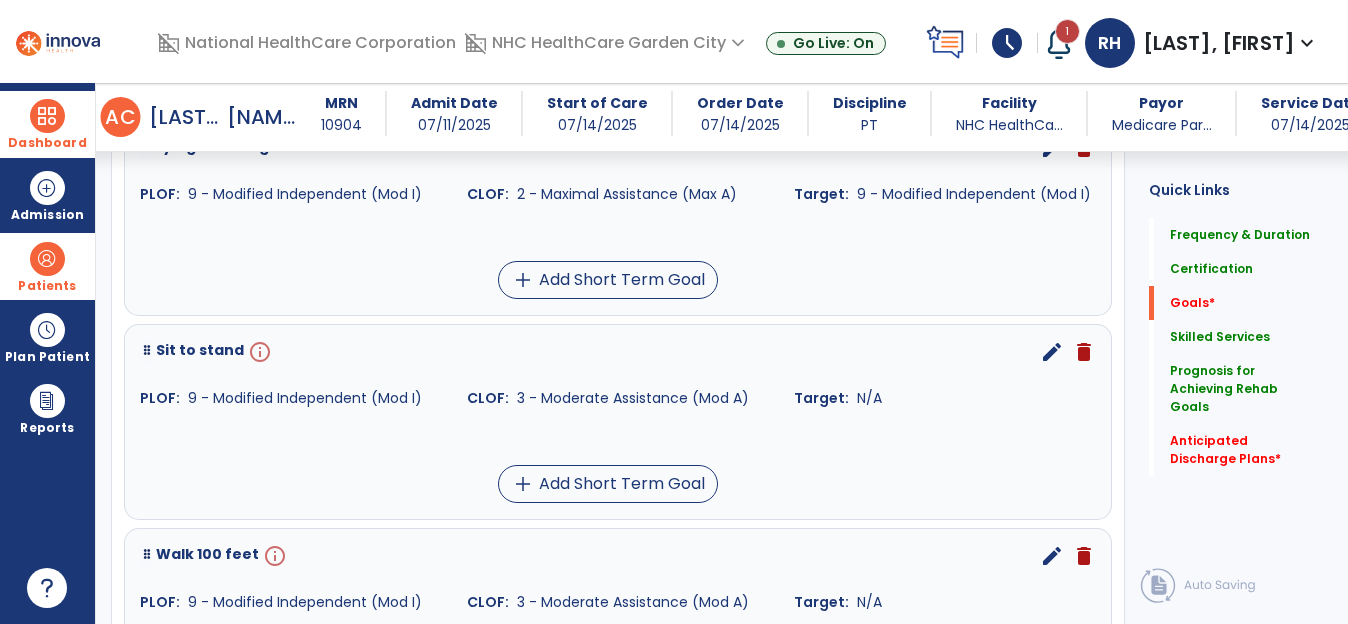 scroll, scrollTop: 845, scrollLeft: 0, axis: vertical 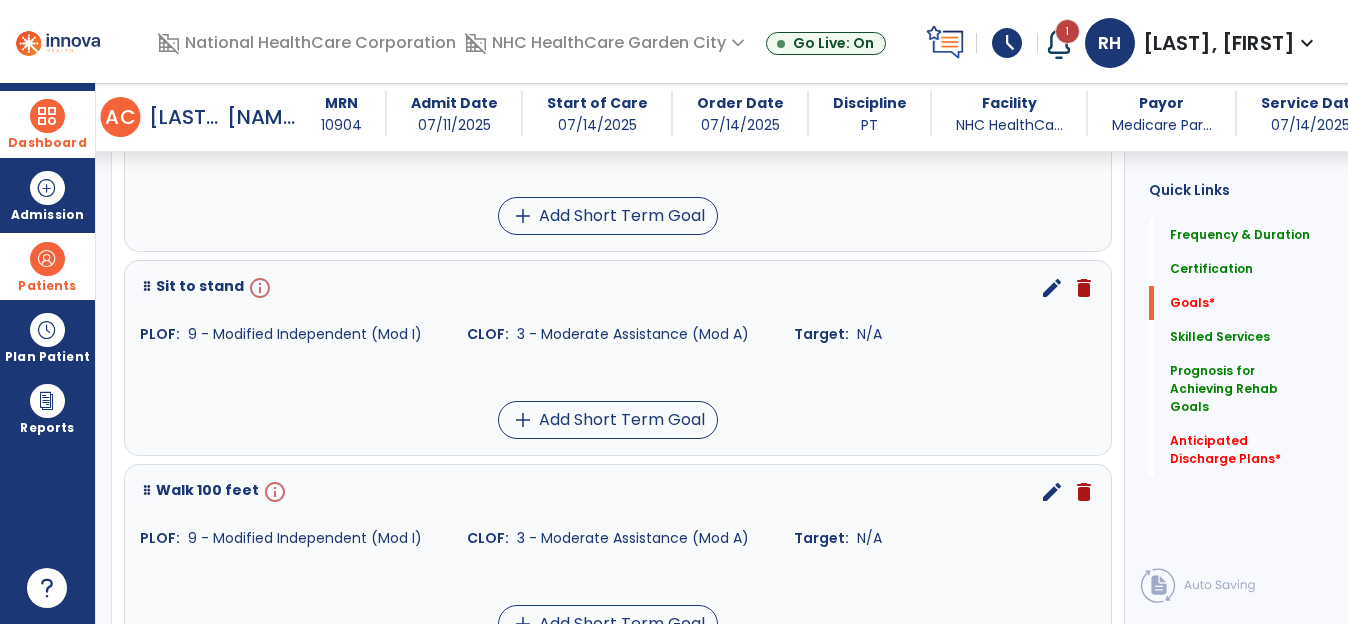 click on "edit" at bounding box center [1052, 288] 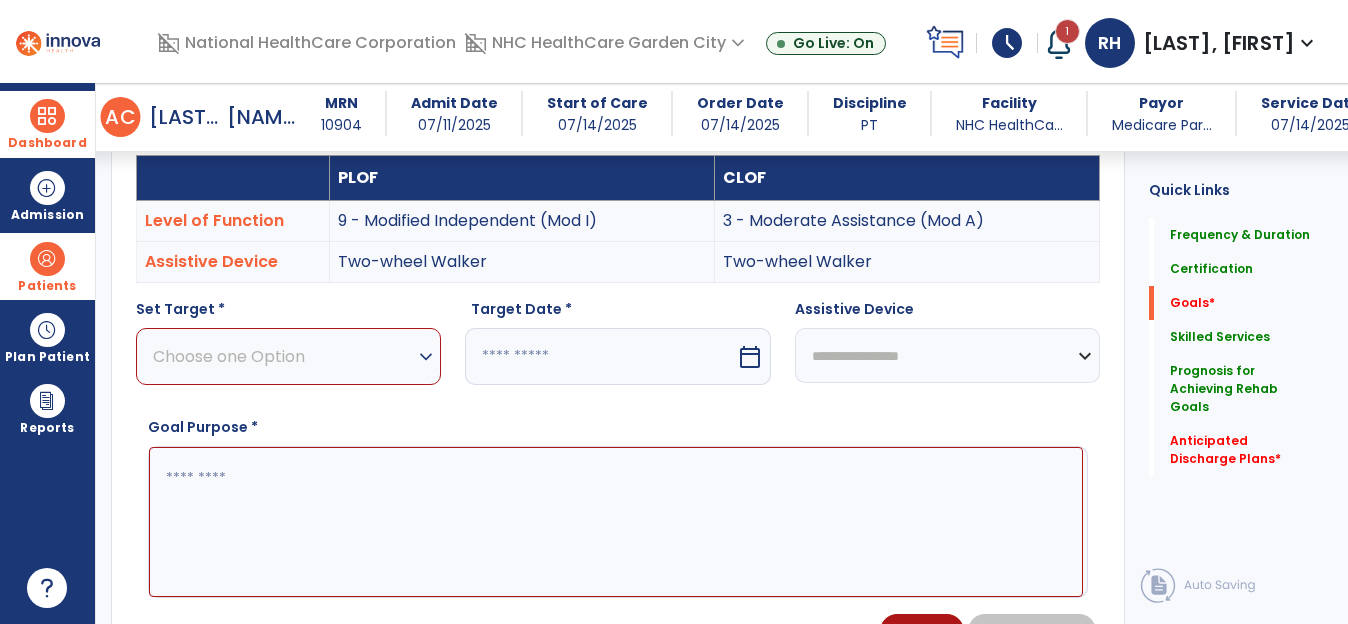 scroll, scrollTop: 535, scrollLeft: 0, axis: vertical 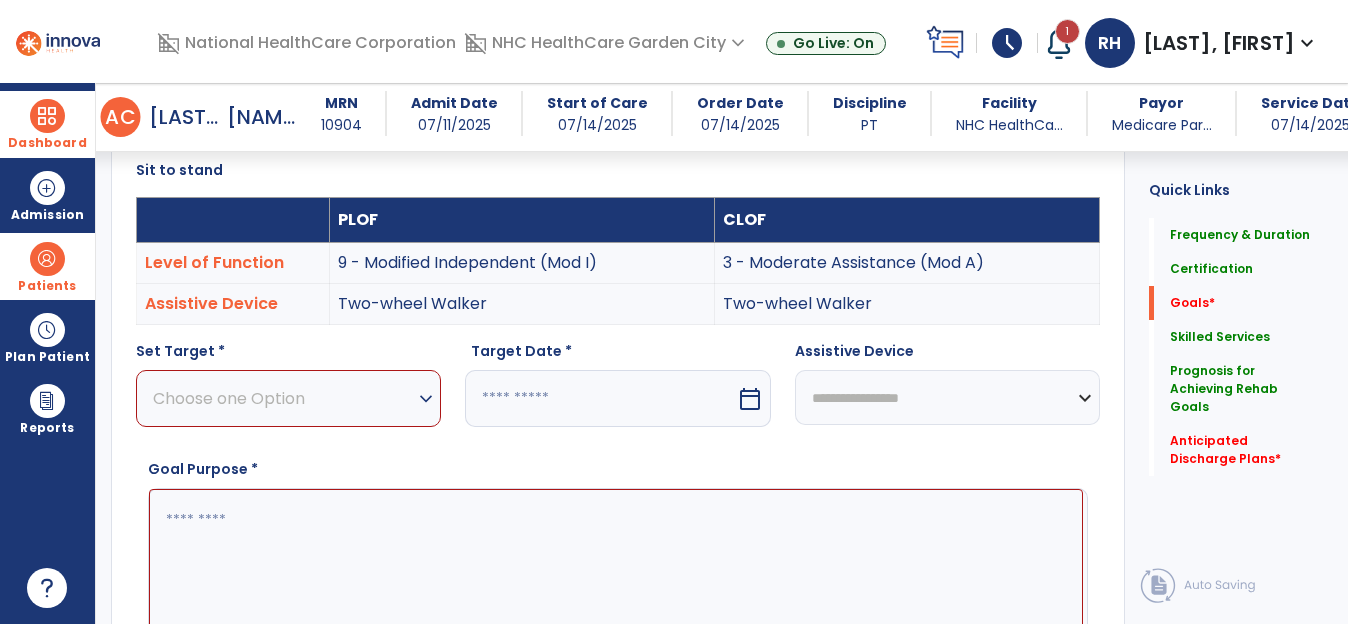 click on "expand_more" at bounding box center (426, 399) 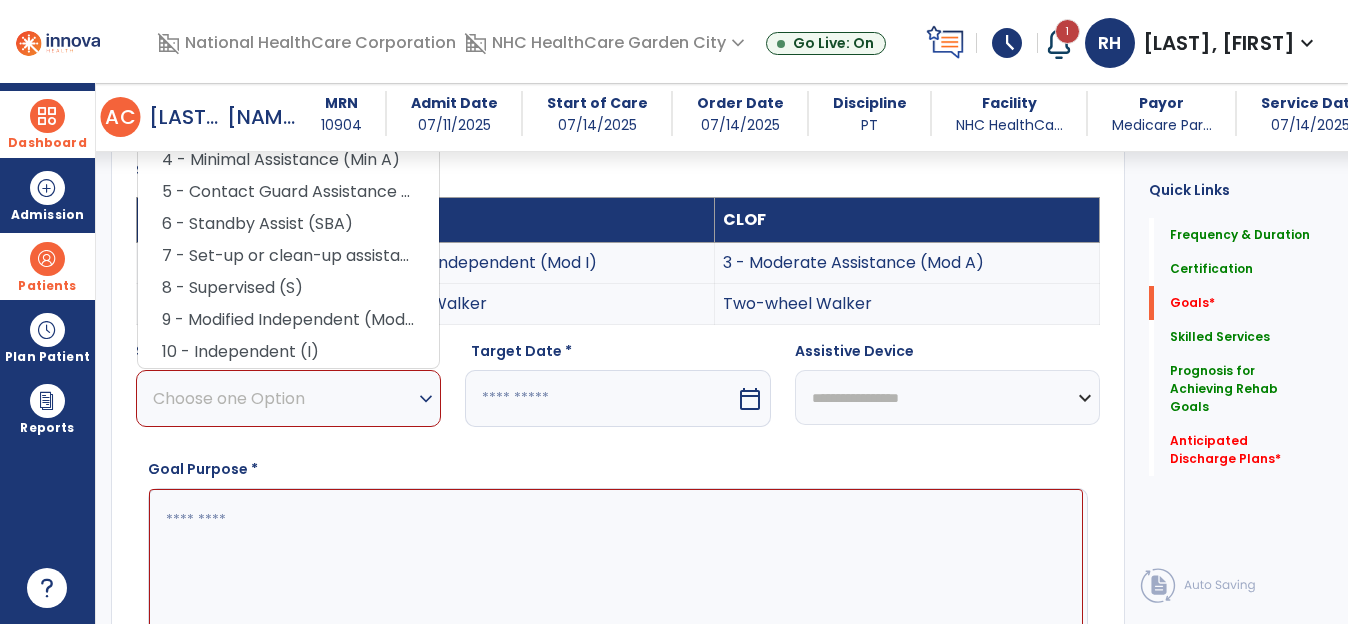 drag, startPoint x: 284, startPoint y: 317, endPoint x: 441, endPoint y: 350, distance: 160.43066 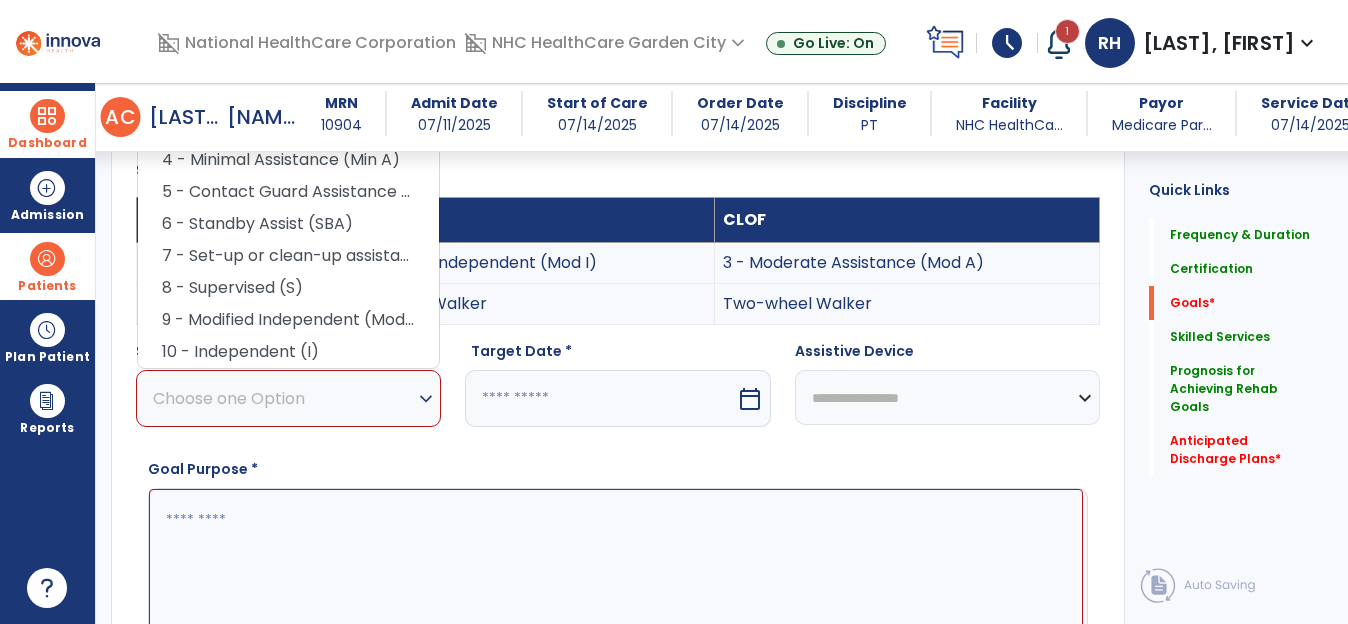 click on "9 - Modified Independent (Mod I)" at bounding box center [288, 320] 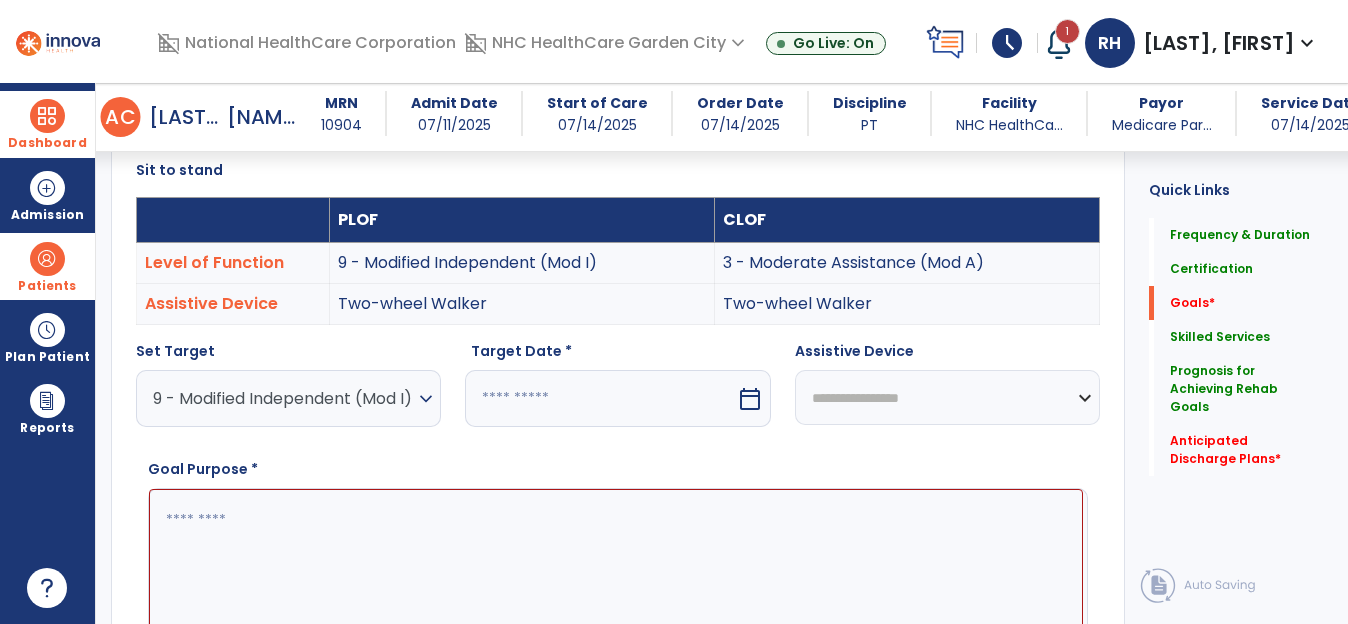 click on "calendar_today" at bounding box center [750, 399] 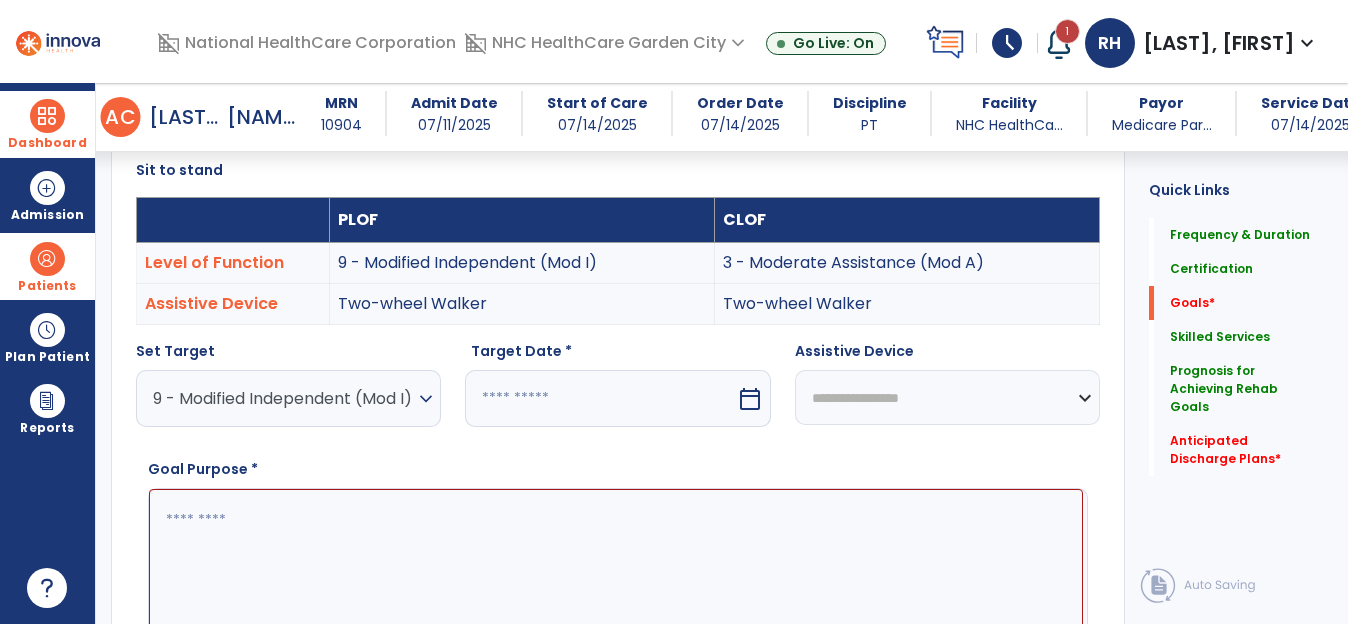 select on "*" 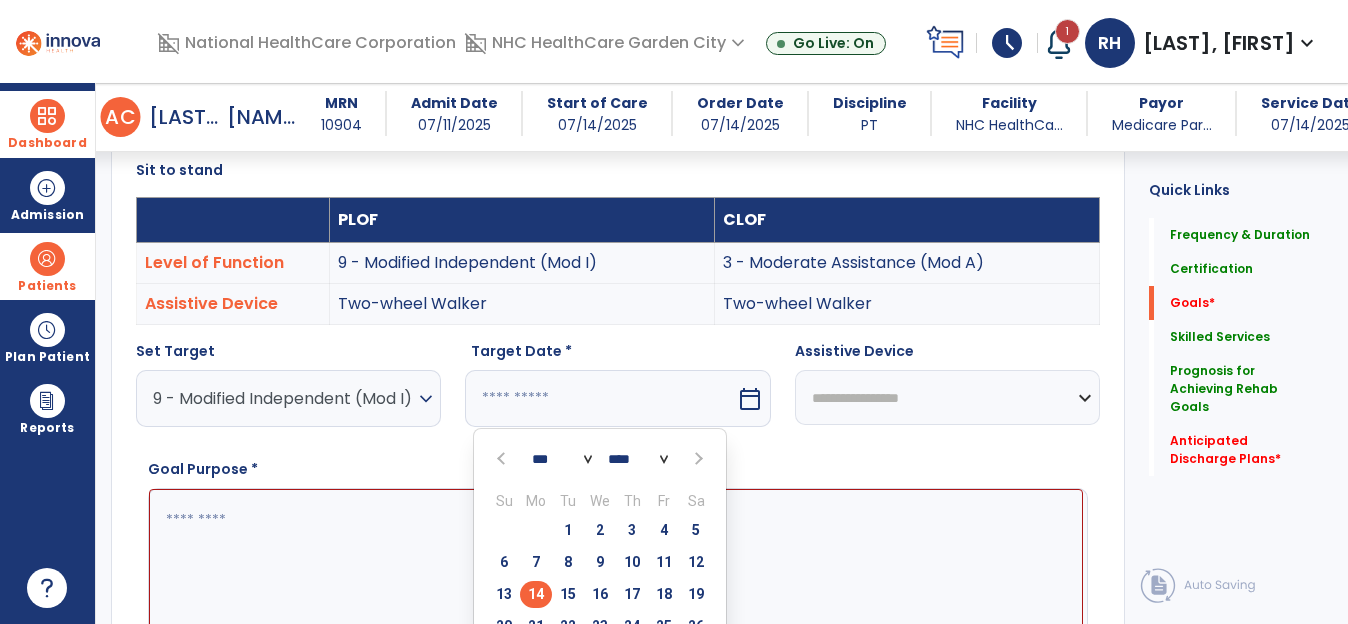 click at bounding box center [698, 459] 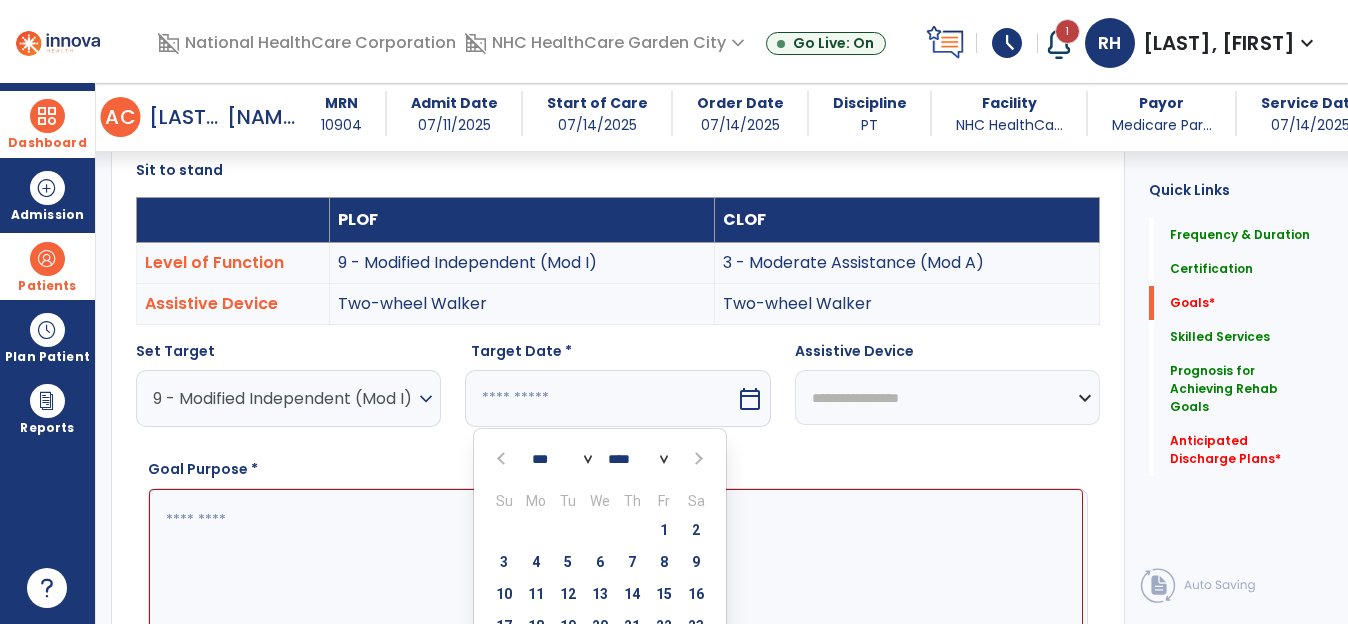 click at bounding box center [698, 459] 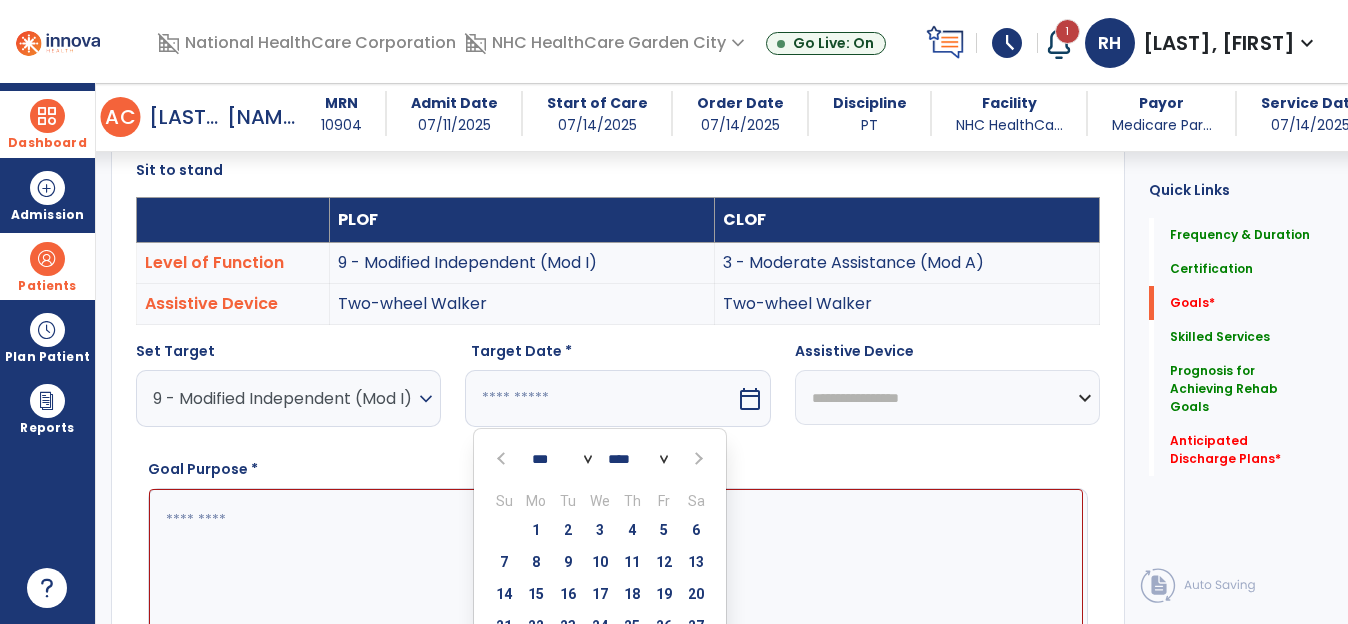 click at bounding box center [698, 459] 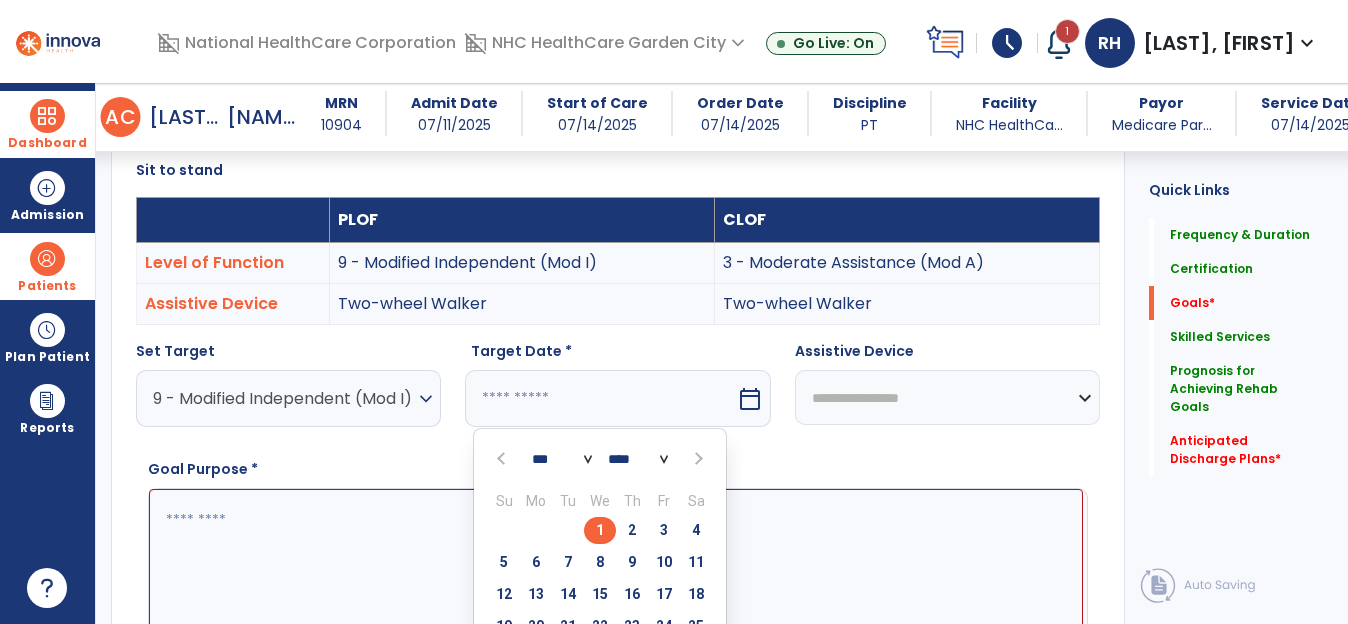 drag, startPoint x: 660, startPoint y: 534, endPoint x: 719, endPoint y: 508, distance: 64.4748 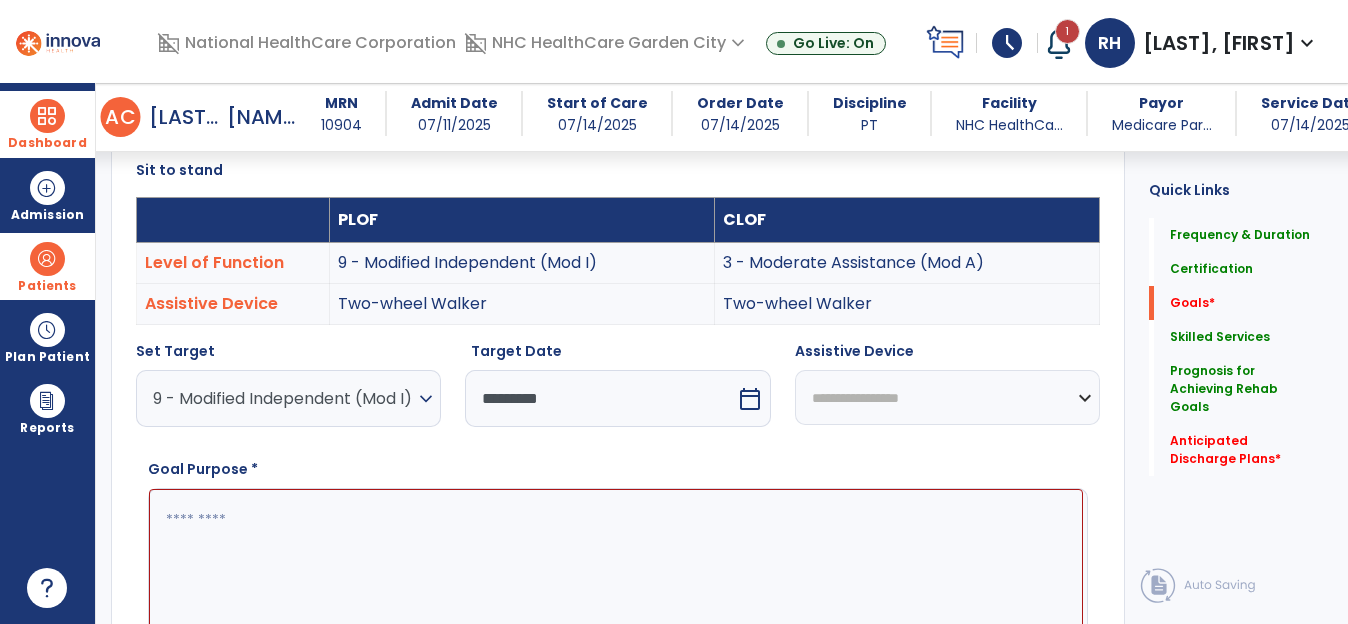 click on "**********" at bounding box center [947, 397] 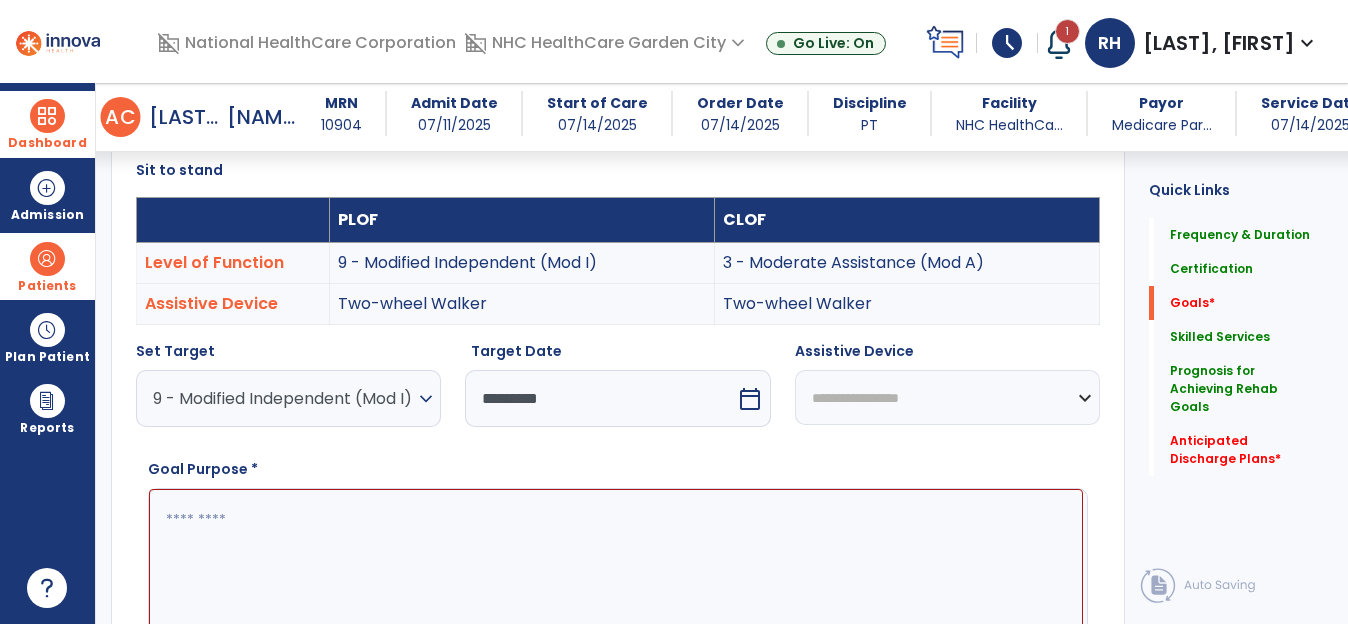 select on "**********" 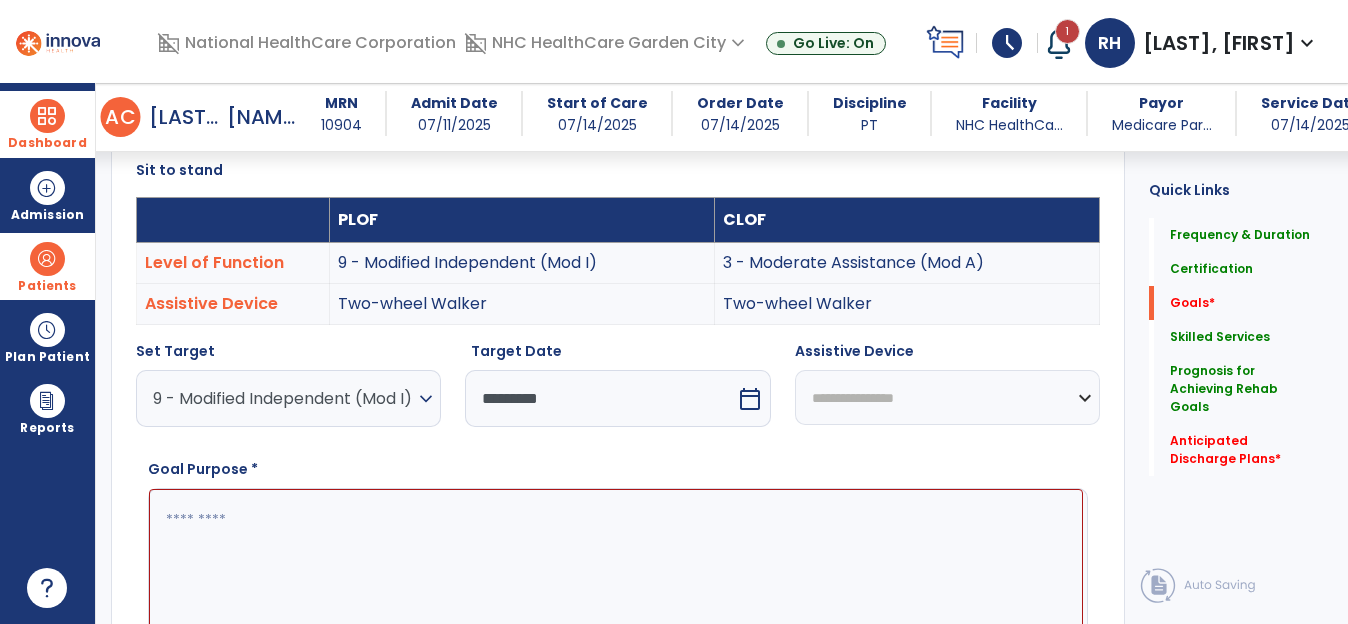 click on "**********" at bounding box center [947, 397] 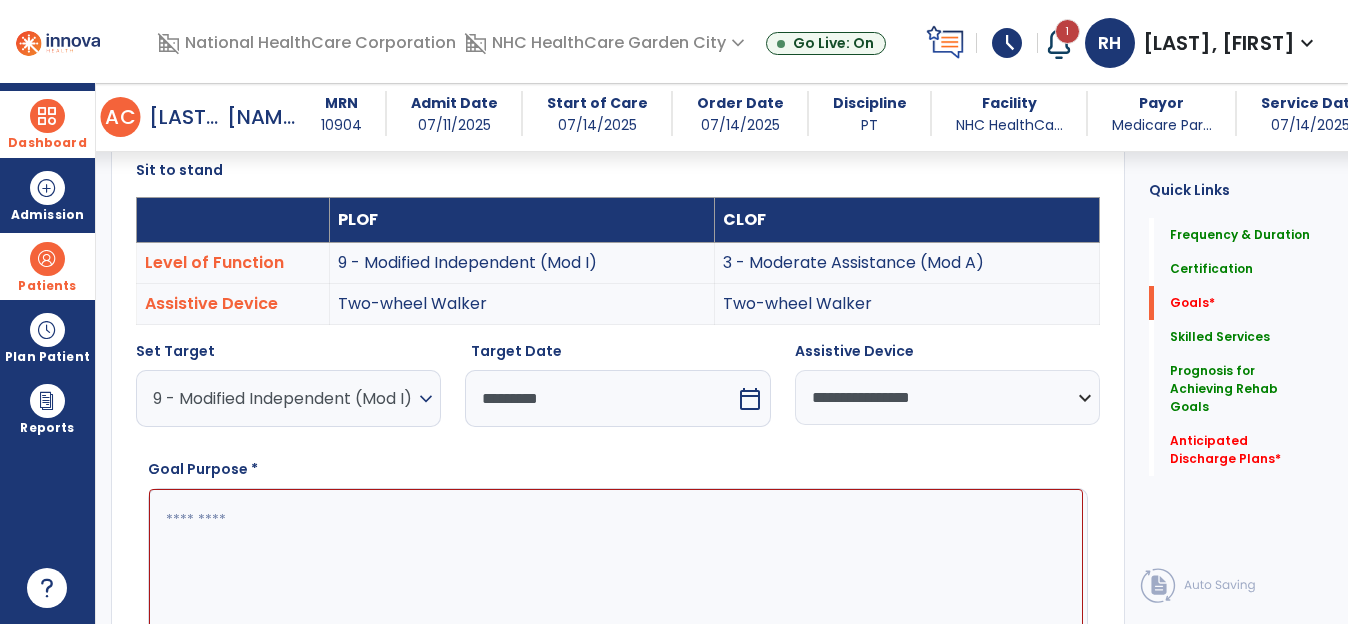 click at bounding box center (616, 564) 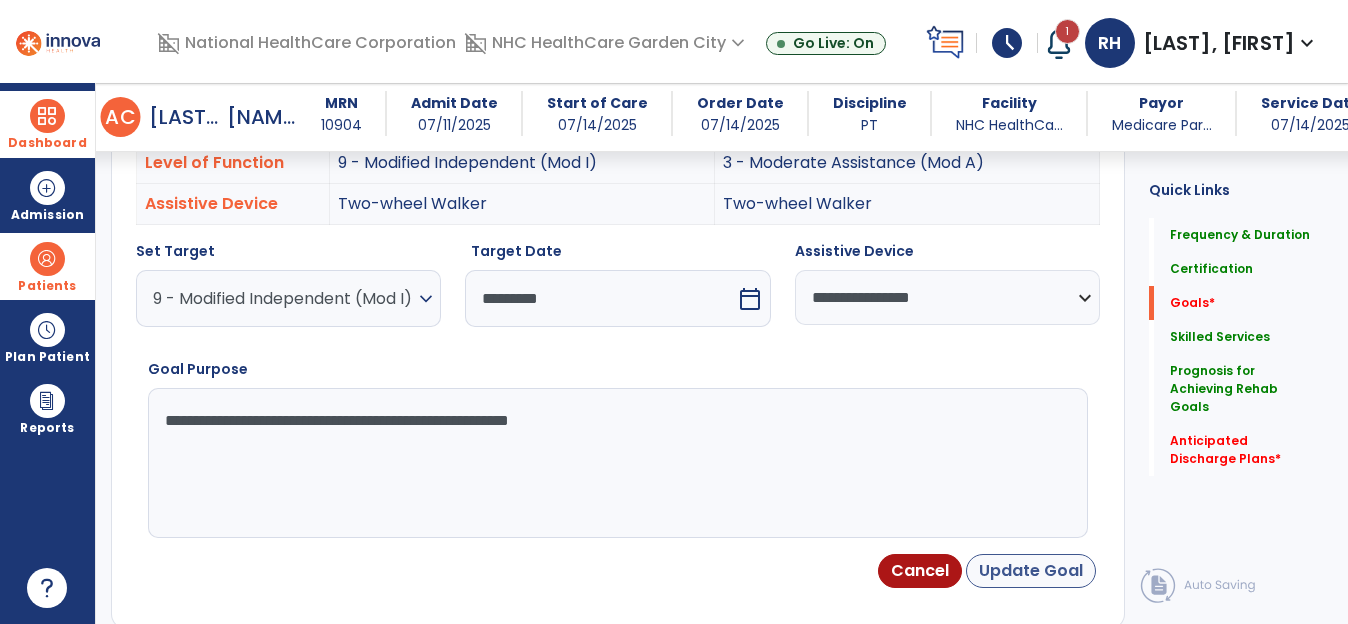 type on "**********" 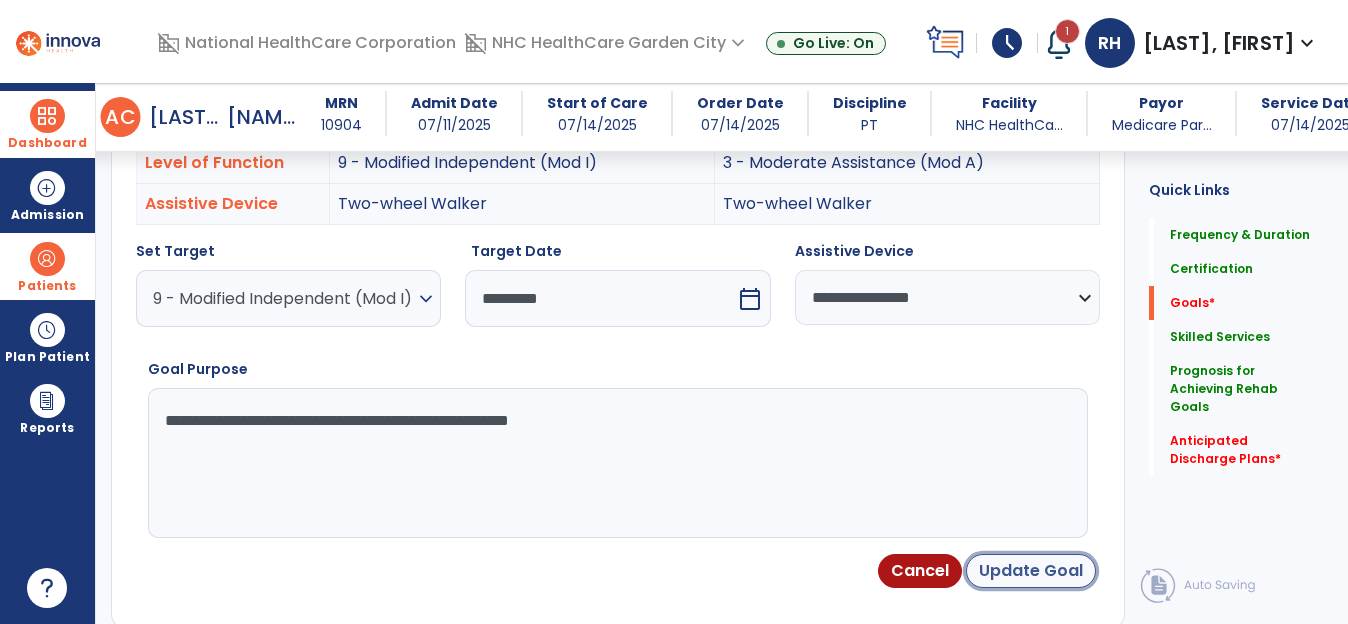 click on "Update Goal" at bounding box center [1031, 571] 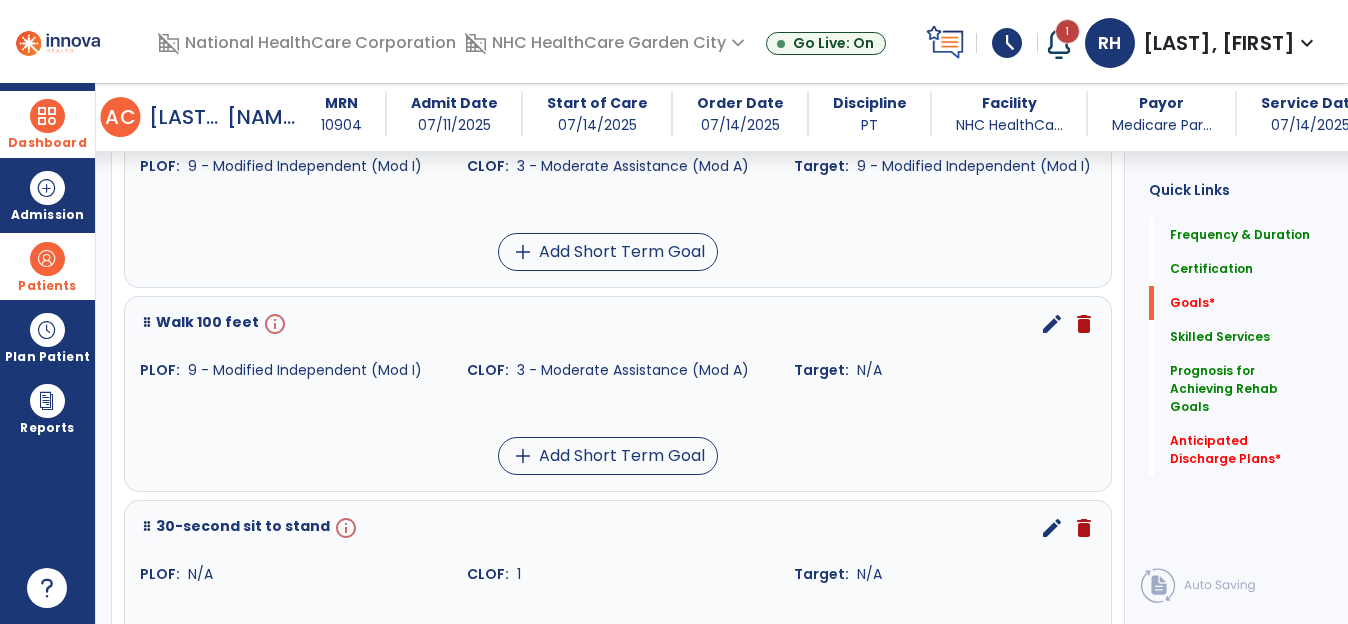 scroll, scrollTop: 1037, scrollLeft: 0, axis: vertical 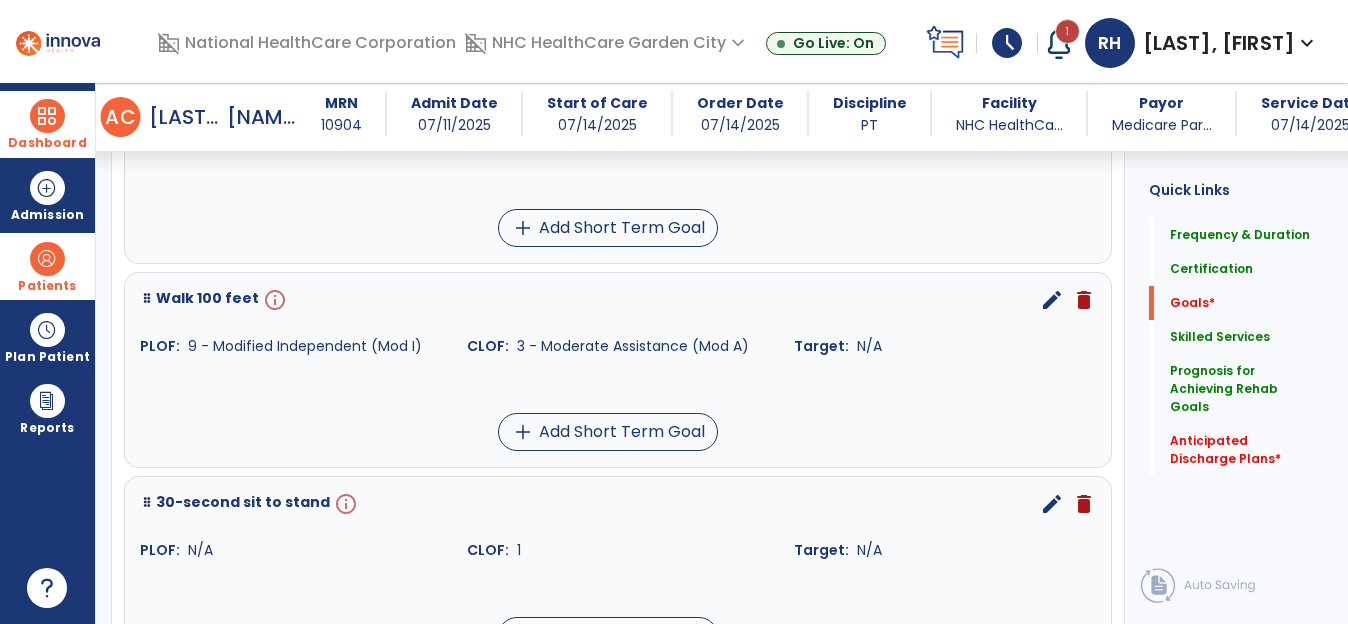click on "edit" at bounding box center (1052, 300) 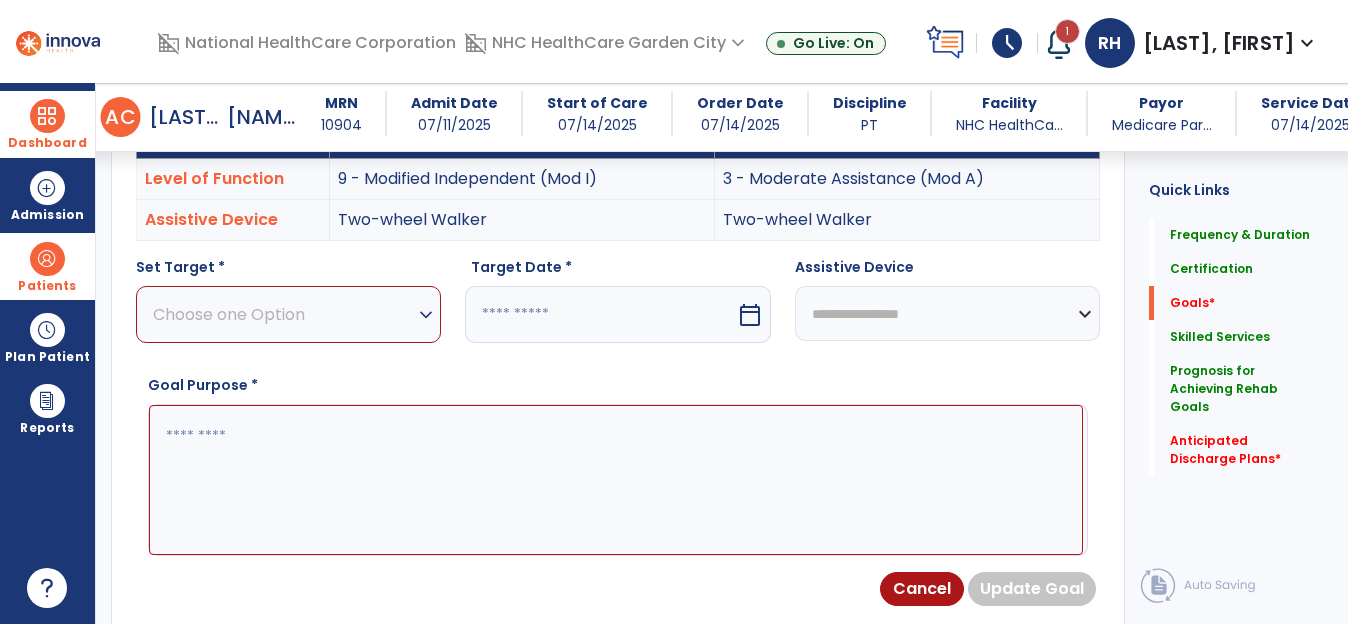 scroll, scrollTop: 535, scrollLeft: 0, axis: vertical 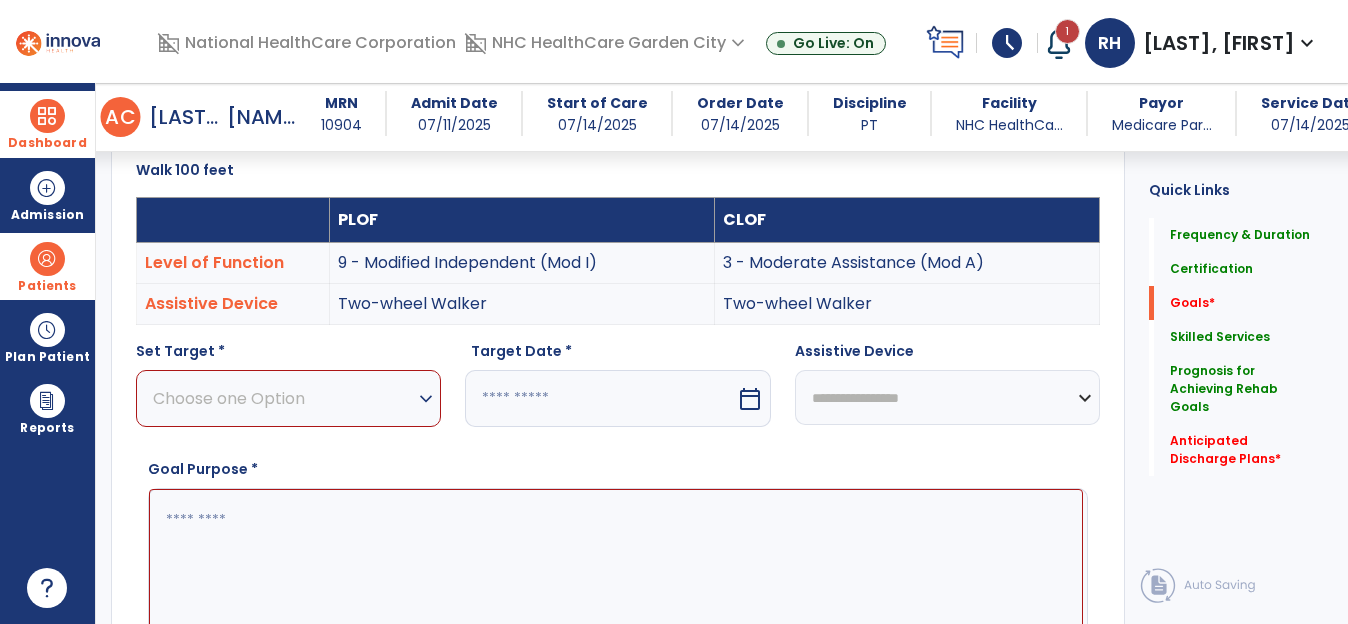 click on "expand_more" at bounding box center (426, 399) 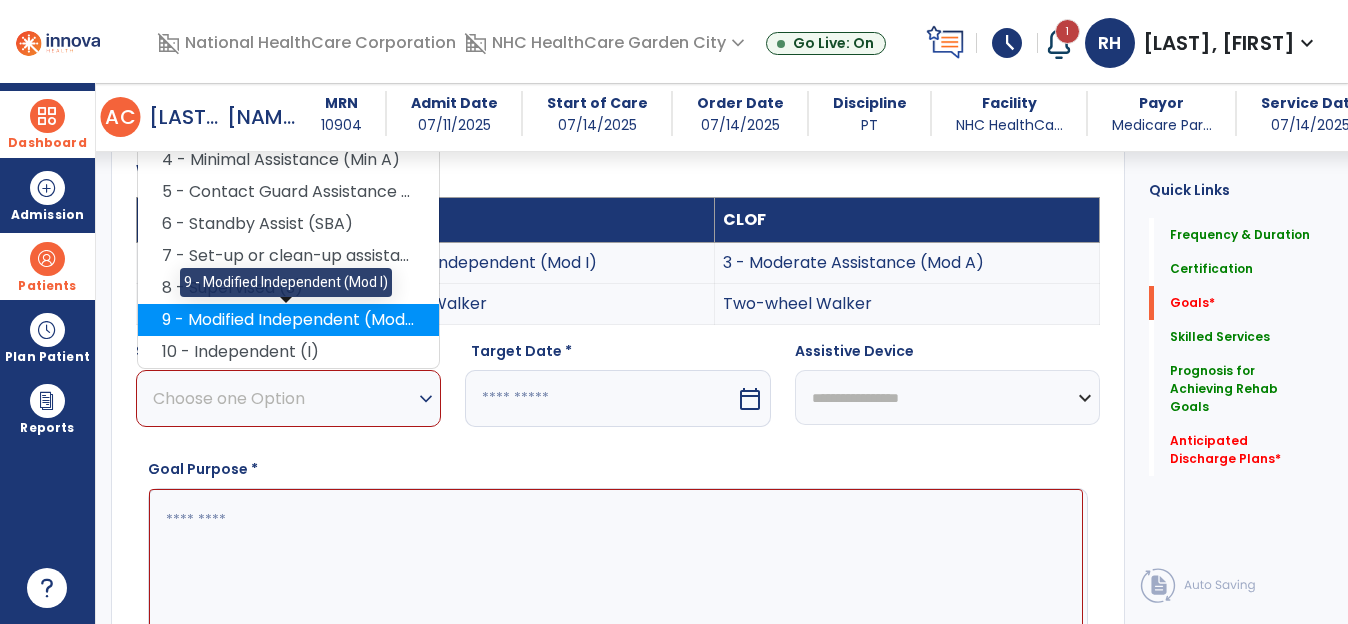 click on "9 - Modified Independent (Mod I)" at bounding box center (288, 320) 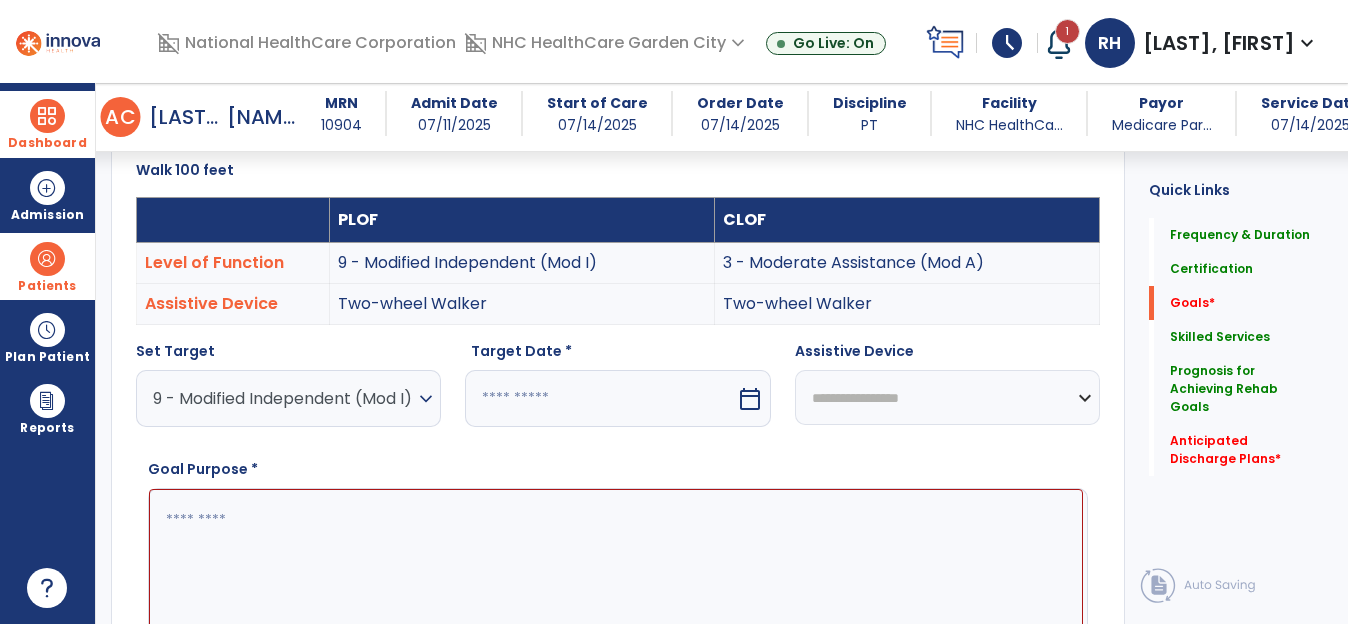 click on "calendar_today" at bounding box center (750, 399) 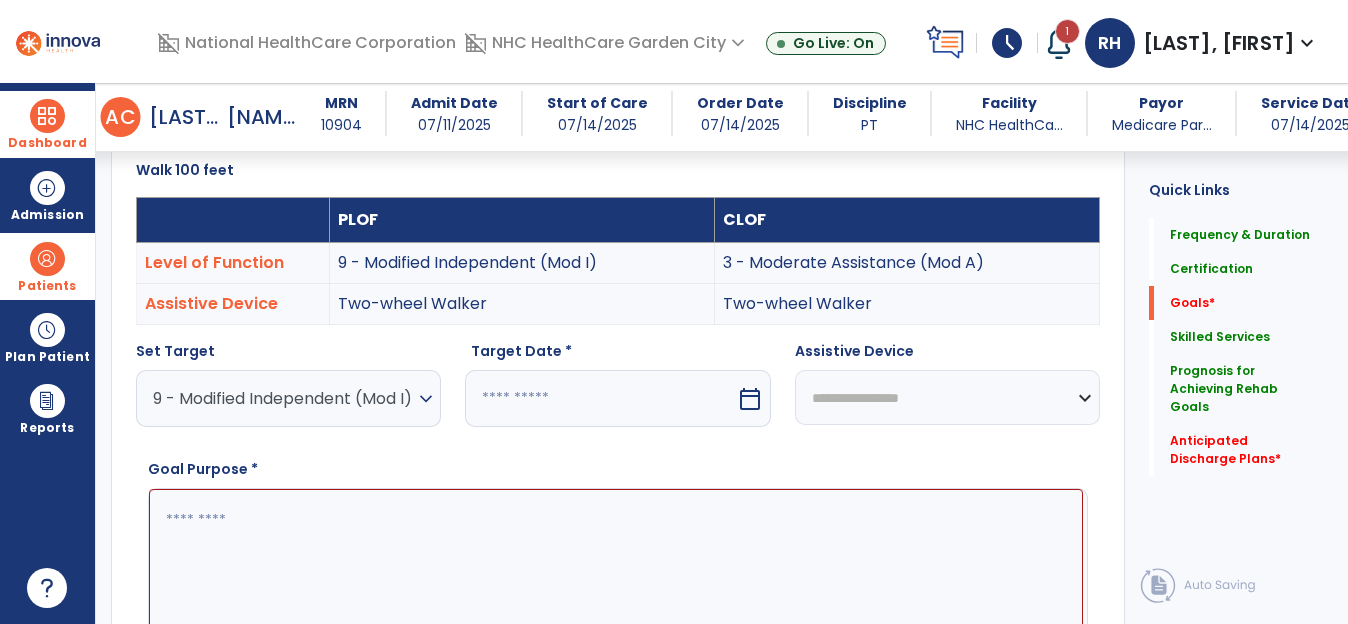 type 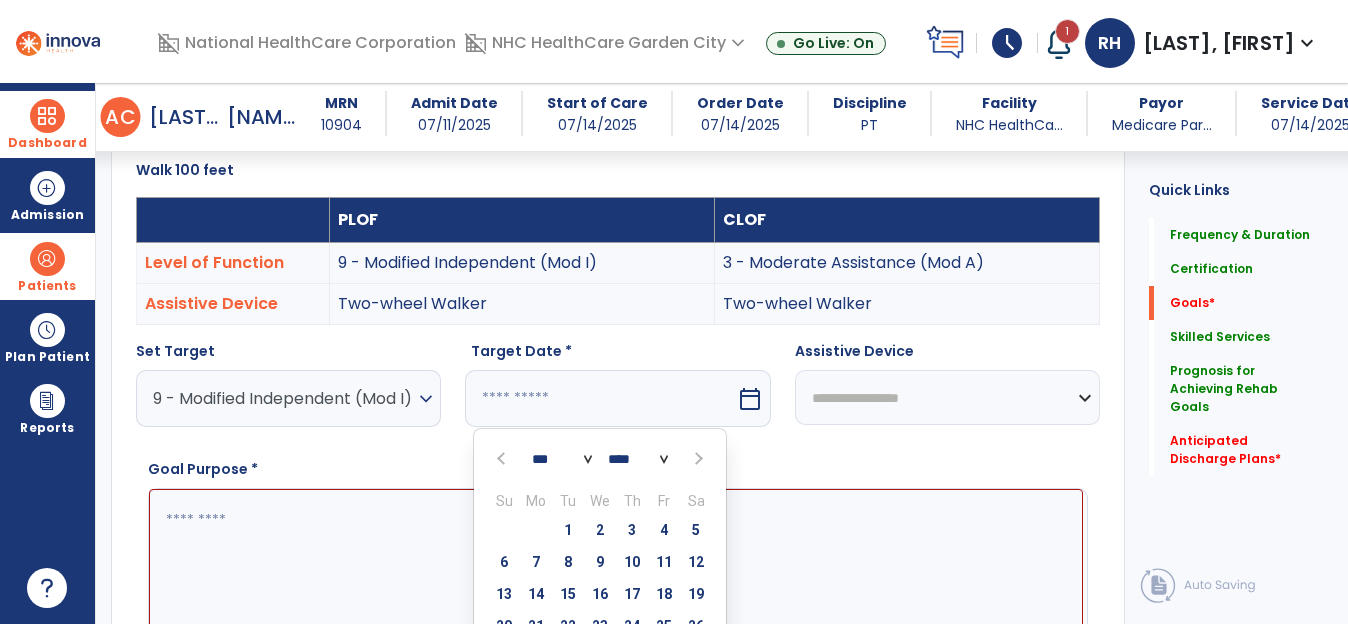 click at bounding box center [697, 459] 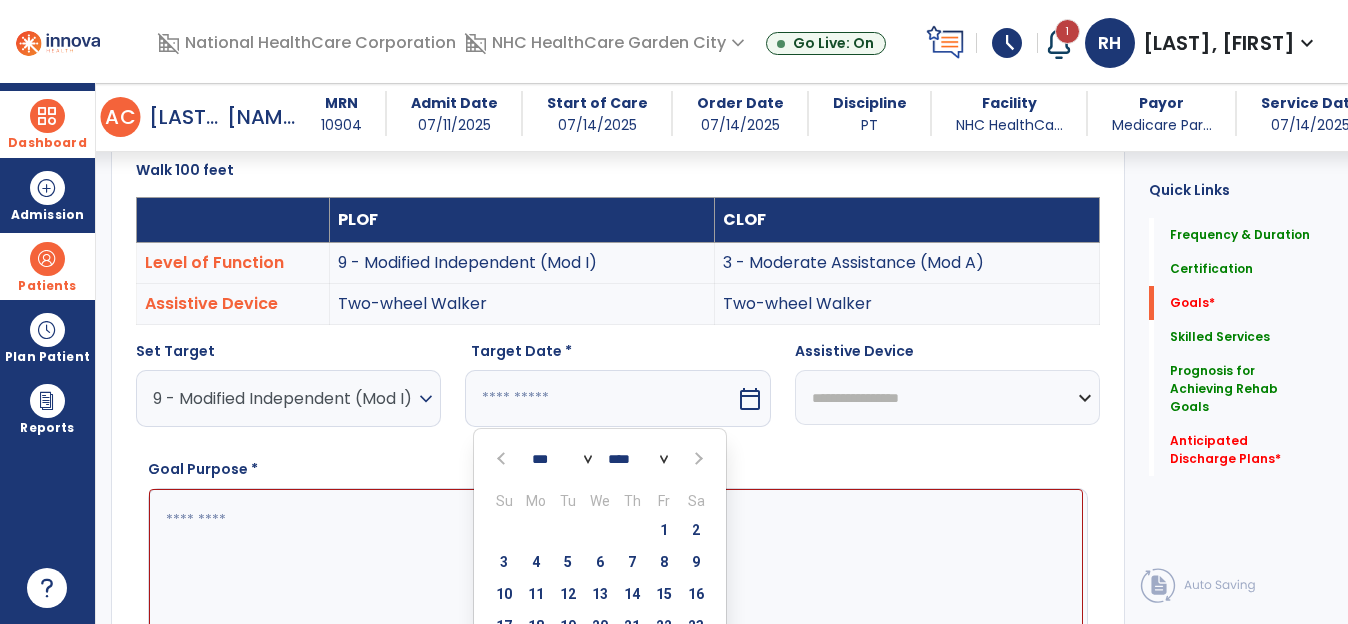 click at bounding box center [697, 459] 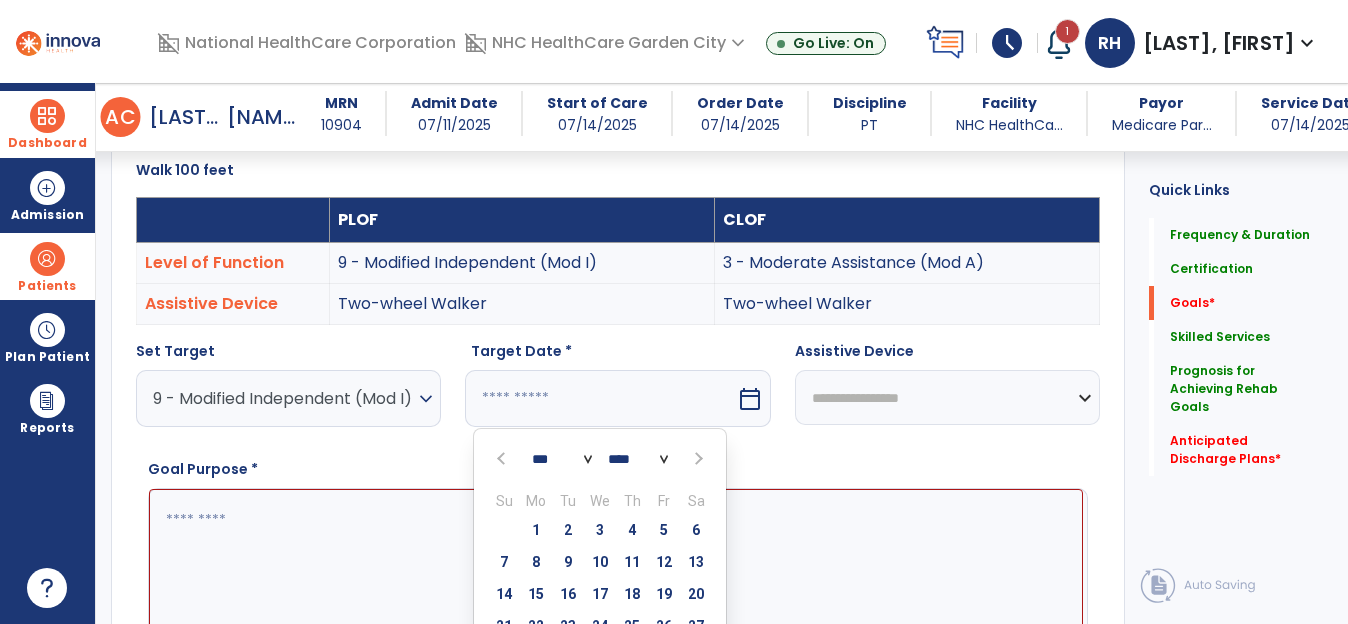 click at bounding box center [698, 459] 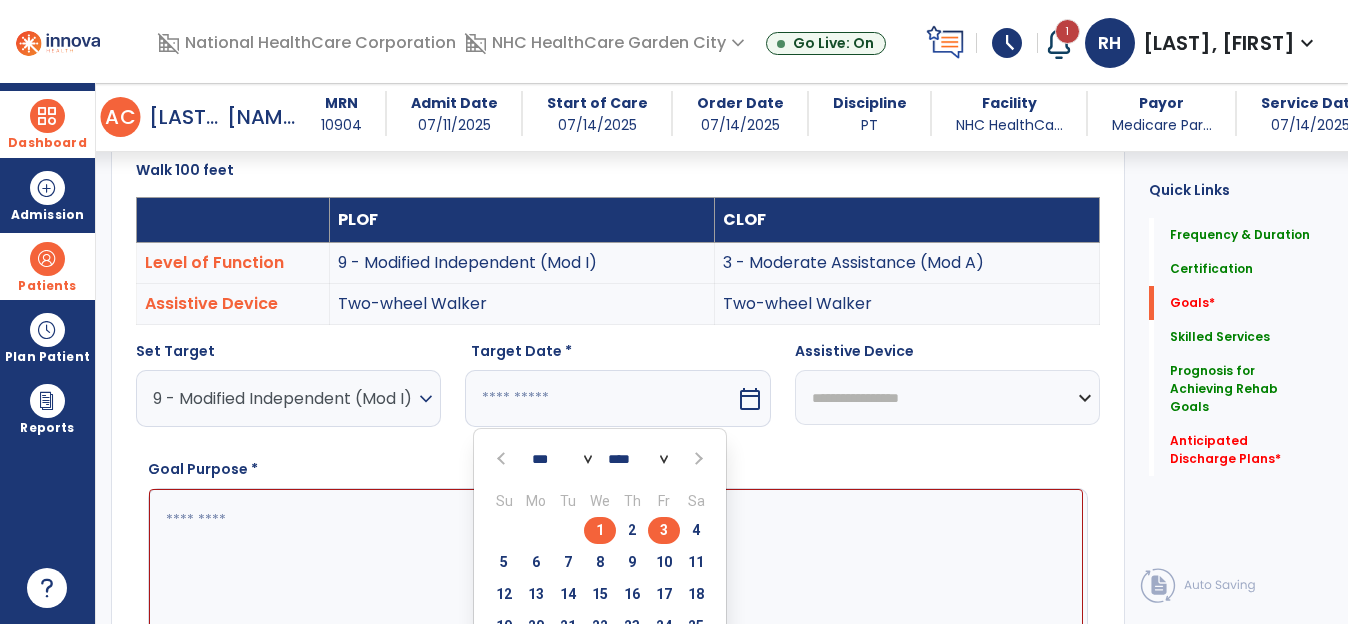 click on "3" at bounding box center [664, 530] 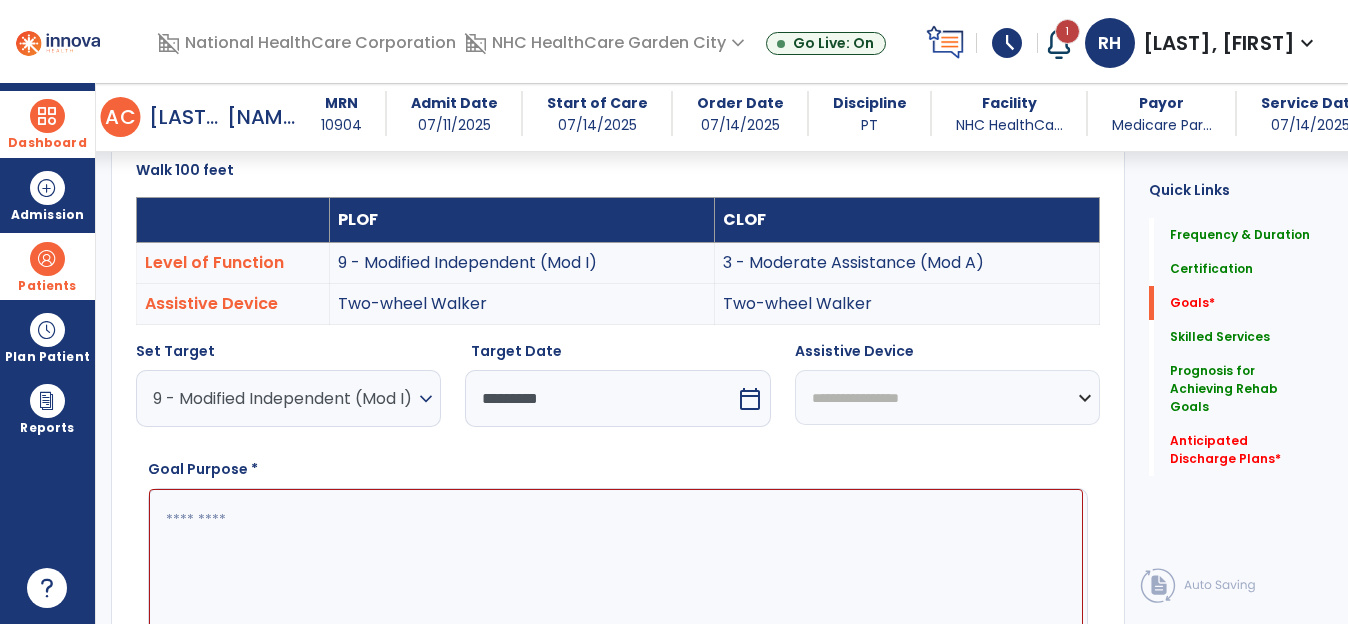 click on "**********" at bounding box center (947, 397) 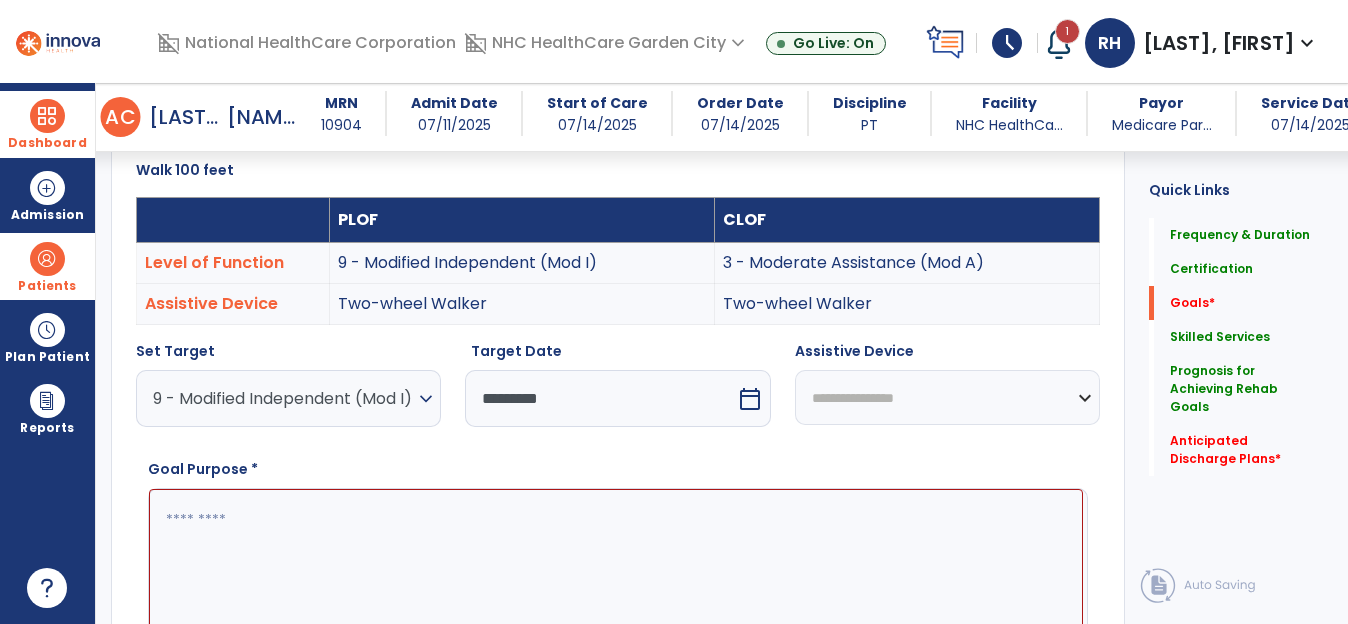 click on "**********" at bounding box center [947, 397] 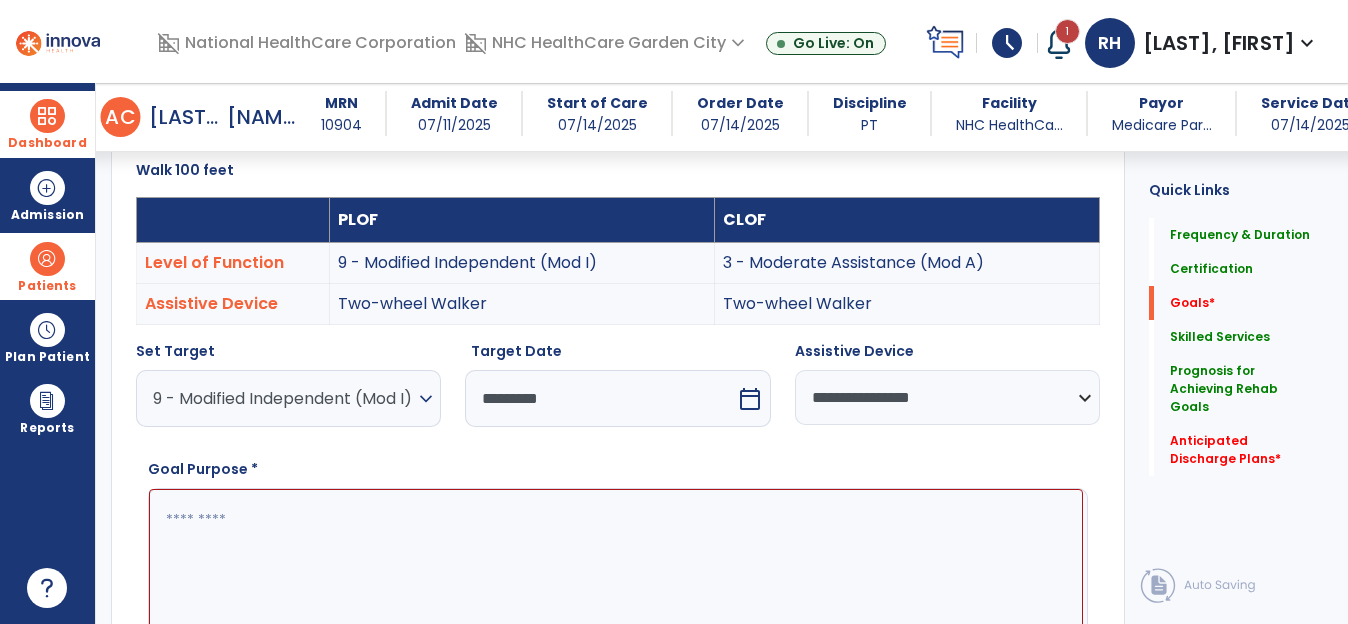 click at bounding box center [616, 564] 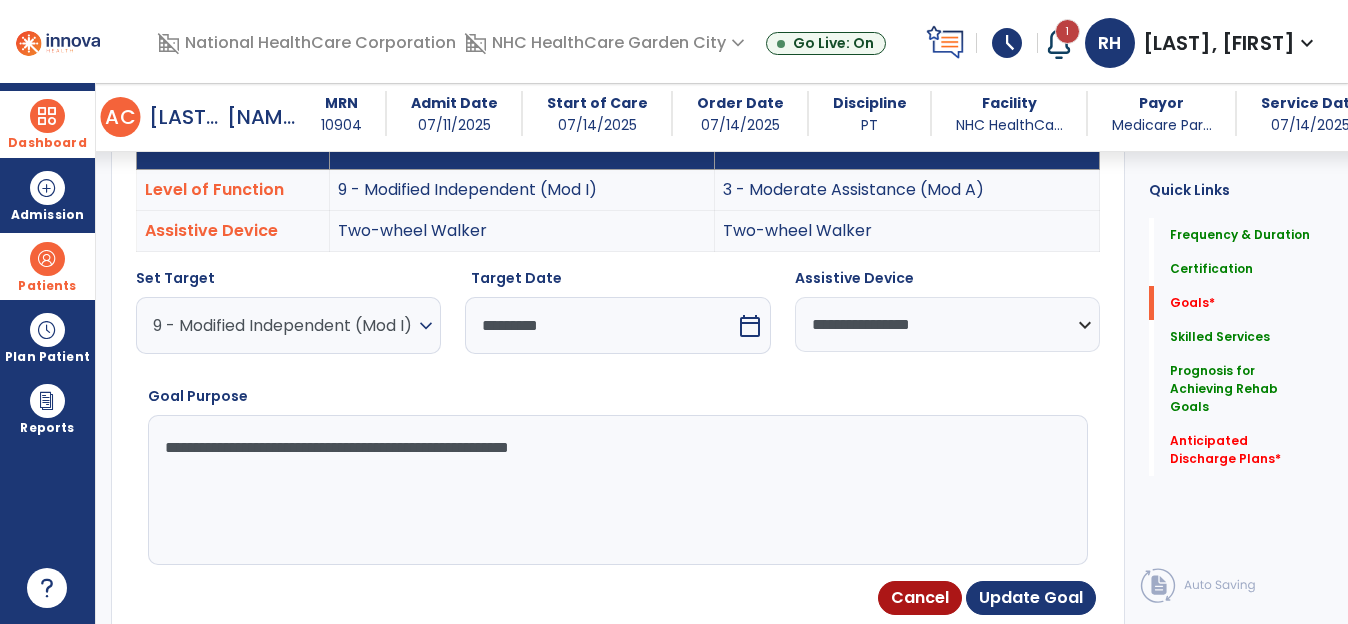 scroll, scrollTop: 835, scrollLeft: 0, axis: vertical 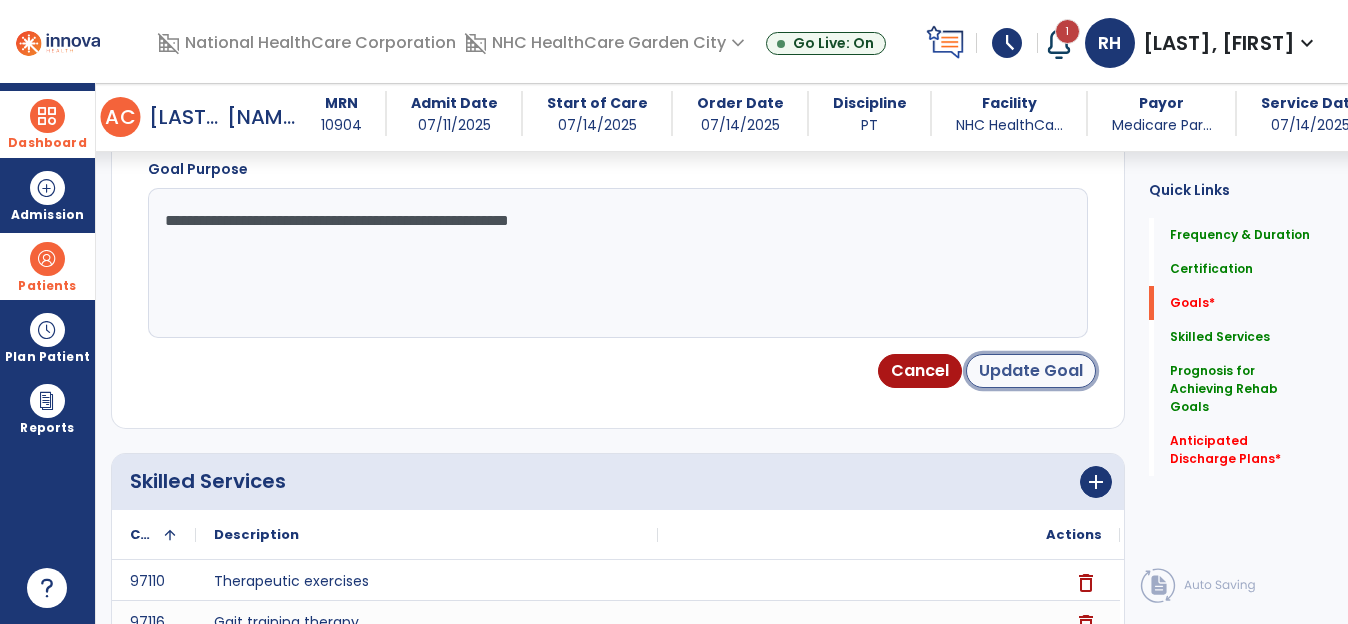 click on "Update Goal" at bounding box center [1031, 371] 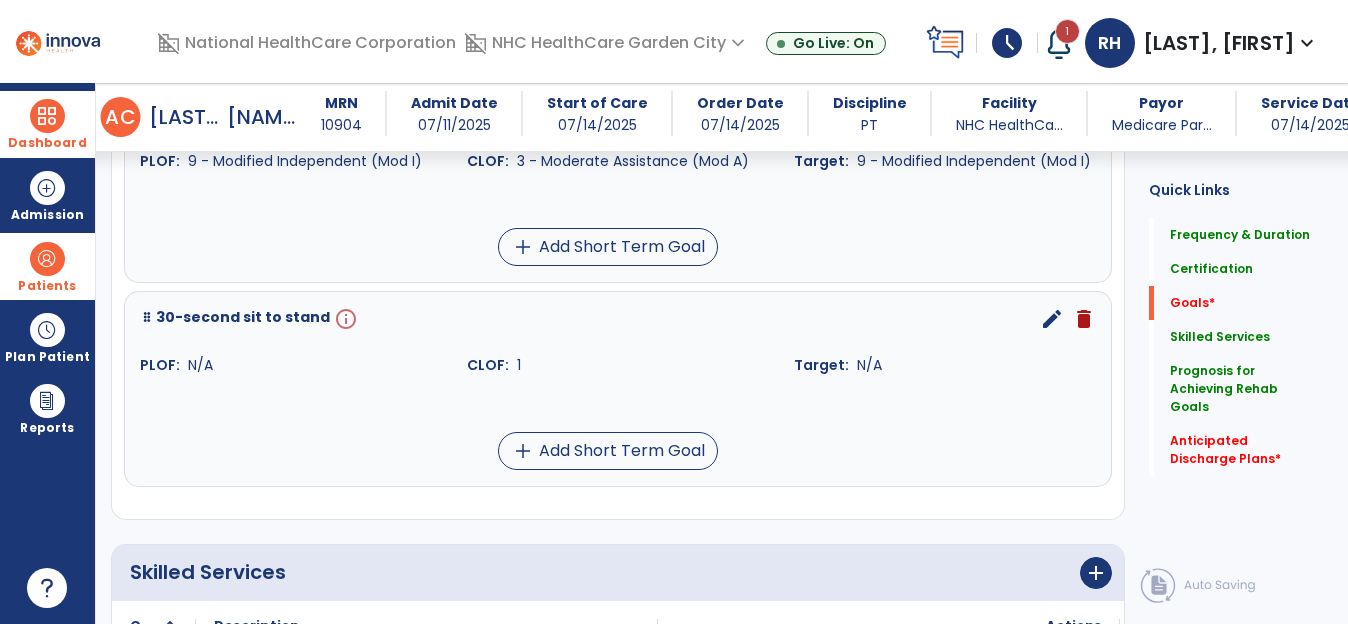 scroll, scrollTop: 1245, scrollLeft: 0, axis: vertical 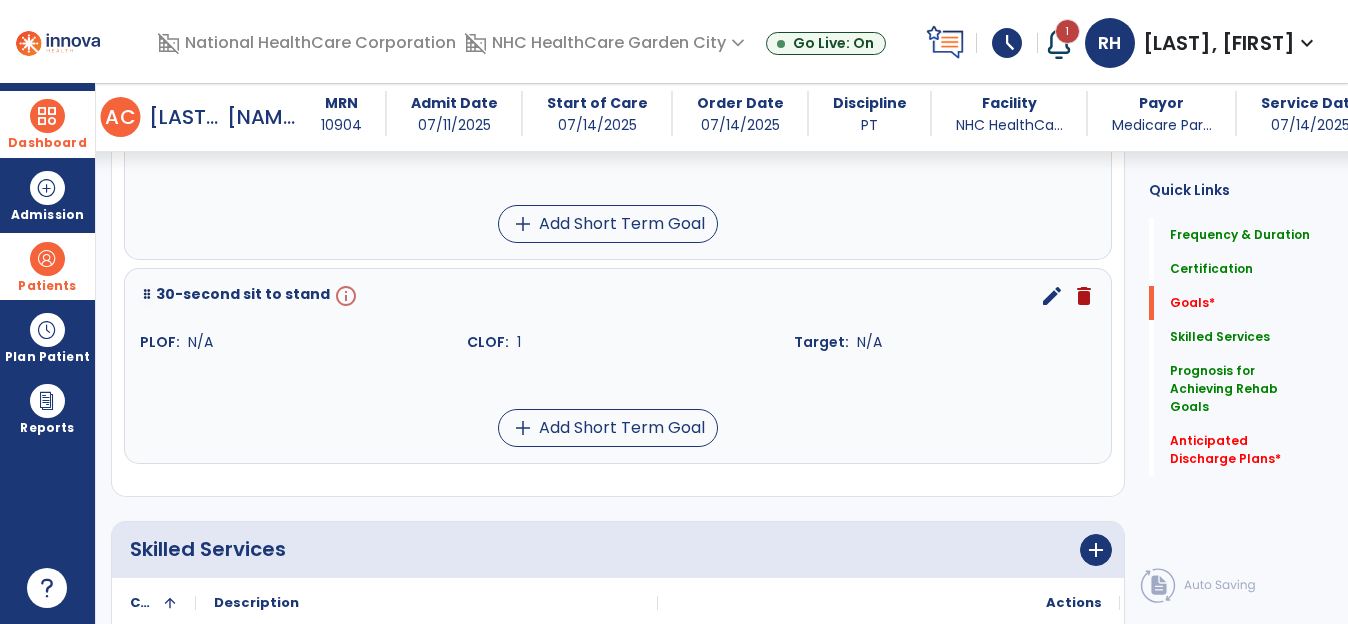 click on "edit" at bounding box center [1052, 296] 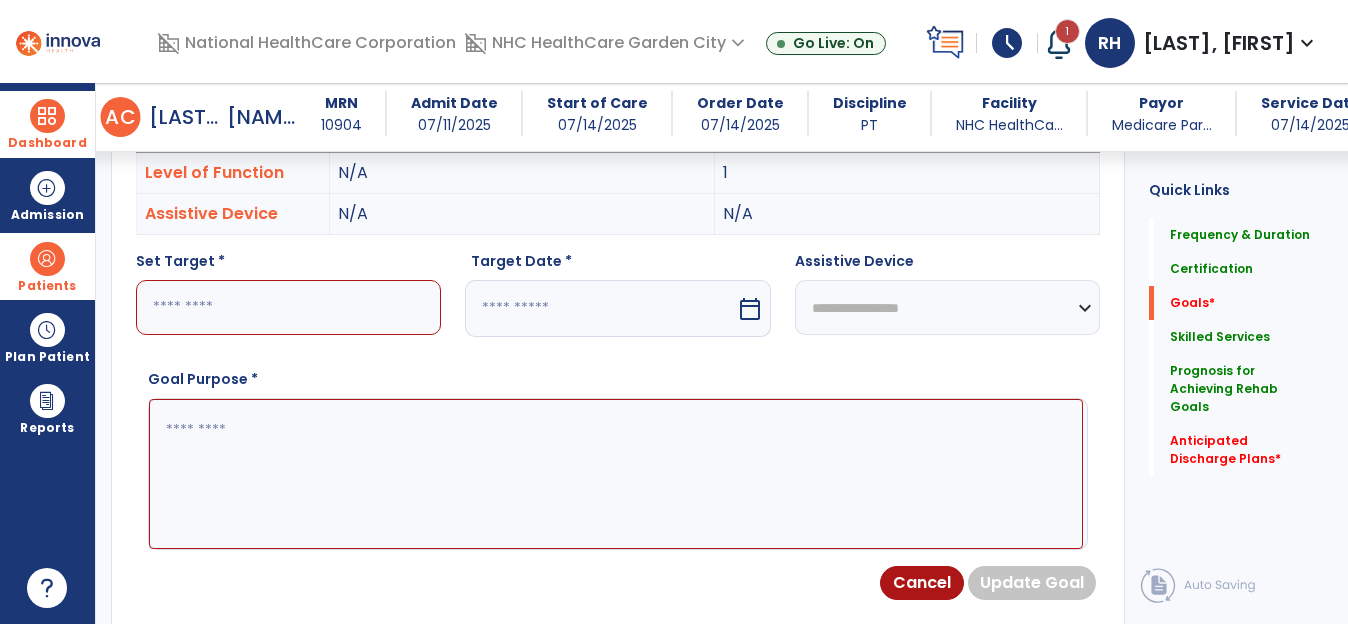 scroll, scrollTop: 535, scrollLeft: 0, axis: vertical 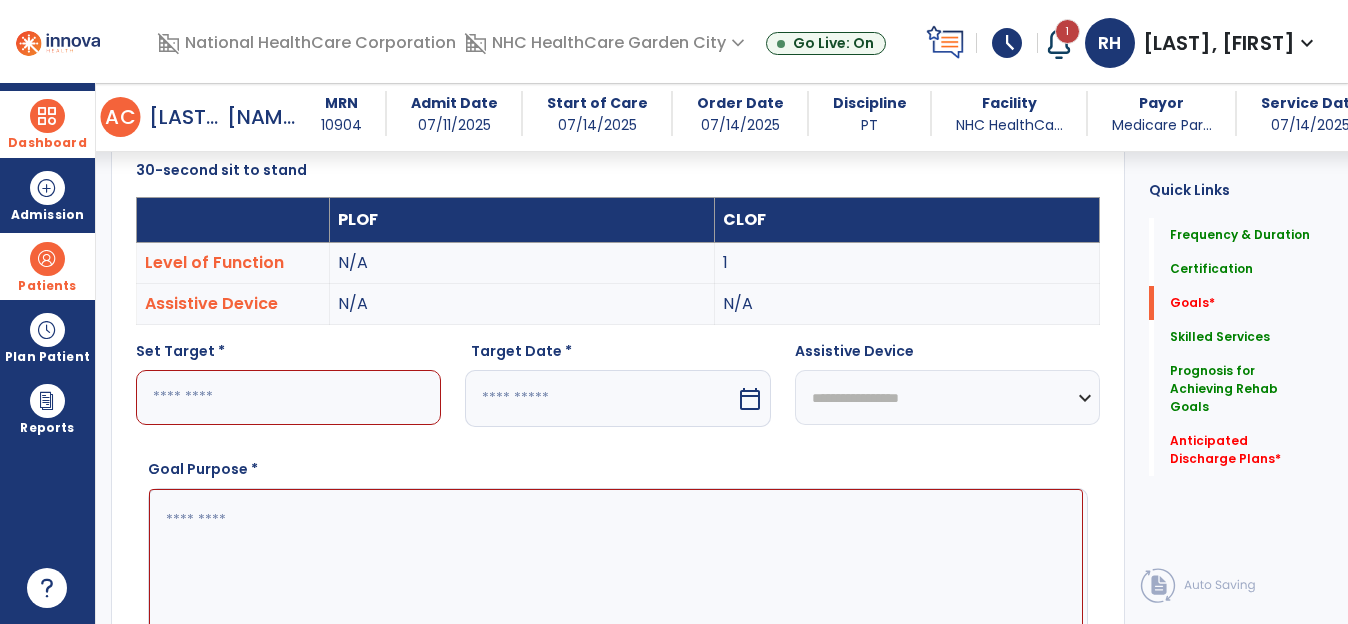 click at bounding box center [288, 397] 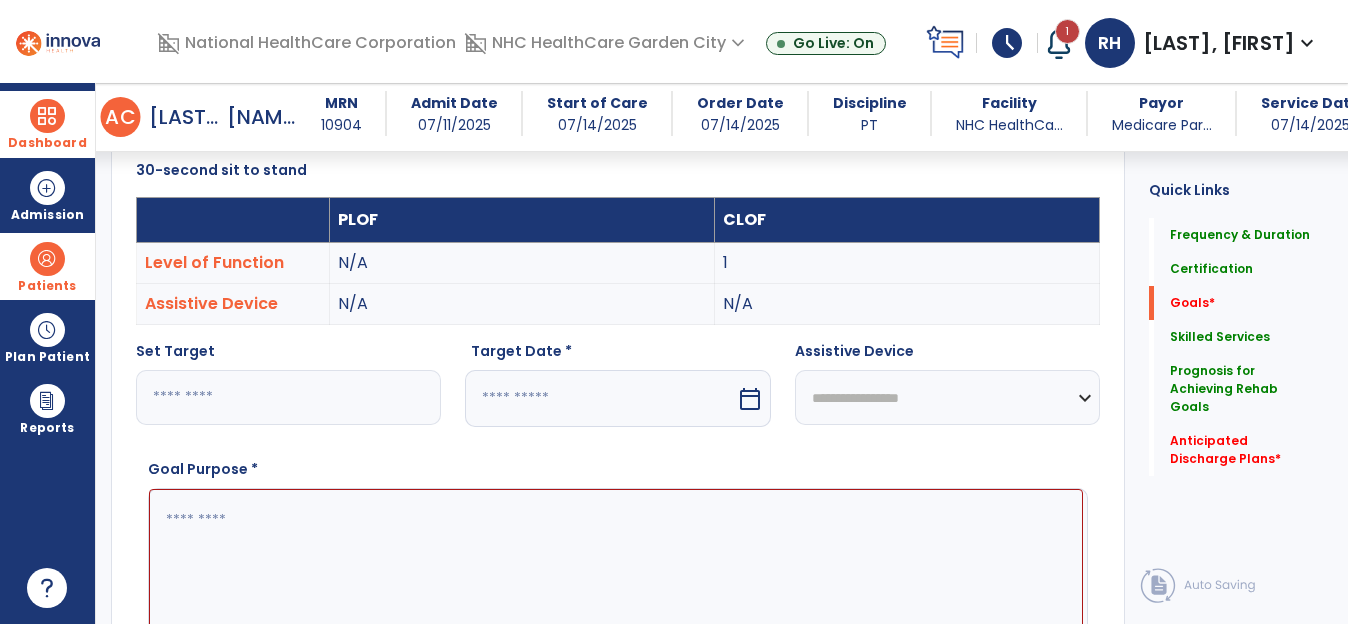 click on "calendar_today" at bounding box center [750, 399] 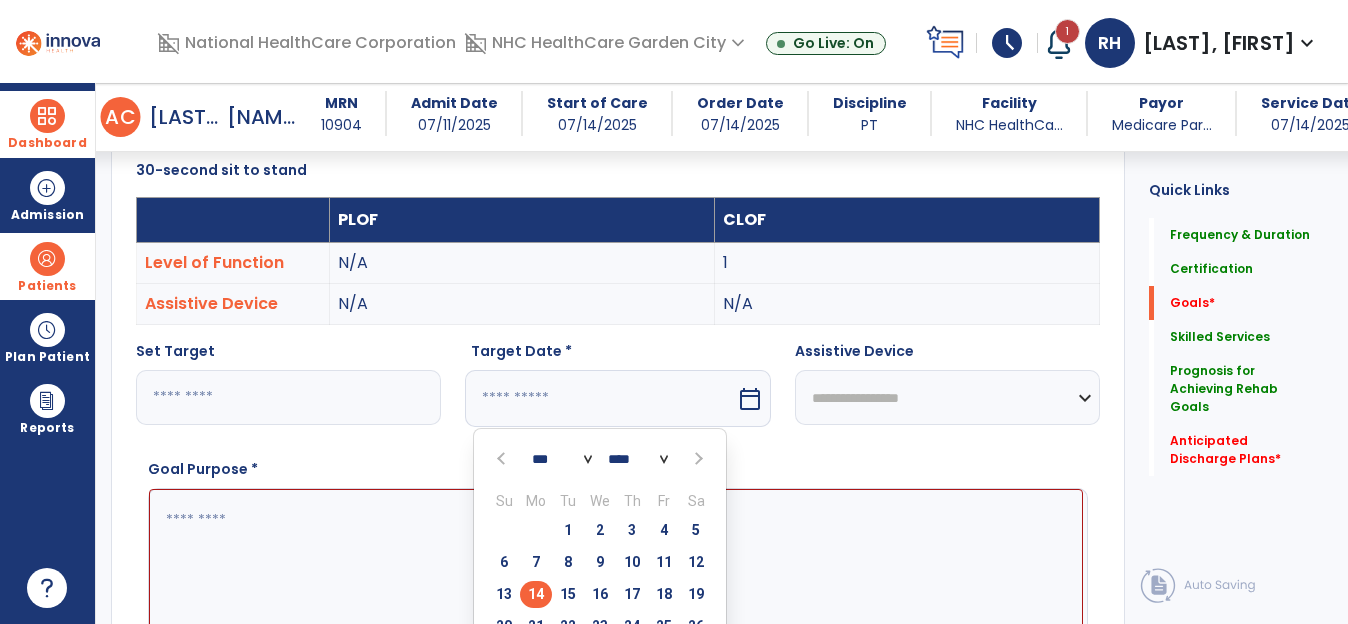 click at bounding box center [697, 459] 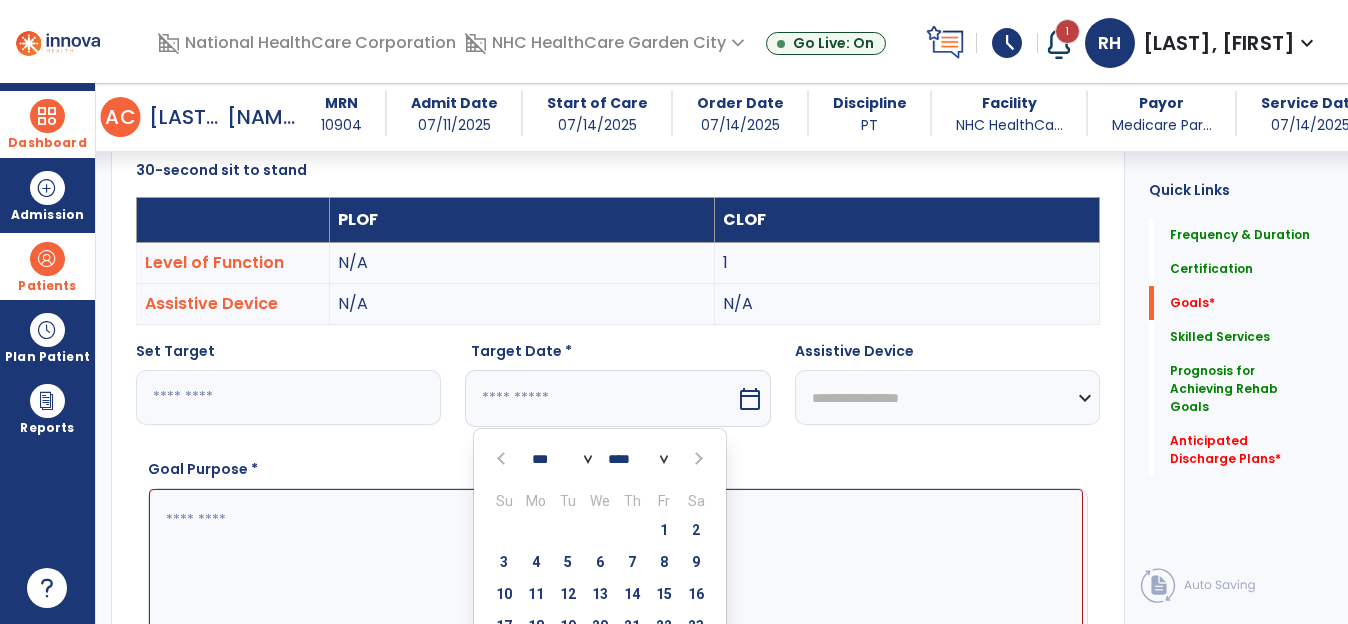 click at bounding box center (698, 459) 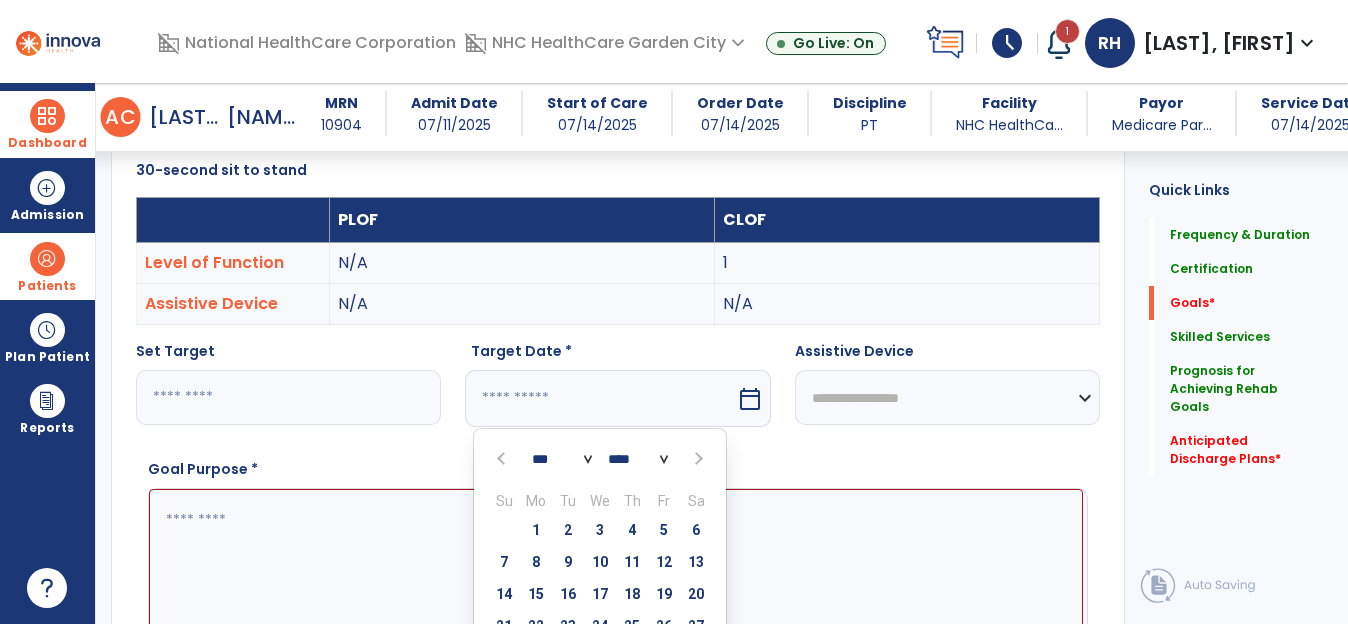 click at bounding box center (698, 459) 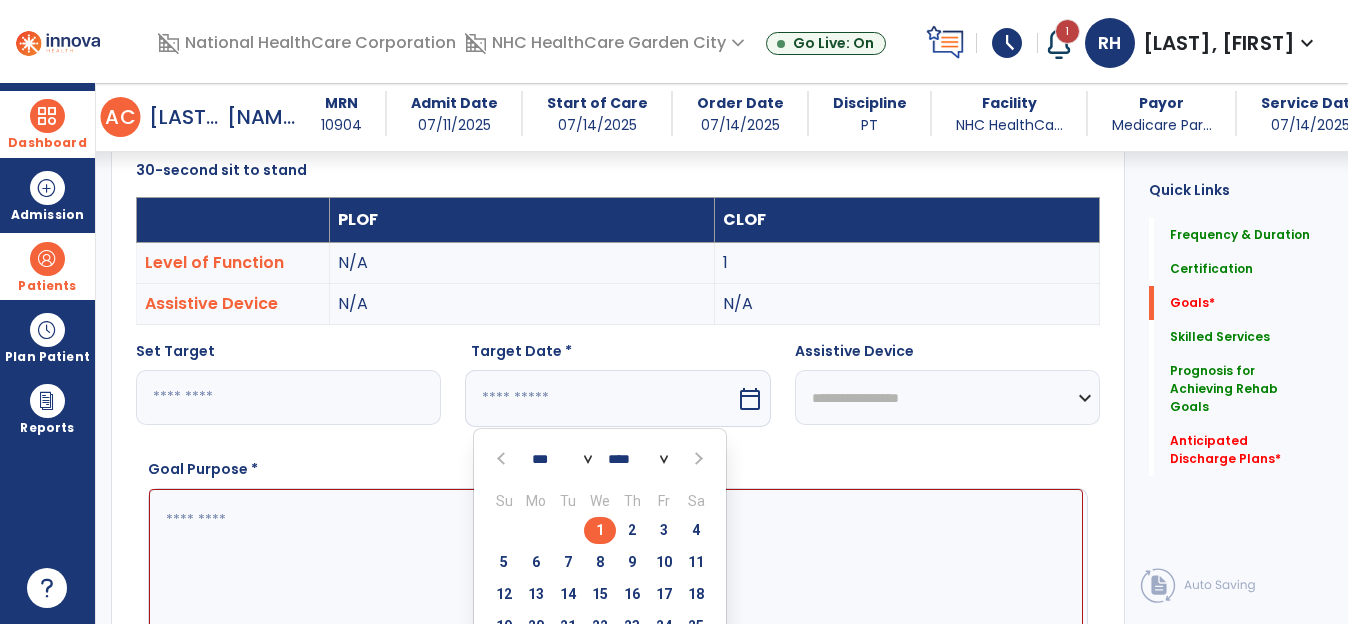 drag, startPoint x: 696, startPoint y: 529, endPoint x: 762, endPoint y: 485, distance: 79.32213 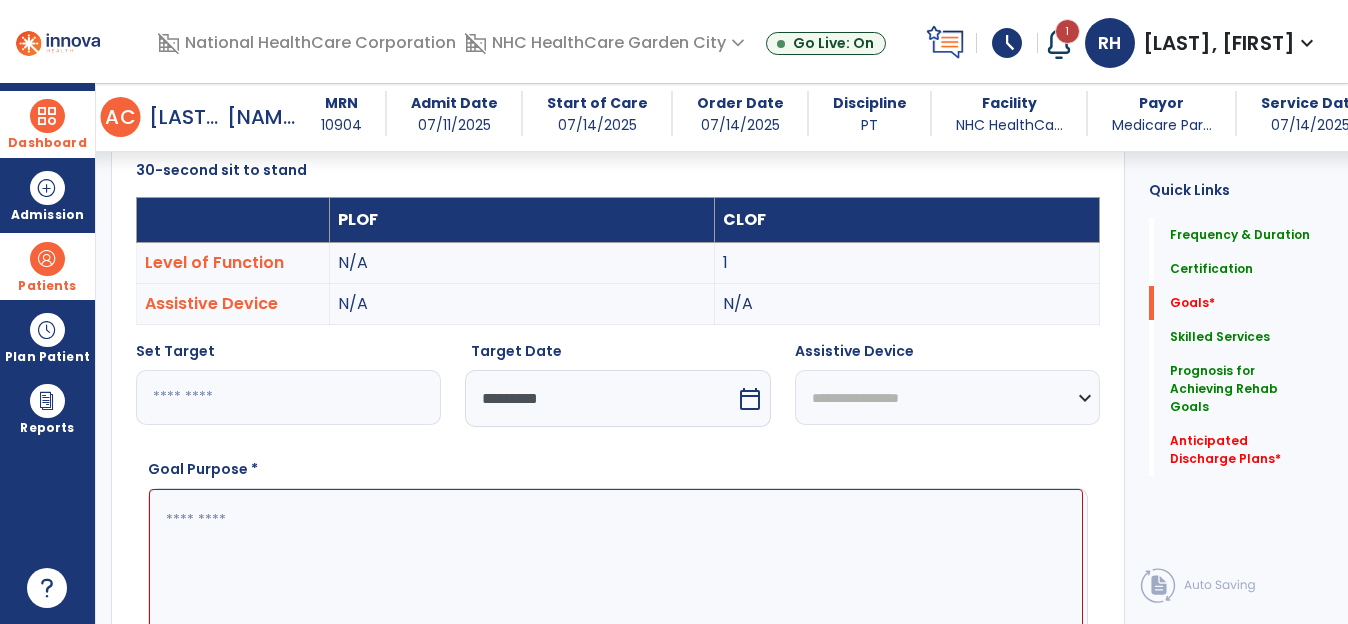 click on "**********" at bounding box center [947, 397] 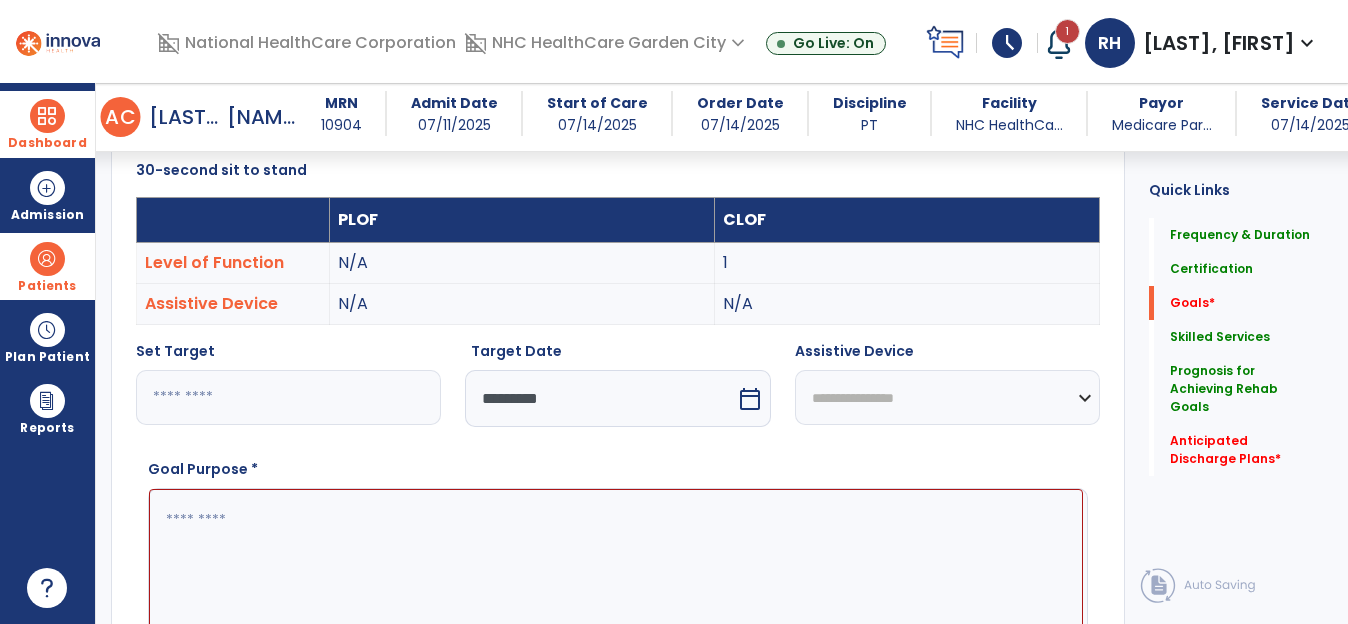 click on "**********" at bounding box center [947, 397] 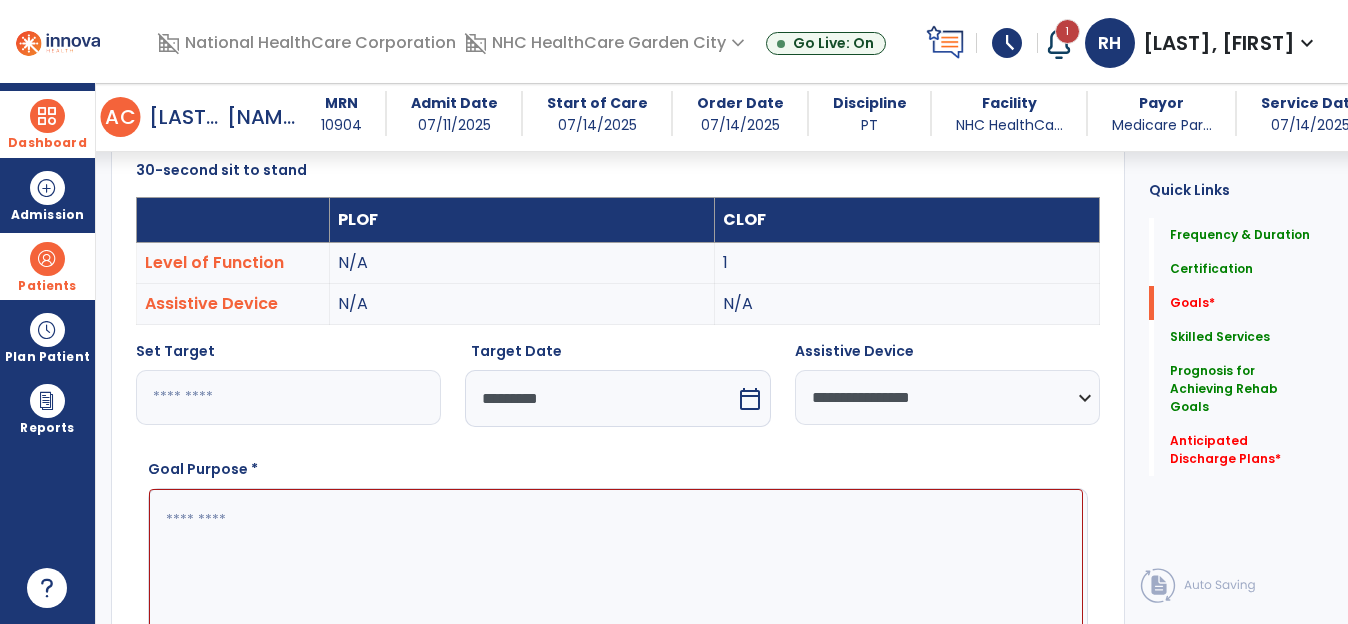 click at bounding box center [616, 564] 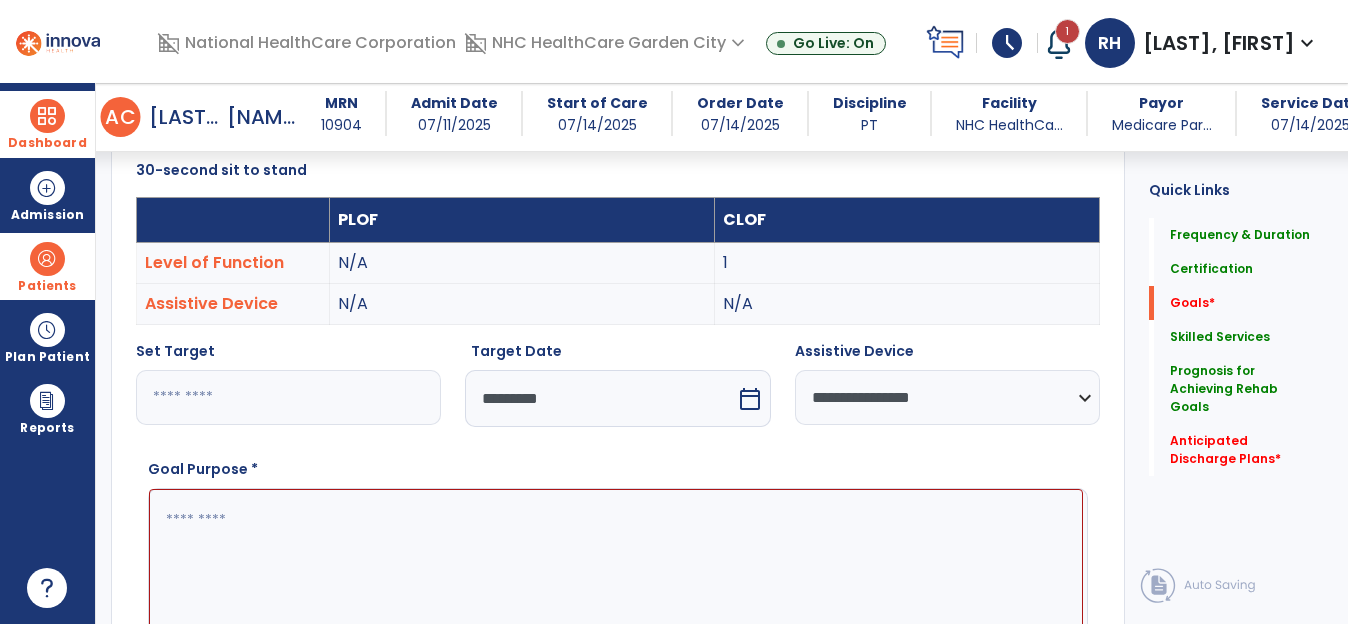 paste on "**********" 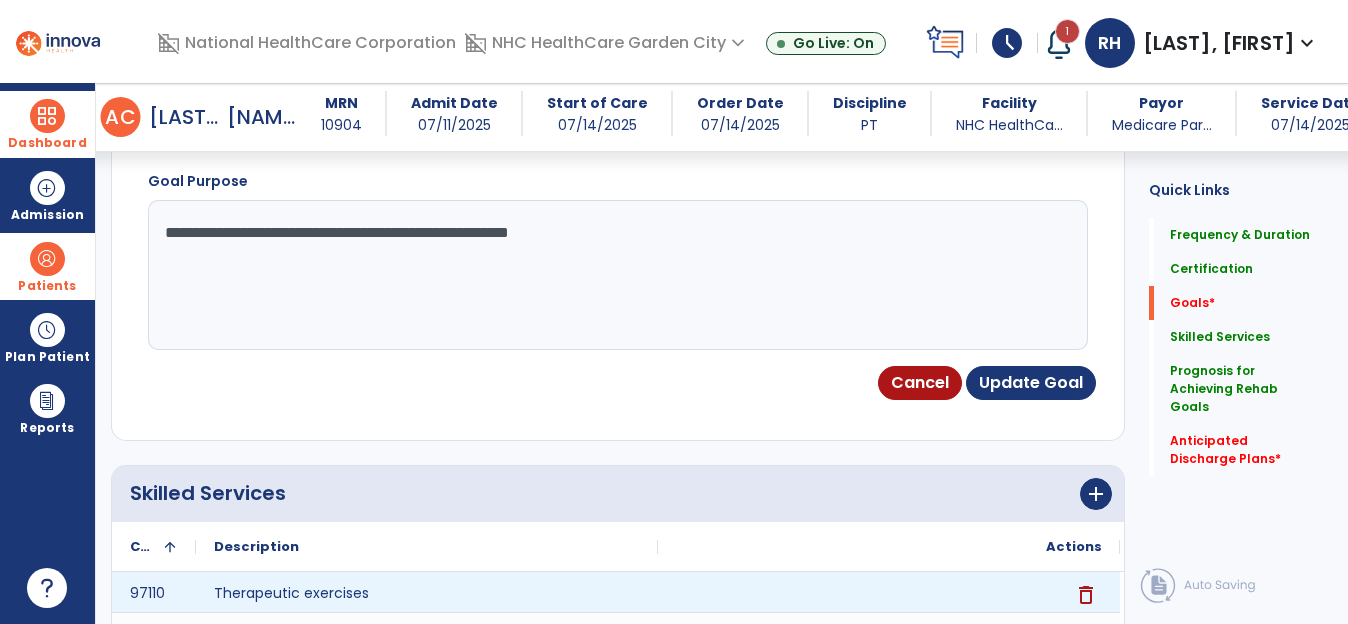 scroll, scrollTop: 835, scrollLeft: 0, axis: vertical 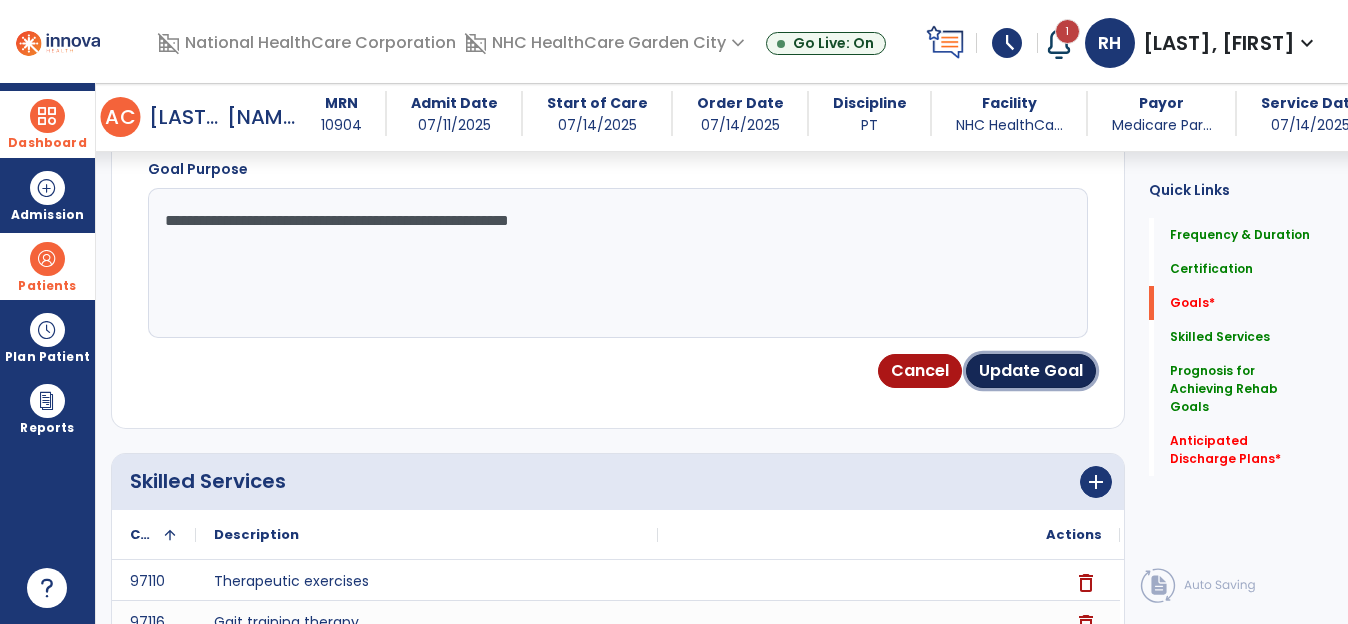 click on "Update Goal" at bounding box center [1031, 371] 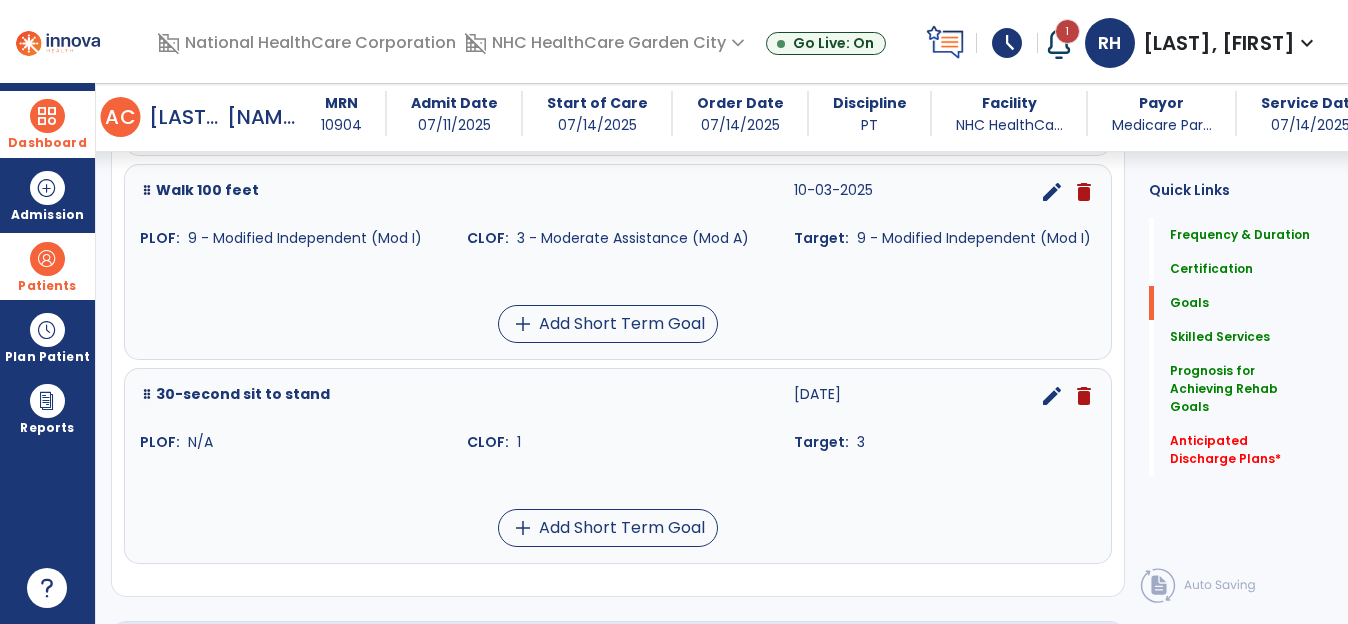 scroll, scrollTop: 1045, scrollLeft: 0, axis: vertical 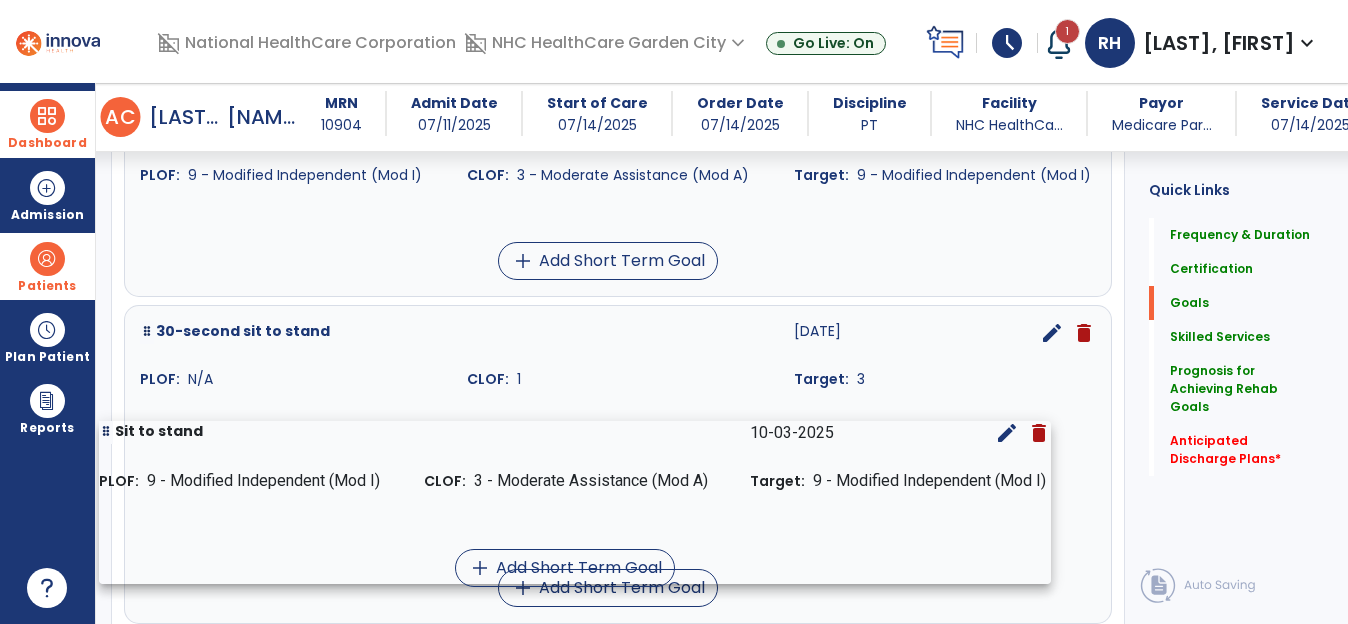 drag, startPoint x: 360, startPoint y: 199, endPoint x: 370, endPoint y: 517, distance: 318.1572 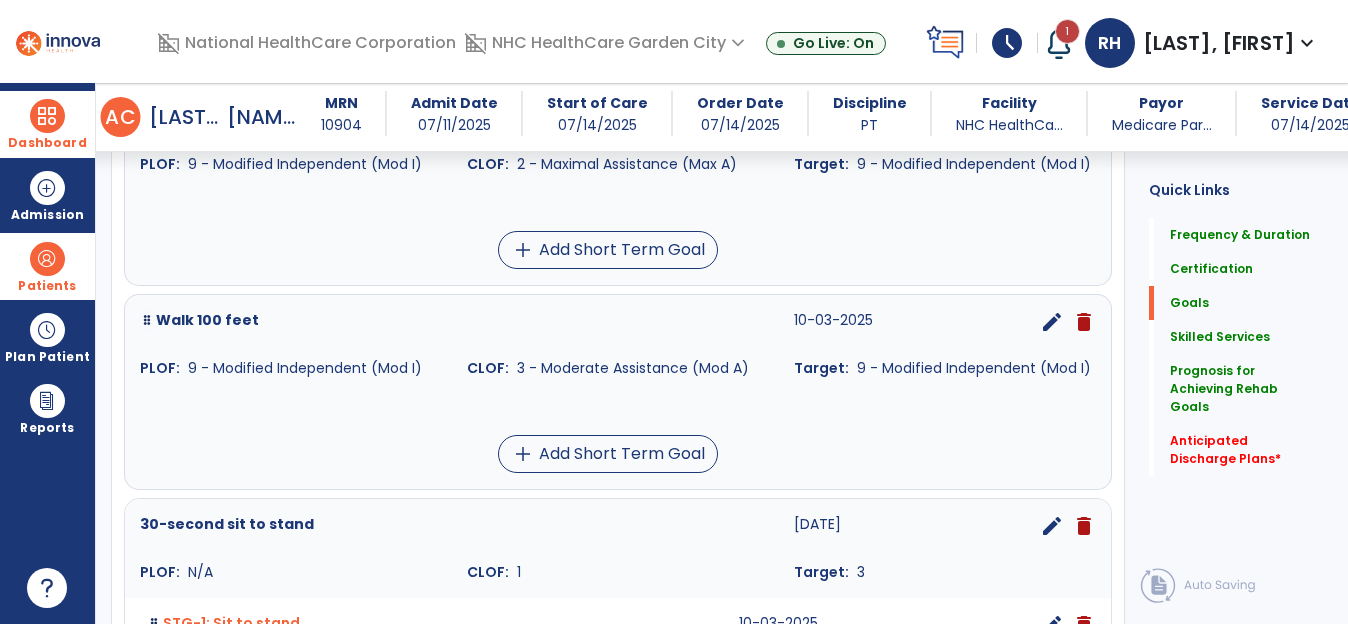 scroll, scrollTop: 845, scrollLeft: 0, axis: vertical 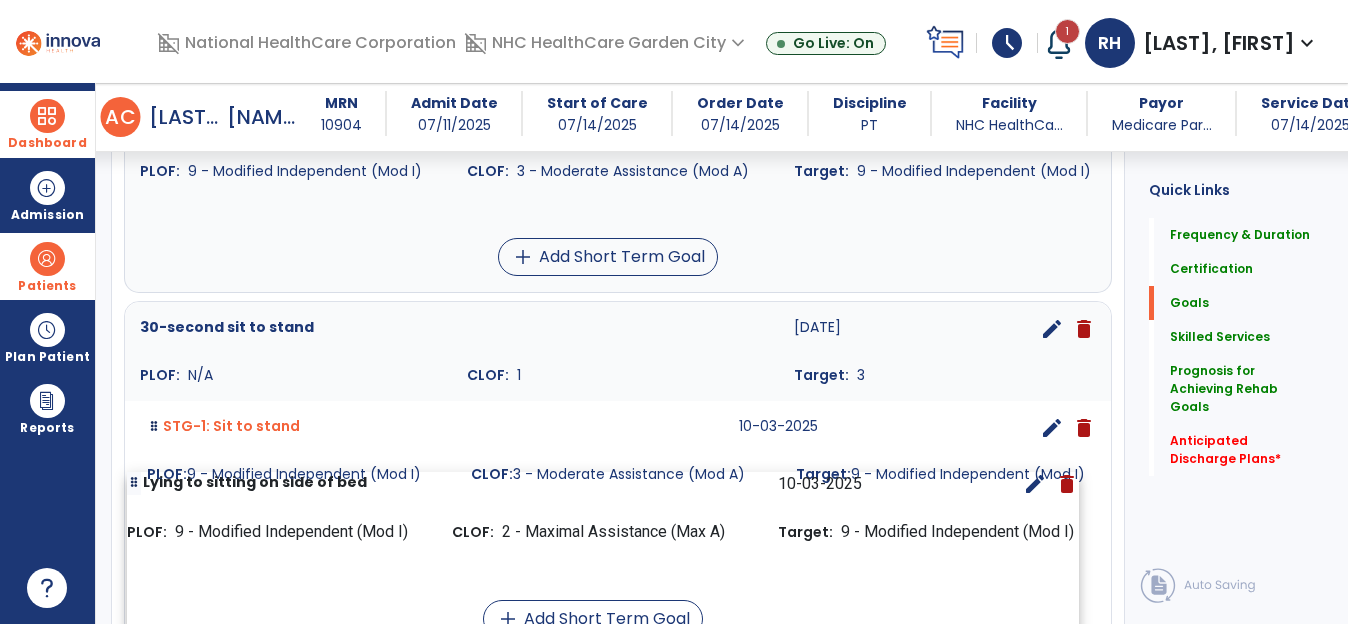 drag, startPoint x: 369, startPoint y: 191, endPoint x: 356, endPoint y: 589, distance: 398.21225 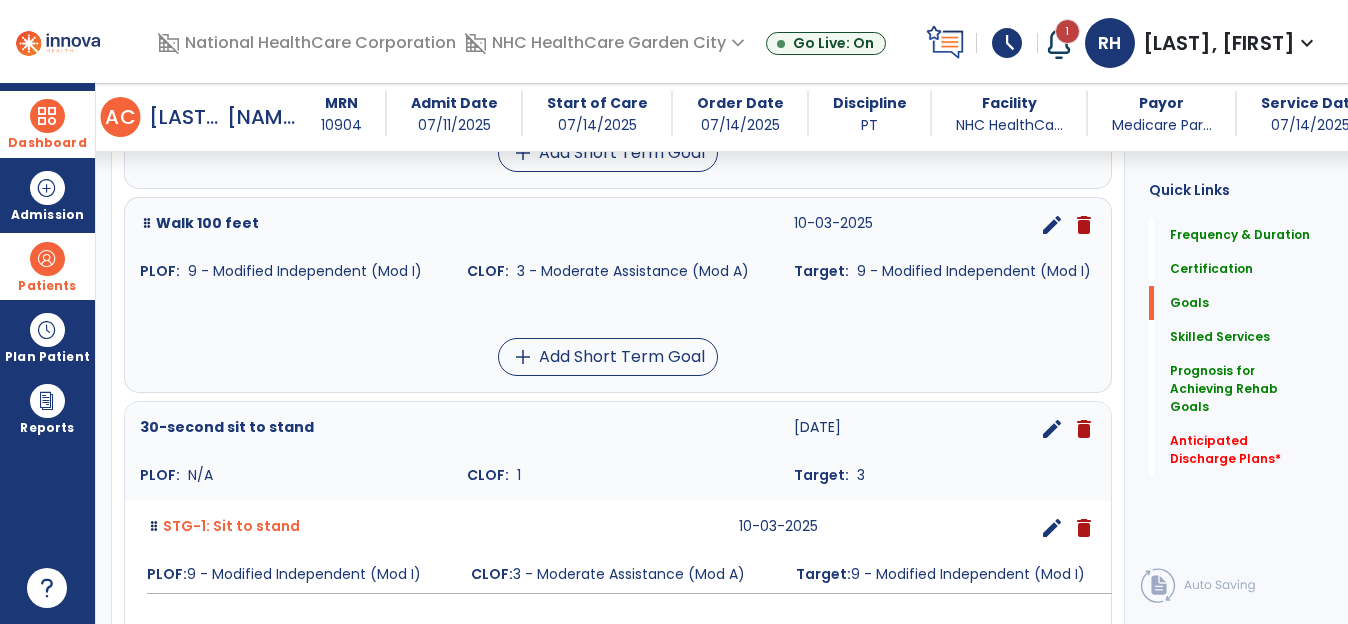 scroll, scrollTop: 604, scrollLeft: 0, axis: vertical 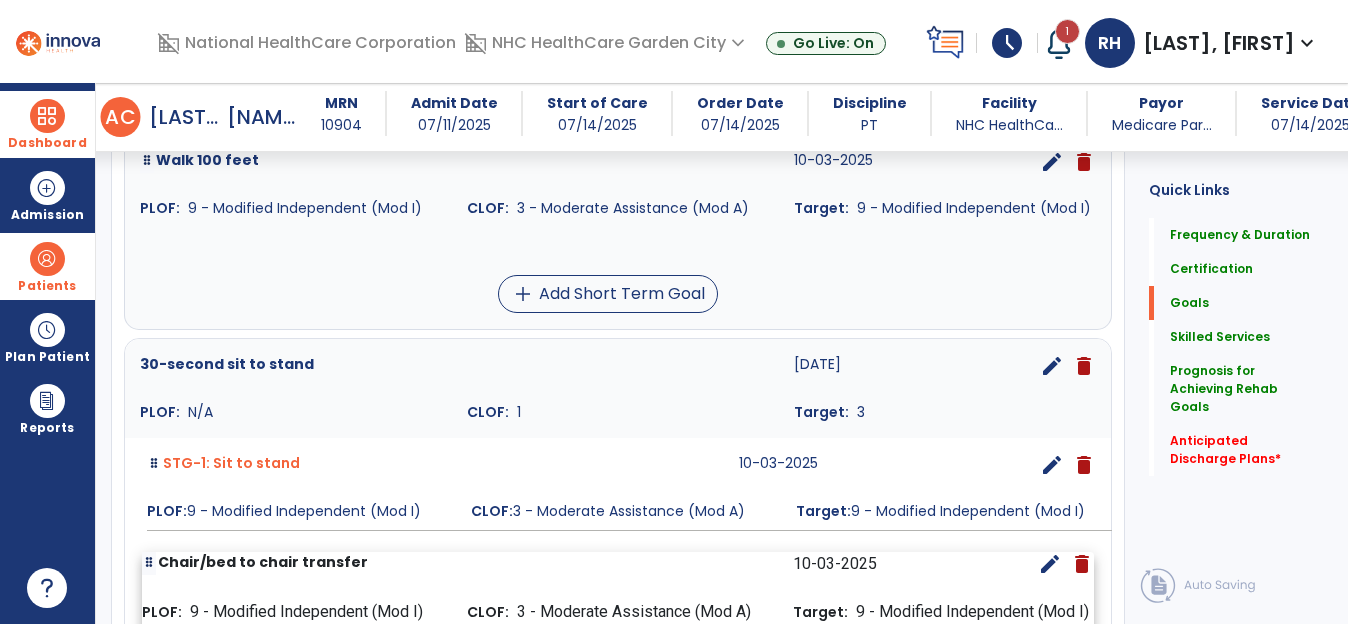 drag, startPoint x: 401, startPoint y: 215, endPoint x: 403, endPoint y: 657, distance: 442.00452 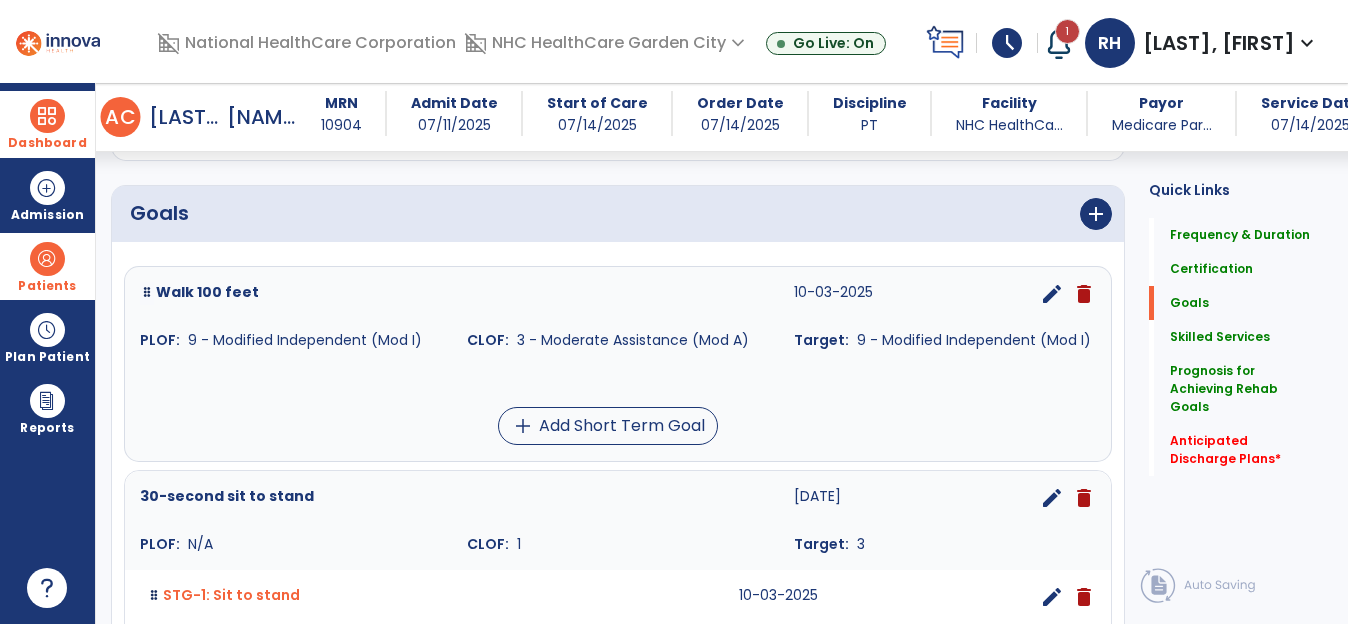 scroll, scrollTop: 463, scrollLeft: 0, axis: vertical 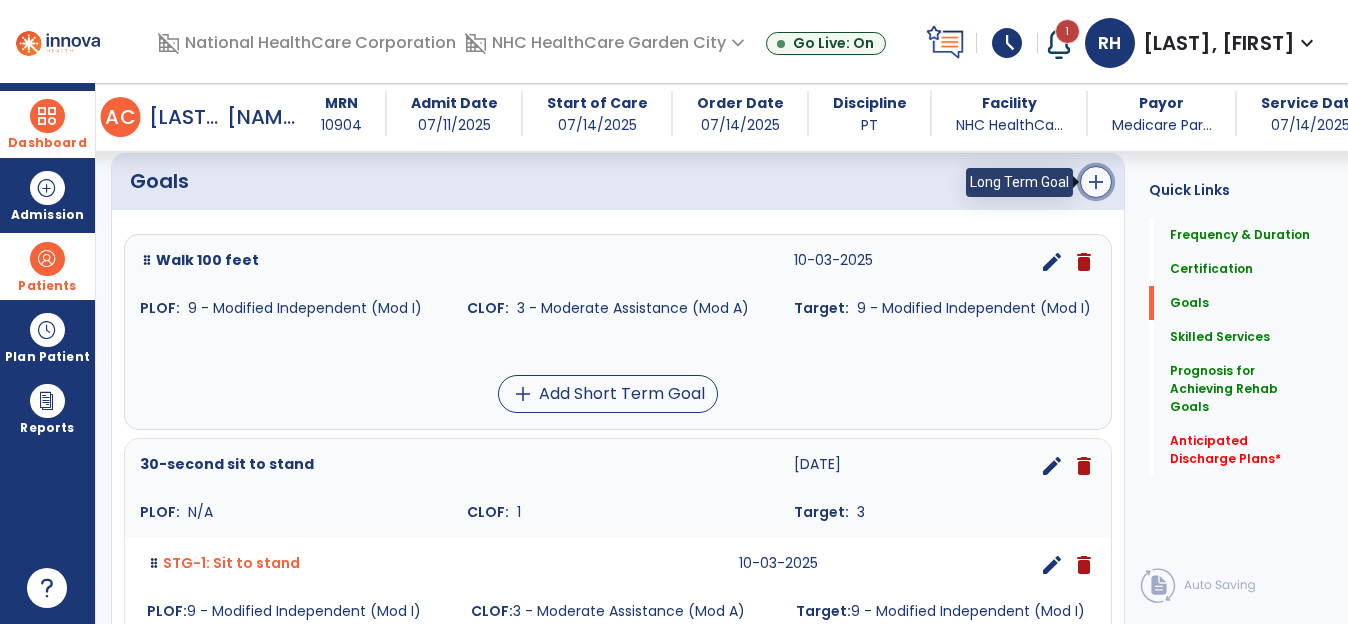 click on "add" at bounding box center (1096, 182) 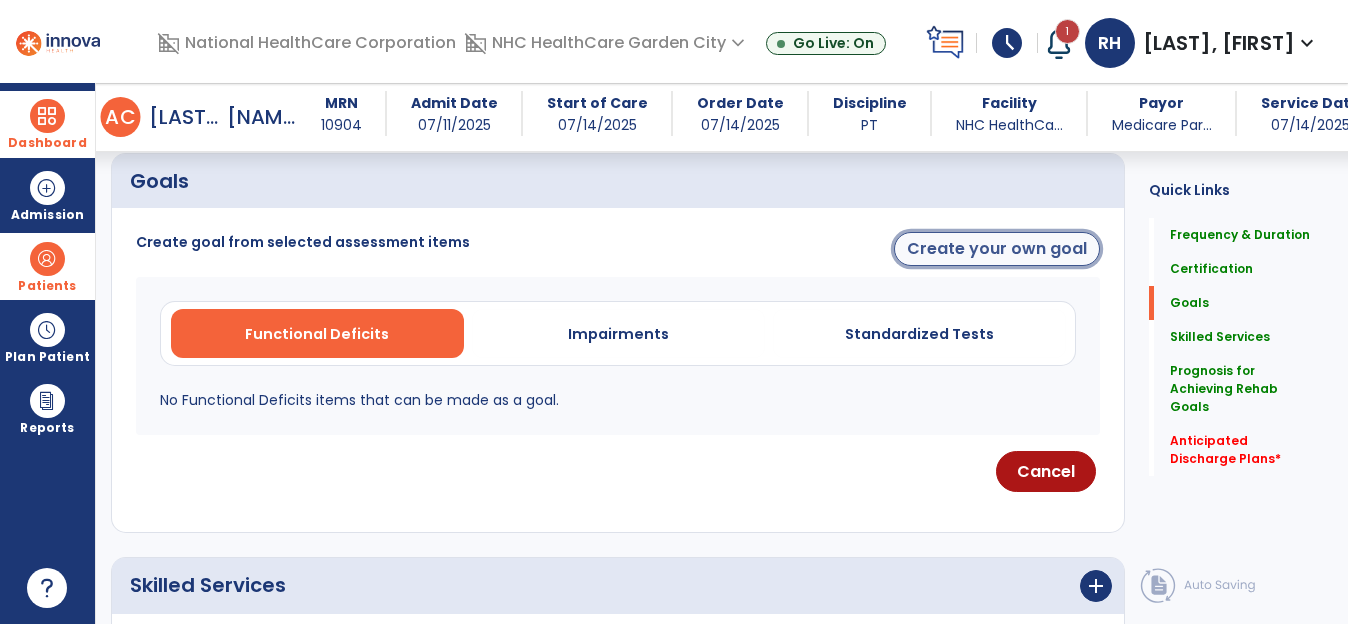 click on "Create your own goal" at bounding box center (997, 249) 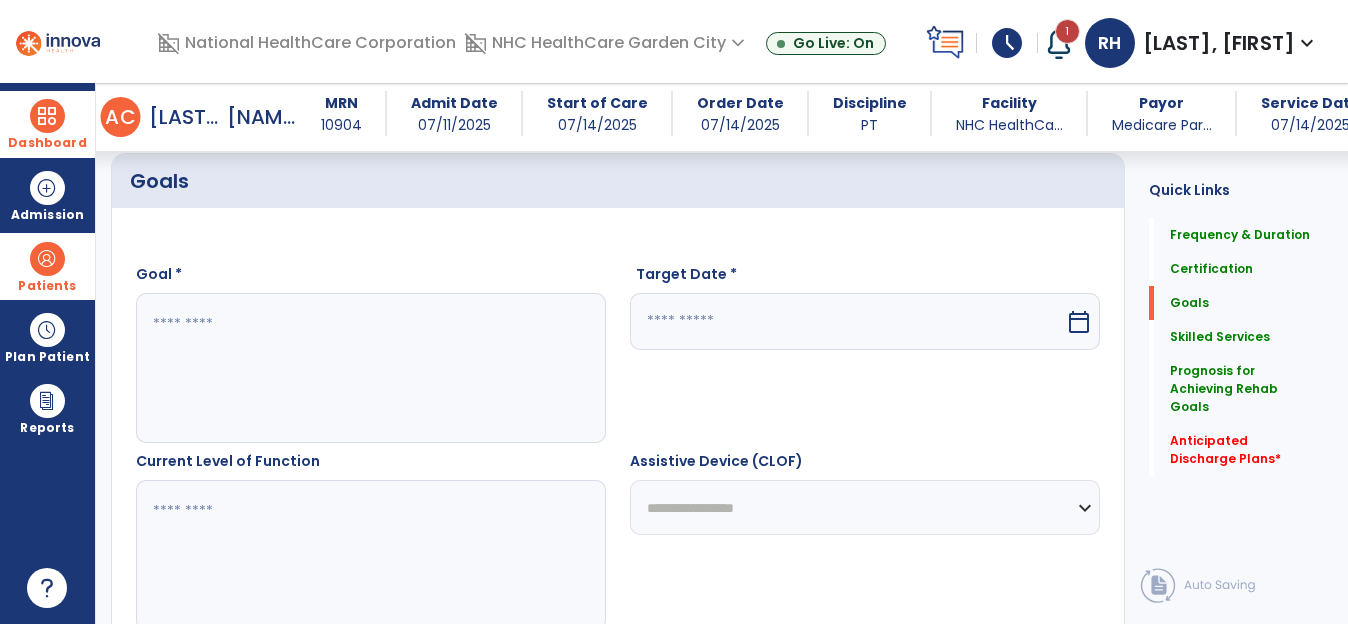 click at bounding box center [370, 368] 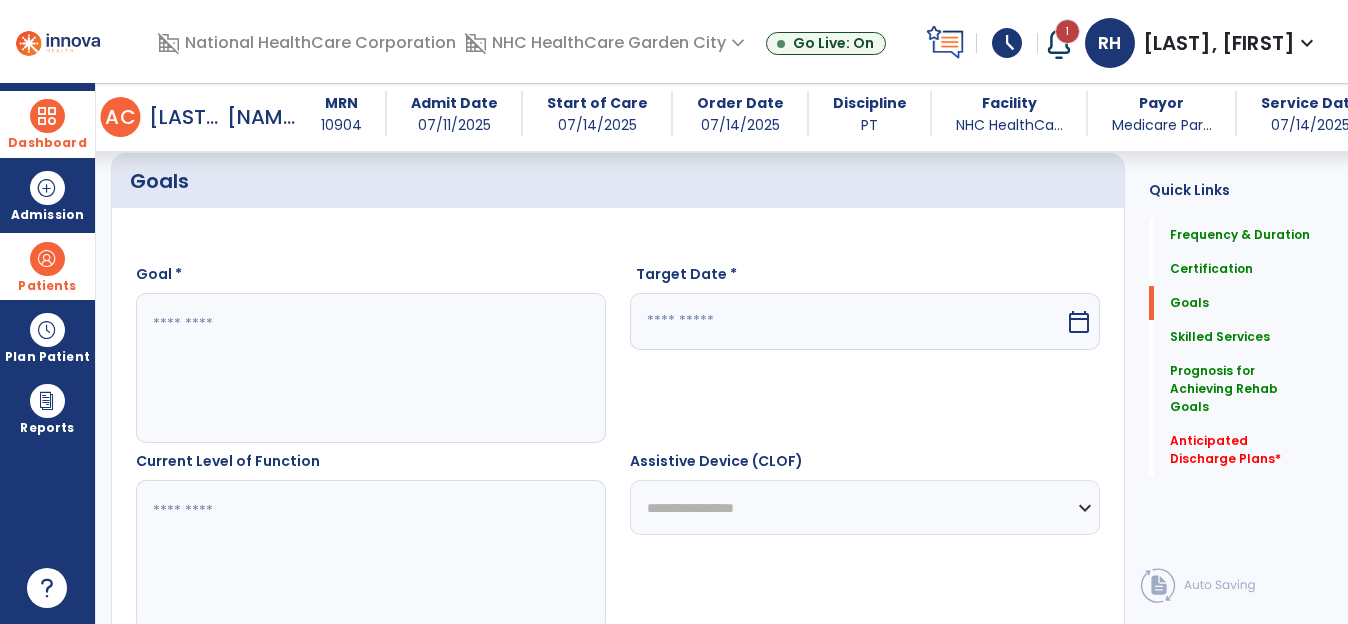 click at bounding box center (370, 368) 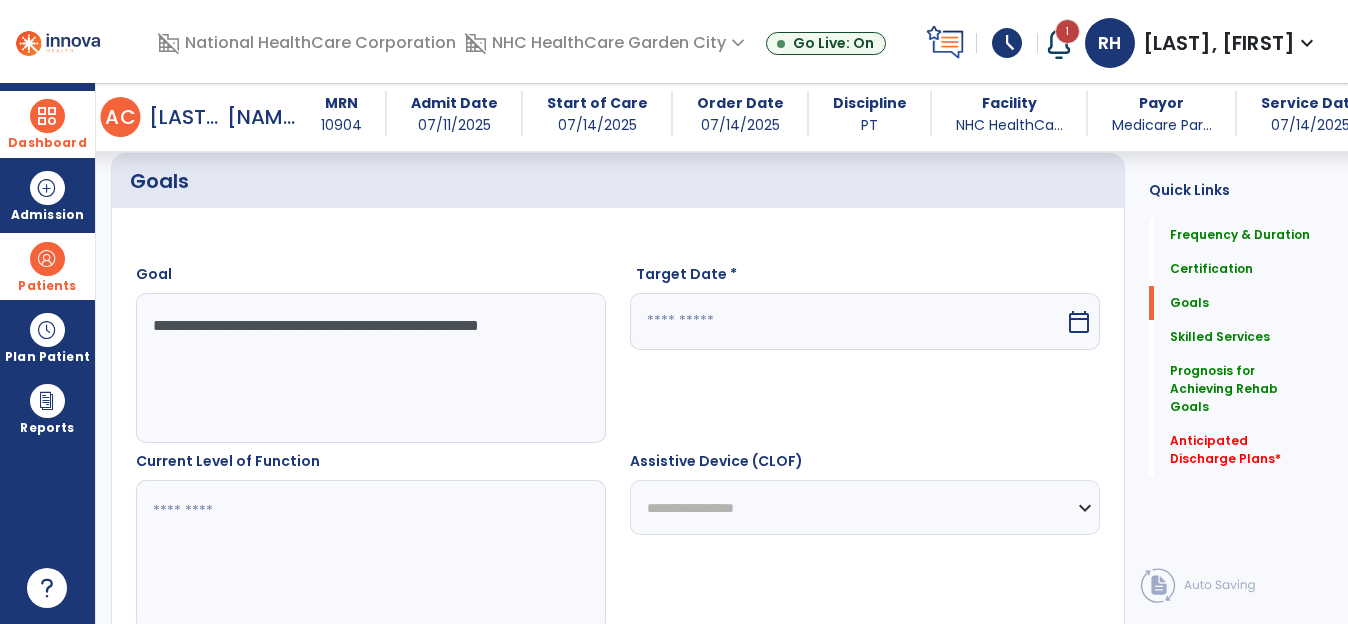 click at bounding box center [370, 555] 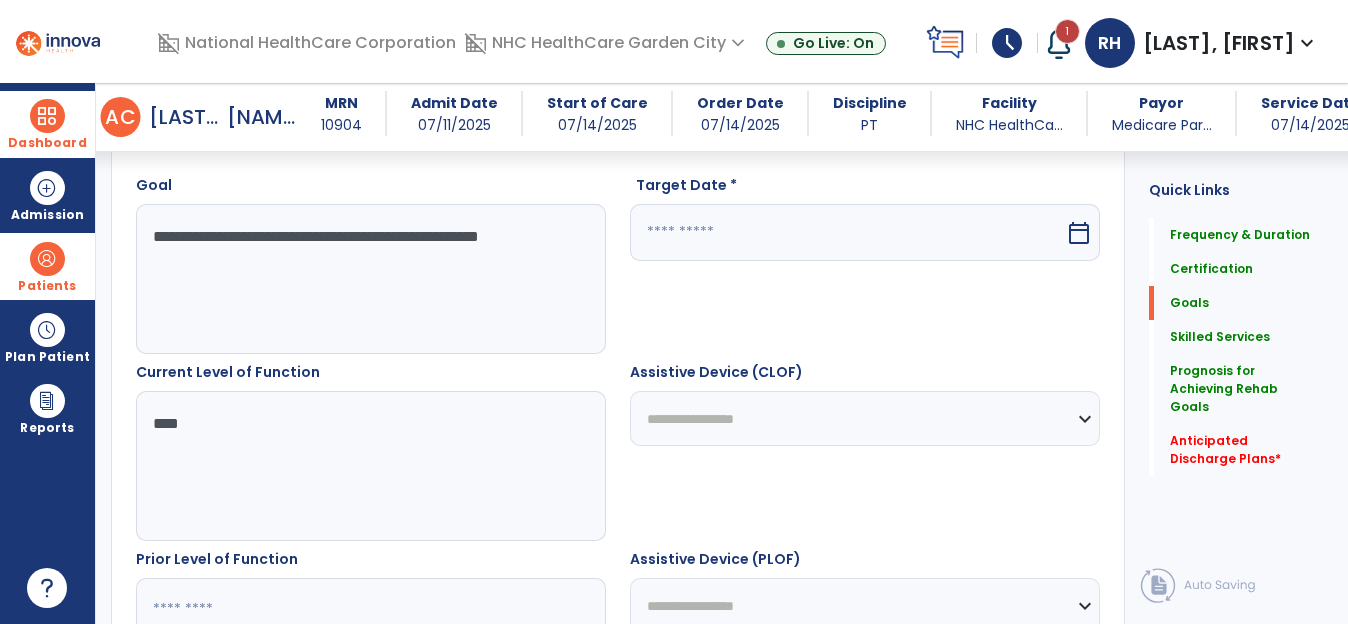 scroll, scrollTop: 663, scrollLeft: 0, axis: vertical 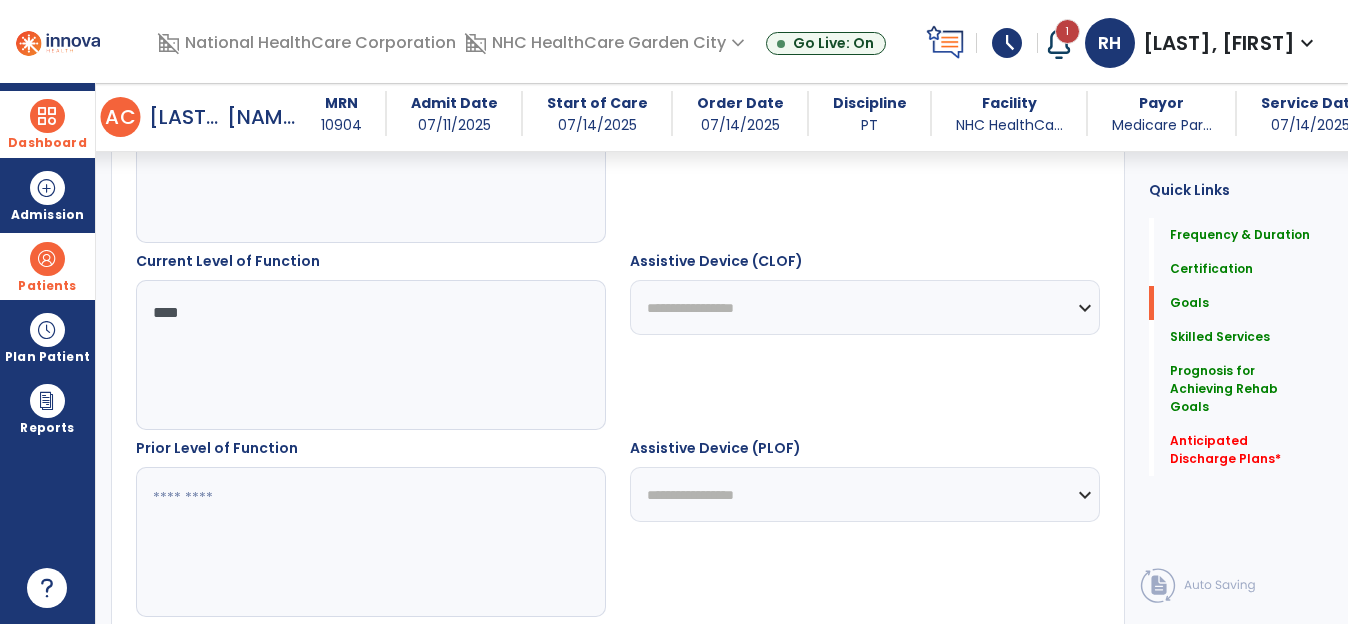 click at bounding box center (370, 542) 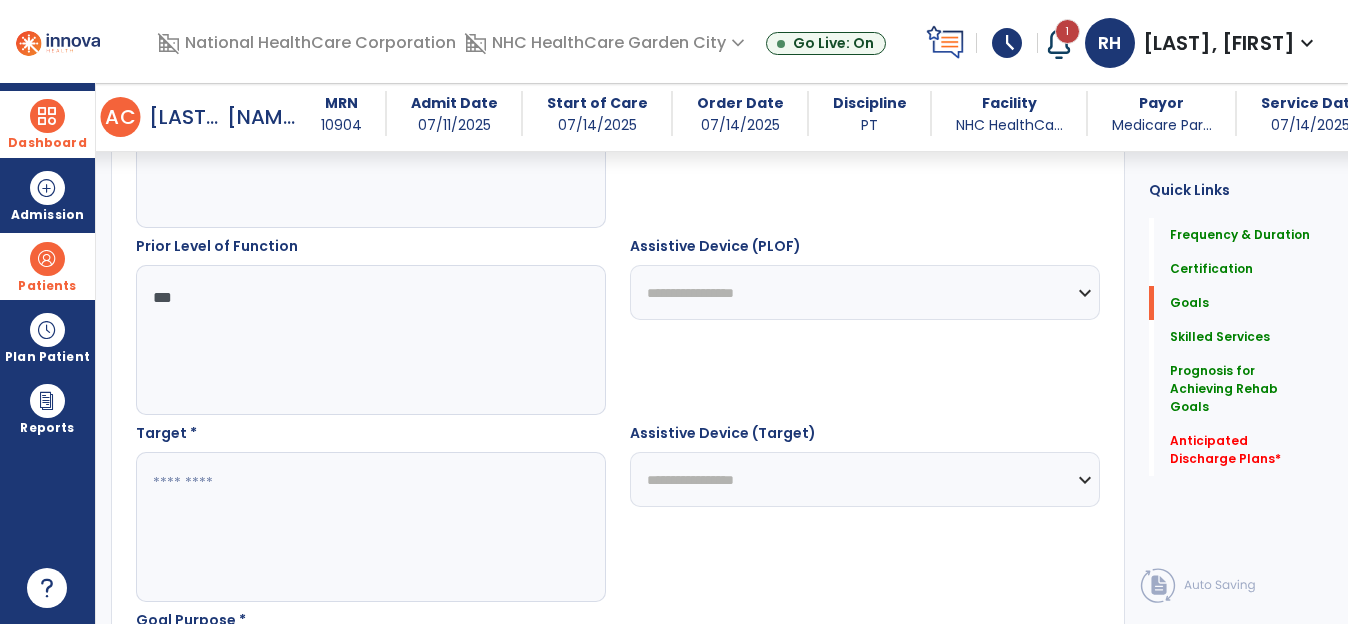 scroll, scrollTop: 963, scrollLeft: 0, axis: vertical 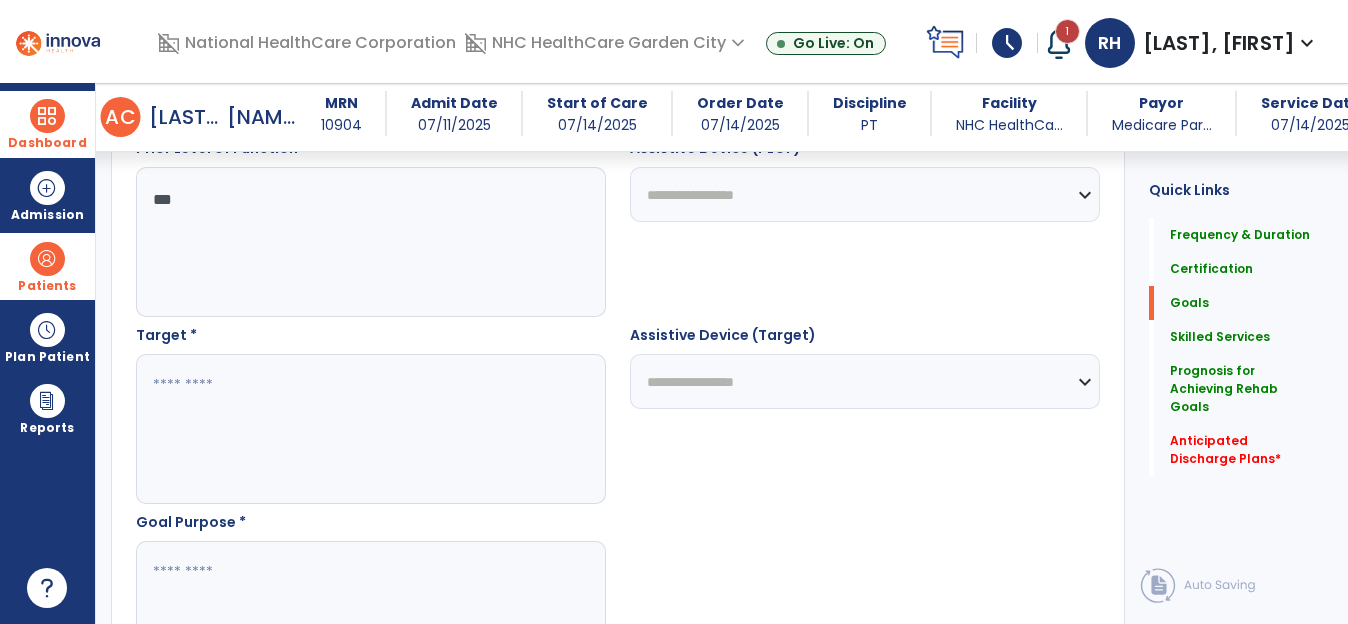 click at bounding box center [370, 429] 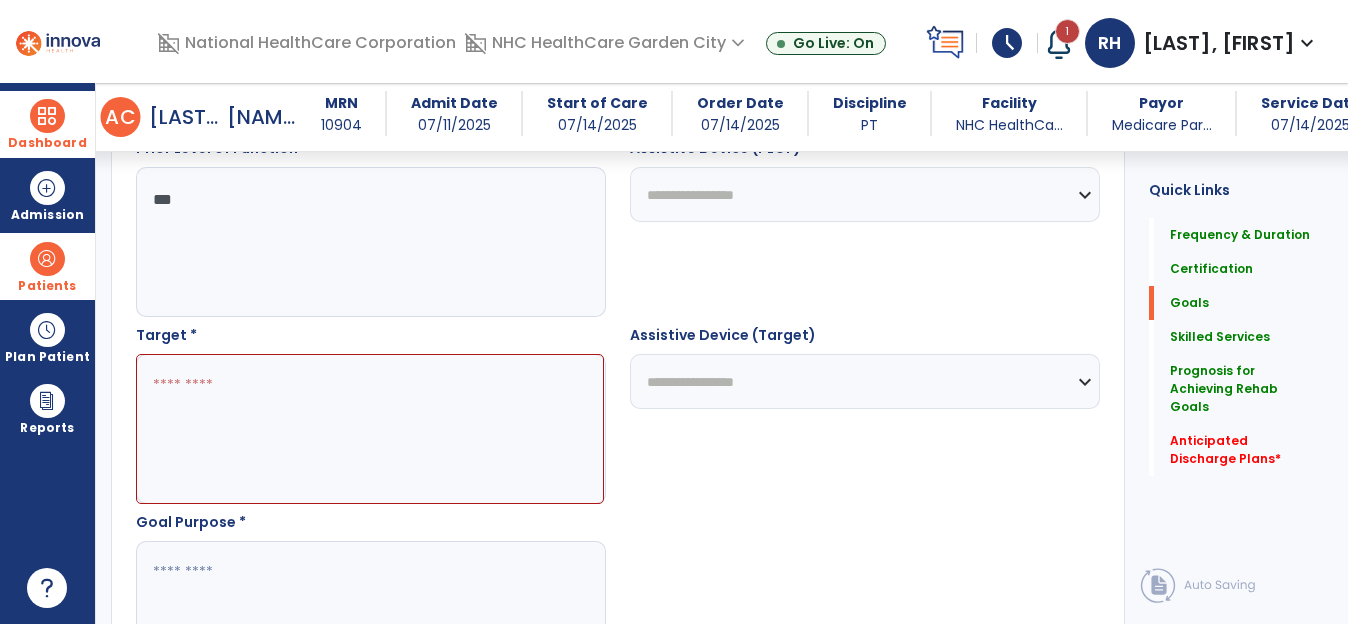 paste on "**********" 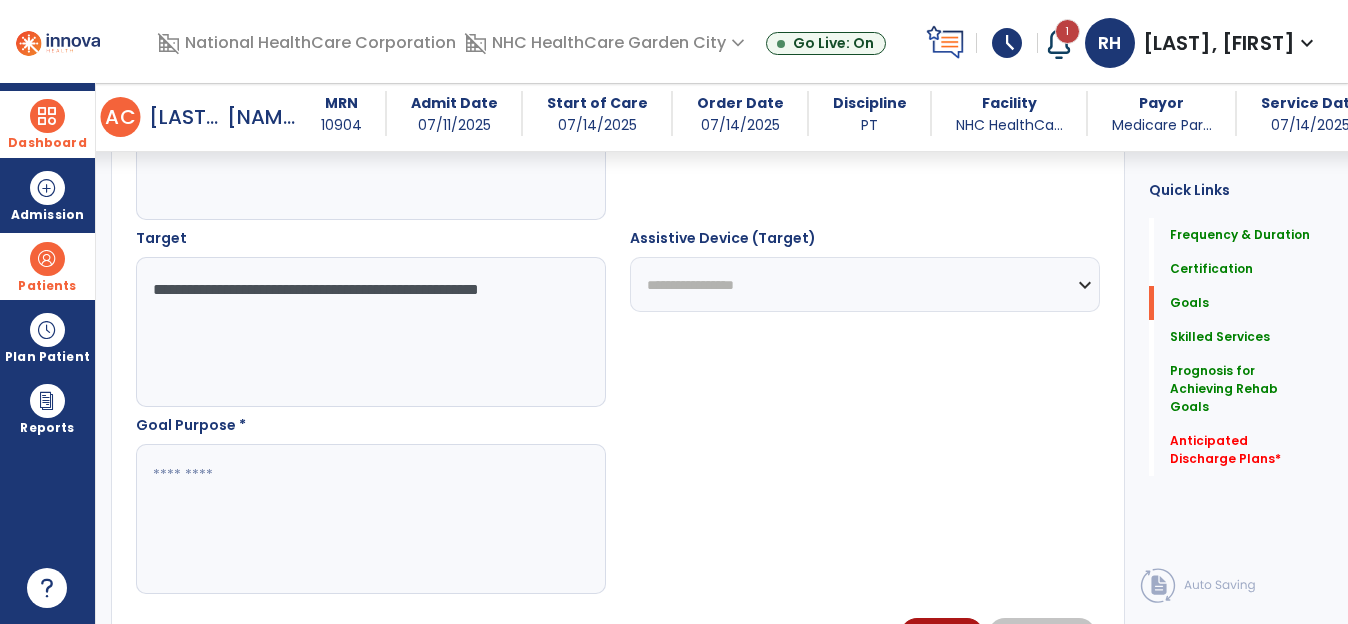 scroll, scrollTop: 1163, scrollLeft: 0, axis: vertical 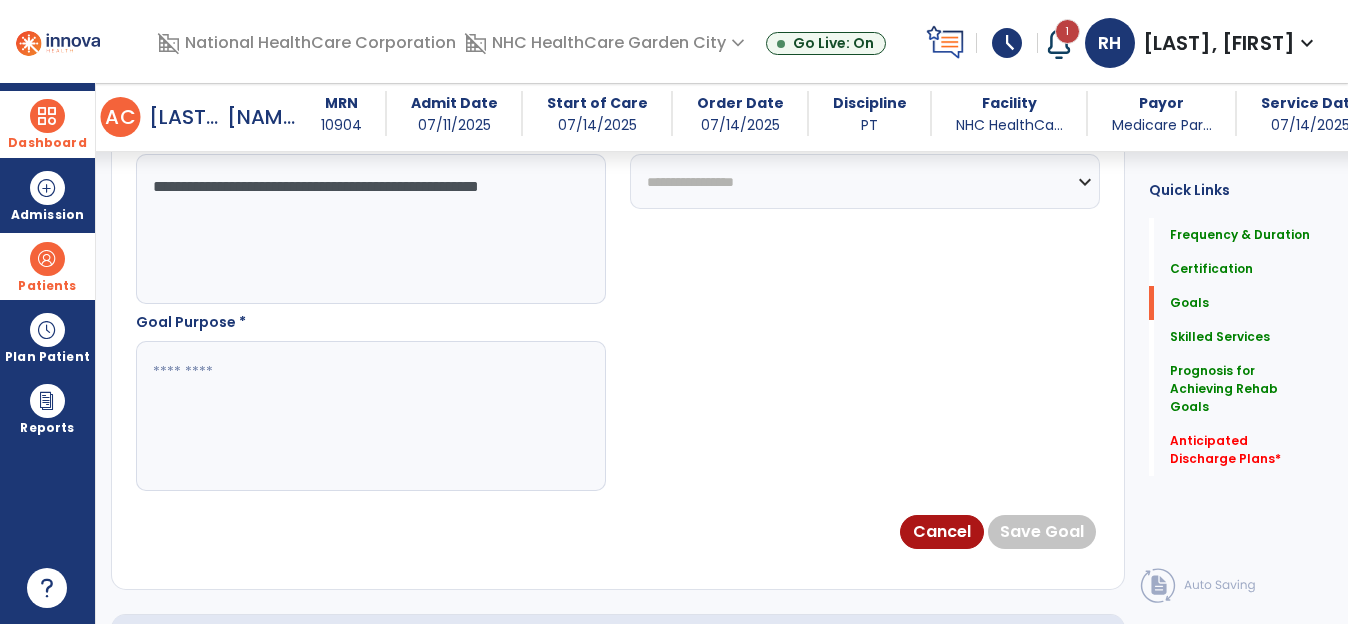 click at bounding box center [370, 416] 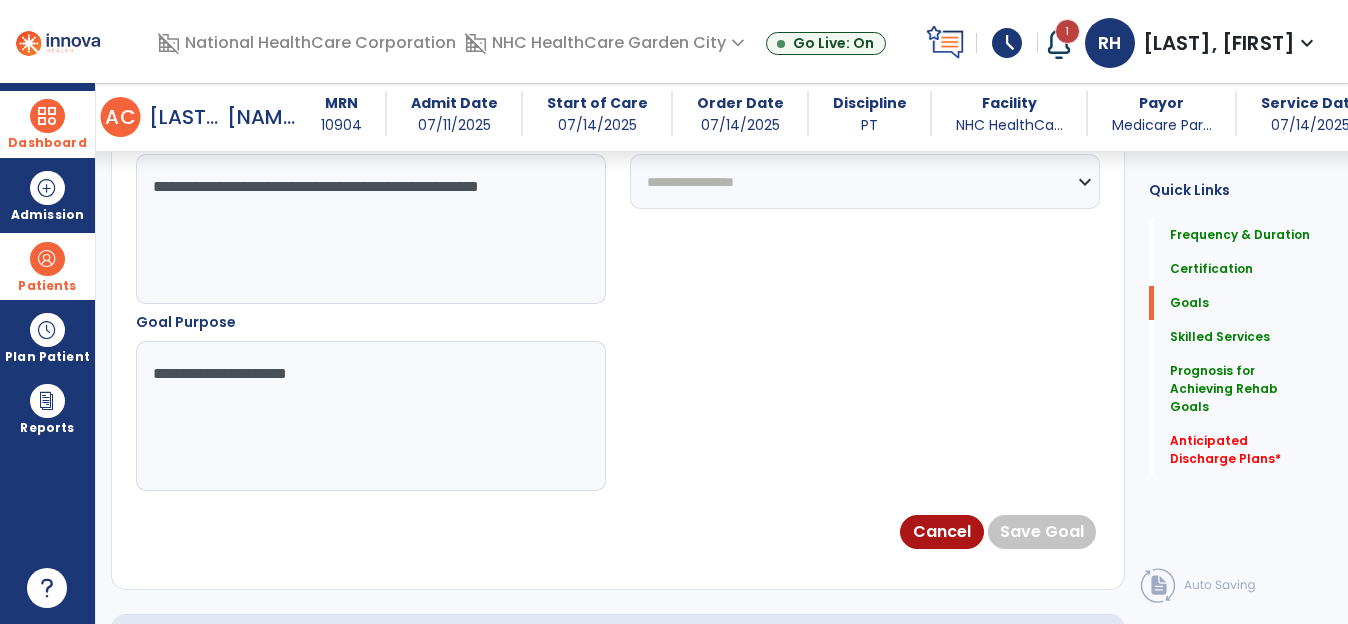 click on "**********" at bounding box center (370, 416) 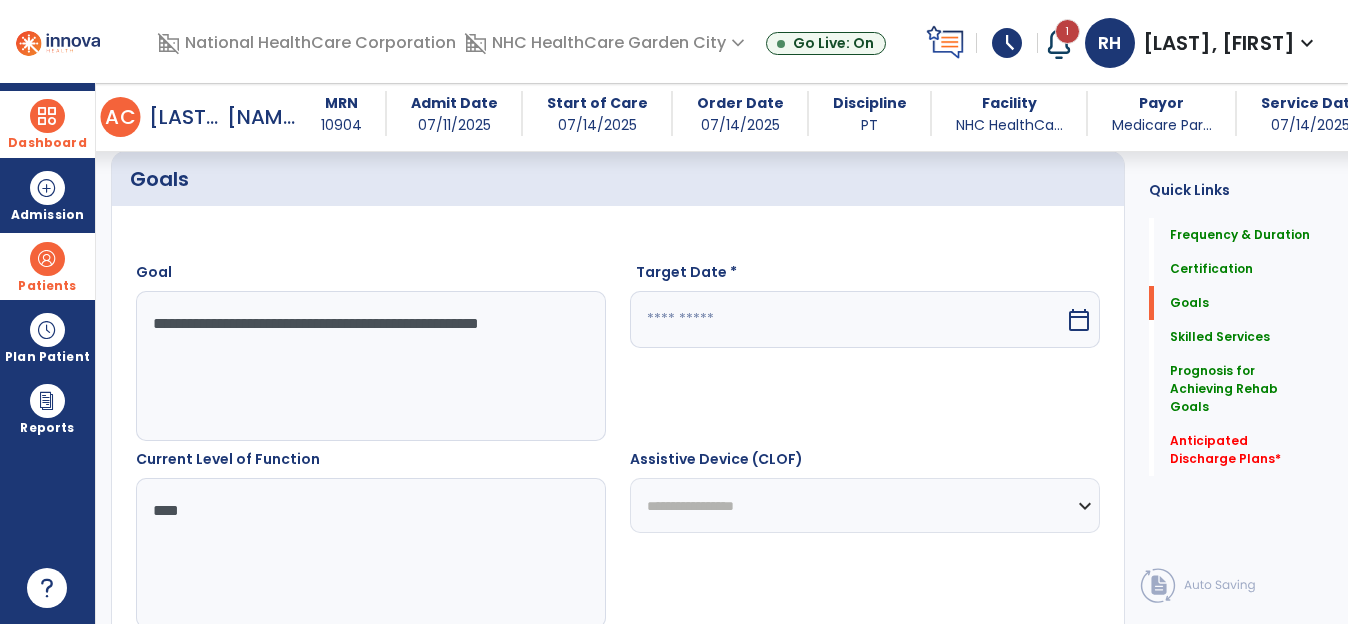scroll, scrollTop: 463, scrollLeft: 0, axis: vertical 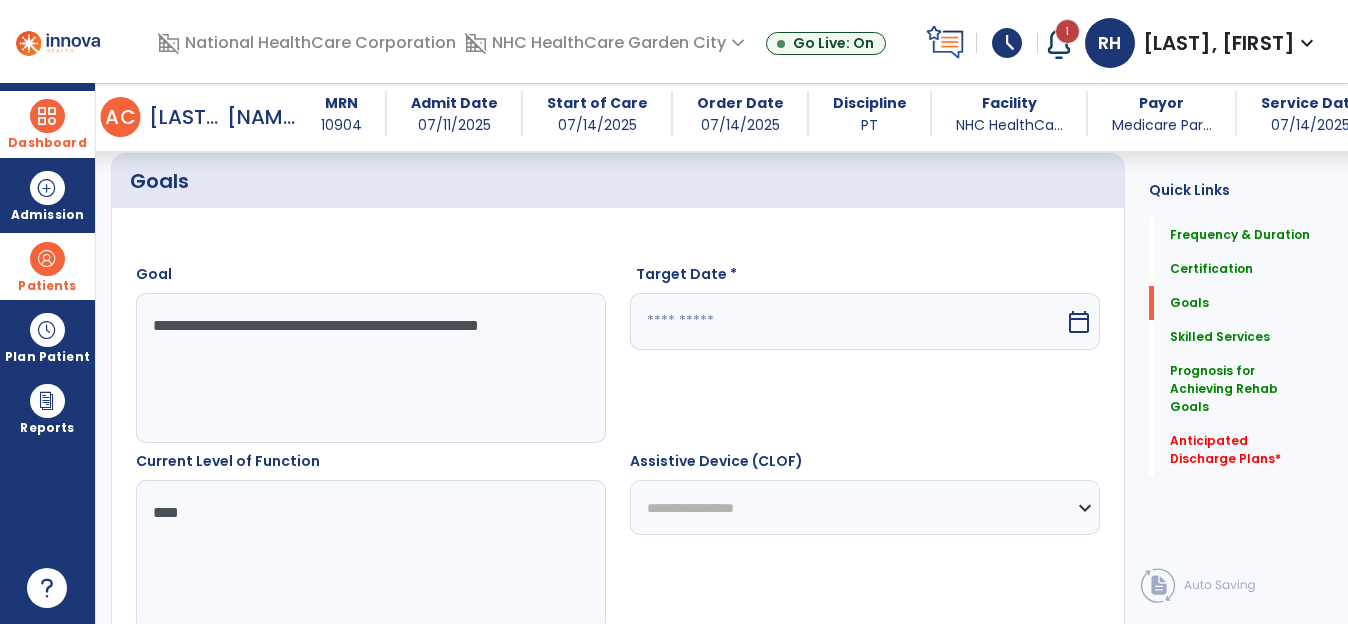 click on "calendar_today" at bounding box center [1079, 322] 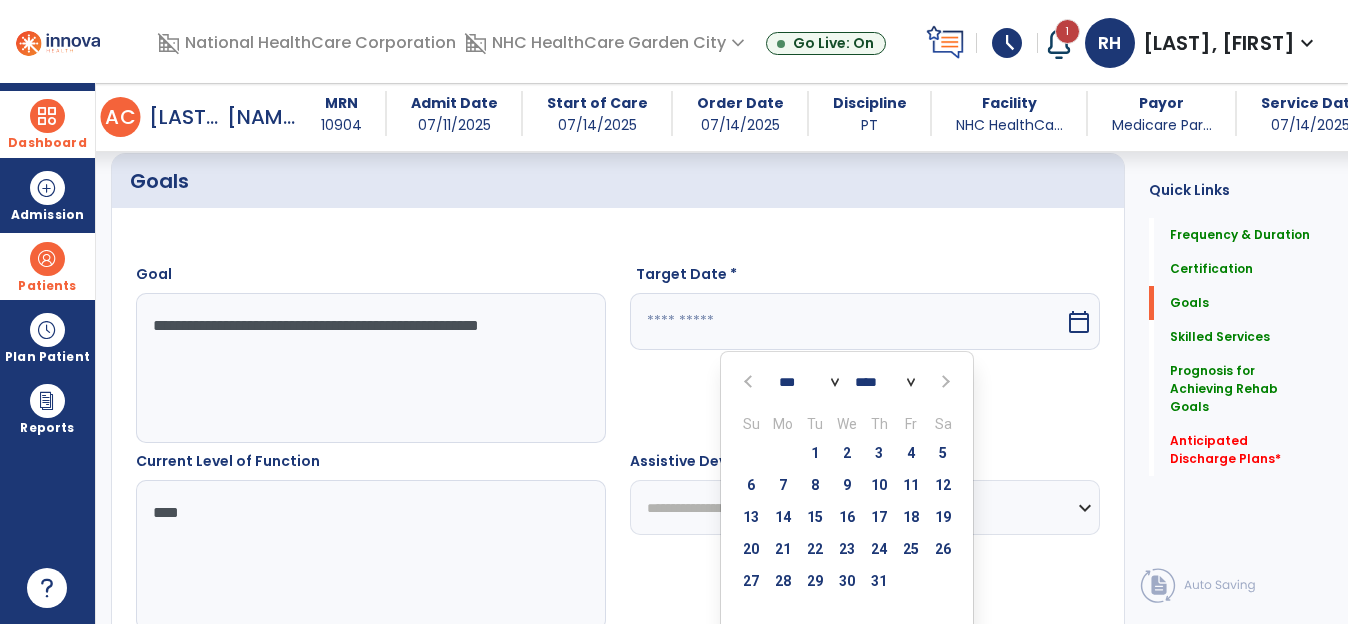 click at bounding box center (943, 382) 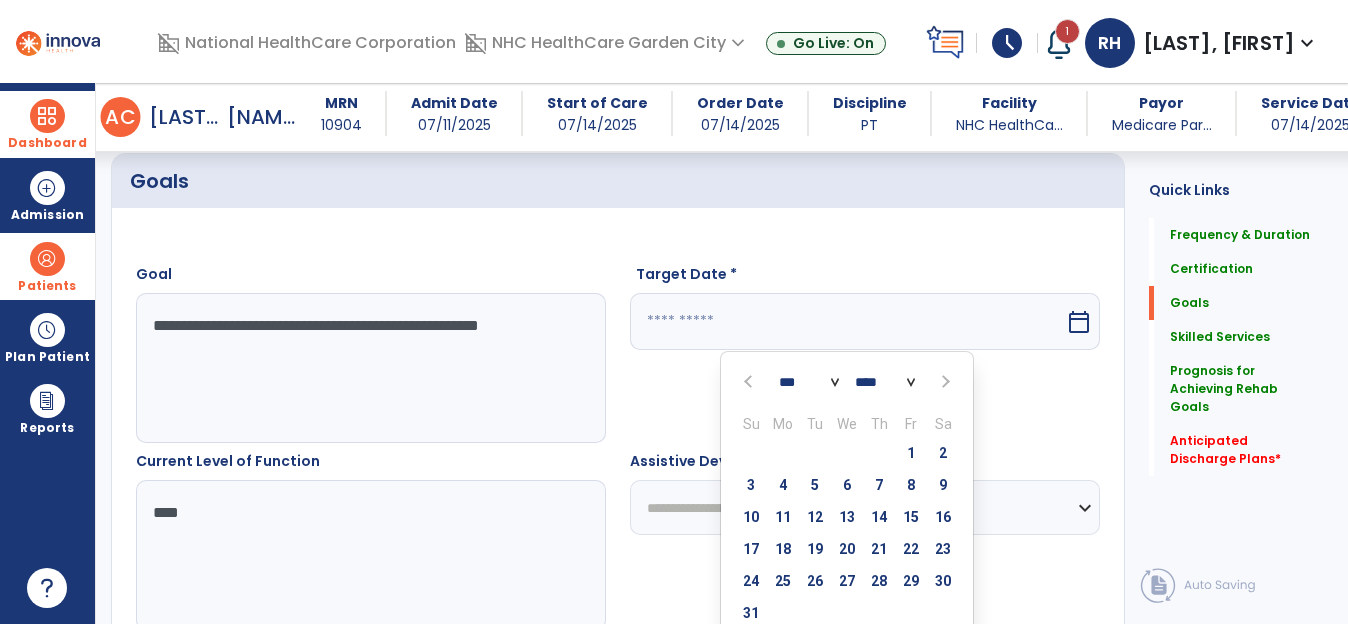 click at bounding box center [943, 382] 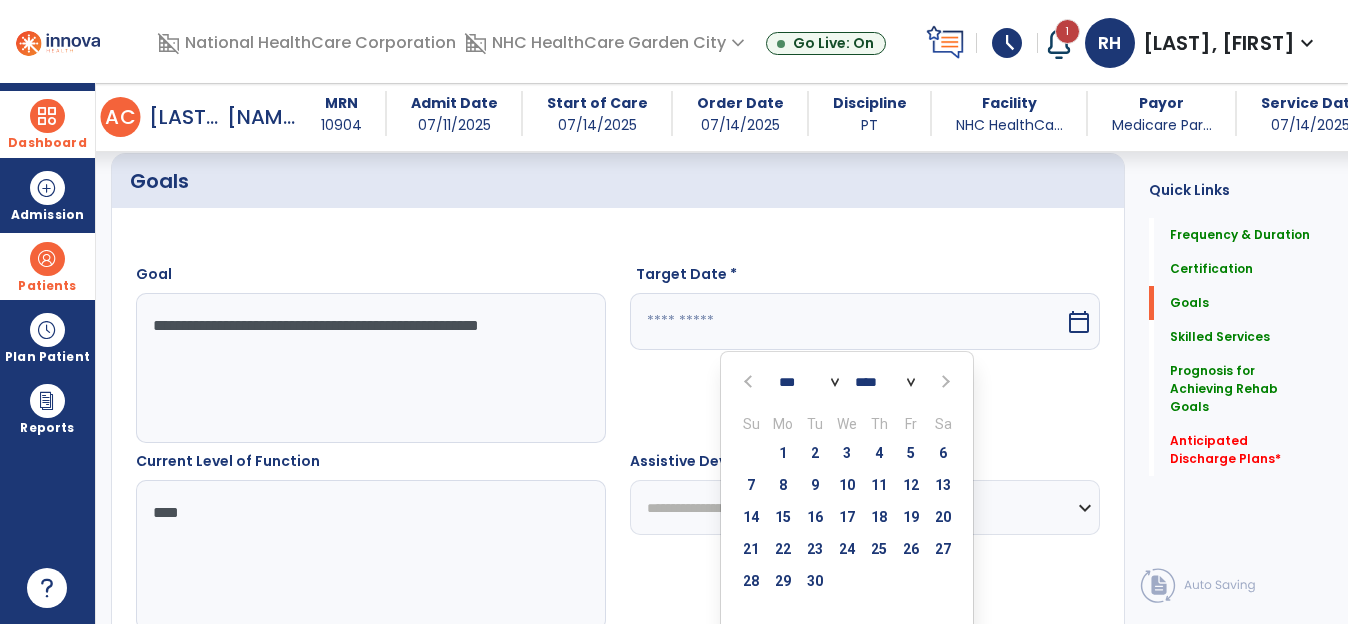 click at bounding box center (944, 382) 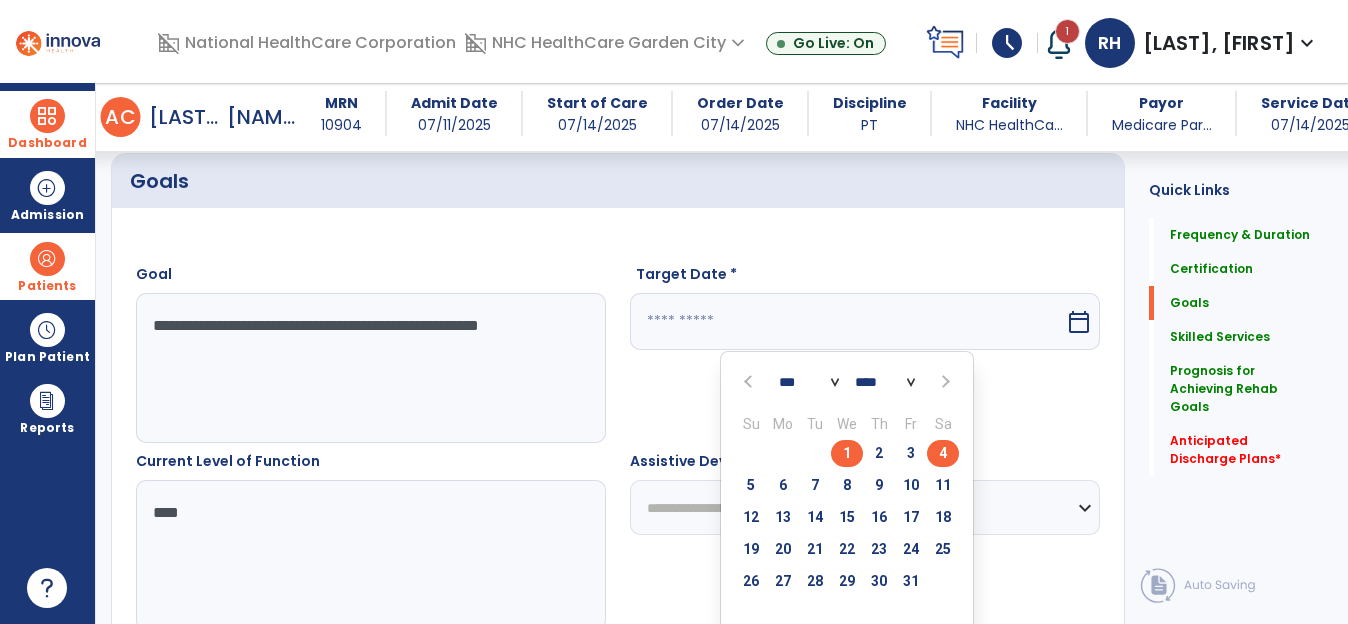 click on "4" at bounding box center (943, 453) 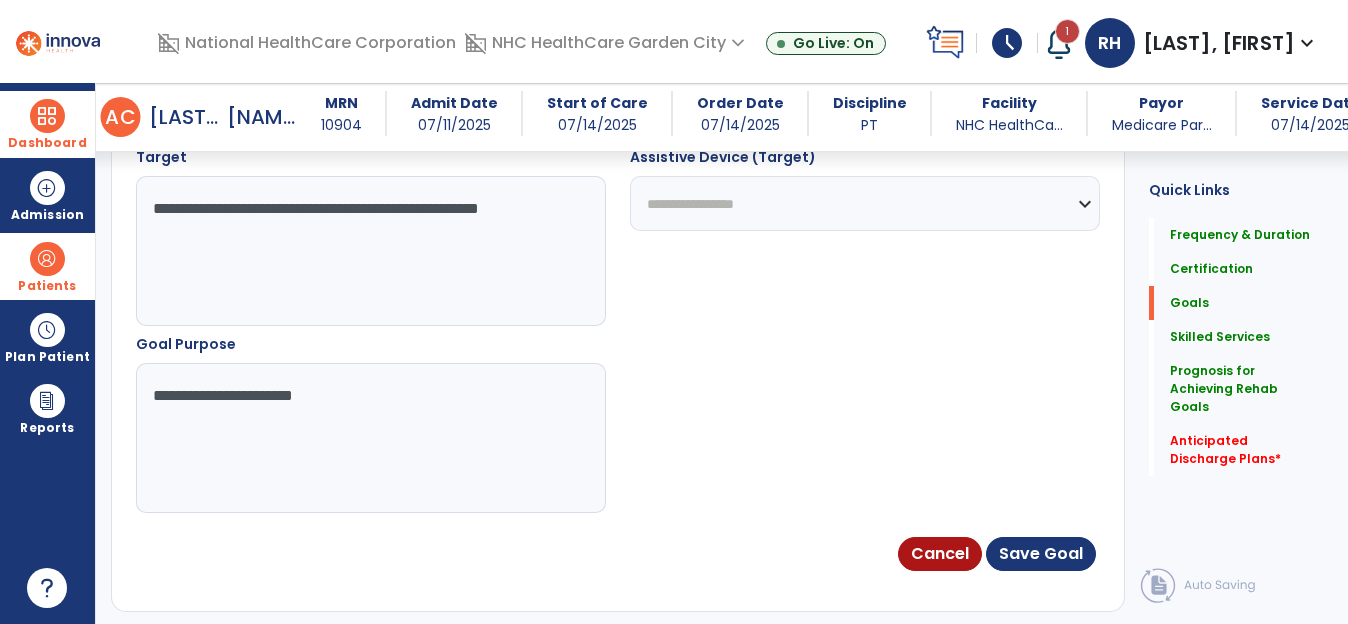 scroll, scrollTop: 1263, scrollLeft: 0, axis: vertical 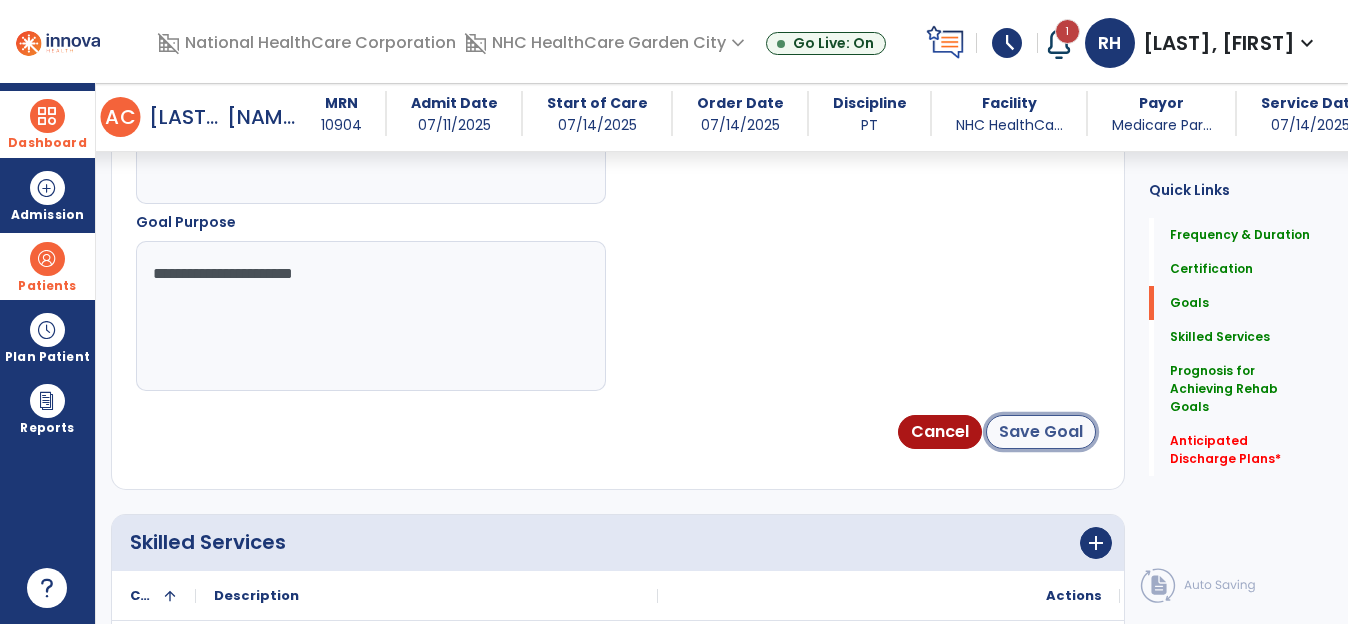 click on "Save Goal" at bounding box center (1041, 432) 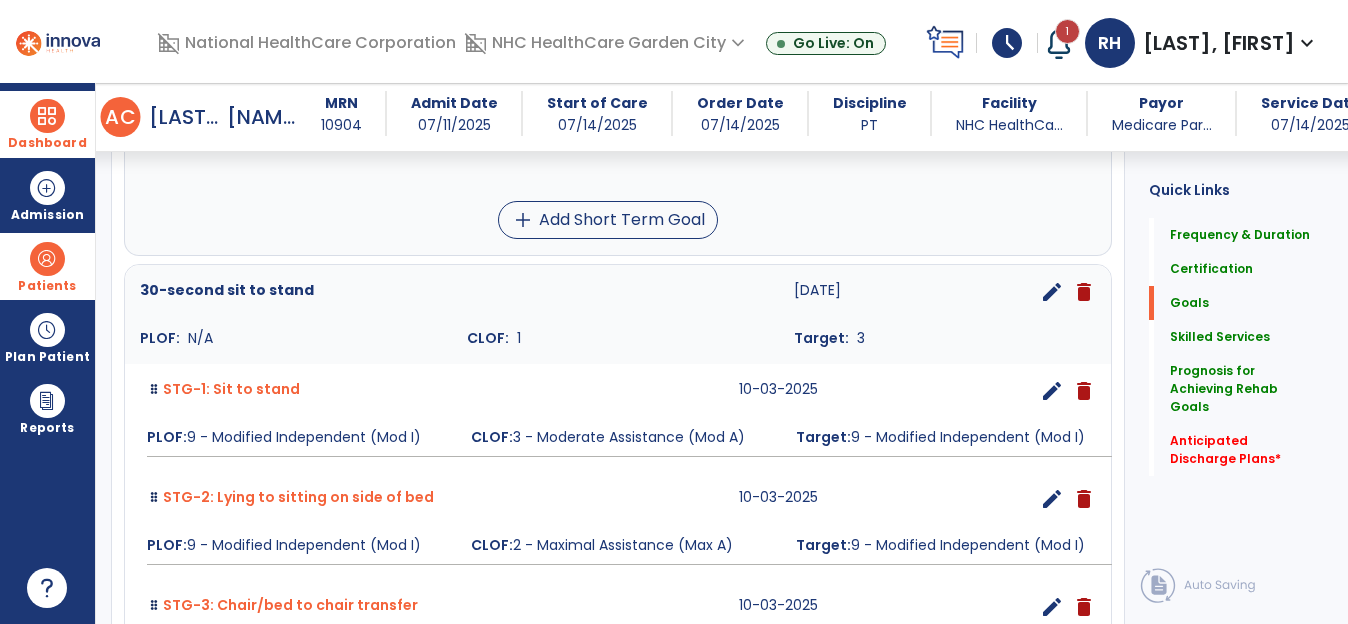 scroll, scrollTop: 684, scrollLeft: 0, axis: vertical 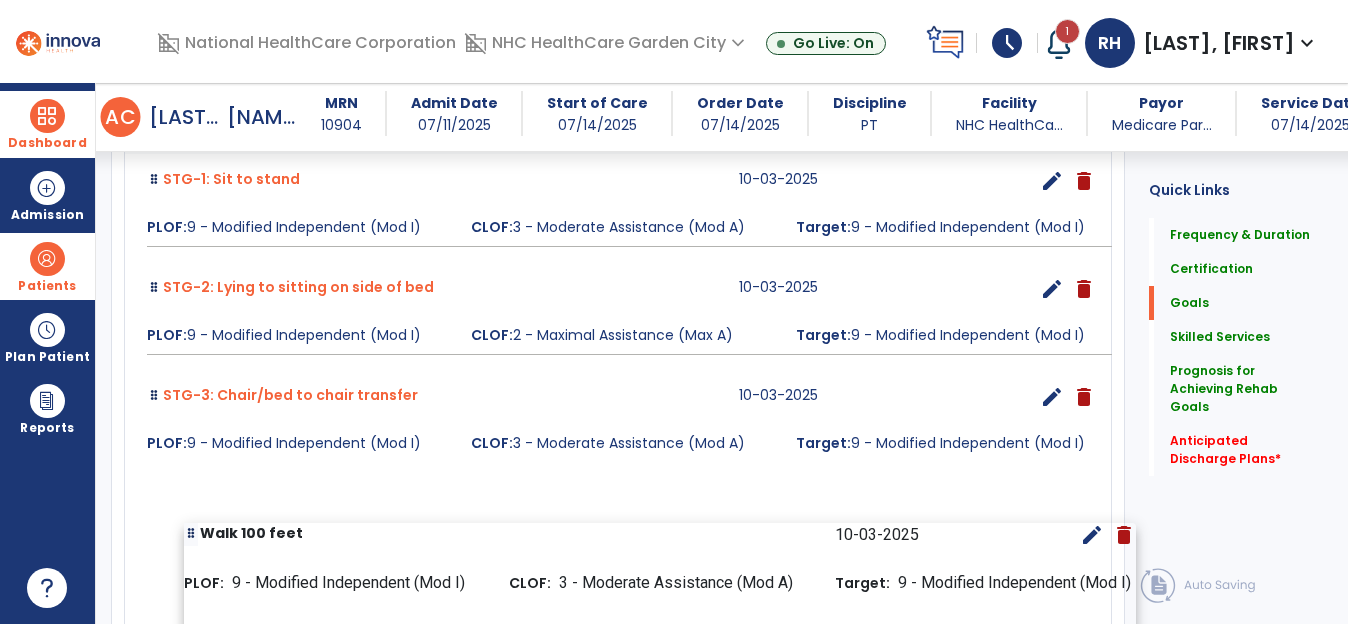 drag, startPoint x: 443, startPoint y: 190, endPoint x: 481, endPoint y: 680, distance: 491.47125 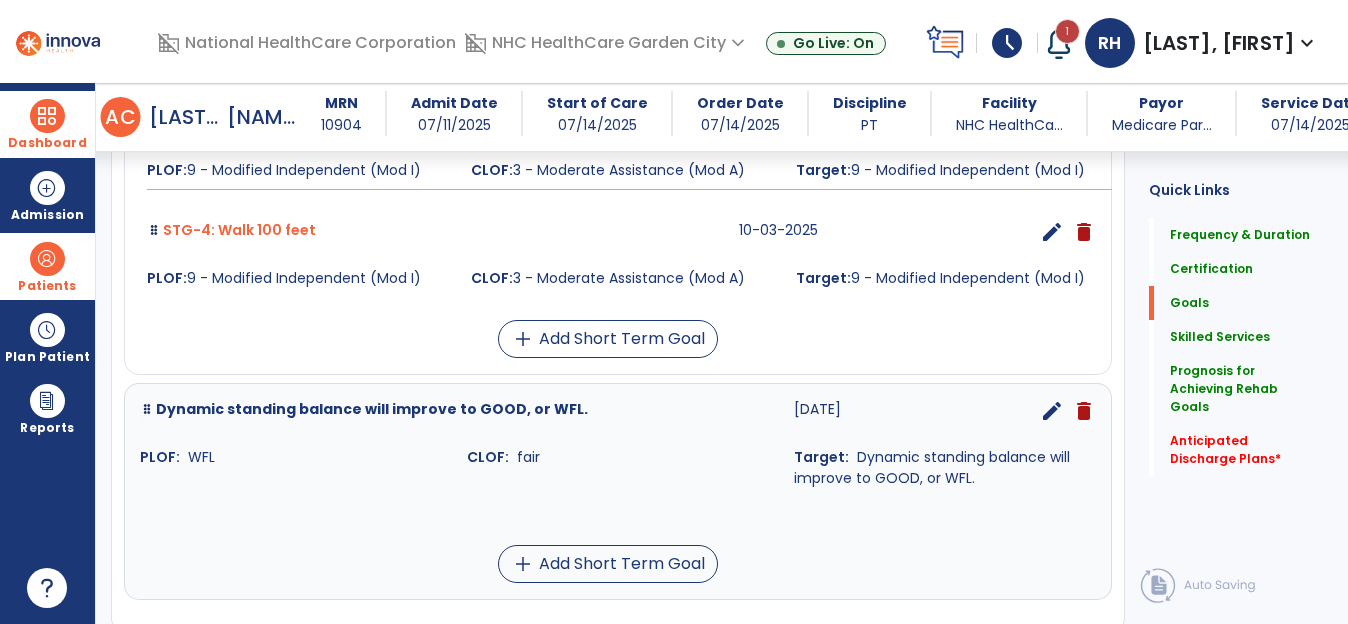 scroll, scrollTop: 1016, scrollLeft: 0, axis: vertical 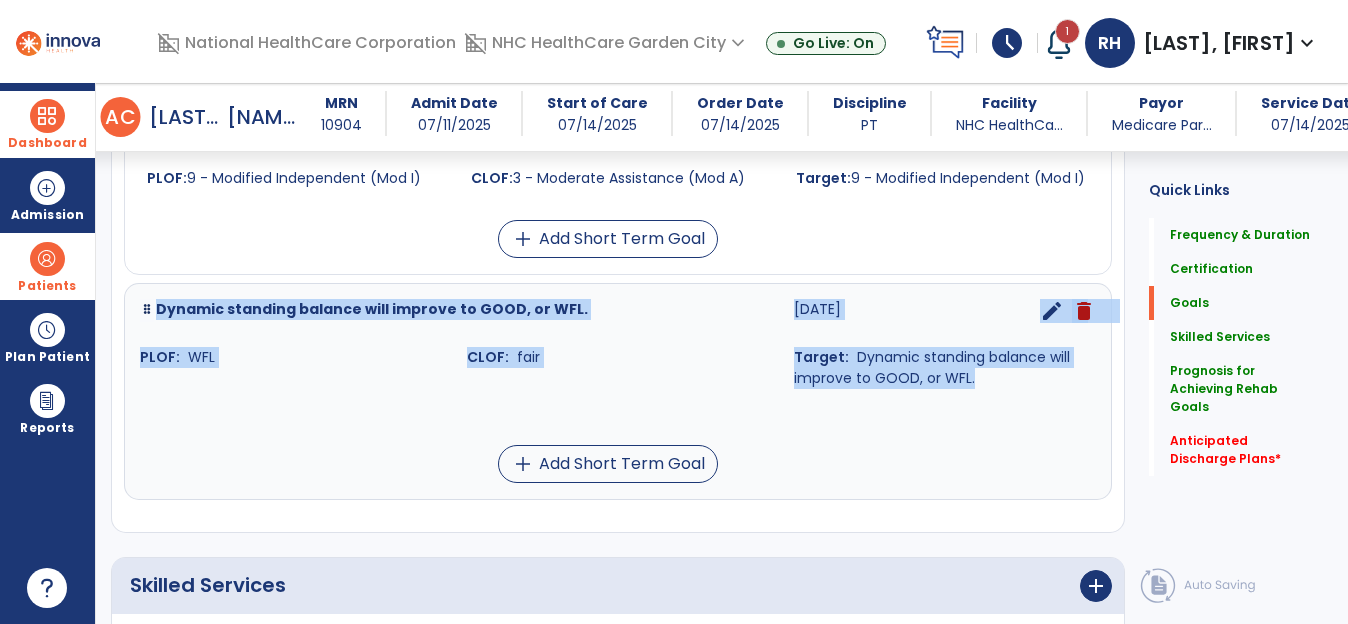 drag, startPoint x: 371, startPoint y: 216, endPoint x: 484, endPoint y: 383, distance: 201.63829 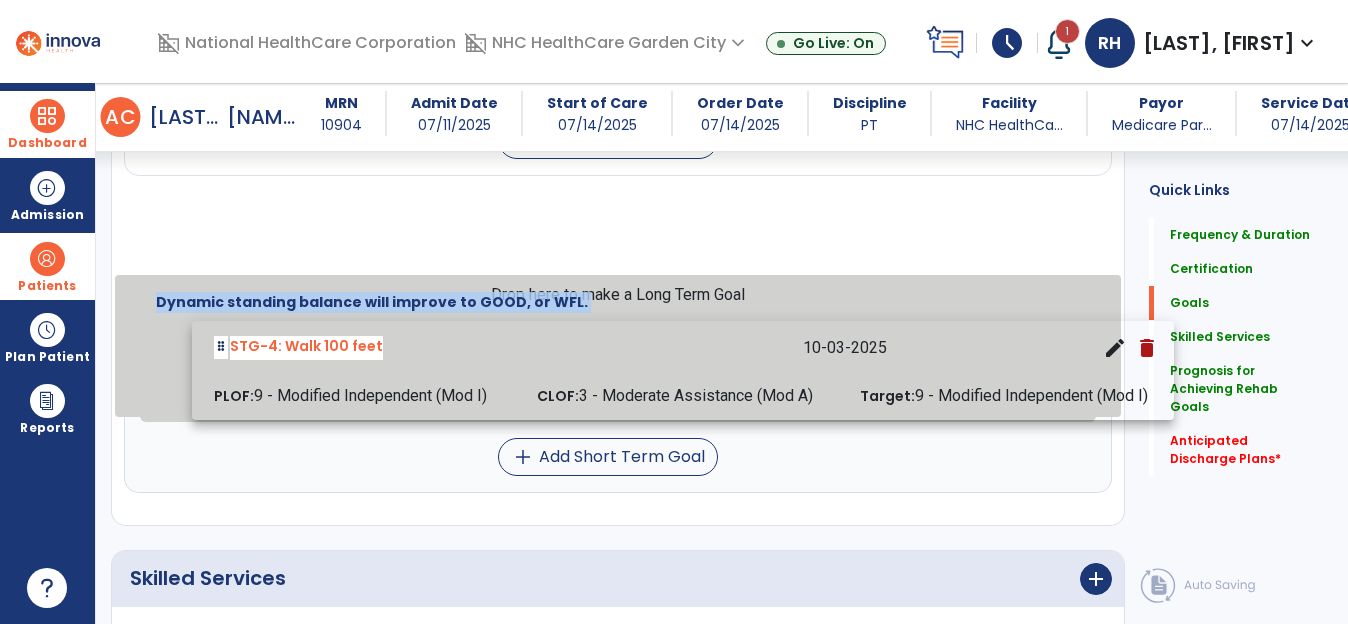 drag, startPoint x: 401, startPoint y: 204, endPoint x: 465, endPoint y: 420, distance: 225.28204 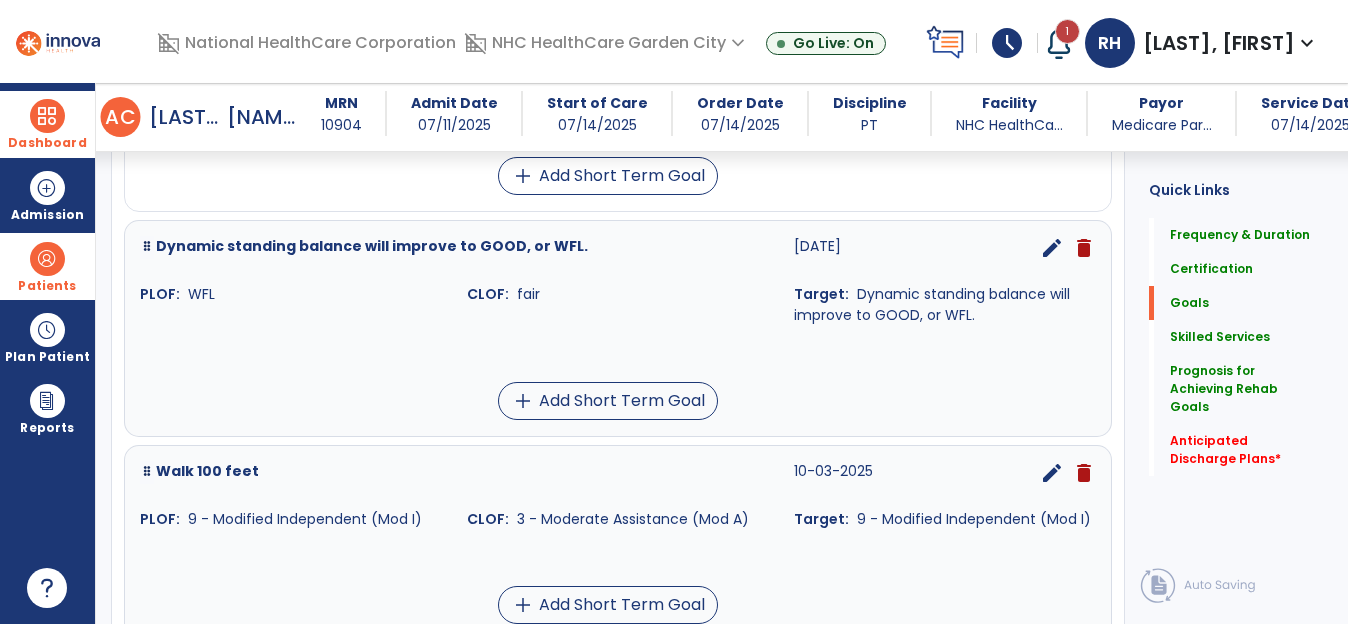 scroll, scrollTop: 993, scrollLeft: 0, axis: vertical 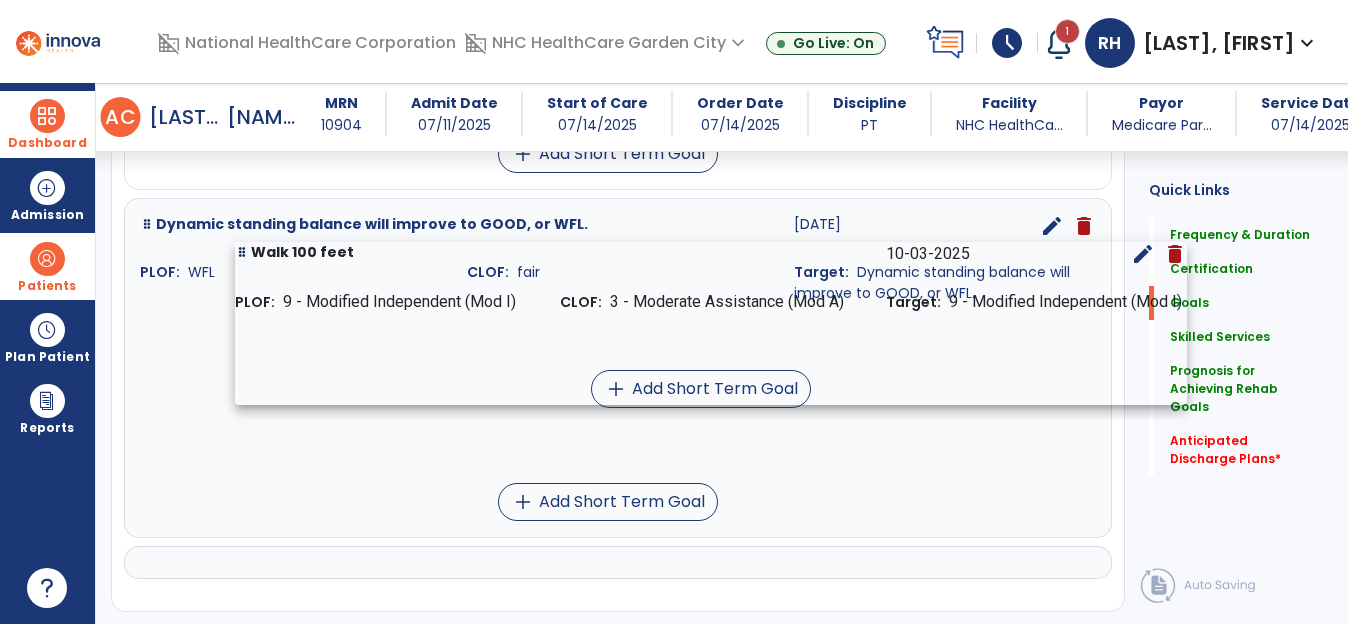 drag, startPoint x: 375, startPoint y: 497, endPoint x: 459, endPoint y: 298, distance: 216.00232 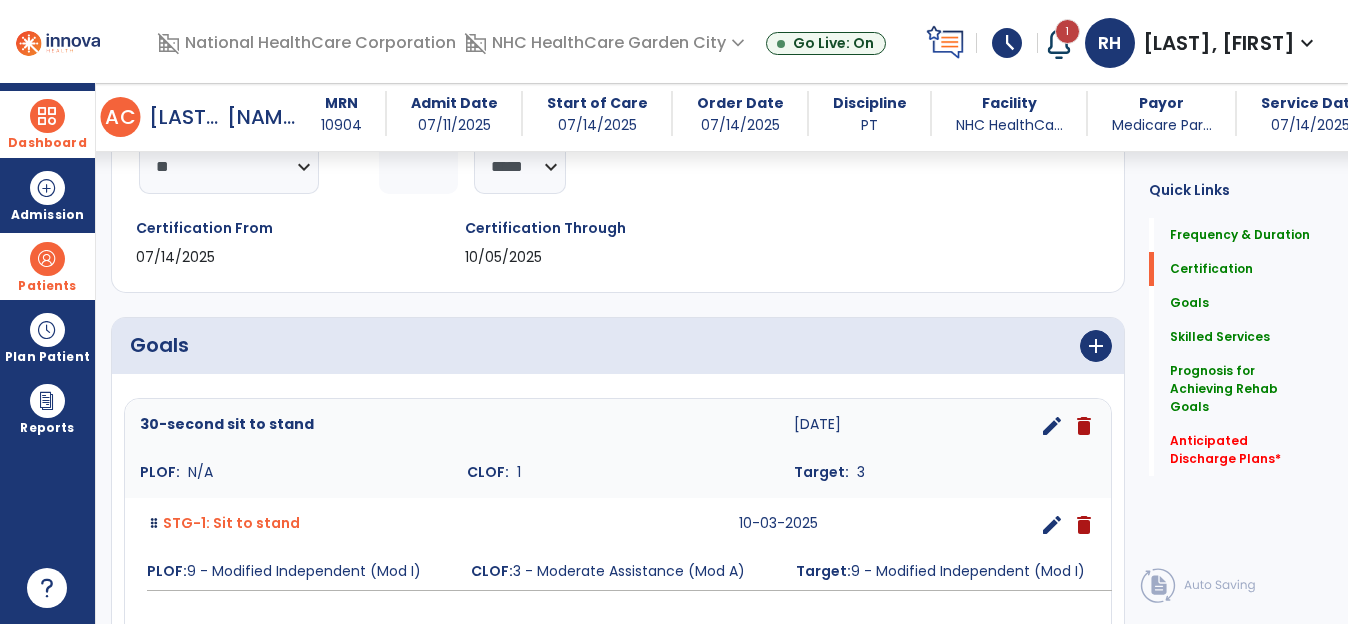 scroll, scrollTop: 300, scrollLeft: 0, axis: vertical 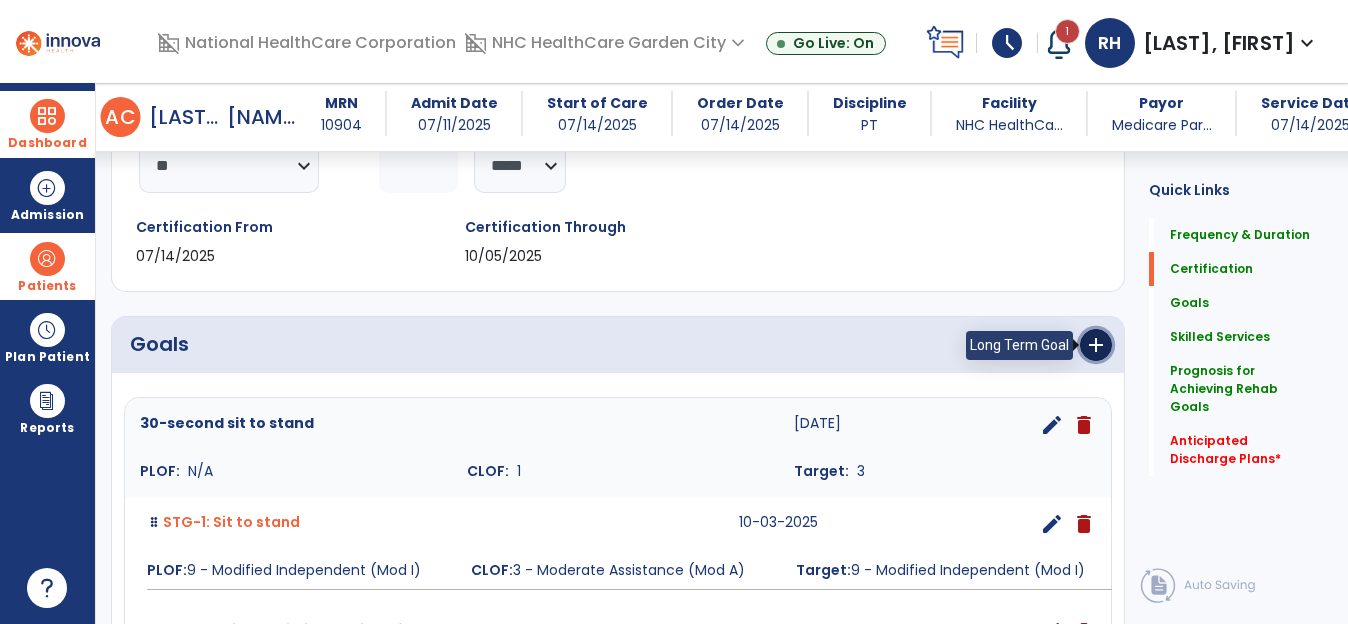 click on "add" at bounding box center [1096, 345] 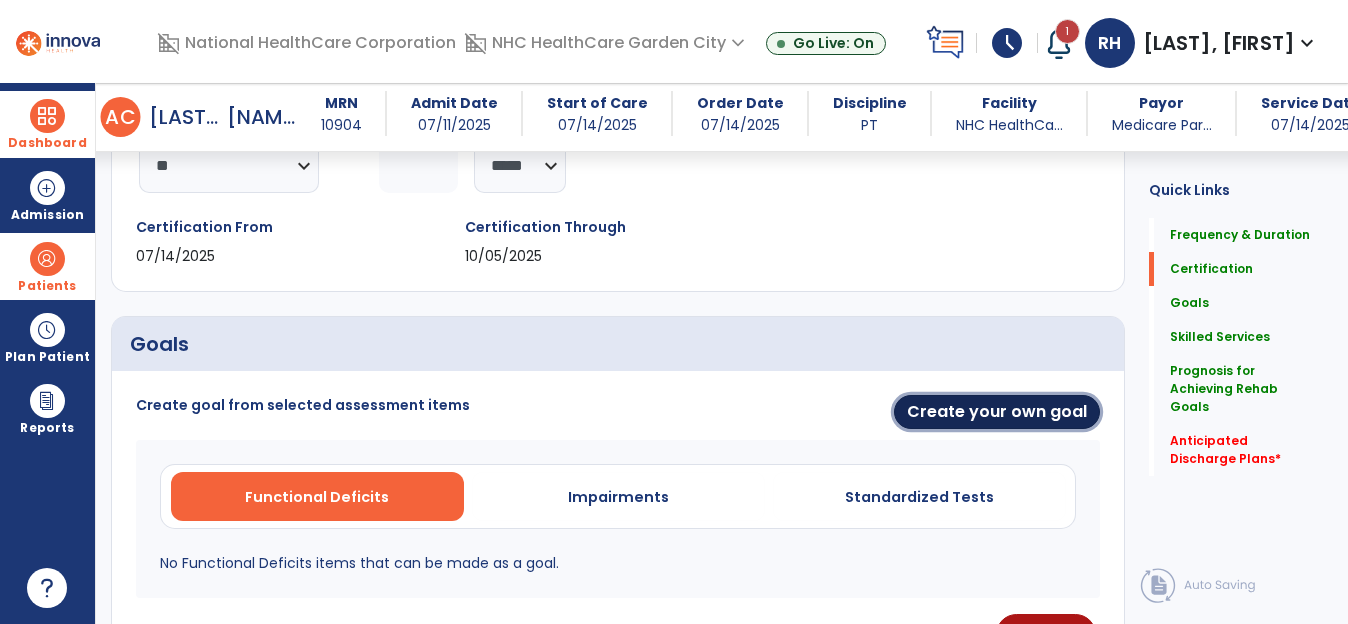 click on "Create your own goal" at bounding box center (997, 412) 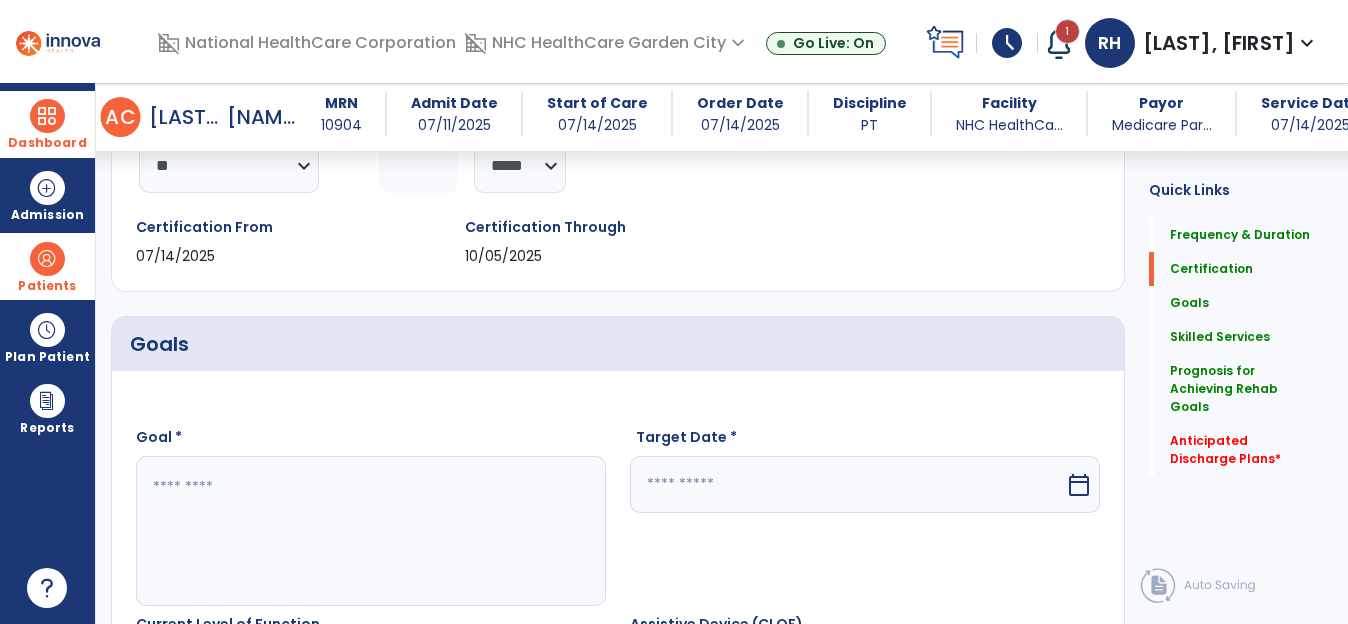 drag, startPoint x: 198, startPoint y: 488, endPoint x: 280, endPoint y: 546, distance: 100.43903 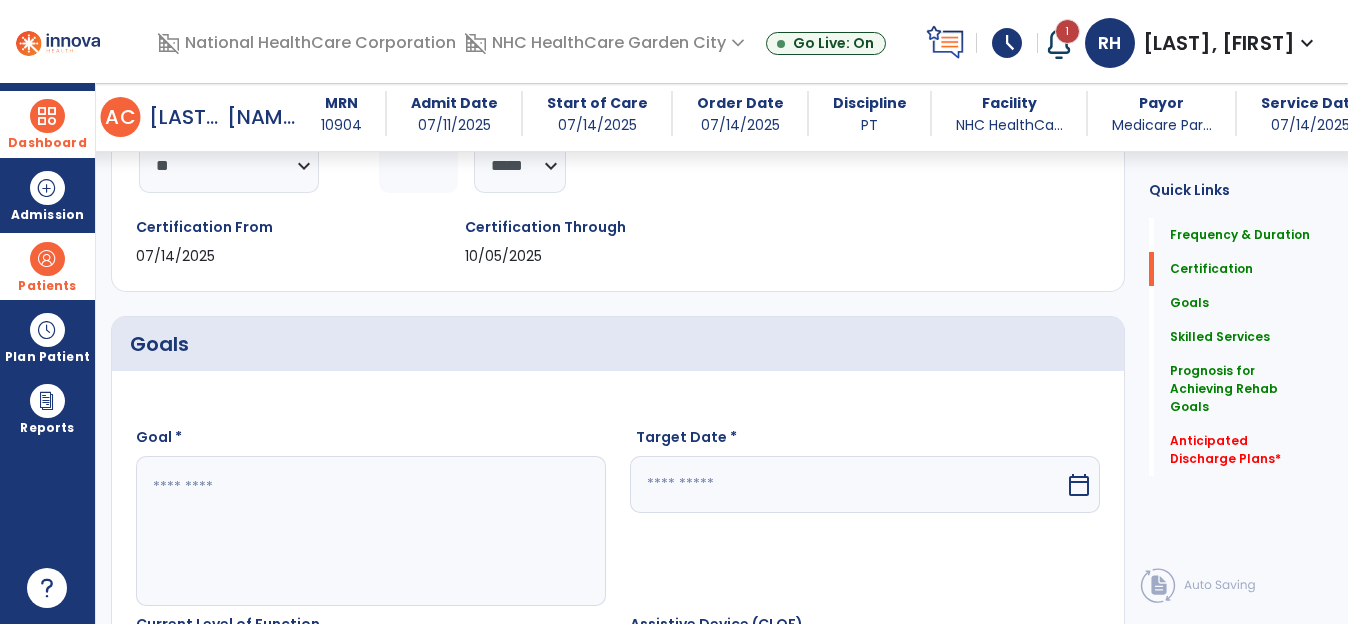 paste on "**********" 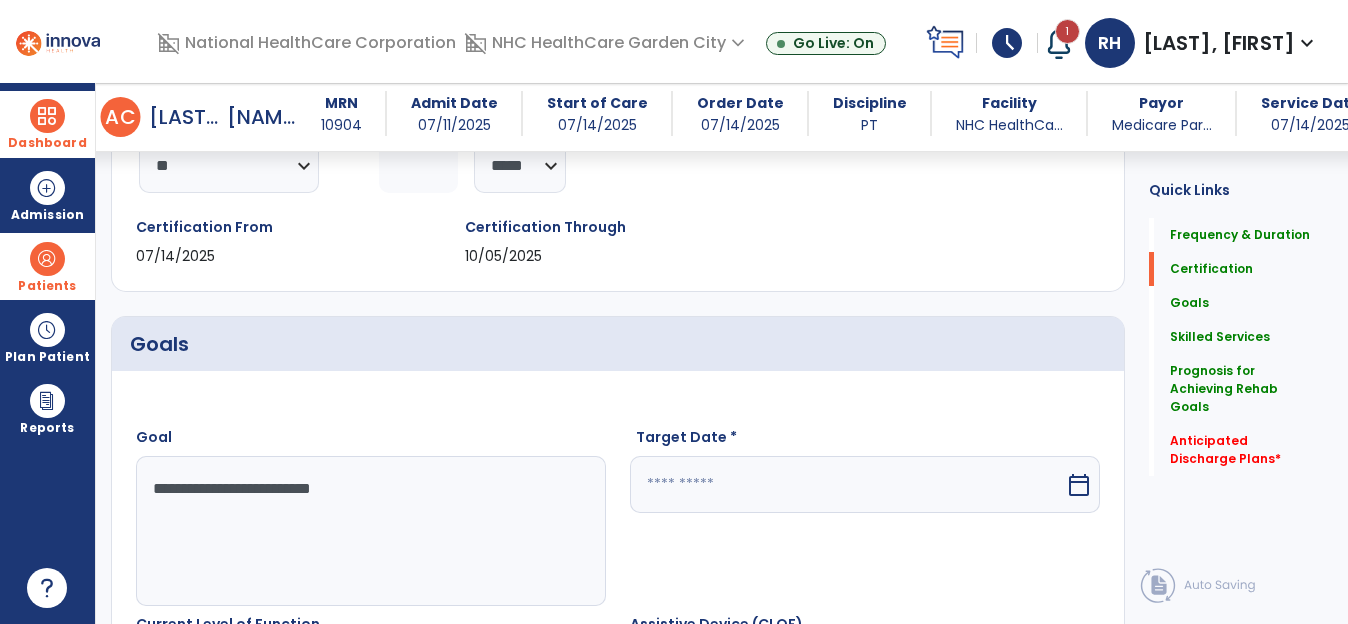 click on "calendar_today" at bounding box center [1079, 485] 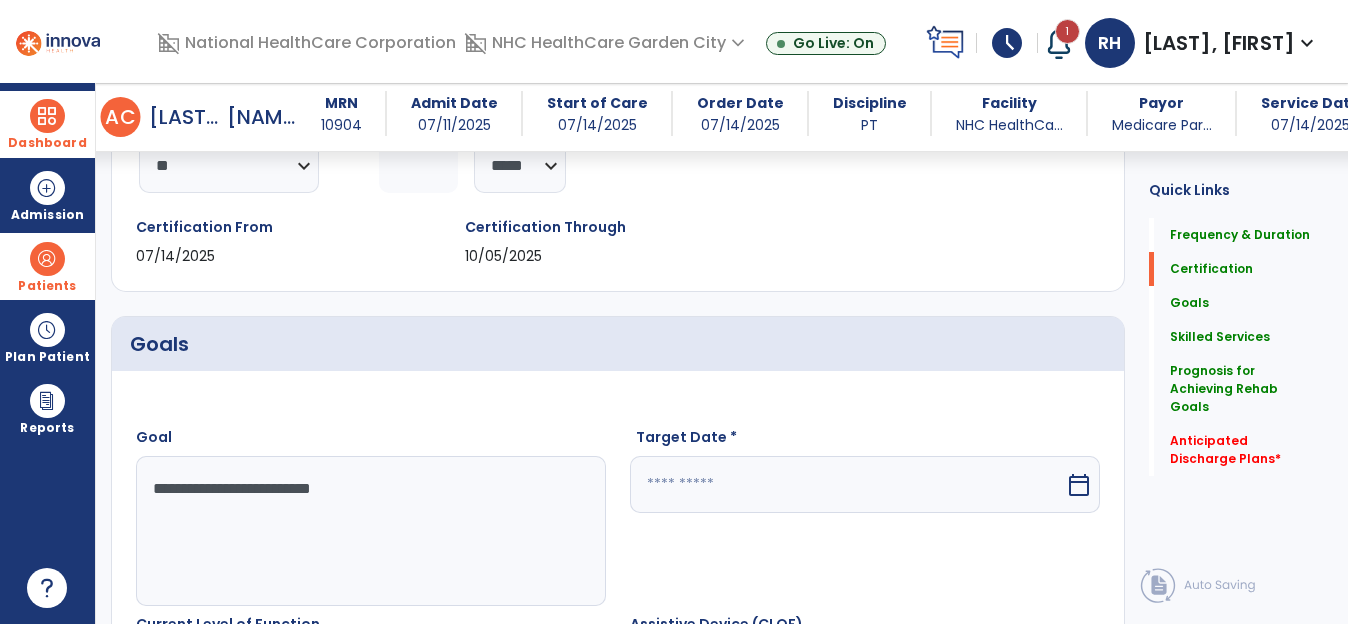scroll, scrollTop: 631, scrollLeft: 0, axis: vertical 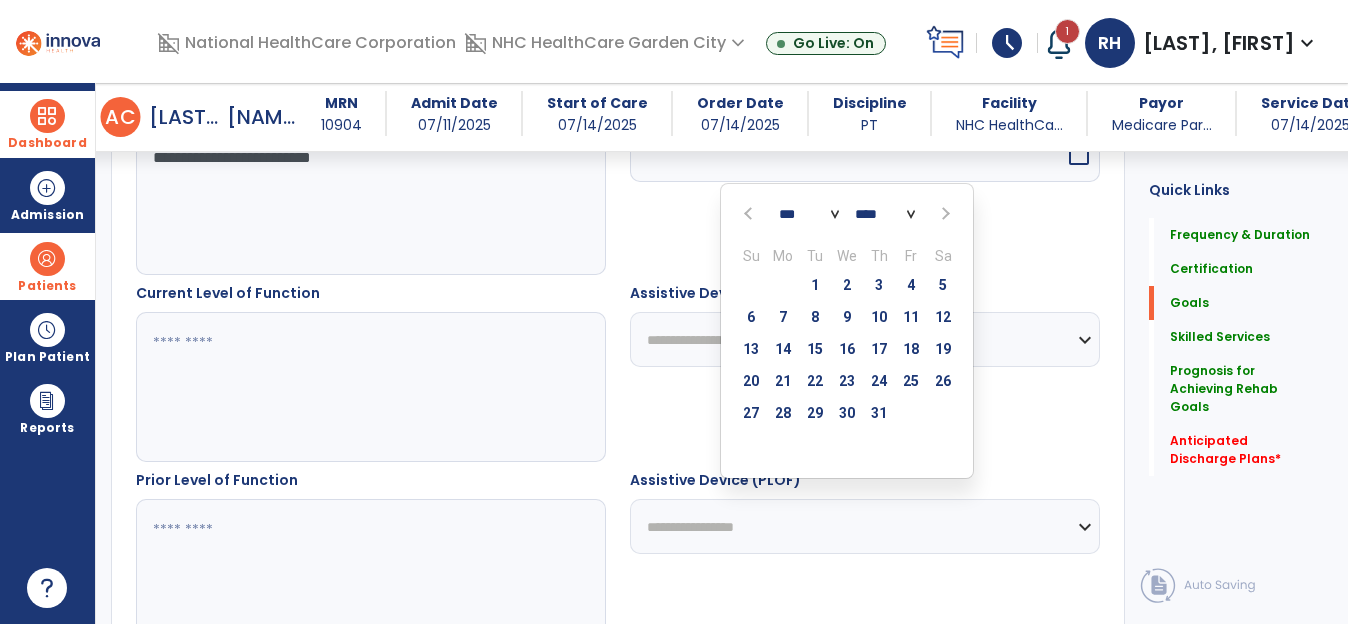 click at bounding box center (943, 214) 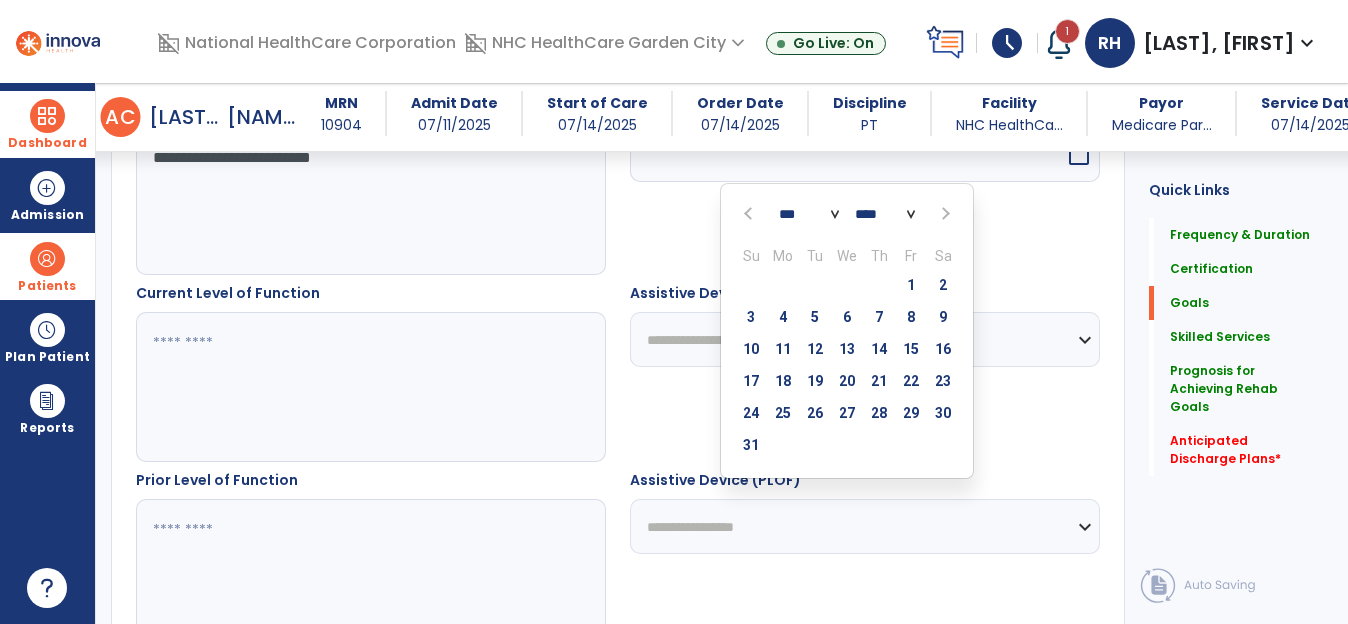 click at bounding box center (944, 214) 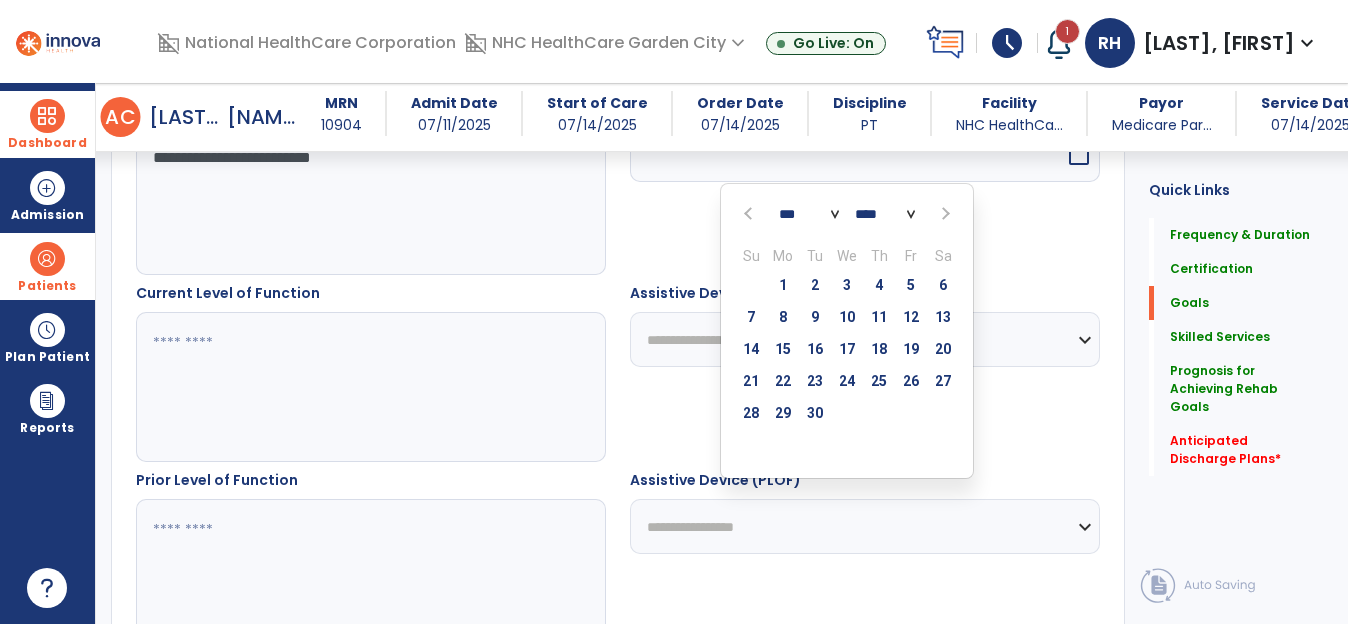 click at bounding box center (944, 214) 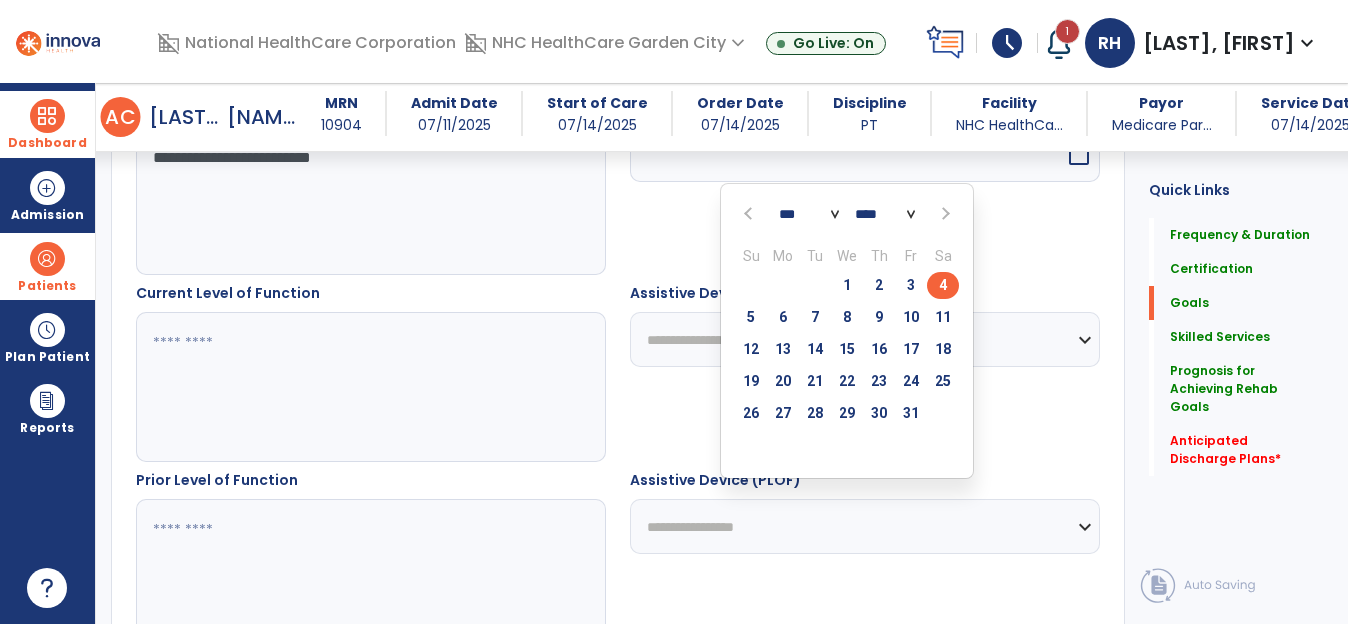 click on "4" at bounding box center (943, 285) 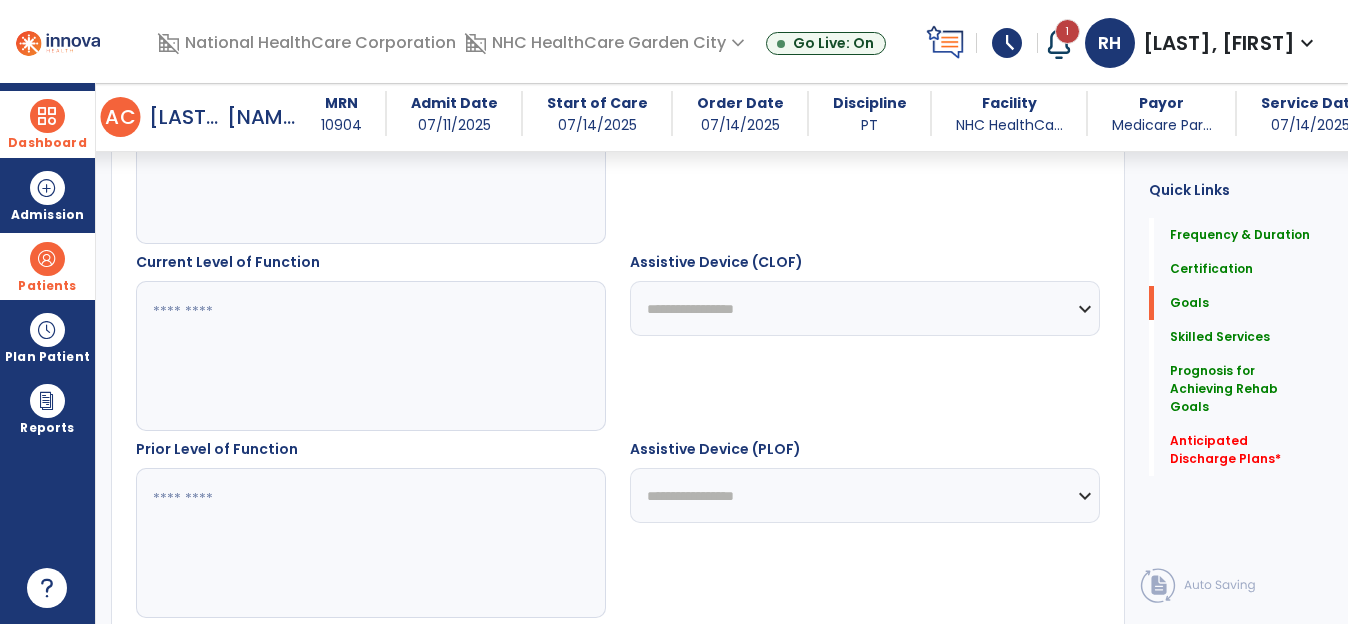 scroll, scrollTop: 731, scrollLeft: 0, axis: vertical 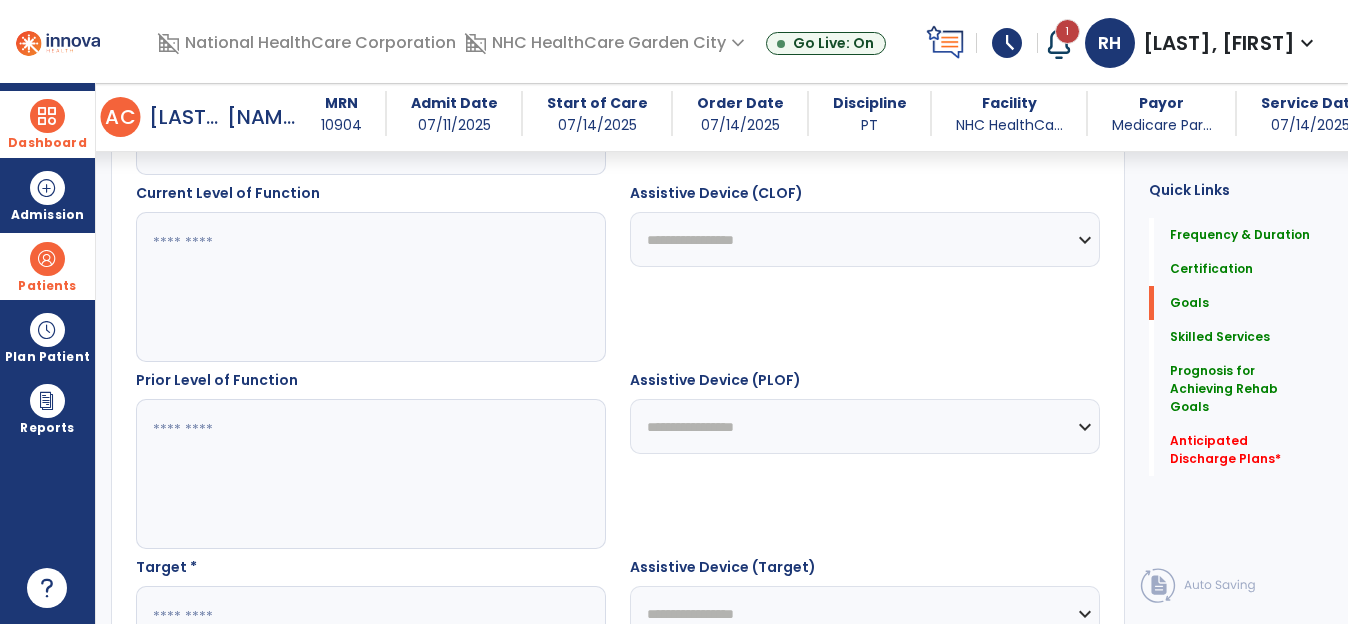 click at bounding box center (370, 287) 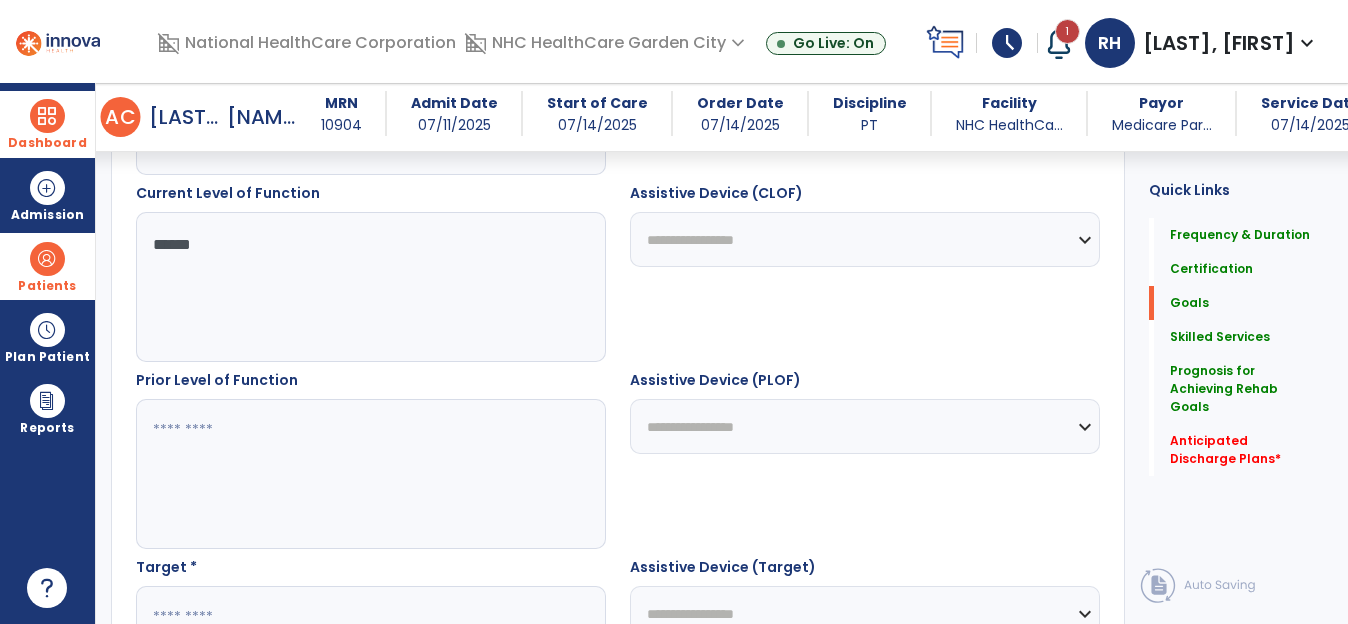 click at bounding box center [370, 474] 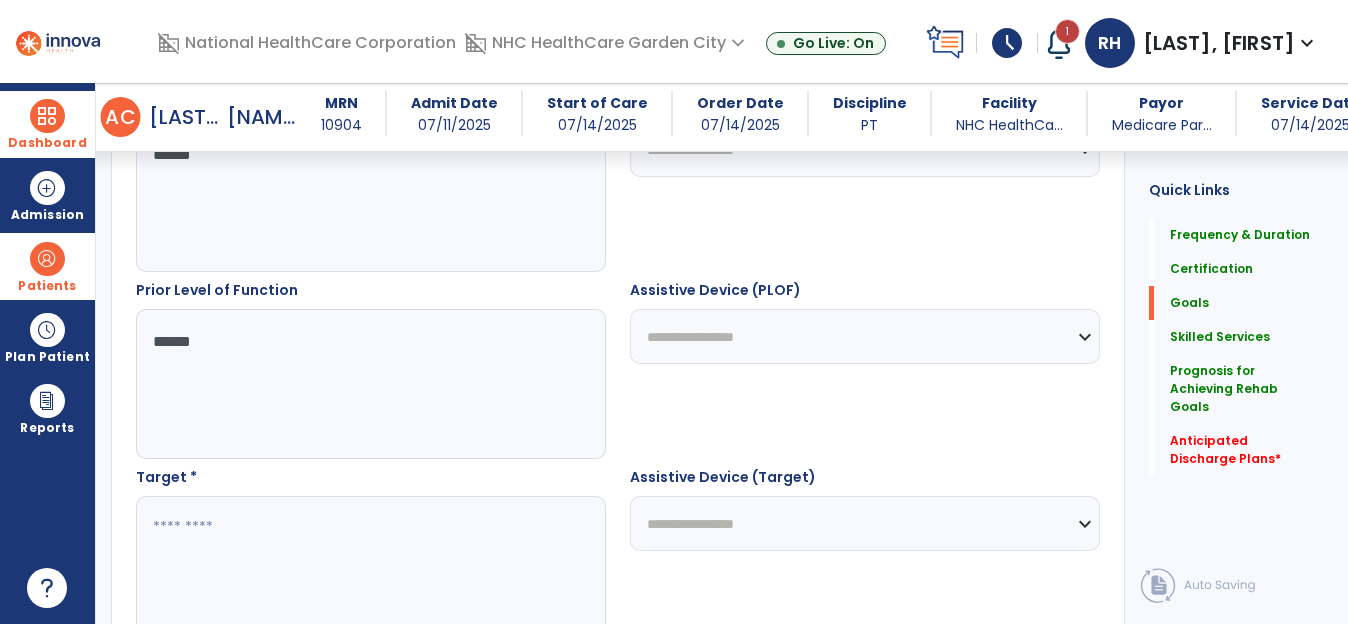 scroll, scrollTop: 931, scrollLeft: 0, axis: vertical 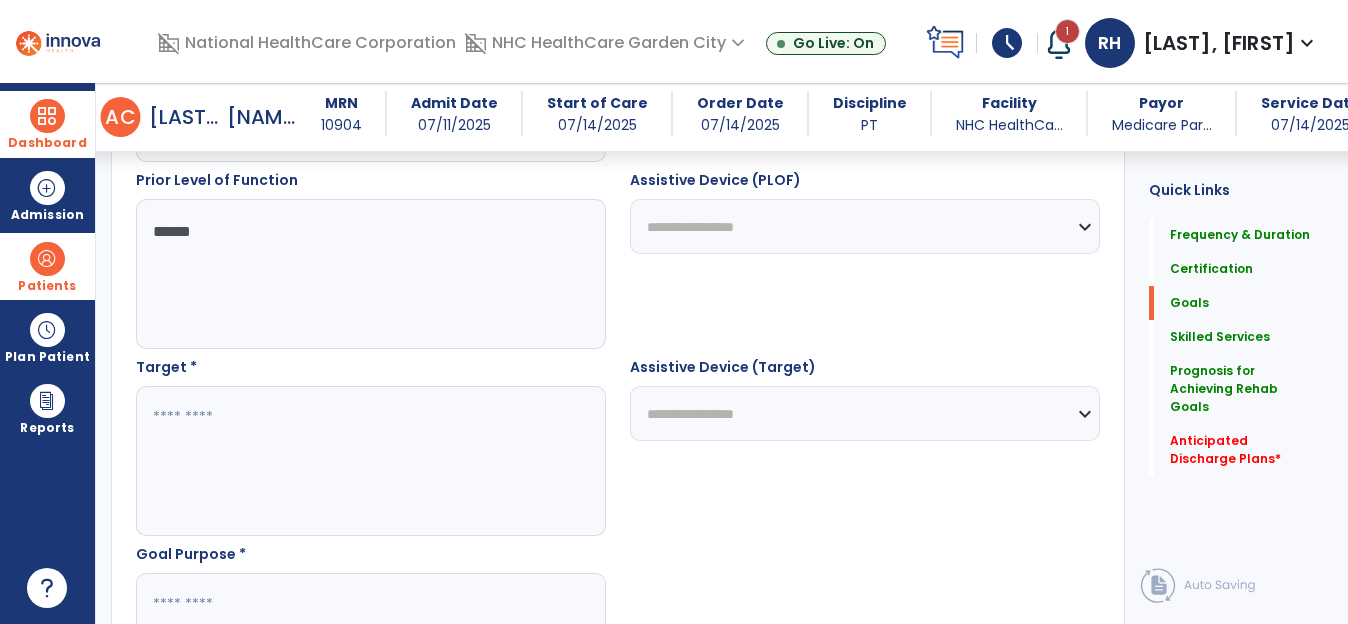 click at bounding box center [370, 461] 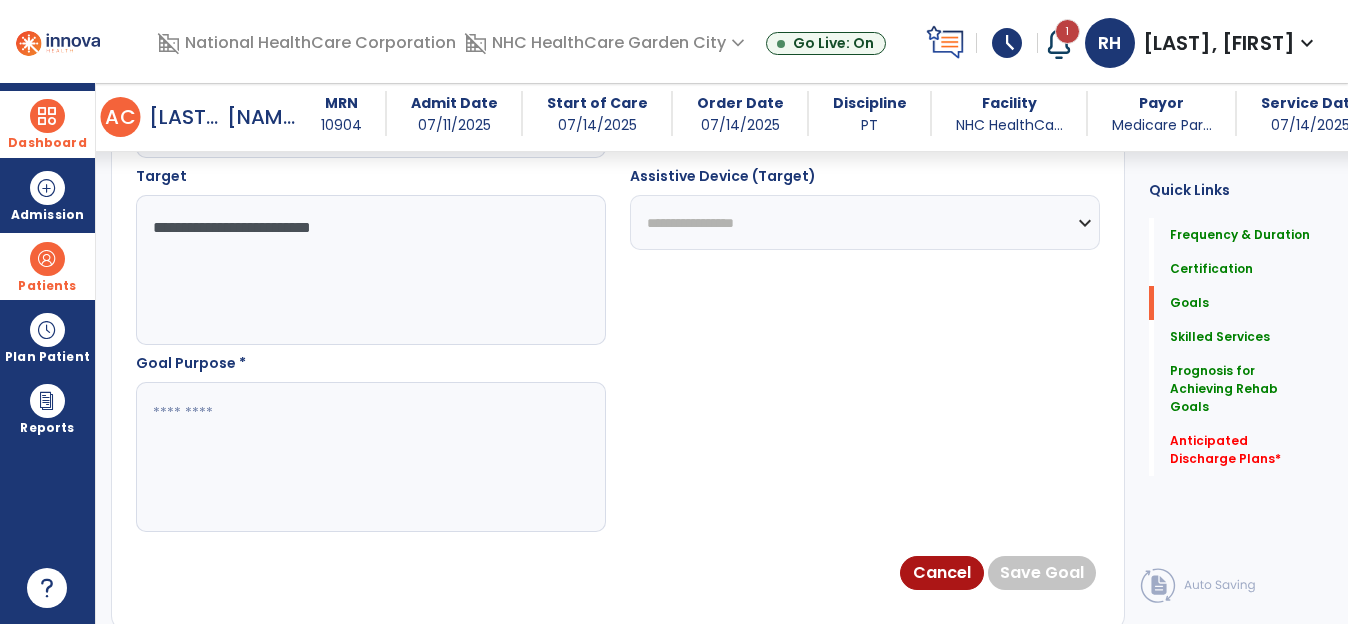 scroll, scrollTop: 1131, scrollLeft: 0, axis: vertical 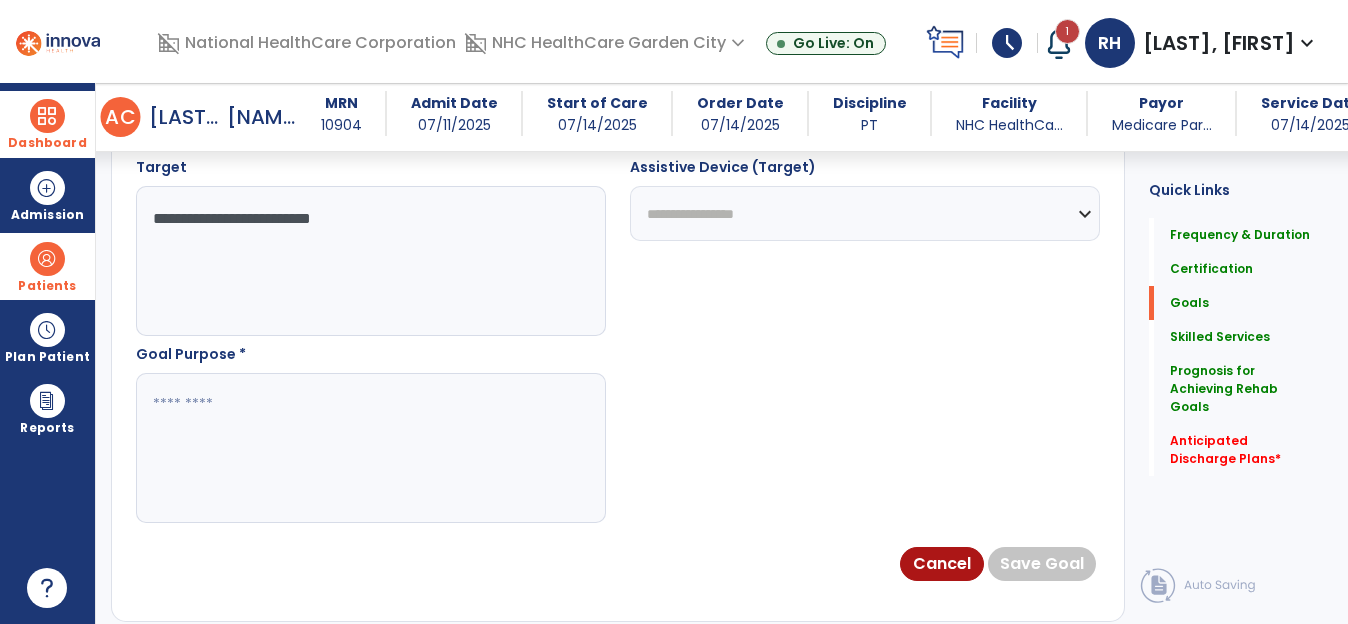 click at bounding box center [370, 448] 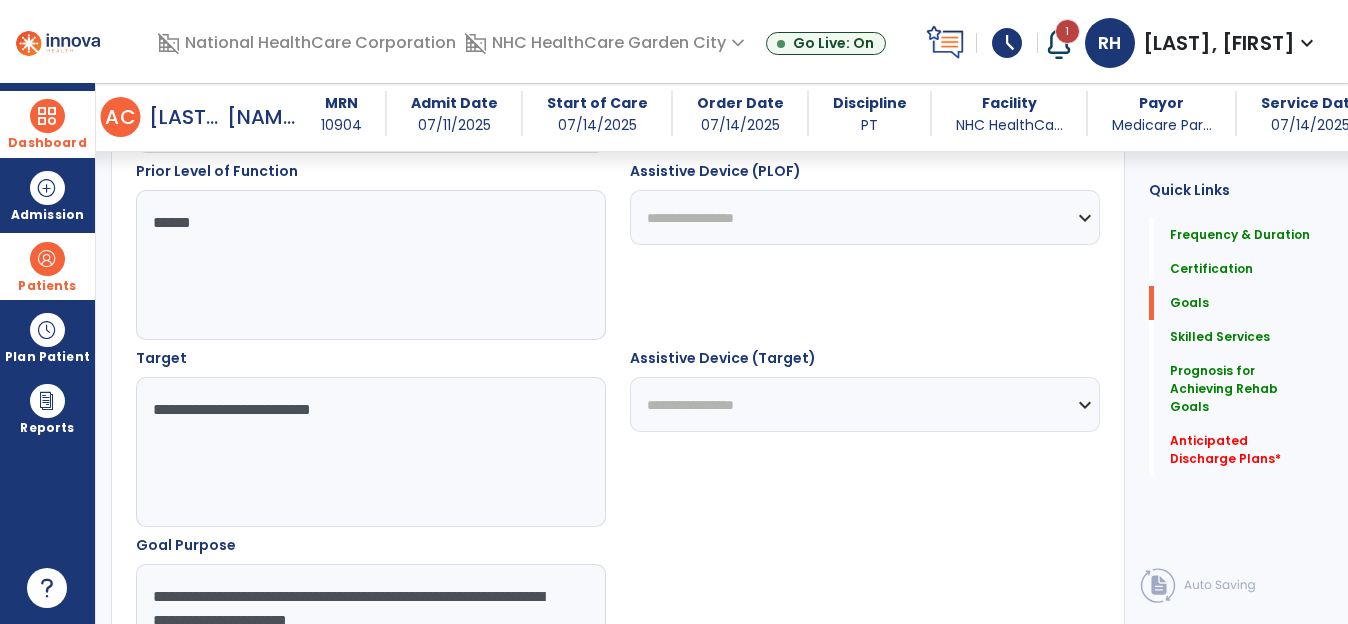 scroll, scrollTop: 1231, scrollLeft: 0, axis: vertical 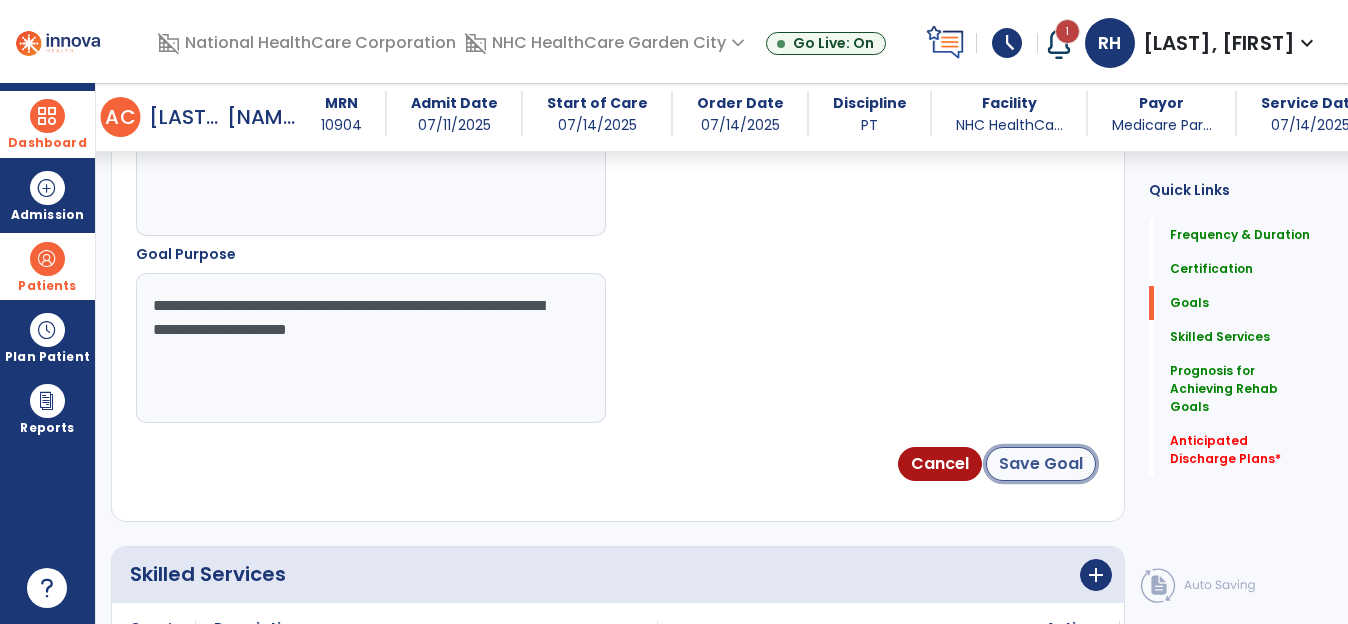 click on "Save Goal" at bounding box center [1041, 464] 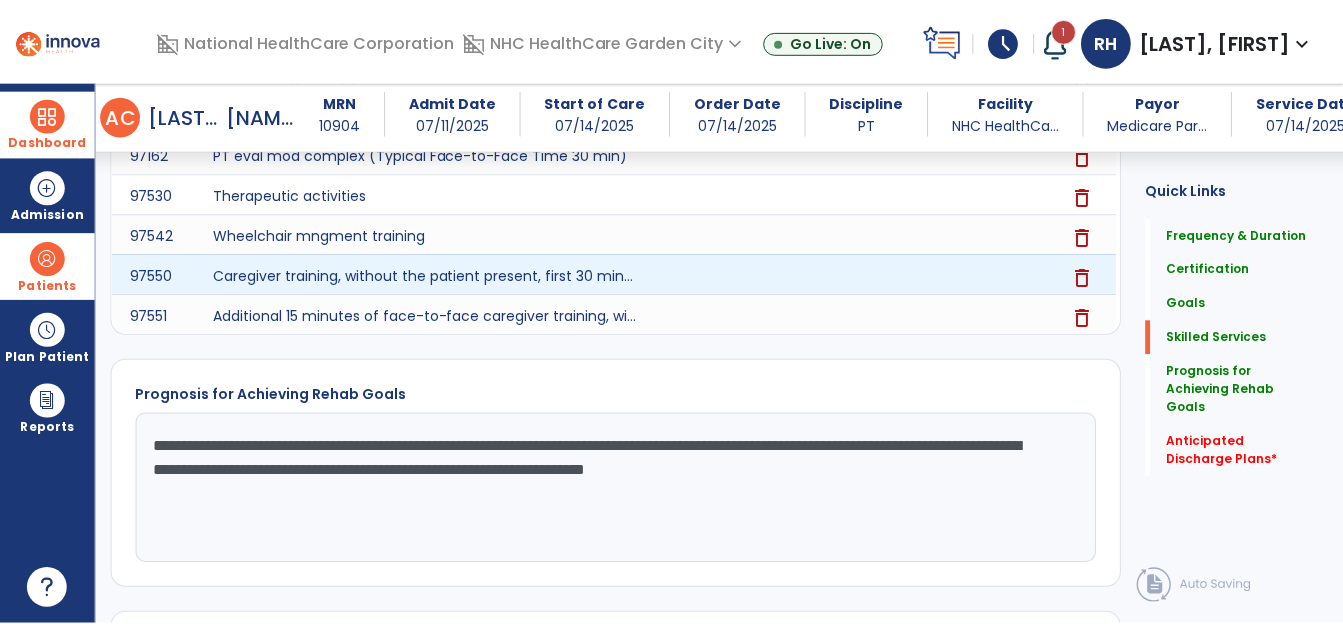 scroll, scrollTop: 2150, scrollLeft: 0, axis: vertical 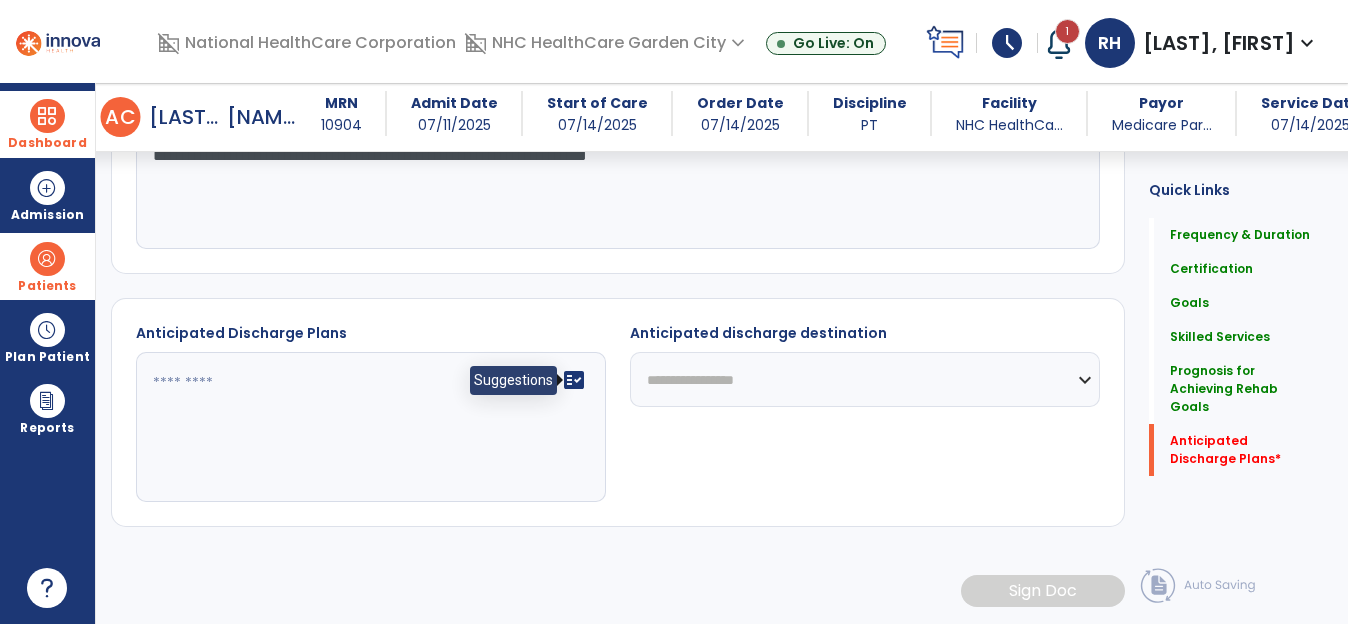 click on "fact_check" 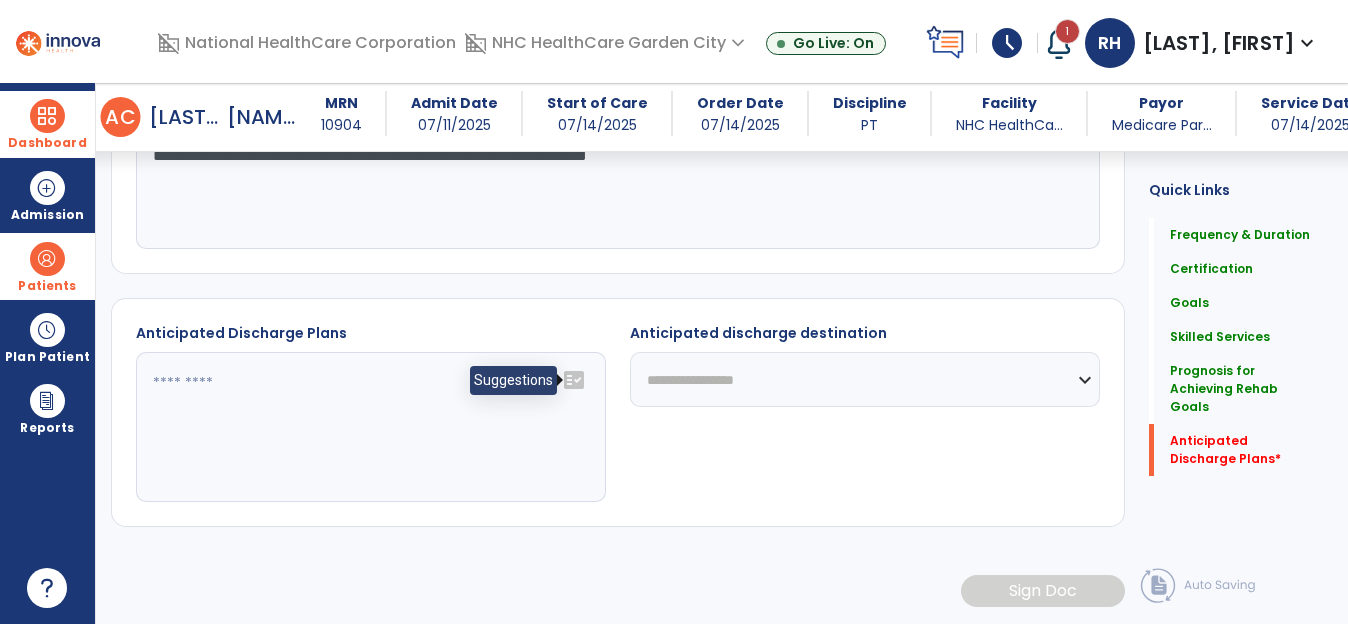 click on "fact_check" 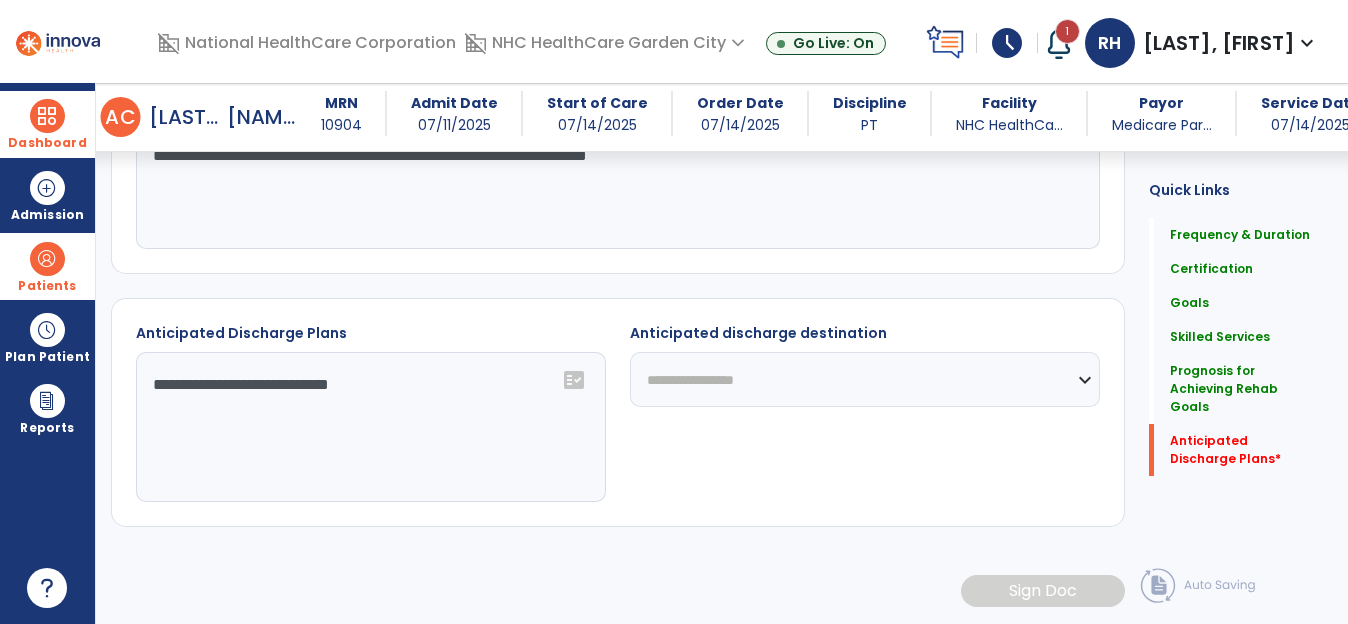 click on "**********" 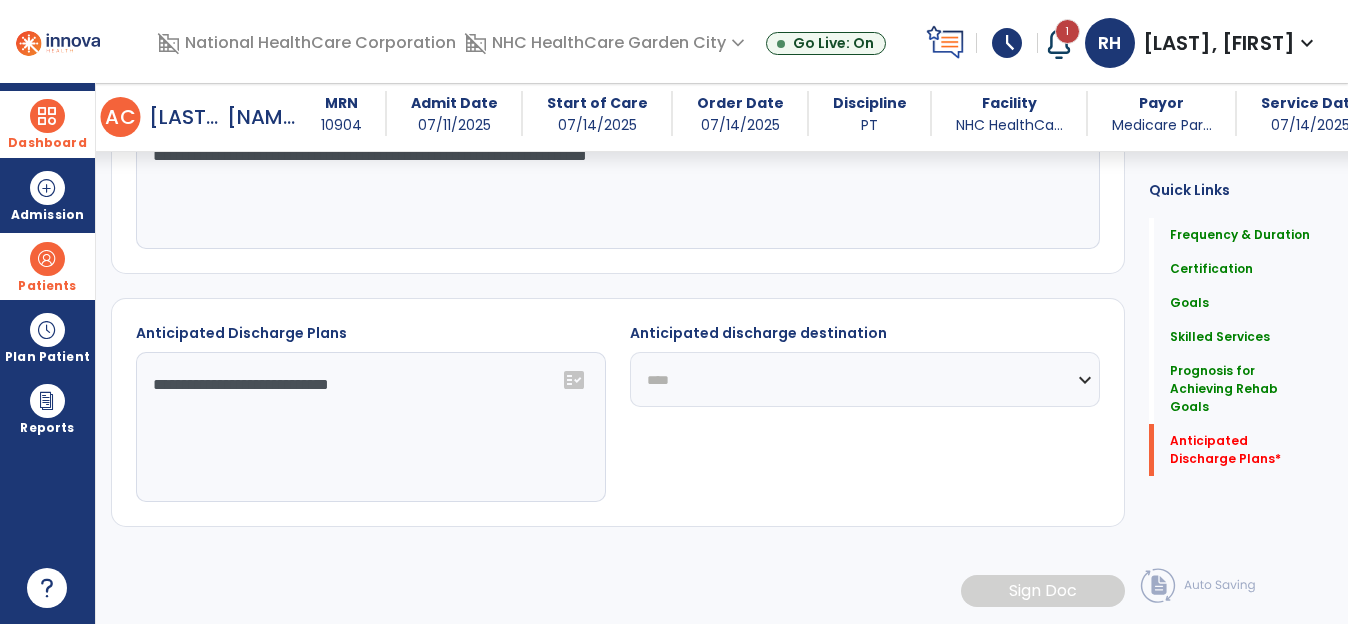 click on "**********" 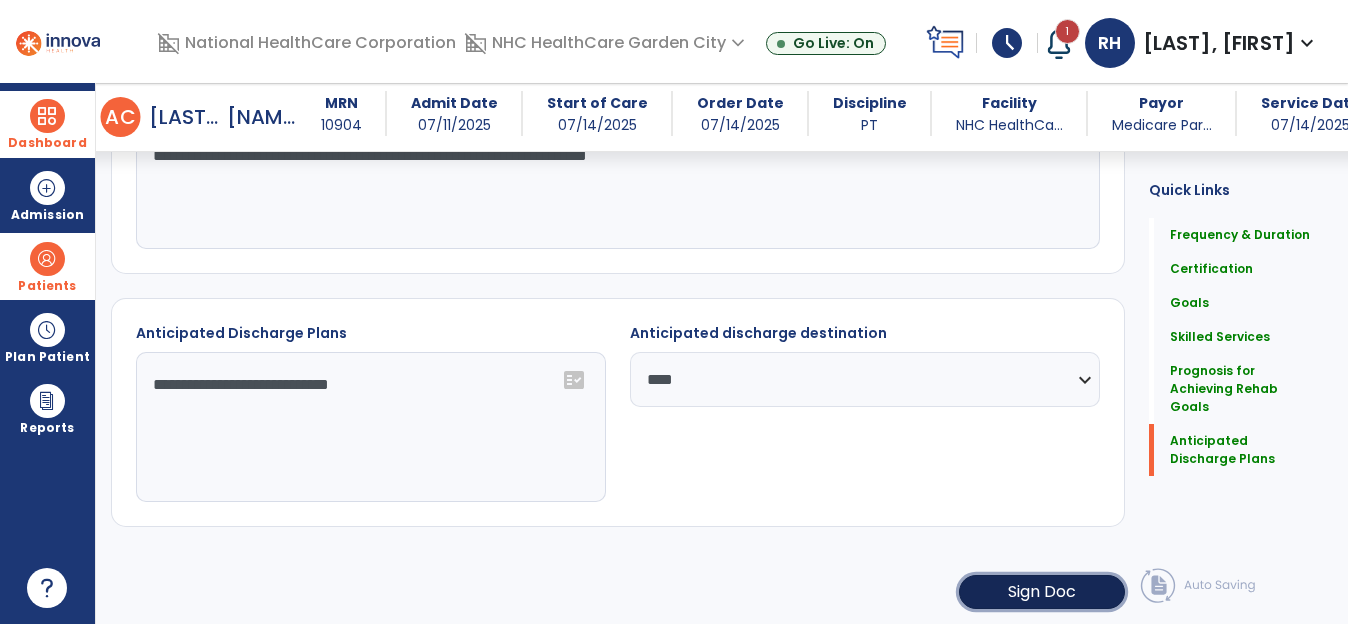 click on "Sign Doc" 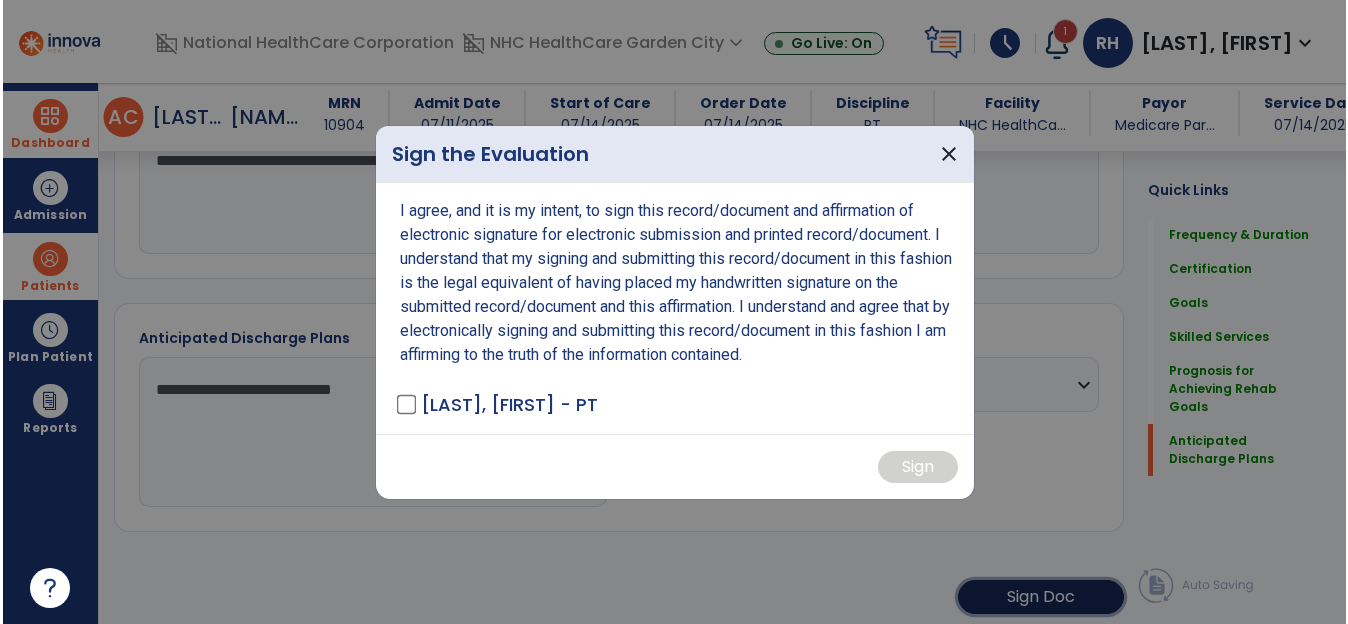 scroll, scrollTop: 2150, scrollLeft: 0, axis: vertical 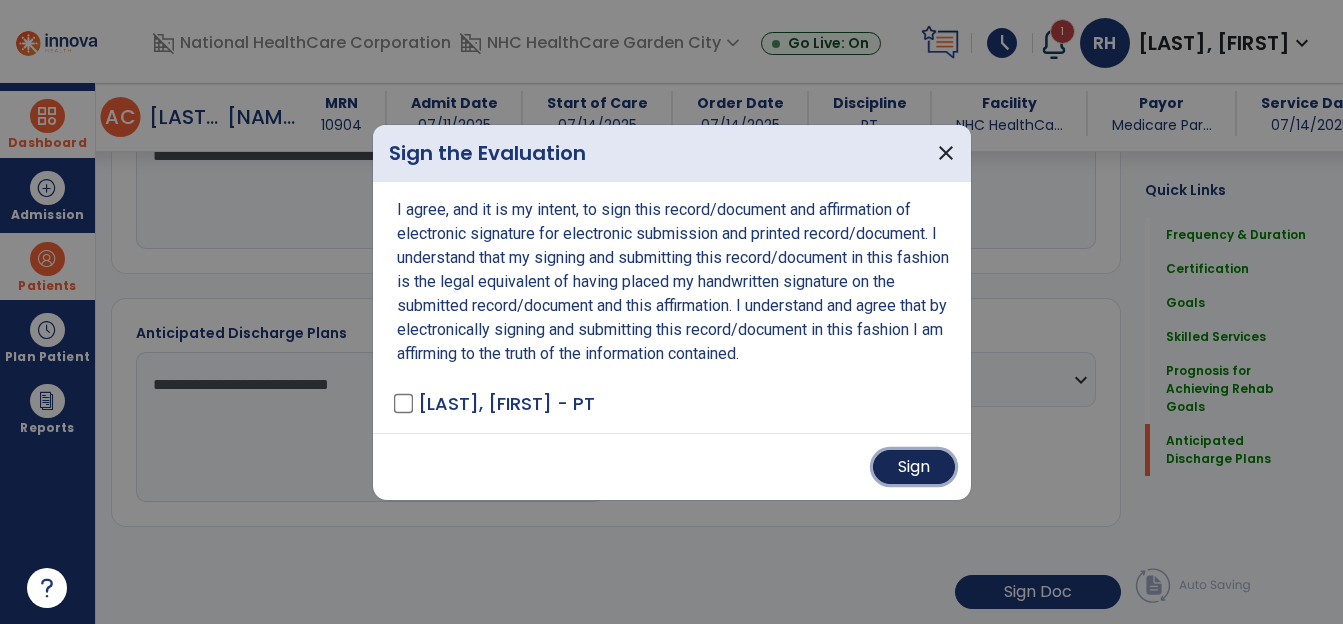 click on "Sign" at bounding box center [914, 467] 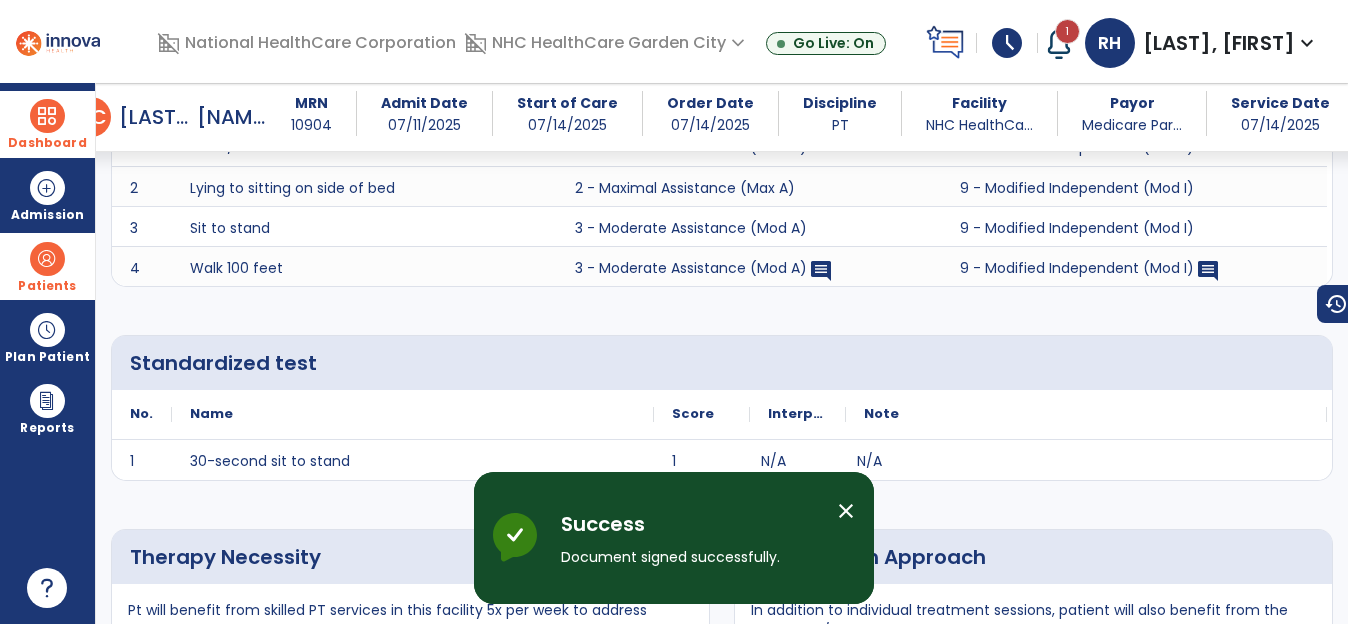 click at bounding box center (47, 259) 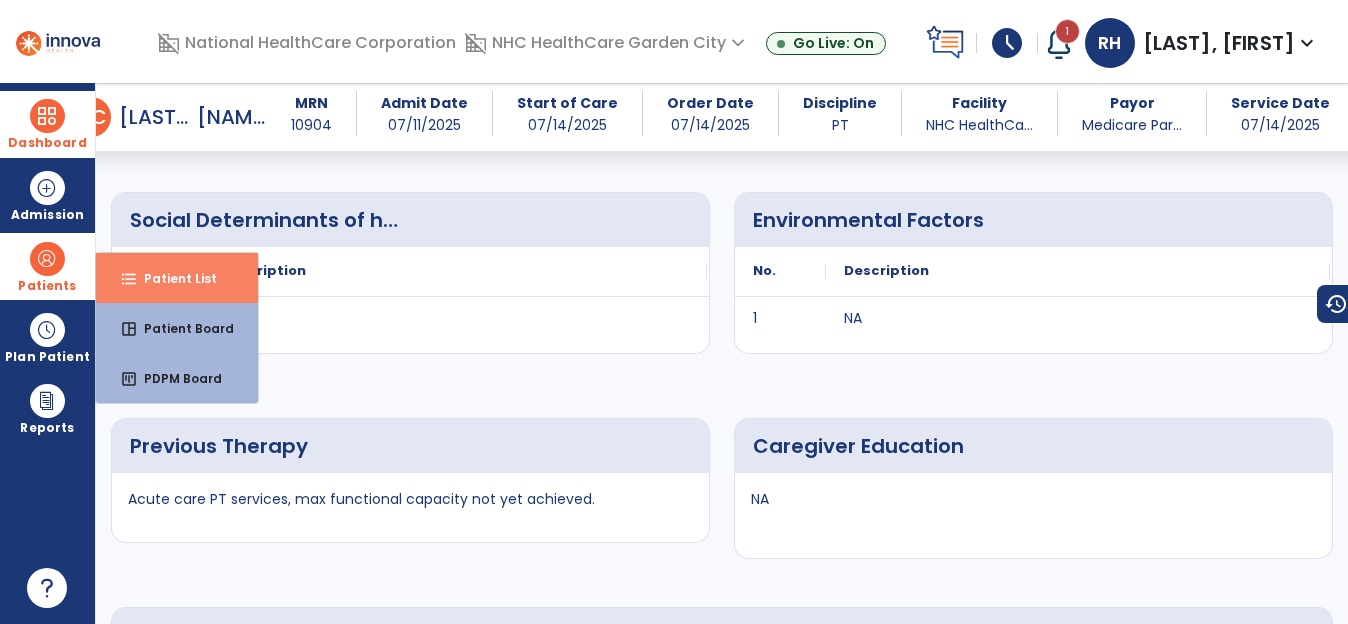 click on "Patient List" at bounding box center [172, 278] 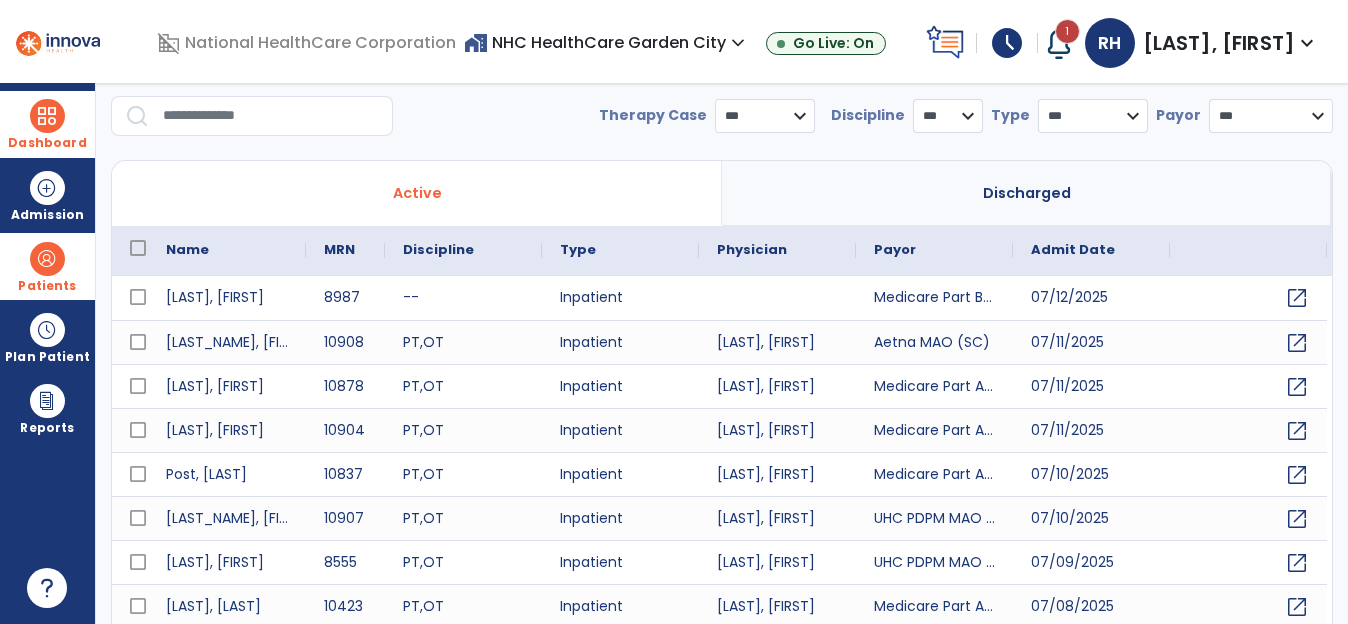 scroll, scrollTop: 0, scrollLeft: 0, axis: both 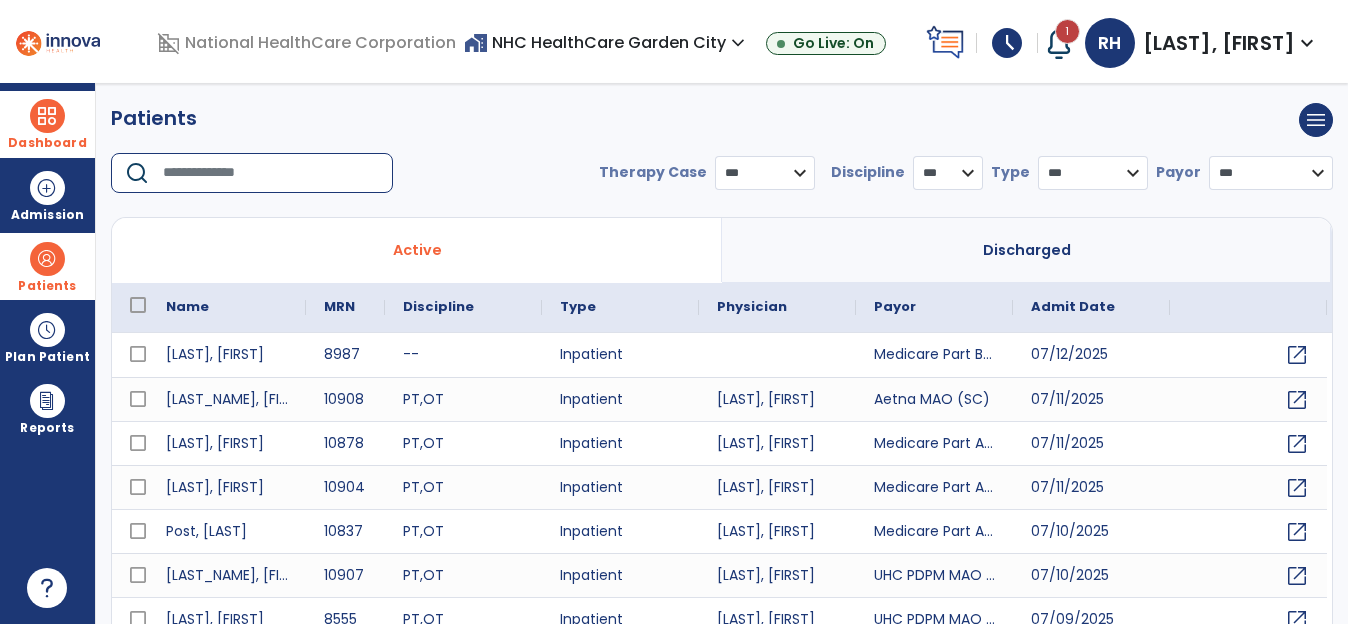 click at bounding box center (271, 173) 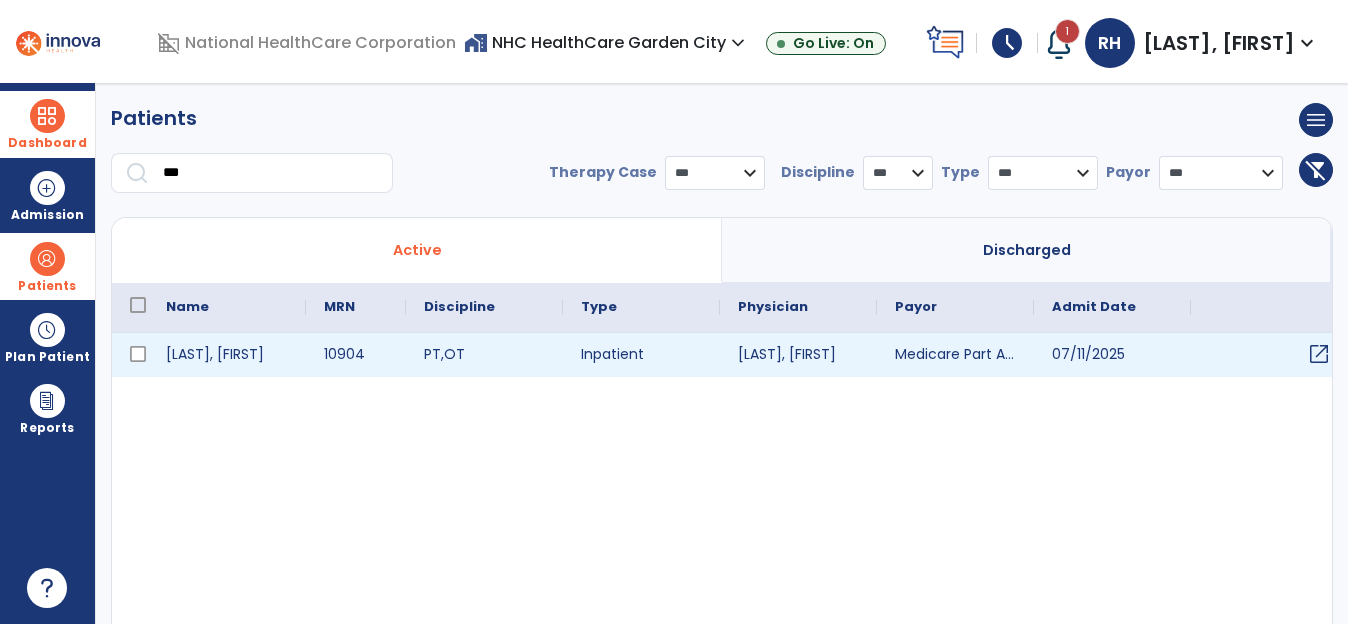 click on "open_in_new" at bounding box center [1319, 354] 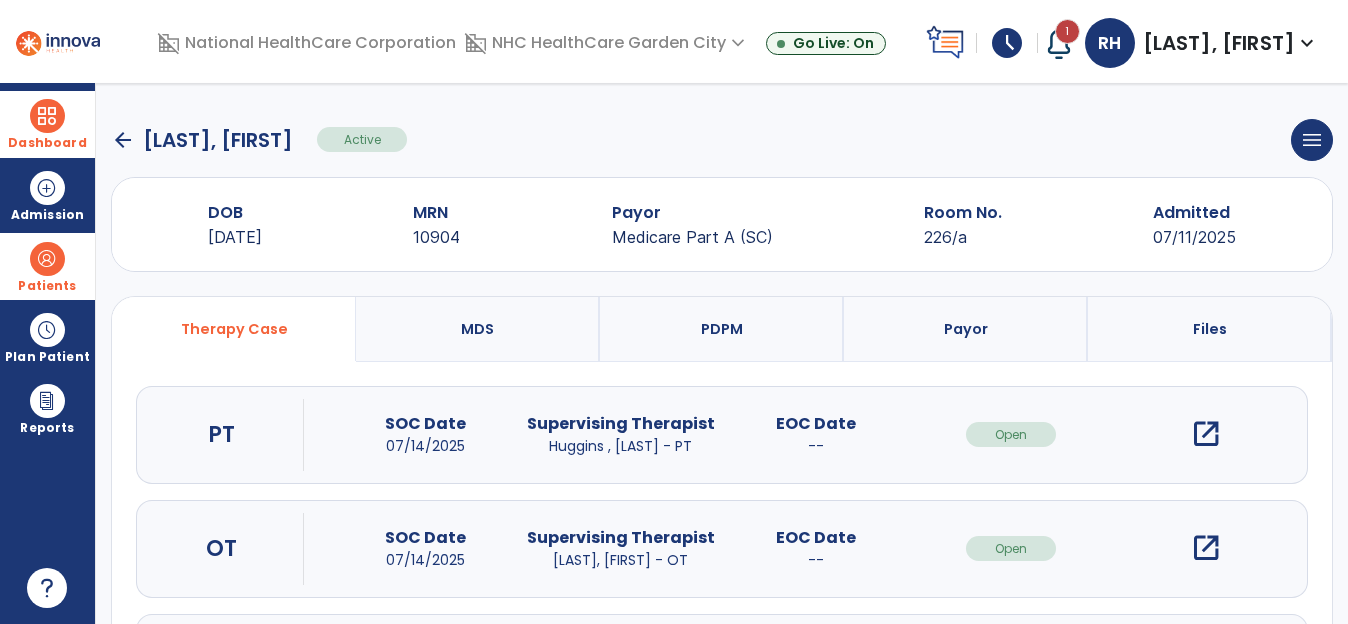 click on "open_in_new" at bounding box center (1206, 434) 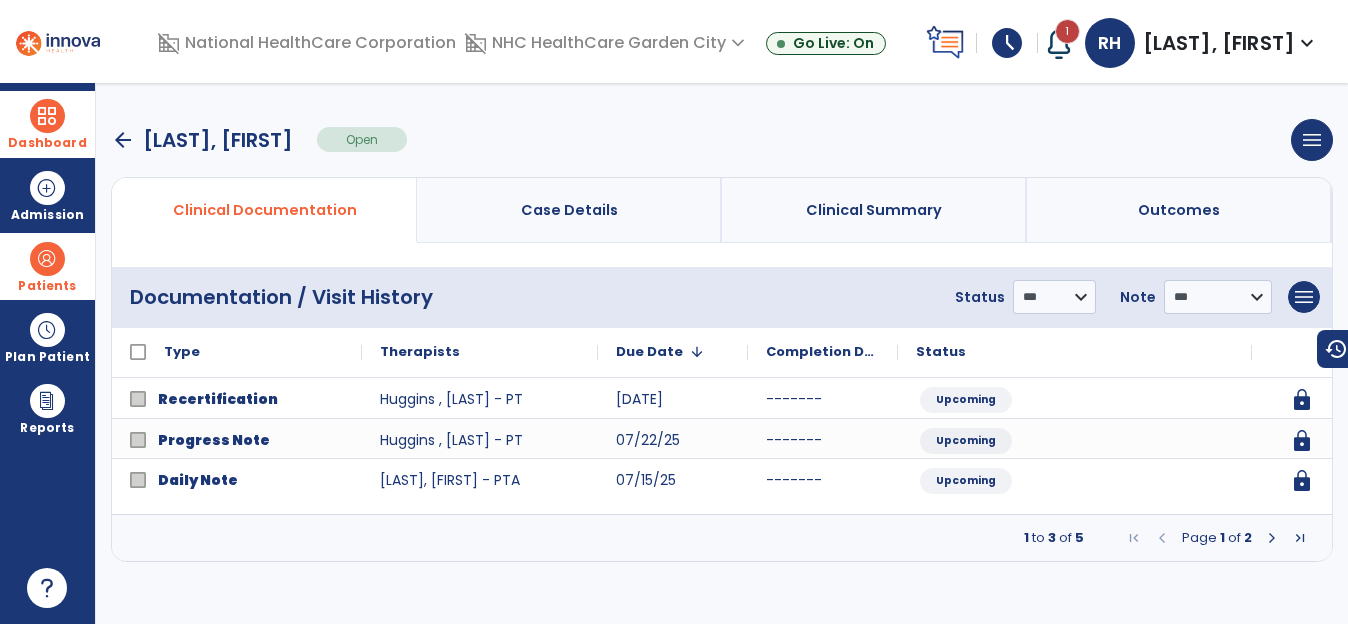click at bounding box center [1272, 538] 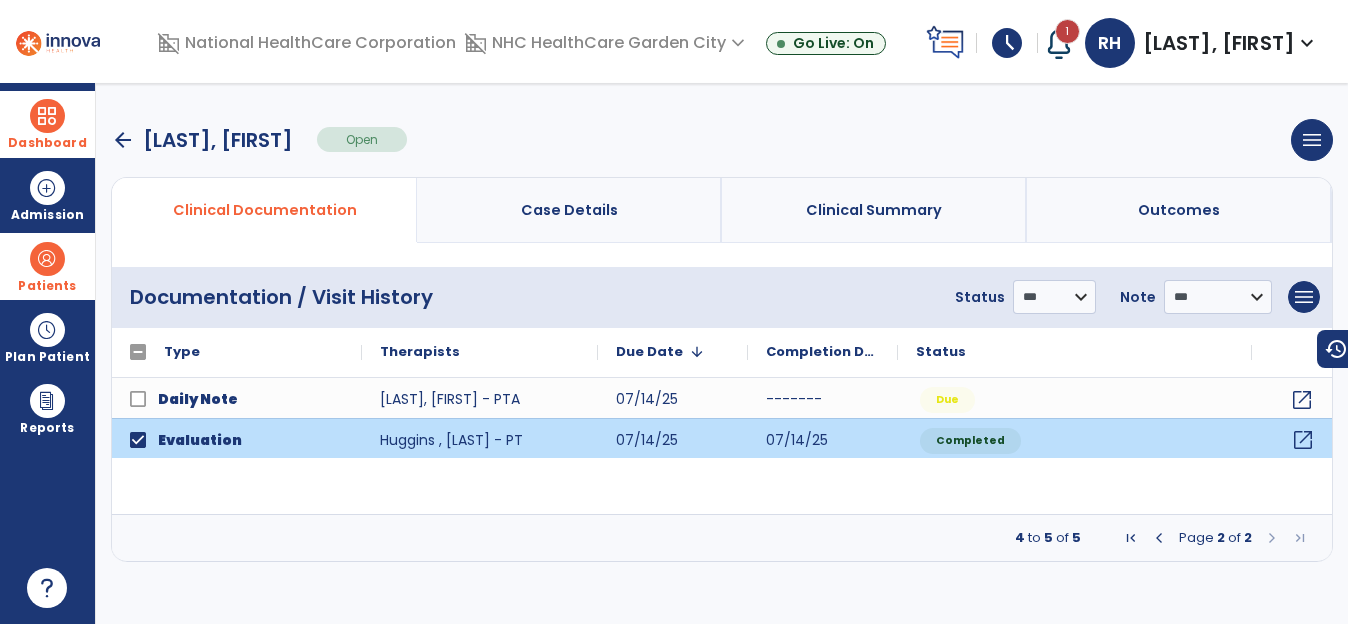 click on "open_in_new" 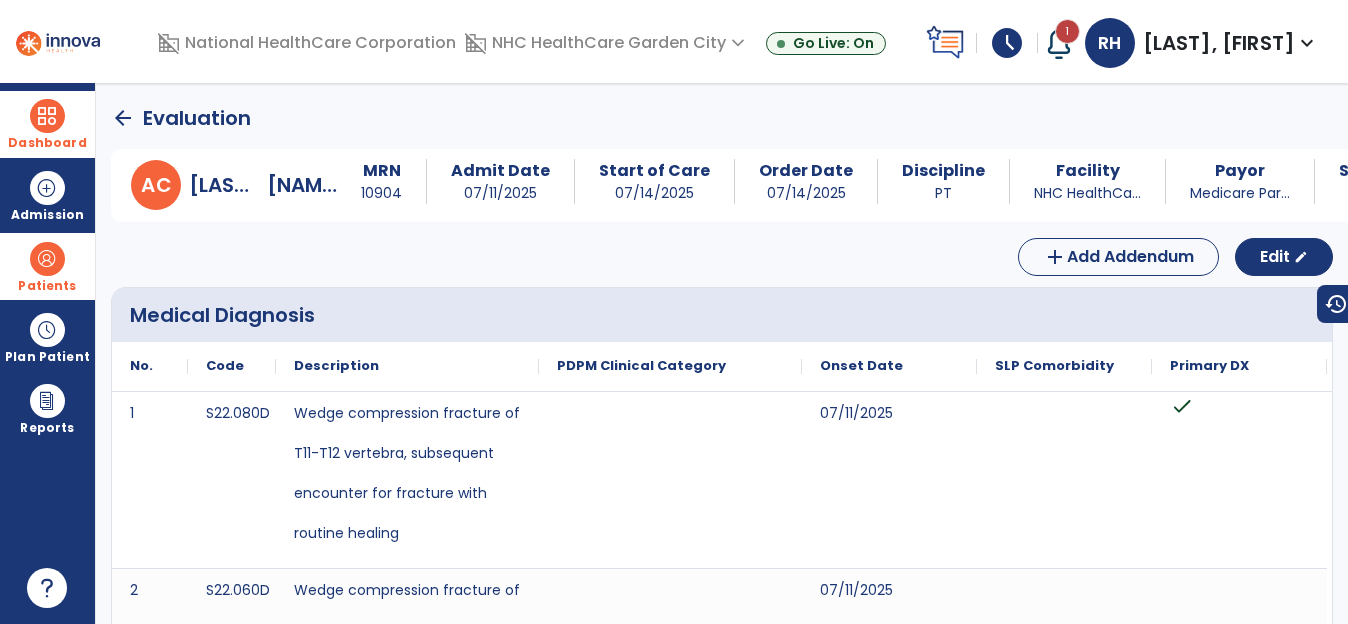 click on "arrow_back" 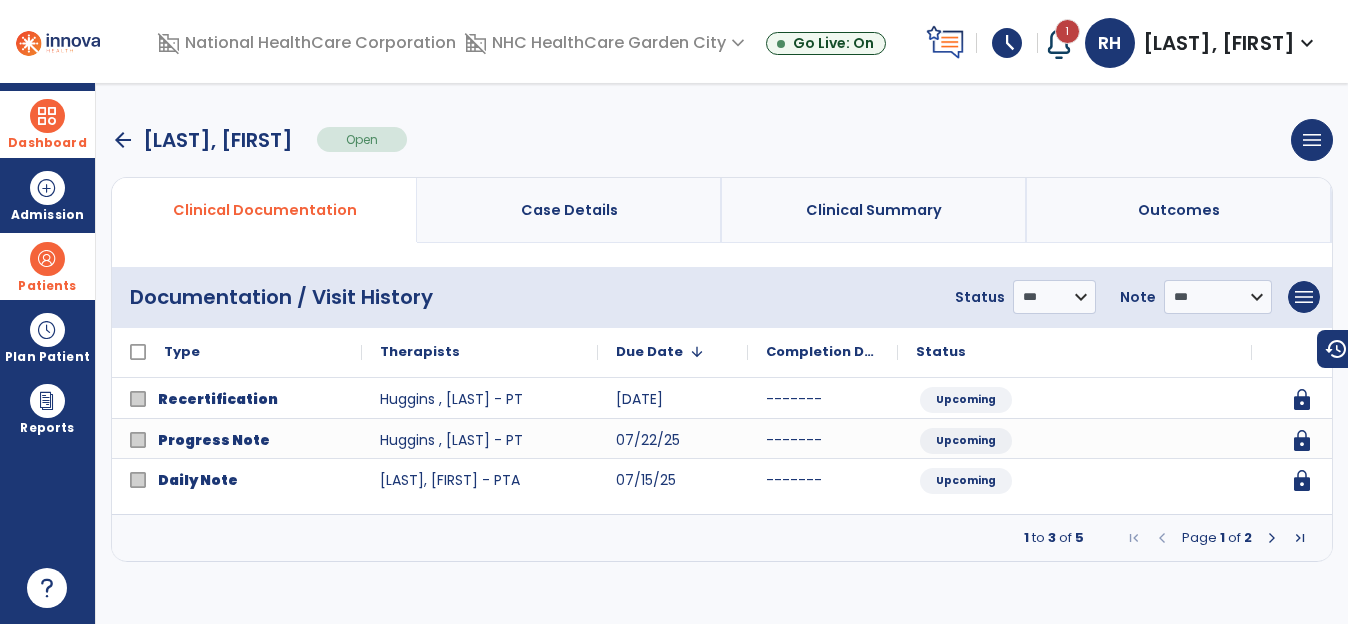click at bounding box center (1272, 538) 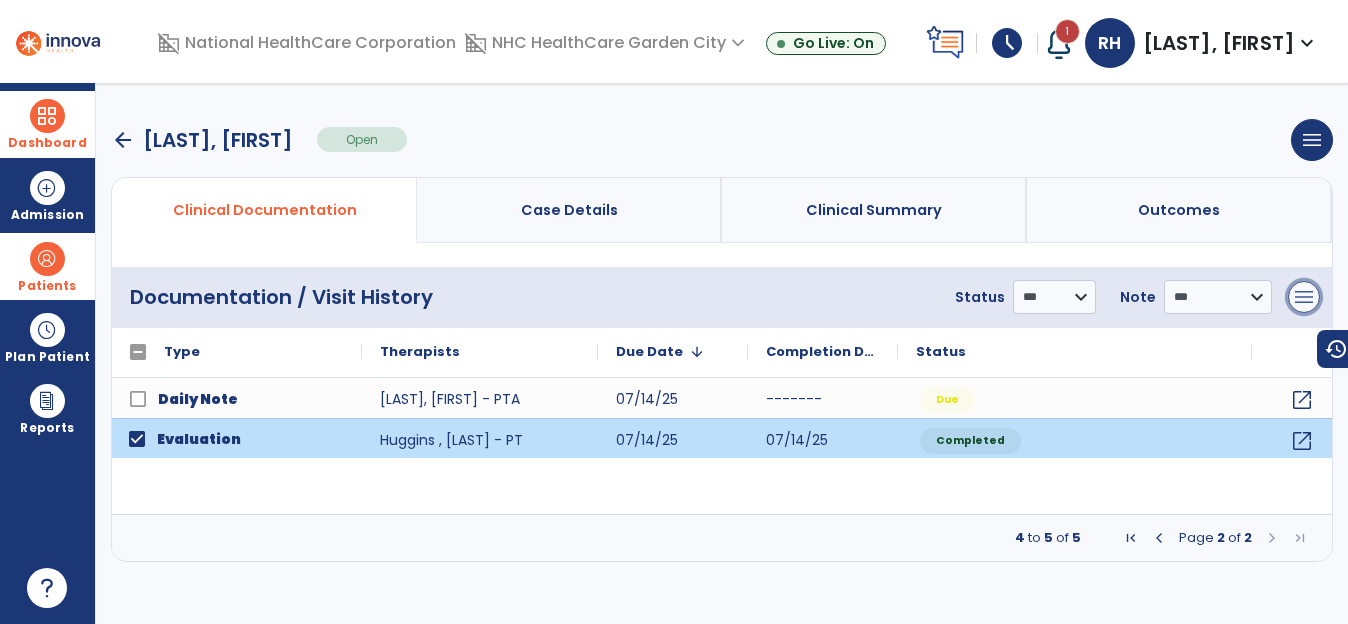 click on "menu" at bounding box center [1304, 297] 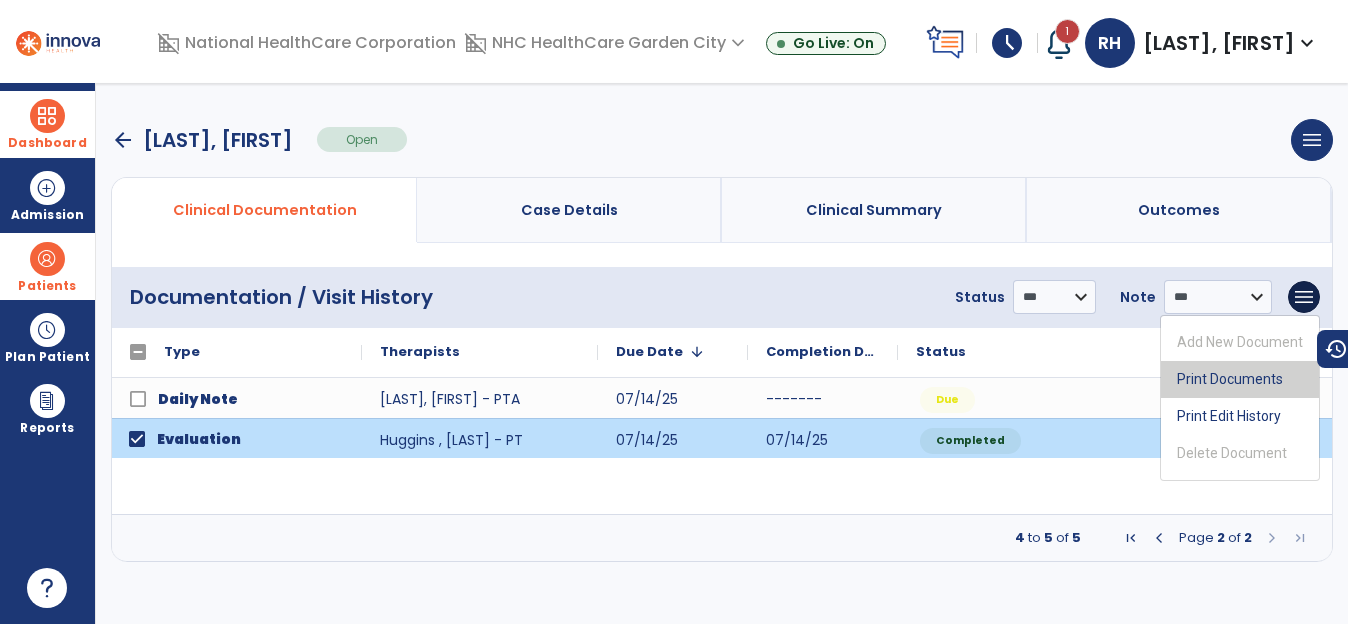 click on "Print Documents" at bounding box center [1240, 379] 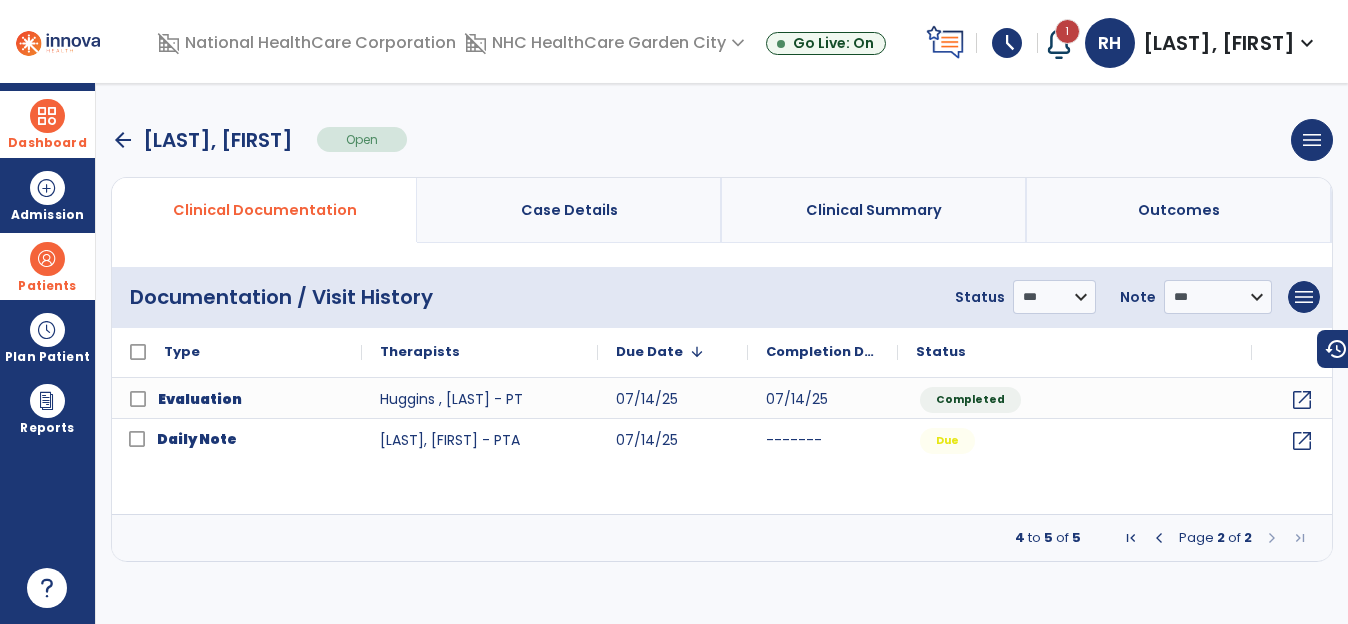 click at bounding box center (47, 116) 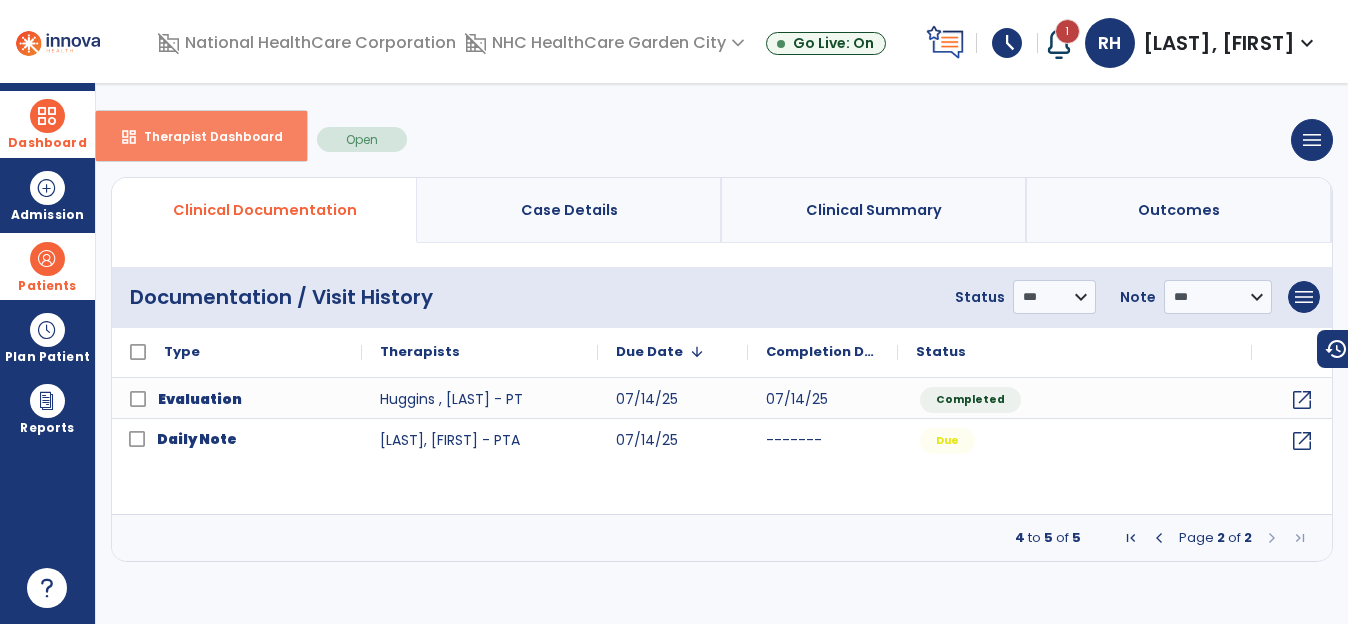 click on "Therapist Dashboard" at bounding box center (205, 136) 